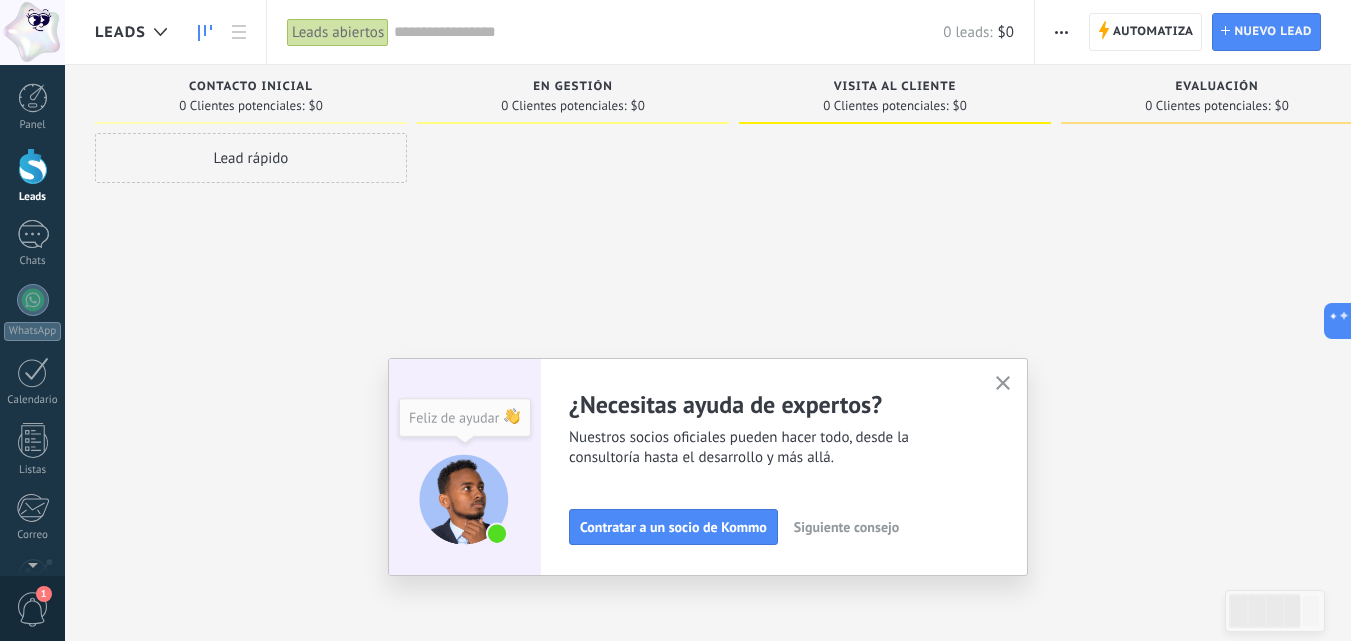 scroll, scrollTop: 0, scrollLeft: 0, axis: both 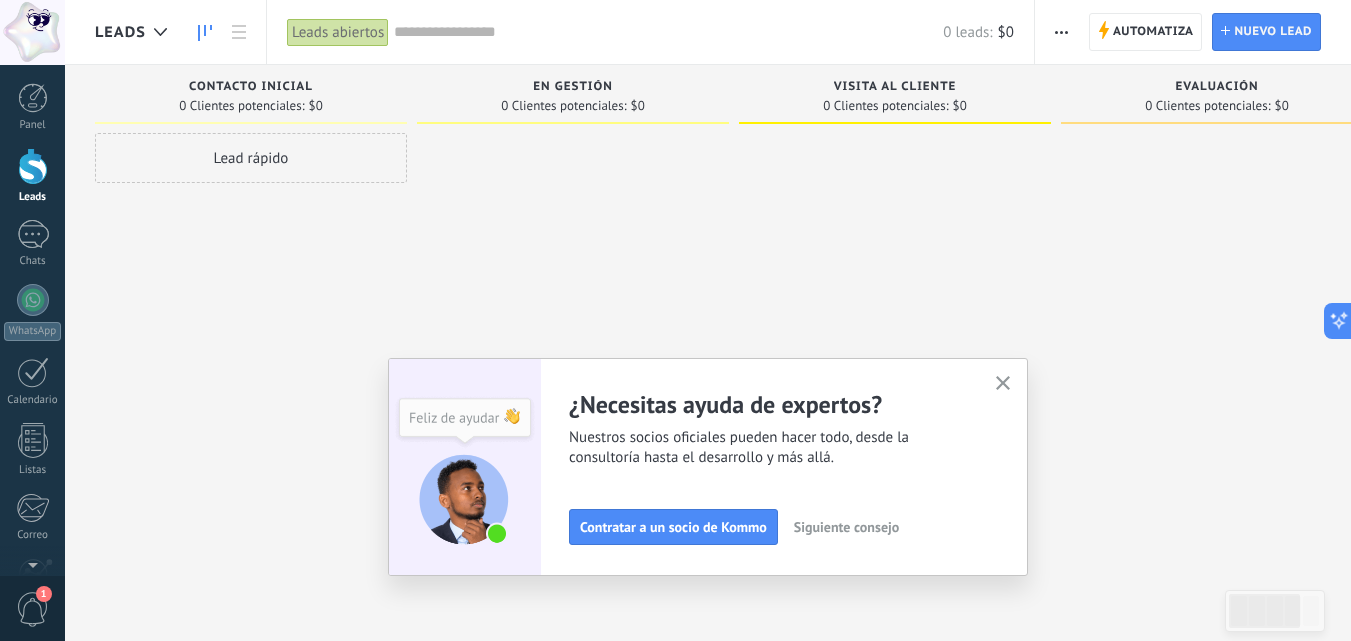 click on "Leads" at bounding box center (120, 32) 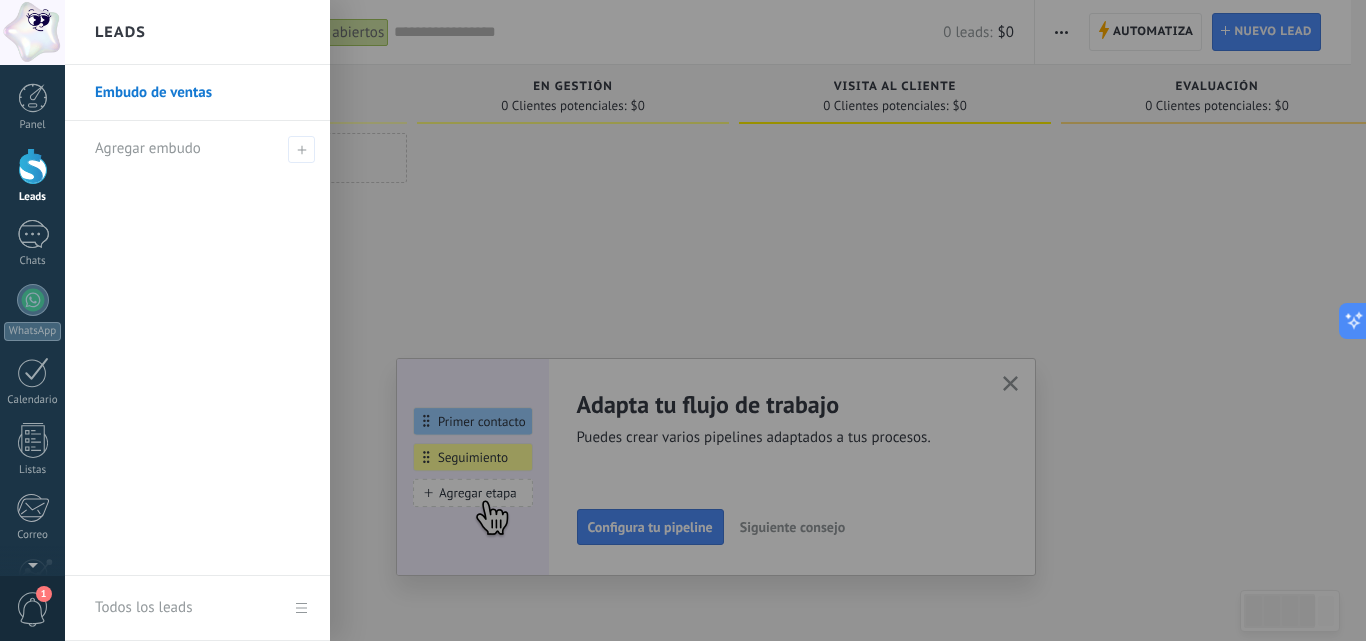 click on "Embudo de ventas" at bounding box center (202, 93) 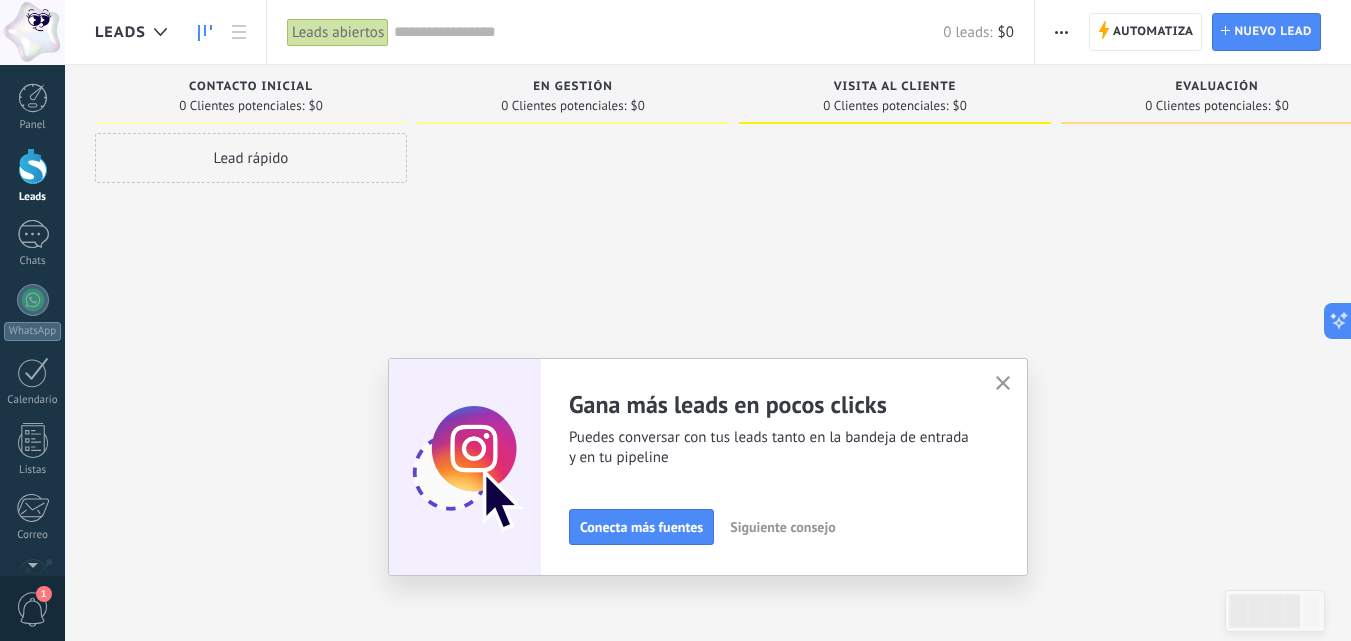 click on "Siguiente consejo" at bounding box center (782, 527) 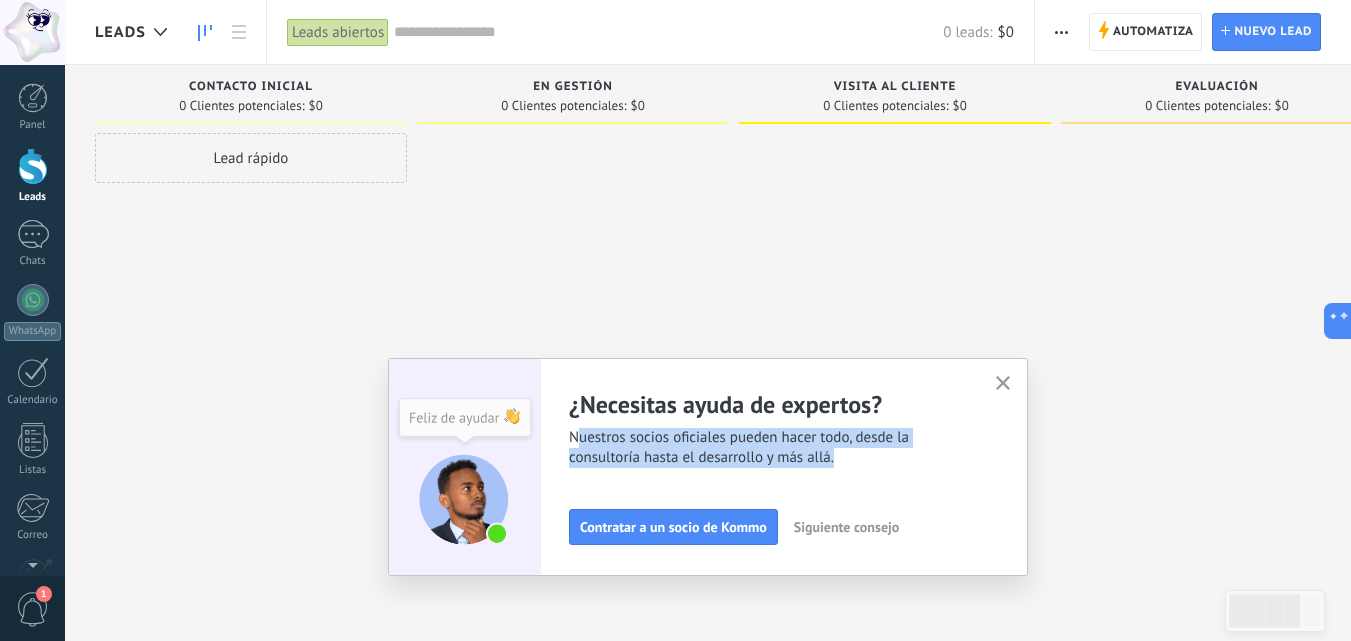 drag, startPoint x: 624, startPoint y: 435, endPoint x: 852, endPoint y: 454, distance: 228.7903 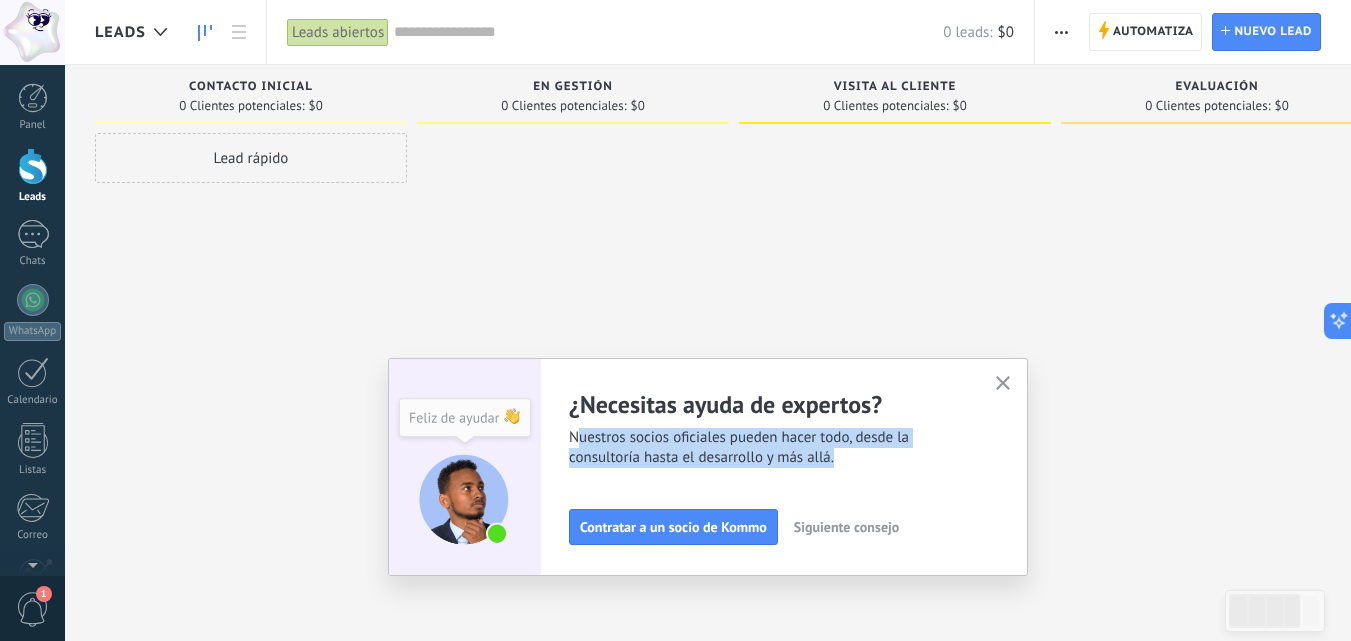 click on "Siguiente consejo" at bounding box center [846, 527] 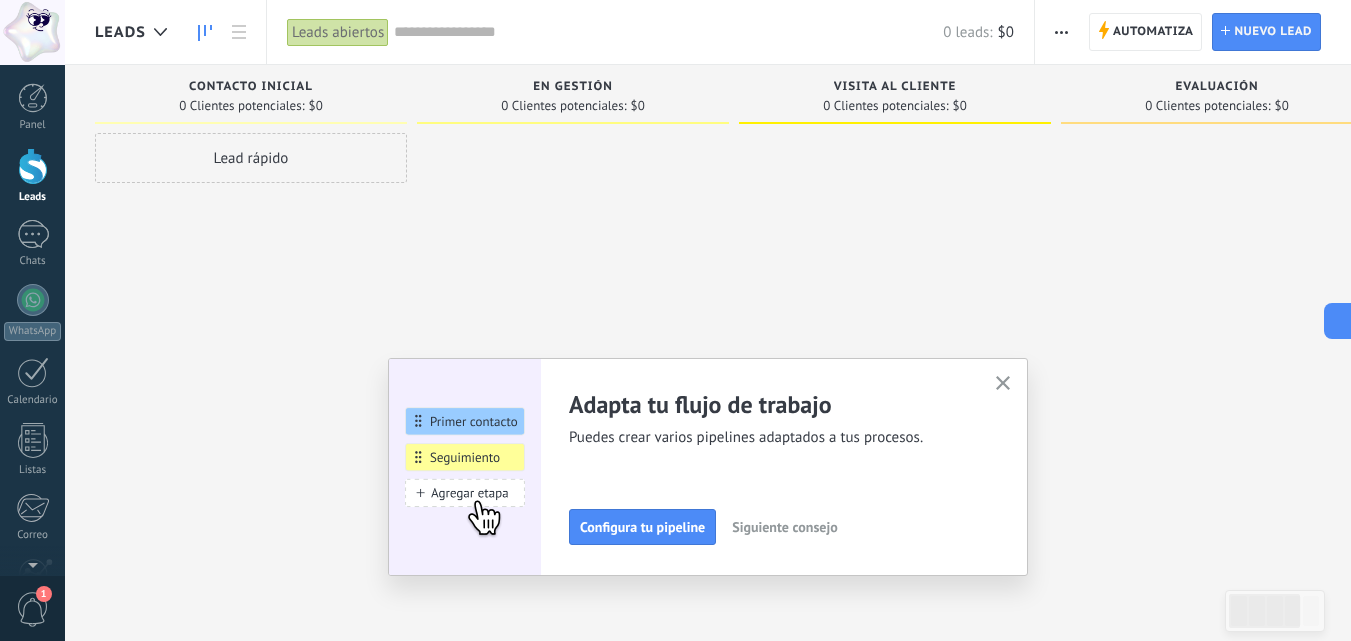 click on "Automatiza Nueva difusión Editar embudo Editar el diseño de la tarjeta Importar Exportar Buscar duplicados Seleccionar varios Ordenar Por último mensaje Por último evento Por fecha de creación Por nombre Por venta Actualización automática" at bounding box center [1062, 32] 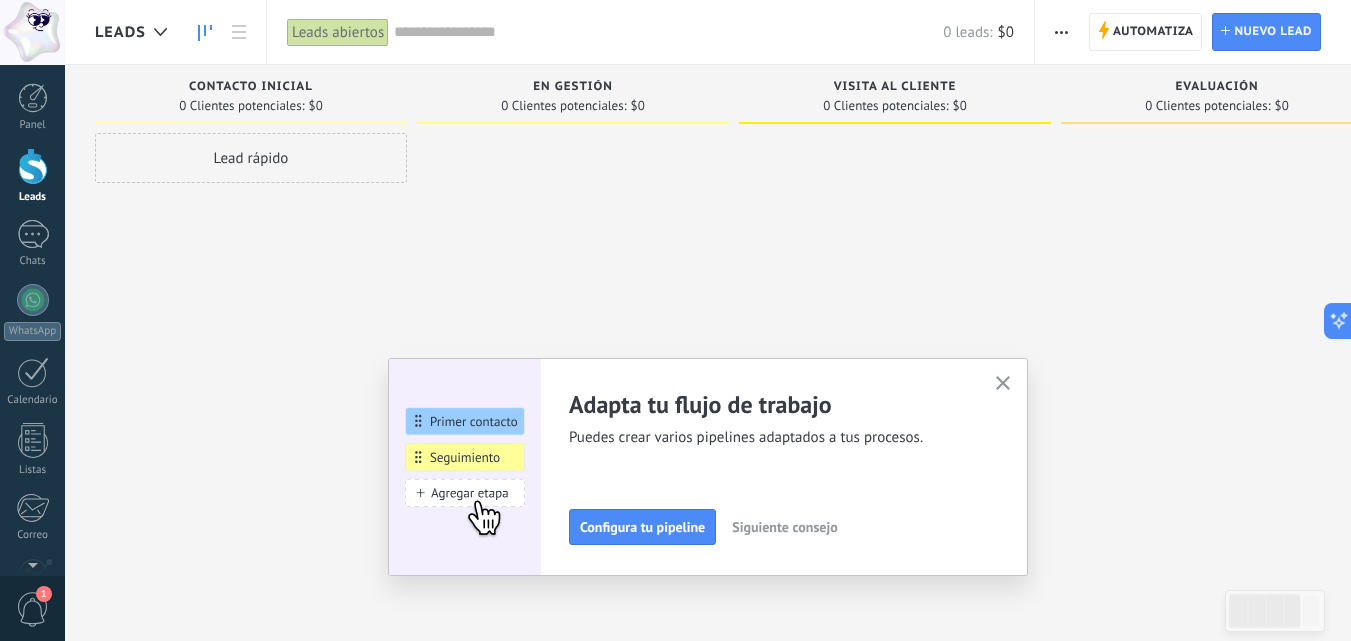 click 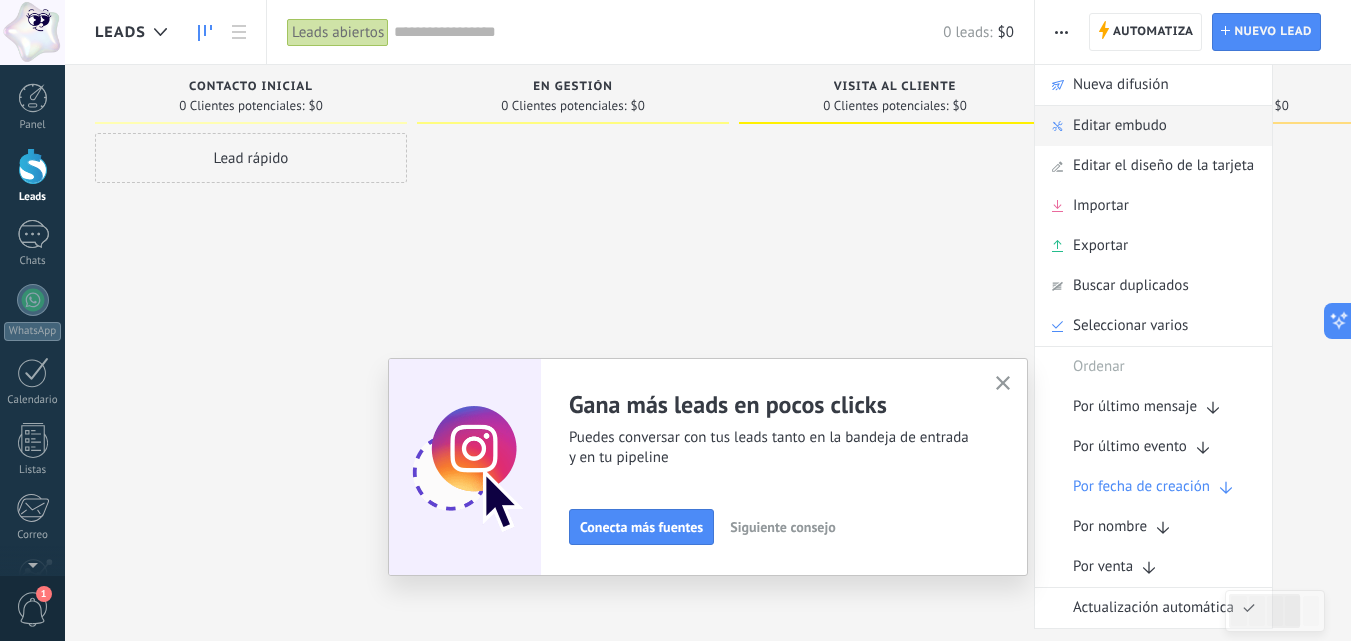 click on "Editar embudo" at bounding box center (1120, 126) 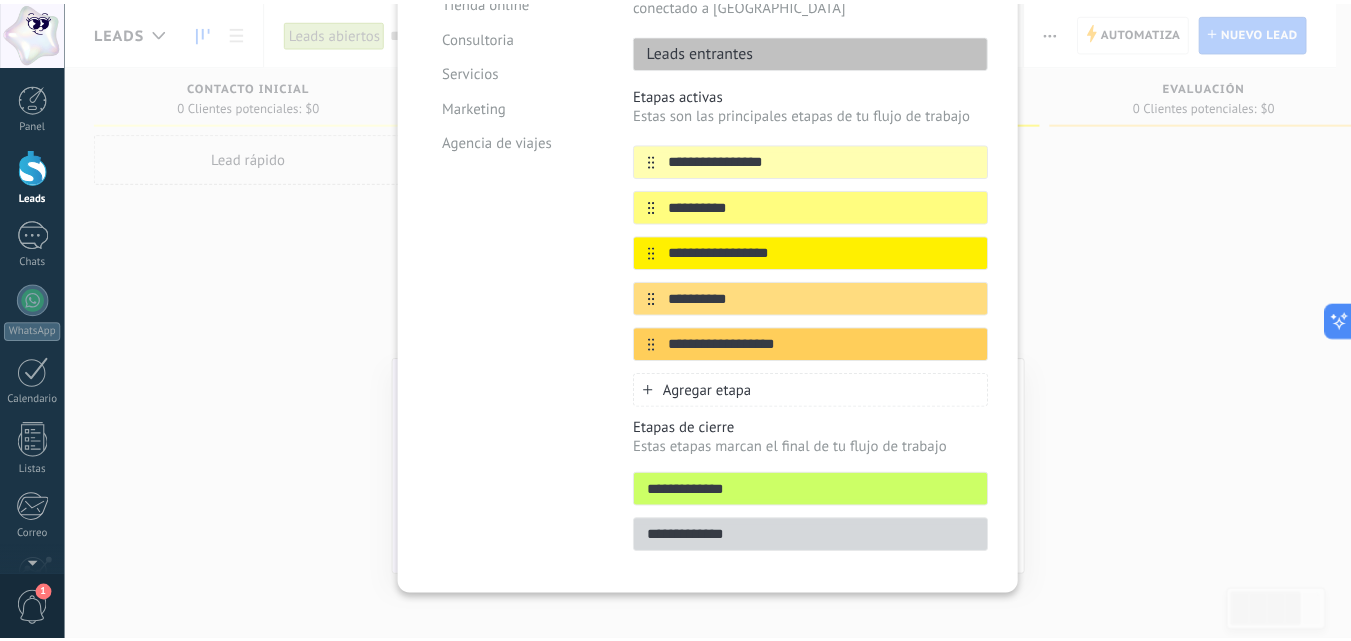scroll, scrollTop: 0, scrollLeft: 0, axis: both 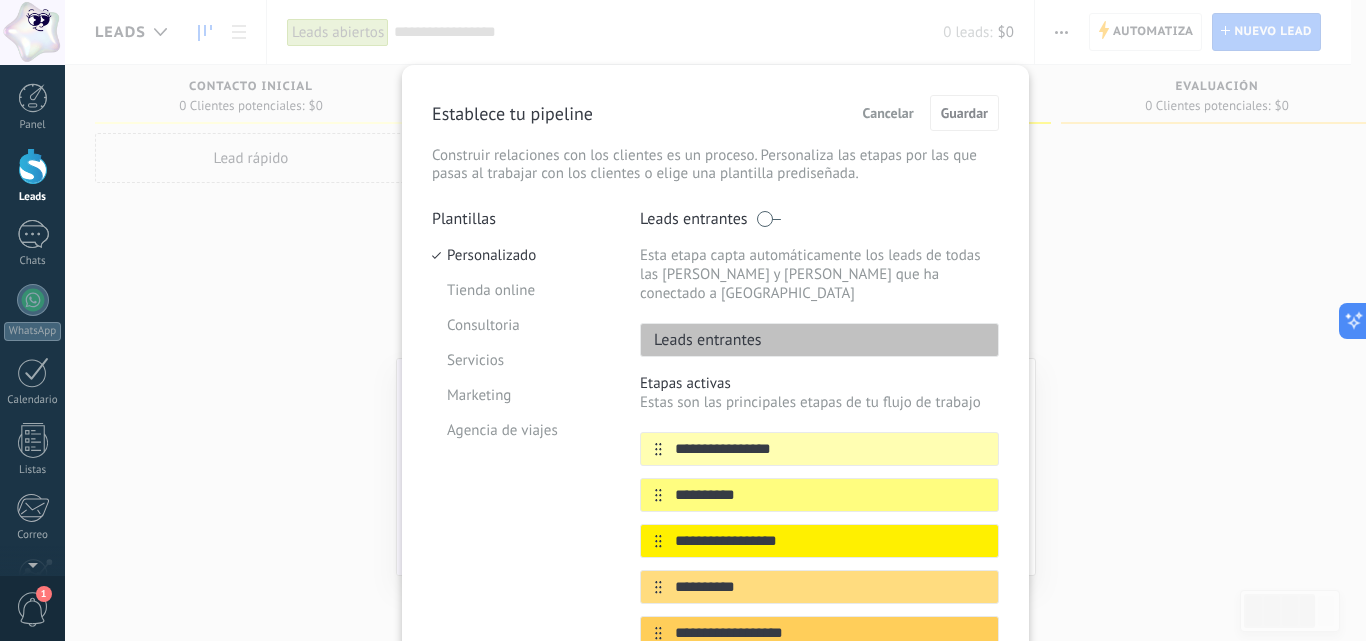 click on "**********" at bounding box center [715, 320] 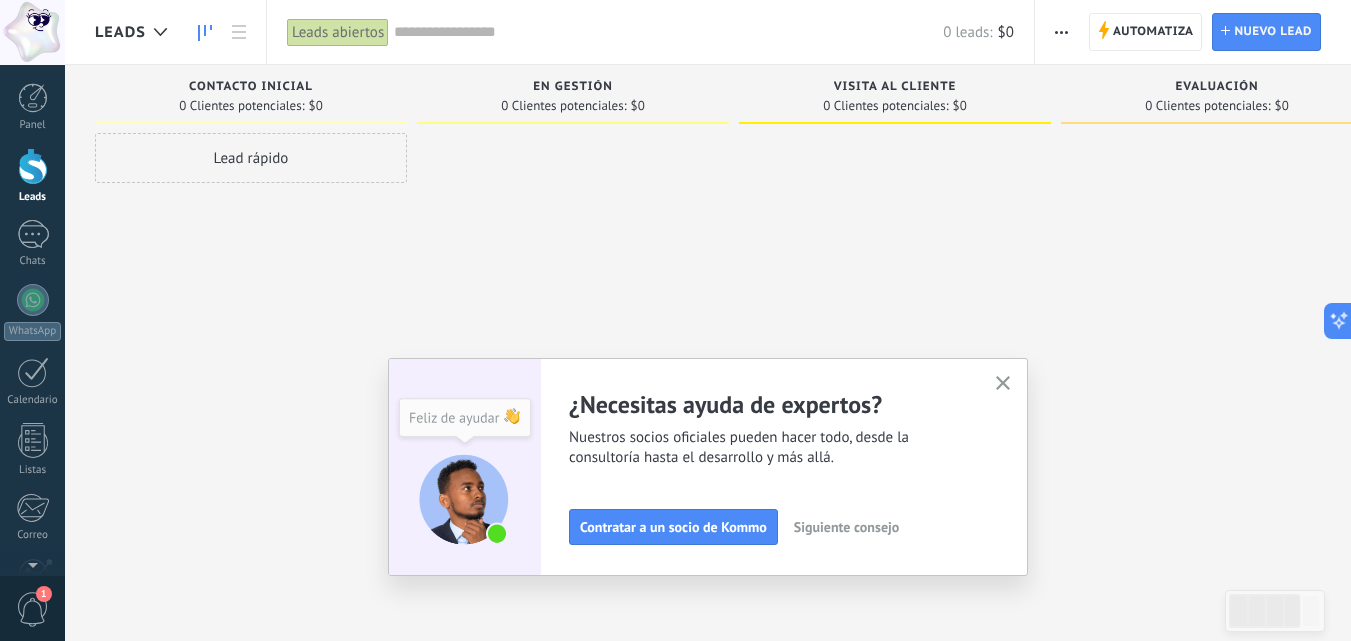 click at bounding box center (1061, 32) 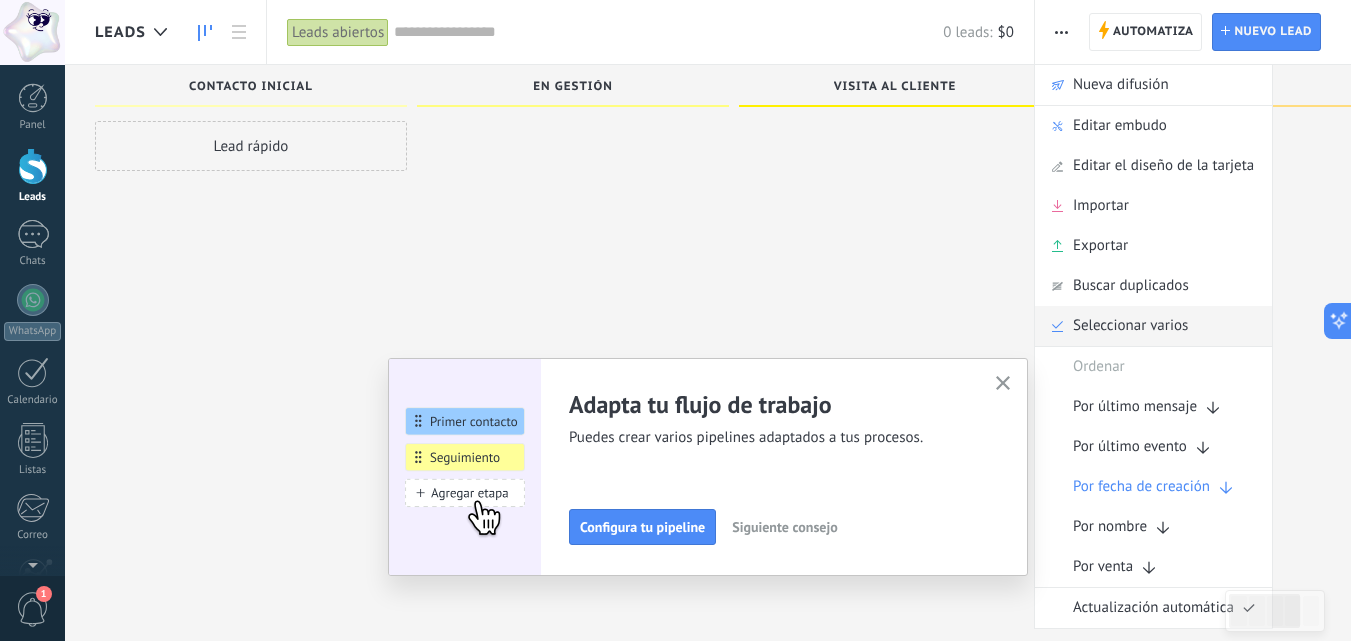 scroll, scrollTop: 0, scrollLeft: 0, axis: both 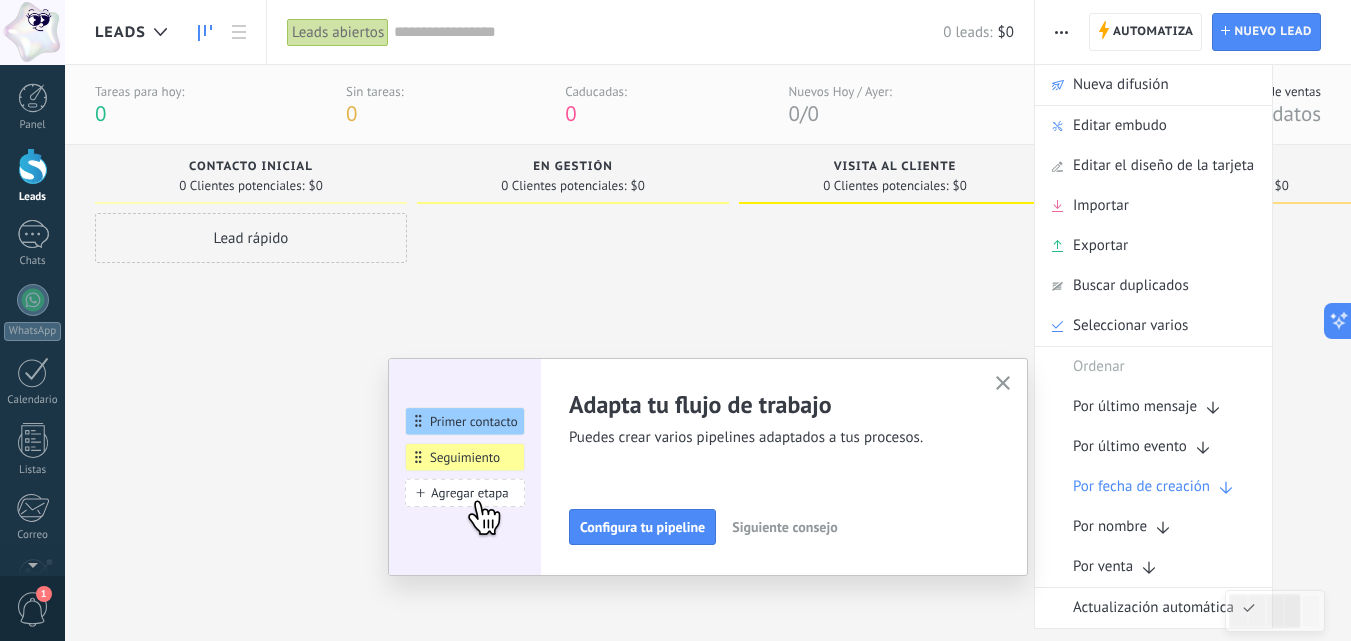click at bounding box center (895, 403) 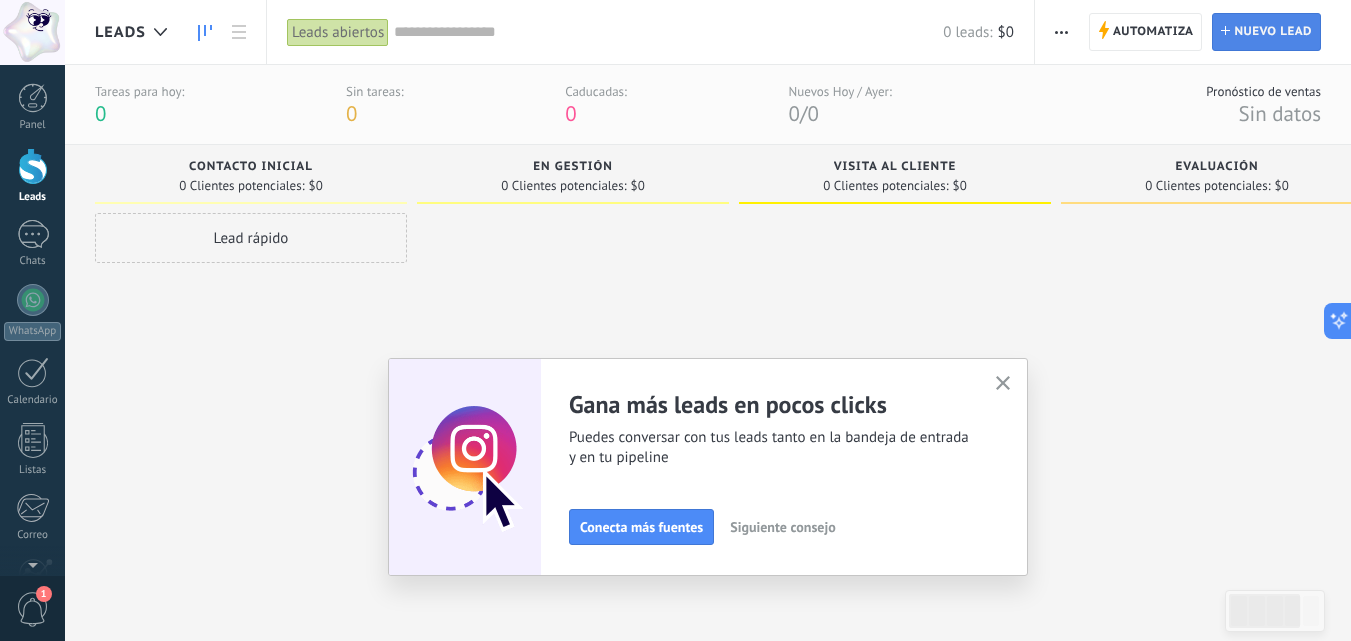 click on "Nuevo lead" at bounding box center (1273, 32) 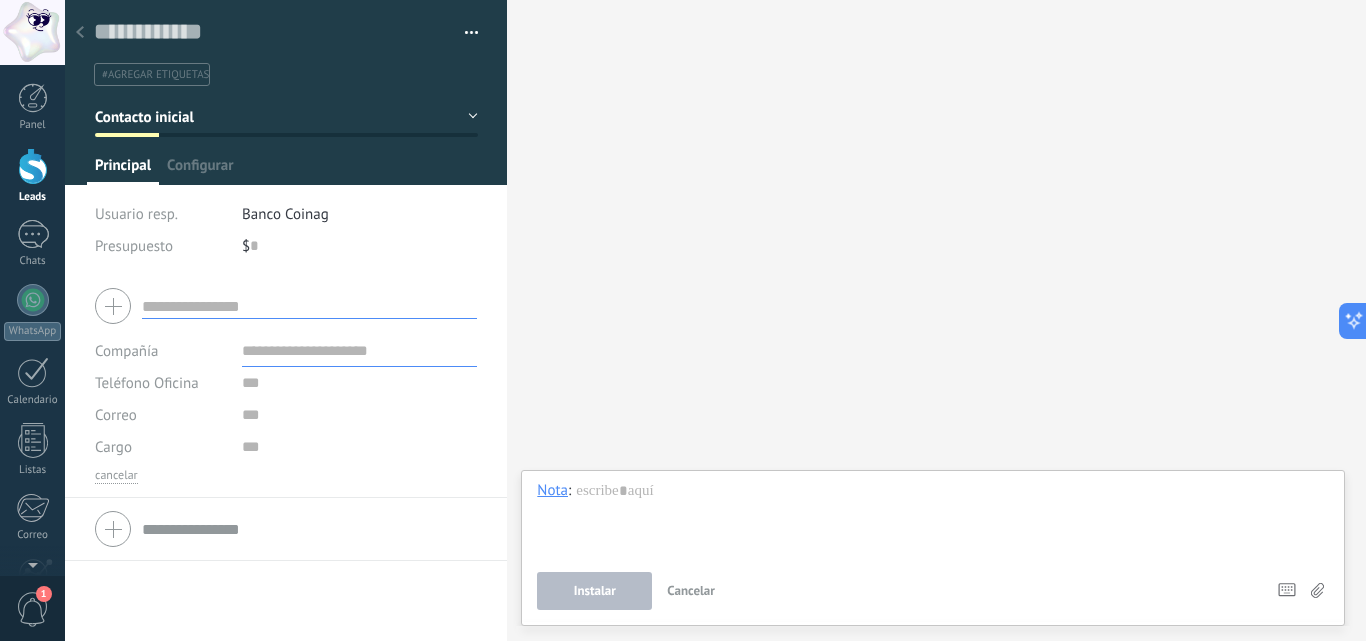 click on "Banco Coinag" at bounding box center [285, 214] 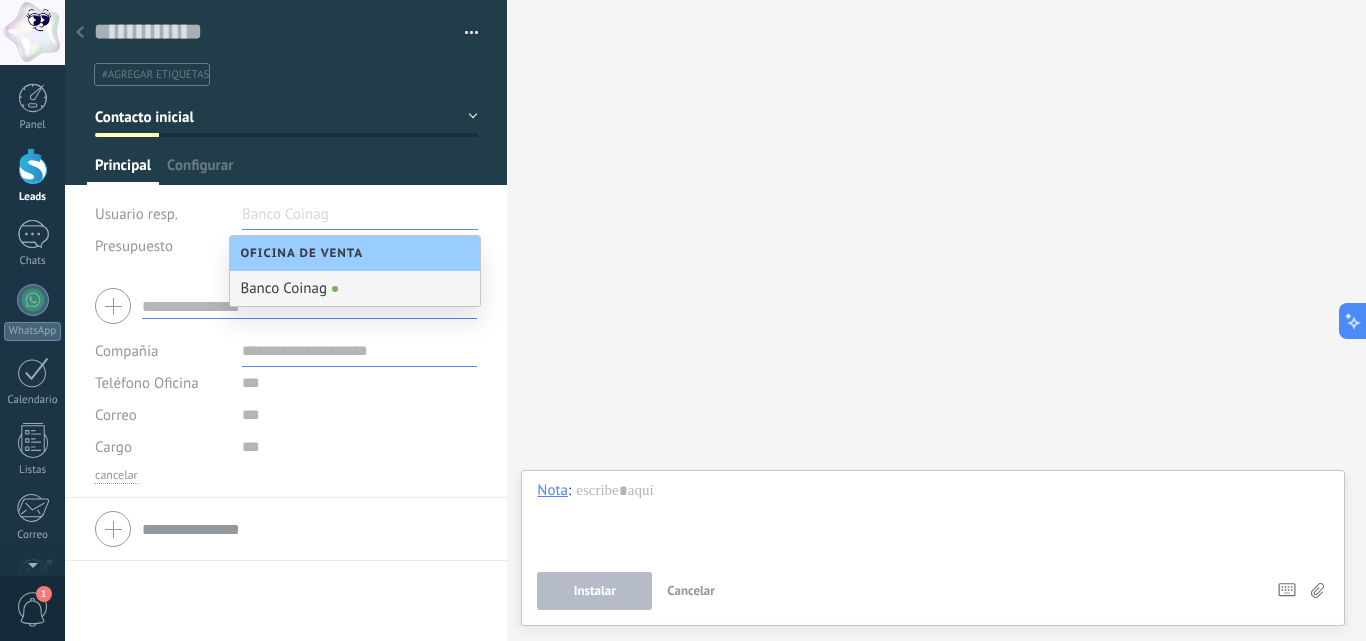 click 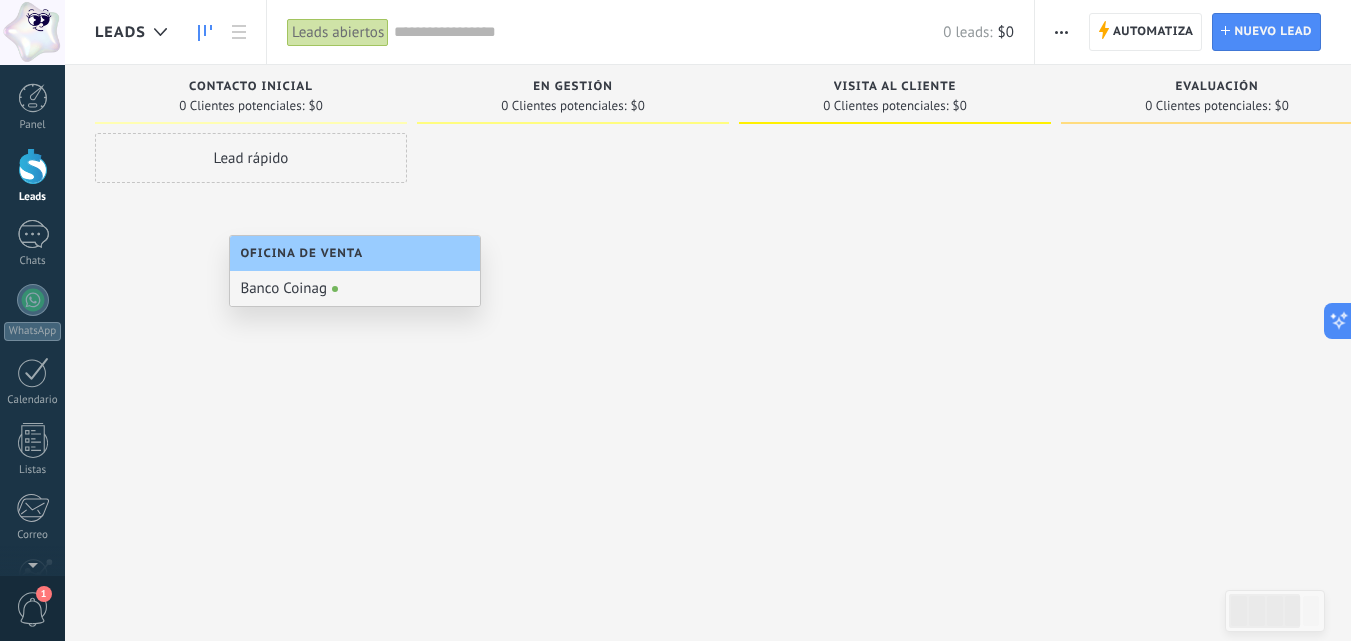 click on "Lead rápido" at bounding box center [251, 323] 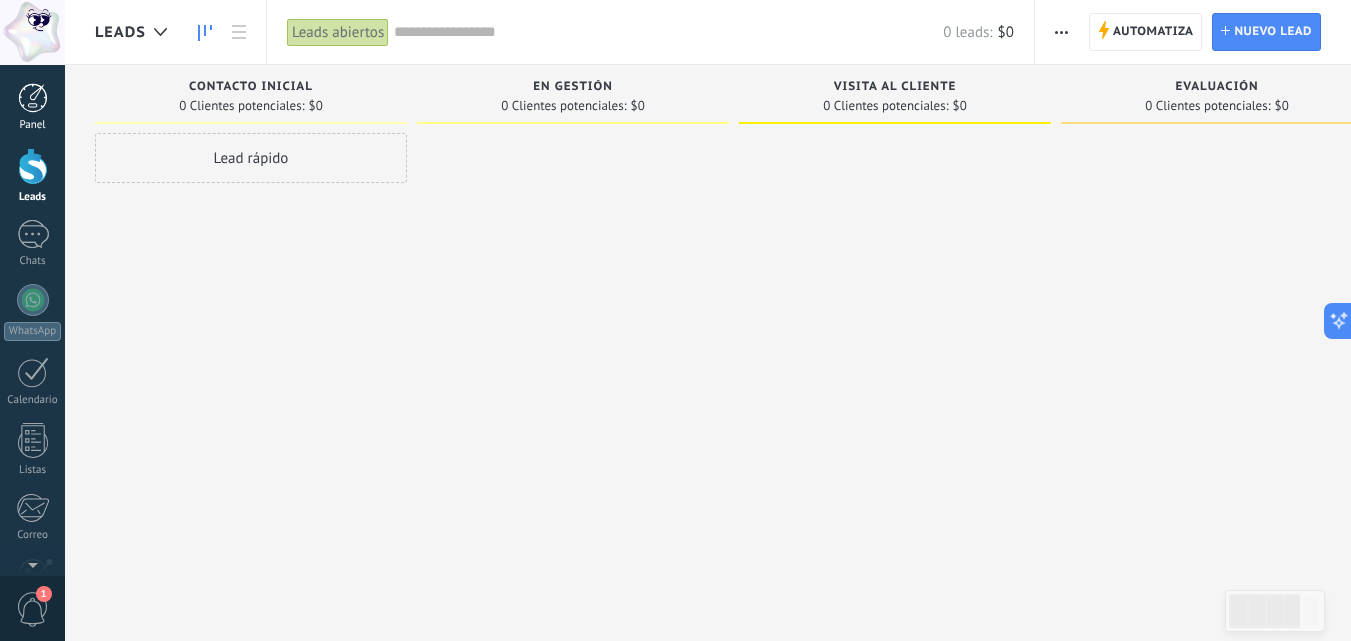click at bounding box center [33, 98] 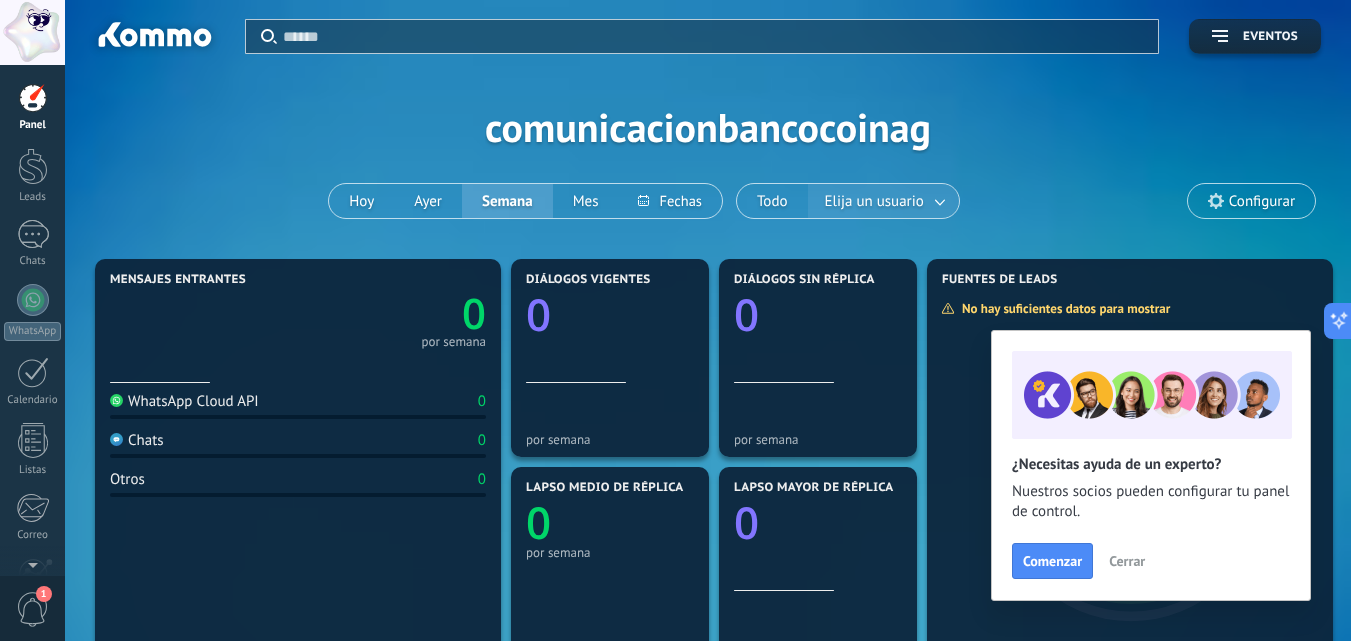 click on "Elija un usuario" at bounding box center (874, 201) 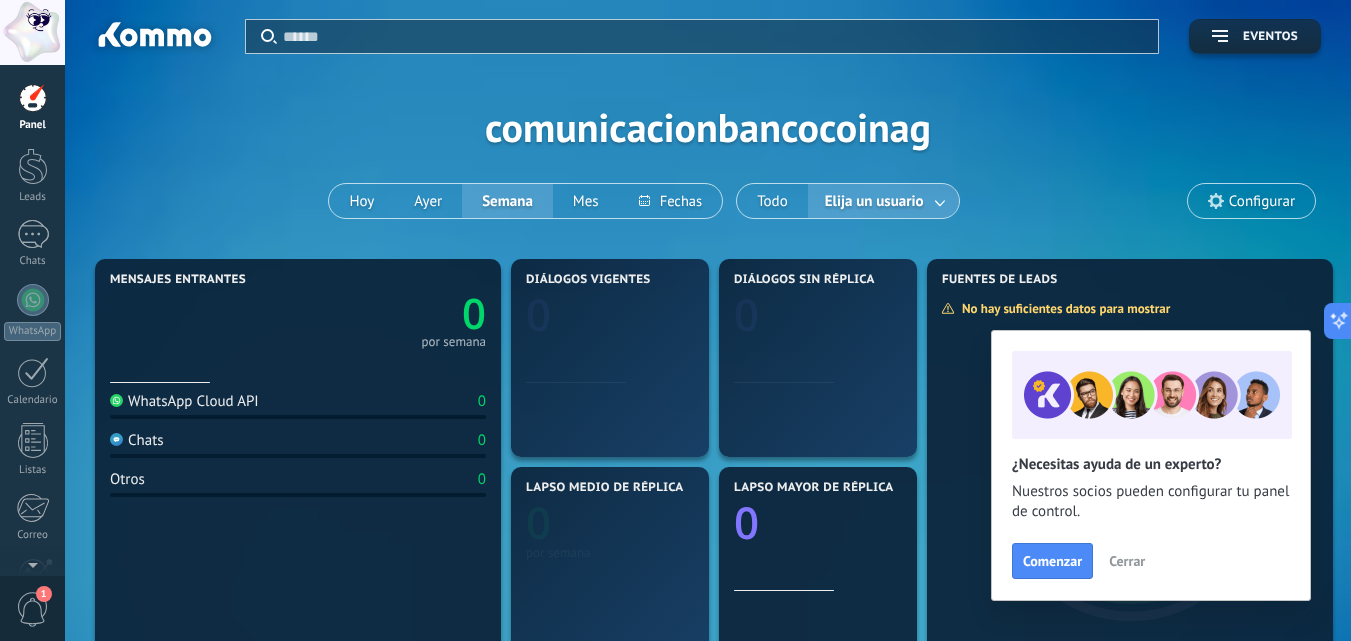 click at bounding box center [941, 201] 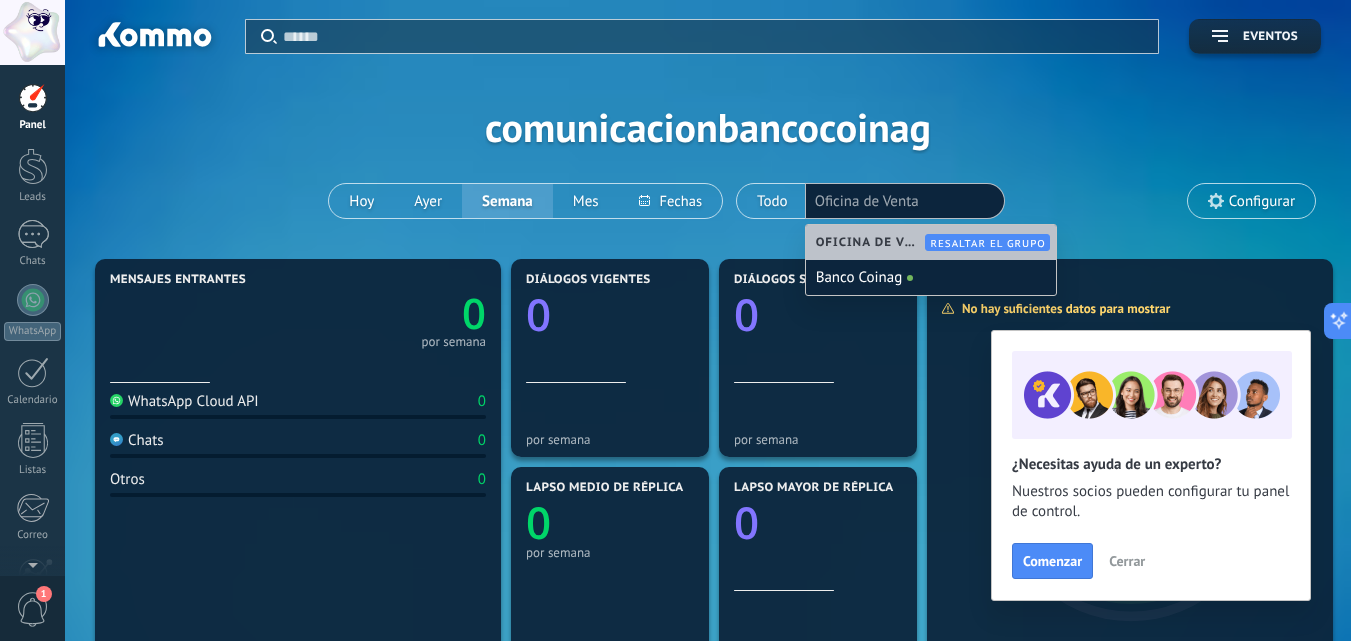 click on "Oficina de Venta" at bounding box center (873, 242) 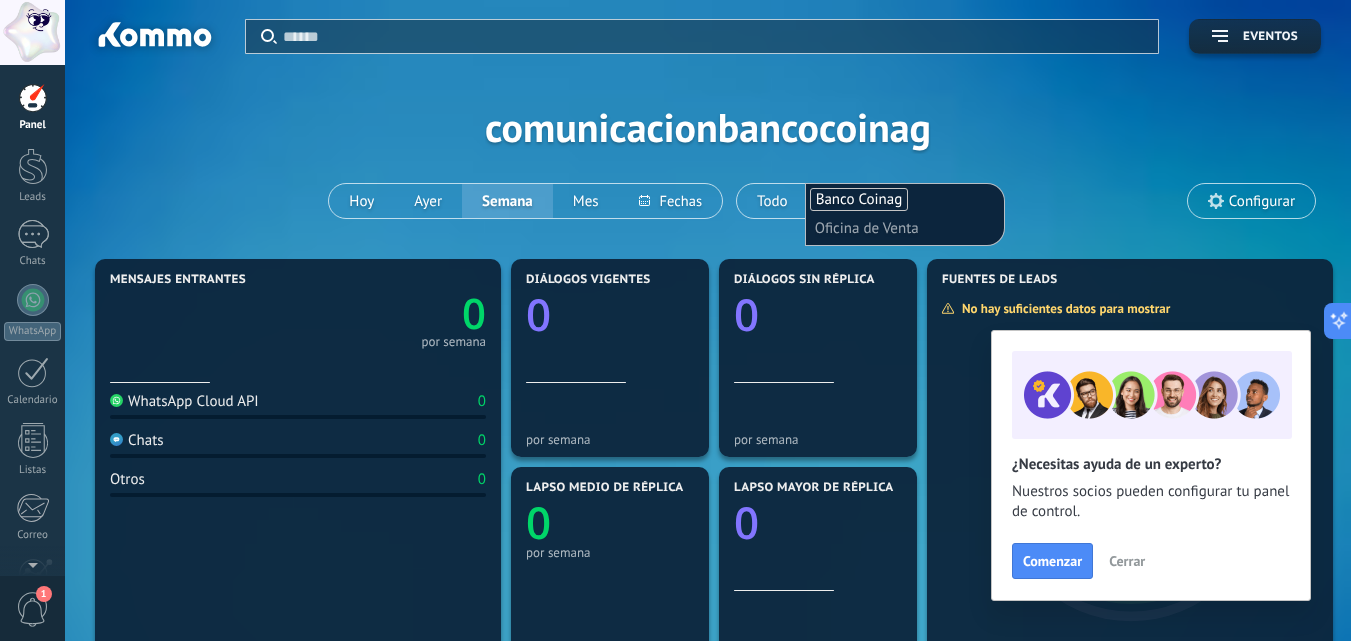 click on "Banco Coinag" at bounding box center (859, 199) 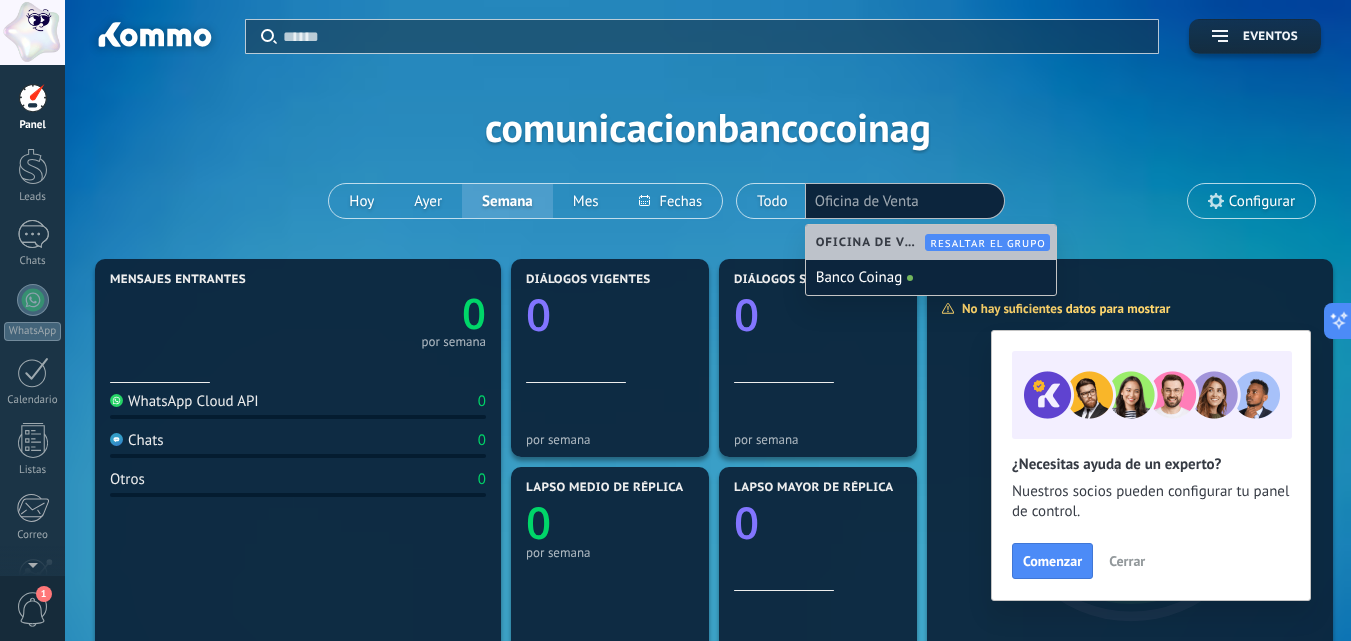 click on "Resaltar el grupo" at bounding box center [987, 243] 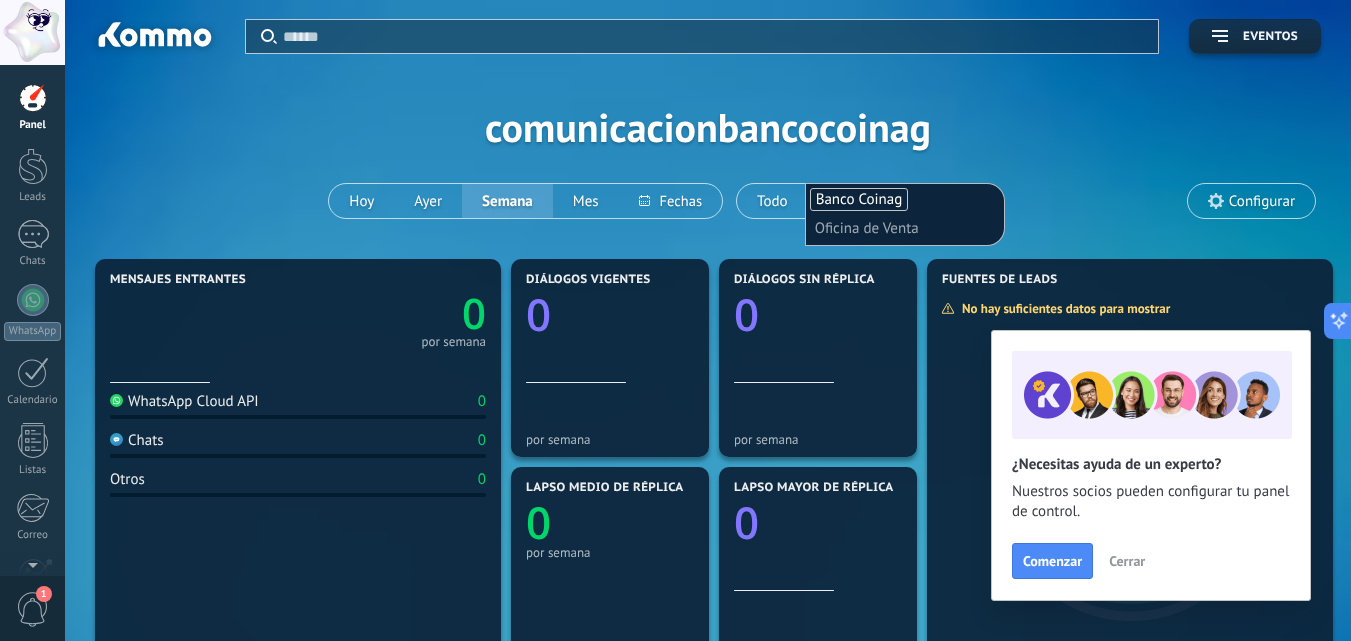 click on "Banco Coinag" at bounding box center (859, 199) 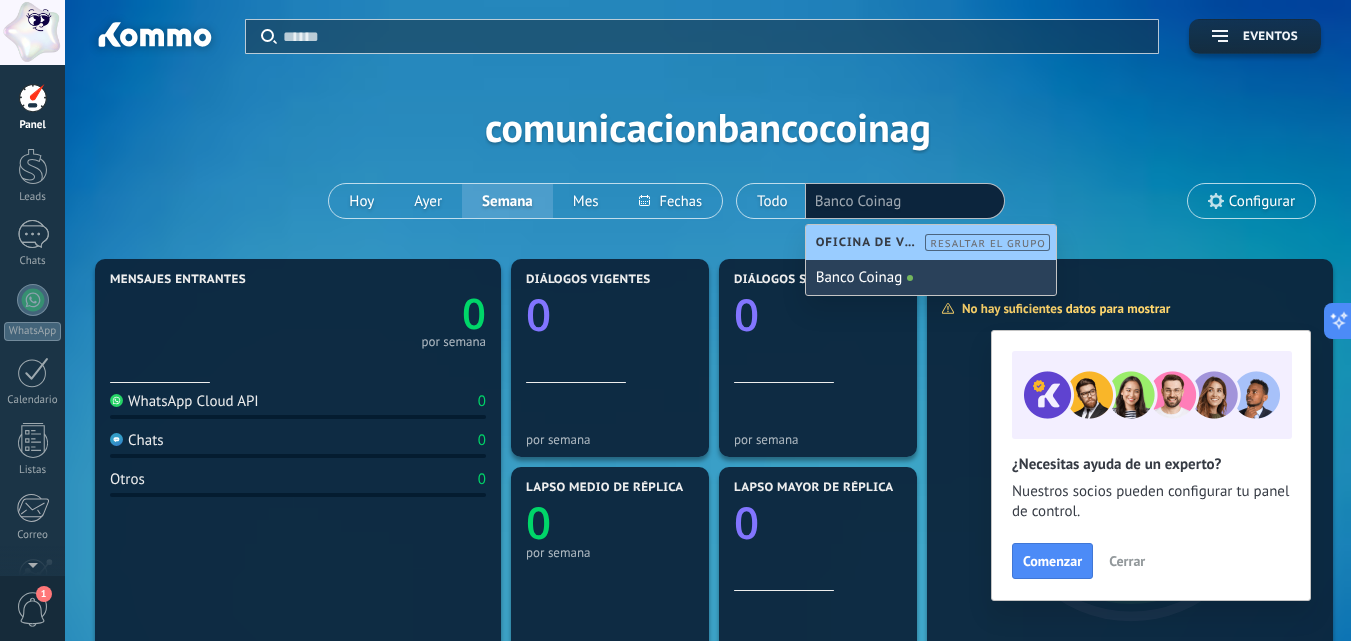 click on "Banco Coinag" at bounding box center (931, 277) 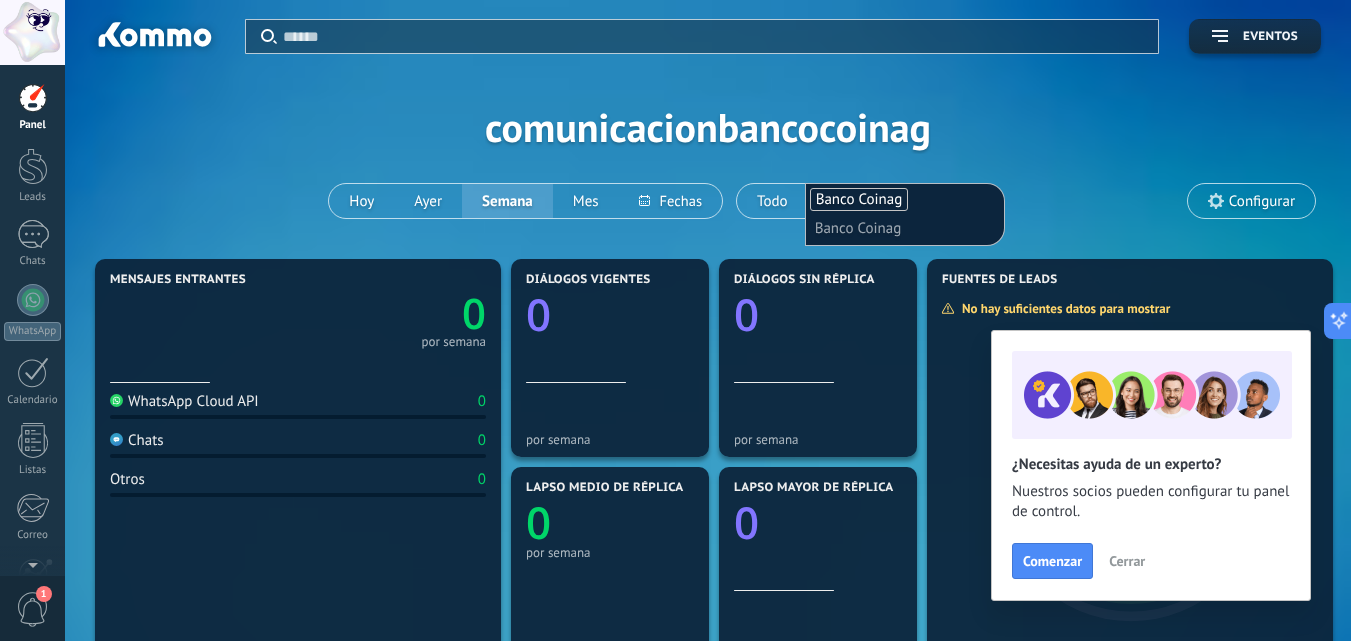 click at bounding box center (865, 228) 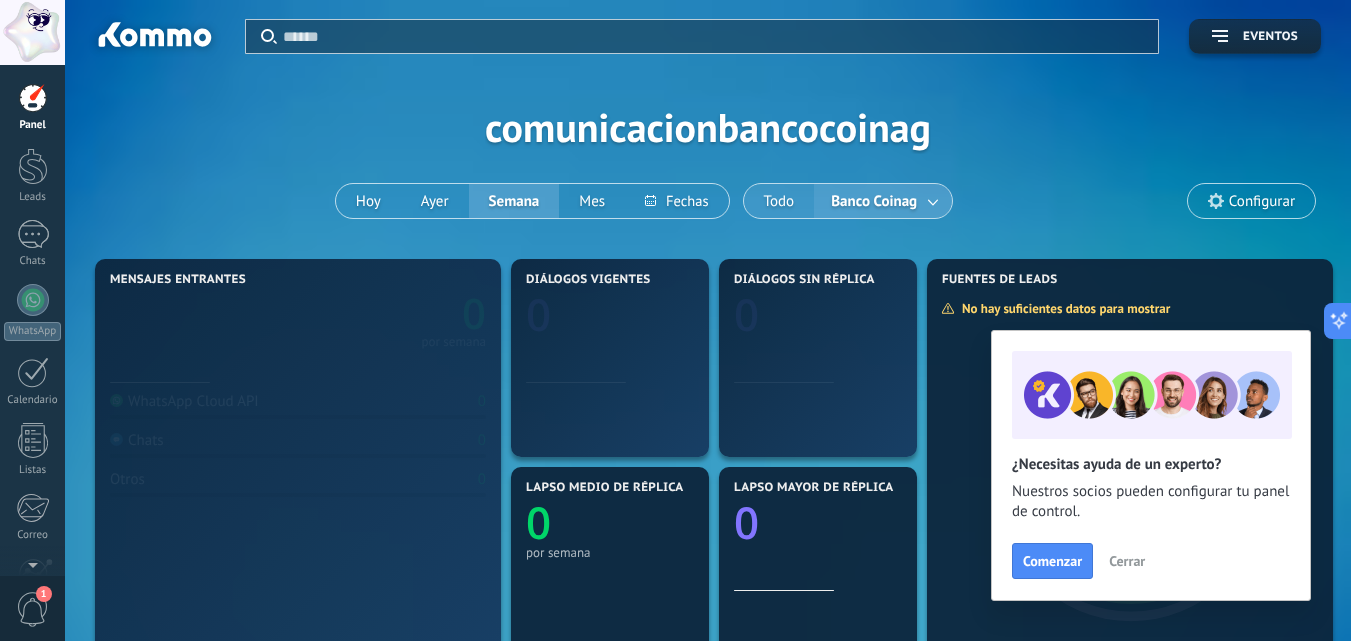 click on "Todo" at bounding box center [779, 201] 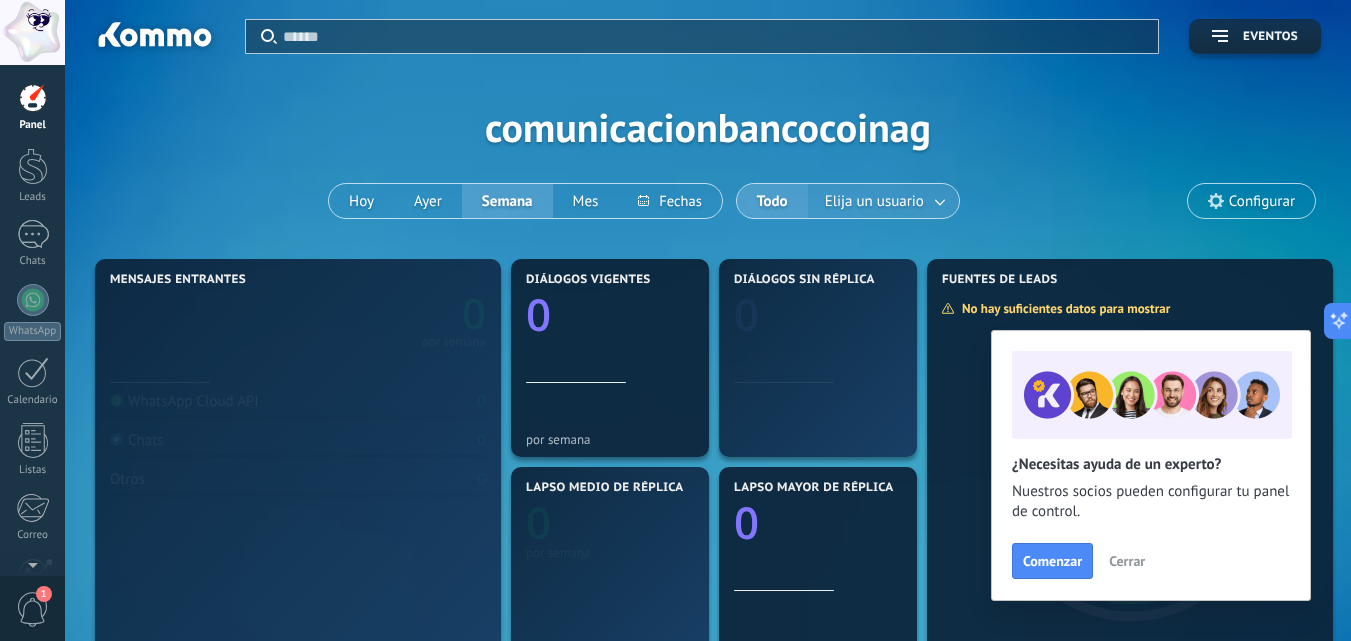 click on "Elija un usuario" at bounding box center (874, 201) 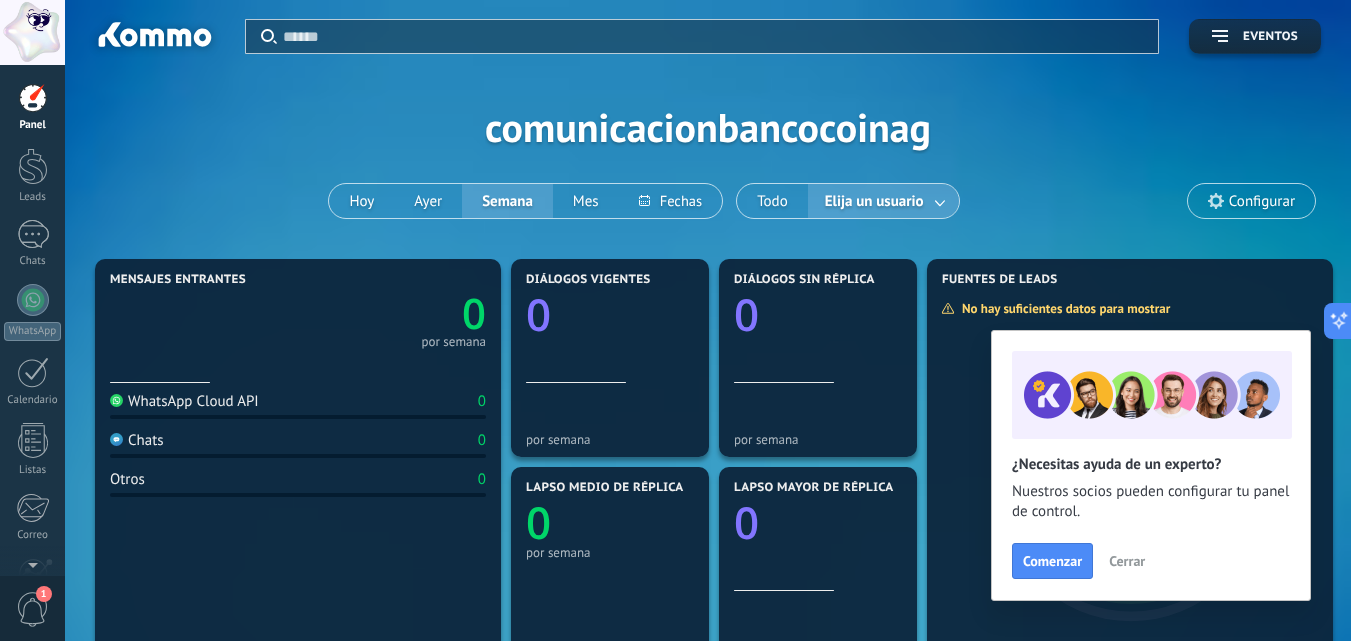 click at bounding box center (941, 201) 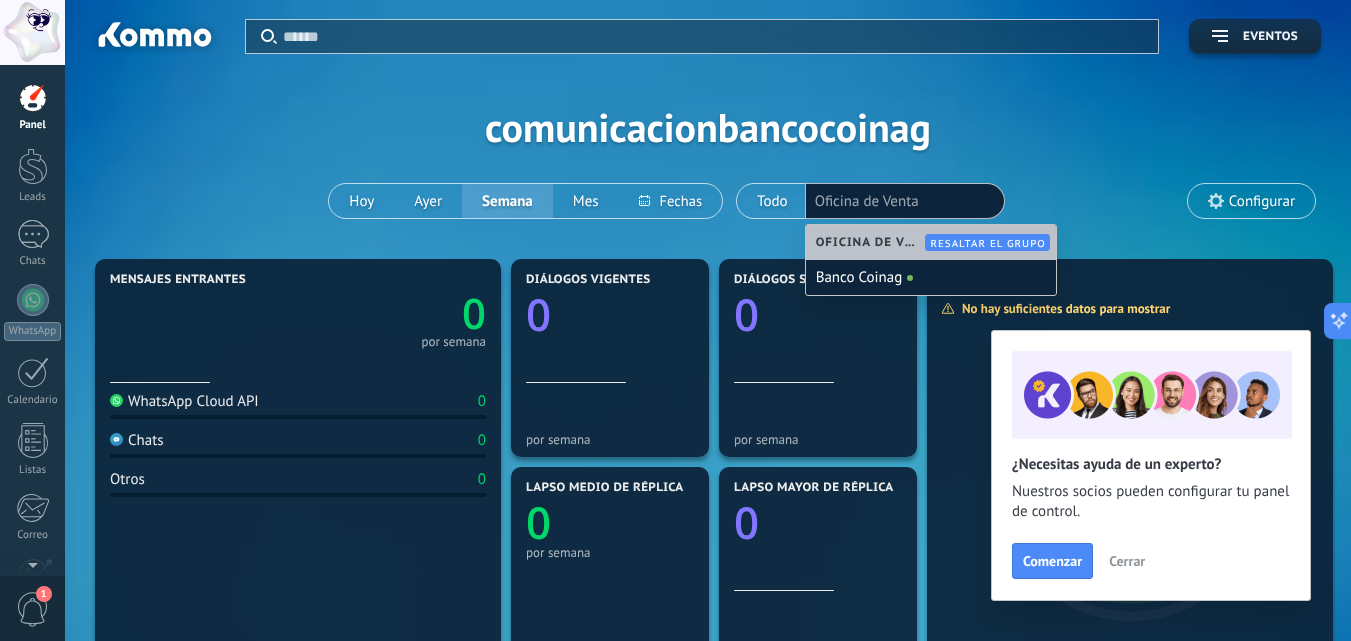 click on "Oficina de Venta" at bounding box center (873, 242) 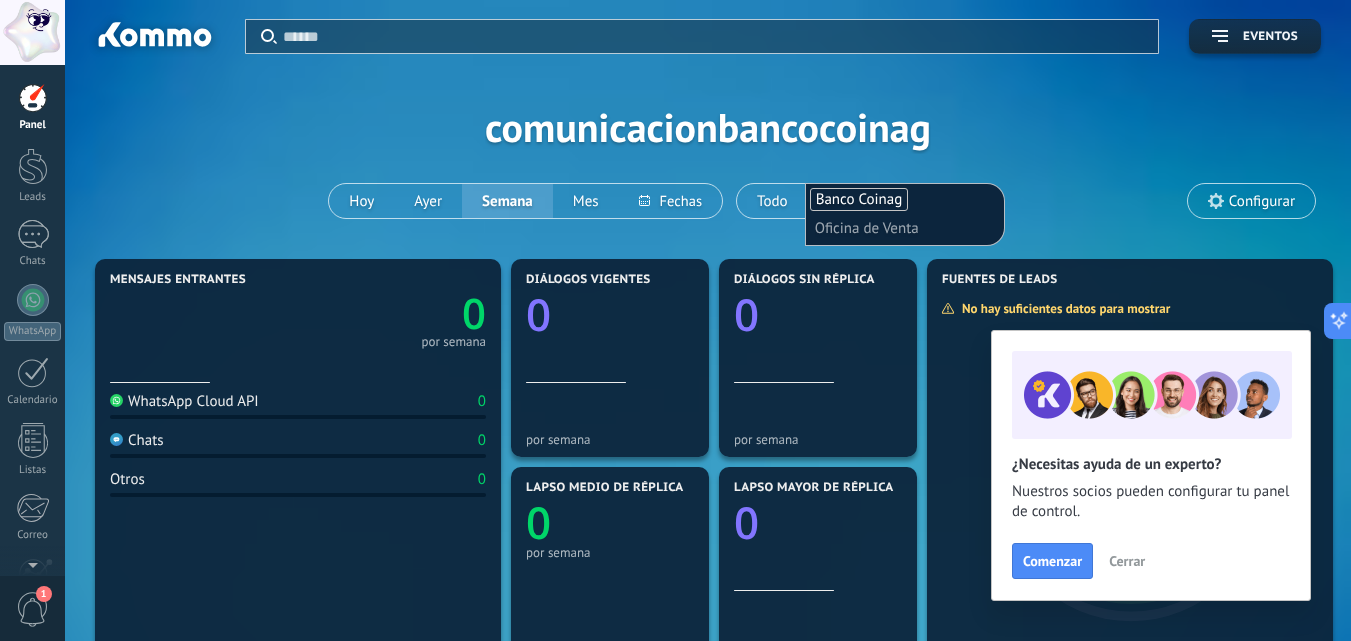 click on "Aplicar Eventos comunicacionbancocoinag Hoy Ayer Semana Mes Todo Elija un usuario Banco Coinag Oficina de Venta Configurar" at bounding box center [708, 127] 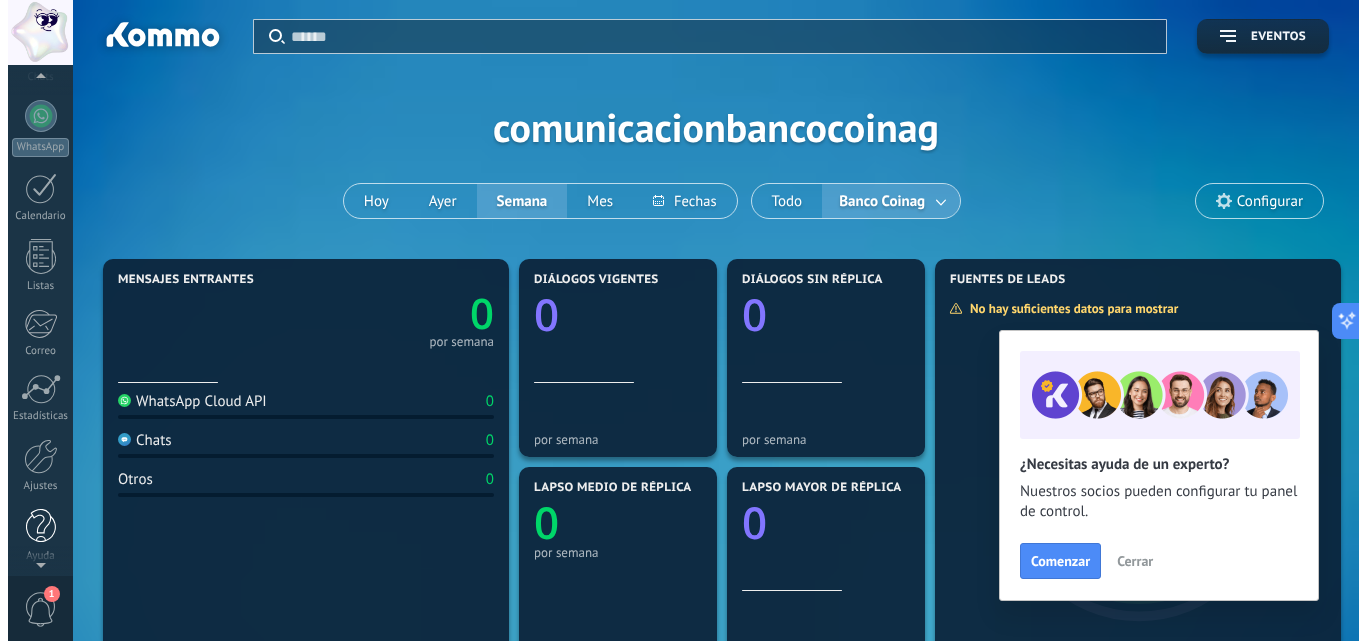 scroll, scrollTop: 191, scrollLeft: 0, axis: vertical 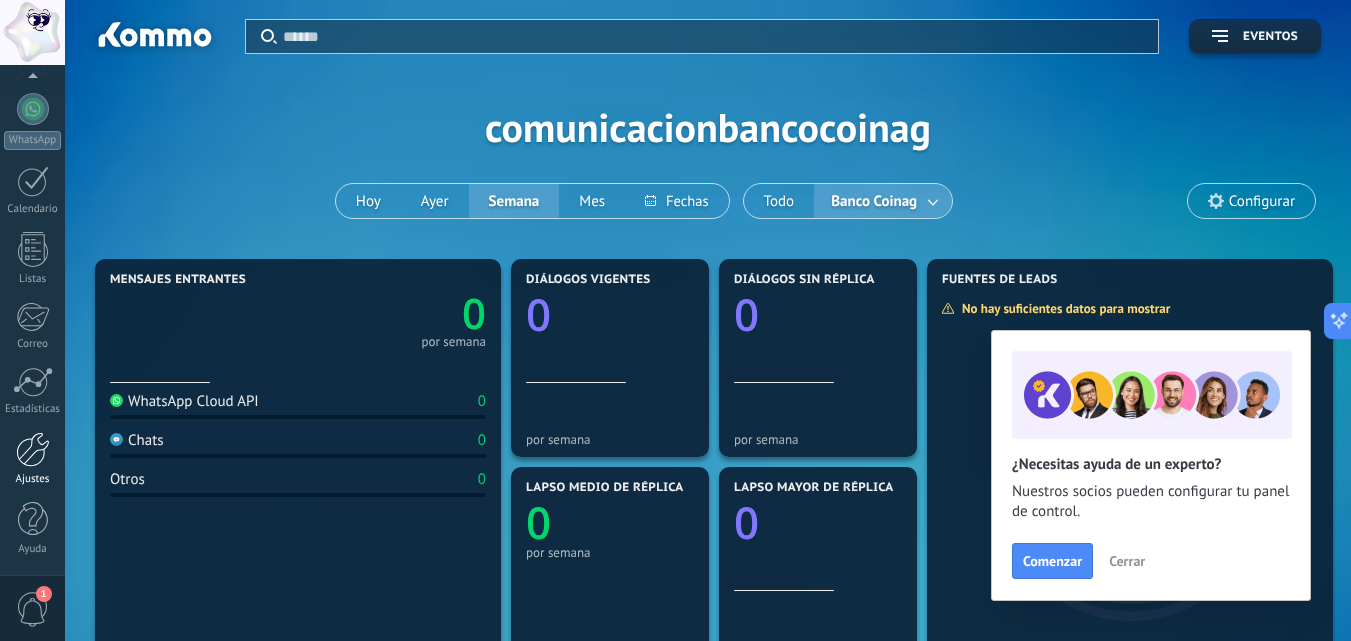 click at bounding box center (33, 449) 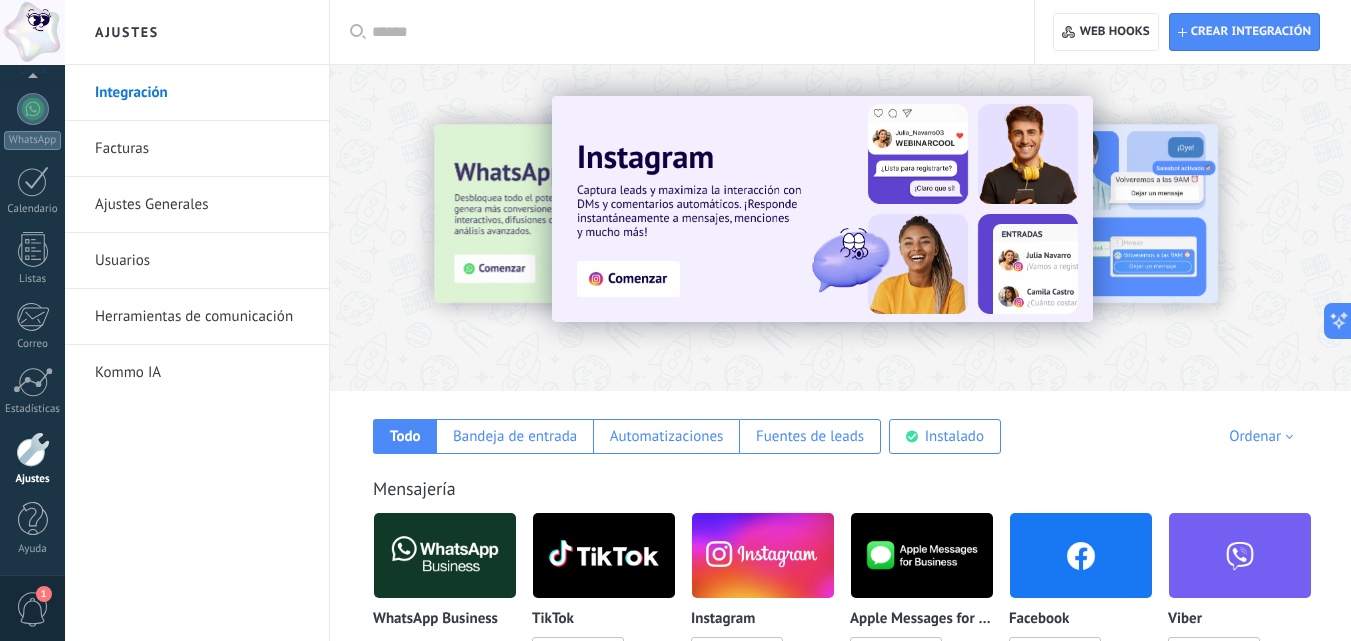 click on "Usuarios" at bounding box center [202, 261] 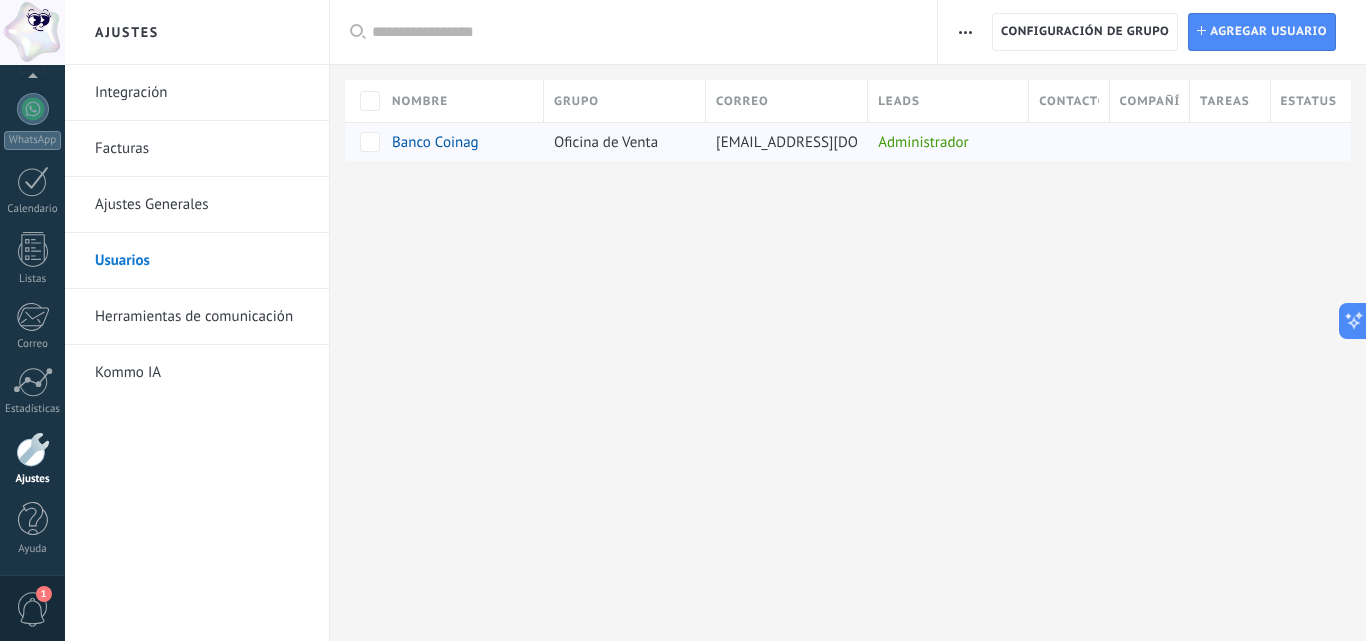 click on "[EMAIL_ADDRESS][DOMAIN_NAME]" at bounding box center (829, 142) 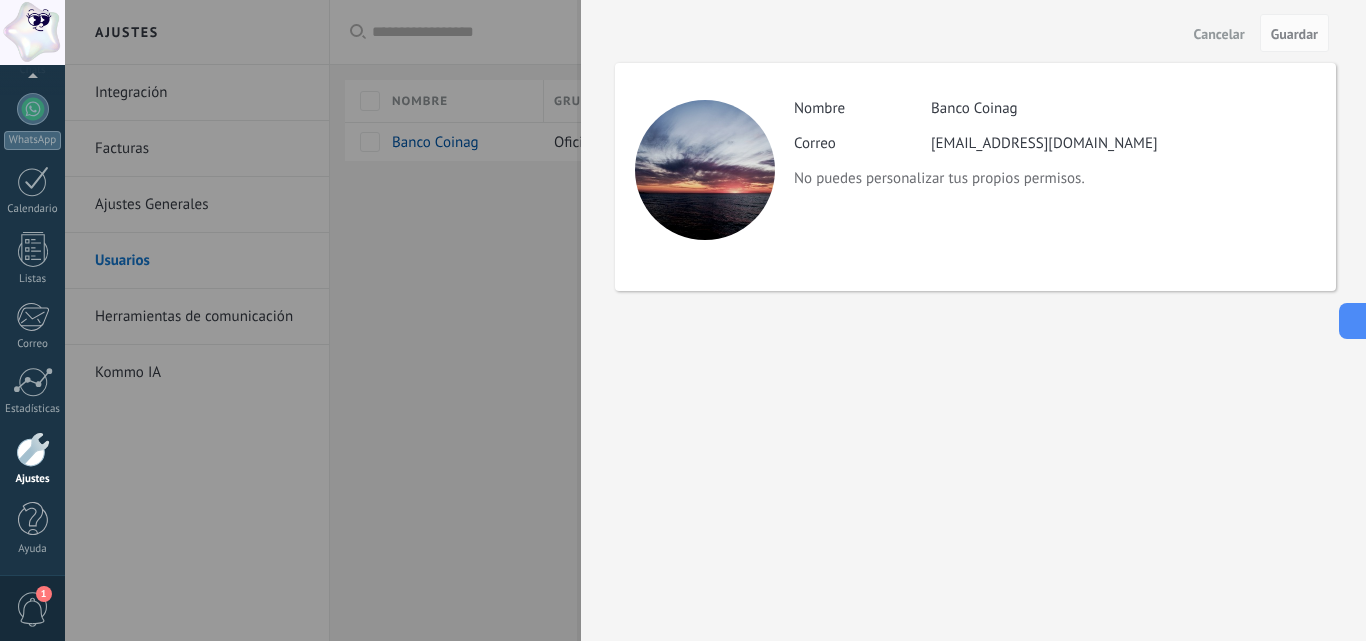 click at bounding box center [683, 320] 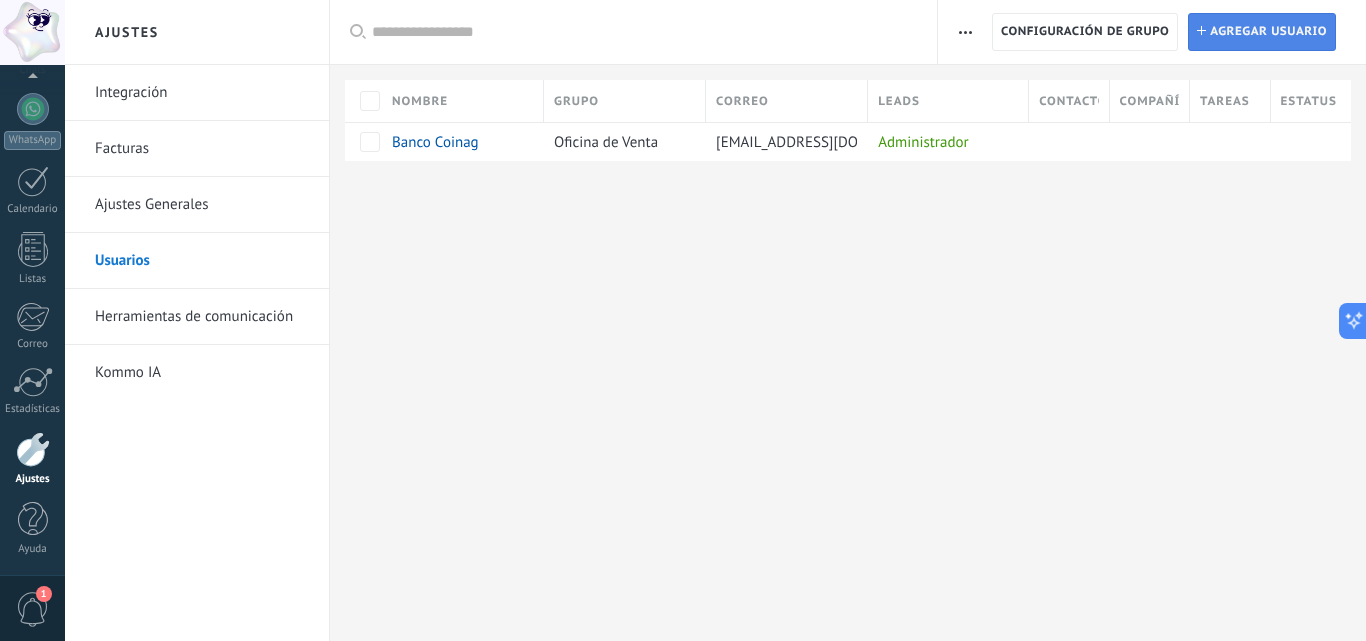click on "Agregar usuario" at bounding box center [1268, 32] 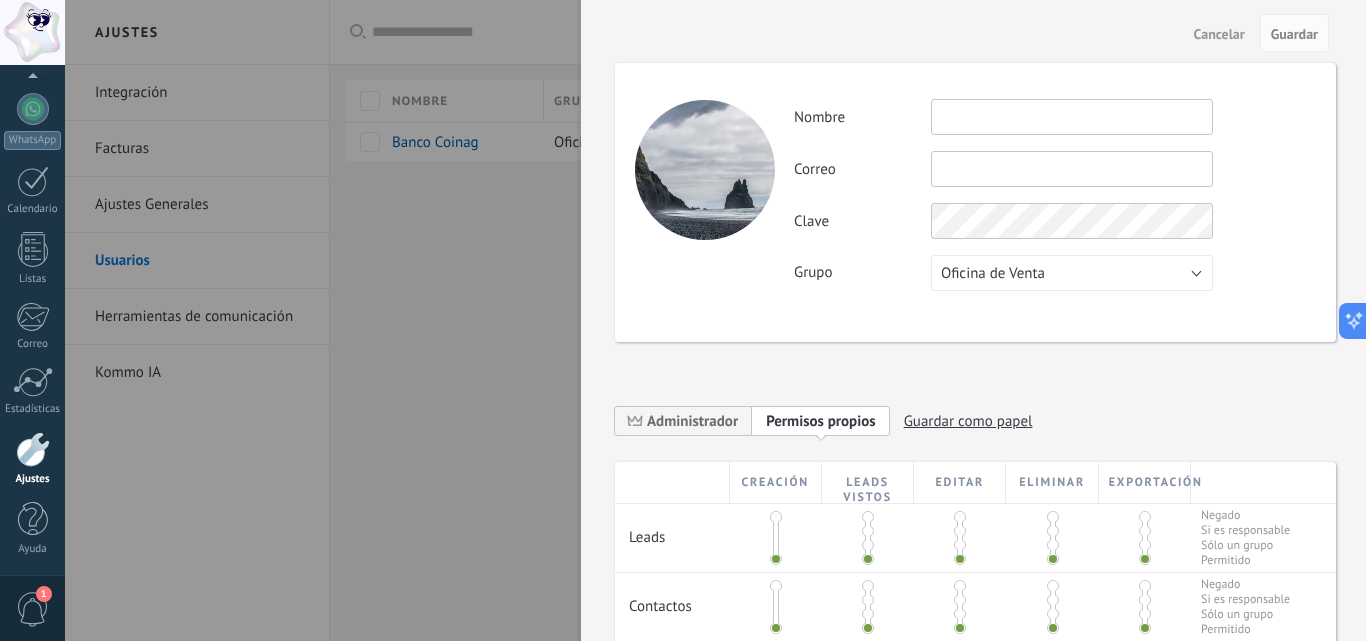 click at bounding box center (1072, 117) 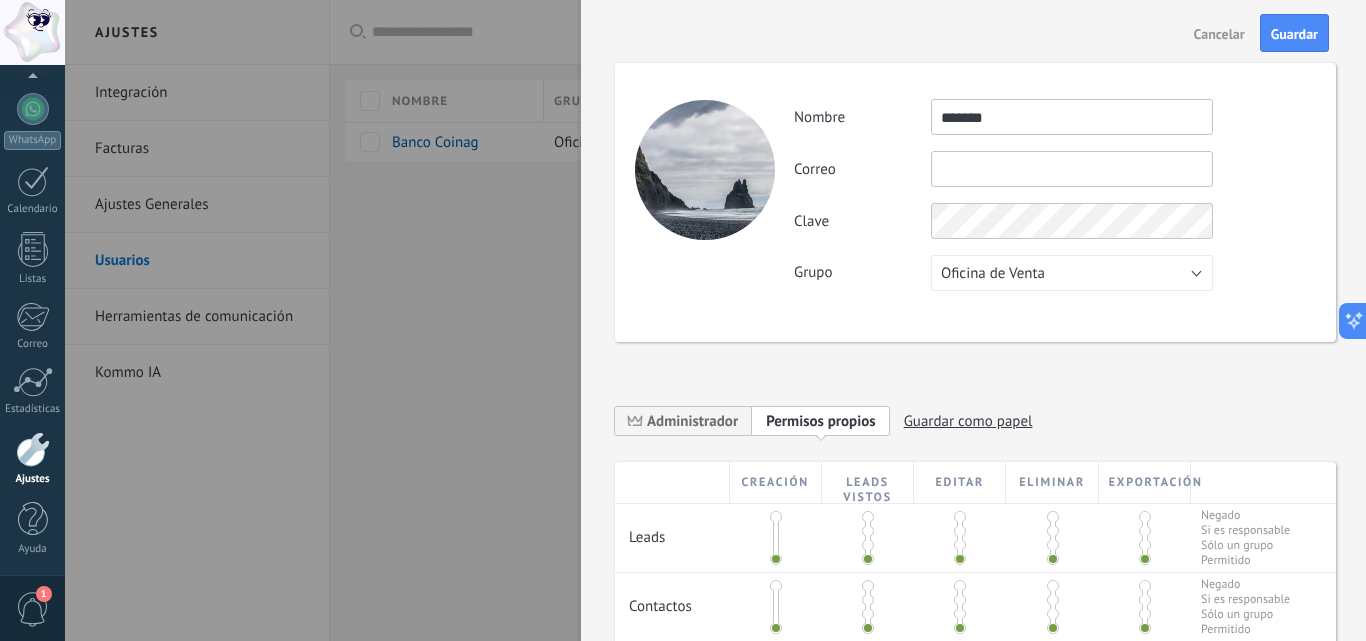 type on "*******" 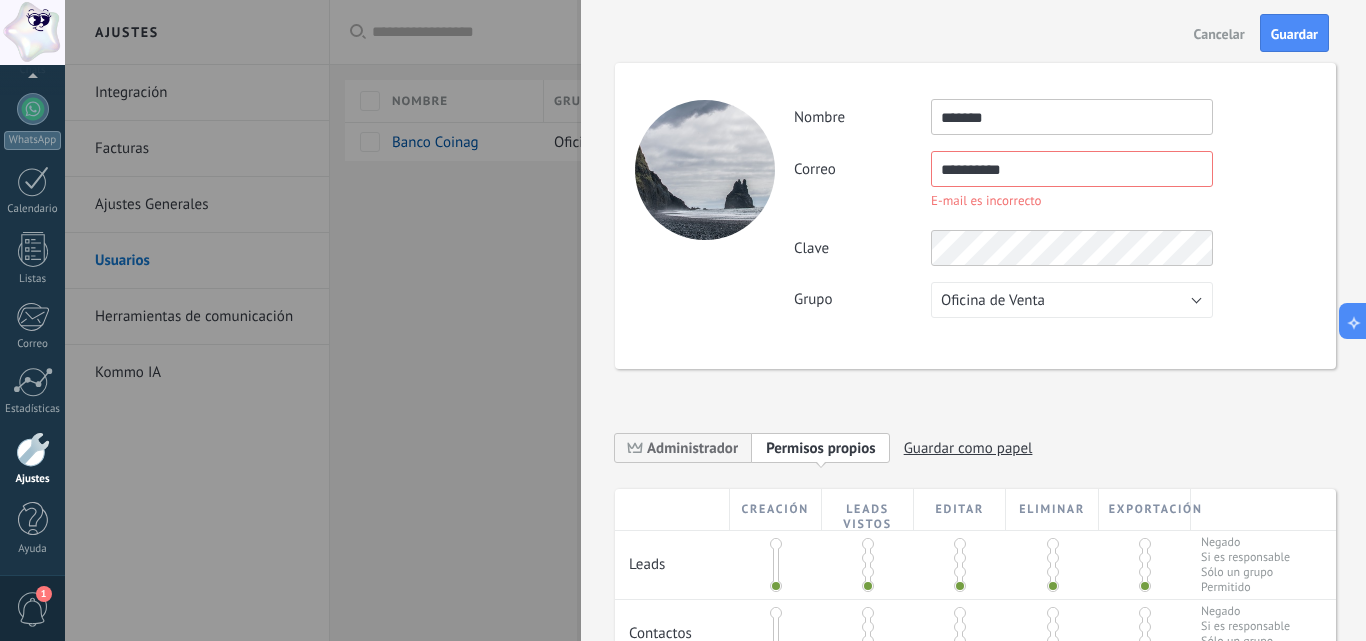 drag, startPoint x: 1010, startPoint y: 169, endPoint x: 741, endPoint y: 176, distance: 269.09106 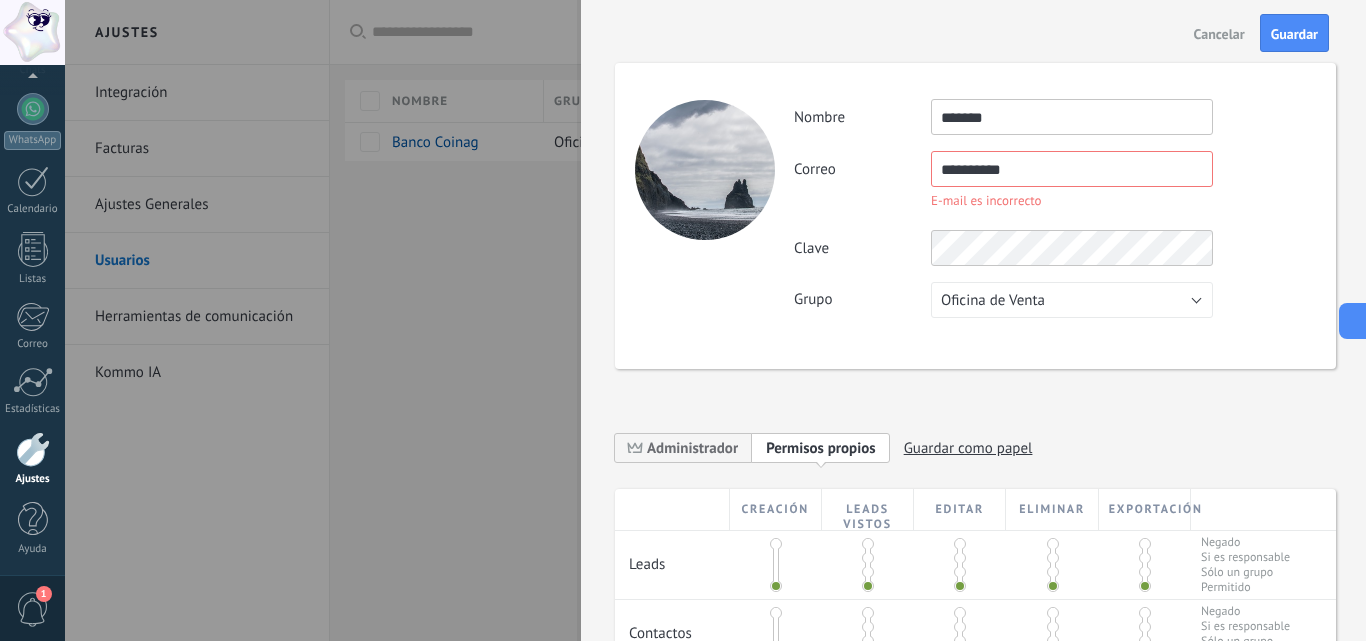 paste on "**********" 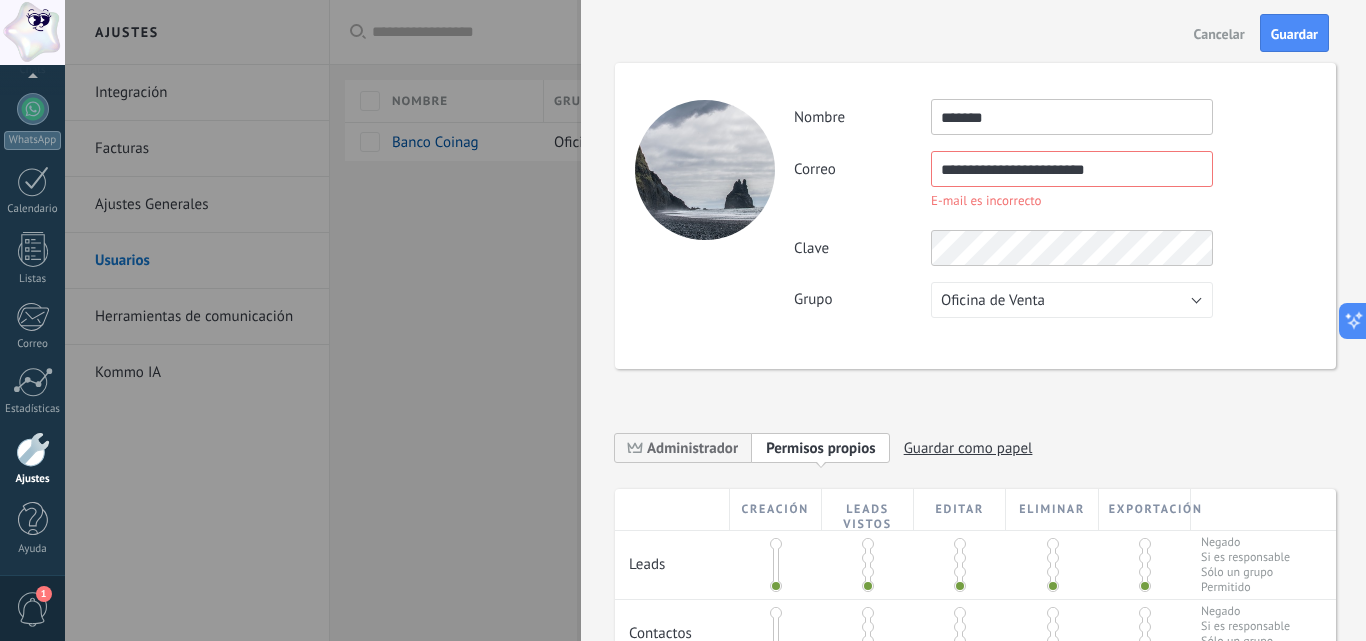 type on "**********" 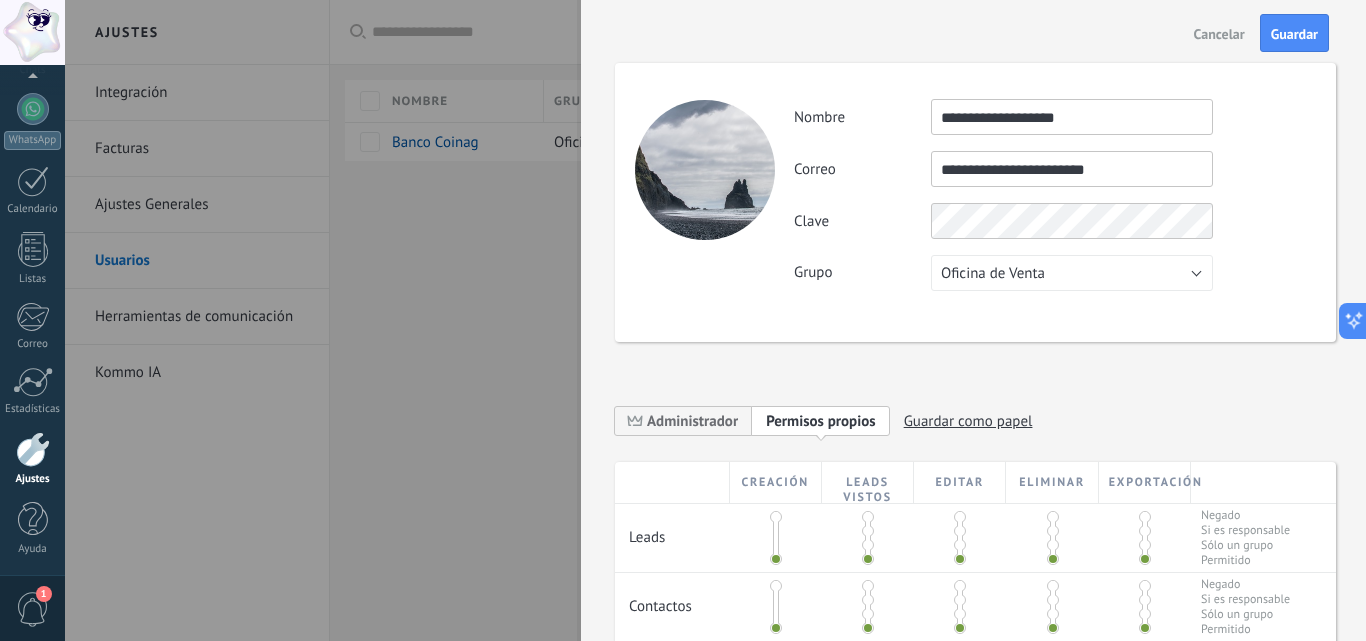 type on "**********" 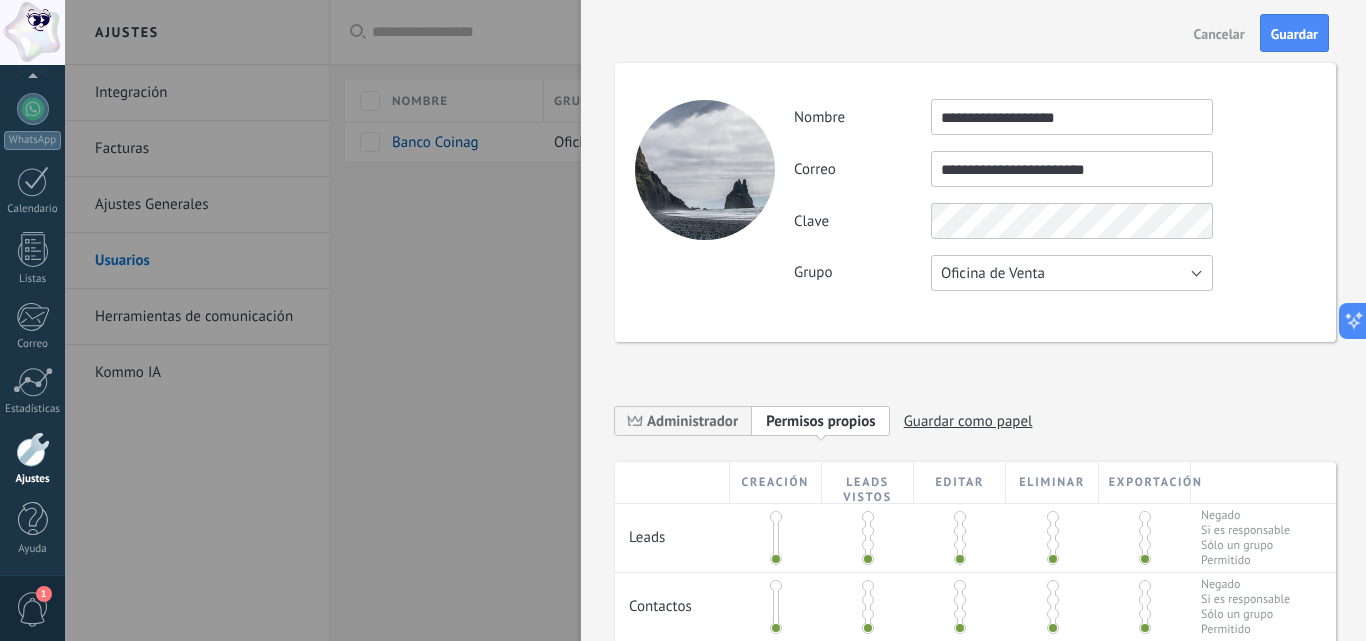 click on "Oficina de Venta" at bounding box center (1072, 273) 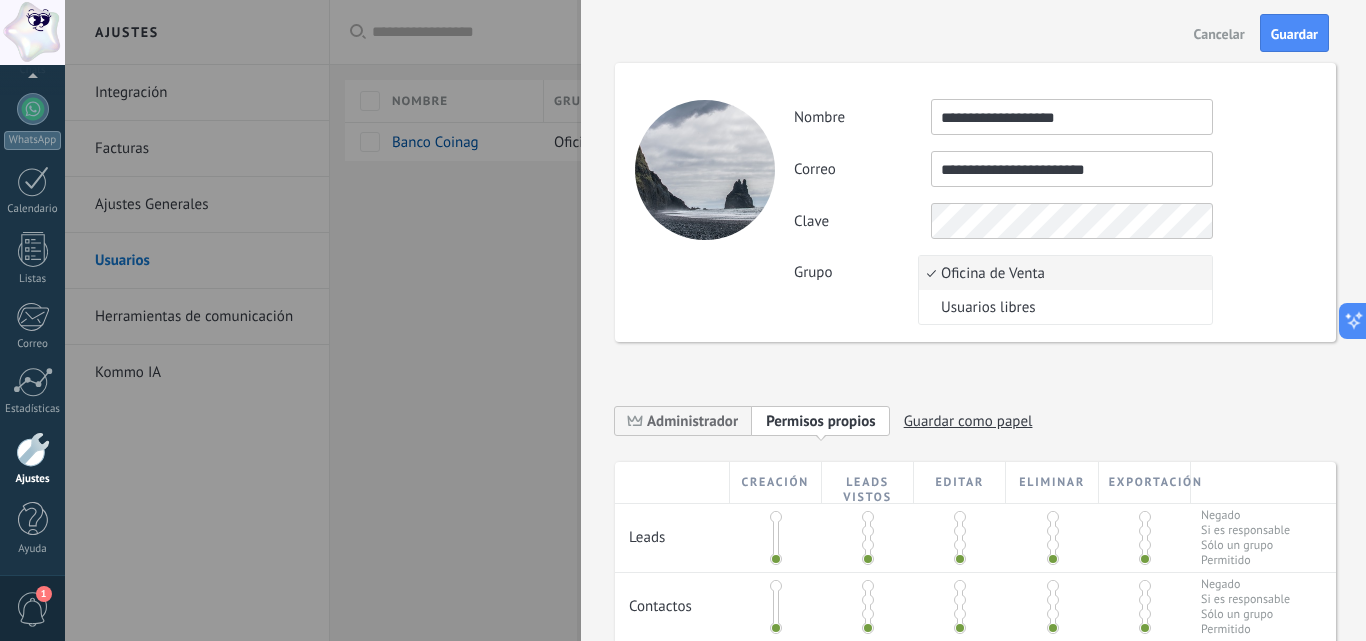 click on "Oficina de Venta" at bounding box center [1062, 273] 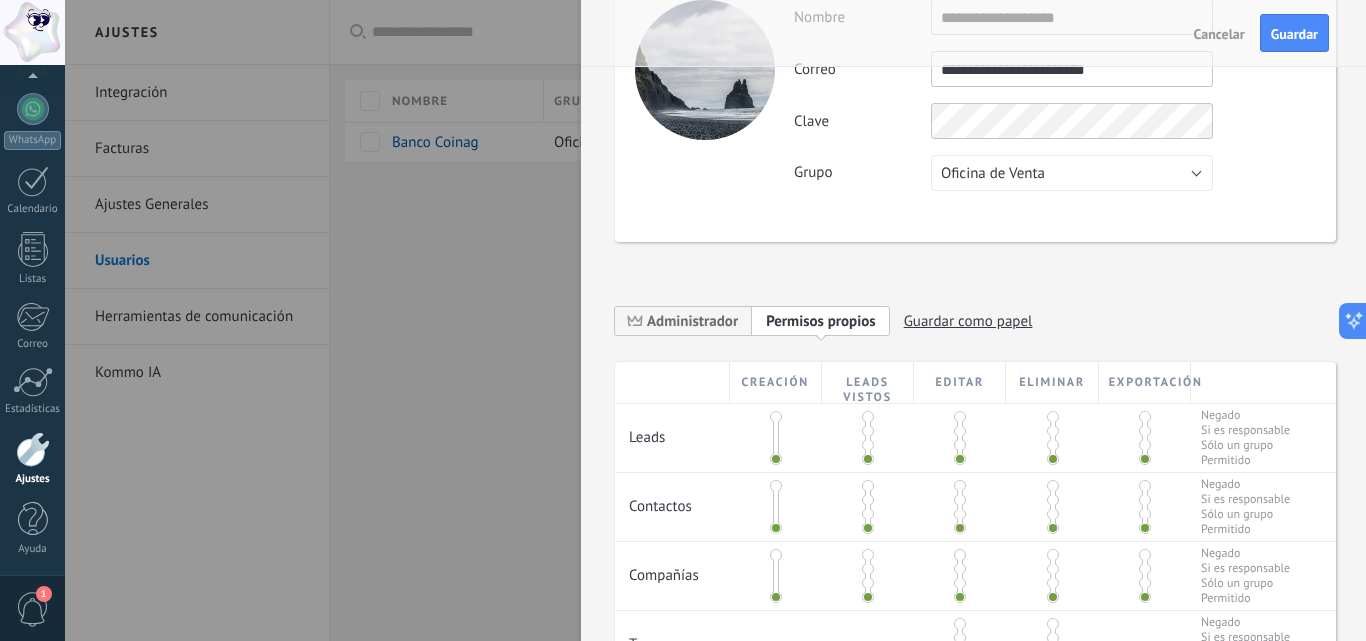 scroll, scrollTop: 0, scrollLeft: 0, axis: both 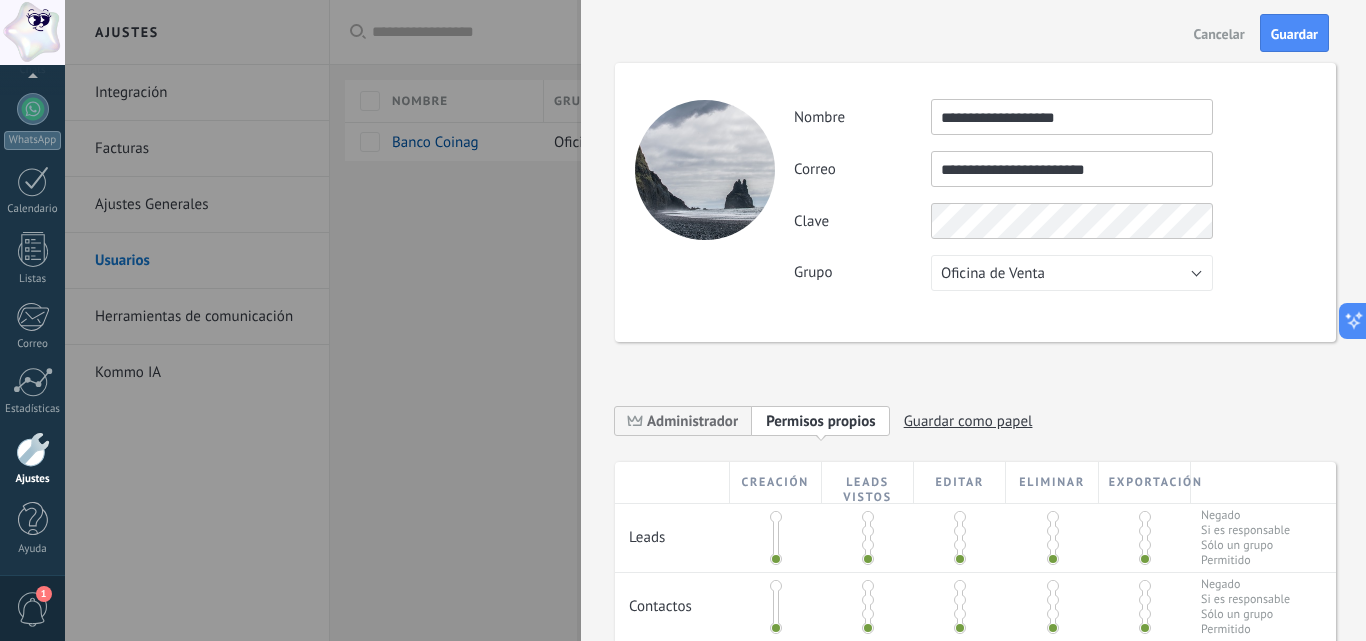 click on "**********" at bounding box center (1072, 169) 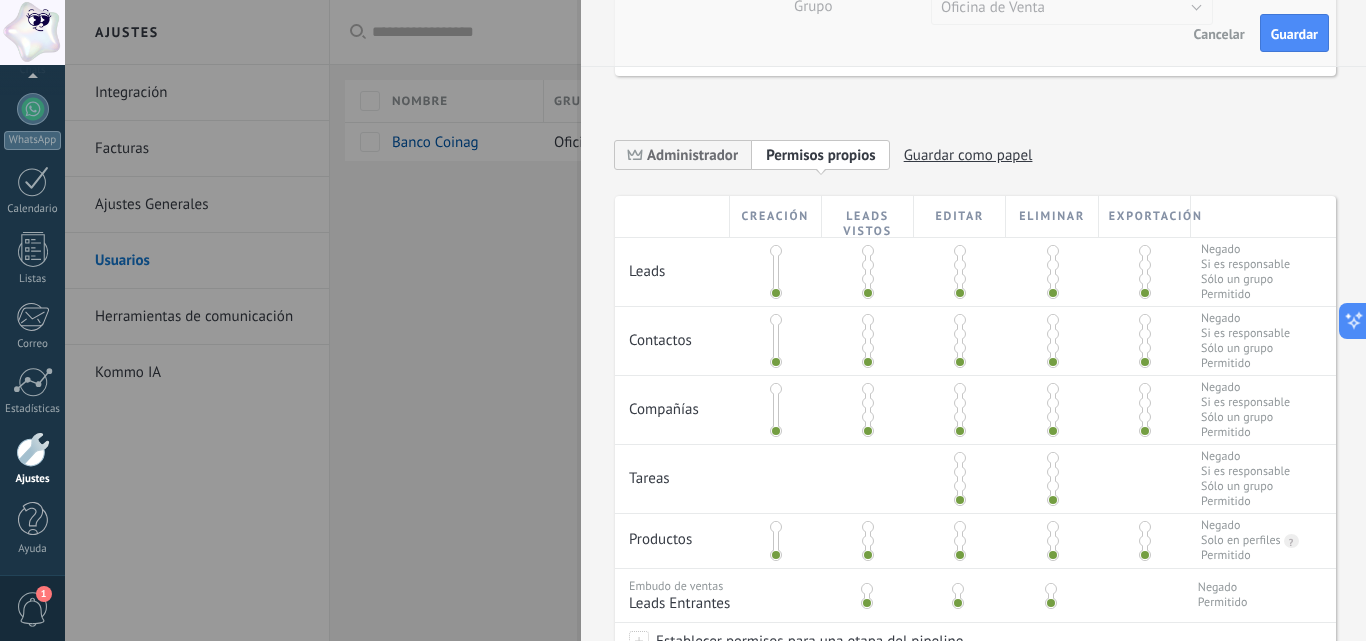 scroll, scrollTop: 300, scrollLeft: 0, axis: vertical 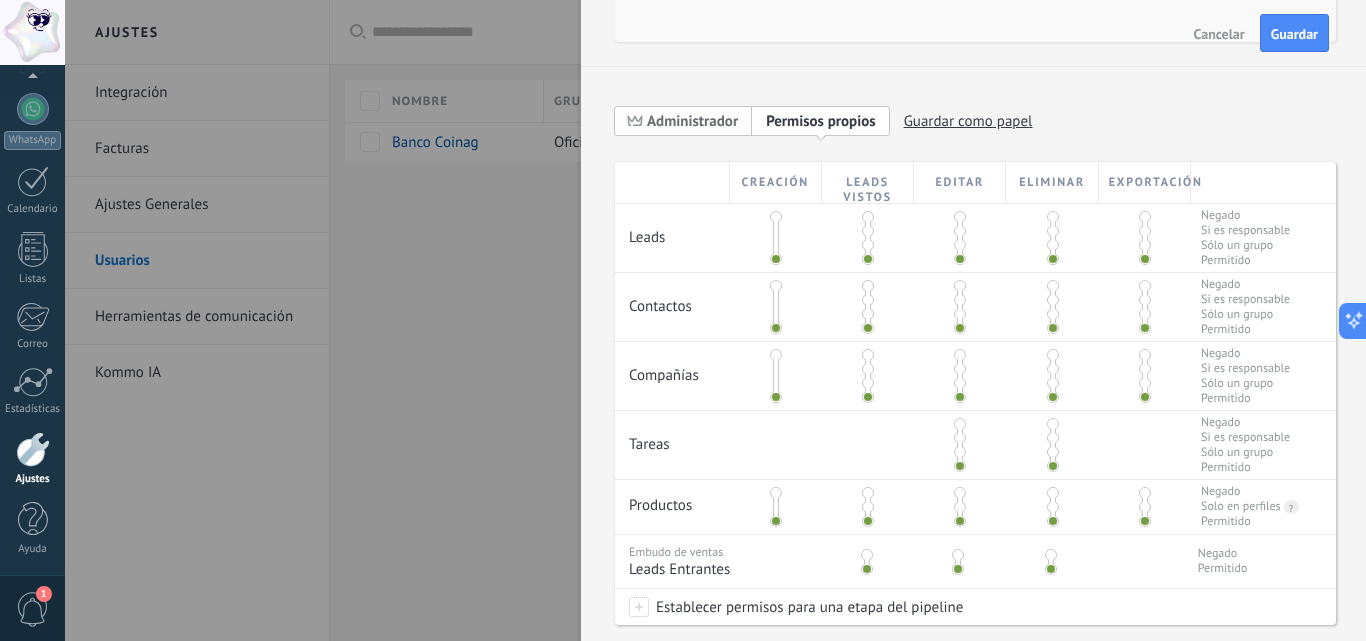 click on "**********" at bounding box center (975, 269) 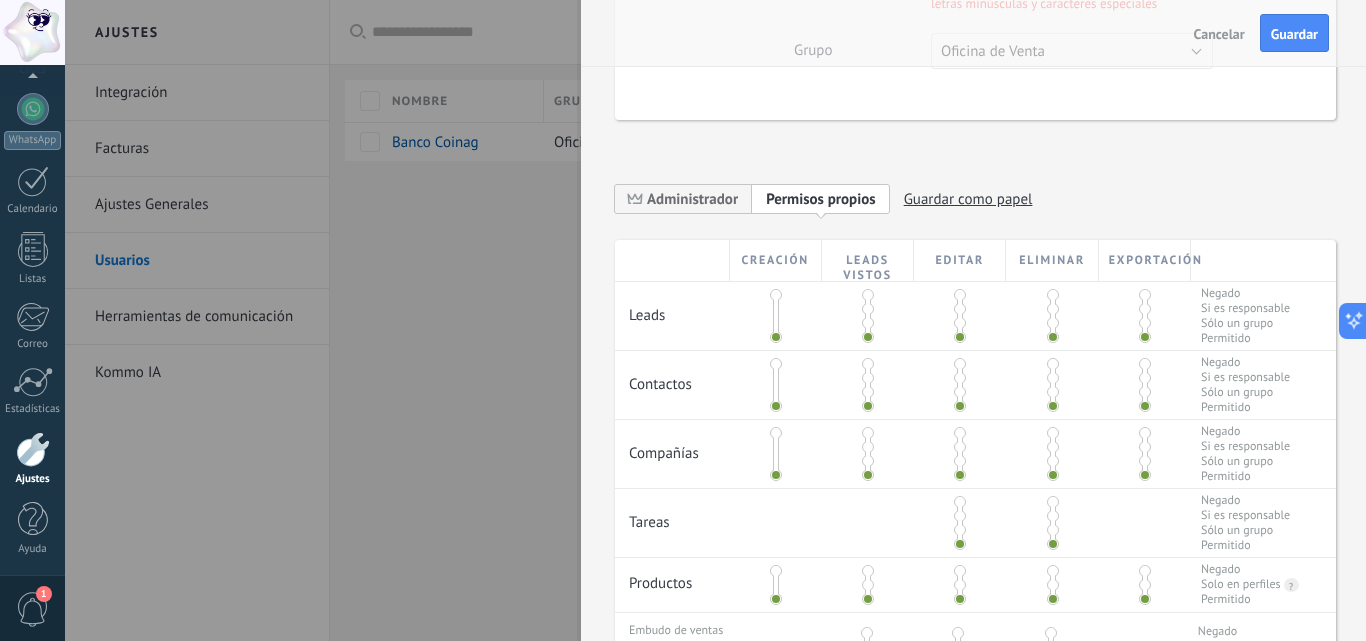 click on "**********" at bounding box center [975, 205] 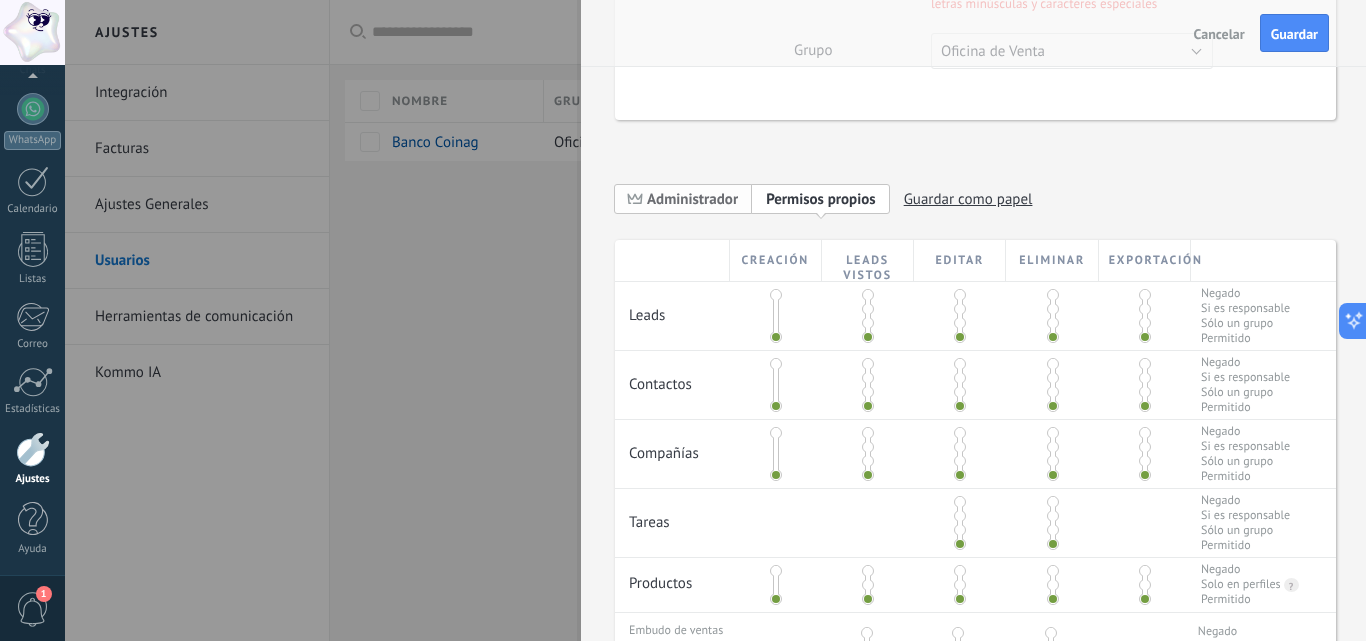 click on "Administrador" at bounding box center [692, 199] 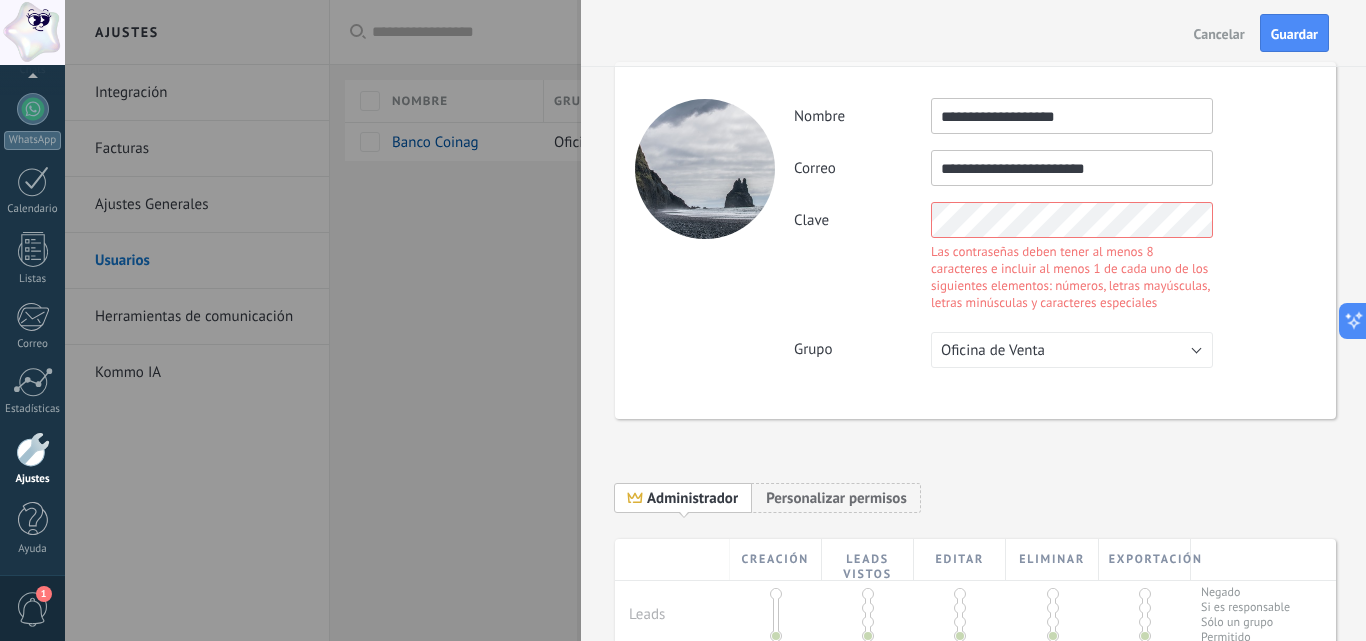scroll, scrollTop: 0, scrollLeft: 0, axis: both 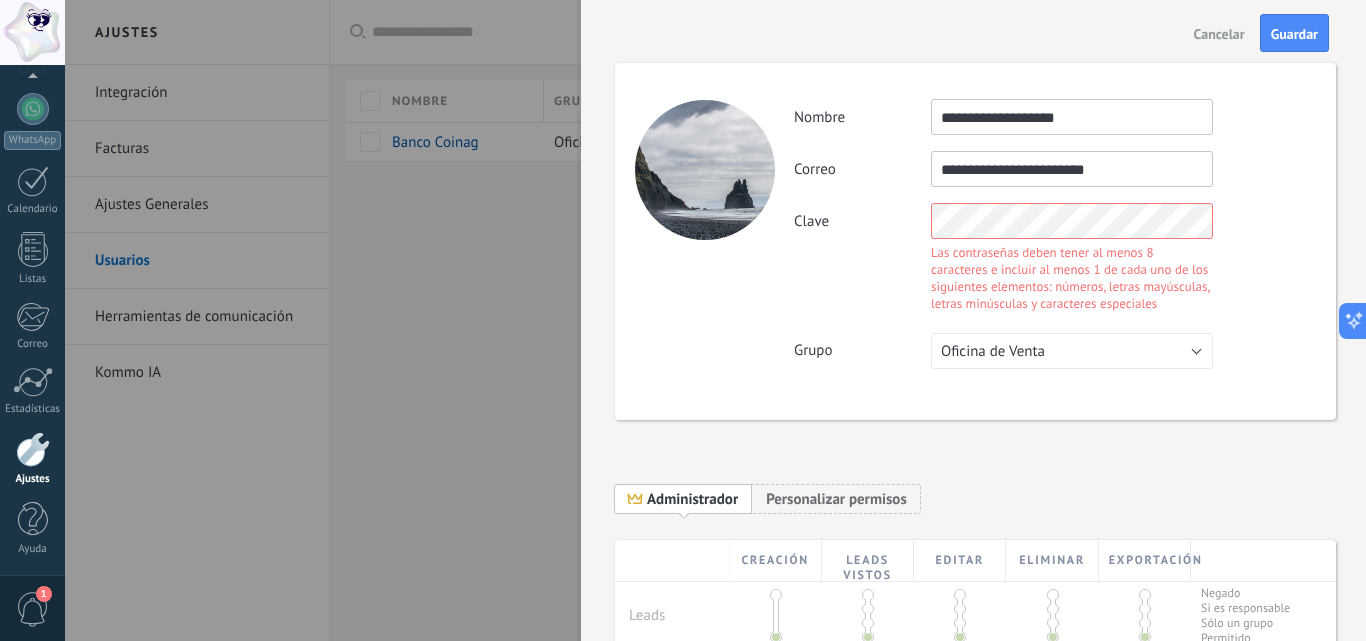 click on "**********" at bounding box center (975, 241) 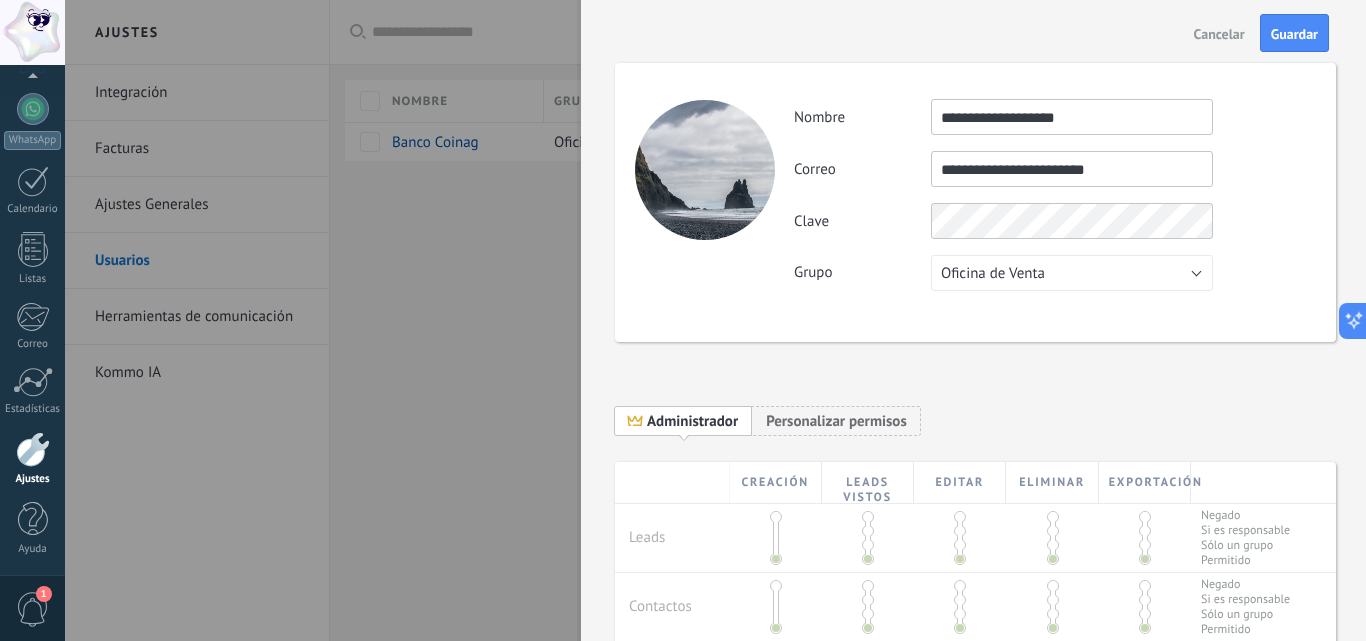 click on "**********" at bounding box center (1072, 169) 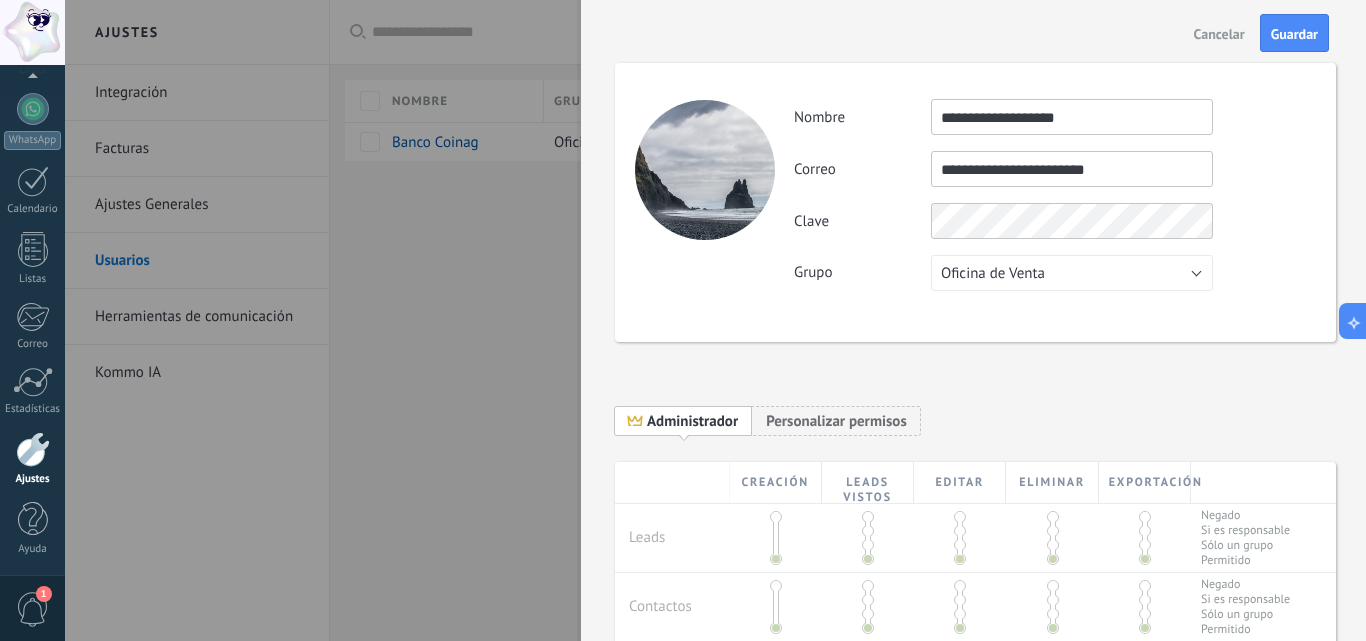 click on "**********" at bounding box center [1072, 169] 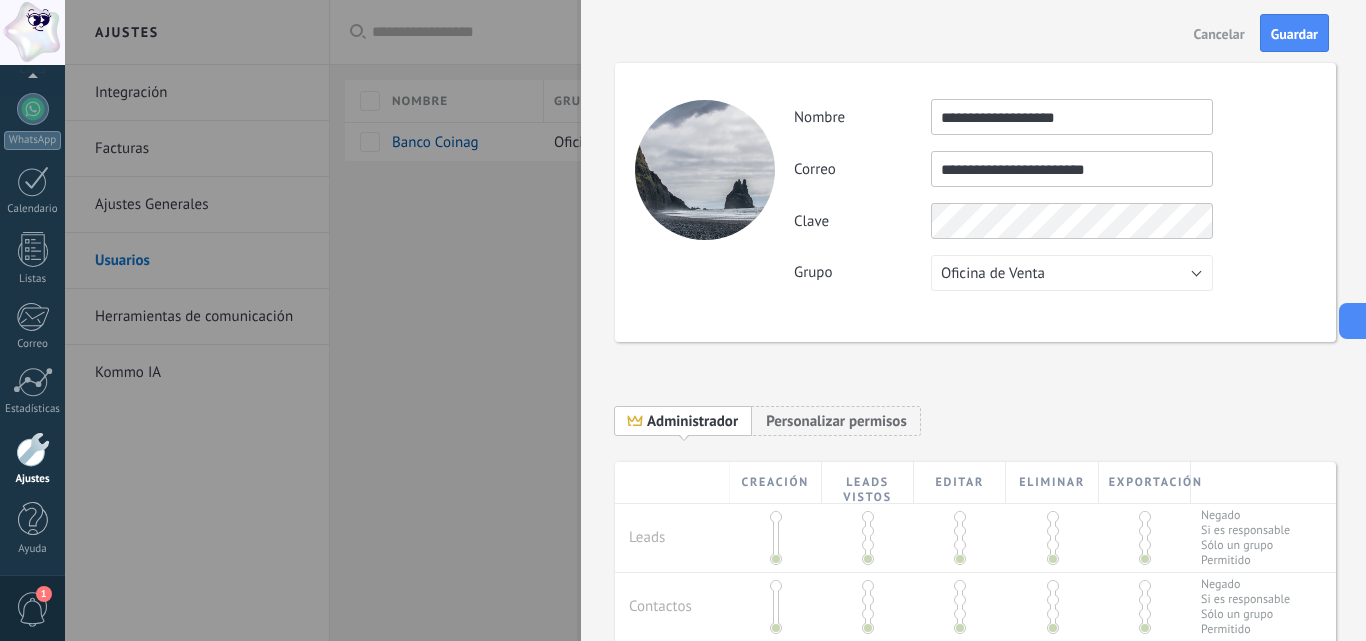 click on "**********" at bounding box center [1072, 169] 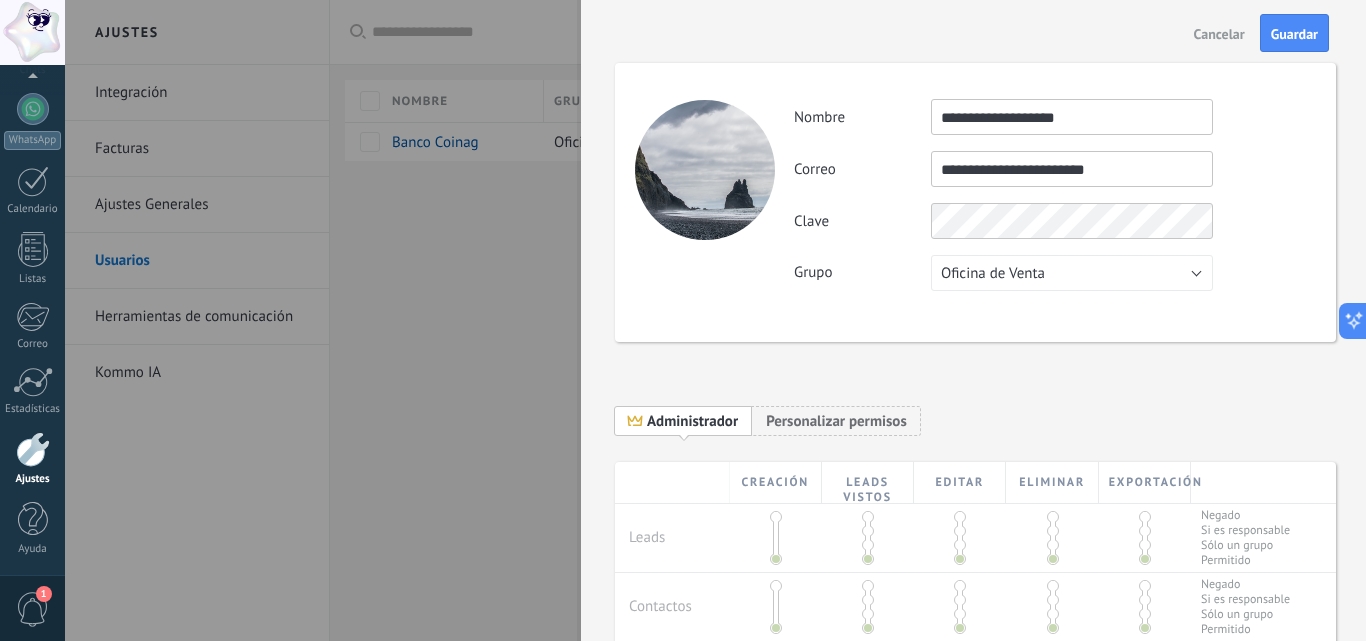 click on "Clave" at bounding box center [1054, 221] 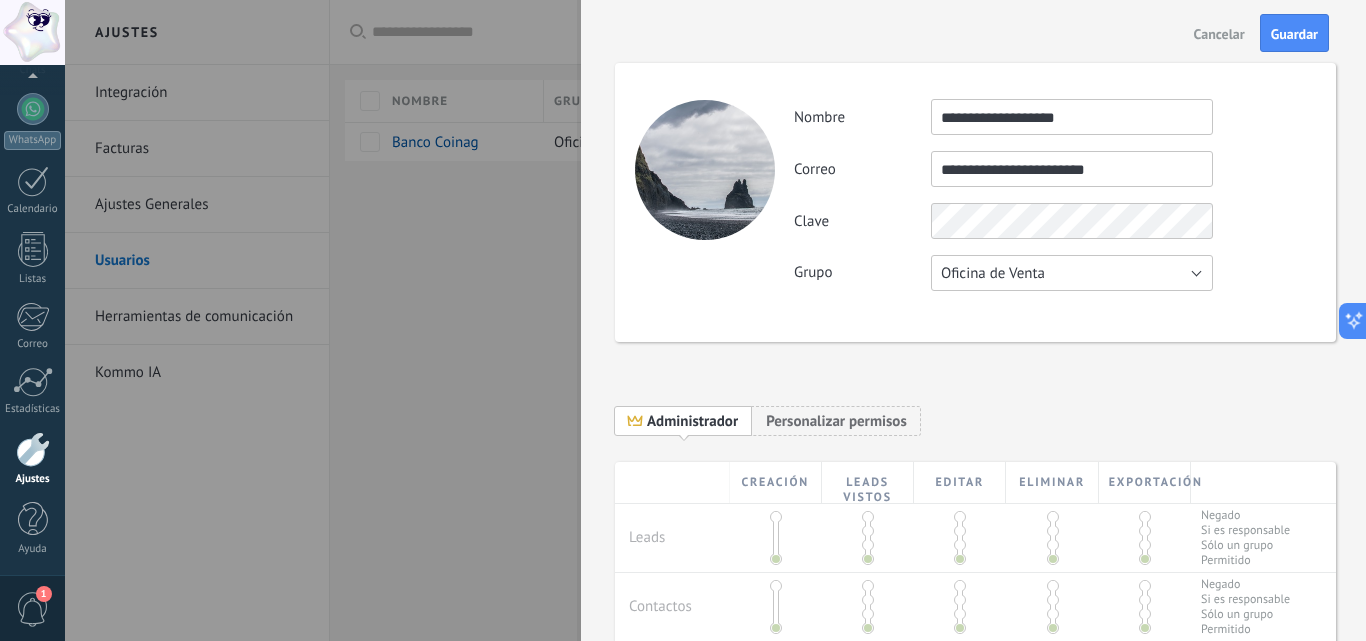 click on "Oficina de Venta" at bounding box center [1072, 273] 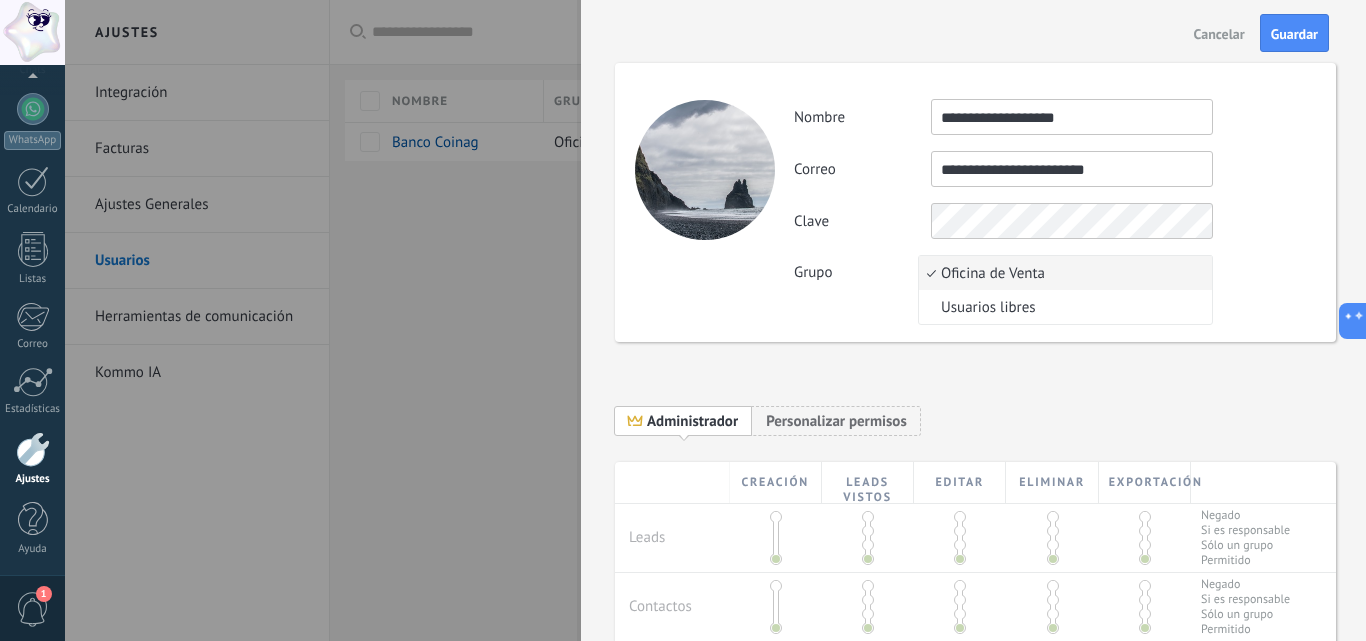 click on "Oficina de Venta" at bounding box center [1062, 273] 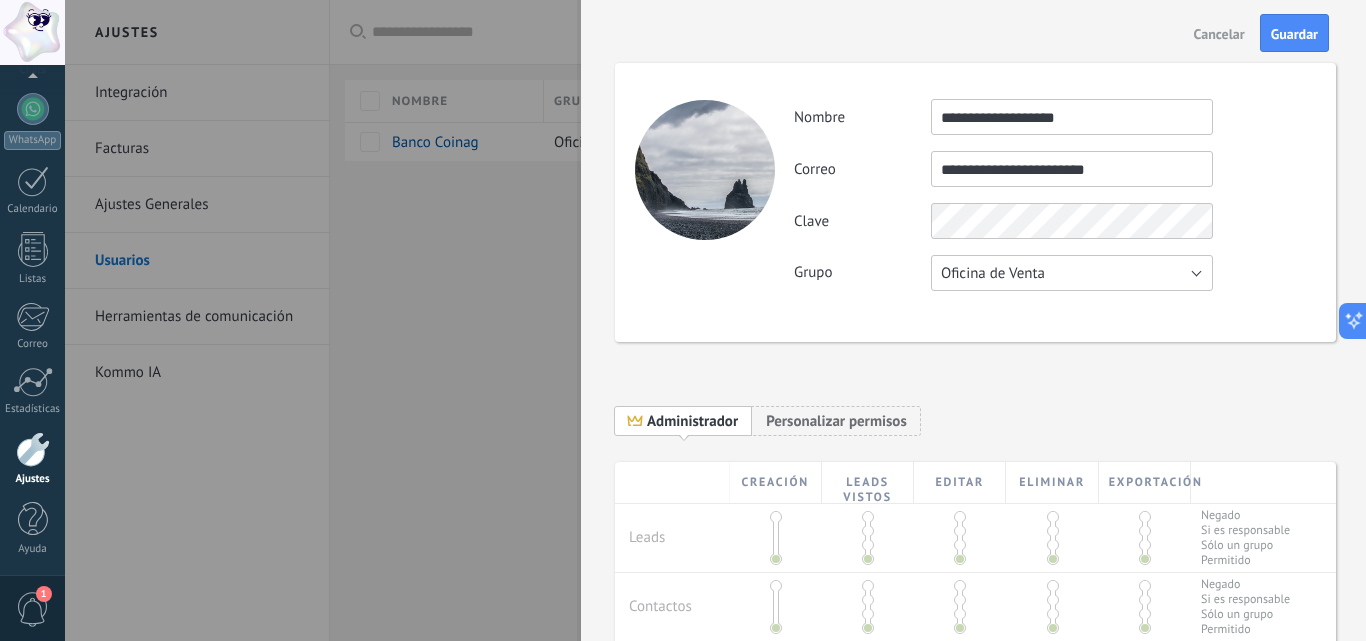 click on "Oficina de Venta" at bounding box center [1072, 273] 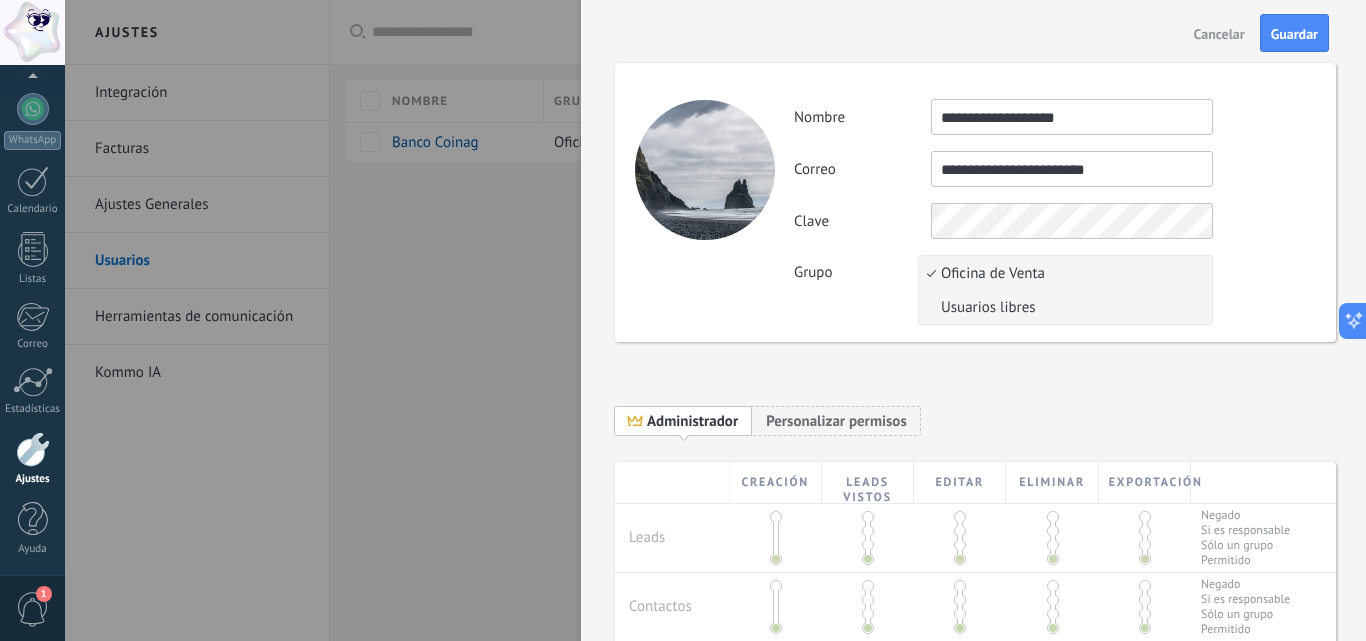 click on "Usuarios libres" at bounding box center [1062, 307] 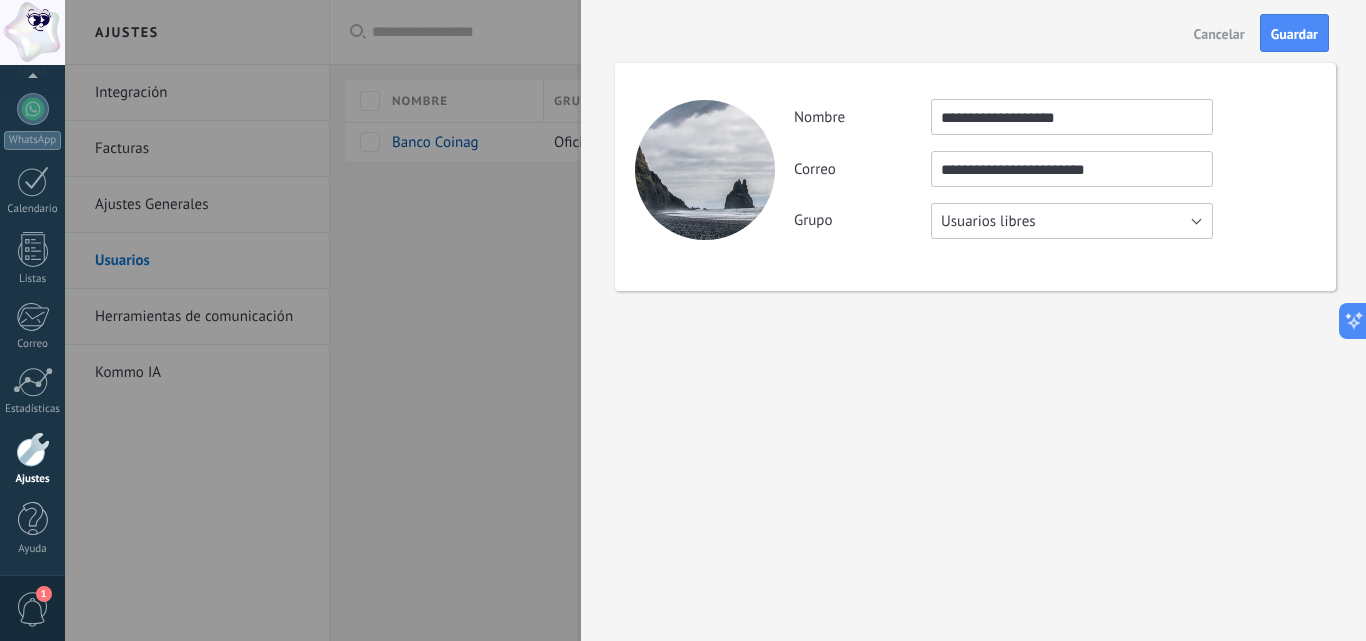 click on "Usuarios libres" at bounding box center [1072, 221] 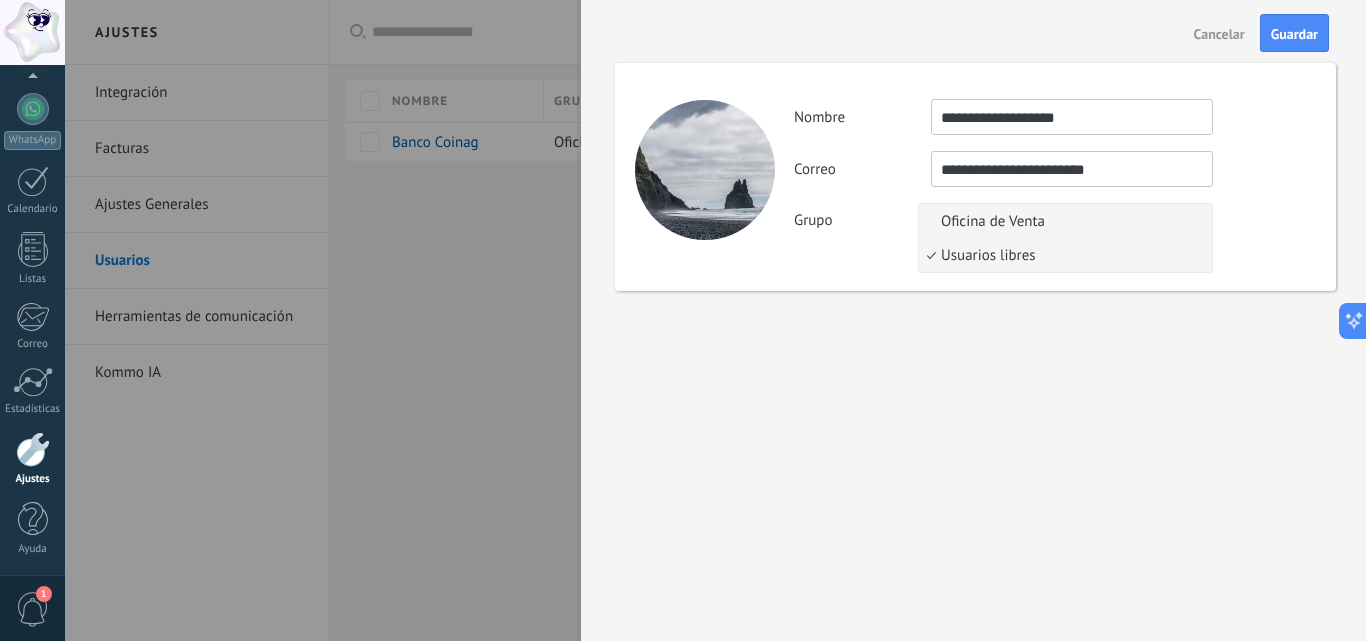 click on "Oficina de Venta" at bounding box center (1062, 221) 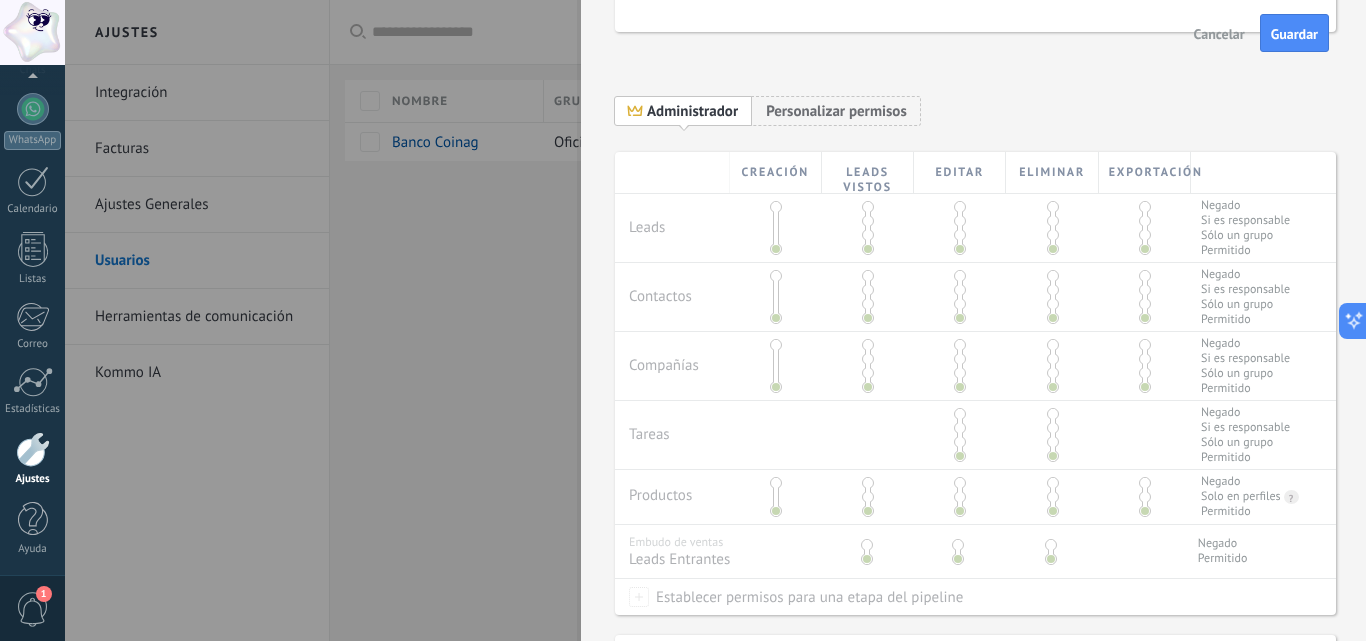 scroll, scrollTop: 0, scrollLeft: 0, axis: both 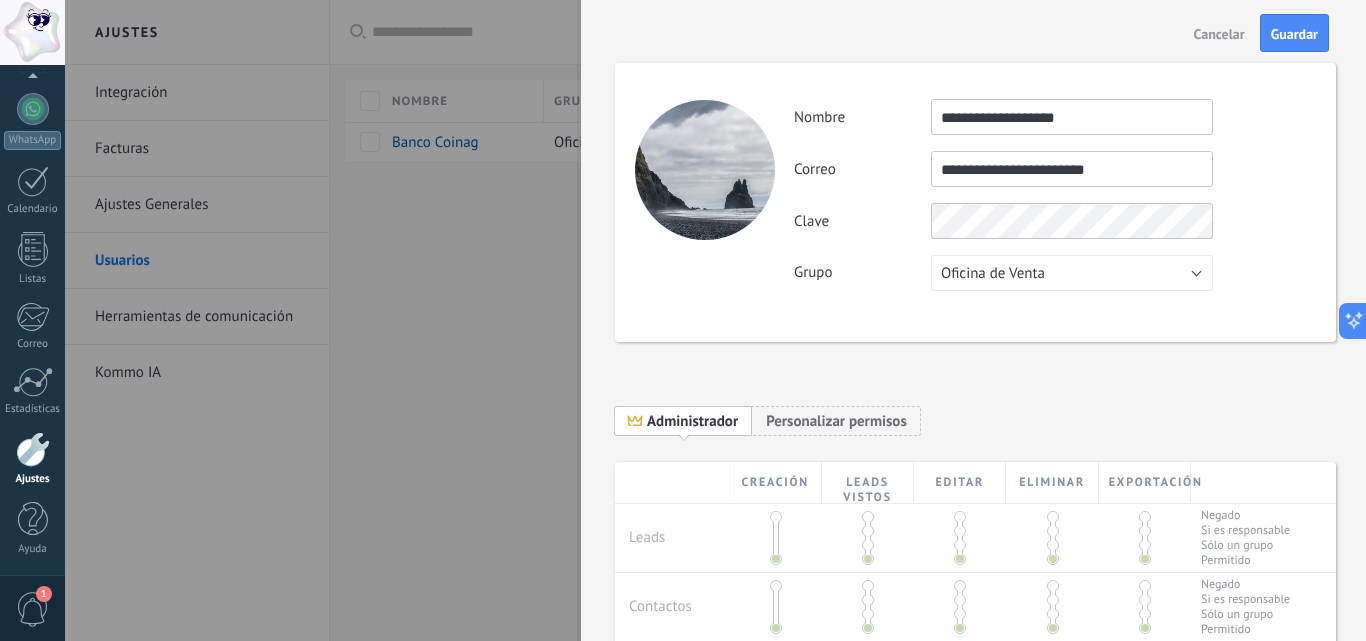 click on "Cancelar" at bounding box center [1219, 34] 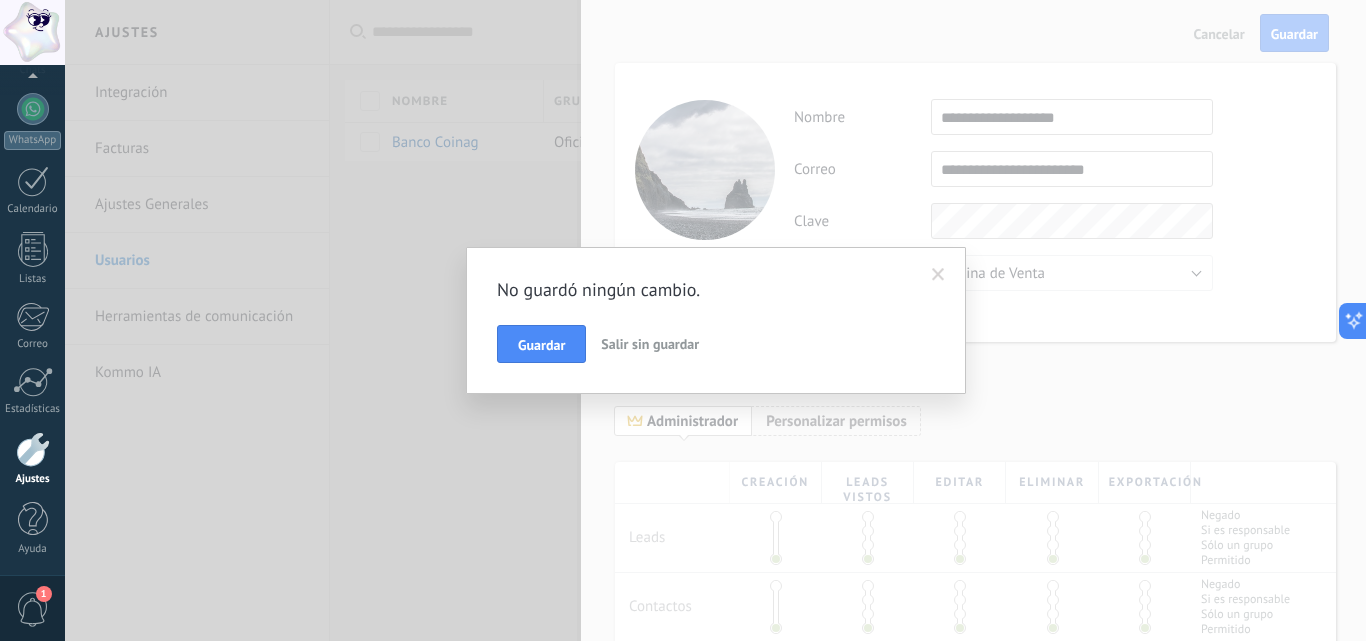 click on "Salir sin guardar" at bounding box center [650, 344] 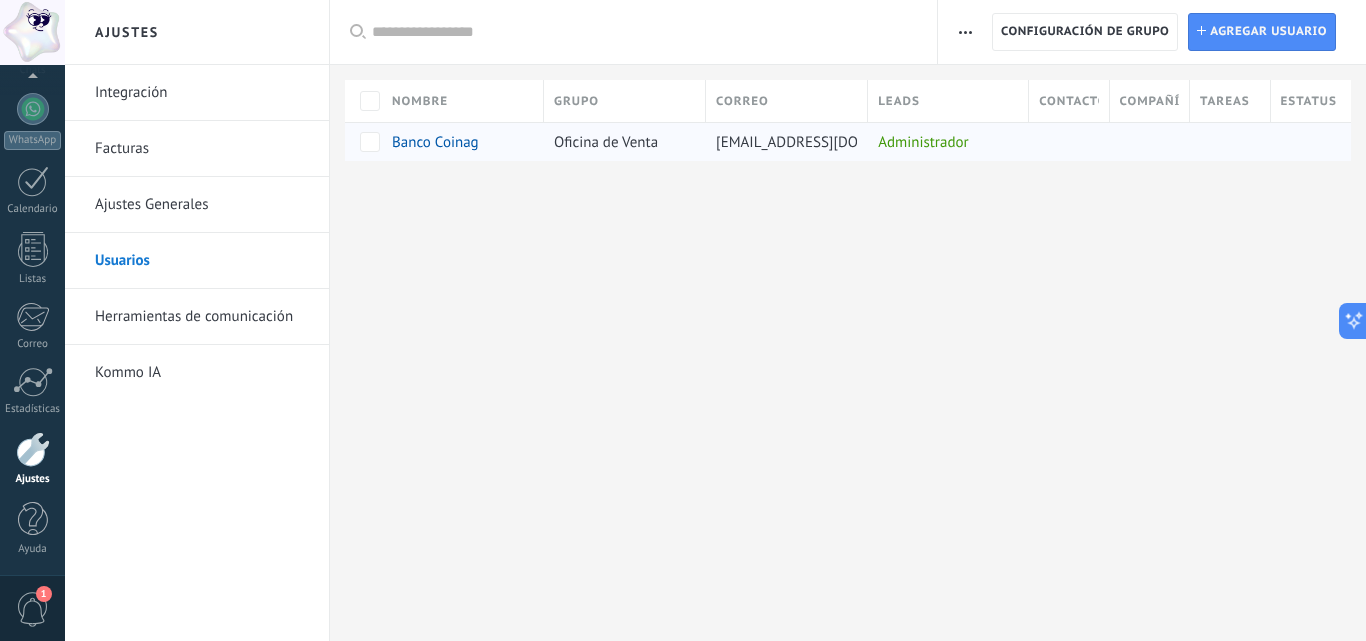 click on "Oficina de Venta" at bounding box center (606, 142) 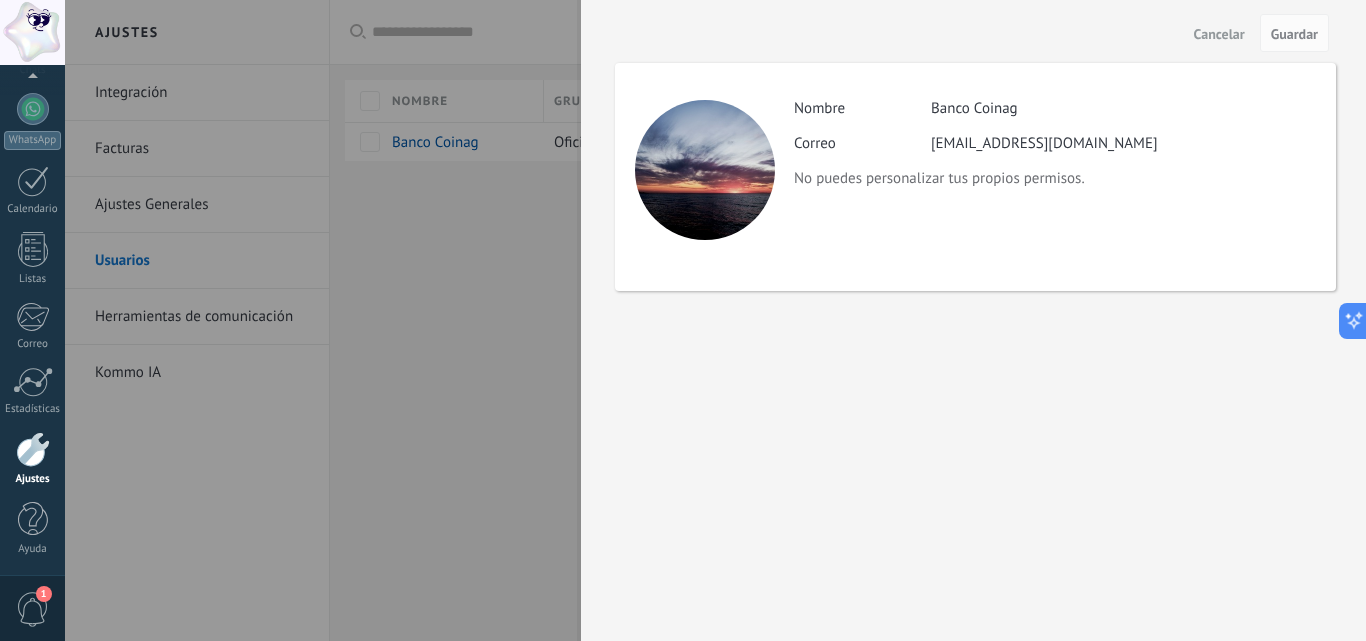 click on "Banco Coinag" at bounding box center [974, 108] 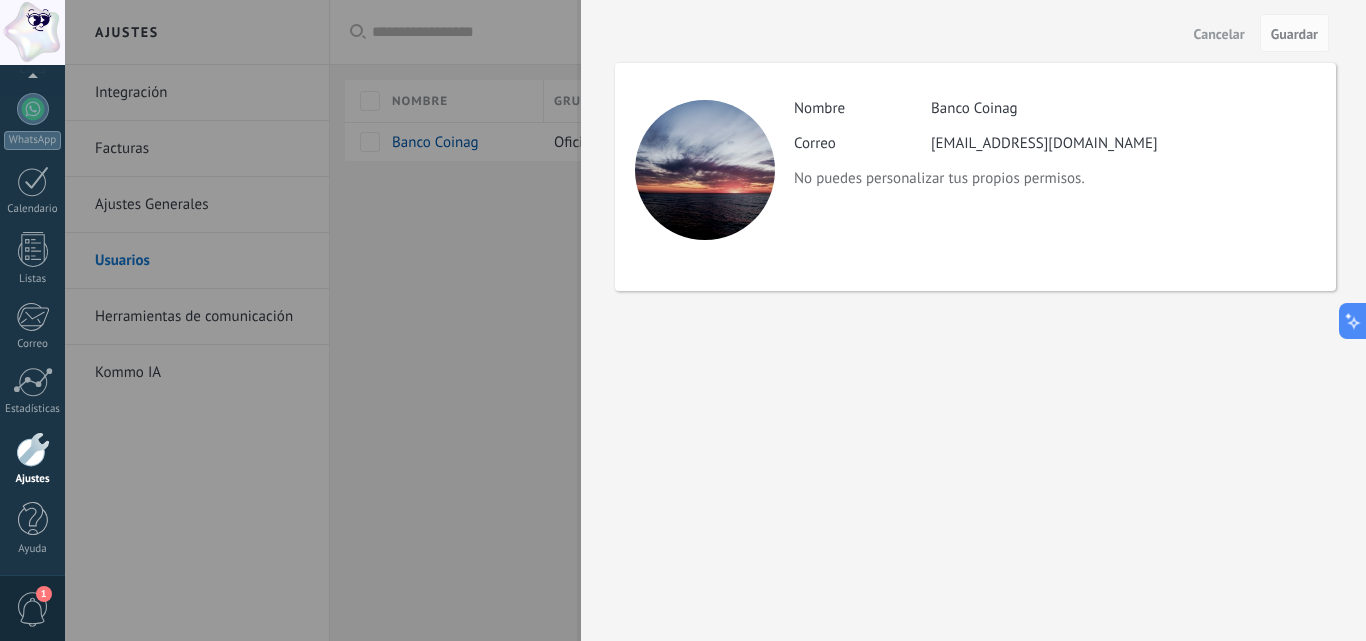 click at bounding box center [683, 320] 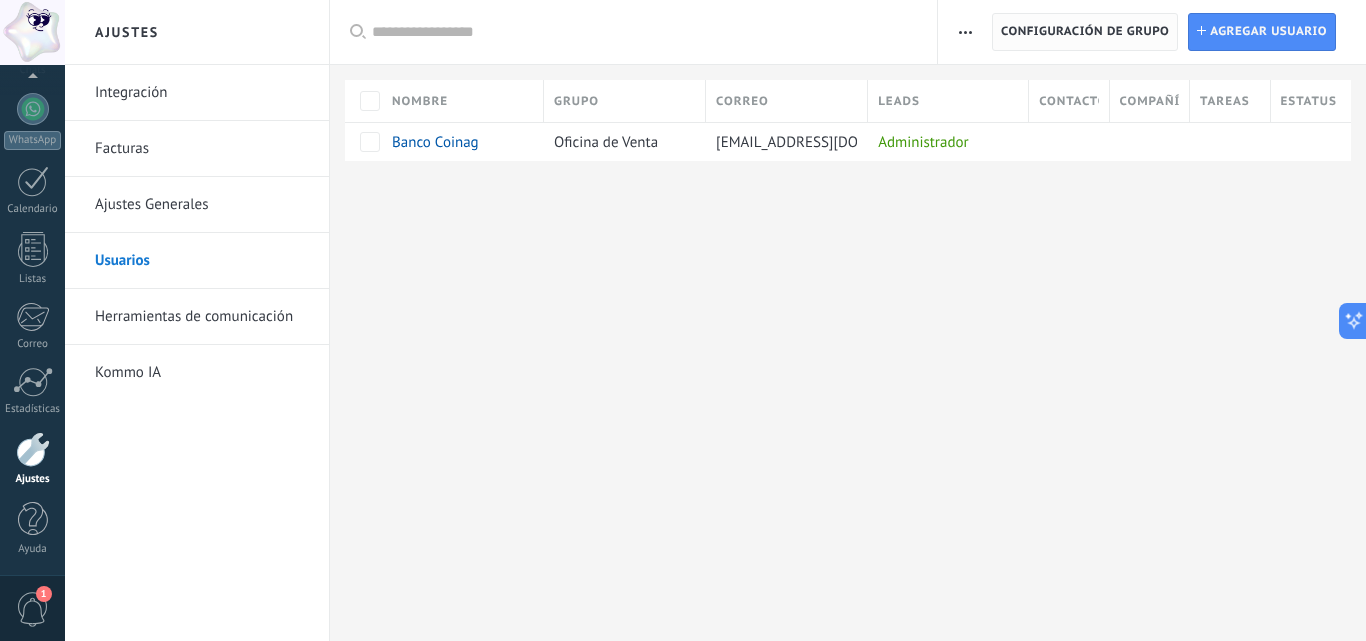 click on "Configuración de grupo" at bounding box center [1085, 32] 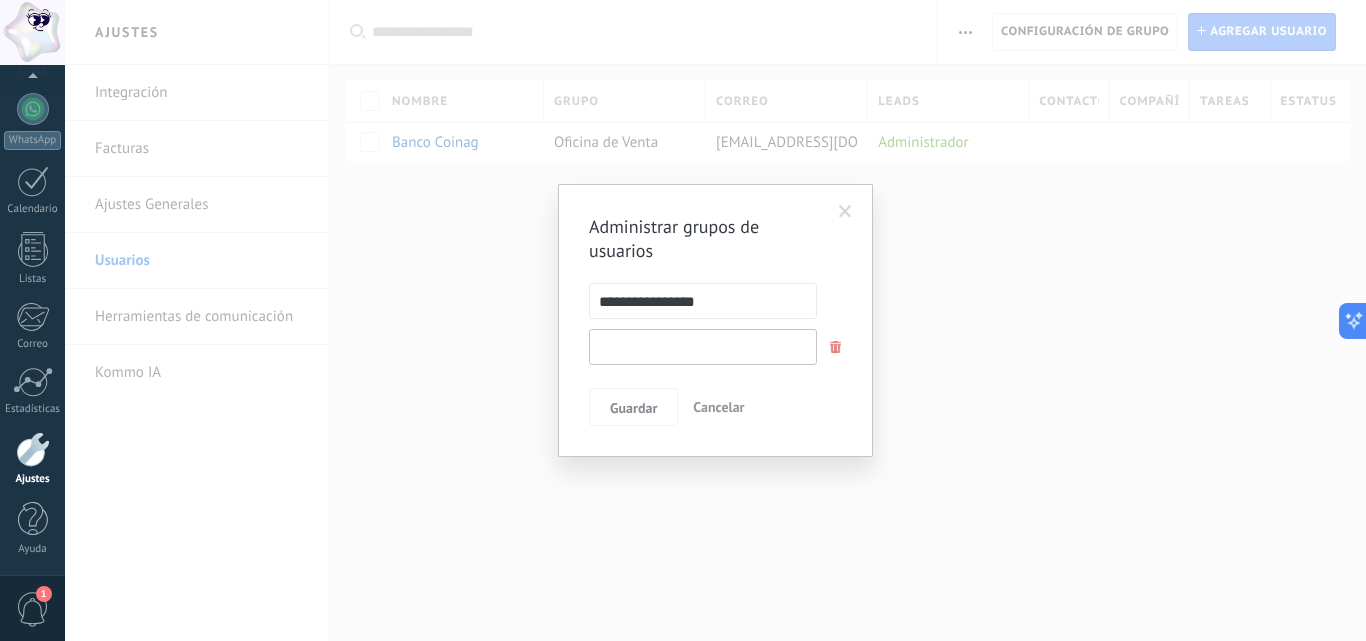 click at bounding box center [703, 347] 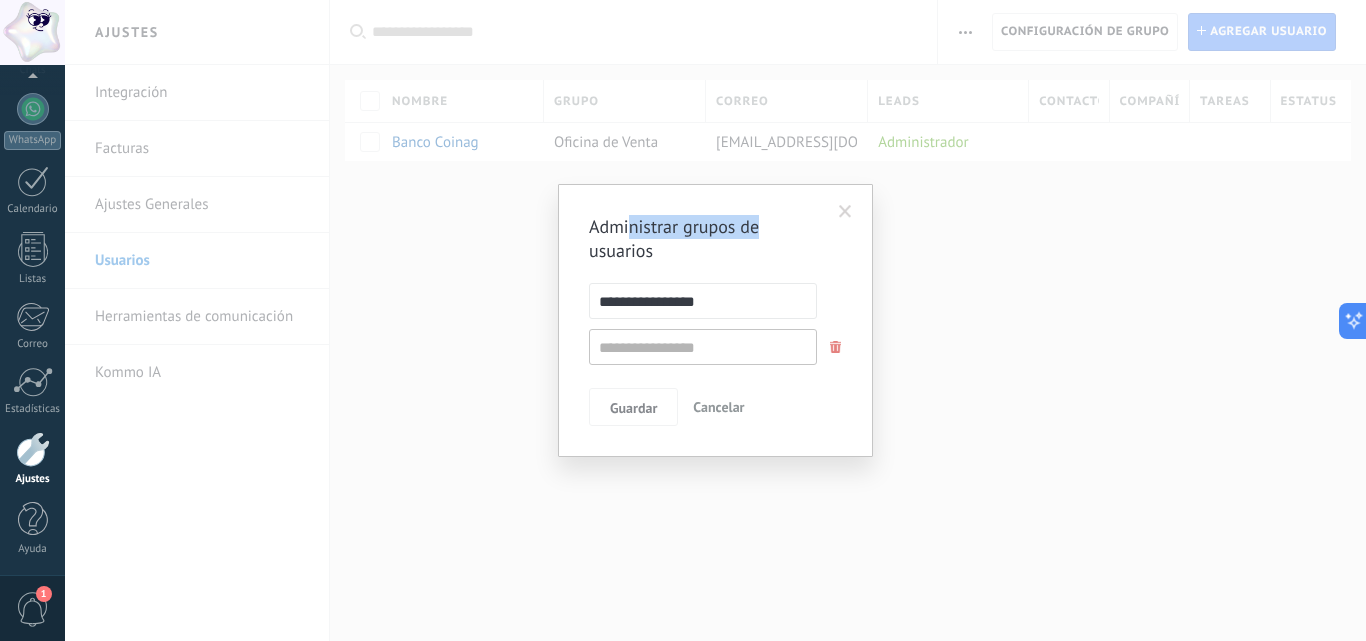 drag, startPoint x: 632, startPoint y: 217, endPoint x: 759, endPoint y: 229, distance: 127.56567 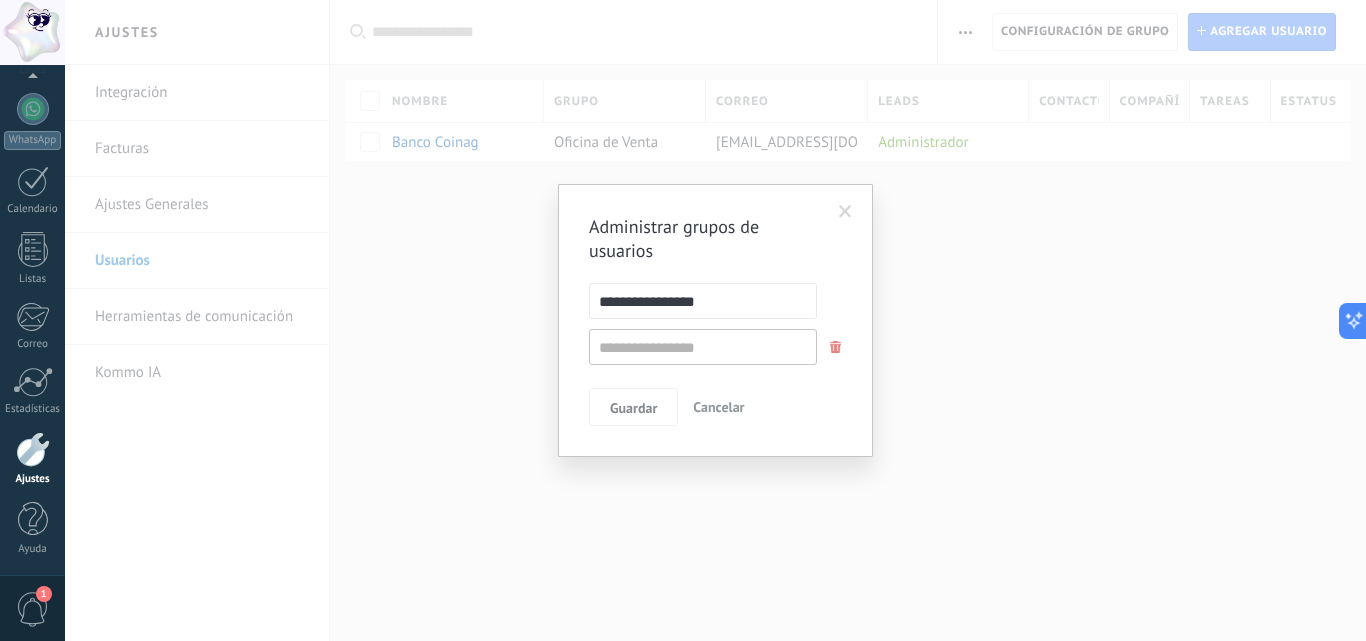 click on "Administrar grupos de usuarios" at bounding box center [705, 239] 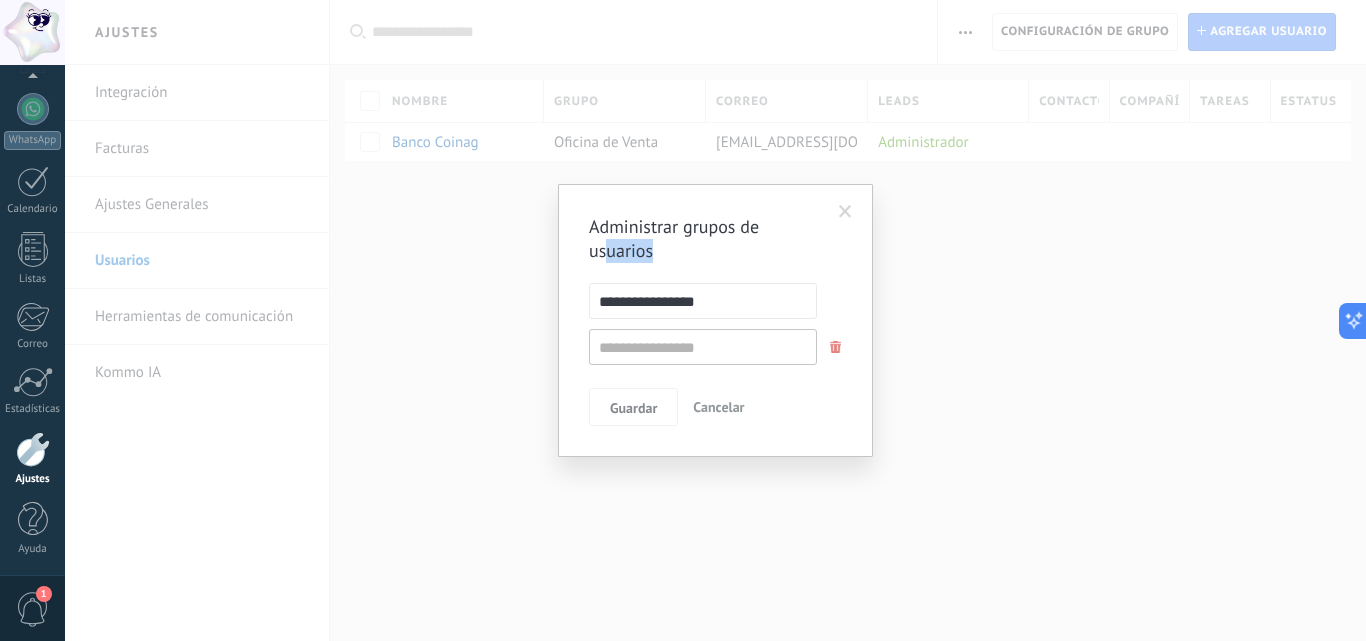 drag, startPoint x: 608, startPoint y: 262, endPoint x: 760, endPoint y: 265, distance: 152.0296 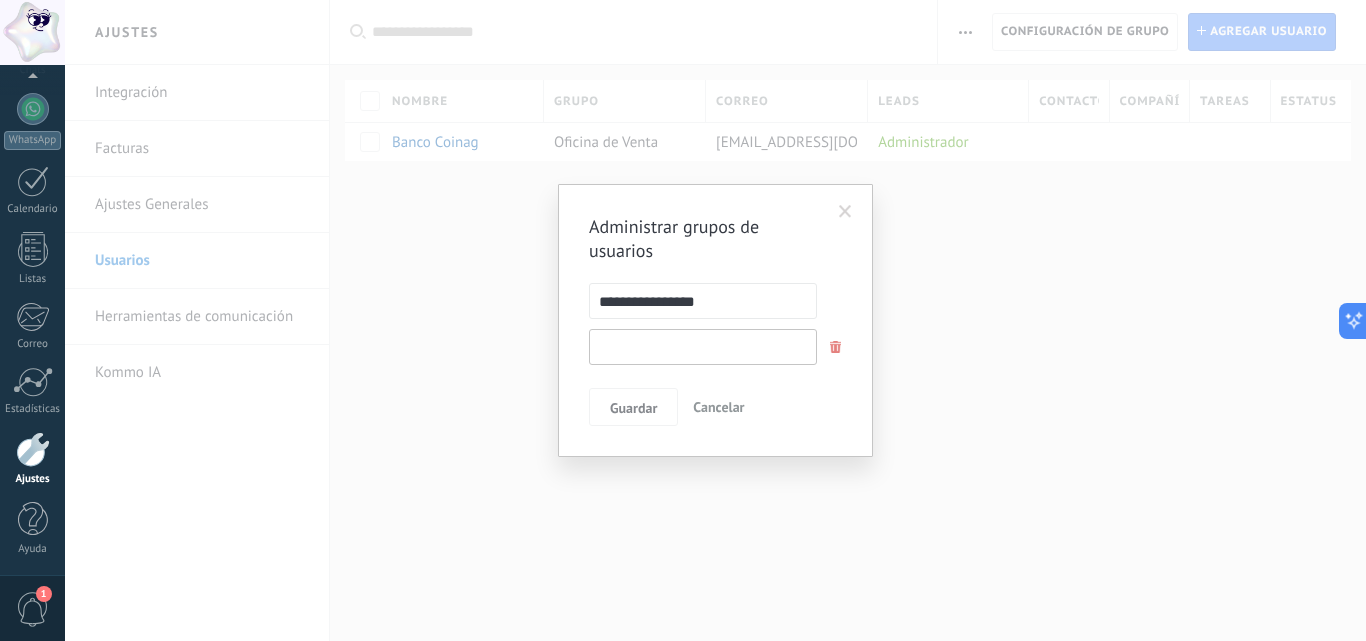 click at bounding box center (703, 347) 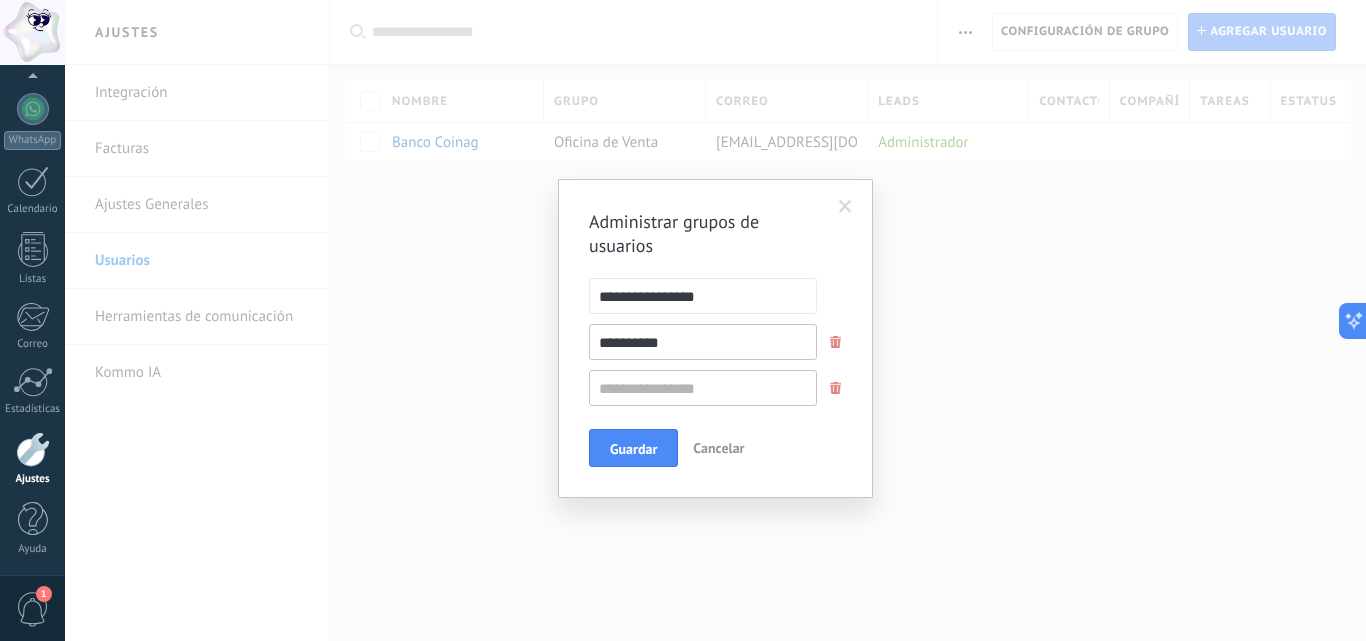 click on "**********" at bounding box center (715, 342) 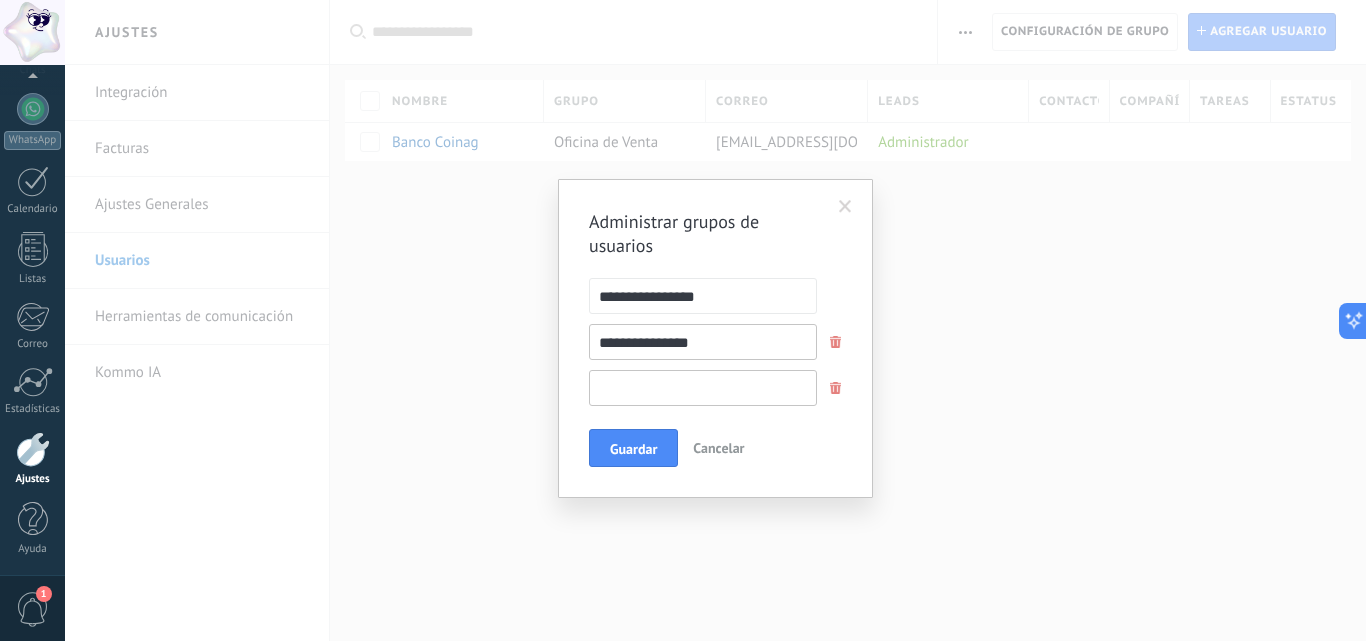 click at bounding box center (703, 388) 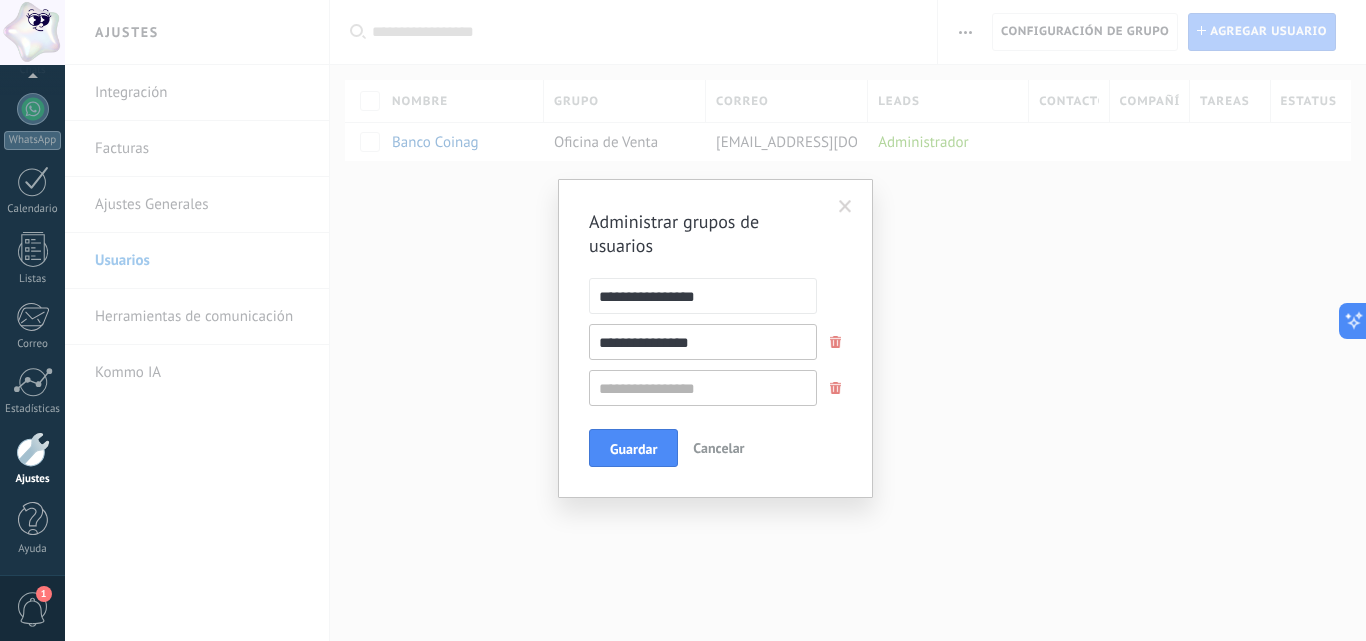 click on "**********" at bounding box center (703, 342) 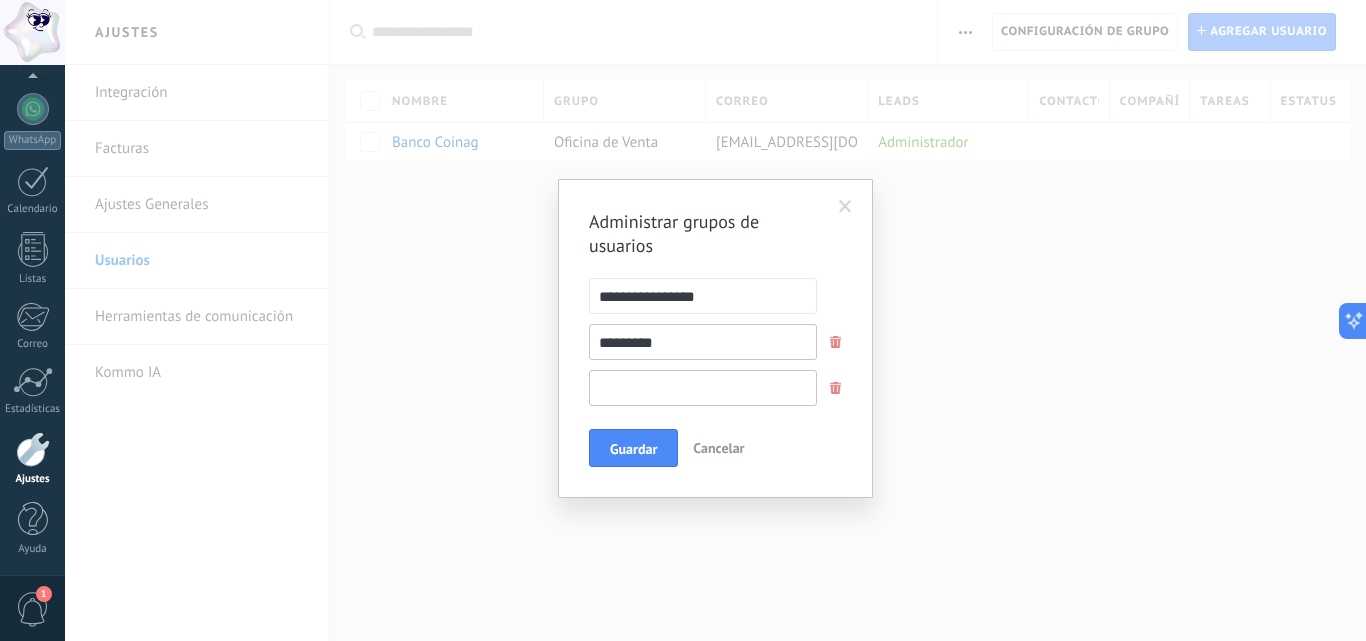 click at bounding box center (703, 388) 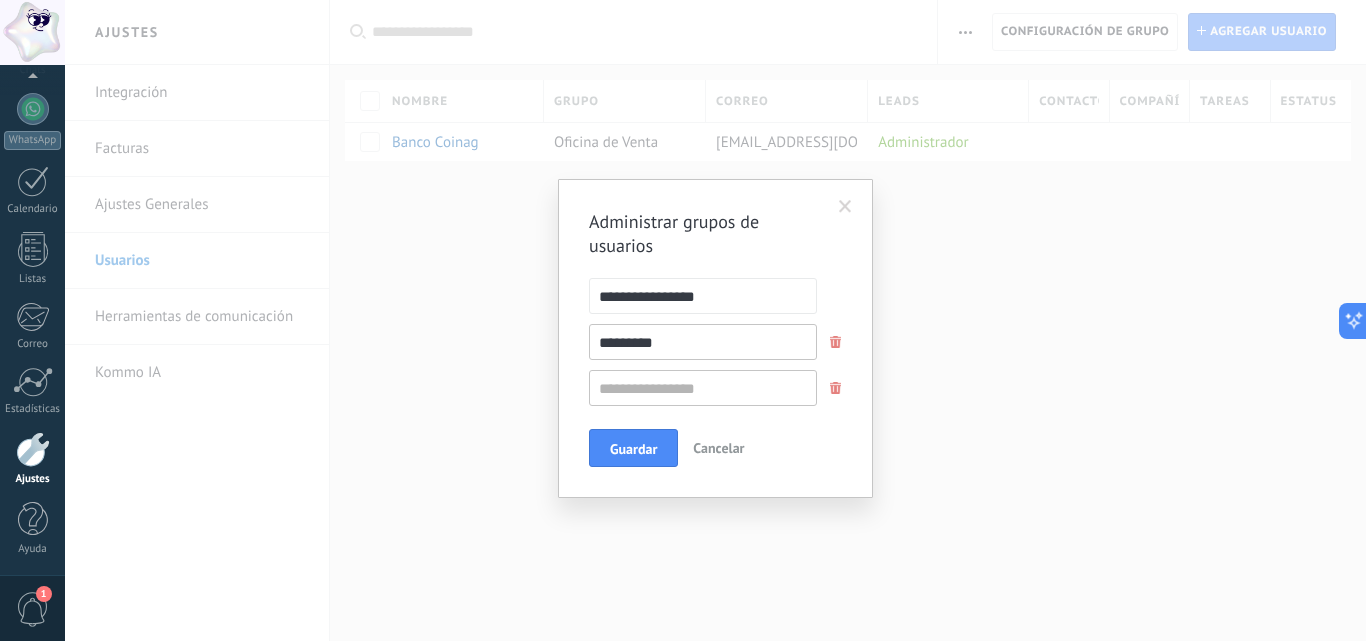 click on "*********" at bounding box center (703, 342) 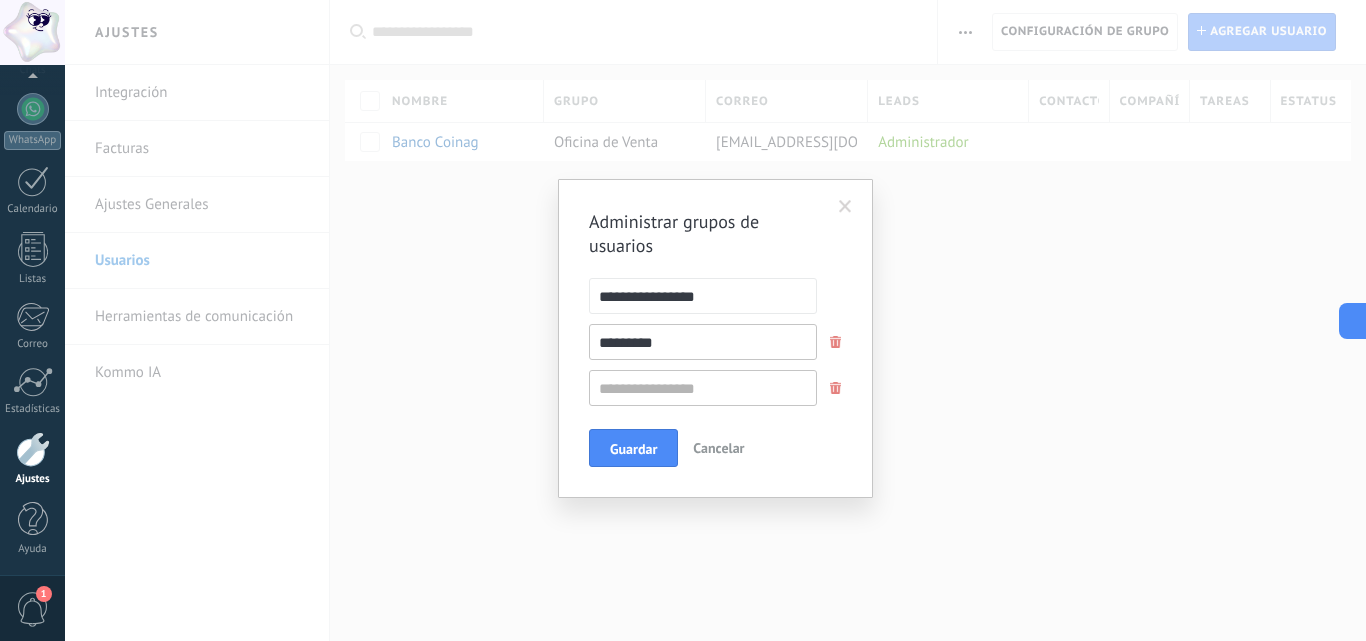 click on "*********" at bounding box center [703, 342] 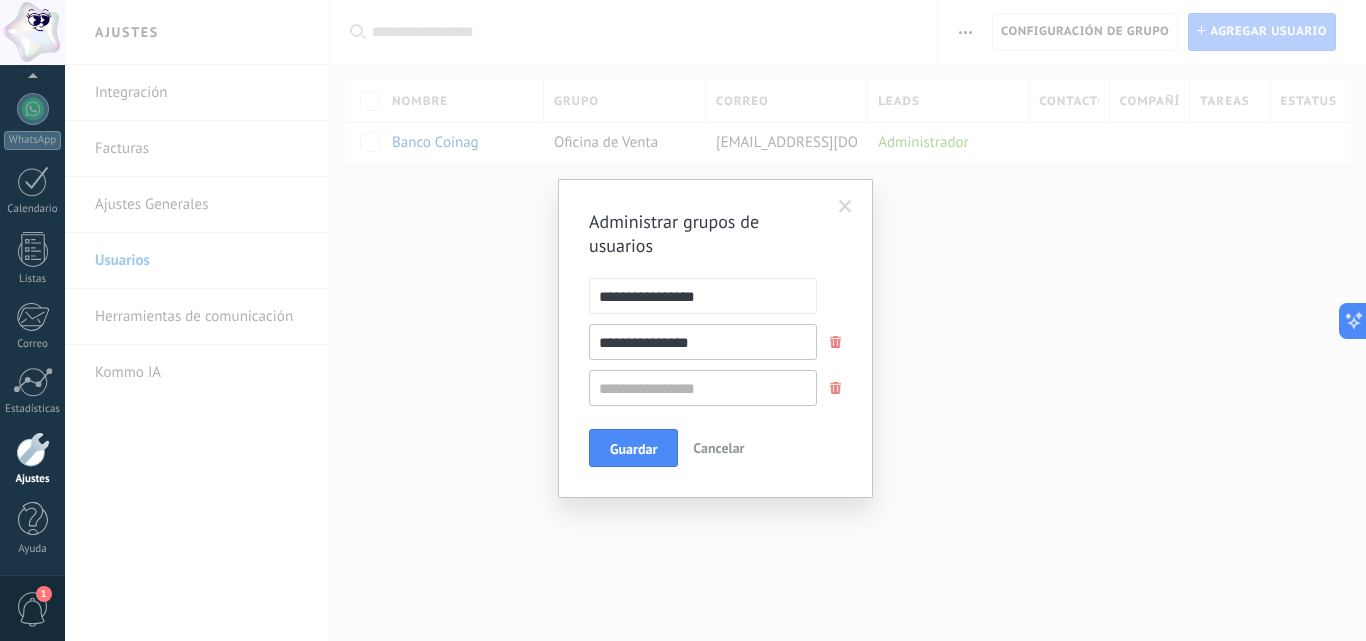 type on "**********" 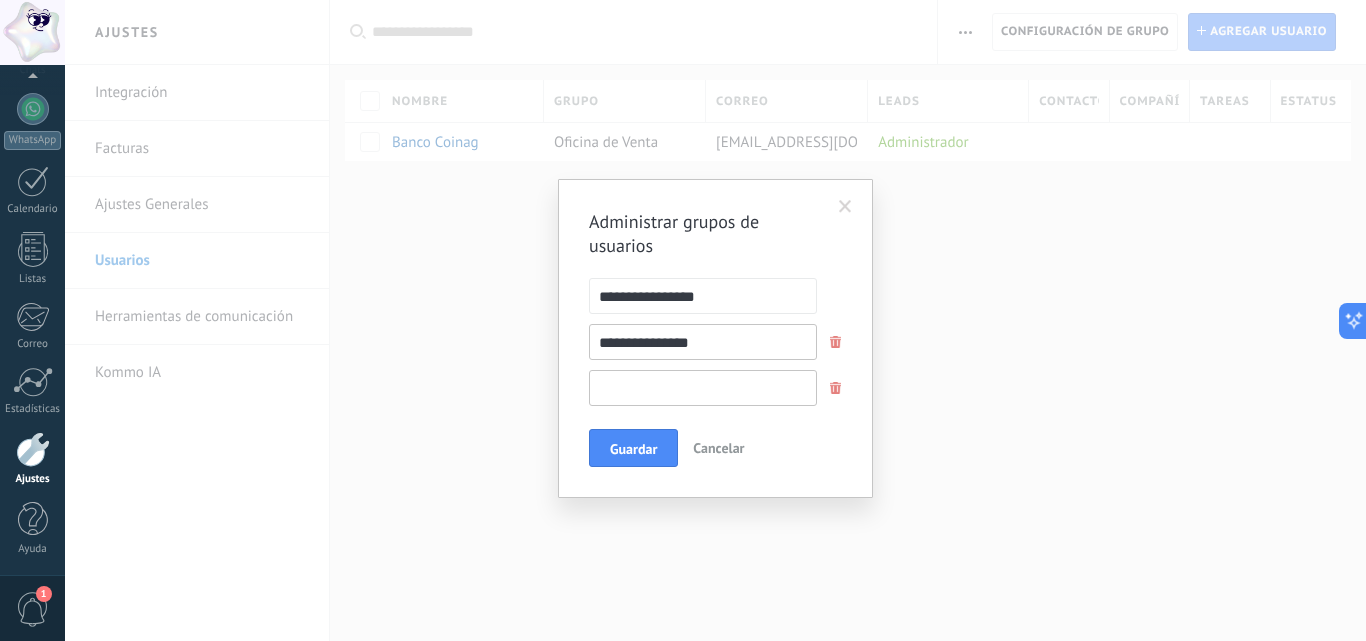 click at bounding box center [703, 388] 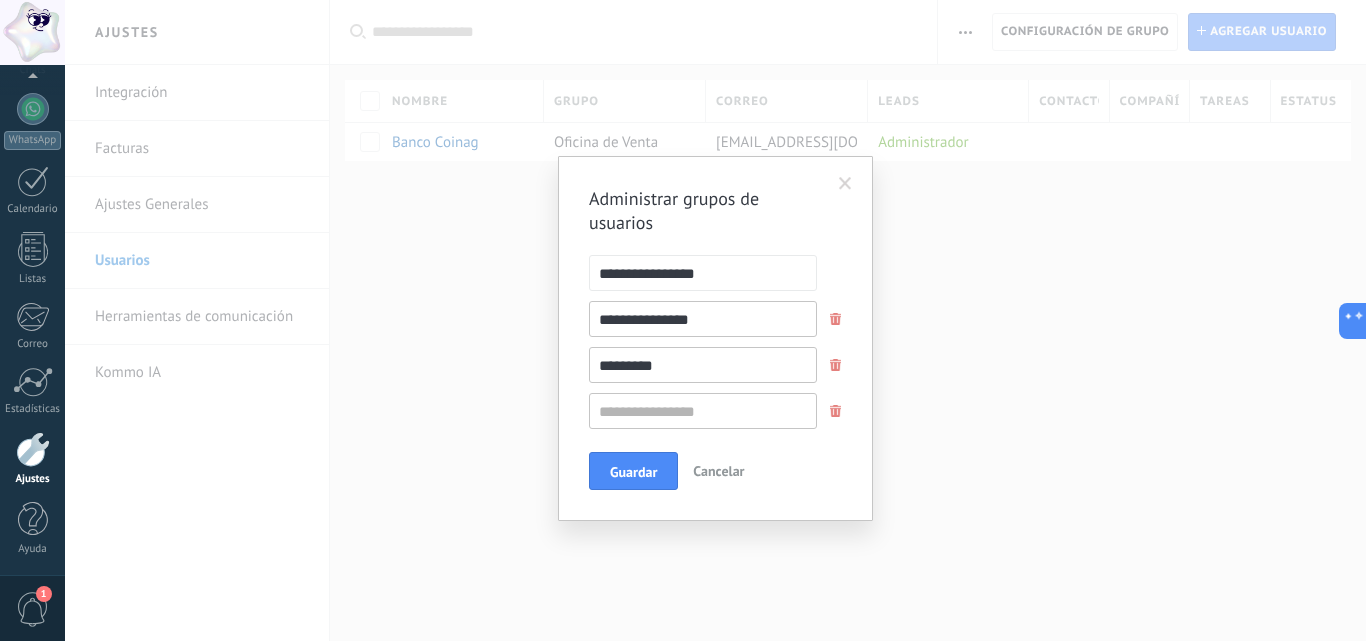 type on "********" 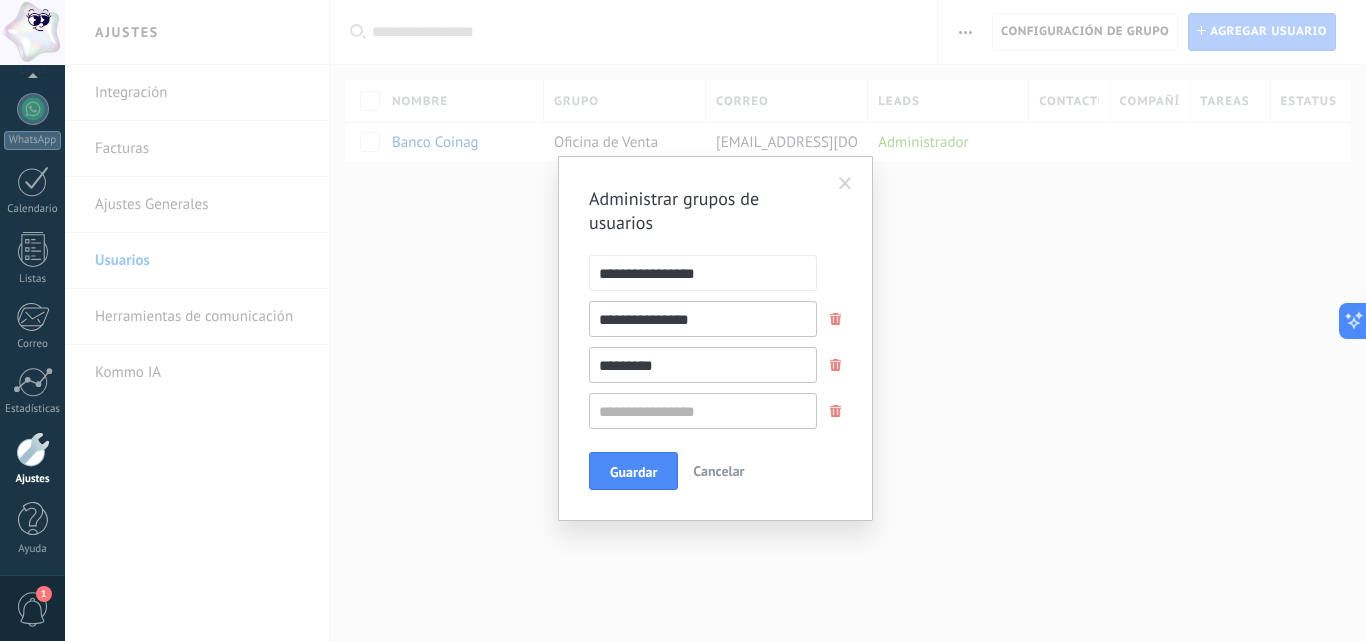 click on "**********" at bounding box center [703, 319] 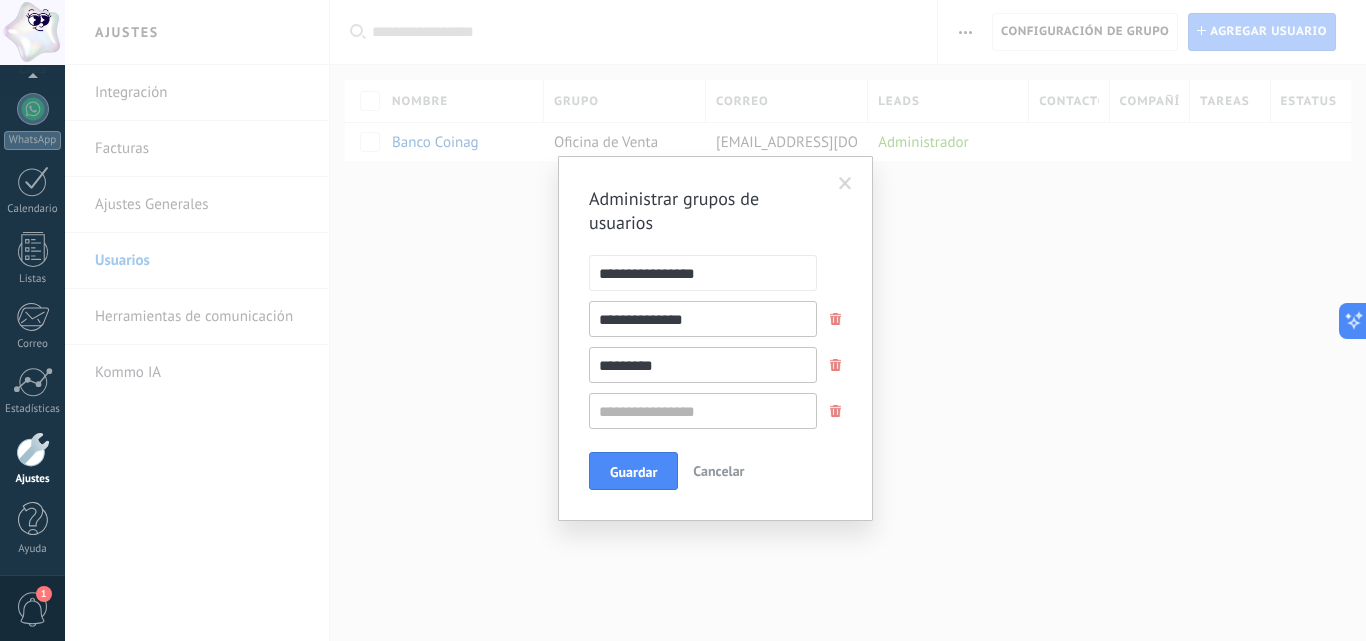 type on "**********" 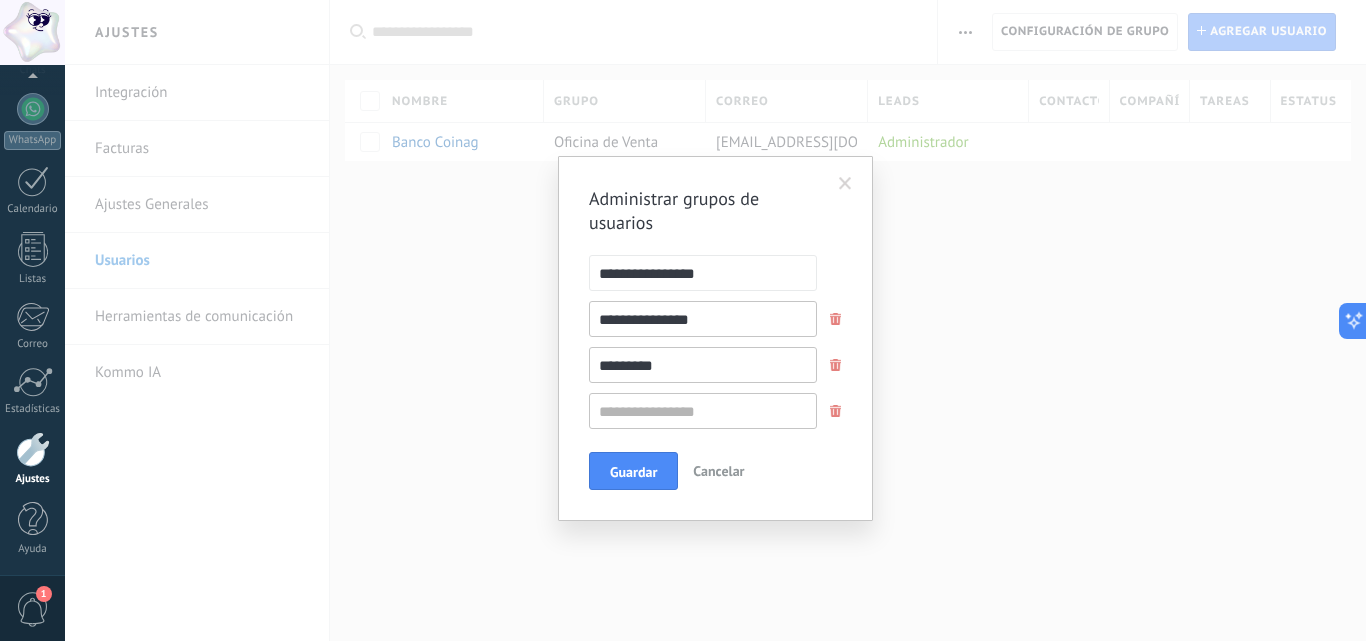 click on "********" at bounding box center [703, 365] 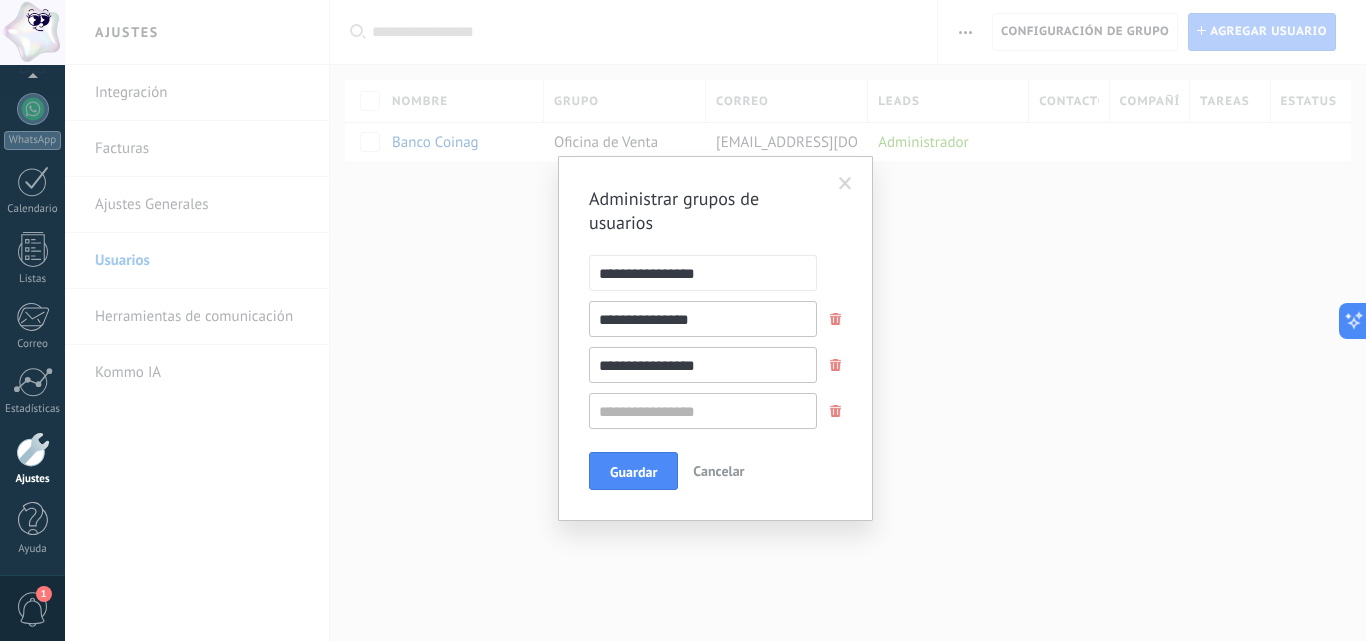 type on "**********" 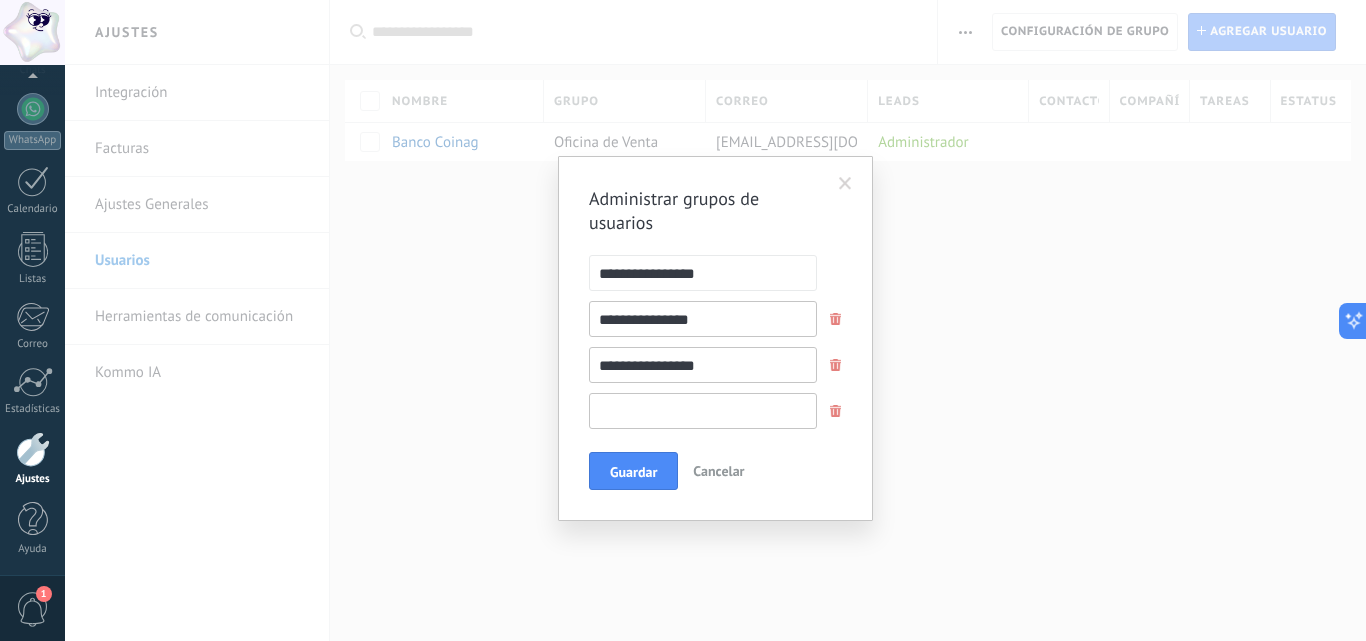 click at bounding box center (703, 411) 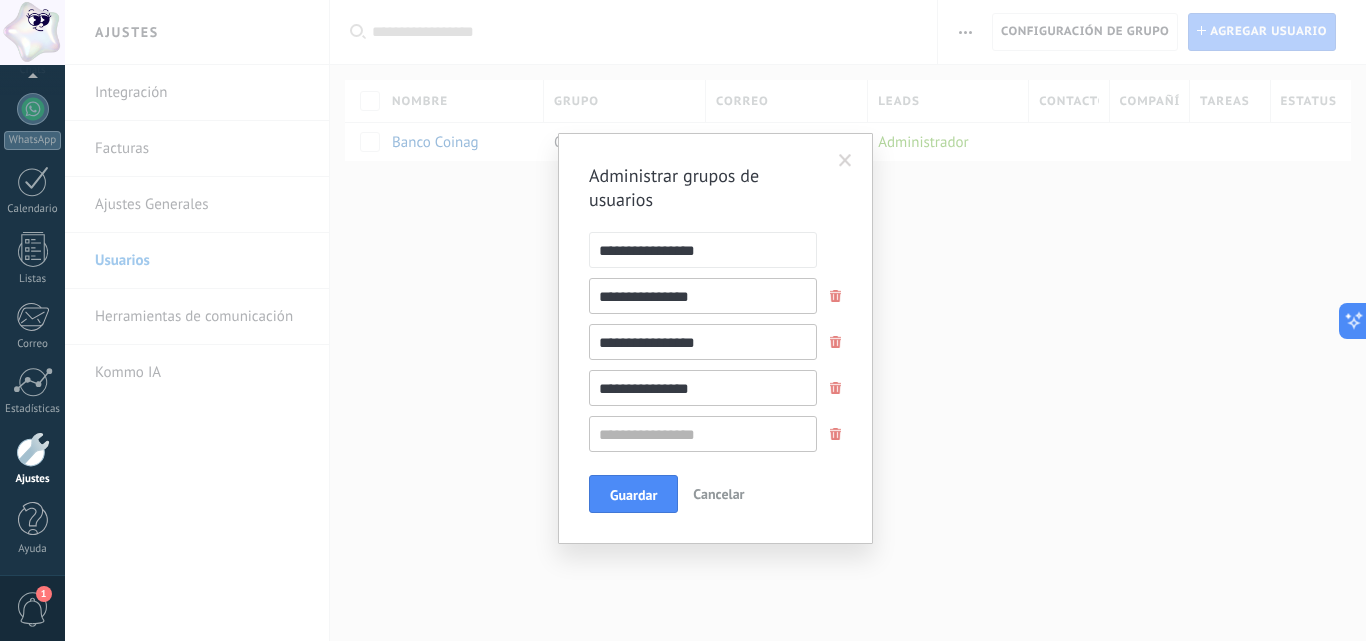 type on "**********" 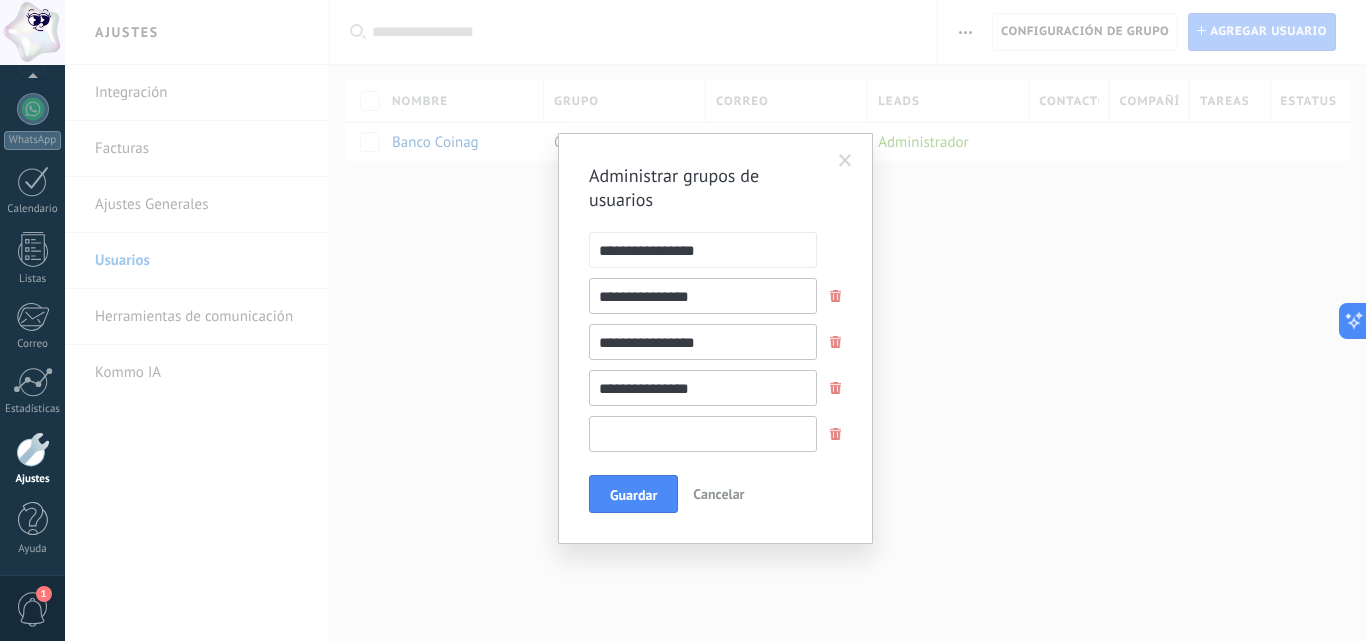 click at bounding box center (703, 434) 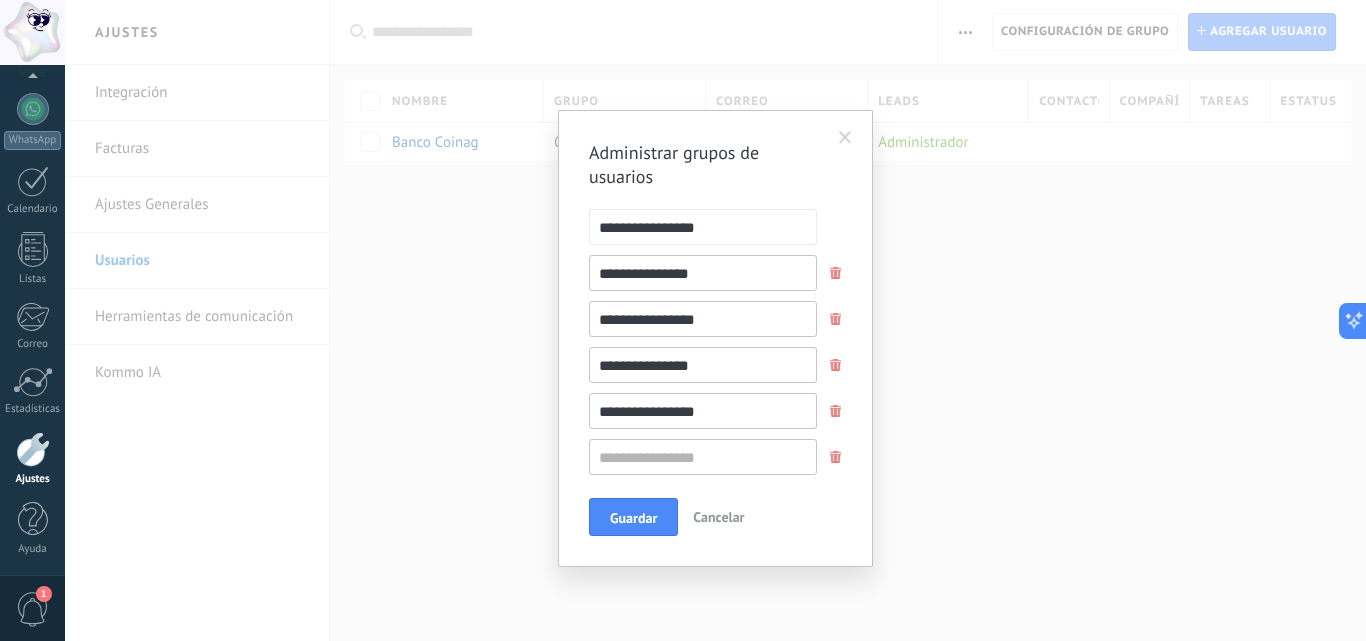 type on "**********" 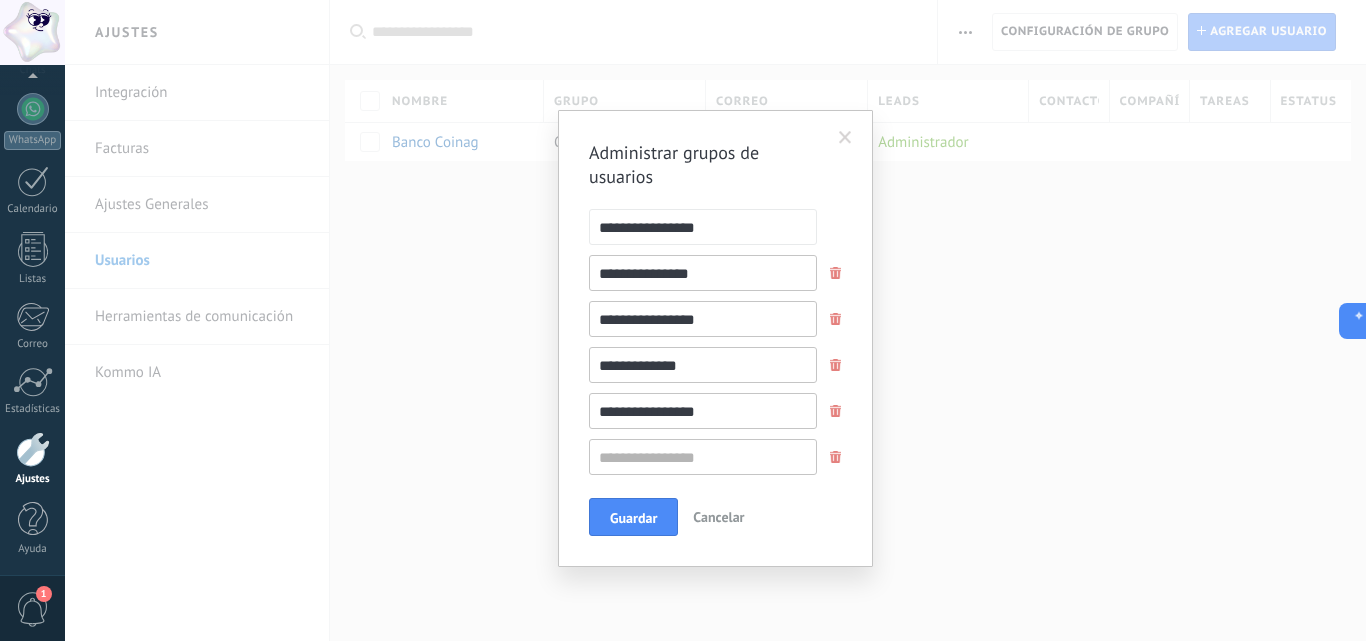 type on "**********" 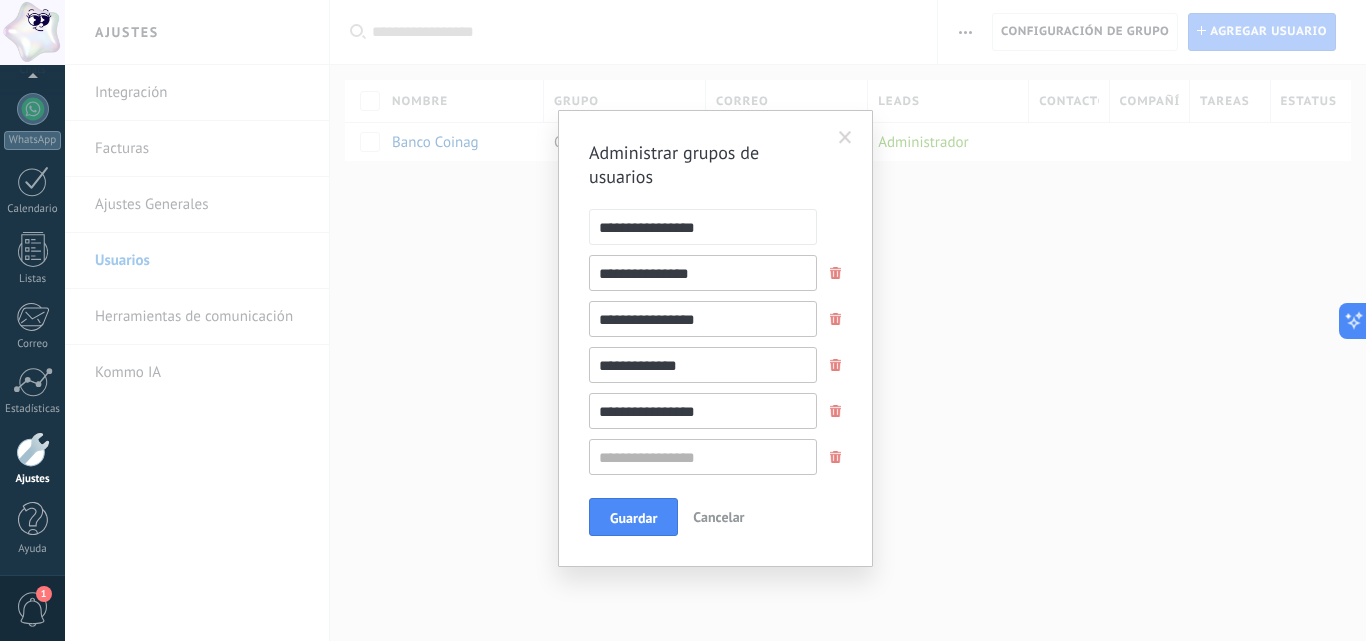 drag, startPoint x: 659, startPoint y: 270, endPoint x: 459, endPoint y: 267, distance: 200.02249 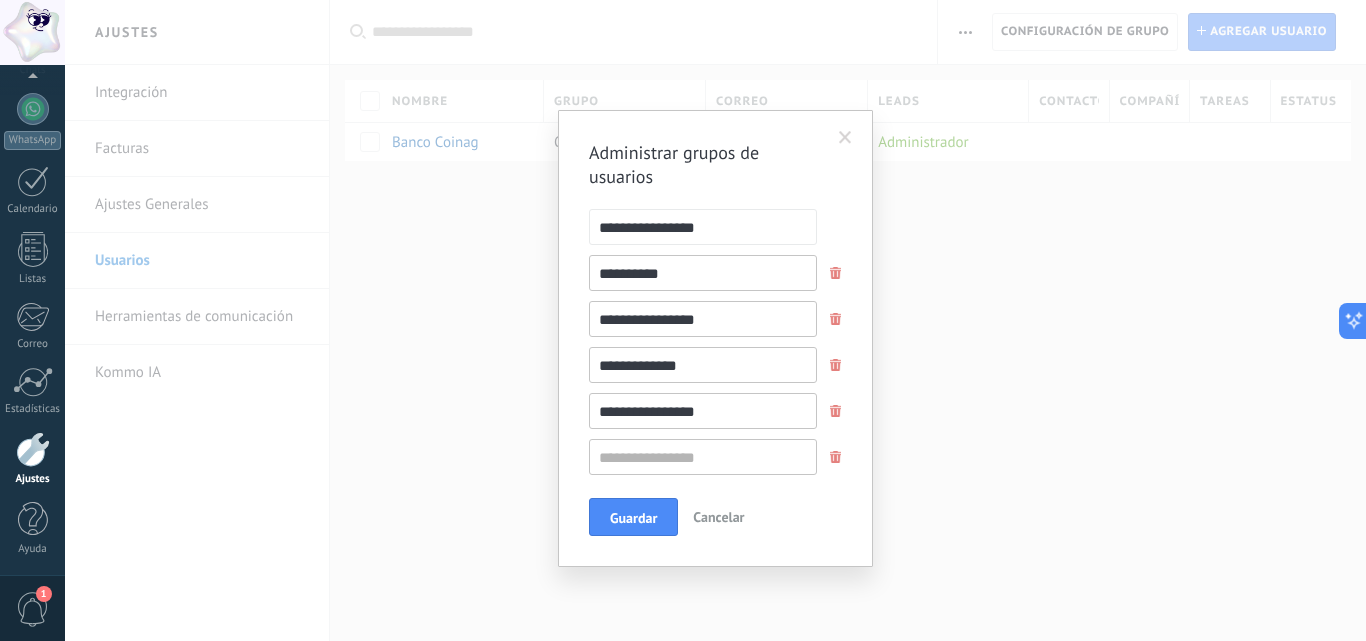 type on "**********" 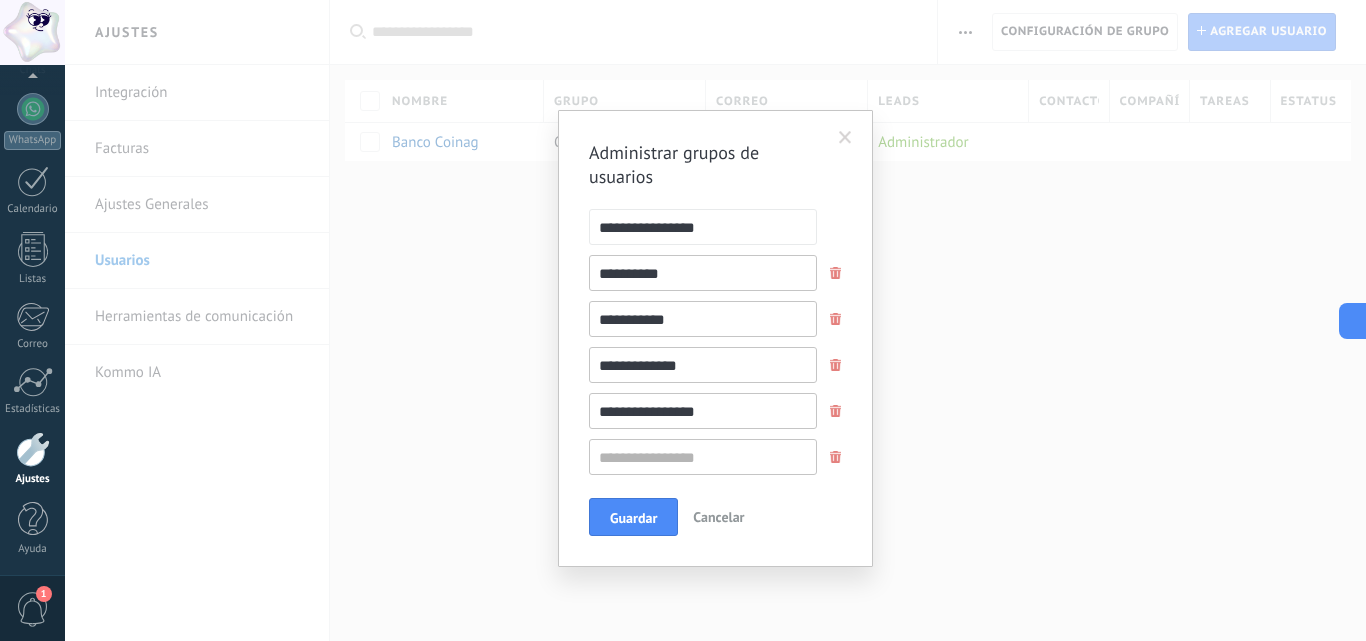 type on "**********" 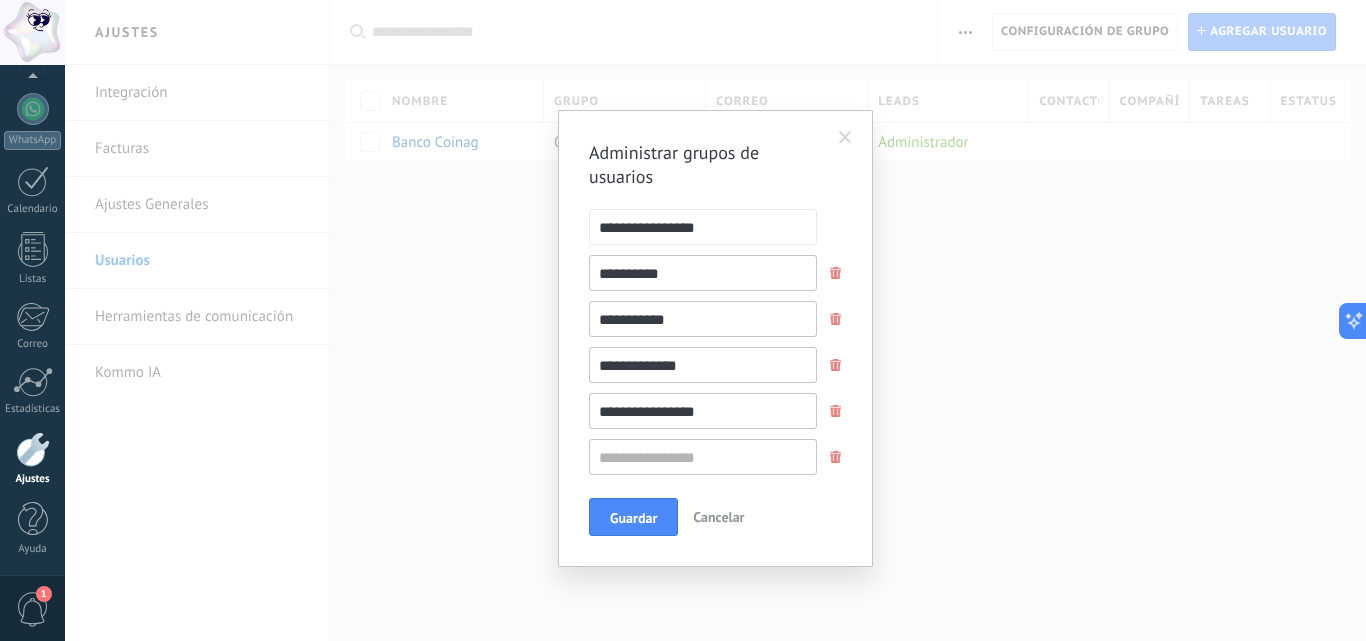 drag, startPoint x: 657, startPoint y: 354, endPoint x: 528, endPoint y: 371, distance: 130.11533 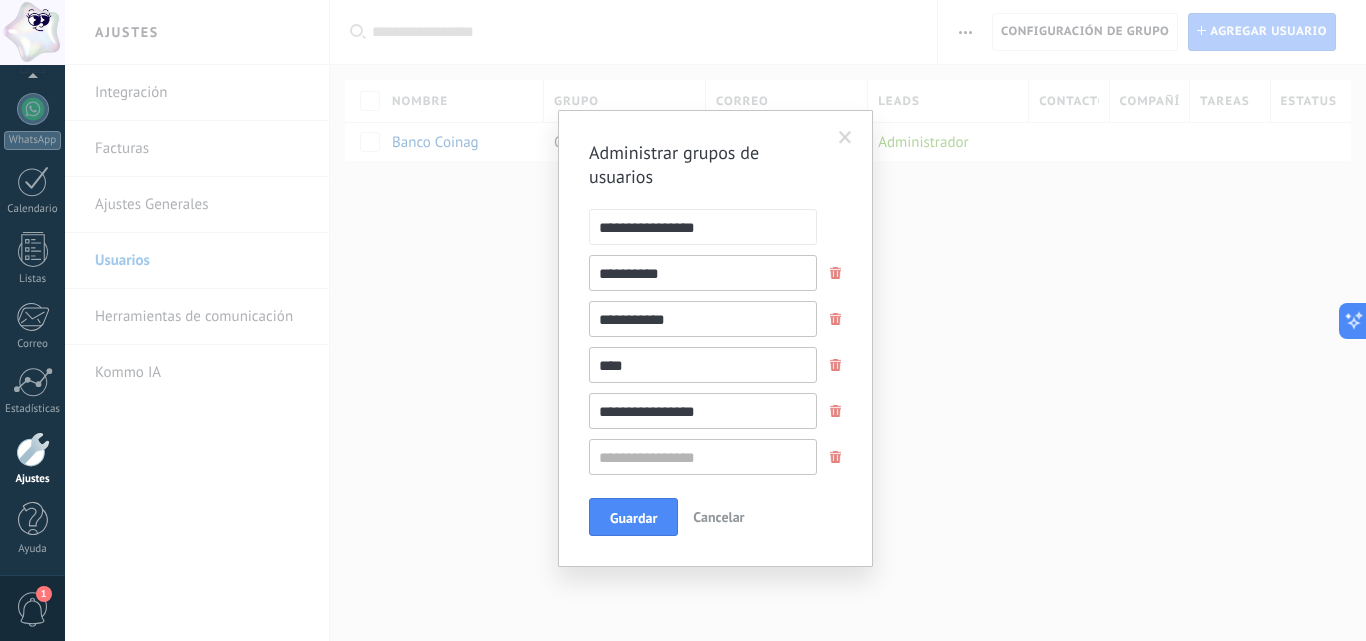 type on "****" 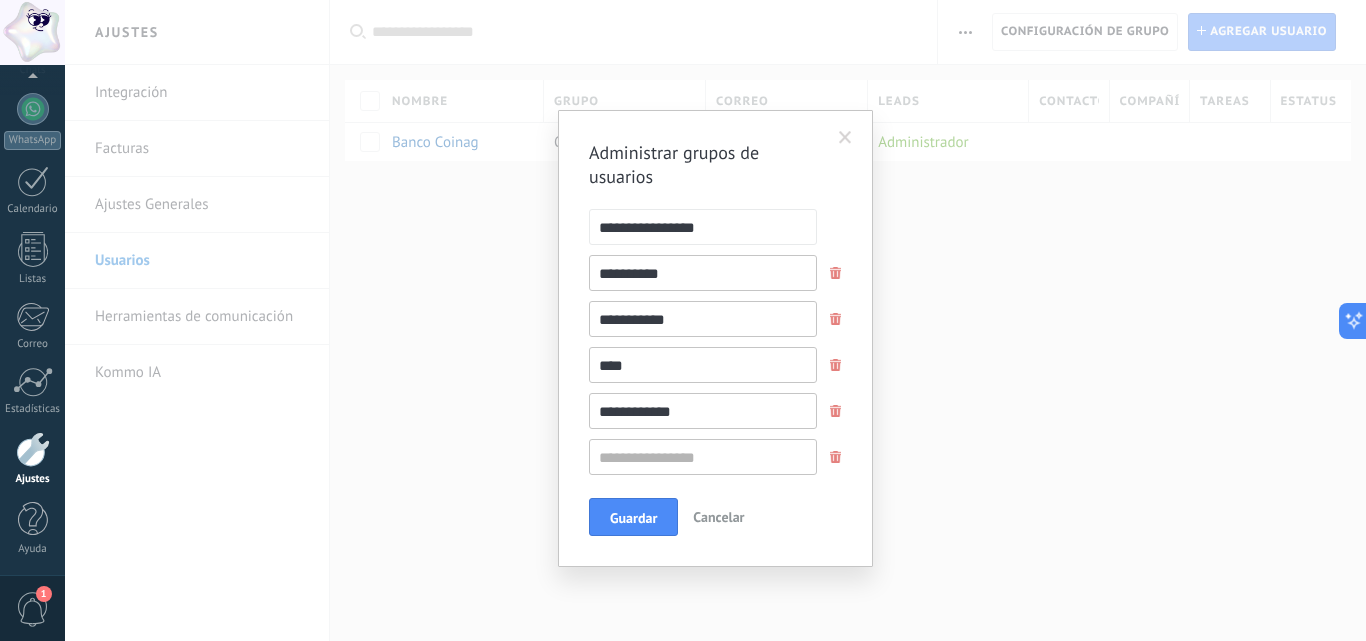 type on "**********" 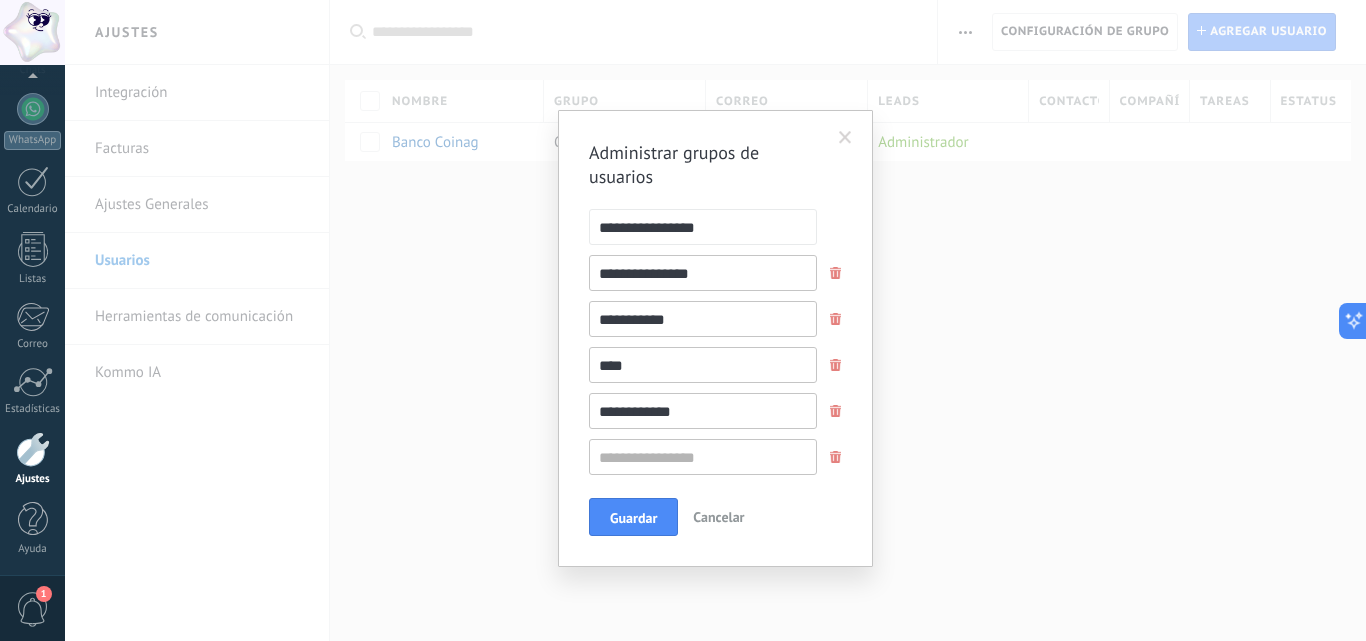 type on "**********" 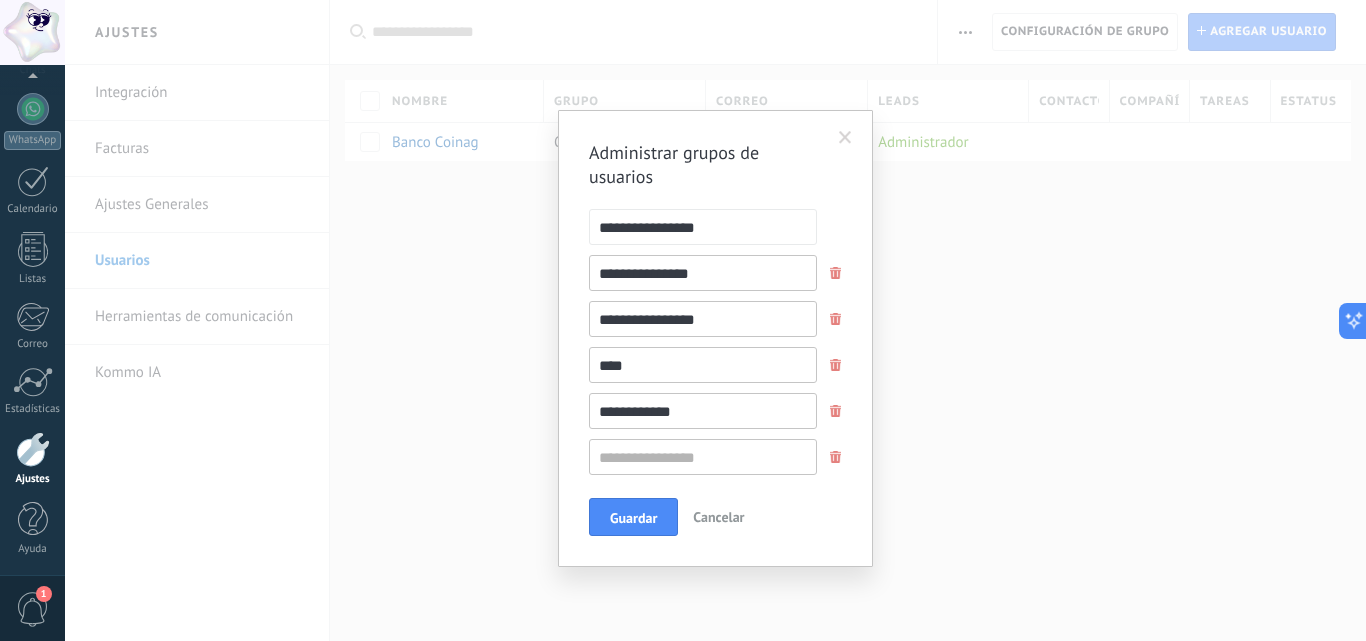 type on "**********" 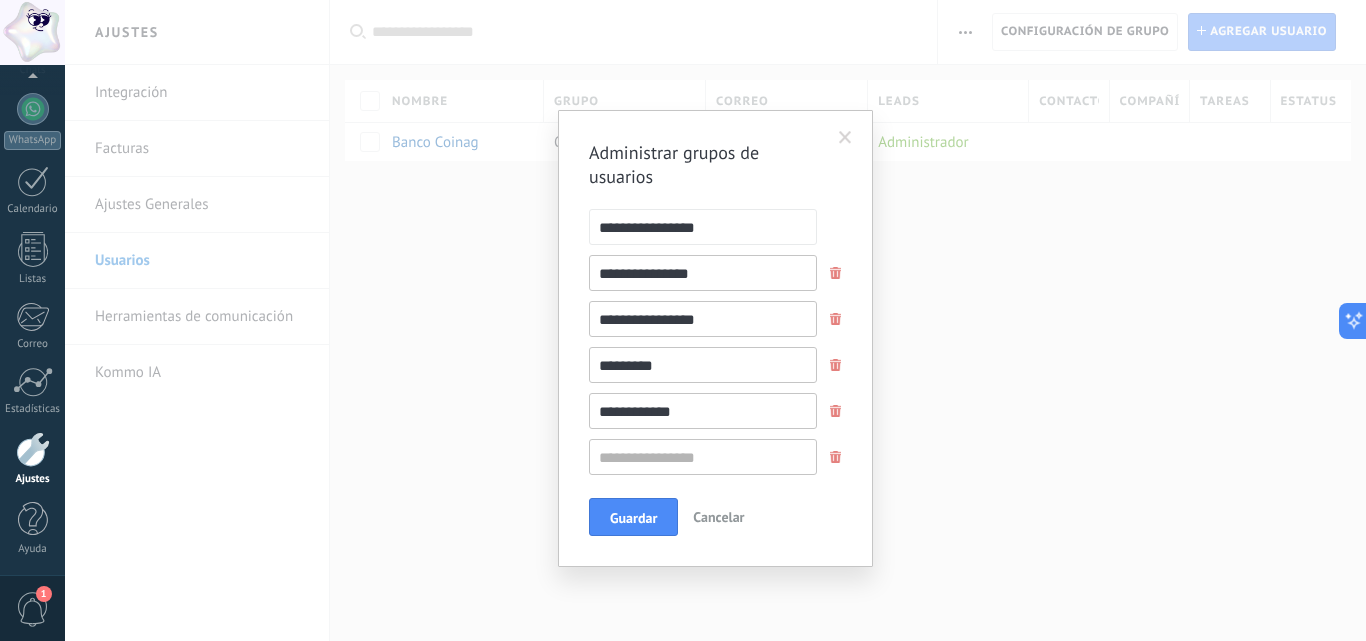 type on "*********" 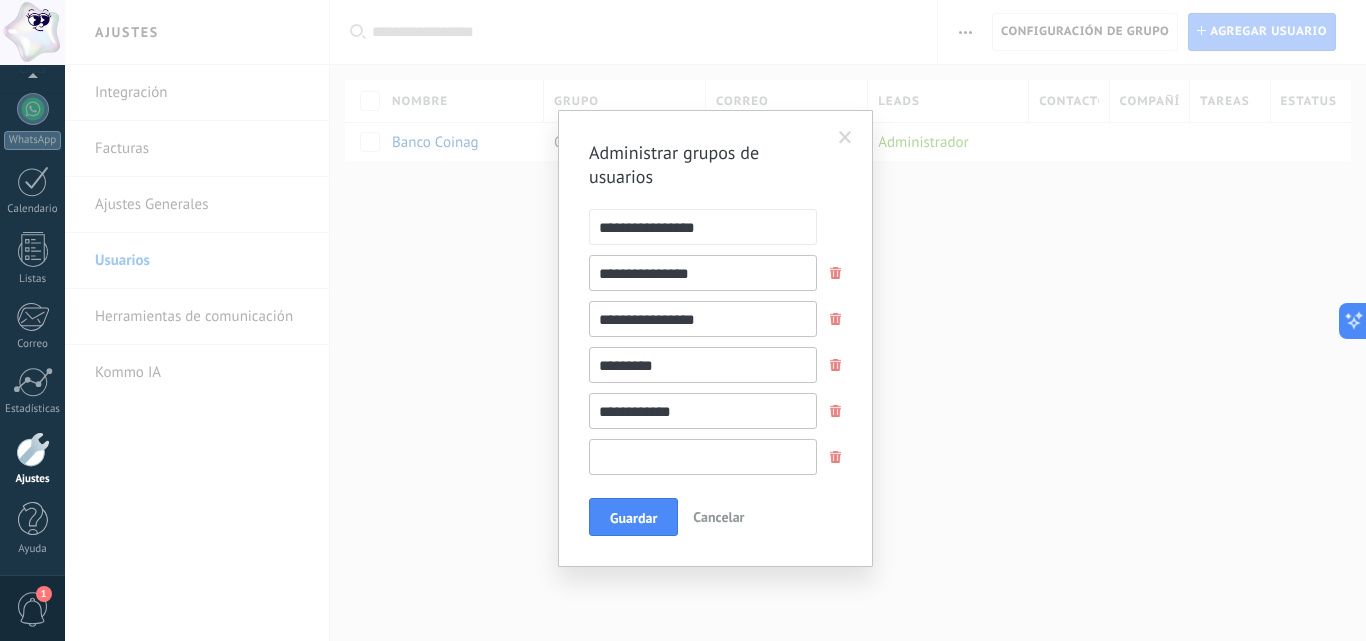 click at bounding box center [703, 457] 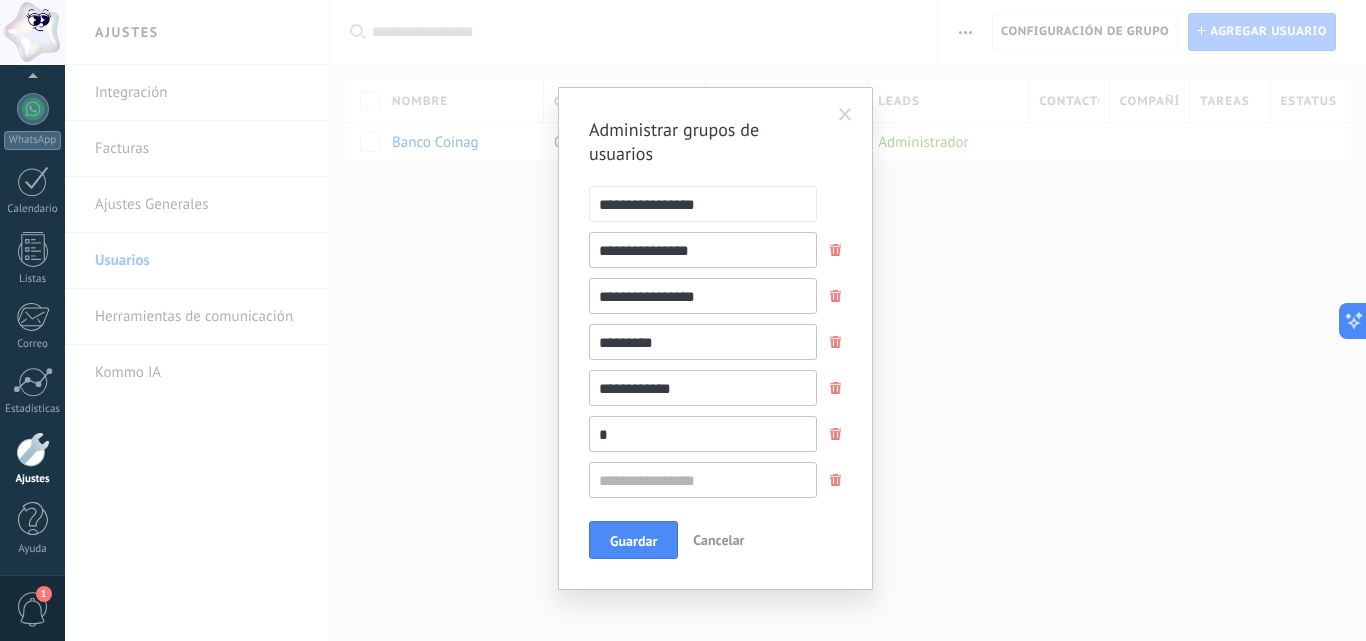 type on "*" 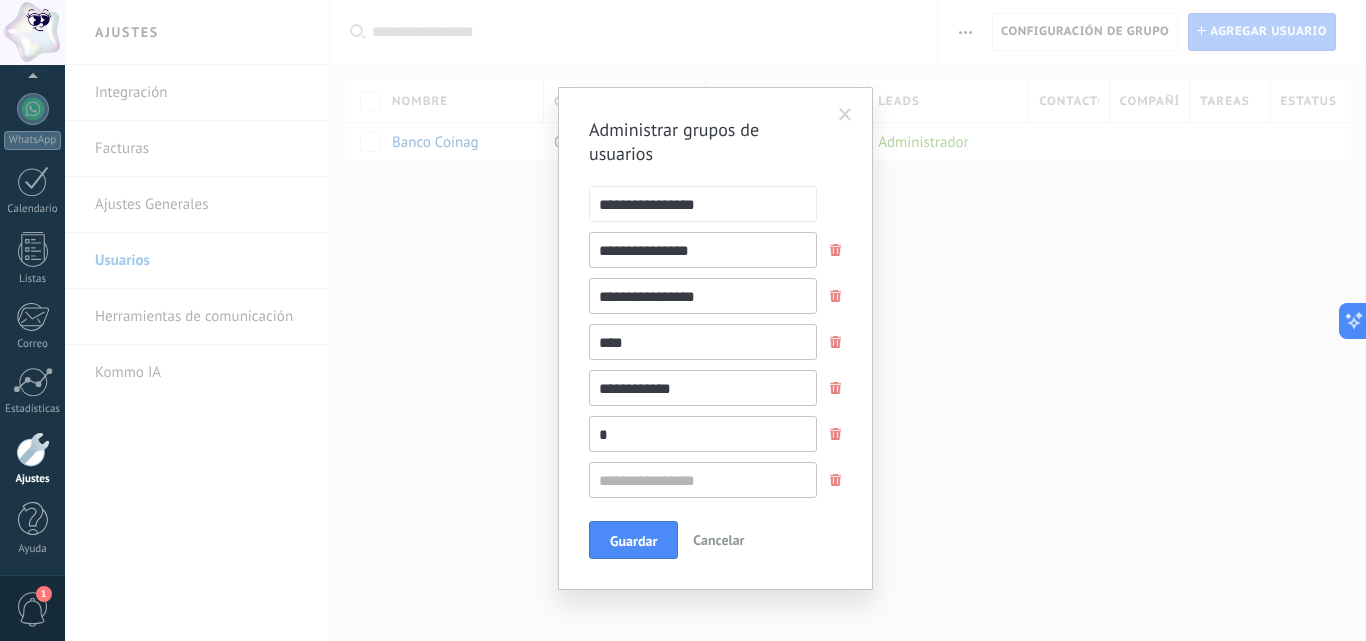 type on "****" 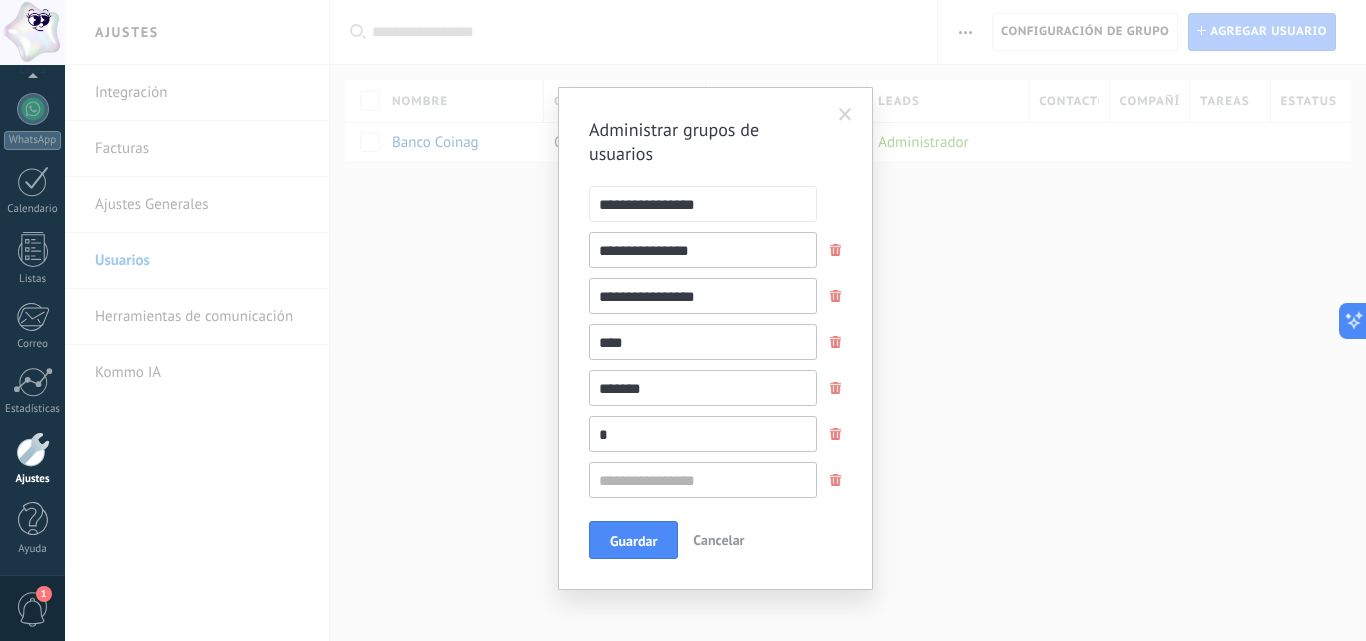 type on "*******" 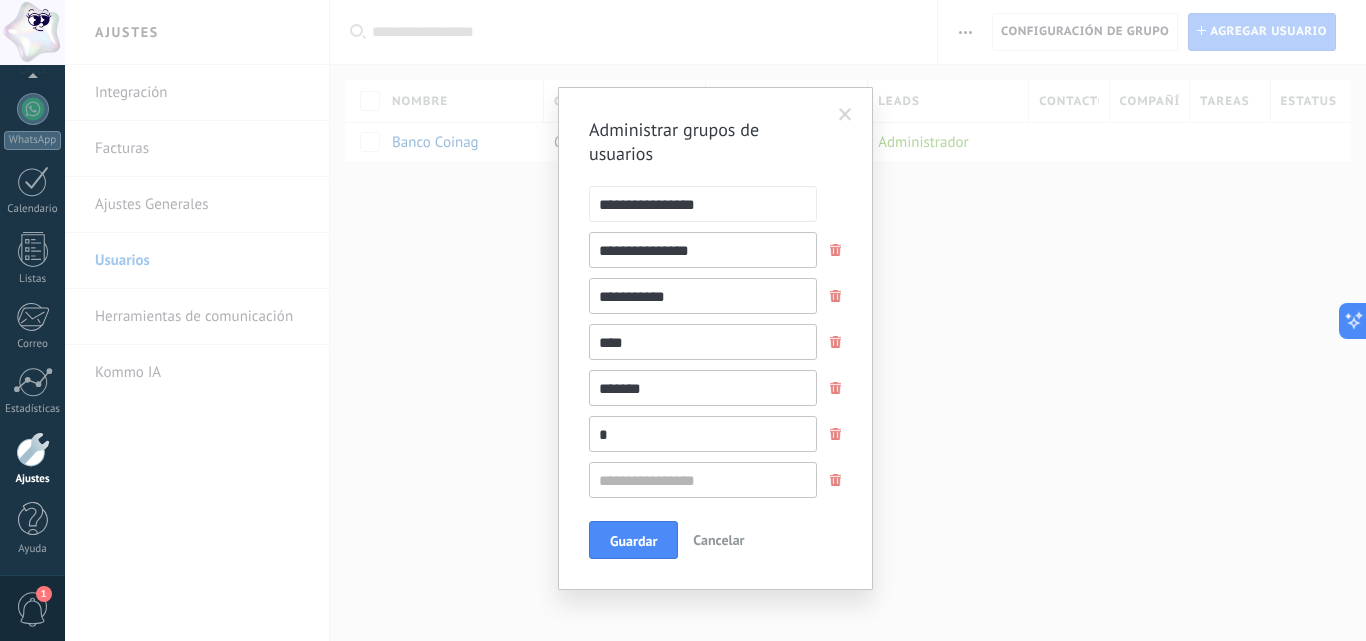 type on "**********" 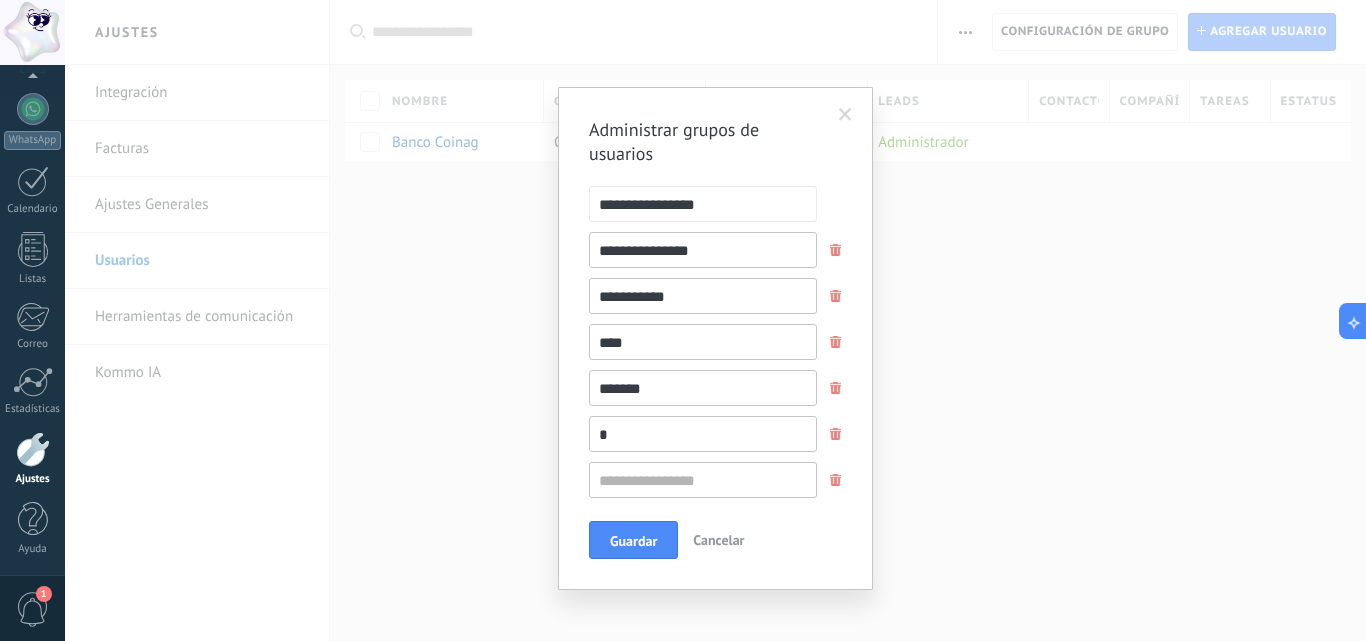 click on "**********" at bounding box center (703, 250) 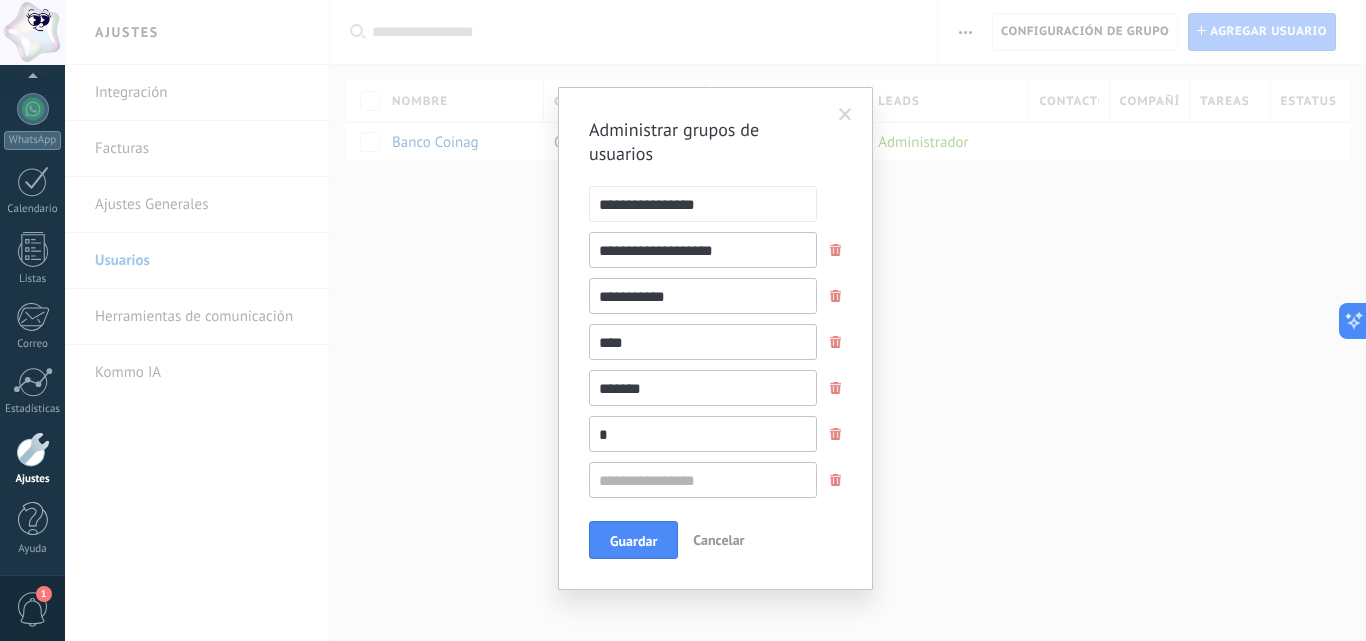 type on "**********" 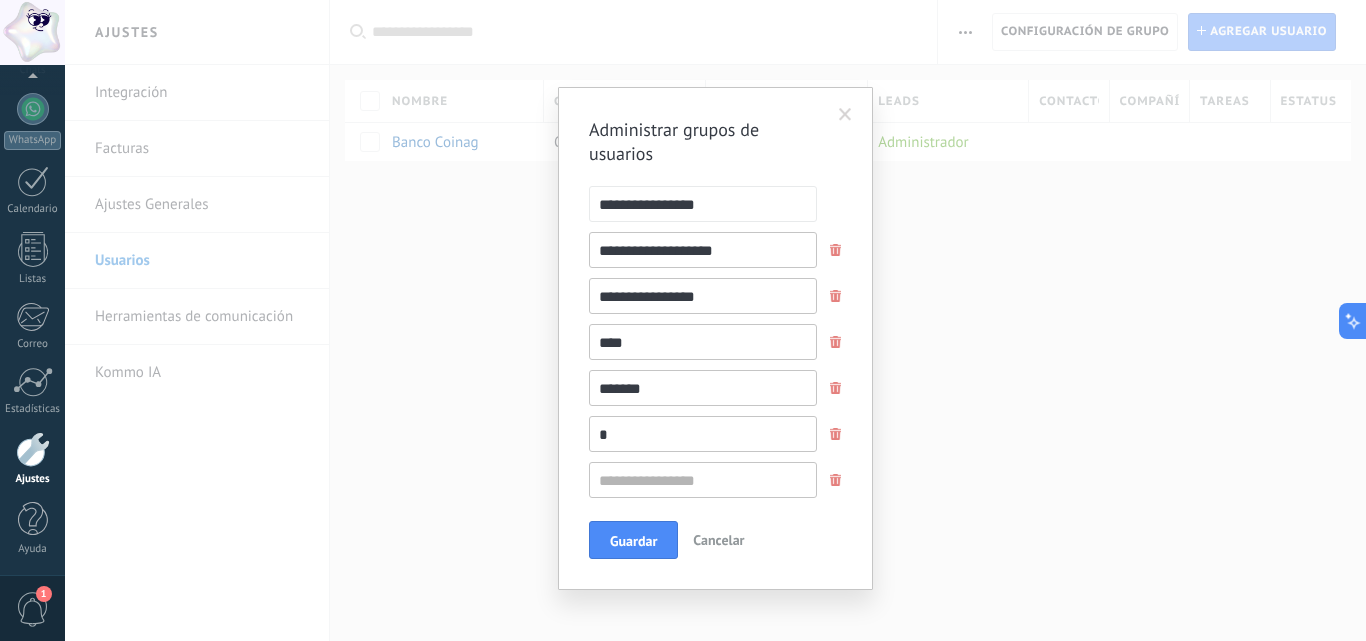 type on "**********" 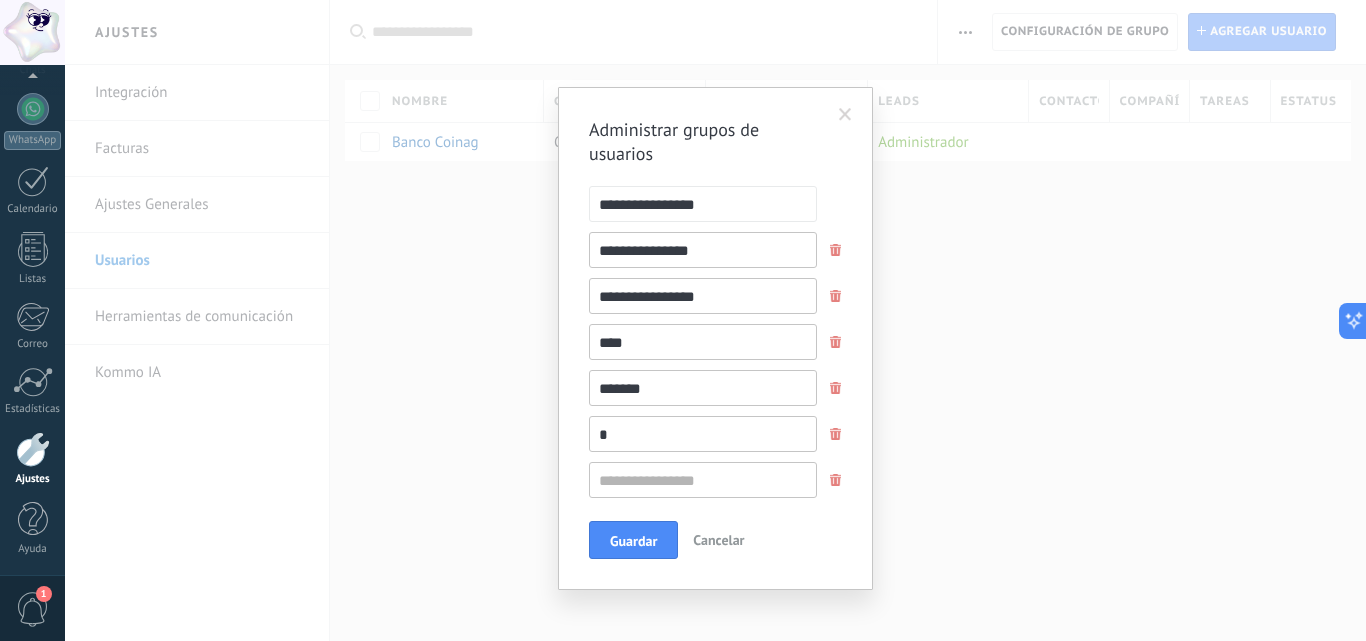 type on "**********" 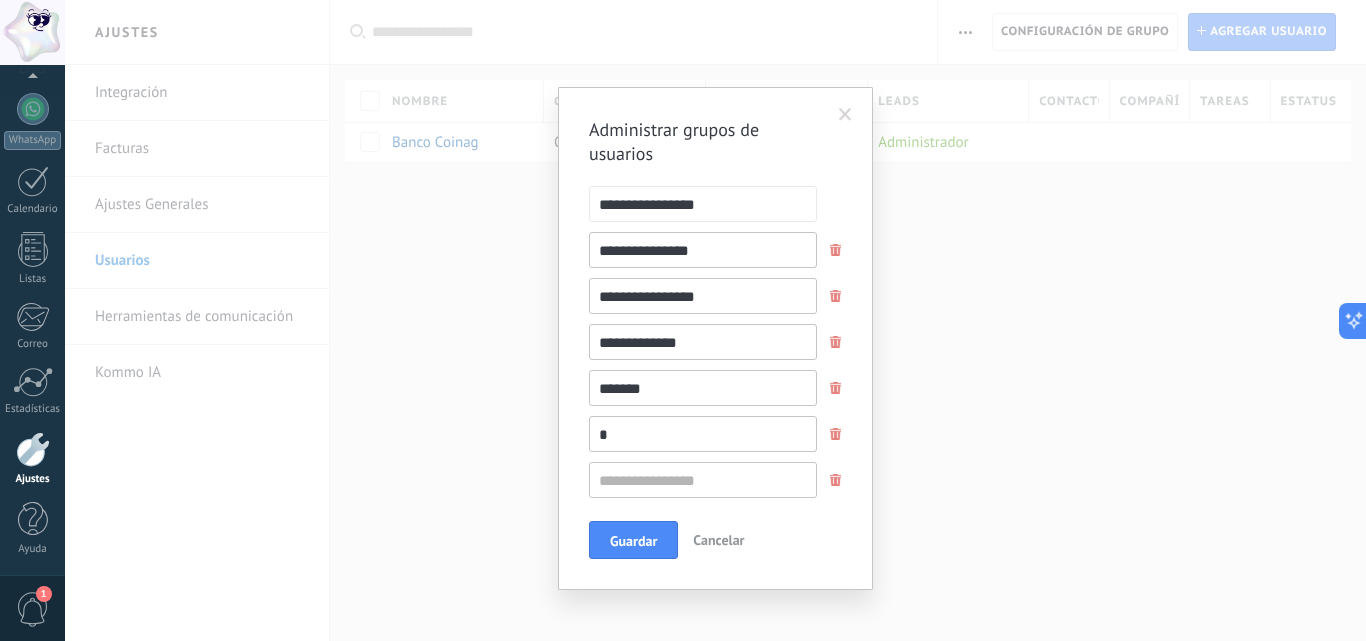 type on "**********" 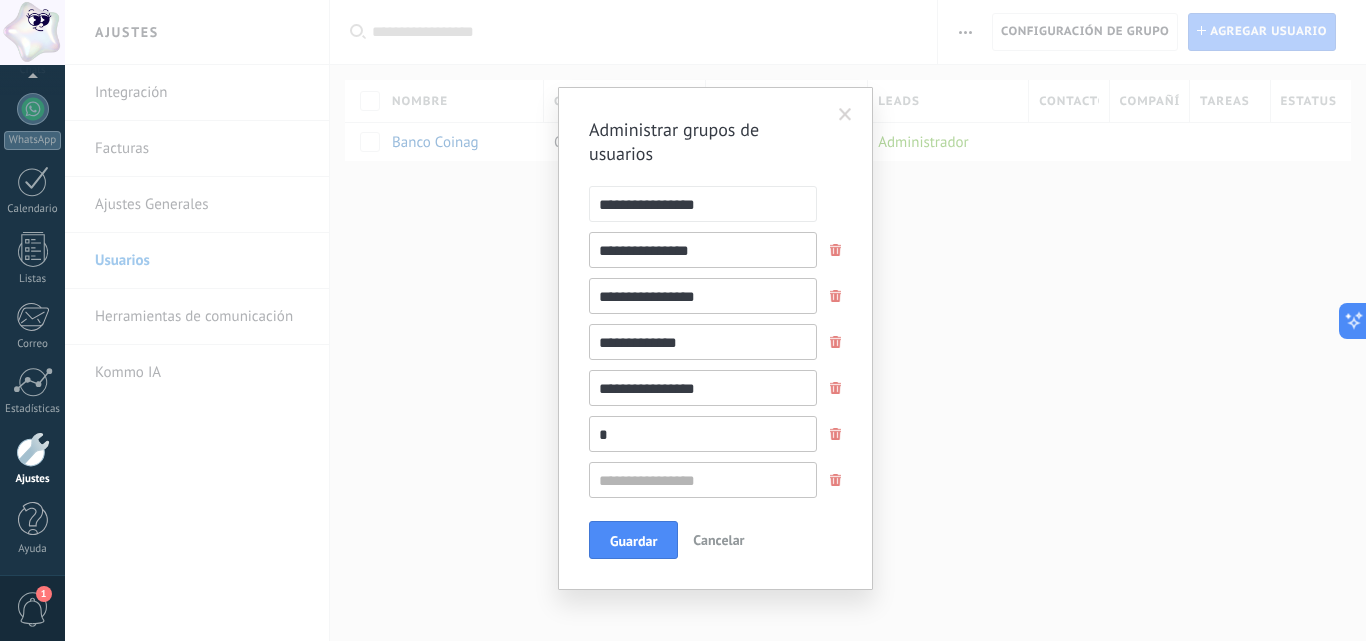 type on "**********" 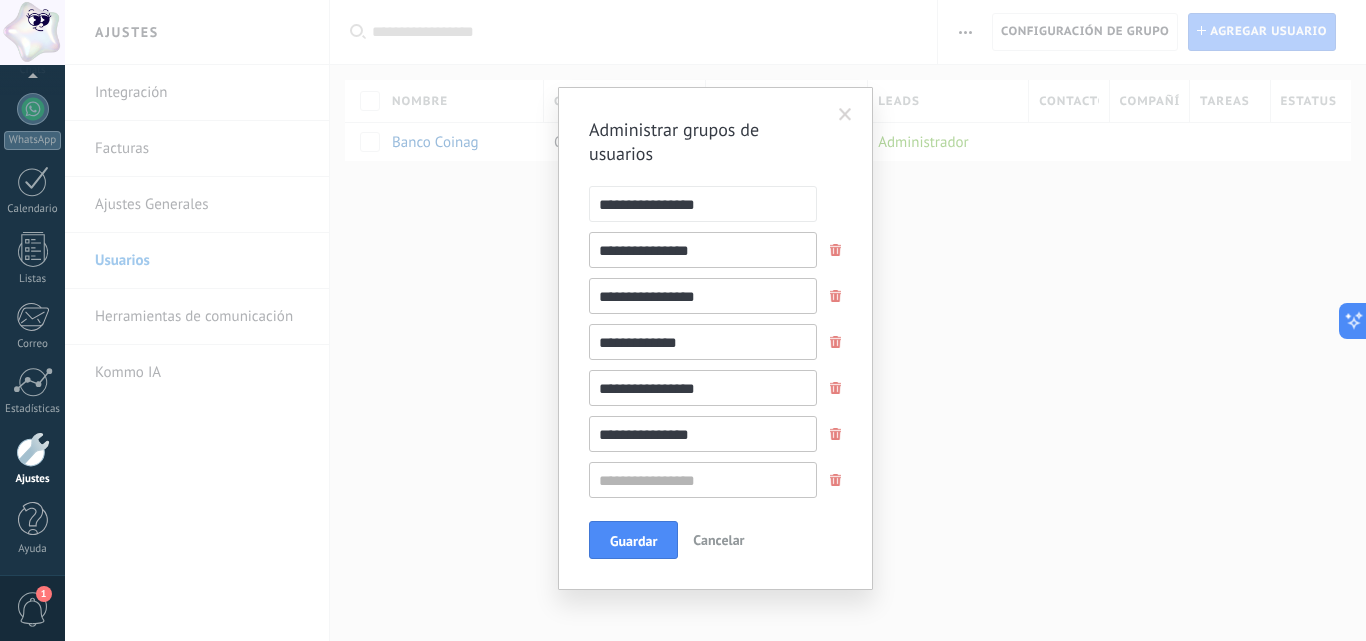 type on "**********" 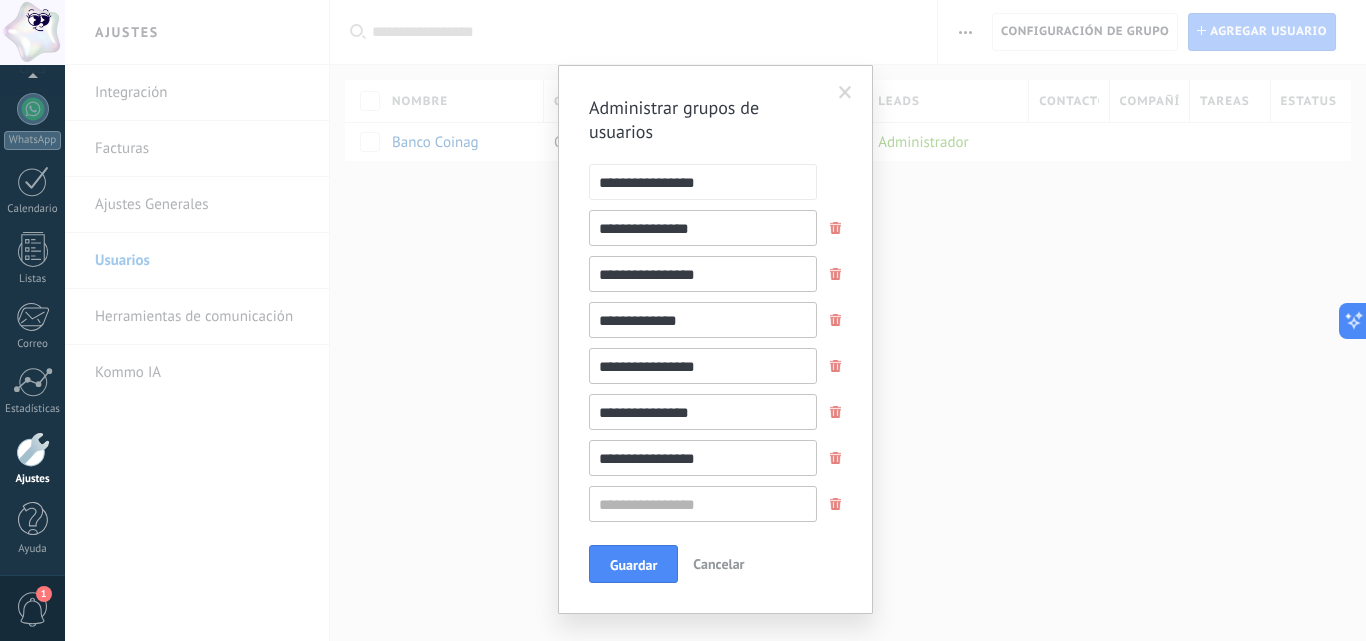 type on "**********" 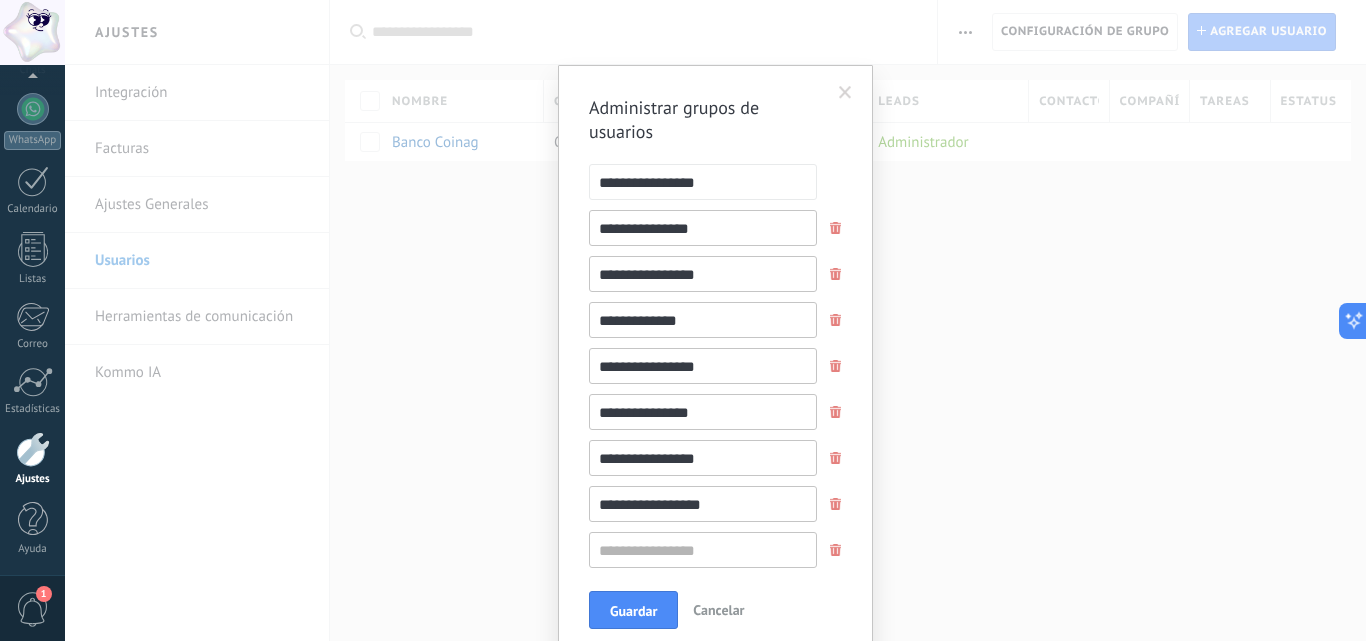 type on "**********" 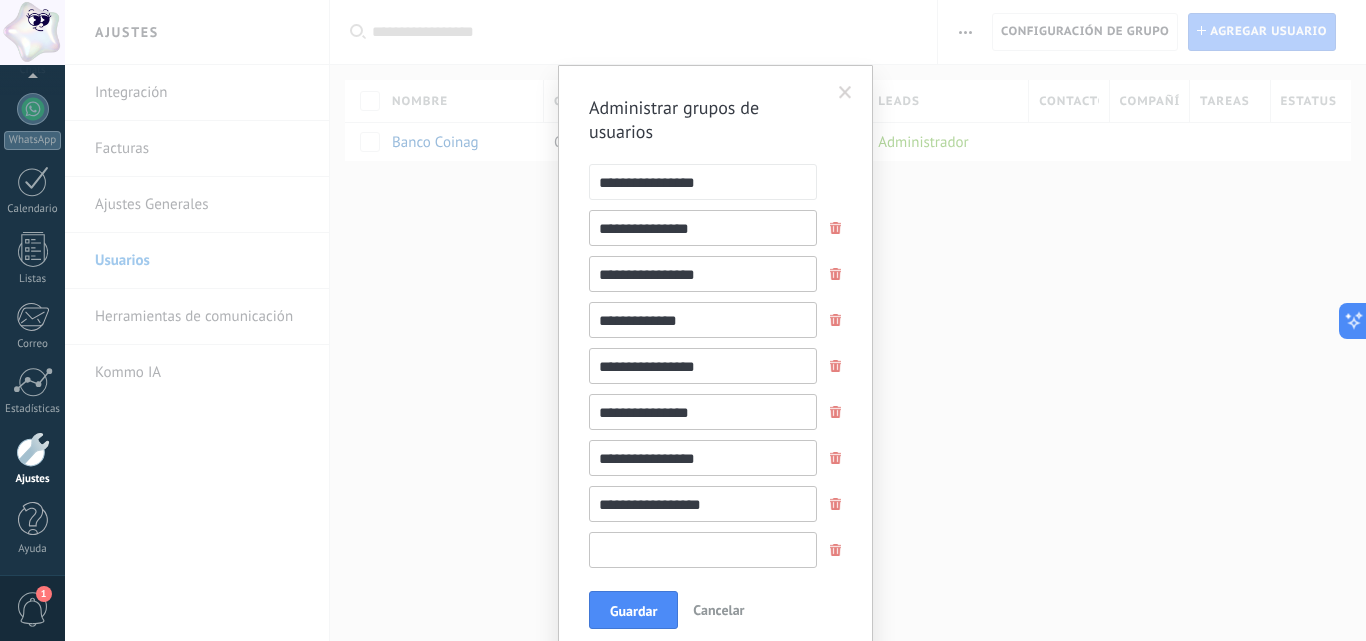 click at bounding box center (703, 550) 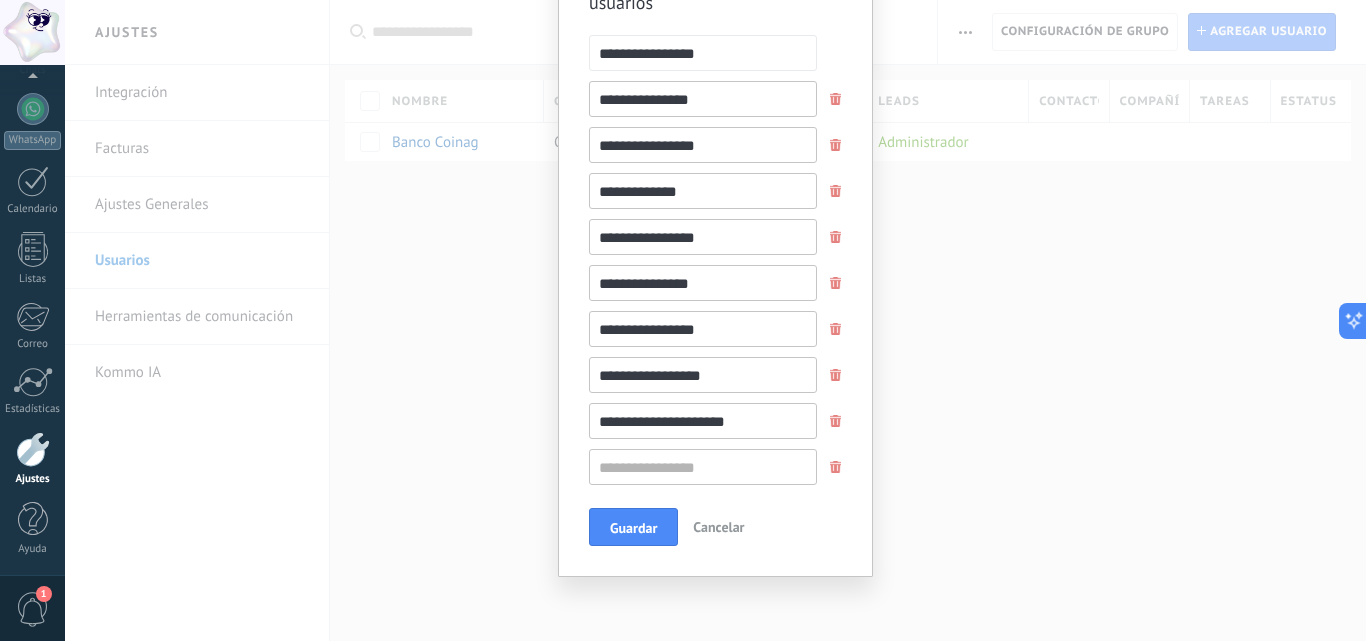 scroll, scrollTop: 130, scrollLeft: 0, axis: vertical 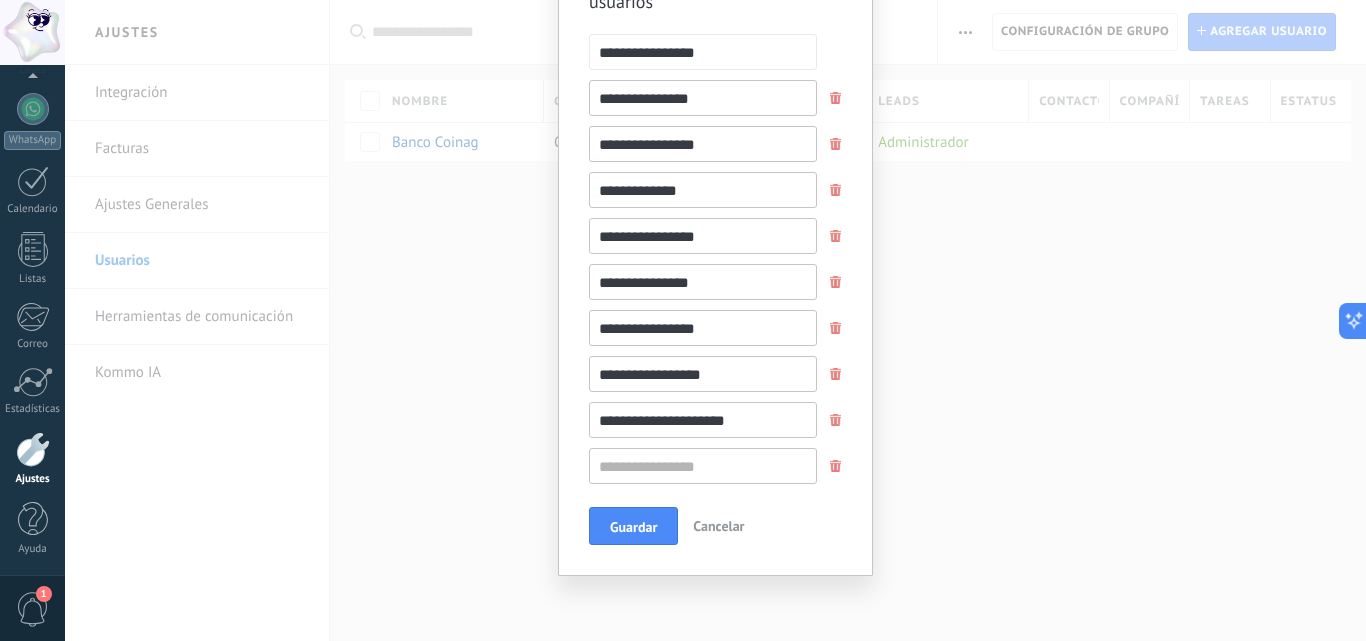 type on "**********" 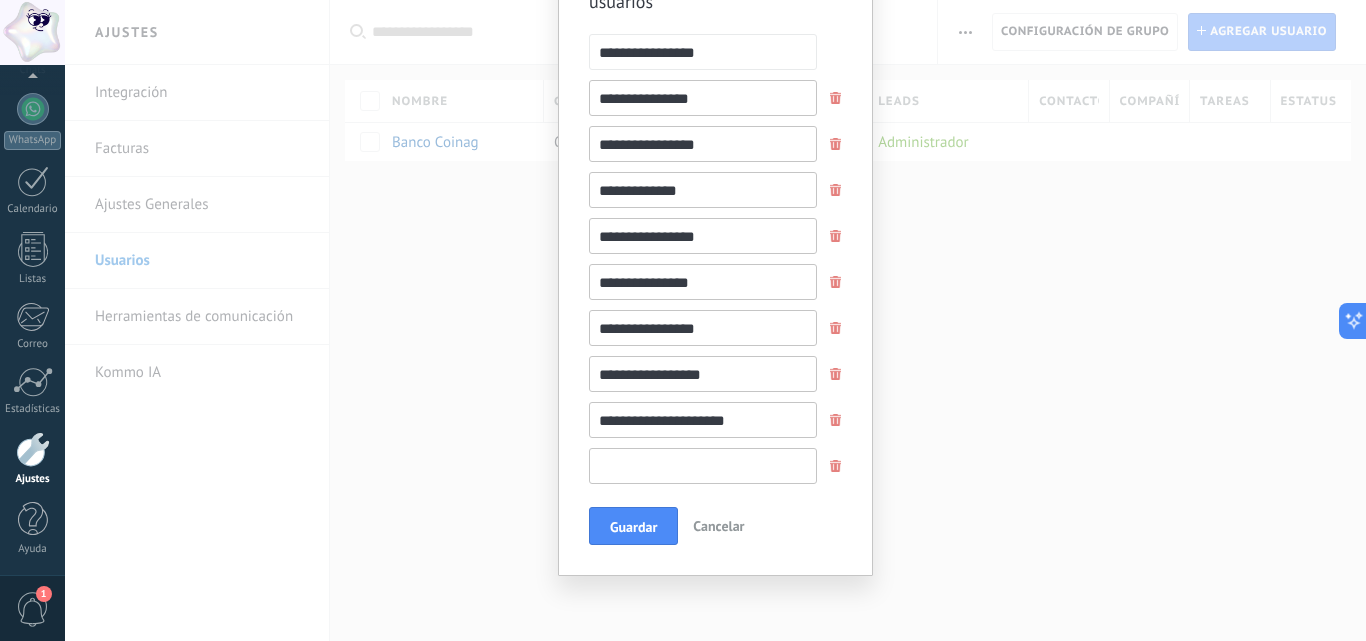 click at bounding box center (703, 466) 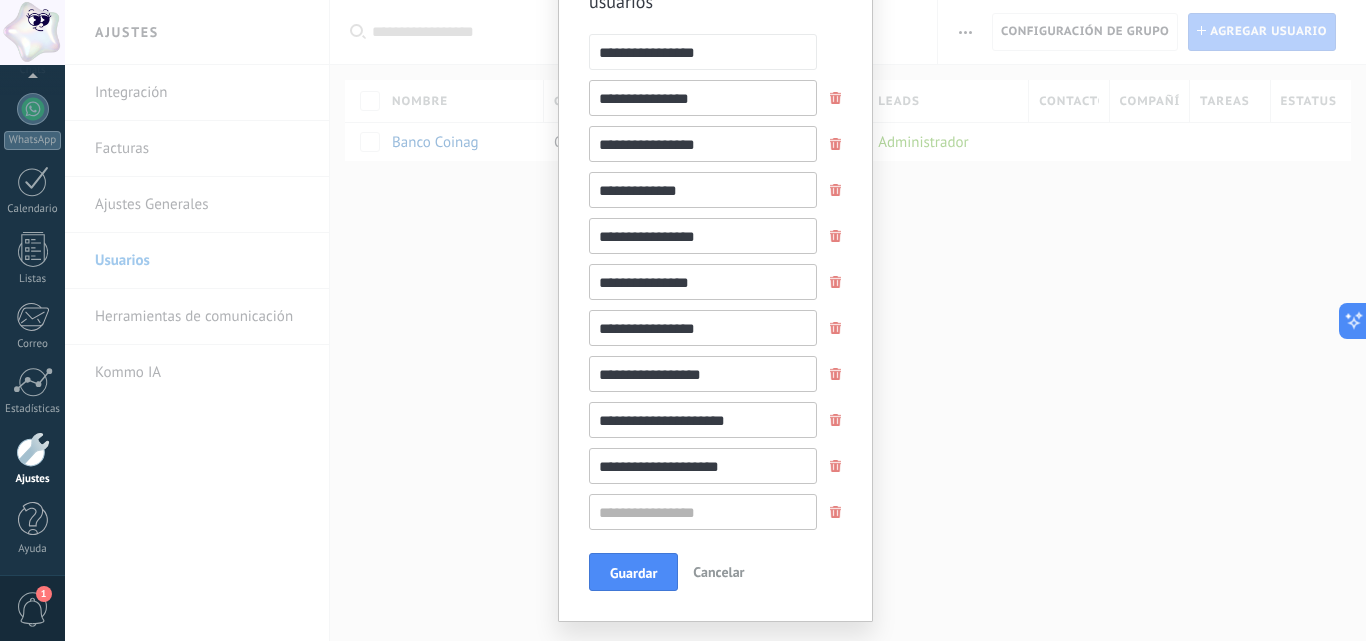 type on "**********" 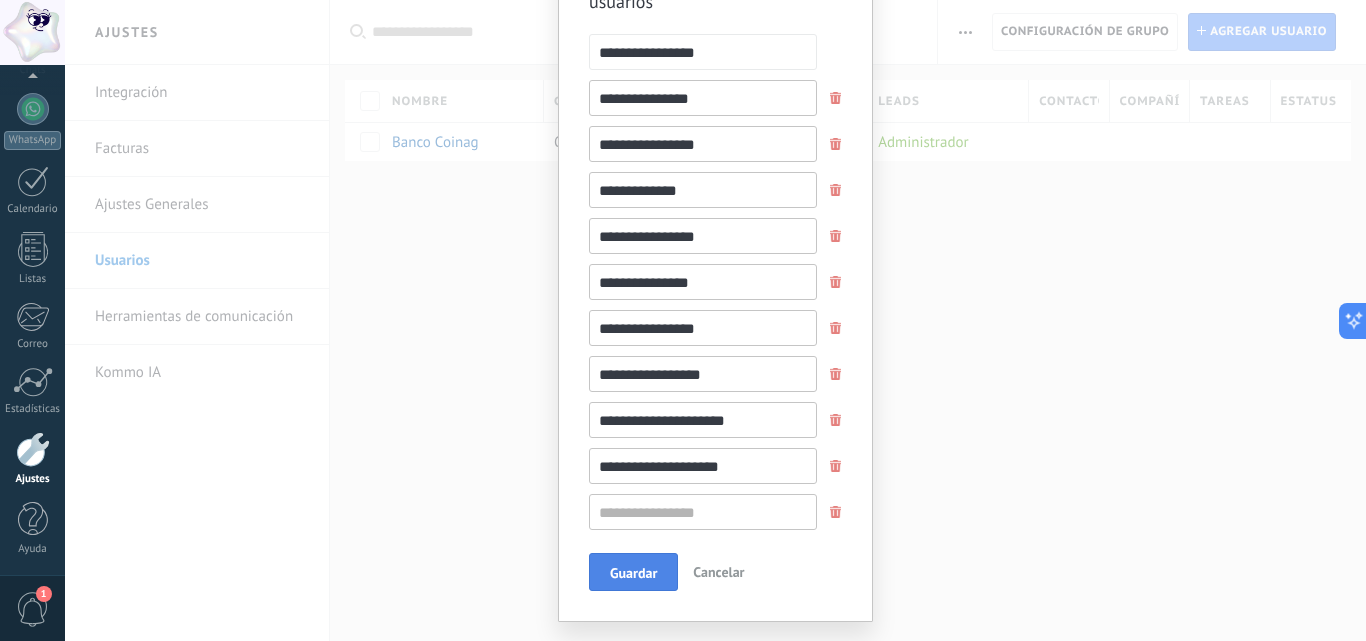 click on "Guardar" at bounding box center [633, 573] 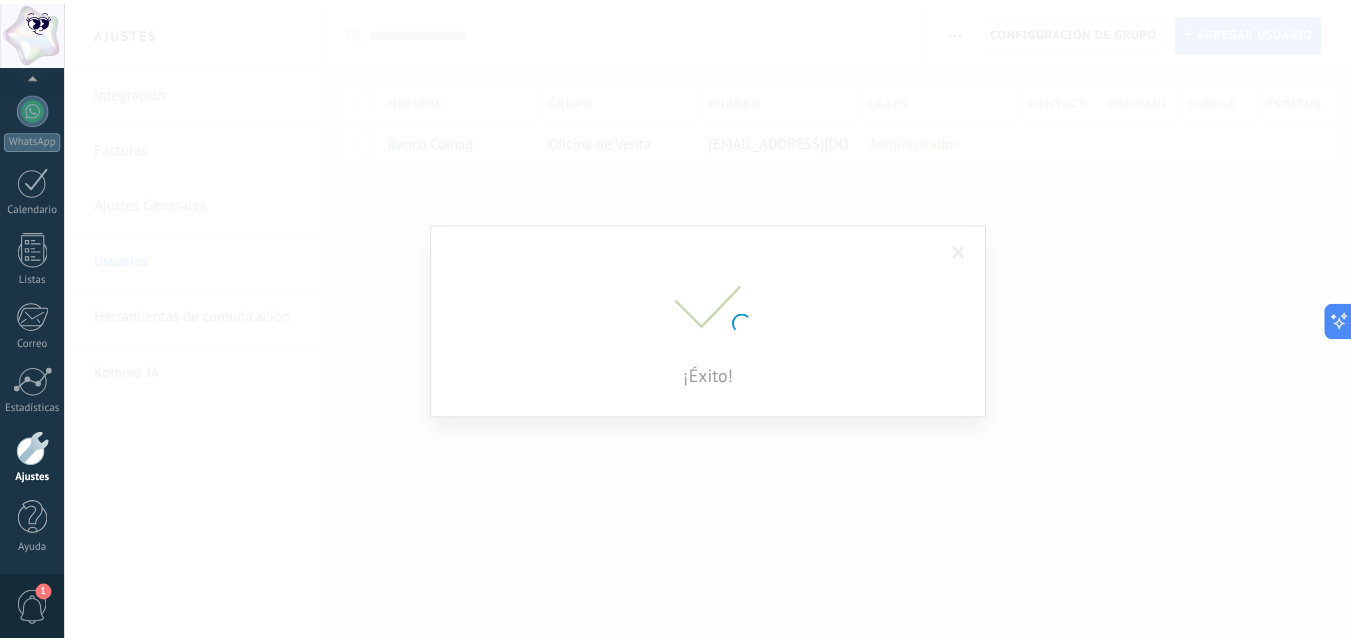 scroll, scrollTop: 0, scrollLeft: 0, axis: both 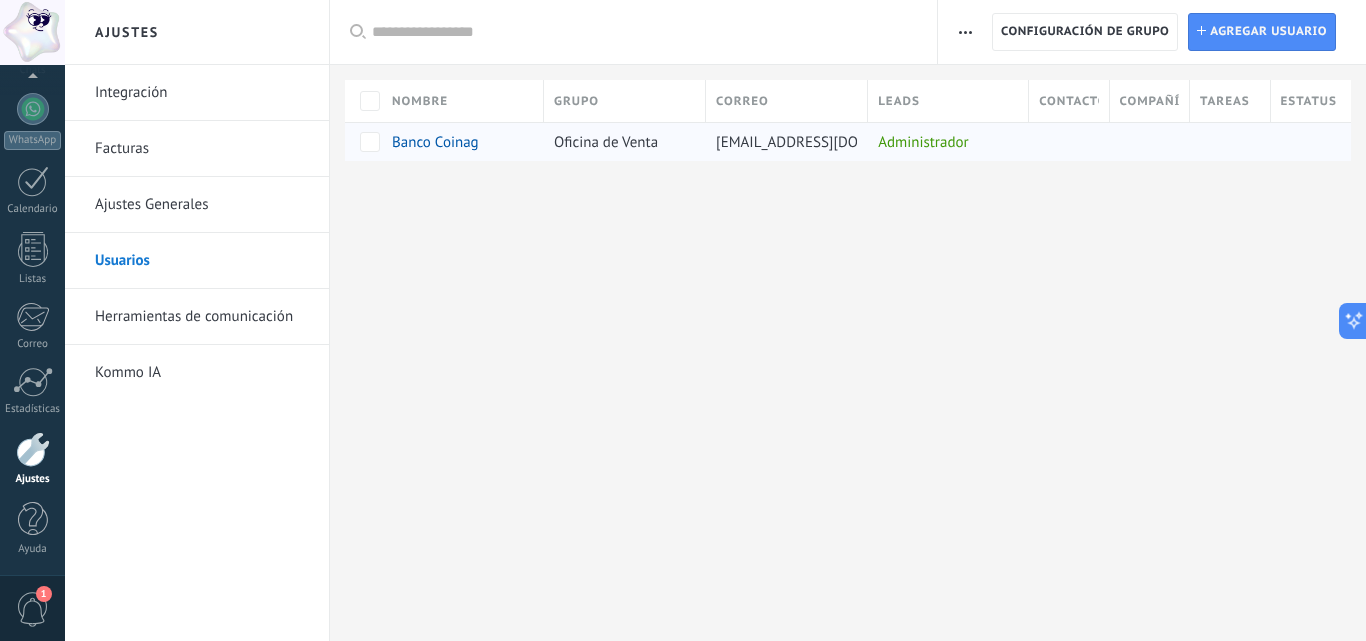 click on "Oficina de Venta" at bounding box center (606, 142) 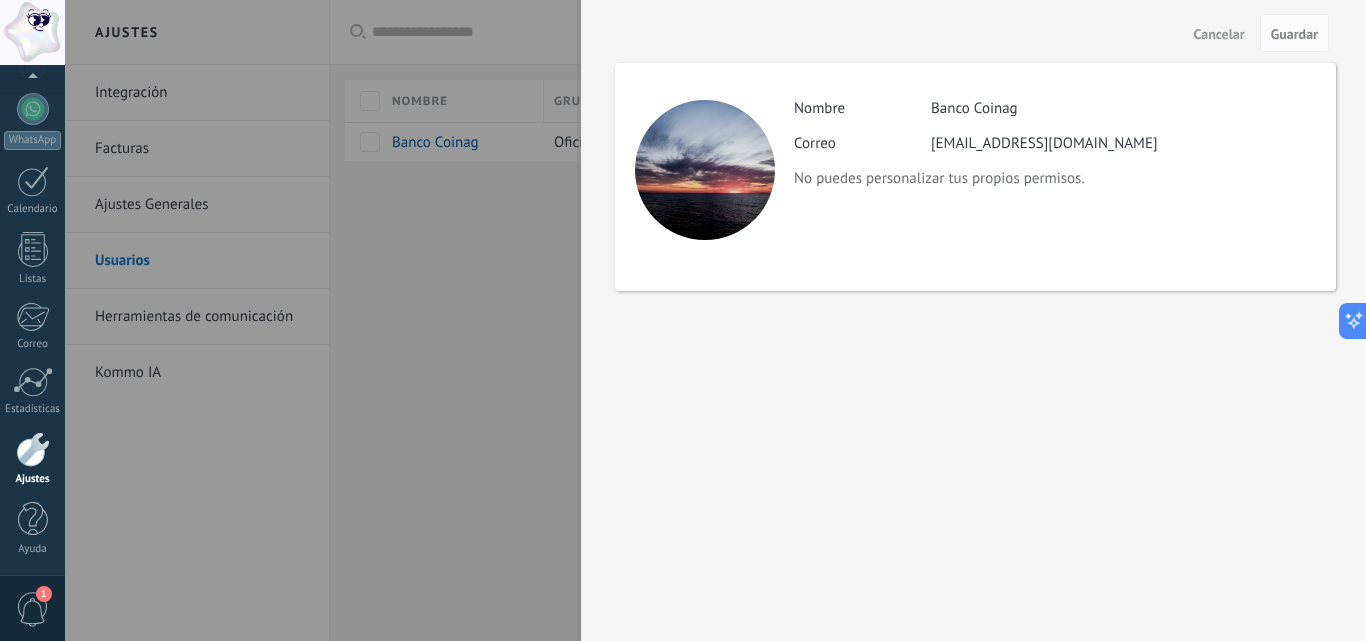 click at bounding box center [683, 320] 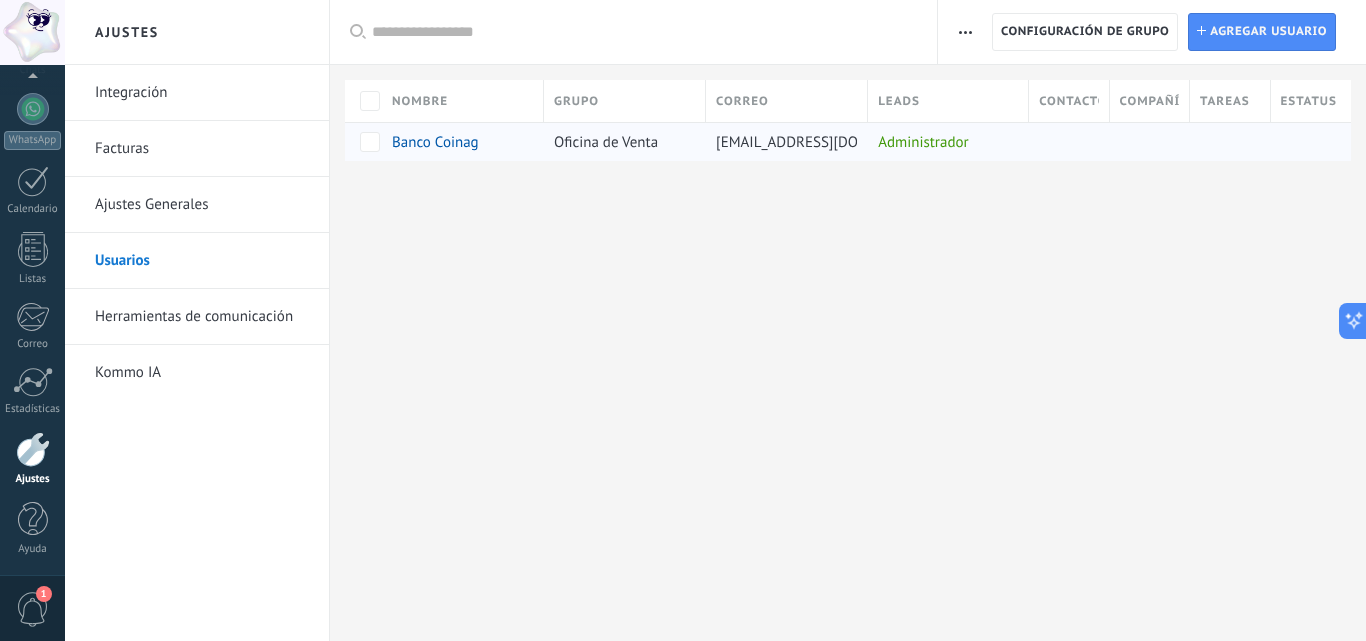 click on "Administrador" at bounding box center (943, 142) 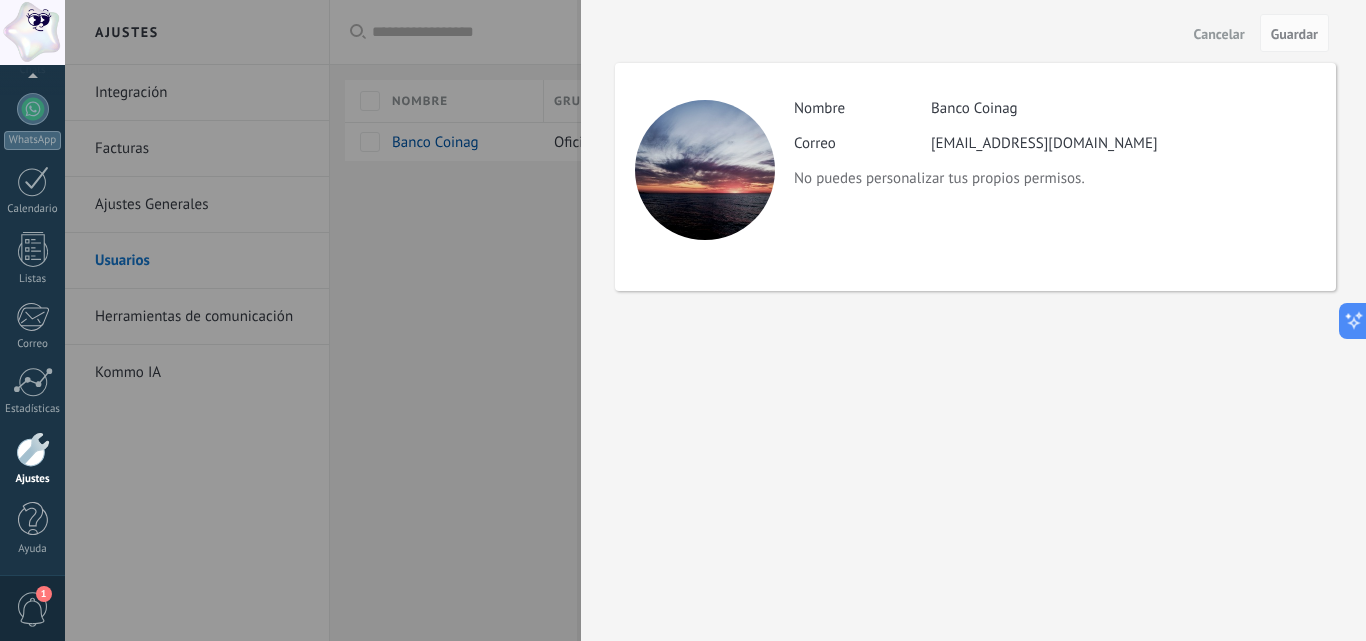 click at bounding box center (683, 320) 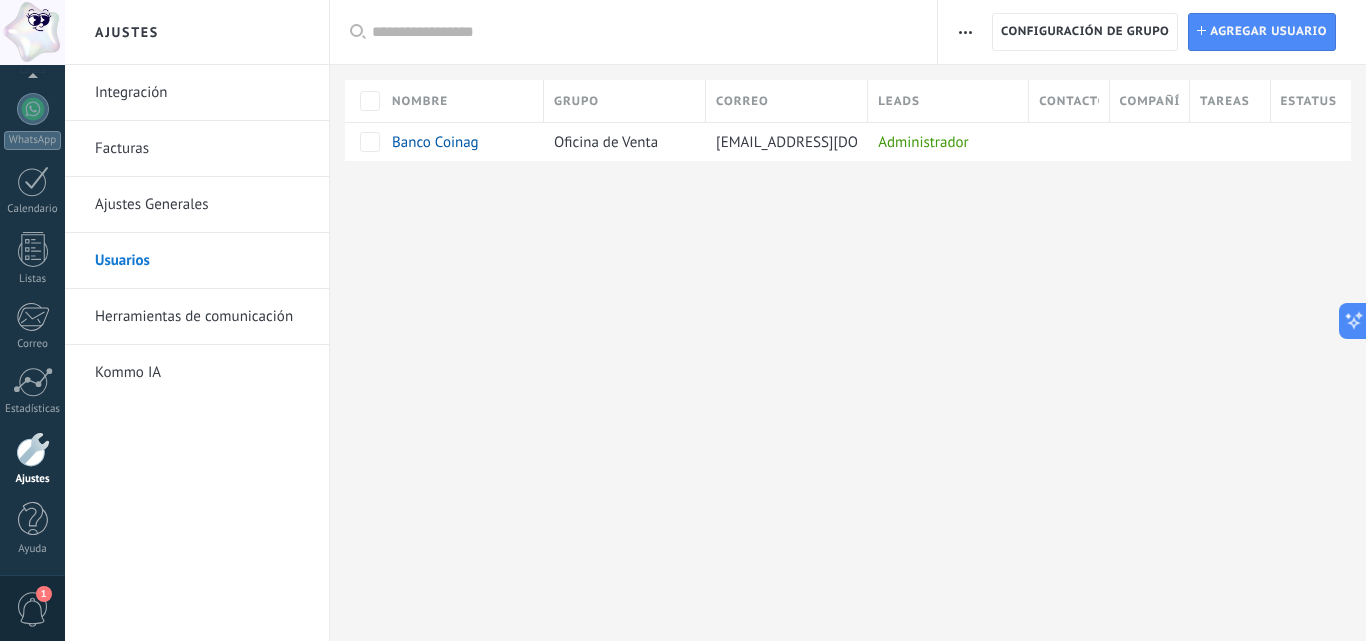 click on "Ajustes Generales" at bounding box center (202, 205) 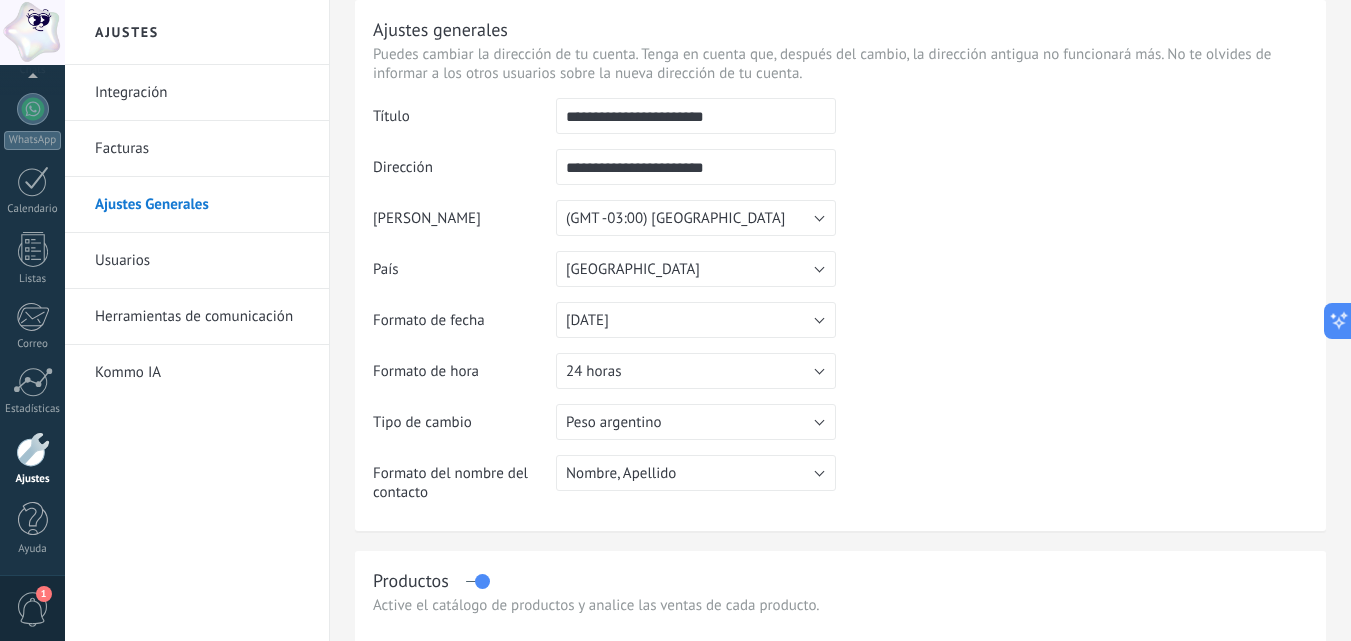 scroll, scrollTop: 100, scrollLeft: 0, axis: vertical 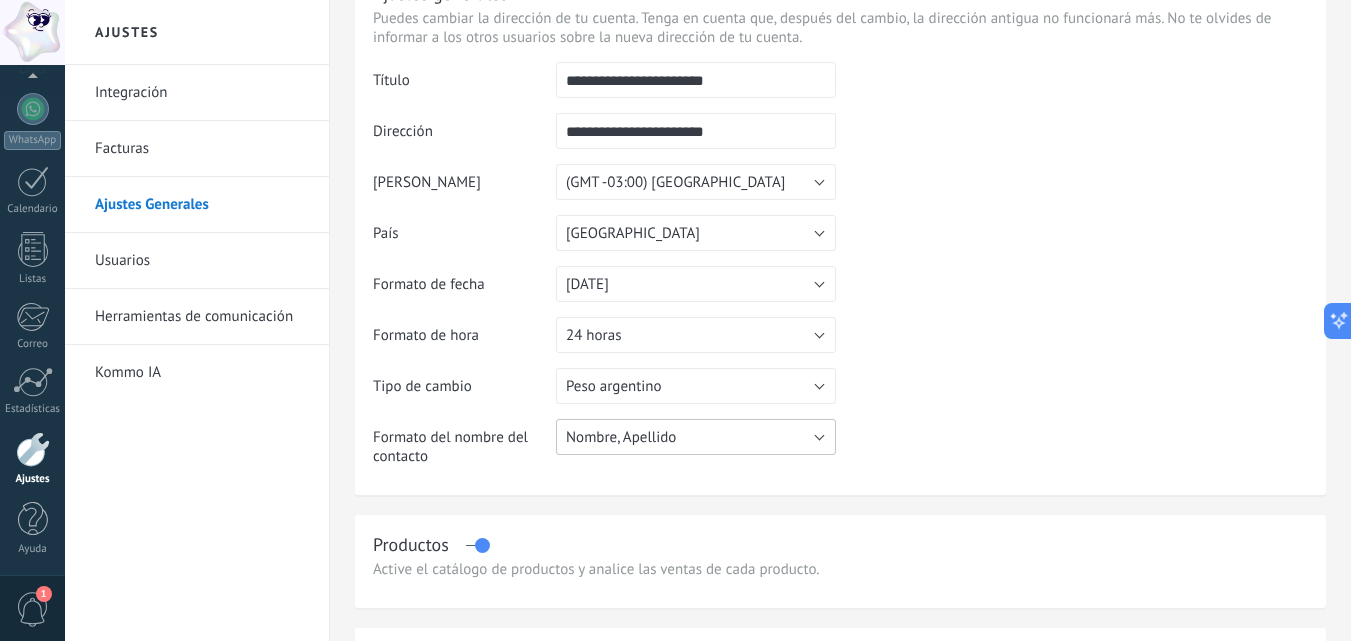 click on "Nombre, Apellido" at bounding box center (621, 437) 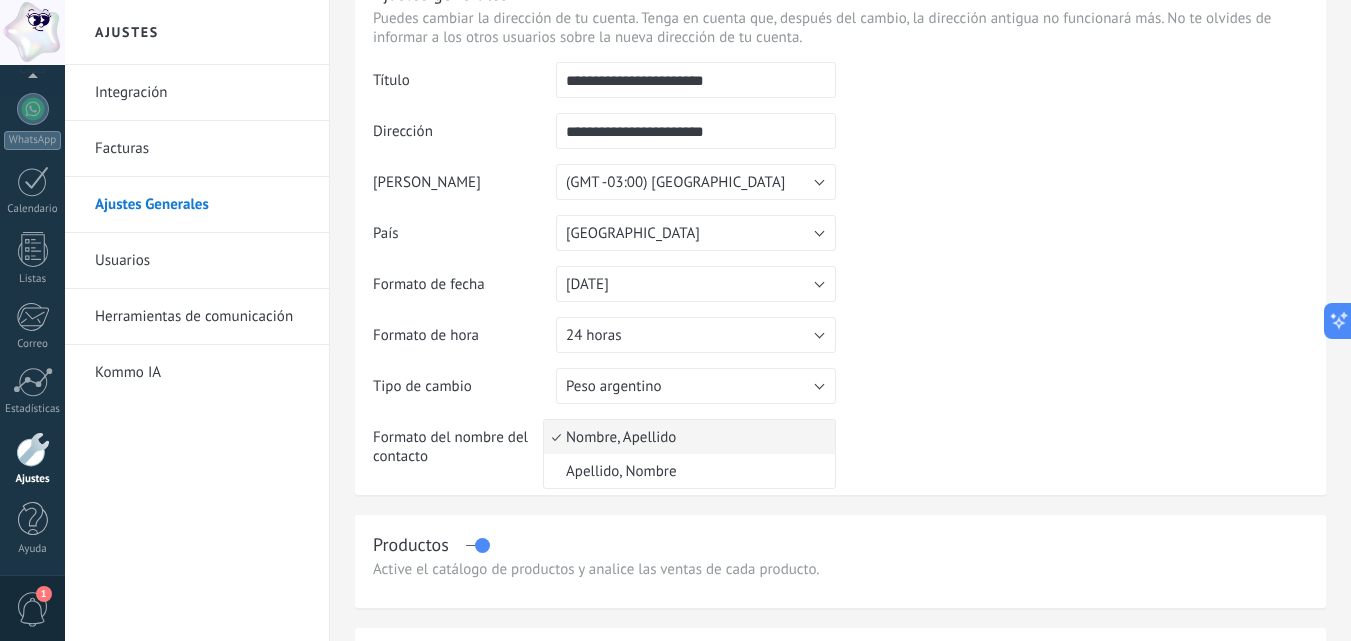 click on "Nombre, Apellido" at bounding box center [686, 437] 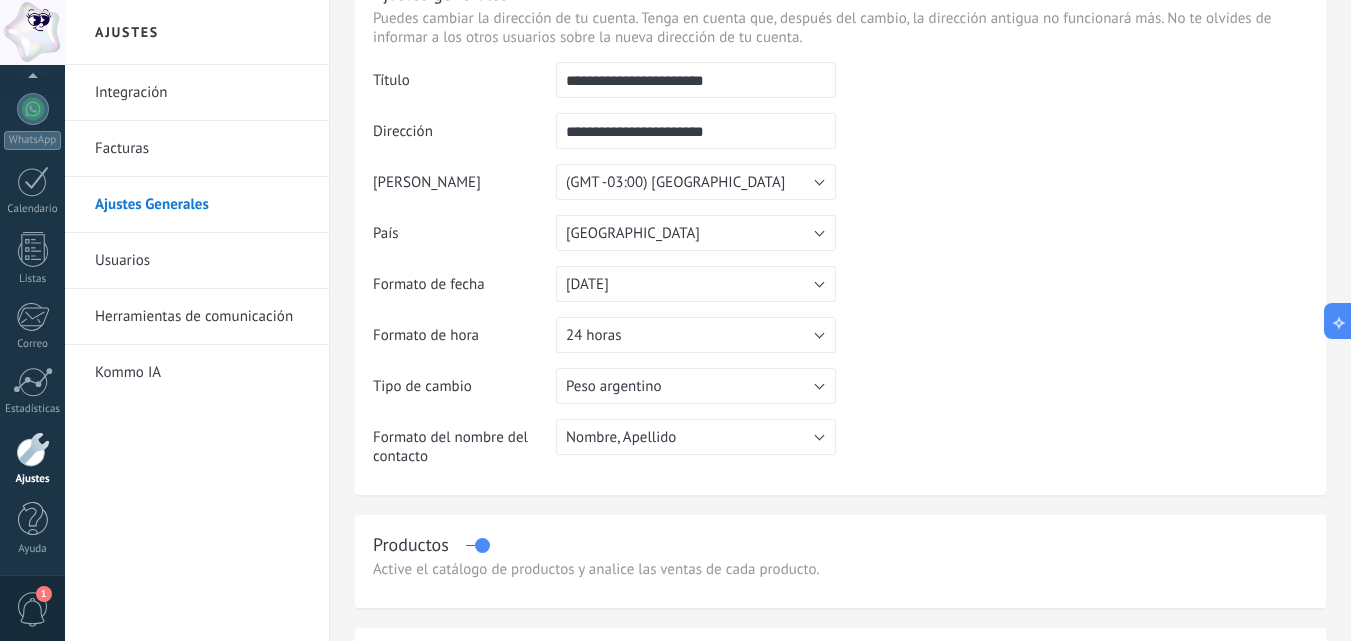 click on "**********" at bounding box center (840, 271) 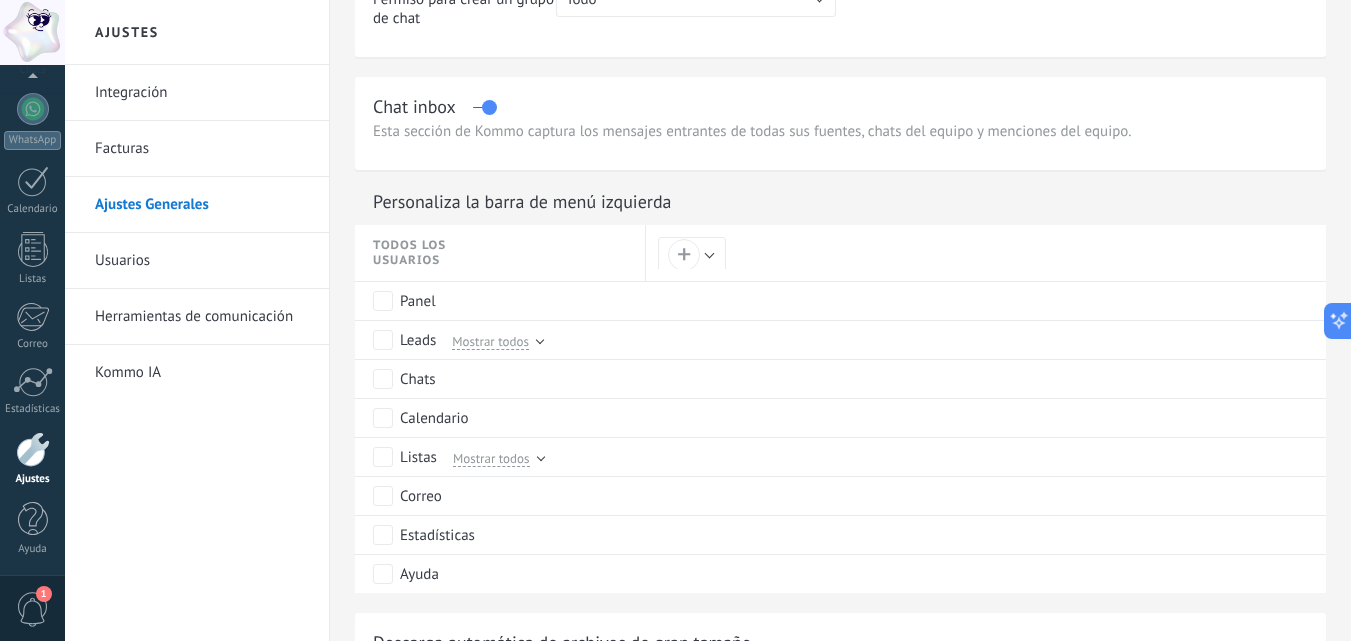 scroll, scrollTop: 800, scrollLeft: 0, axis: vertical 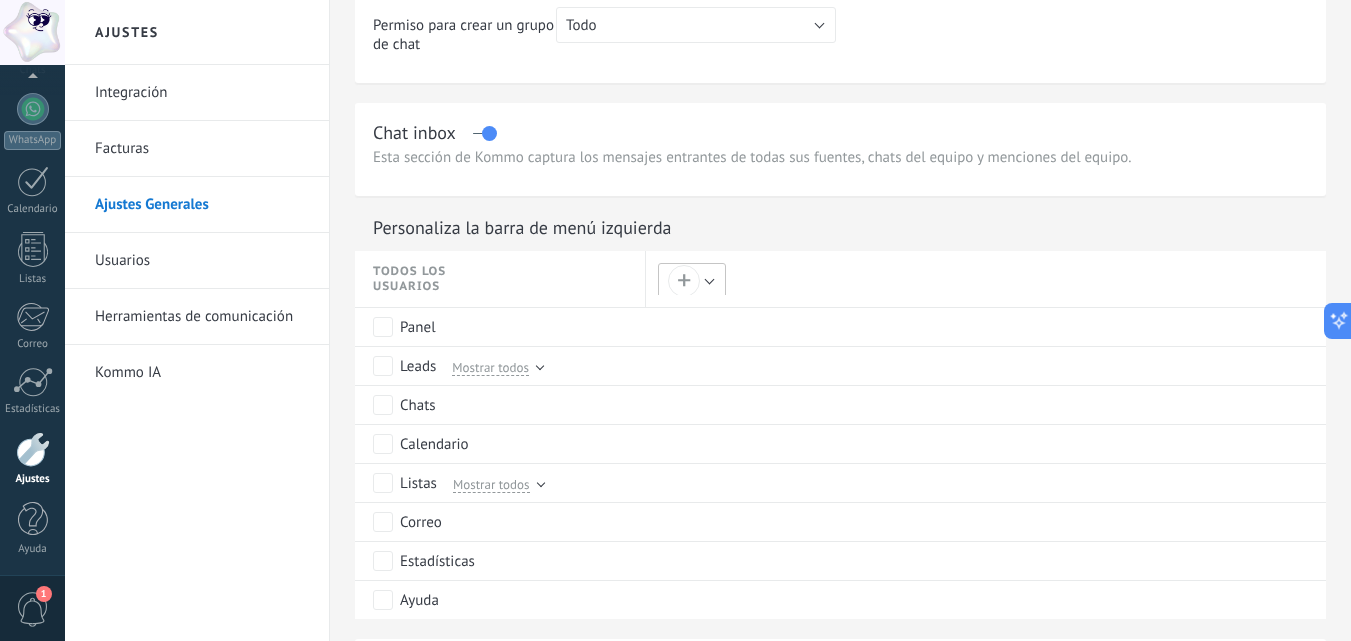 click on "+" at bounding box center [692, 280] 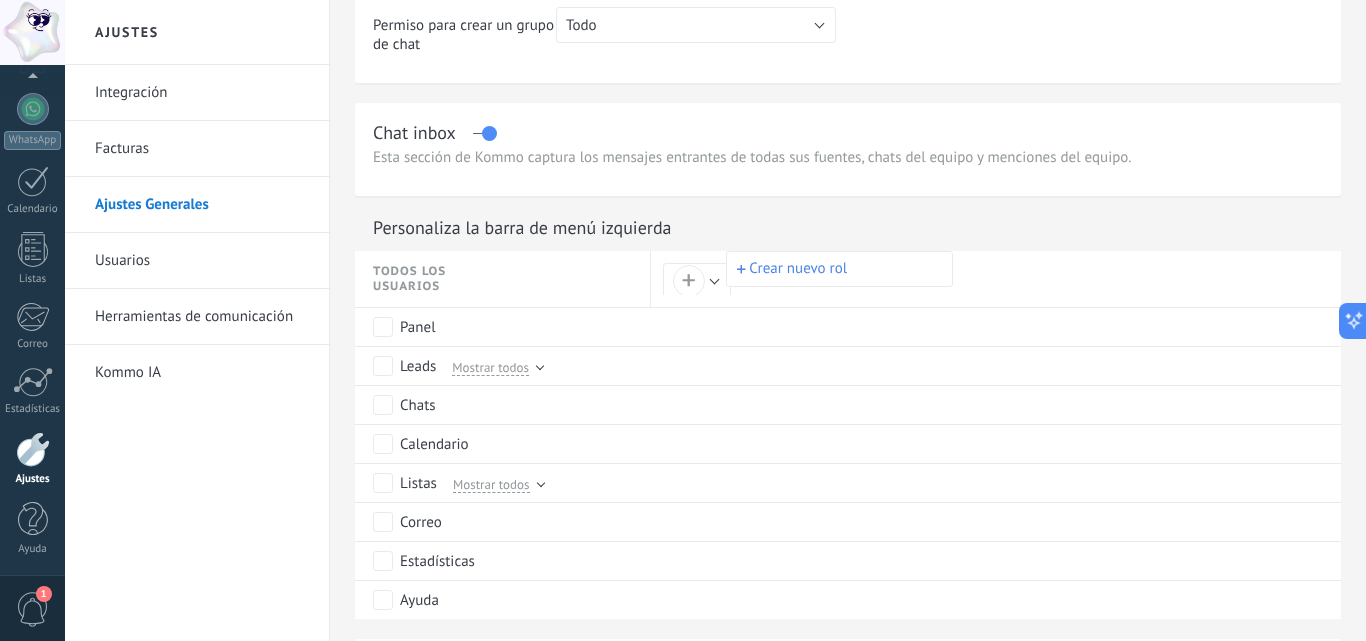 click at bounding box center (683, 320) 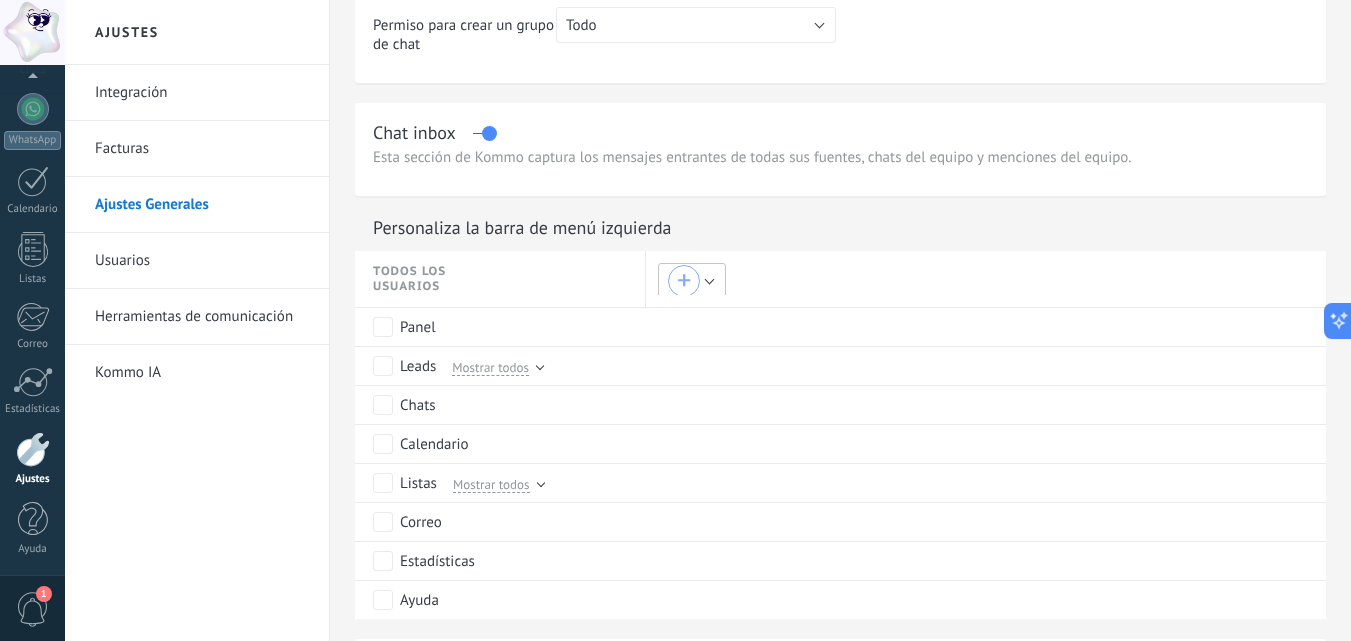 click on "+" at bounding box center [684, 281] 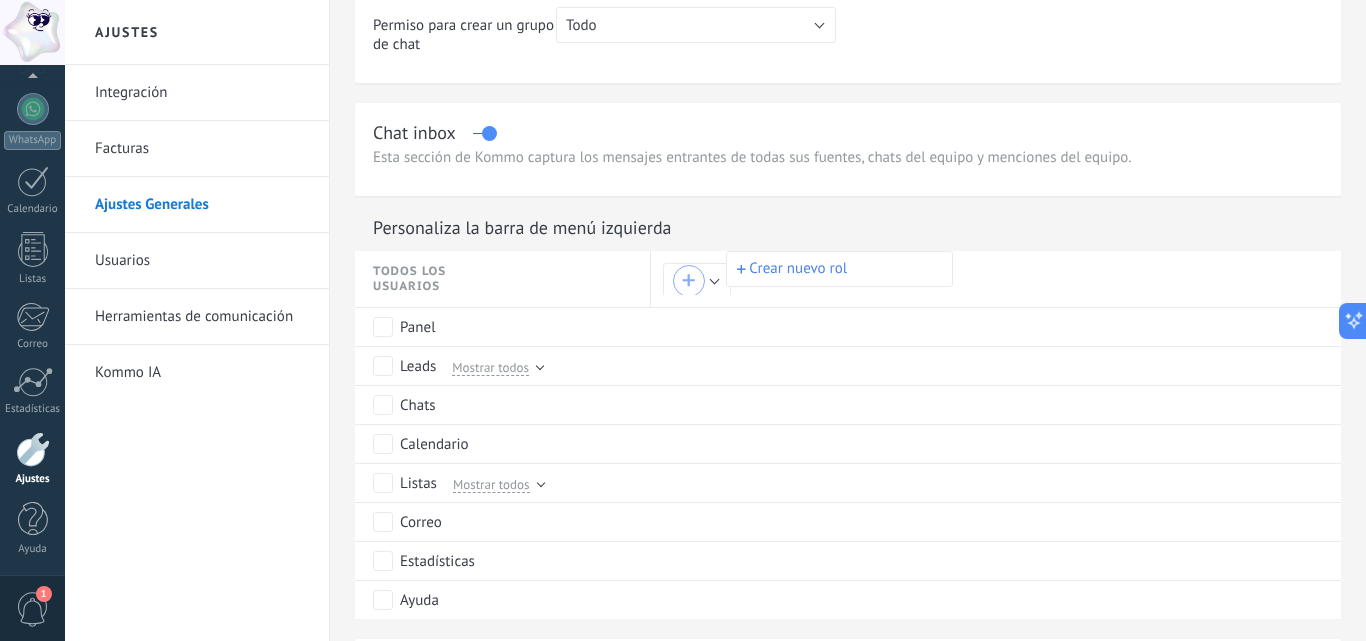 click at bounding box center [683, 320] 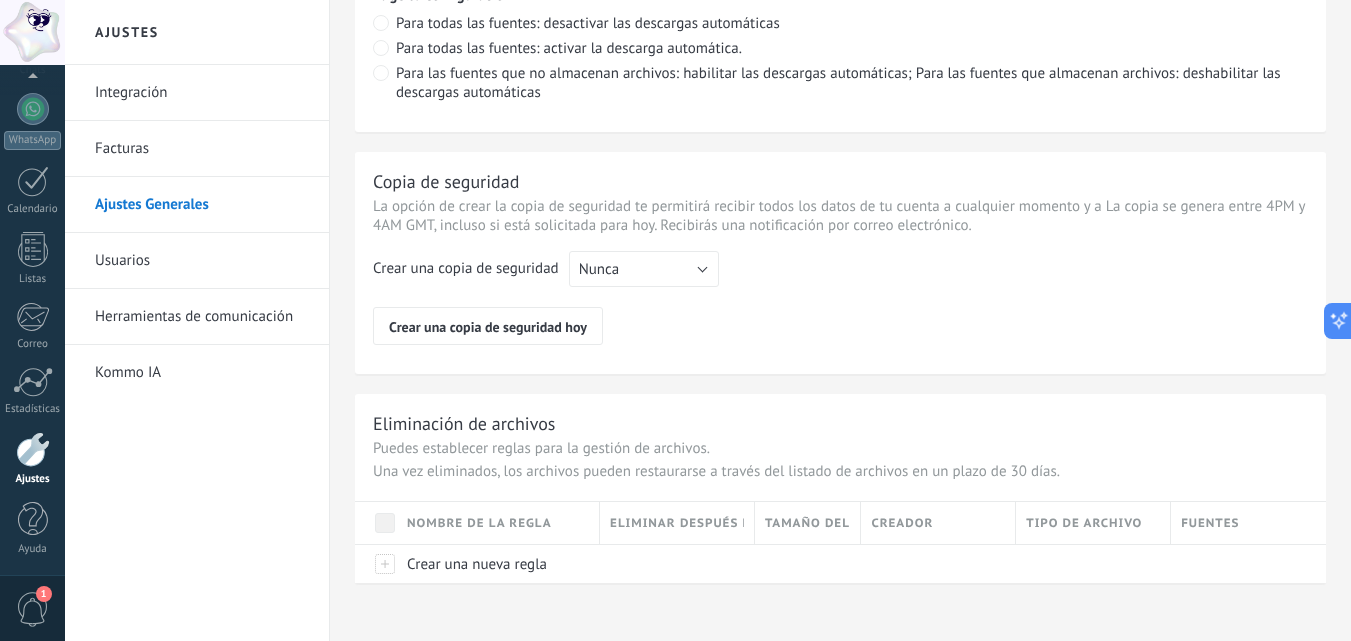 scroll, scrollTop: 1600, scrollLeft: 0, axis: vertical 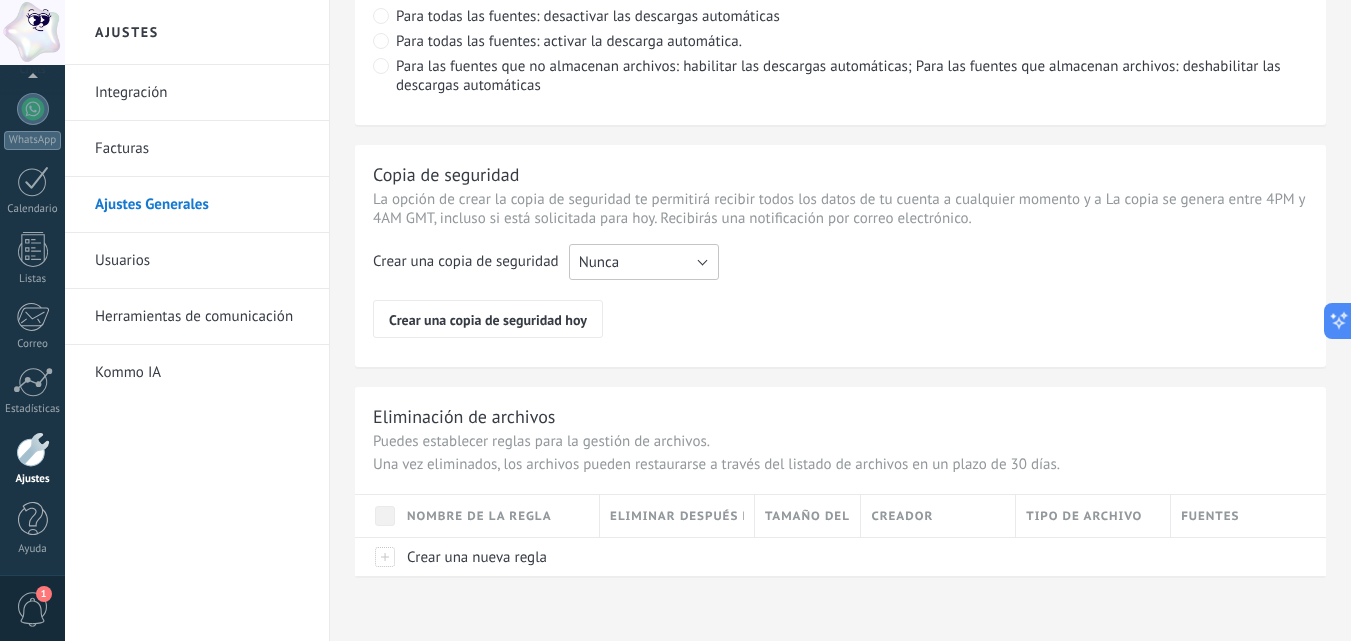 click on "Nunca" at bounding box center [644, 262] 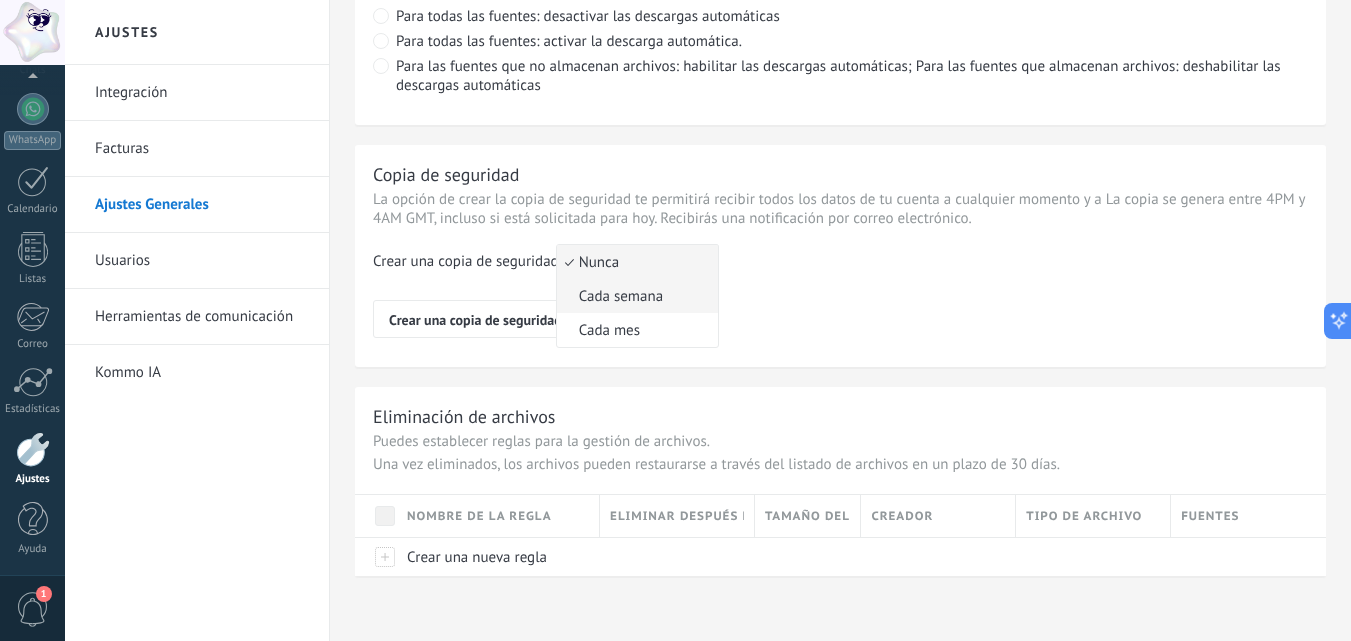 click on "Cada semana" at bounding box center [634, 296] 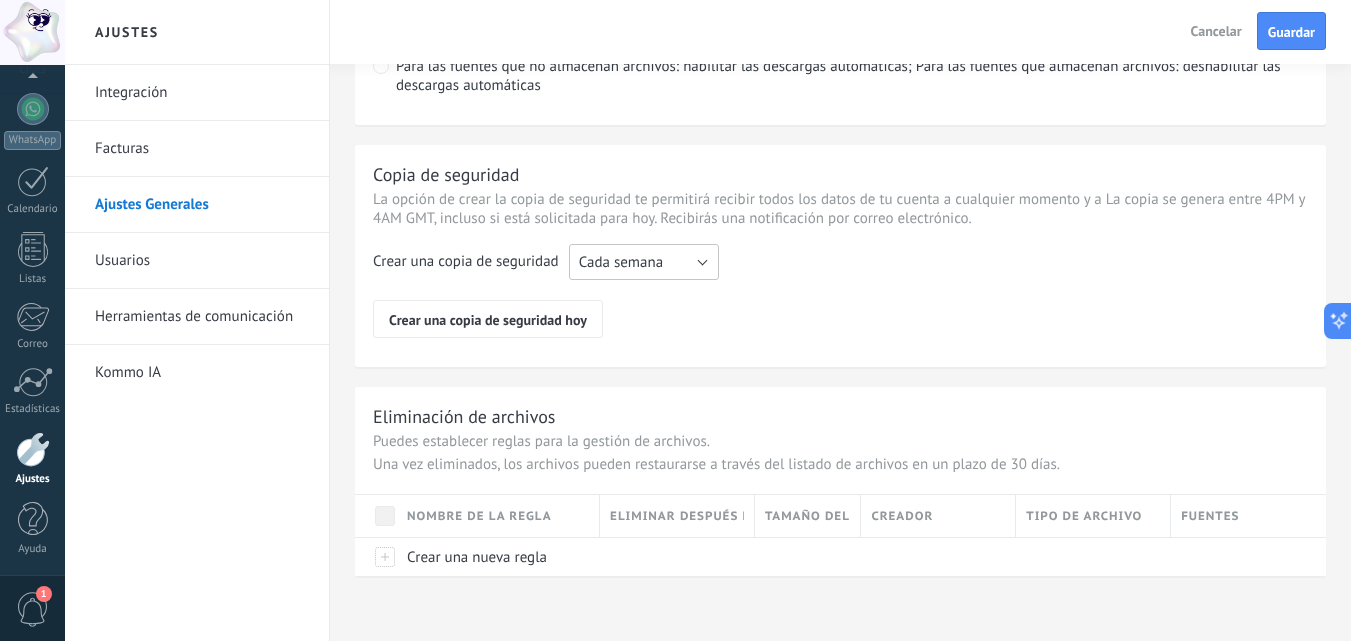 click on "Cada semana" at bounding box center (644, 262) 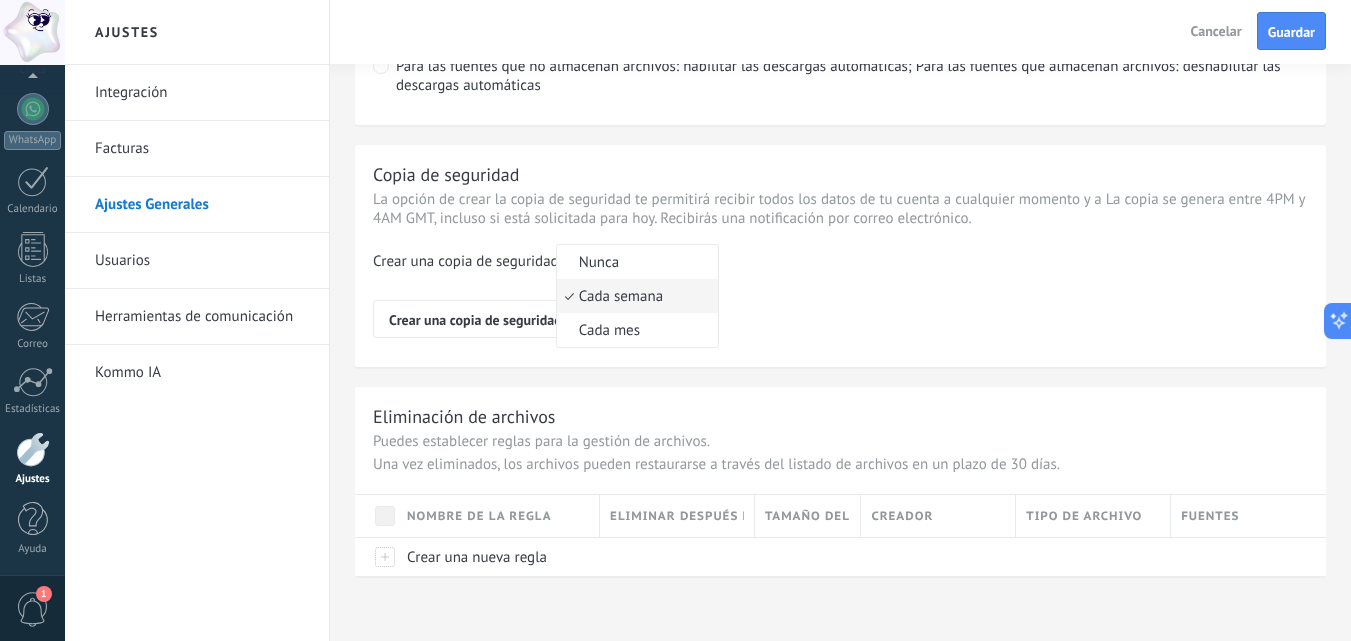 click on "Cada semana" at bounding box center [634, 296] 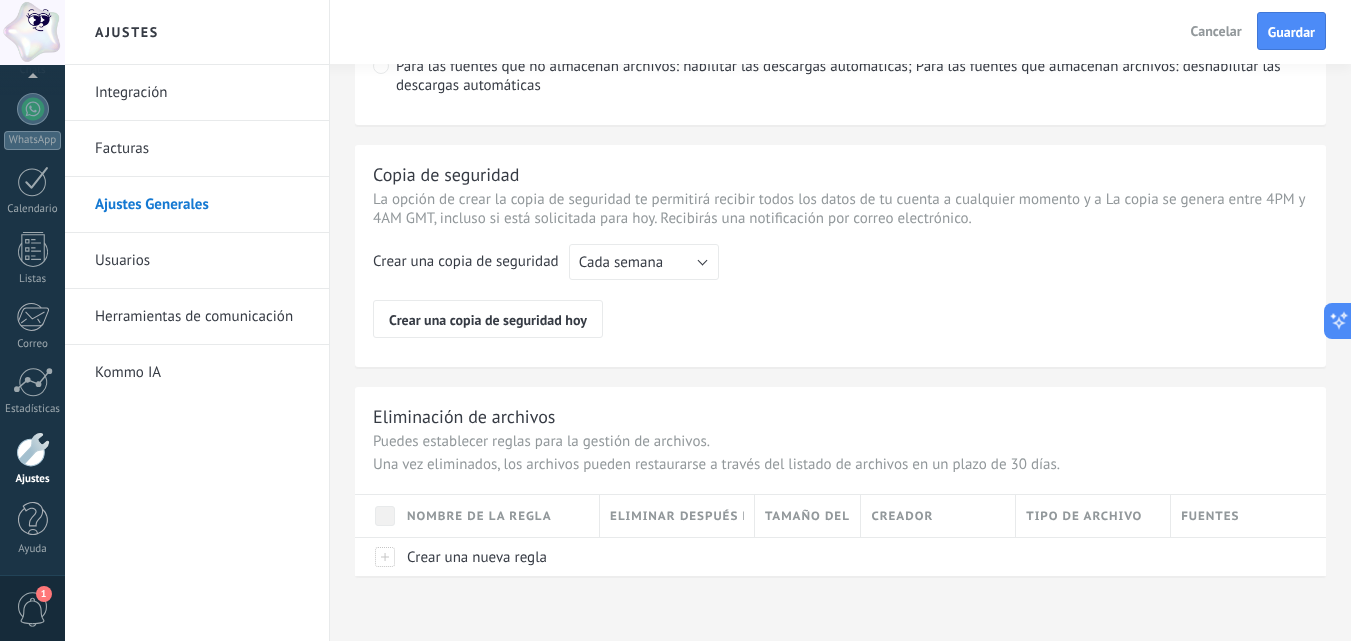 click on "Crear una copia de seguridad Nunca Cada semana Cada mes Cada semana Crear una copia de seguridad hoy" at bounding box center [840, 291] 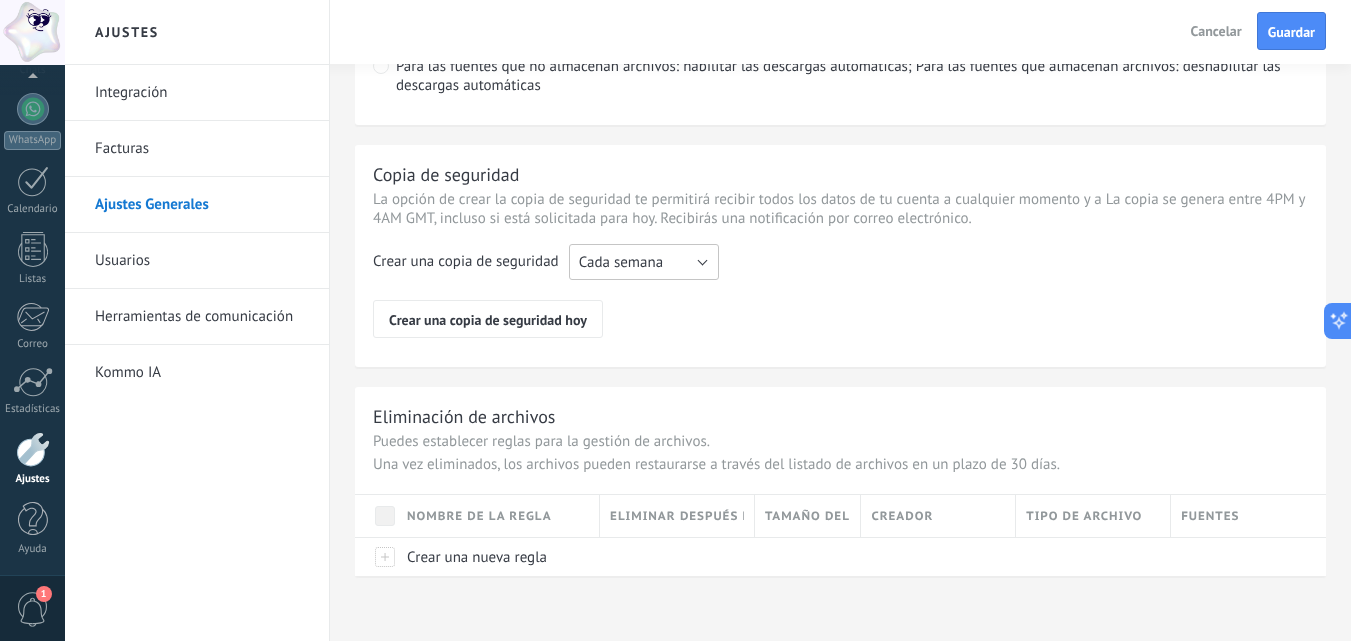click on "Cada semana" at bounding box center [644, 262] 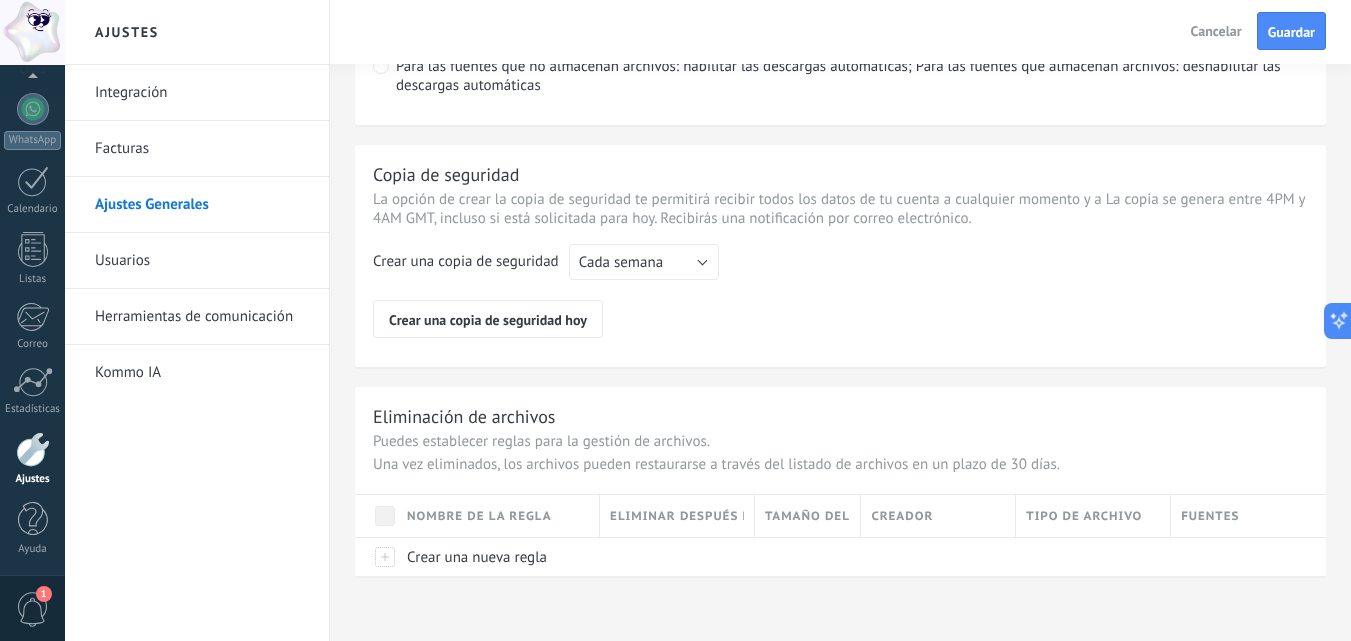 click on "Crear una copia de seguridad hoy" at bounding box center [838, 319] 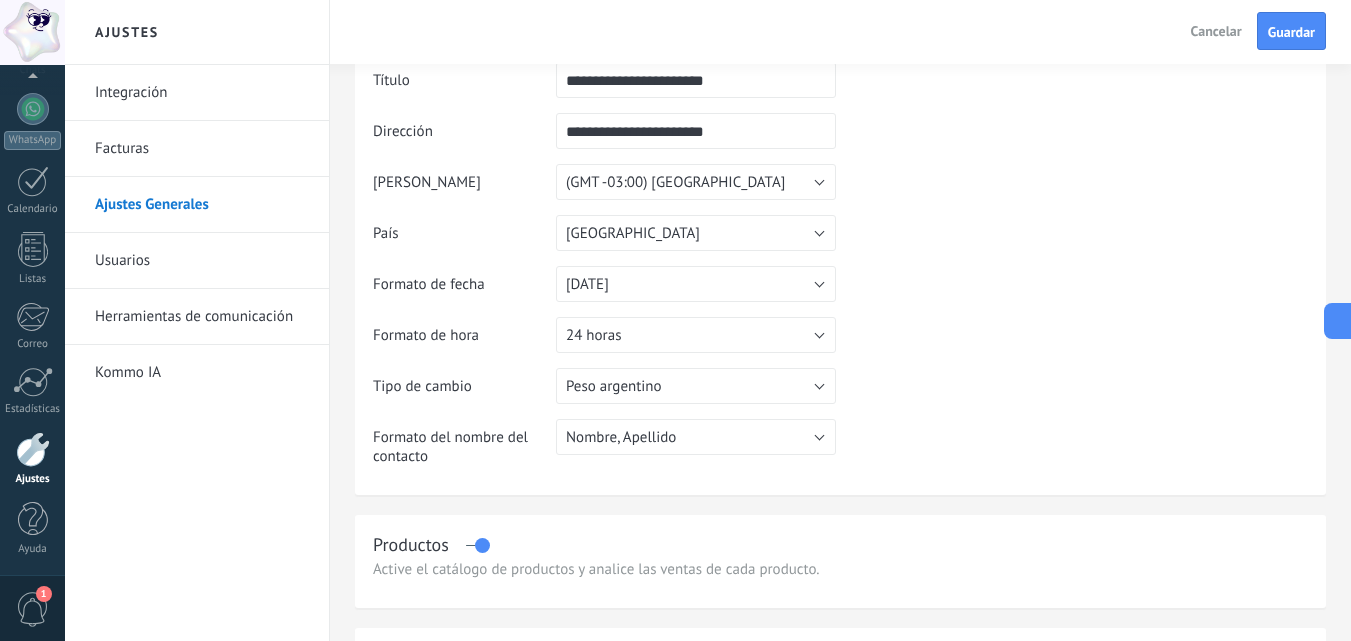 scroll, scrollTop: 0, scrollLeft: 0, axis: both 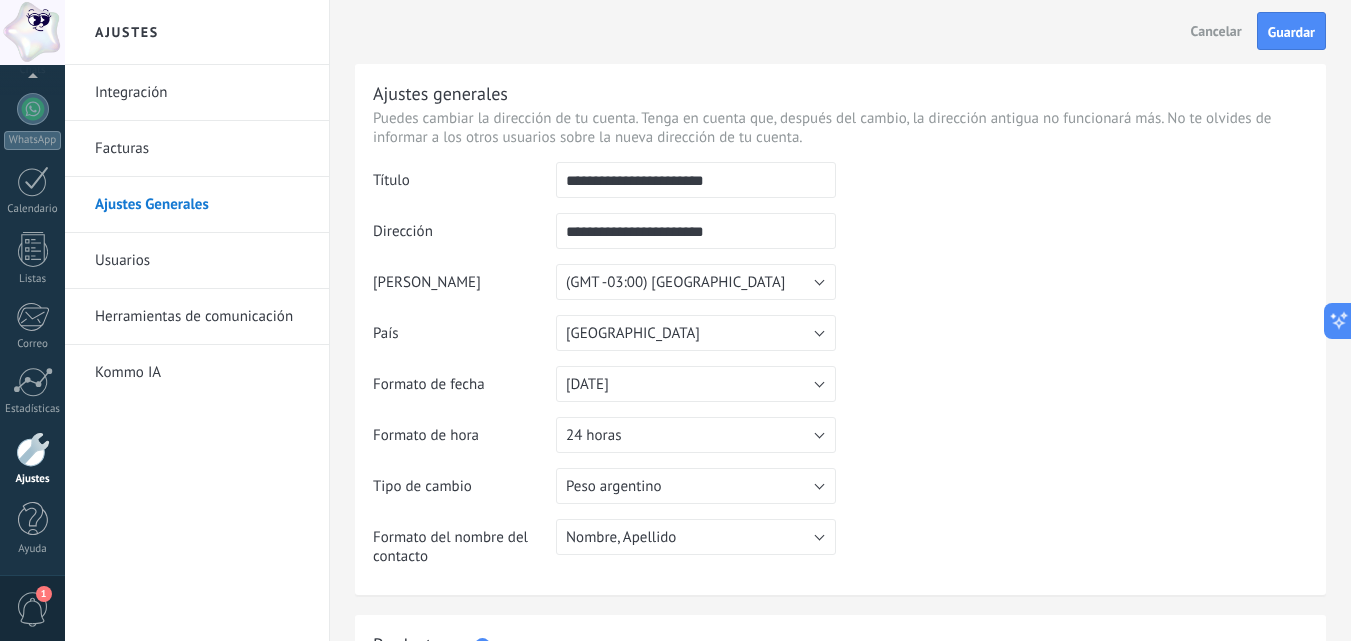click on "**********" at bounding box center [696, 180] 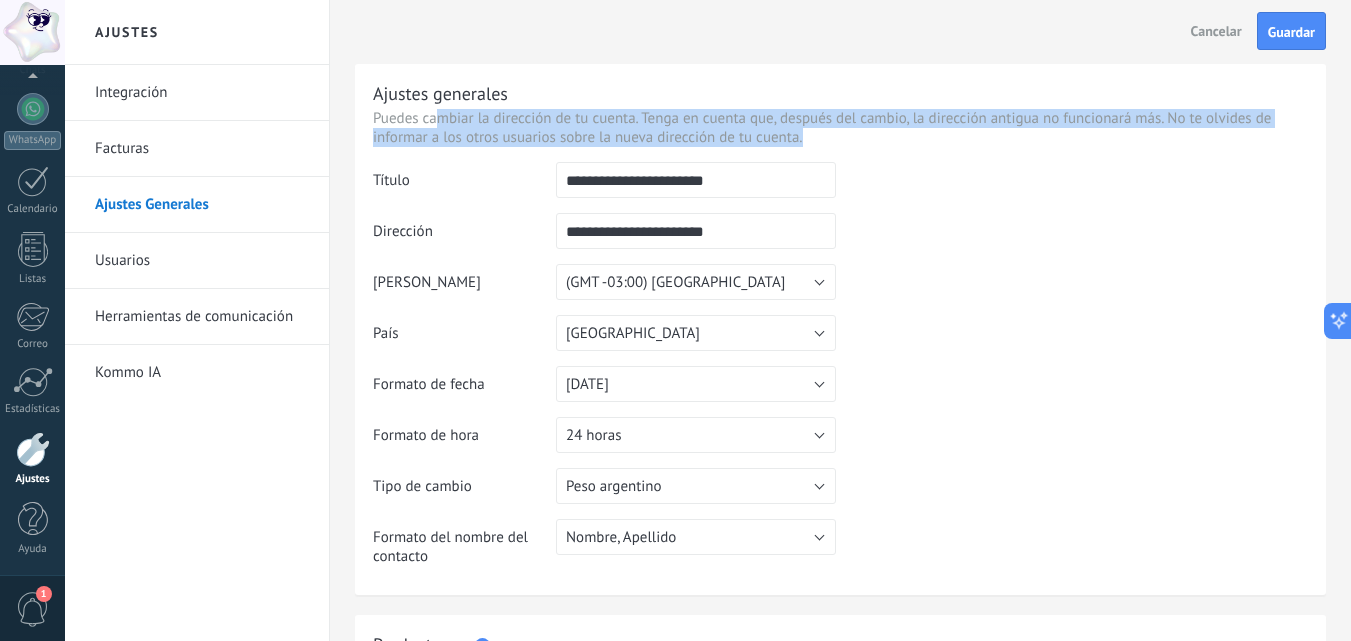 drag, startPoint x: 441, startPoint y: 118, endPoint x: 854, endPoint y: 145, distance: 413.88162 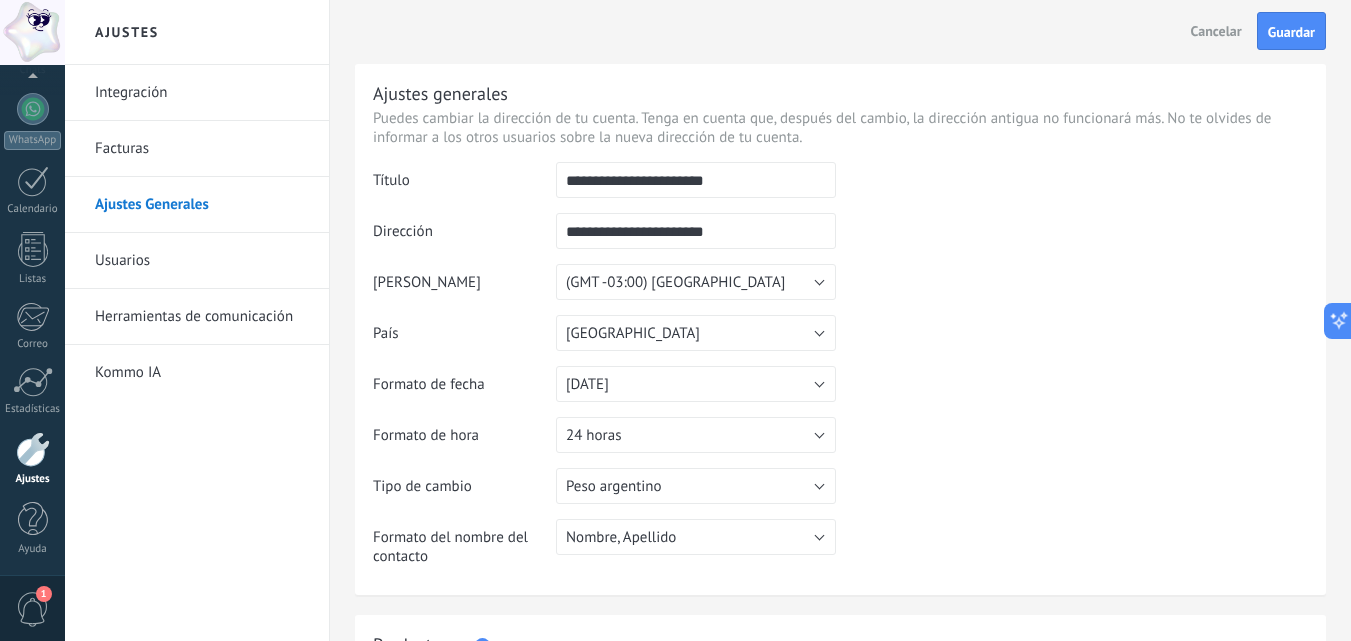 click on "**********" at bounding box center (696, 180) 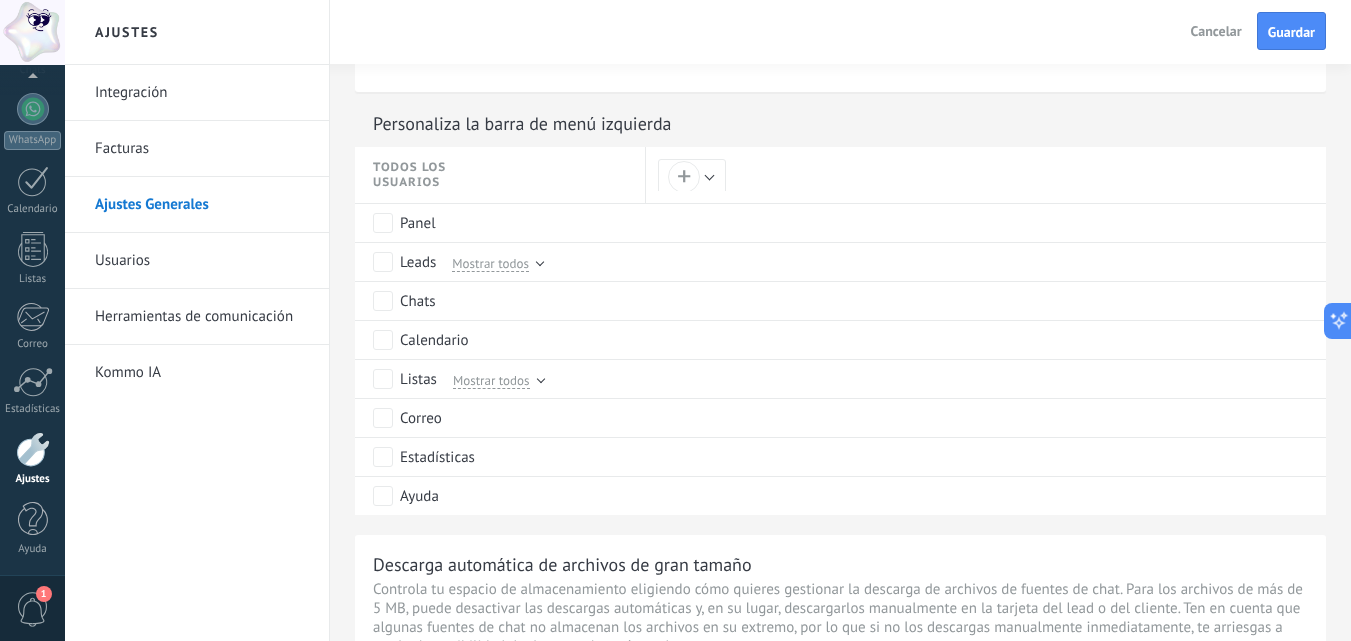 scroll, scrollTop: 900, scrollLeft: 0, axis: vertical 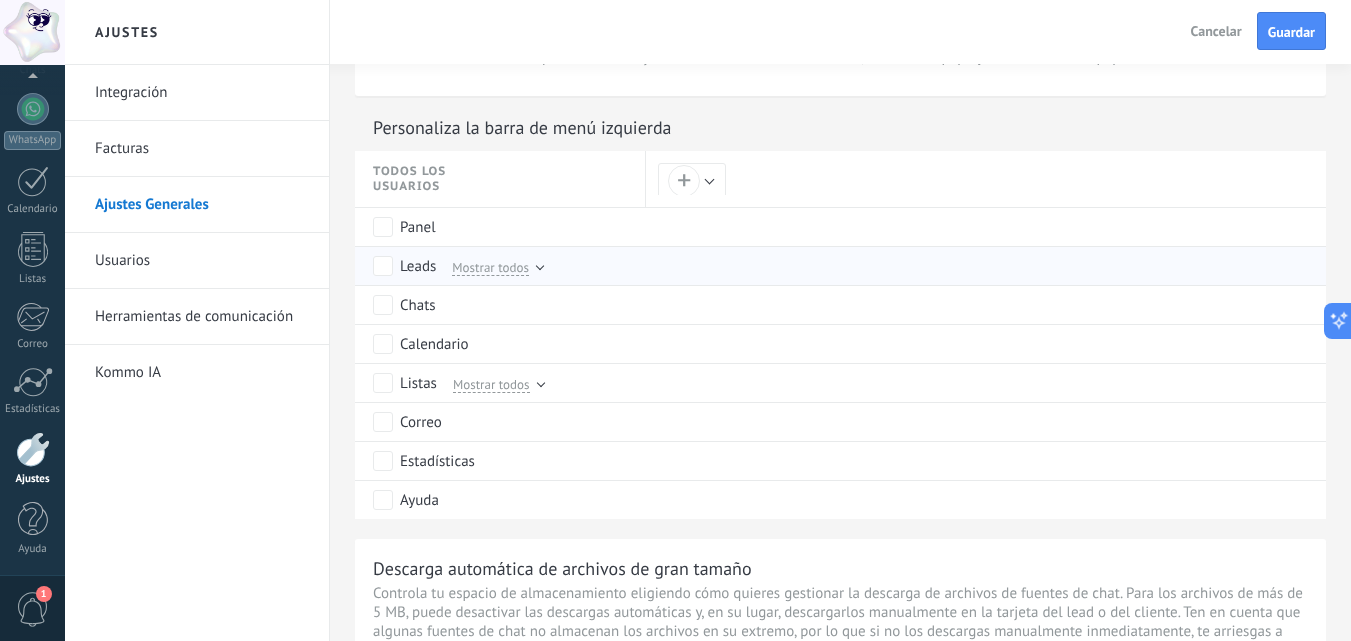 click on "Mostrar todos" at bounding box center (490, 267) 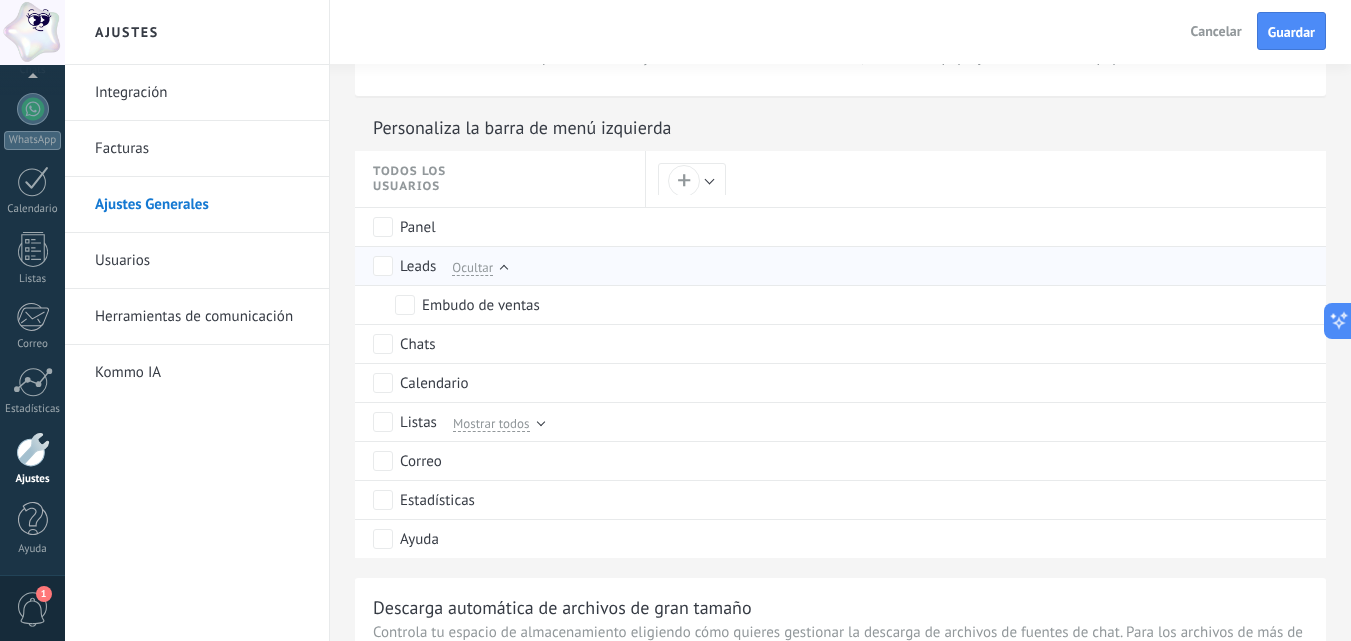 click at bounding box center (504, 269) 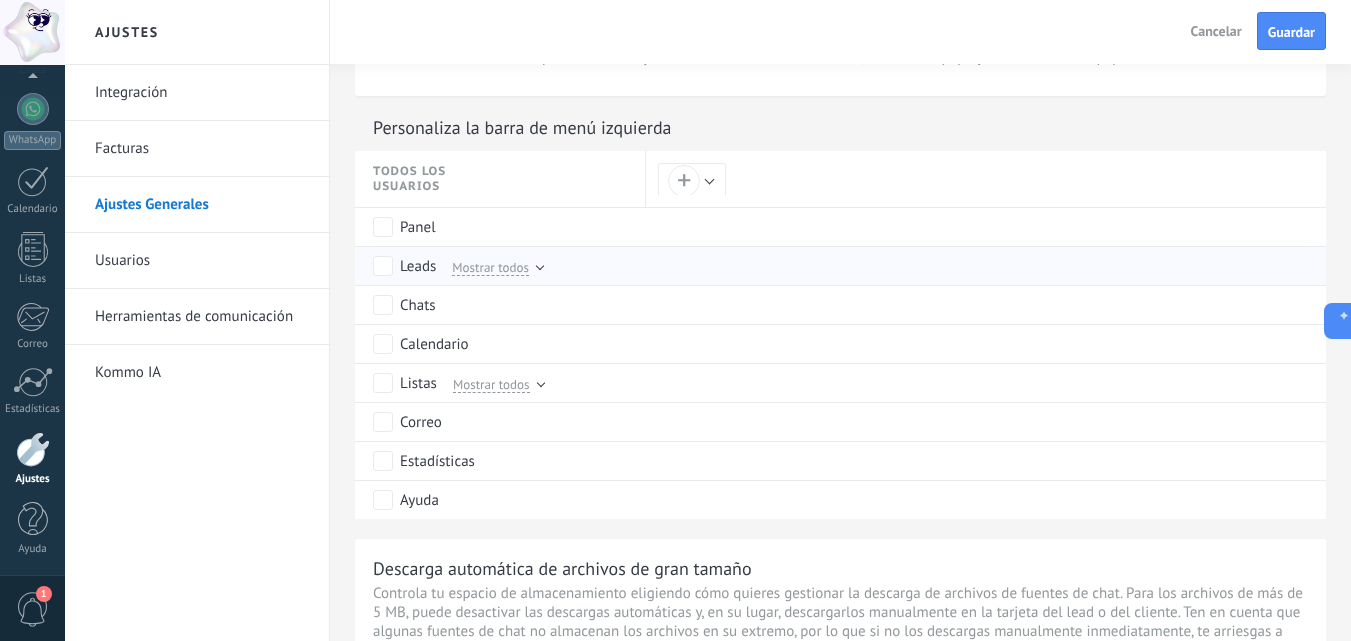click on "Mostrar todos" at bounding box center (490, 267) 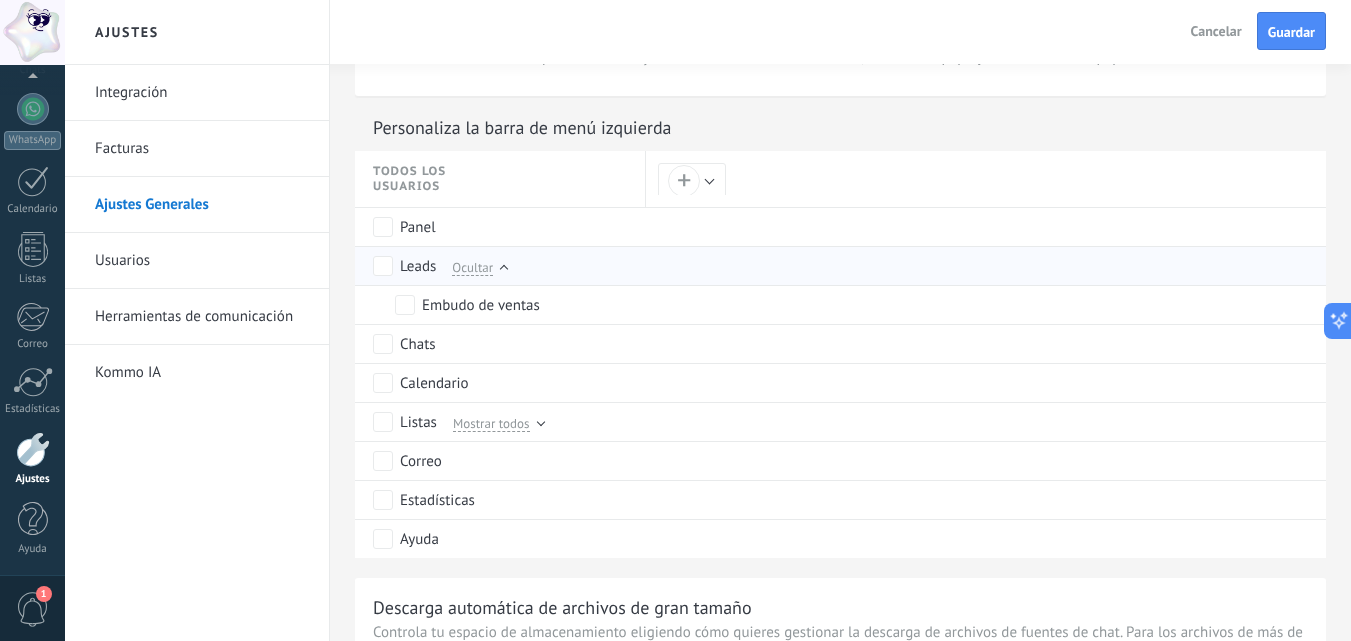 click at bounding box center (504, 269) 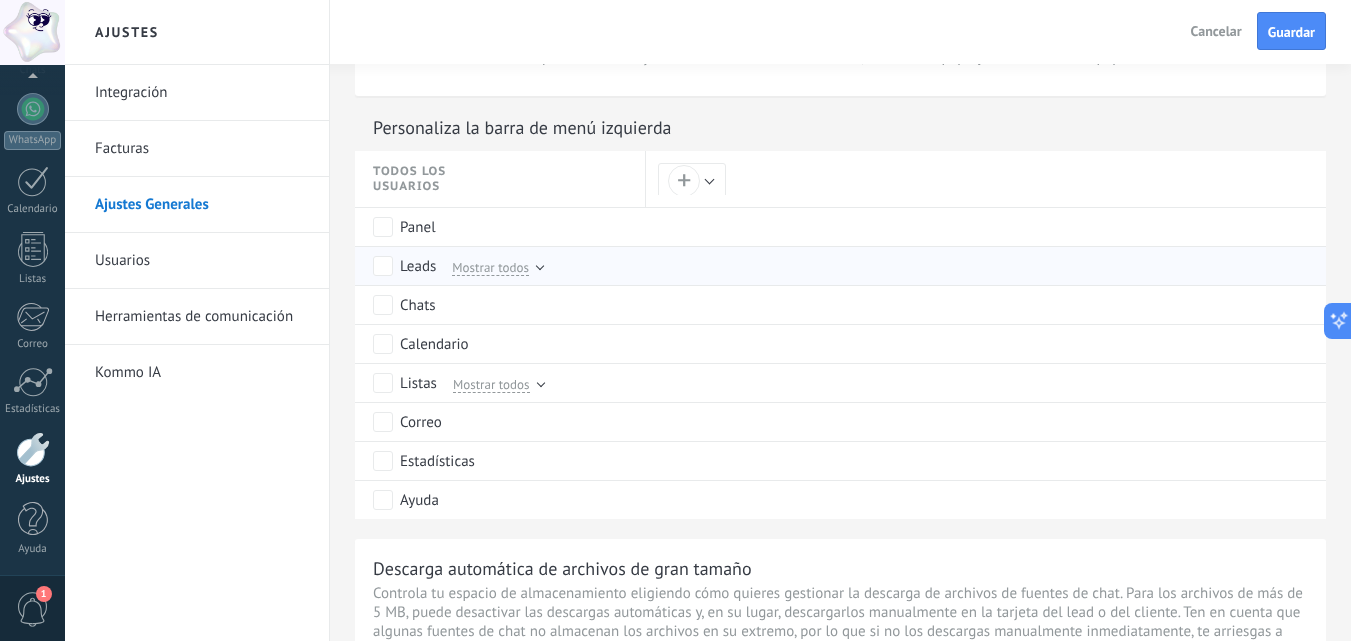 click on "Mostrar todos" at bounding box center (490, 267) 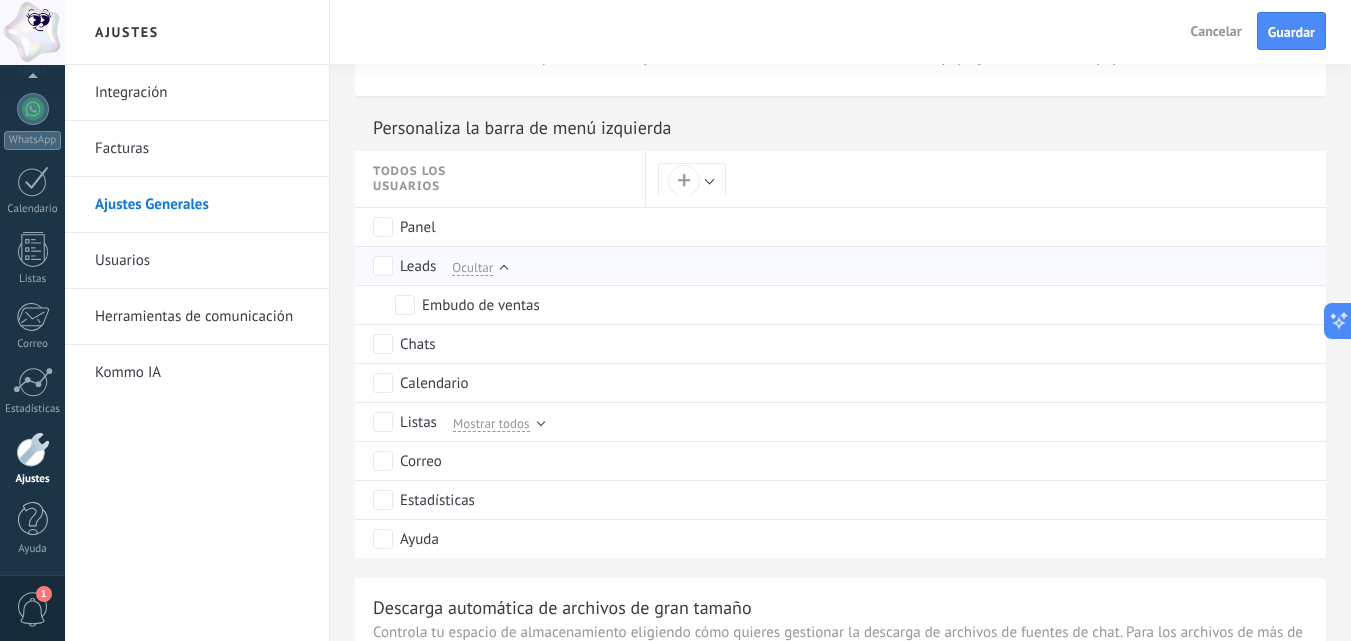 click on "Ocultar" at bounding box center [472, 267] 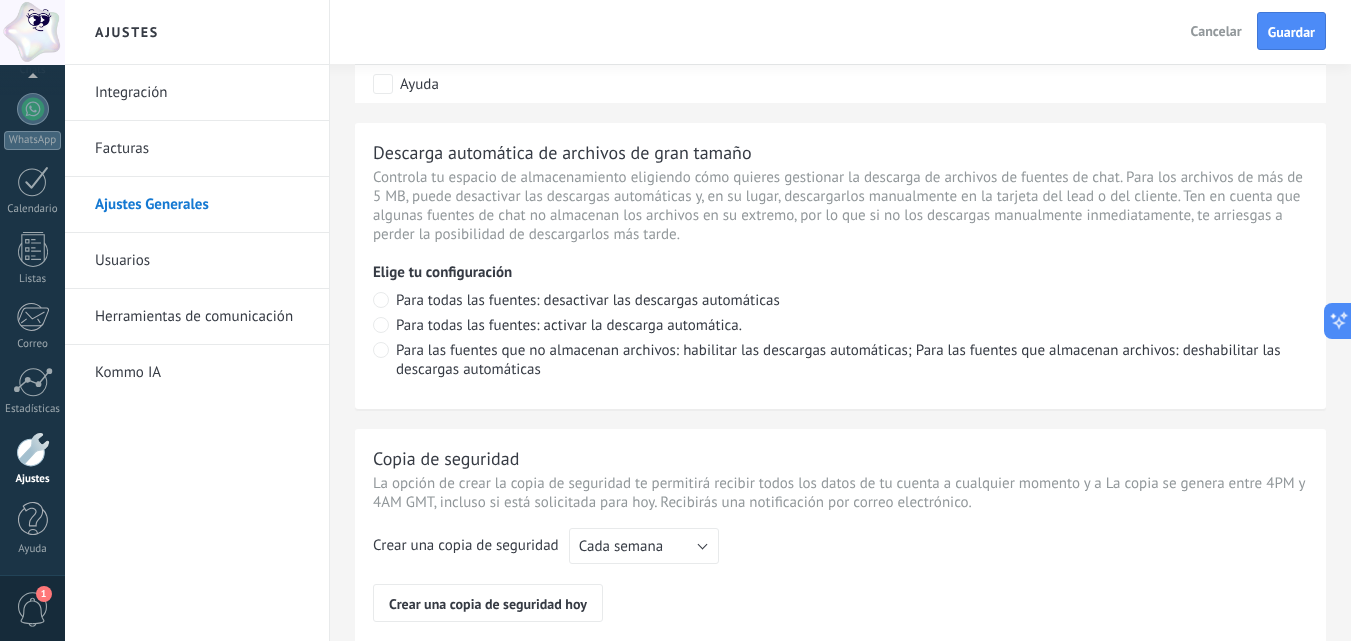 scroll, scrollTop: 1600, scrollLeft: 0, axis: vertical 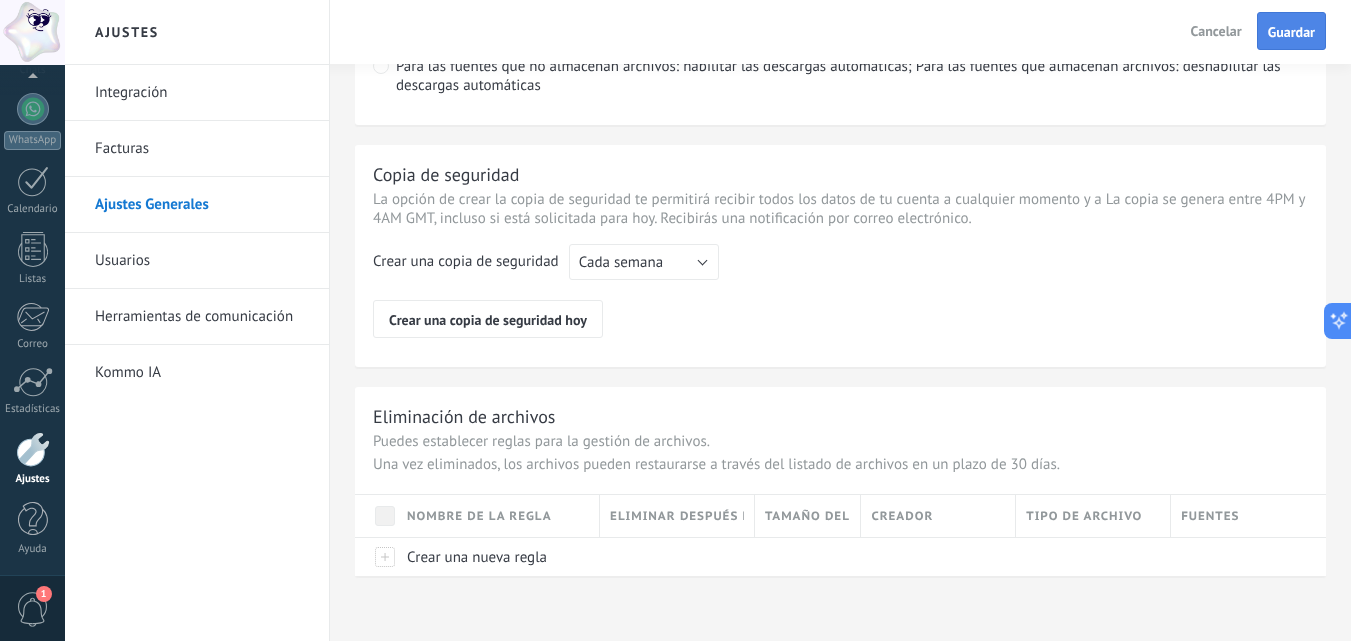 click on "Guardar" at bounding box center [1291, 32] 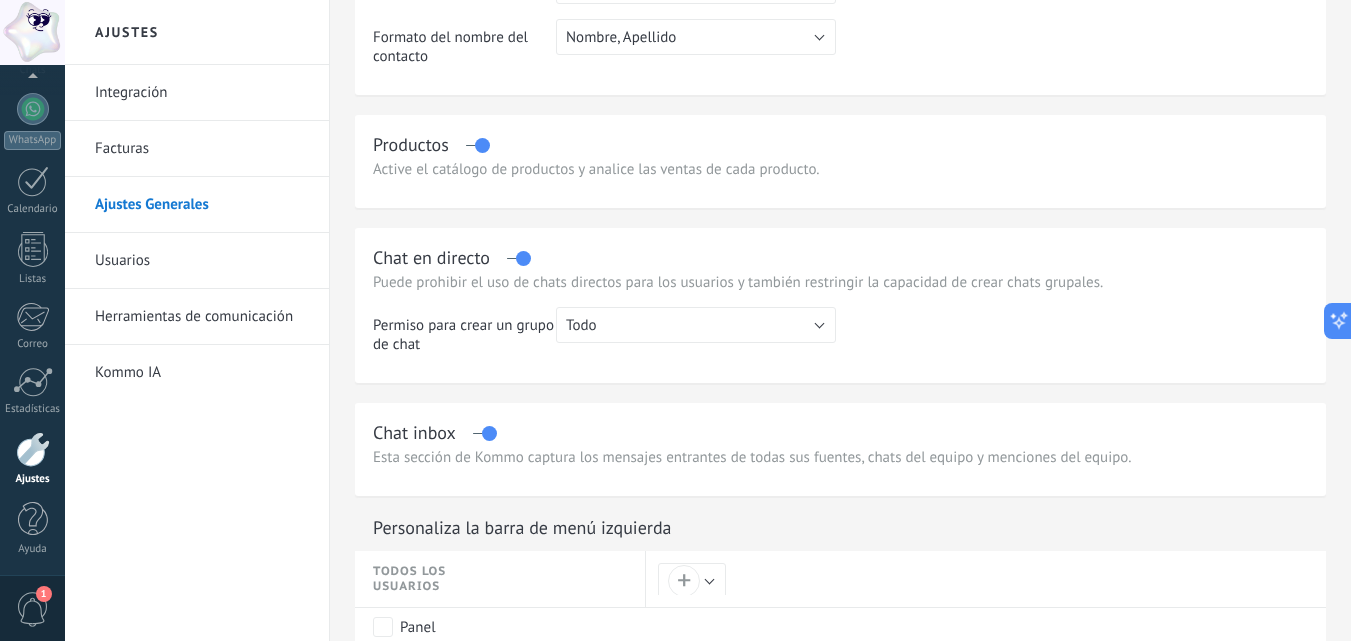 scroll, scrollTop: 0, scrollLeft: 0, axis: both 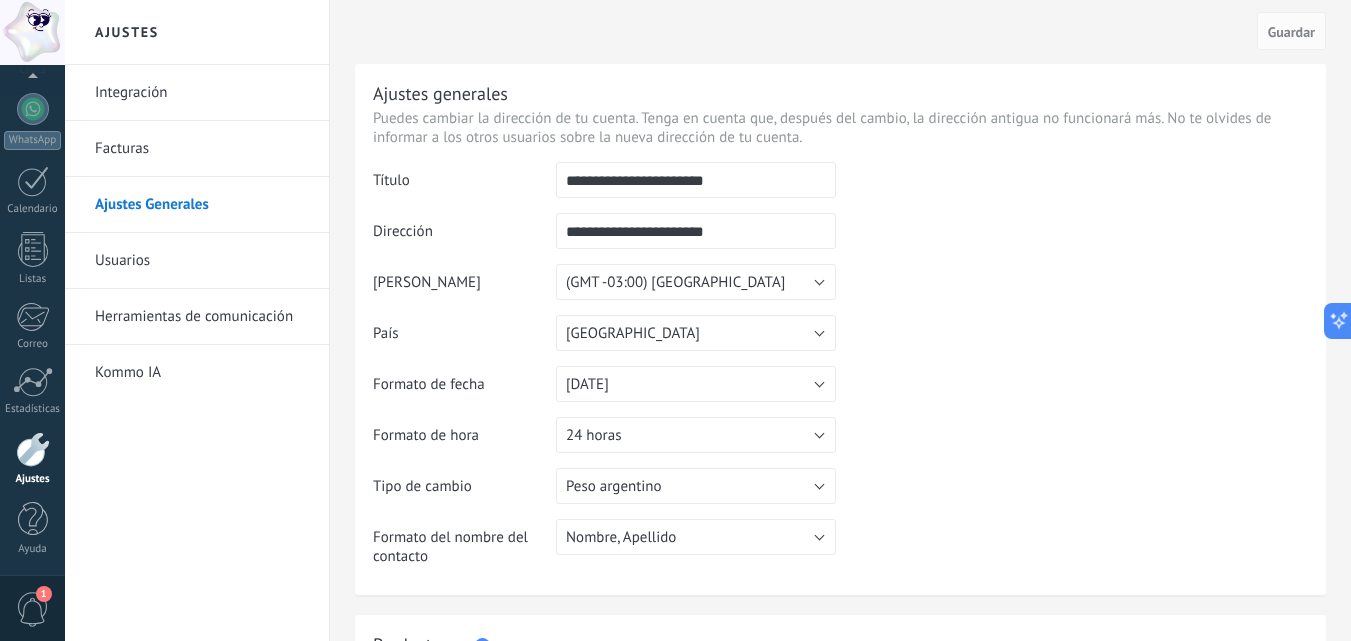 click on "Usuarios" at bounding box center [202, 261] 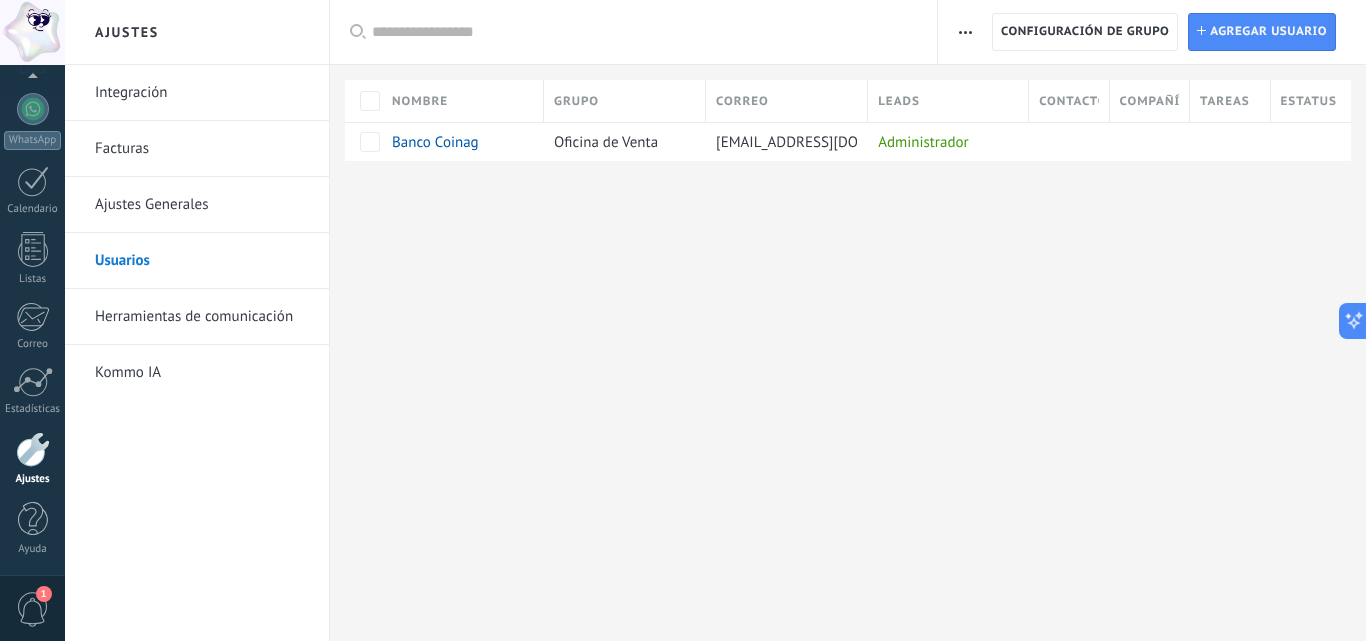 click on "Herramientas de comunicación" at bounding box center (202, 317) 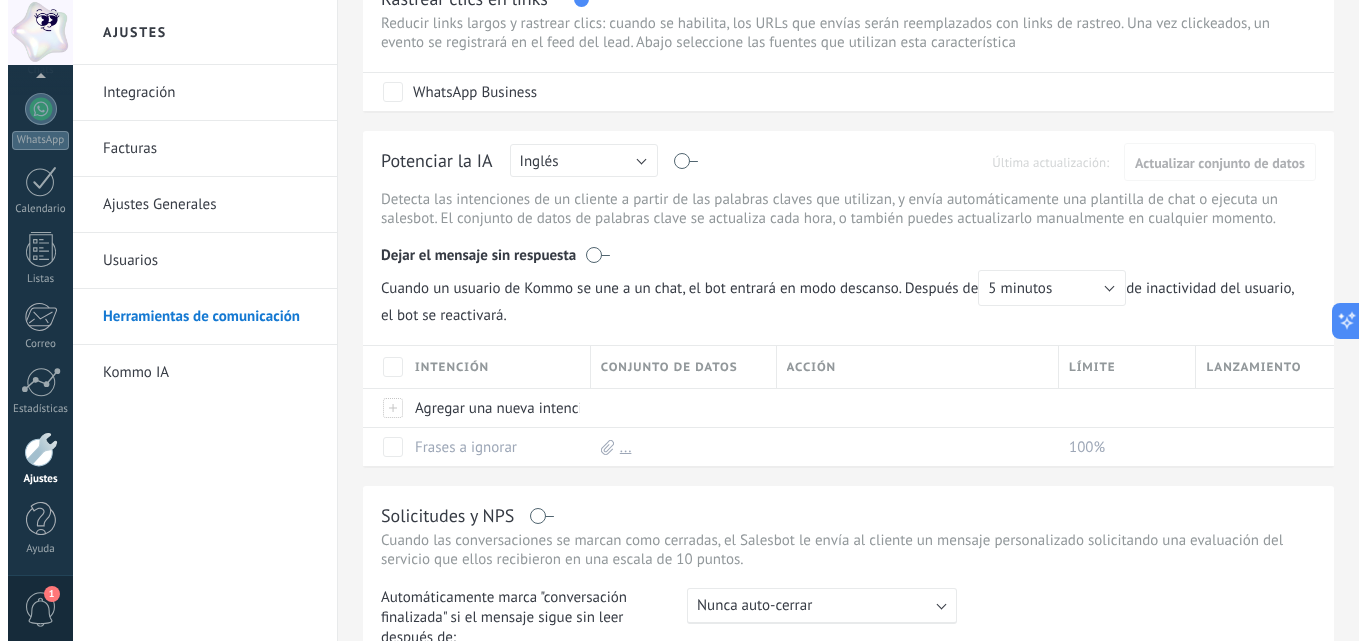 scroll, scrollTop: 600, scrollLeft: 0, axis: vertical 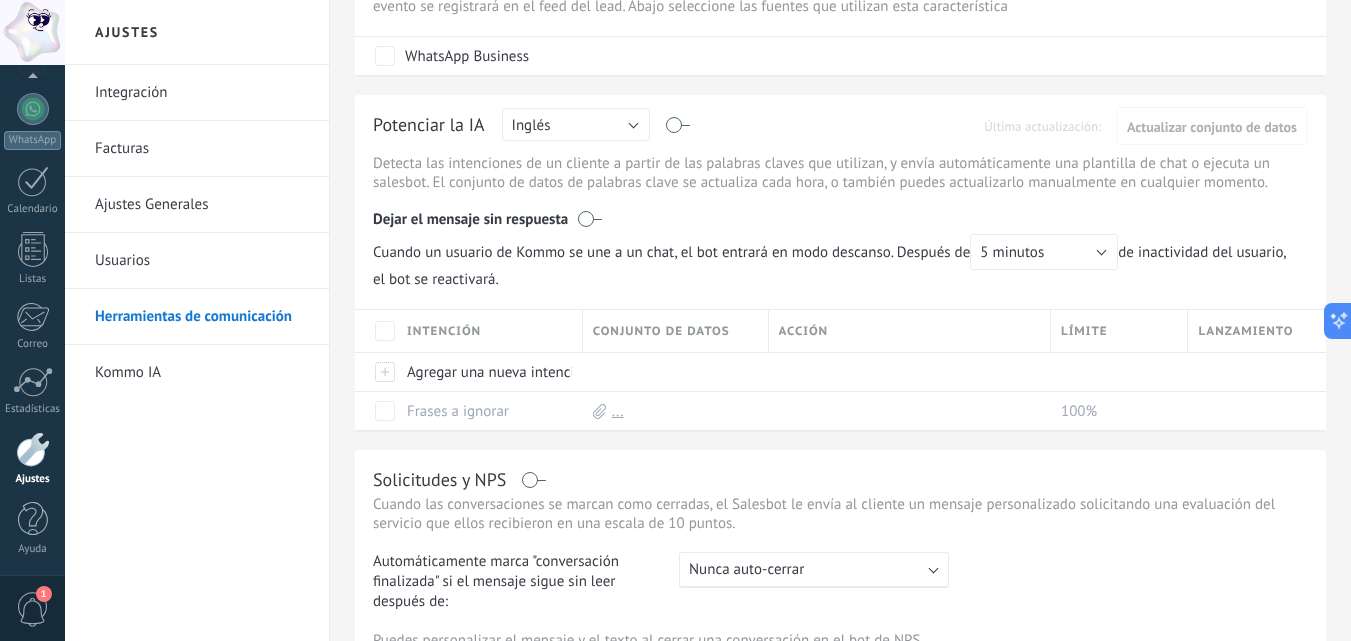 click on "Rusa Inglés Español Portugués Indonesio Turco Inglés" at bounding box center (576, 126) 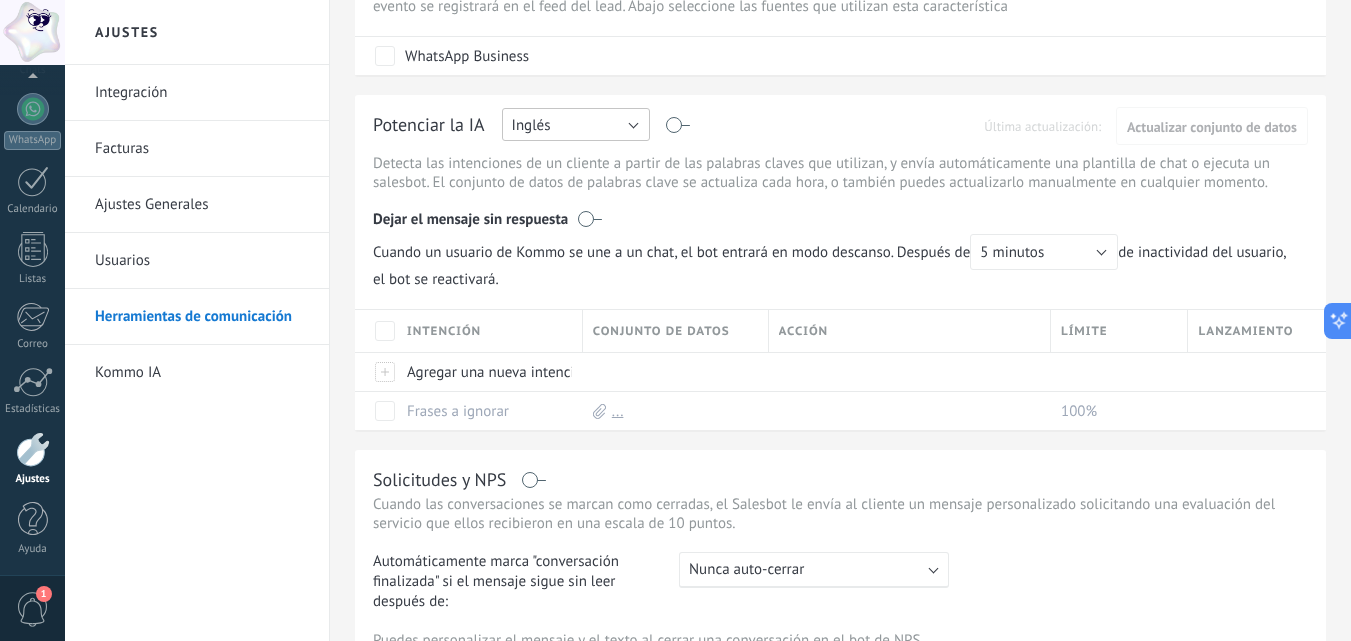 click on "Inglés" at bounding box center [576, 124] 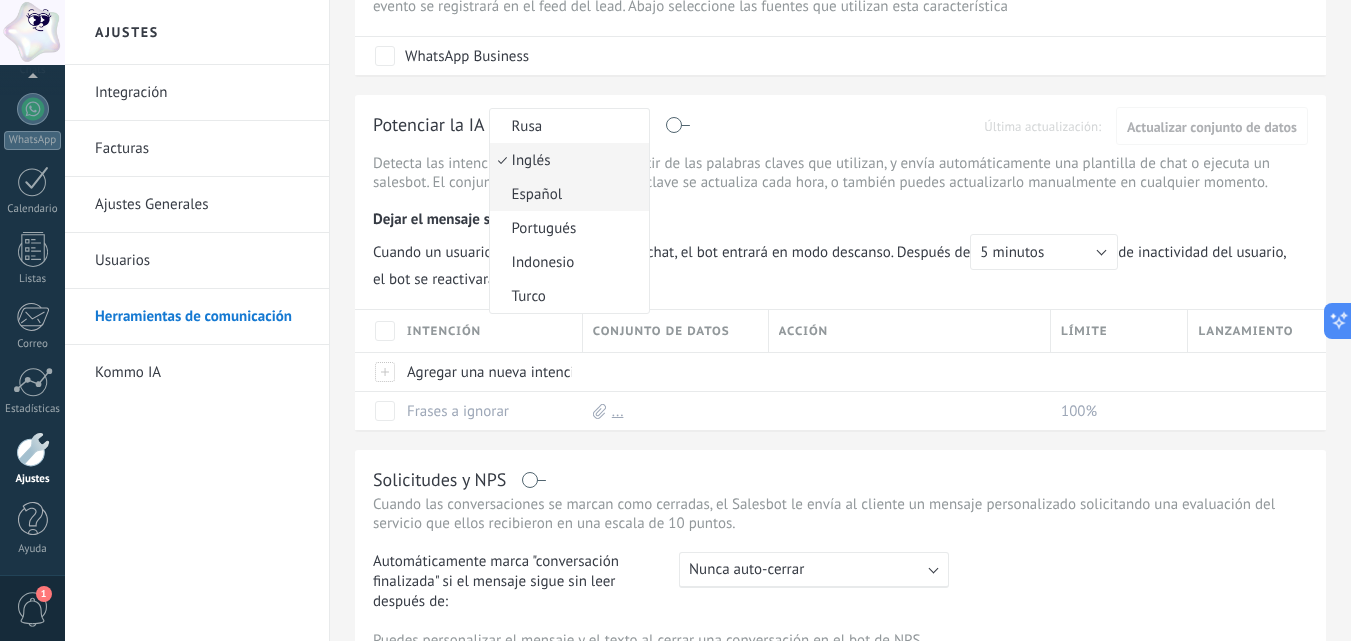 click on "Español" at bounding box center [566, 194] 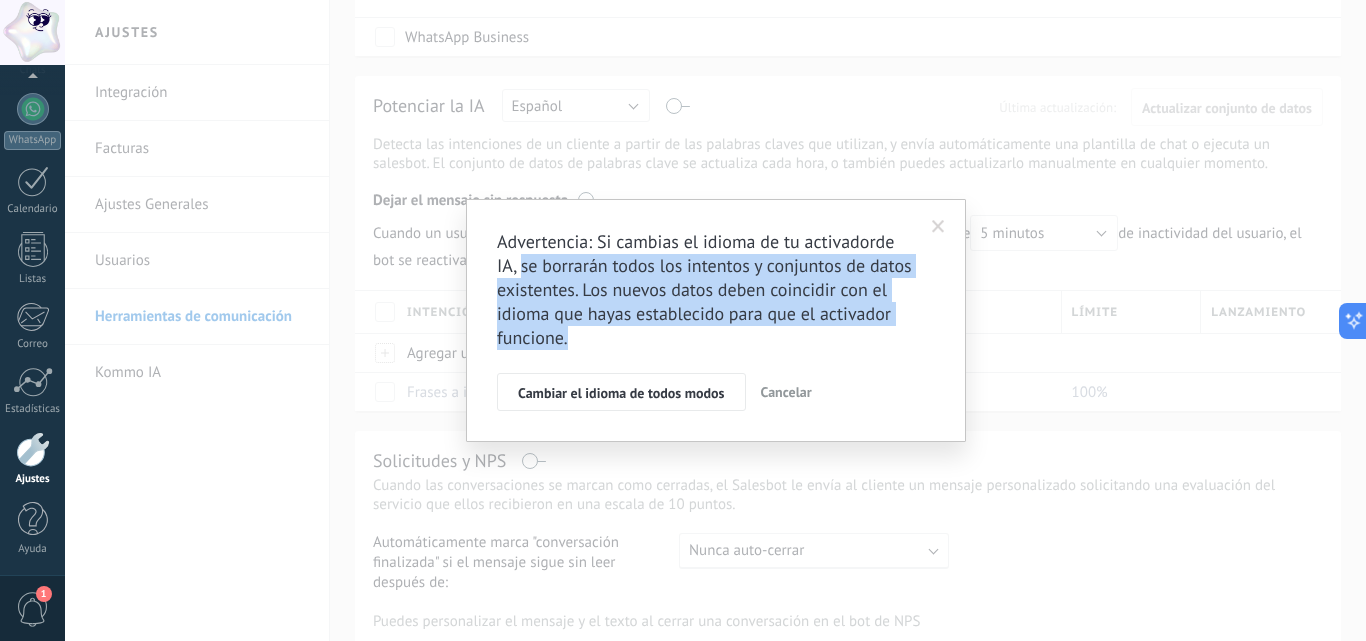 drag, startPoint x: 525, startPoint y: 268, endPoint x: 916, endPoint y: 336, distance: 396.869 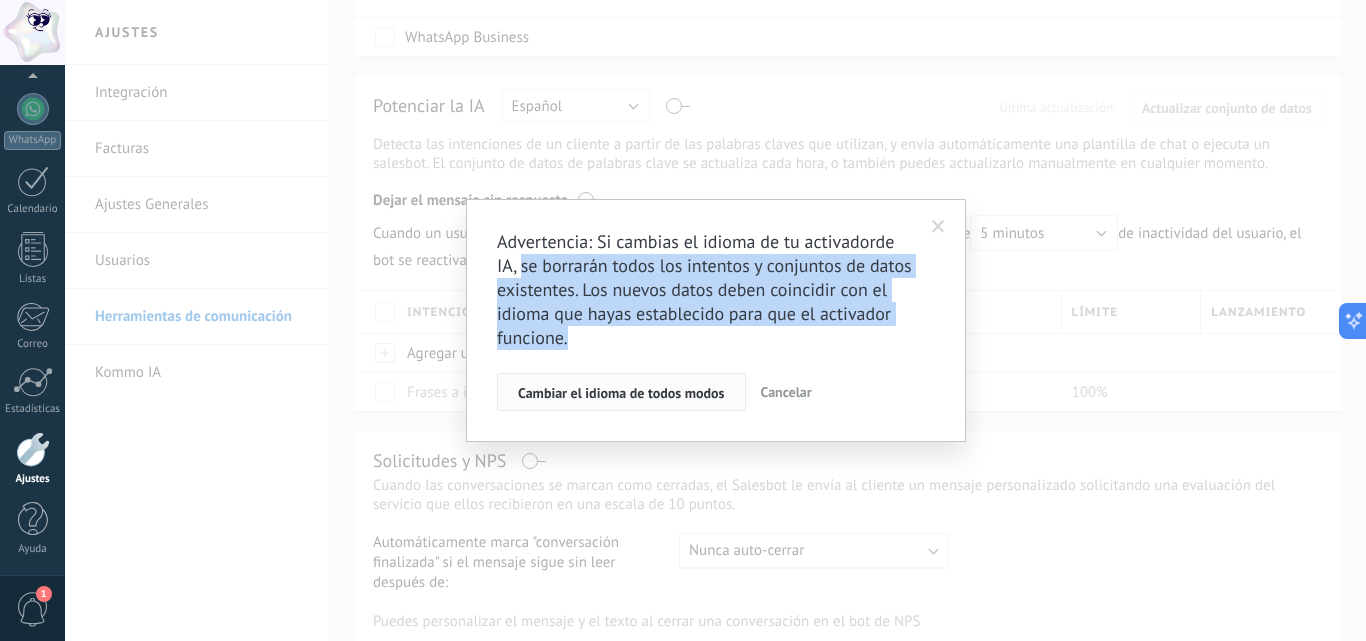 click on "Cambiar el idioma de todos modos" at bounding box center [621, 392] 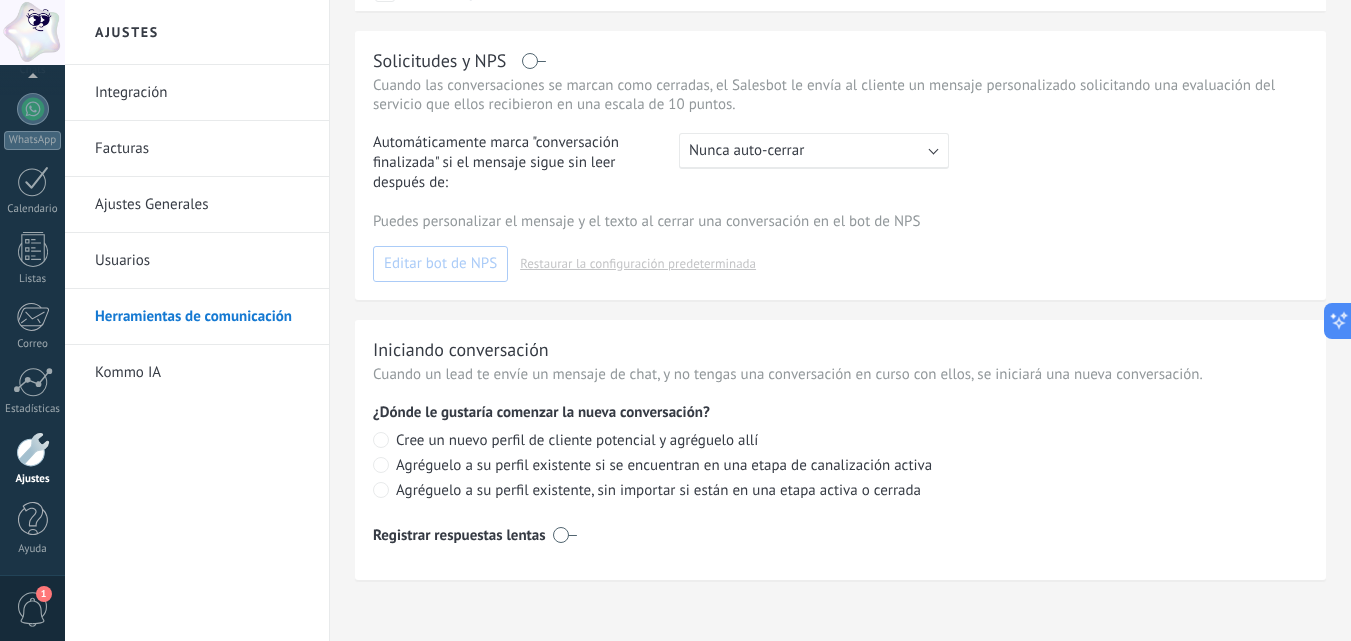 scroll, scrollTop: 1024, scrollLeft: 0, axis: vertical 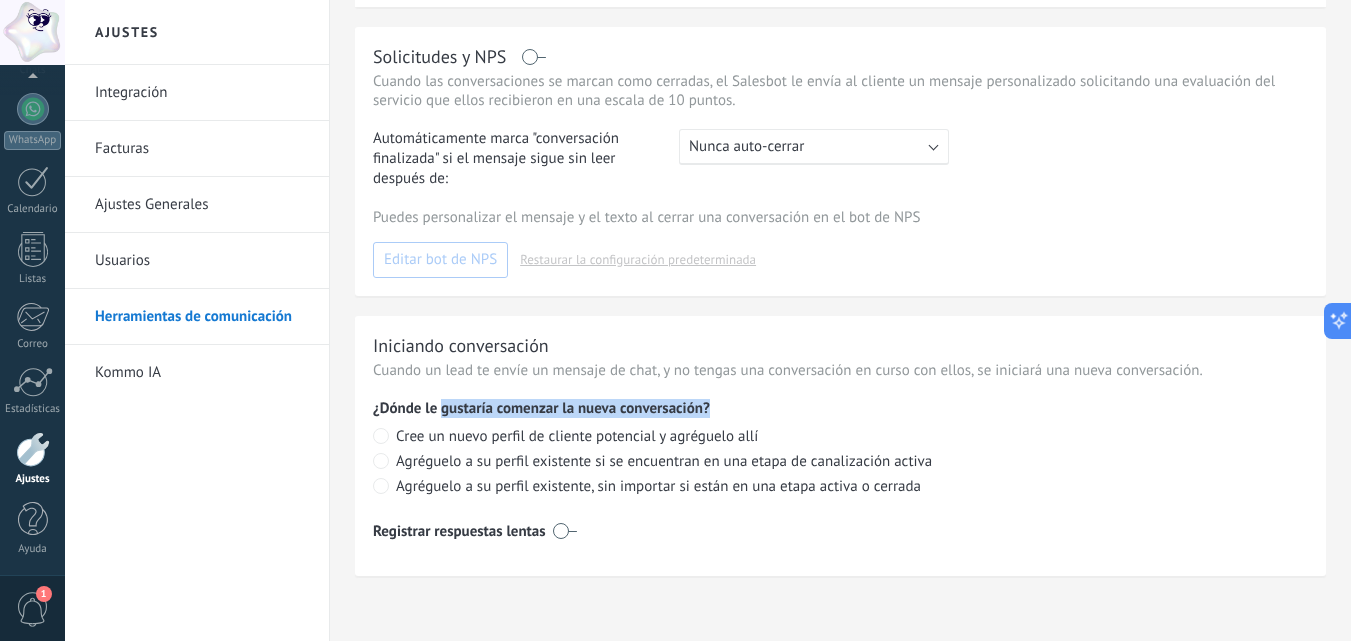 drag, startPoint x: 445, startPoint y: 406, endPoint x: 783, endPoint y: 399, distance: 338.07248 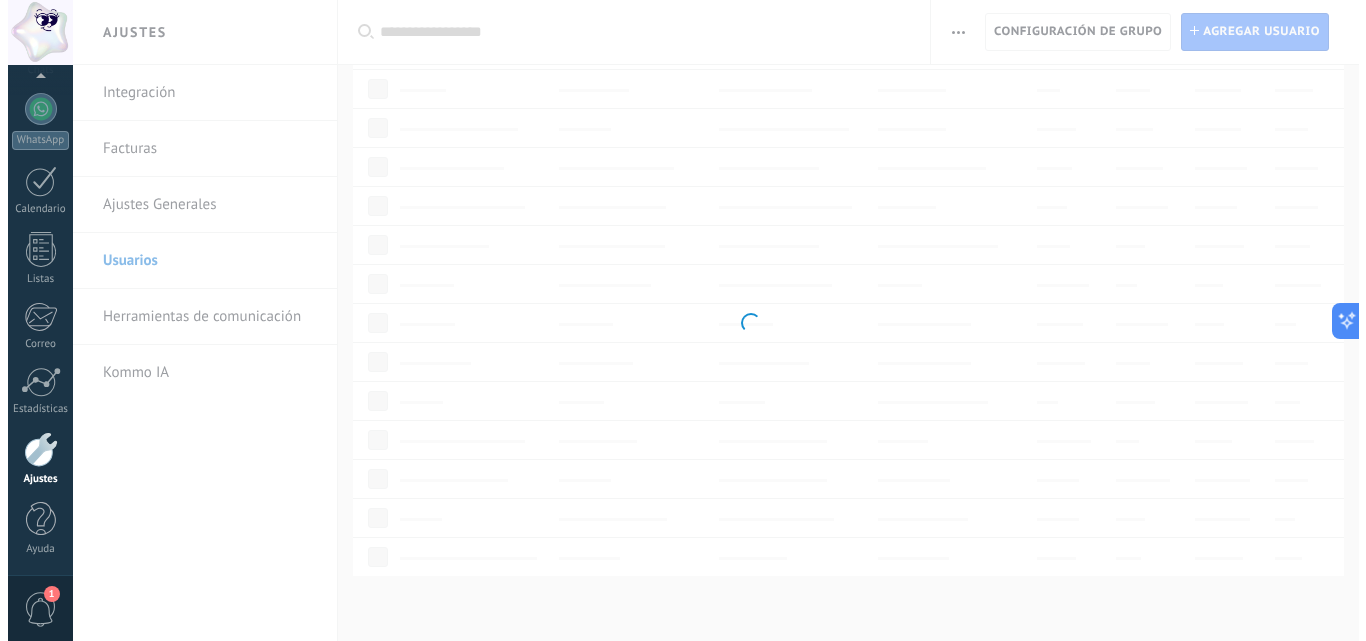 scroll, scrollTop: 0, scrollLeft: 0, axis: both 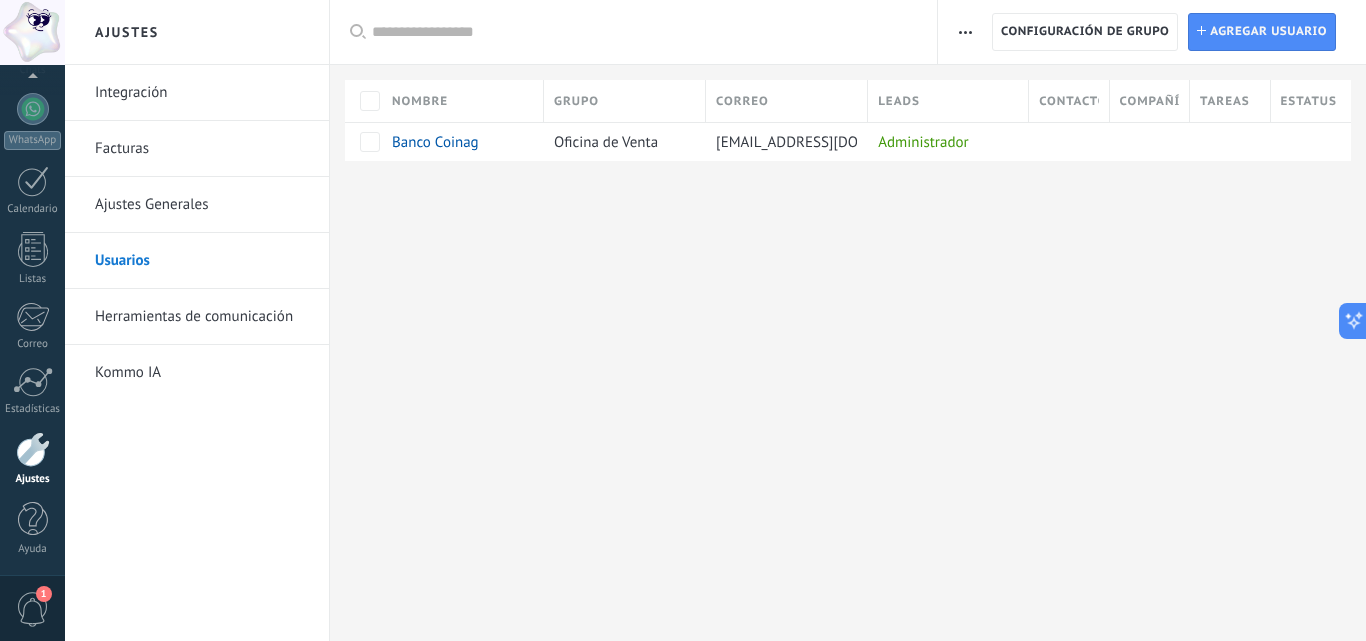 click at bounding box center [965, 32] 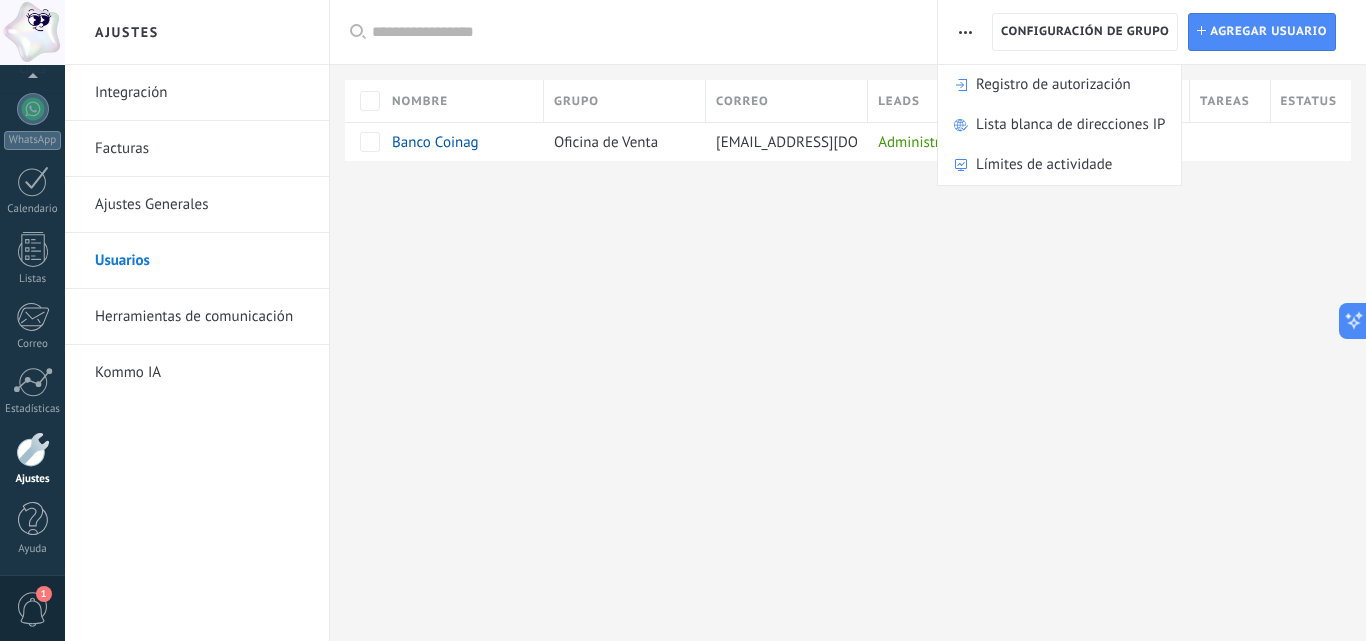 click at bounding box center [965, 32] 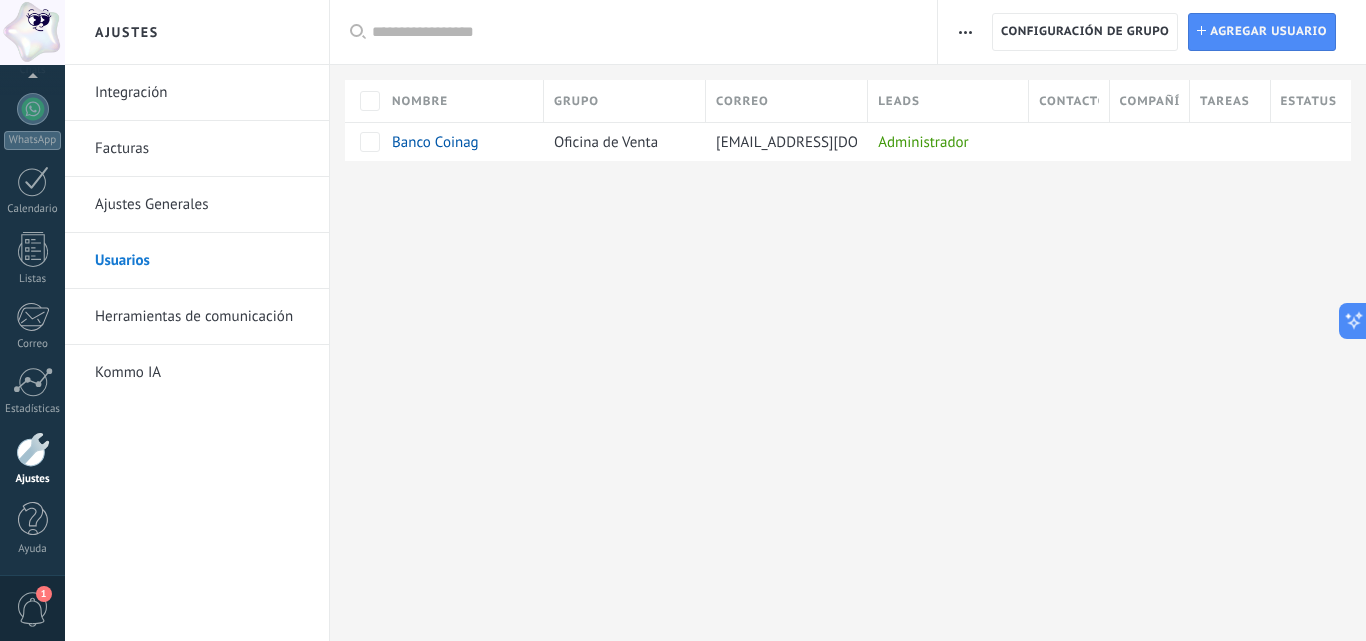 click at bounding box center (965, 32) 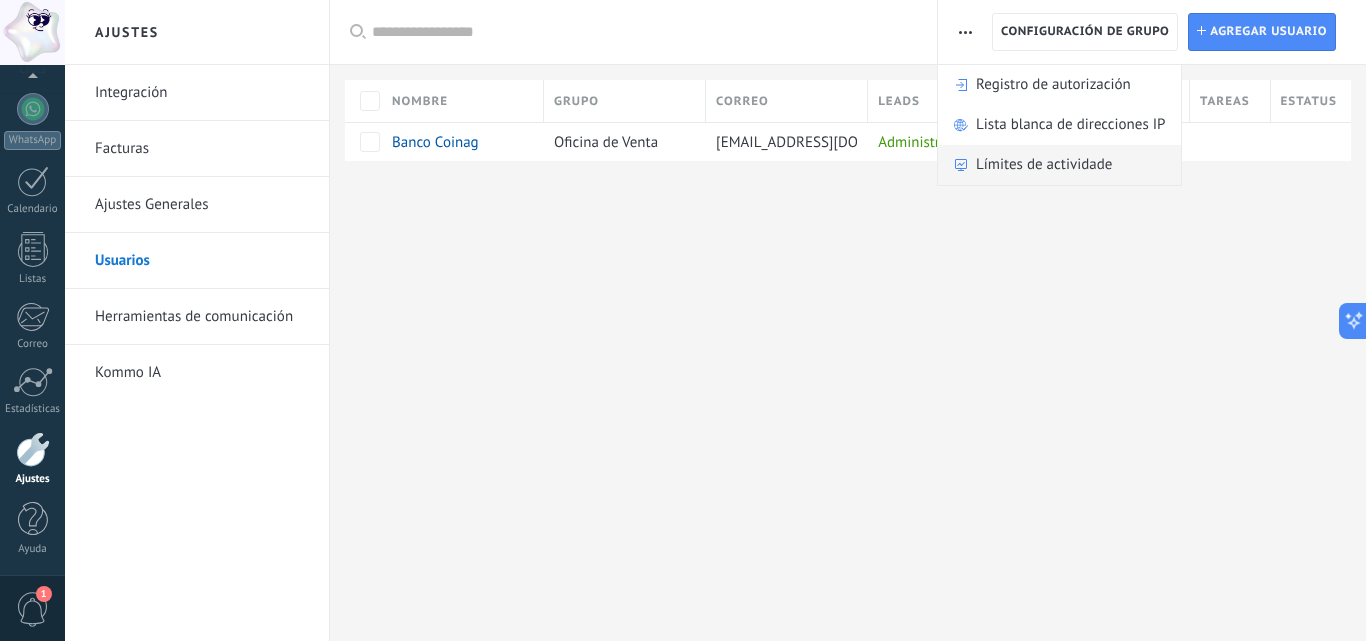 click on "Límites de actividade" at bounding box center (1044, 165) 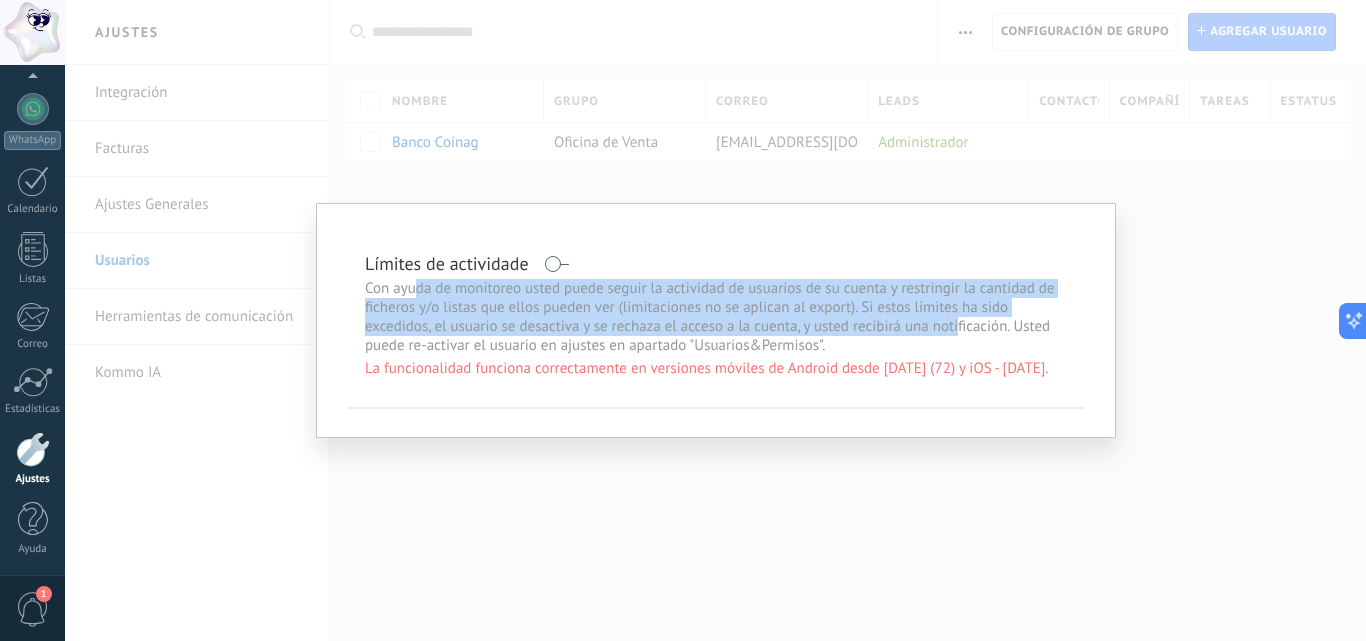 drag, startPoint x: 418, startPoint y: 286, endPoint x: 960, endPoint y: 330, distance: 543.783 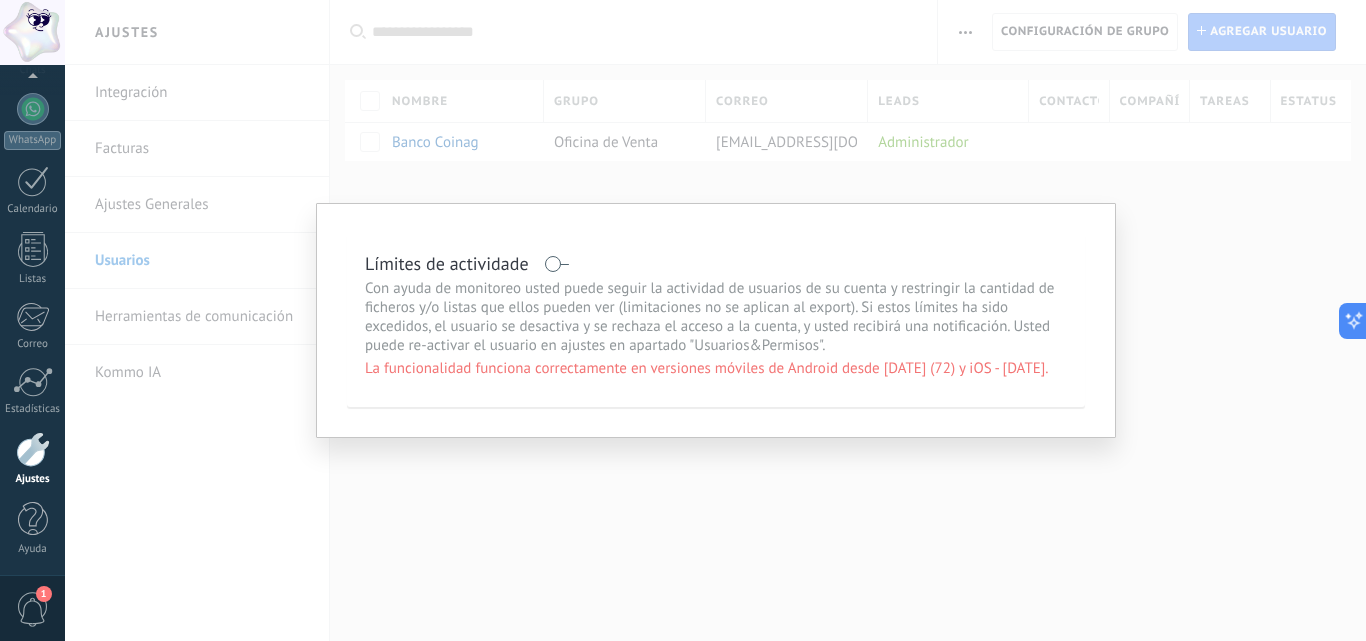 click on "Límites de actividade Con ayuda de monitoreo usted puede seguir la actividad de usuarios de su cuenta y restringir la cantidad de ficheros y/o listas que ellos pueden ver (limitaciones no se aplican al export). Si estos límites ha sido excedidos, el usuario se desactiva y se rechaza el acceso a la cuenta, y usted recibirá una notificación. Usted puede re-activar el usuario en ajustes en apartado "Usuarios&Permisos". La funcionalidad funciona correctamente en versiones móviles de Android desde 3.3.12 (72) y iOS - 2.1.22. Desactivar el usuario despues de:  vistas de ficheros por una hora al día por una hora vistas de artículos de la lista por una hora al día por una hora Guardar Cancelar" at bounding box center [715, 320] 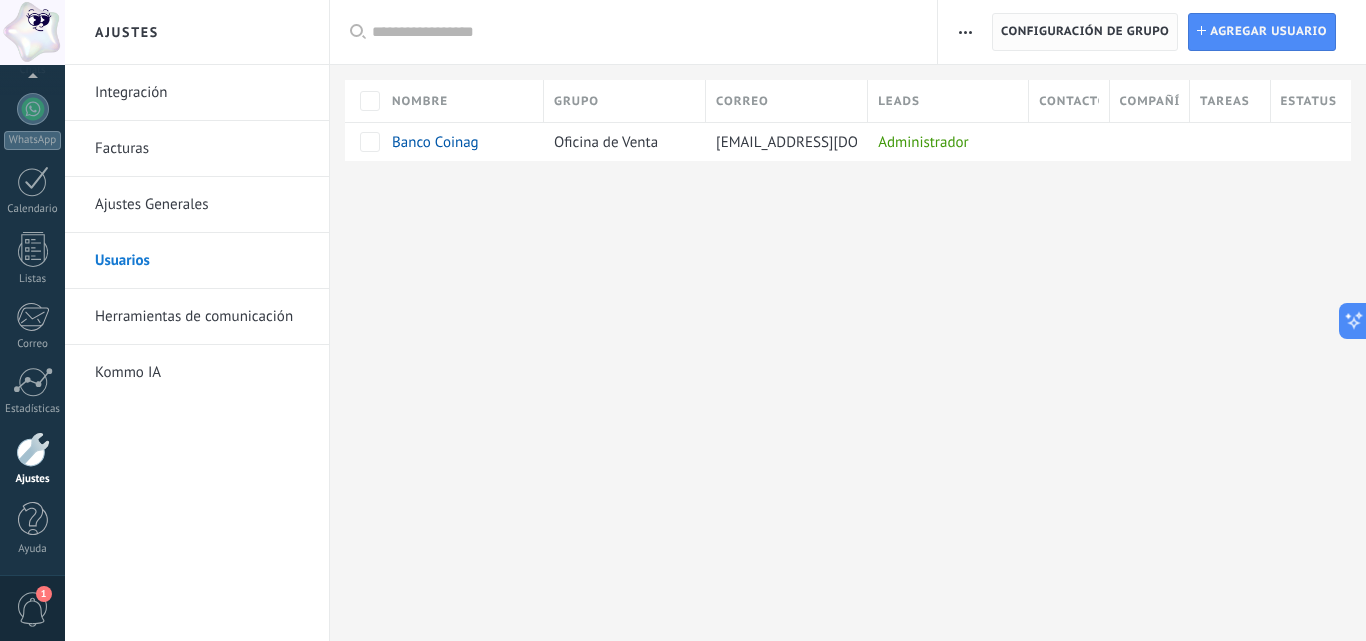 click on "Configuración de grupo" at bounding box center [1085, 32] 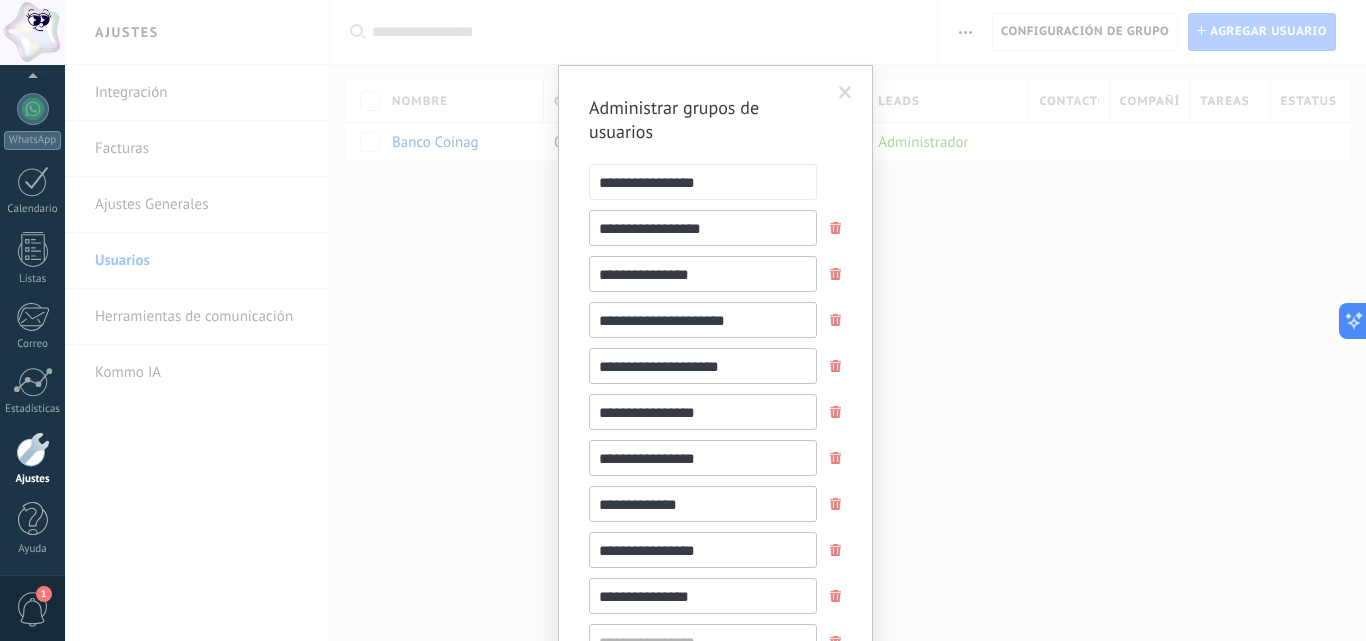 click at bounding box center [845, 93] 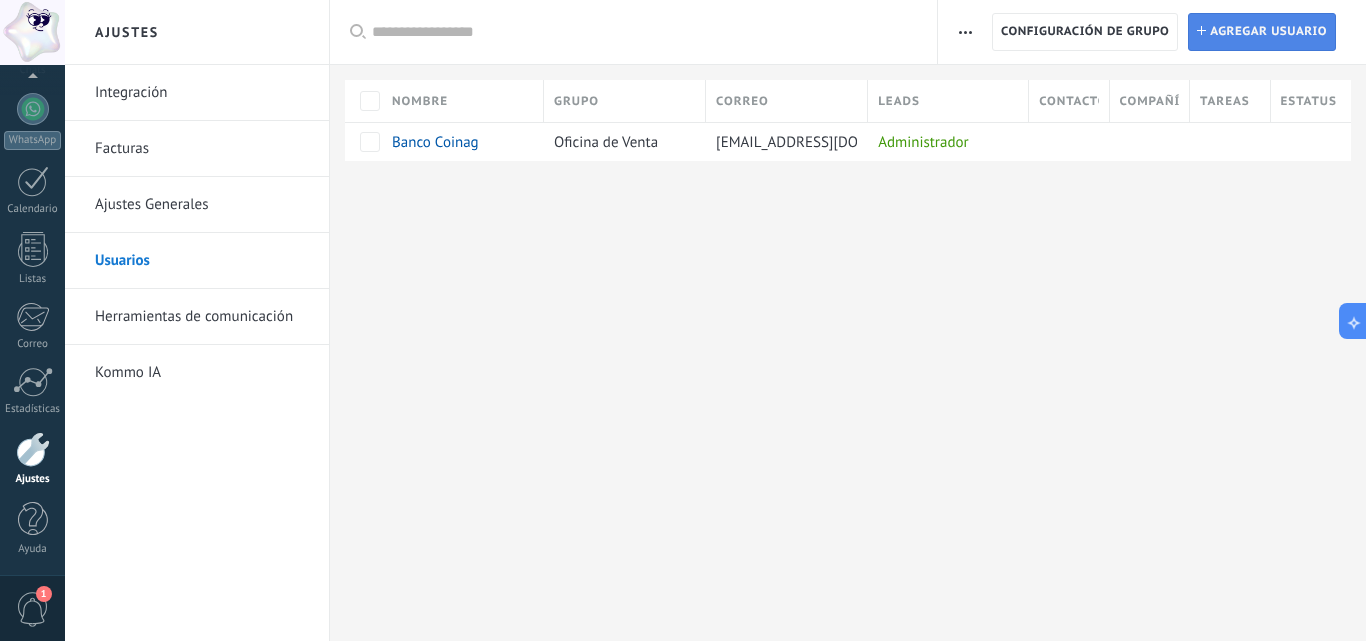 click on "Agregar usuario" at bounding box center [1268, 32] 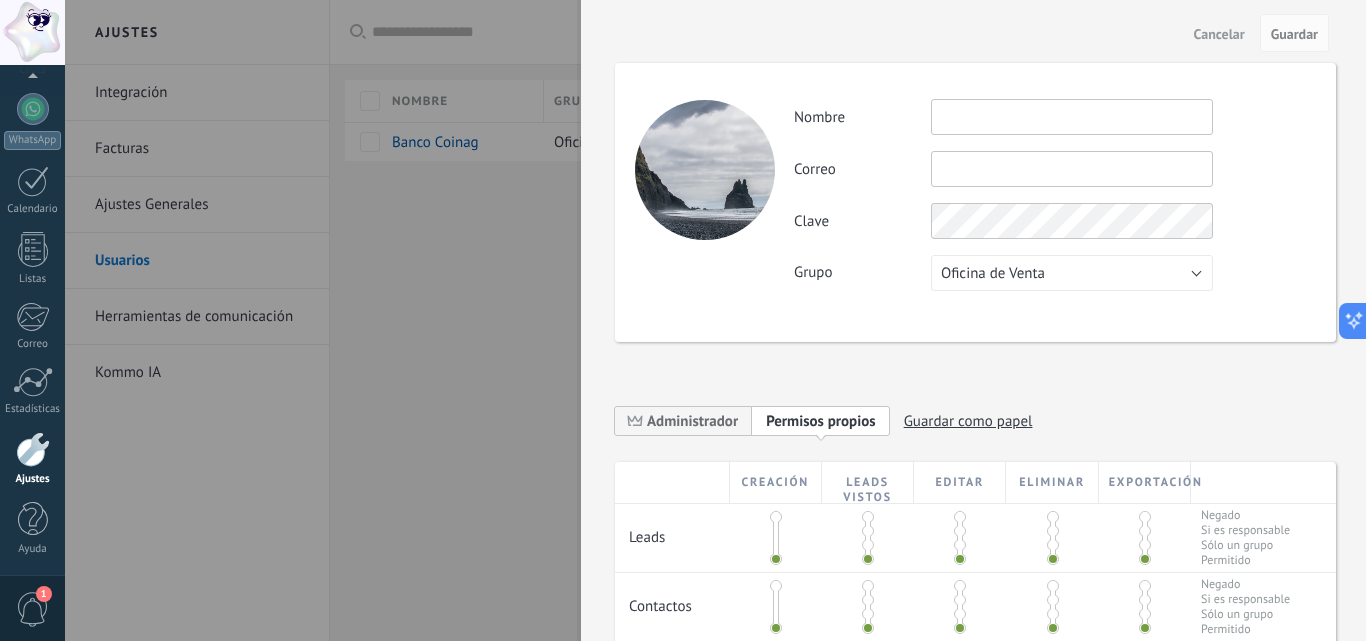 click at bounding box center (1072, 117) 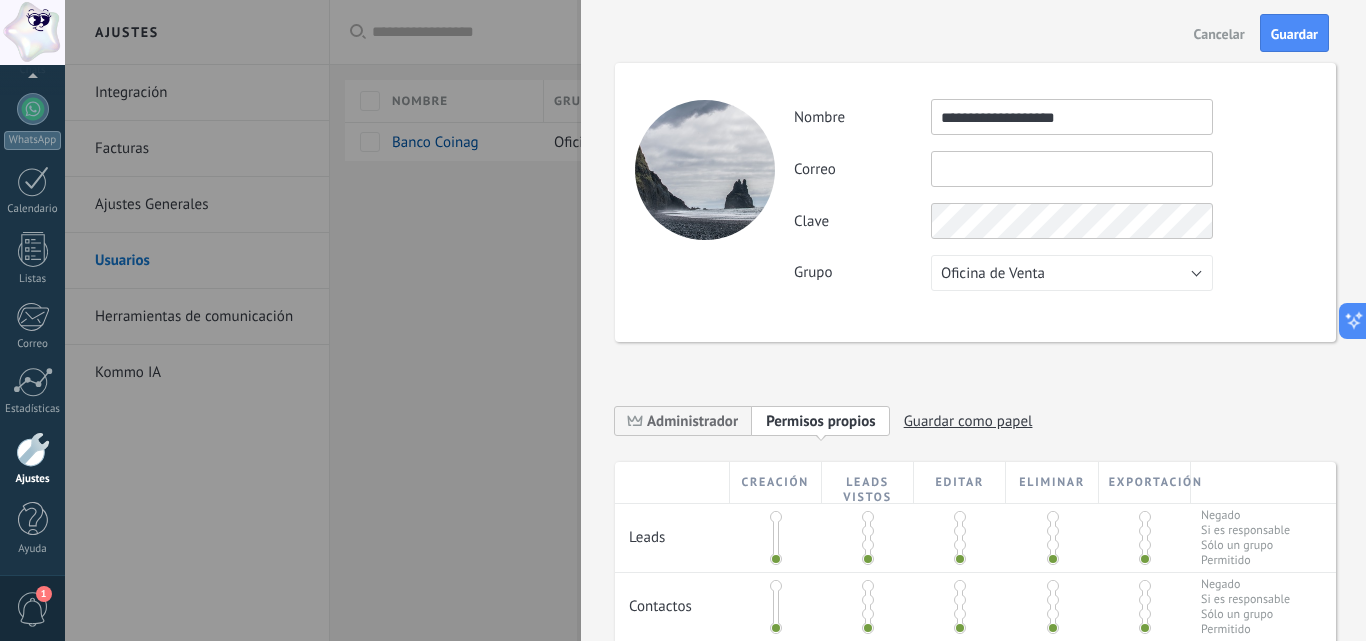 type on "**********" 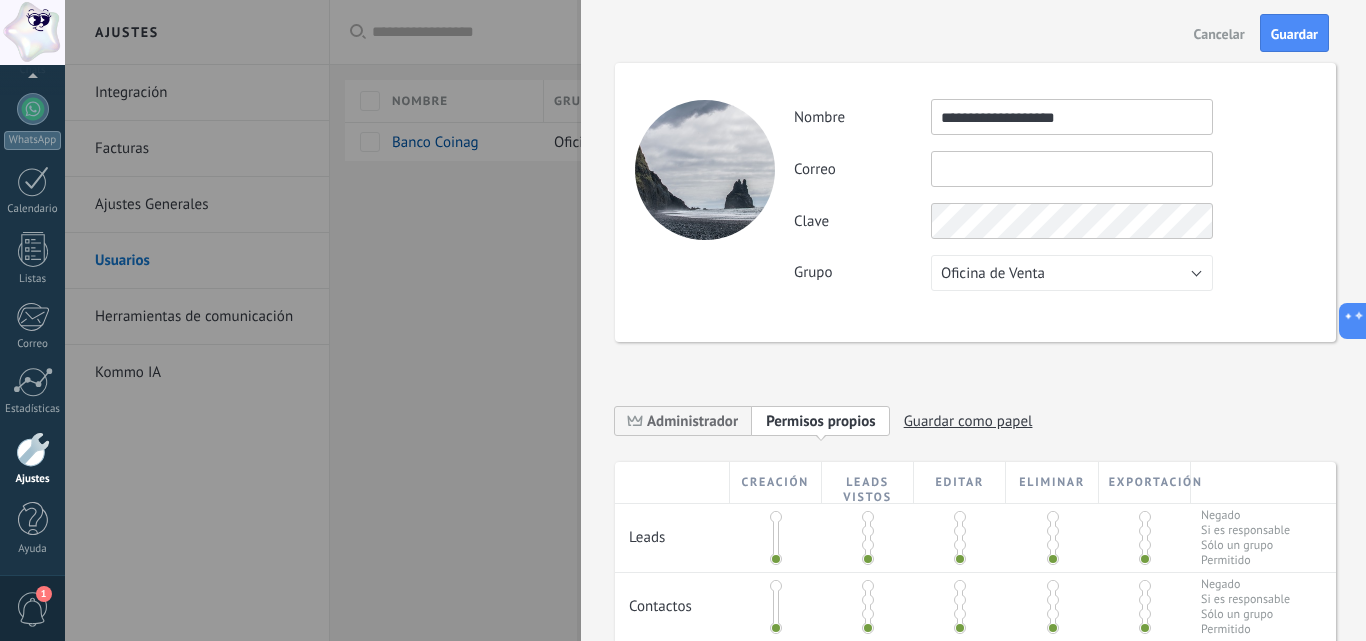 click at bounding box center [1072, 169] 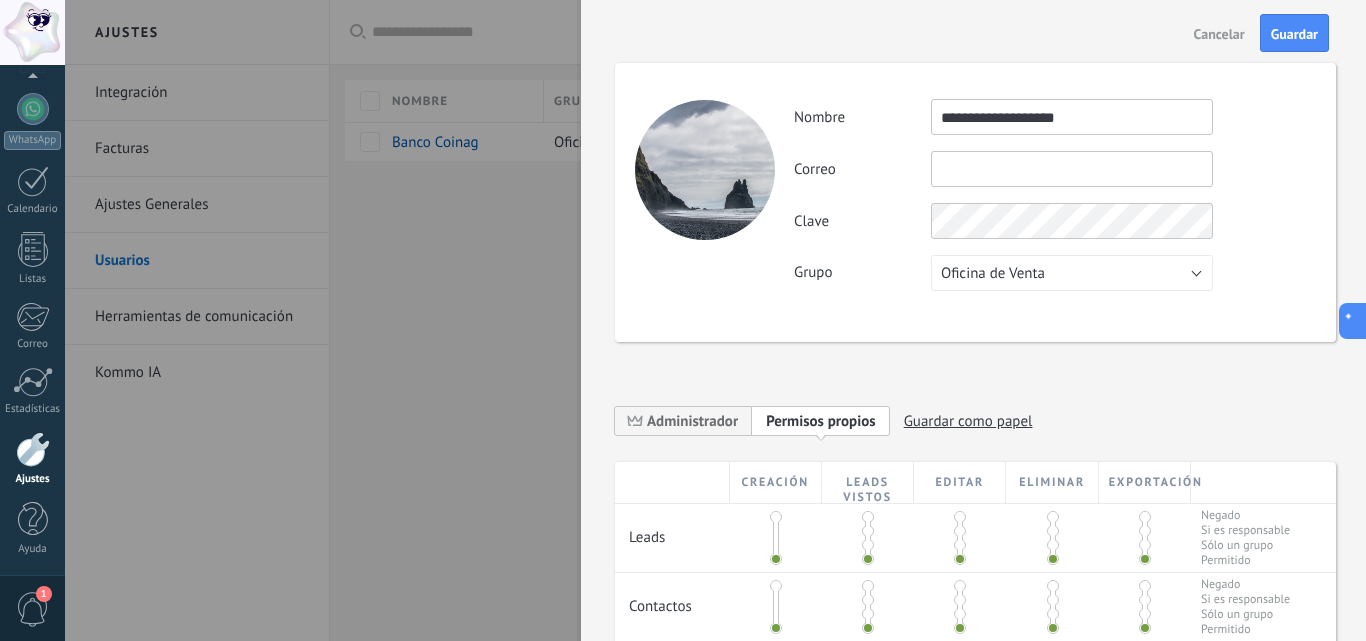 paste on "**********" 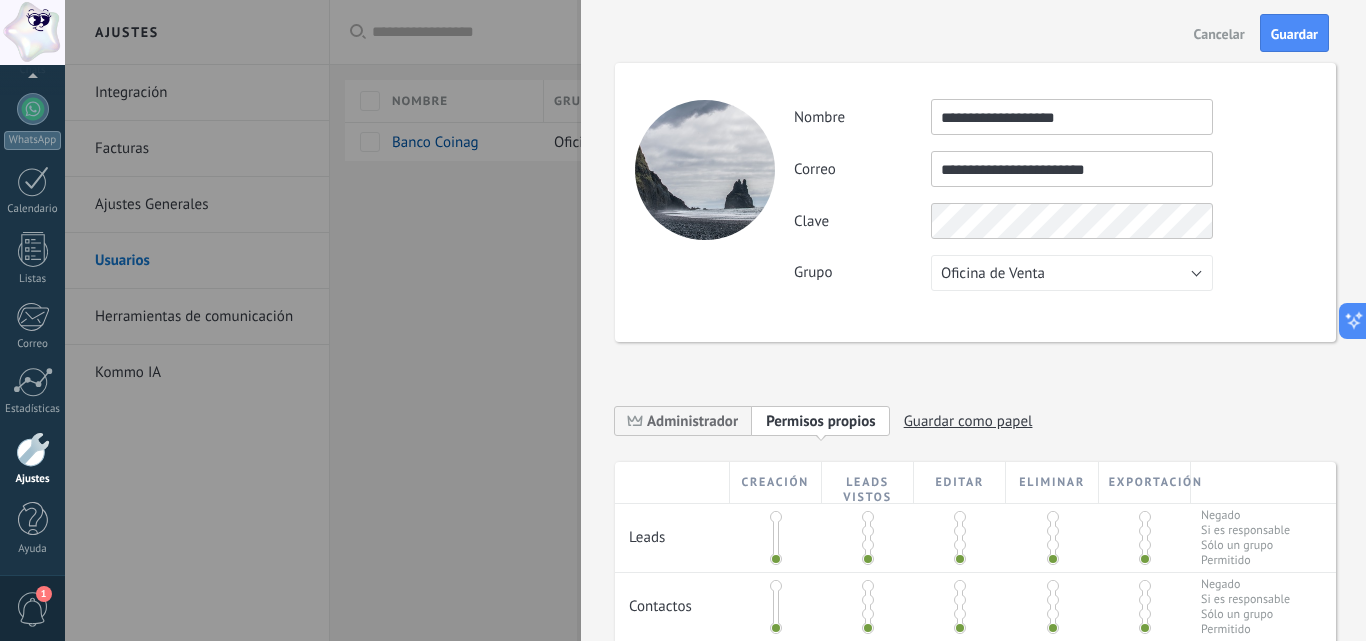 type on "**********" 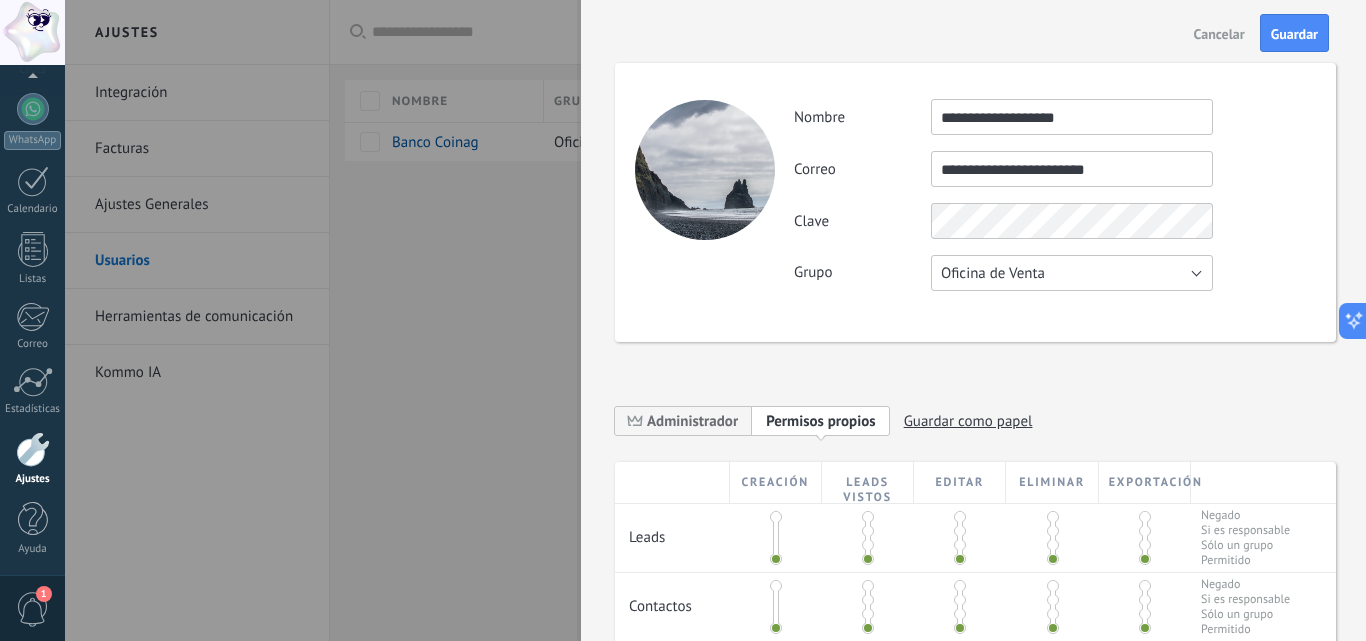 click on "Oficina de Venta" at bounding box center (993, 273) 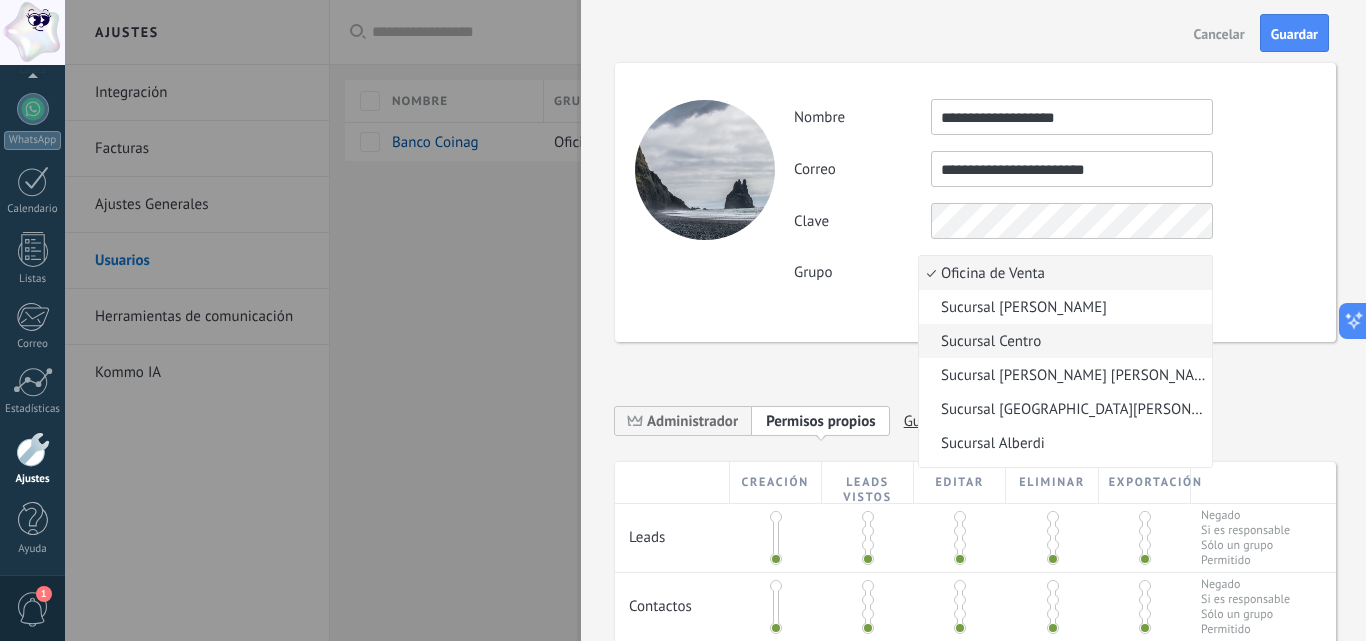 click on "Sucursal Centro" at bounding box center (1062, 341) 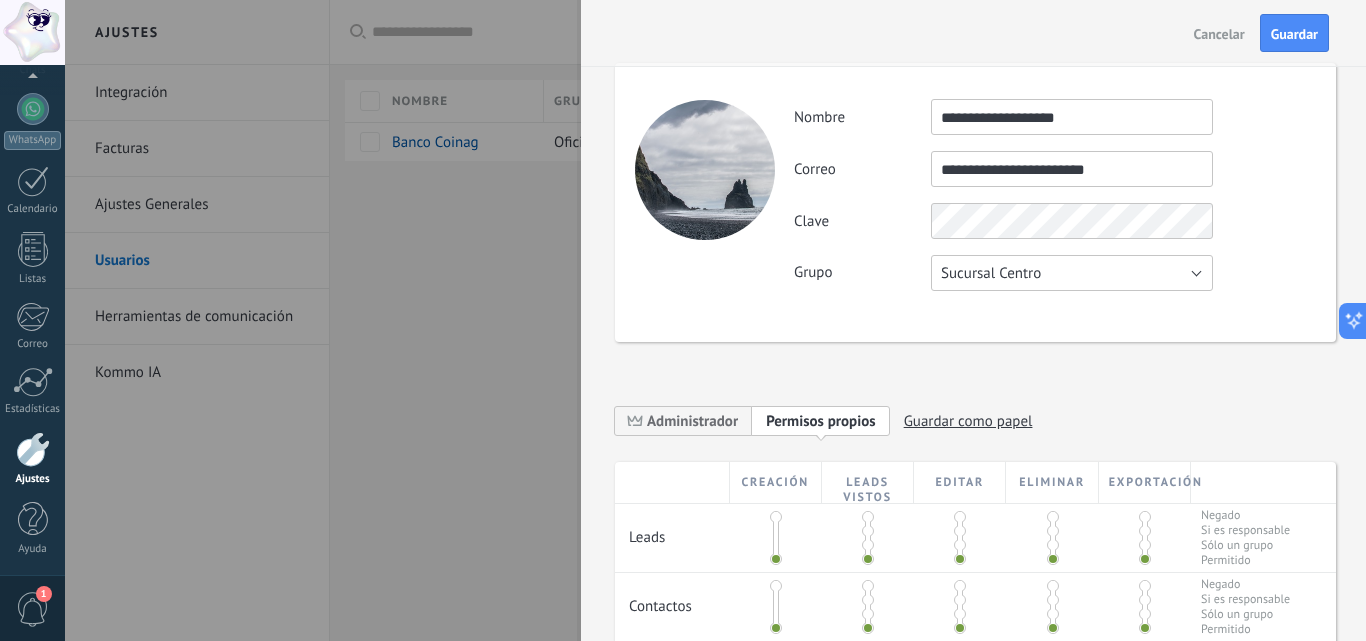 scroll, scrollTop: 100, scrollLeft: 0, axis: vertical 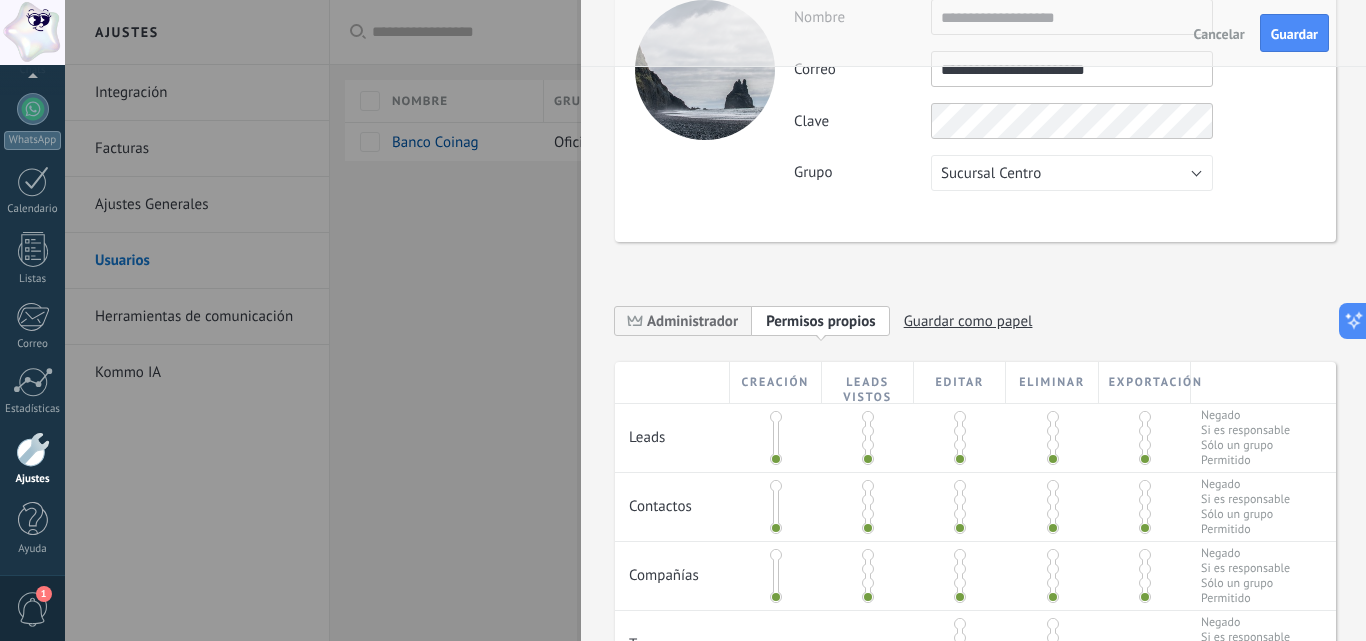 click on "Permisos propios" at bounding box center [821, 321] 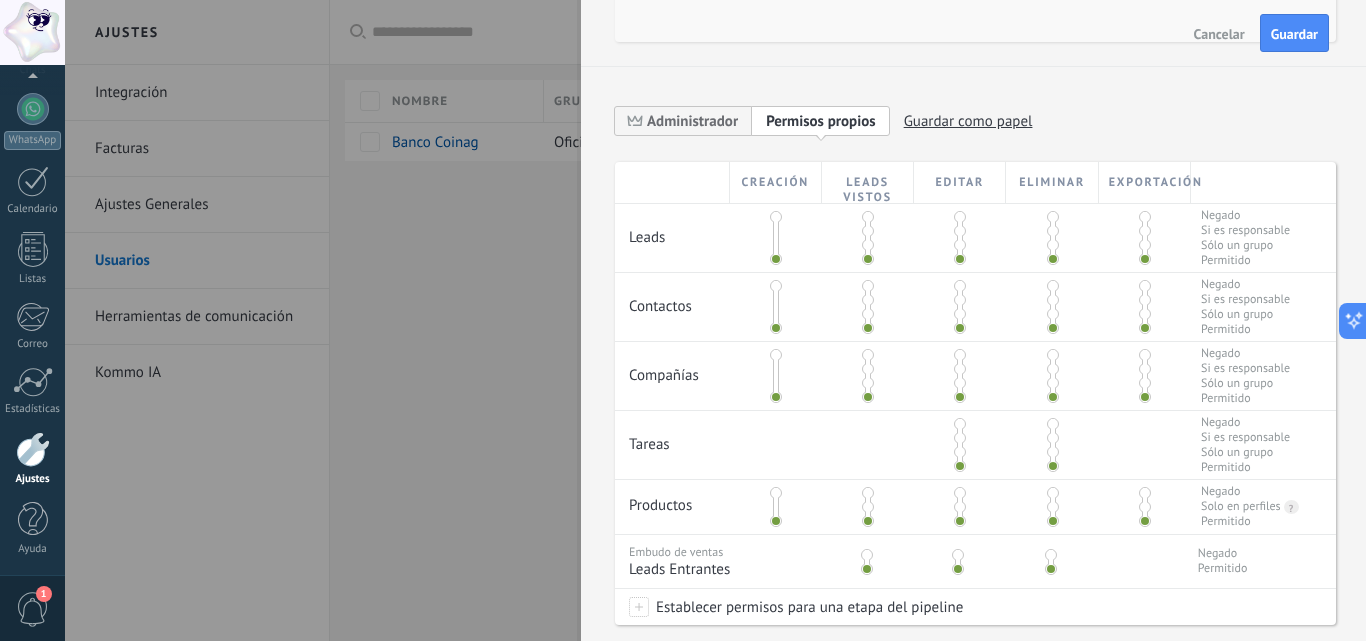 click at bounding box center [776, 259] 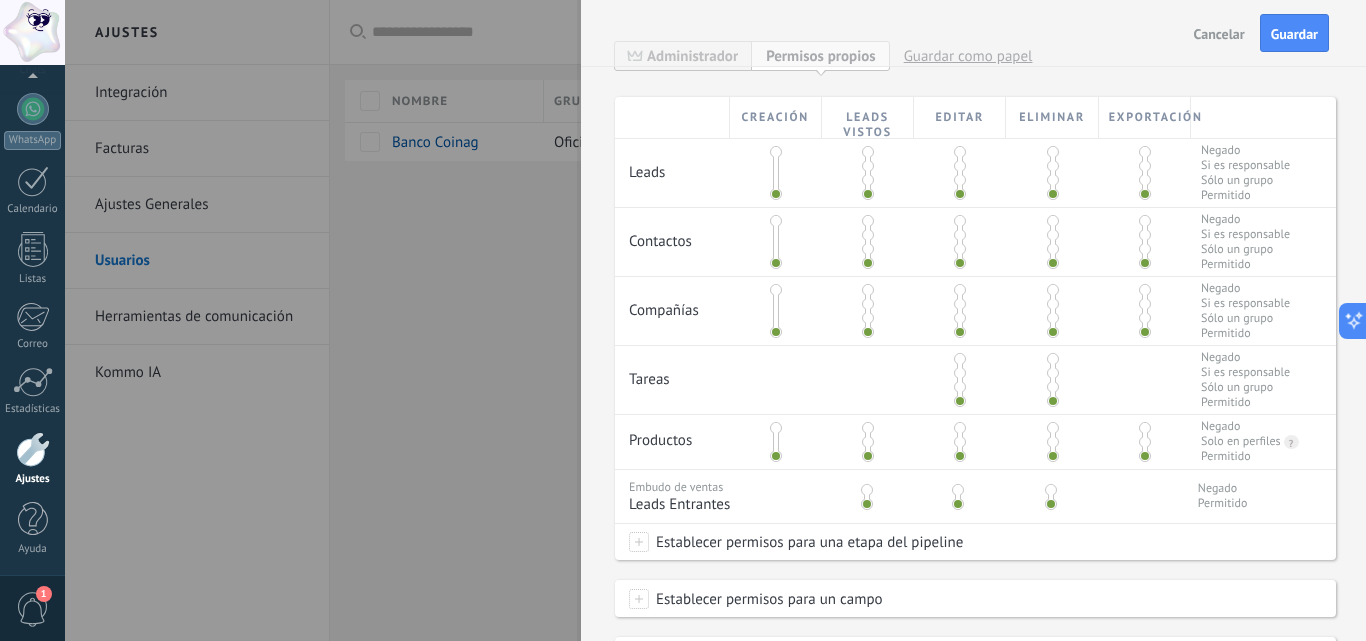 scroll, scrollTop: 400, scrollLeft: 0, axis: vertical 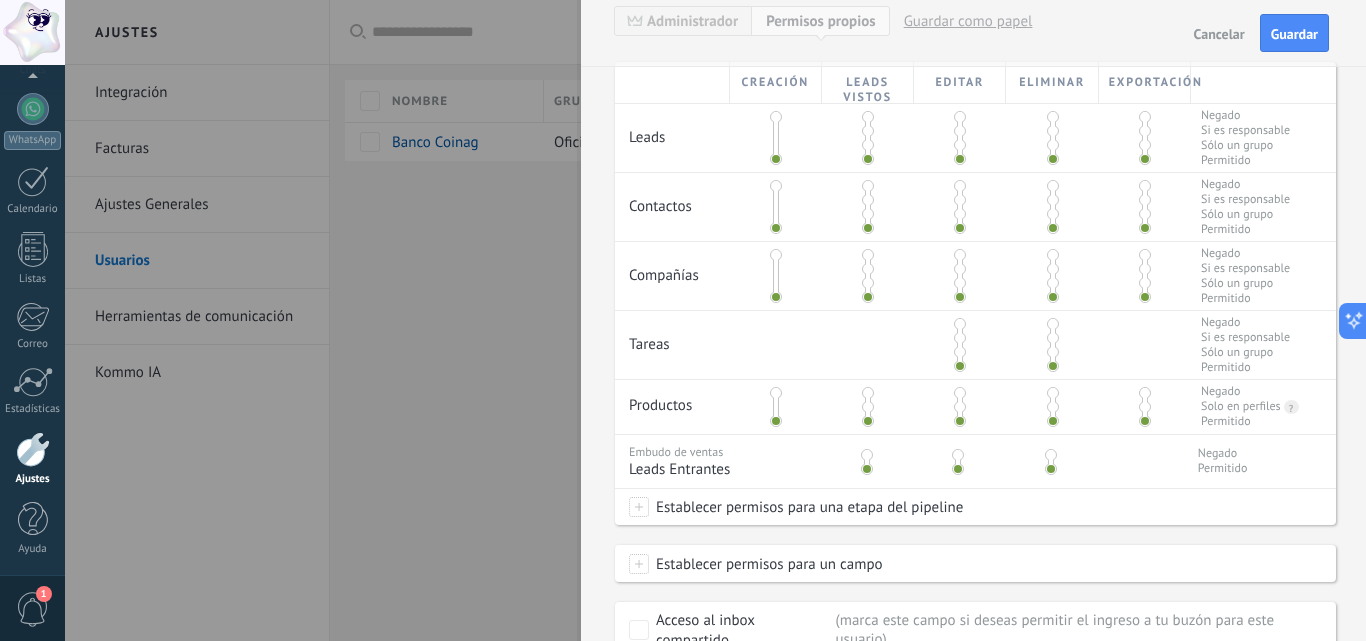 drag, startPoint x: 774, startPoint y: 419, endPoint x: 775, endPoint y: 397, distance: 22.022715 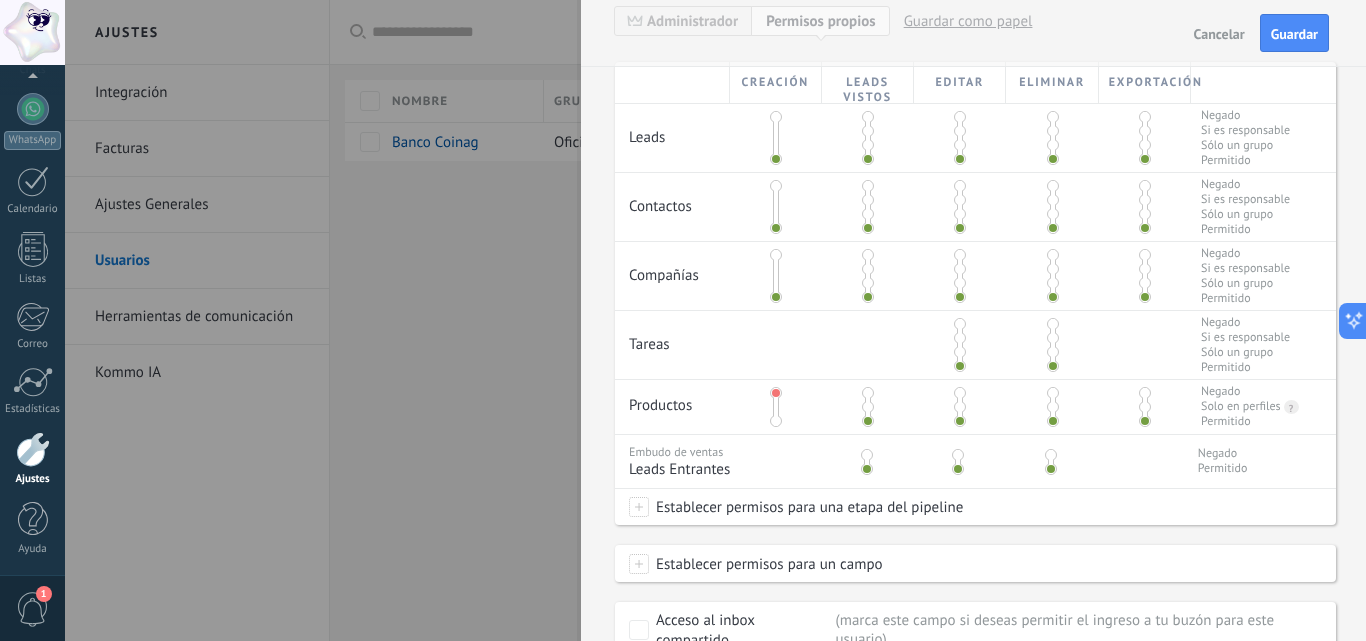 click at bounding box center [776, 421] 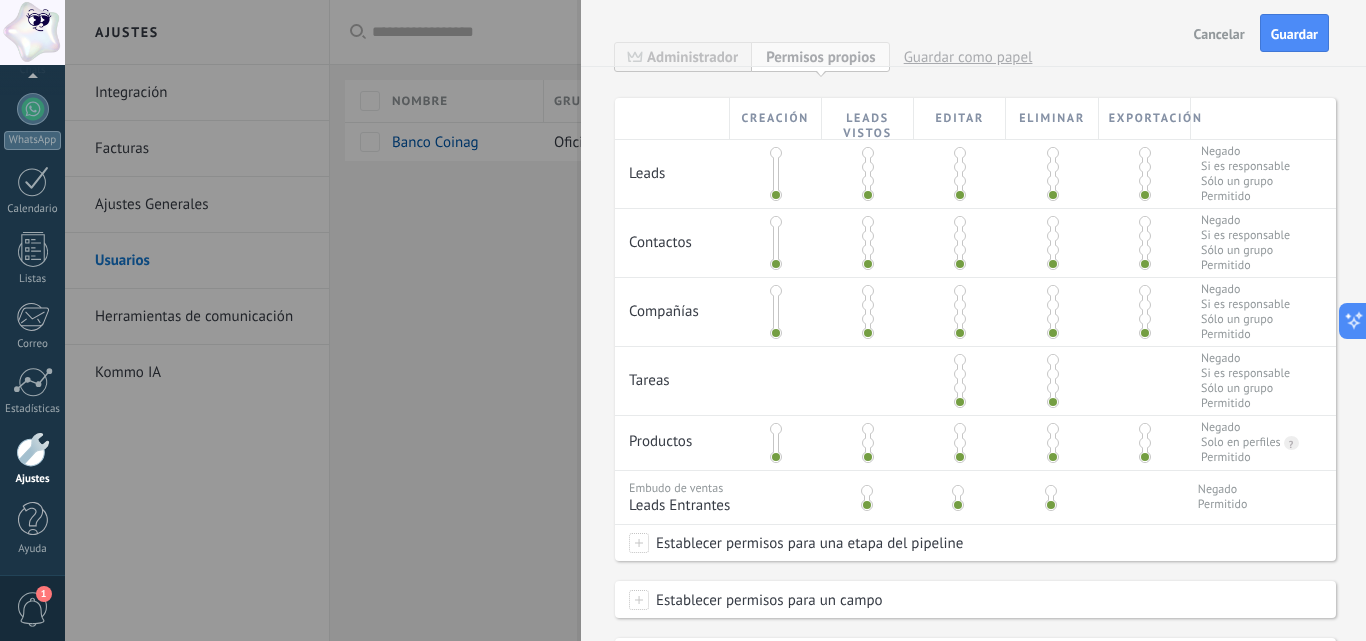scroll, scrollTop: 400, scrollLeft: 0, axis: vertical 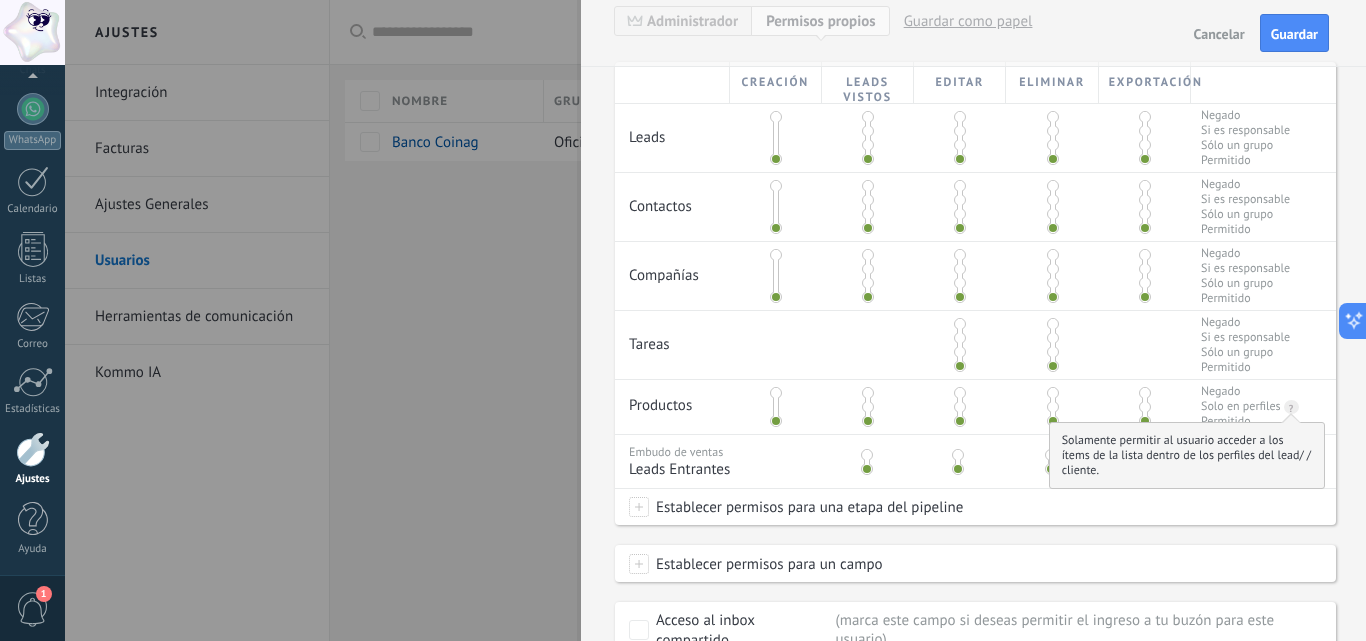 click on "?" at bounding box center [1289, 407] 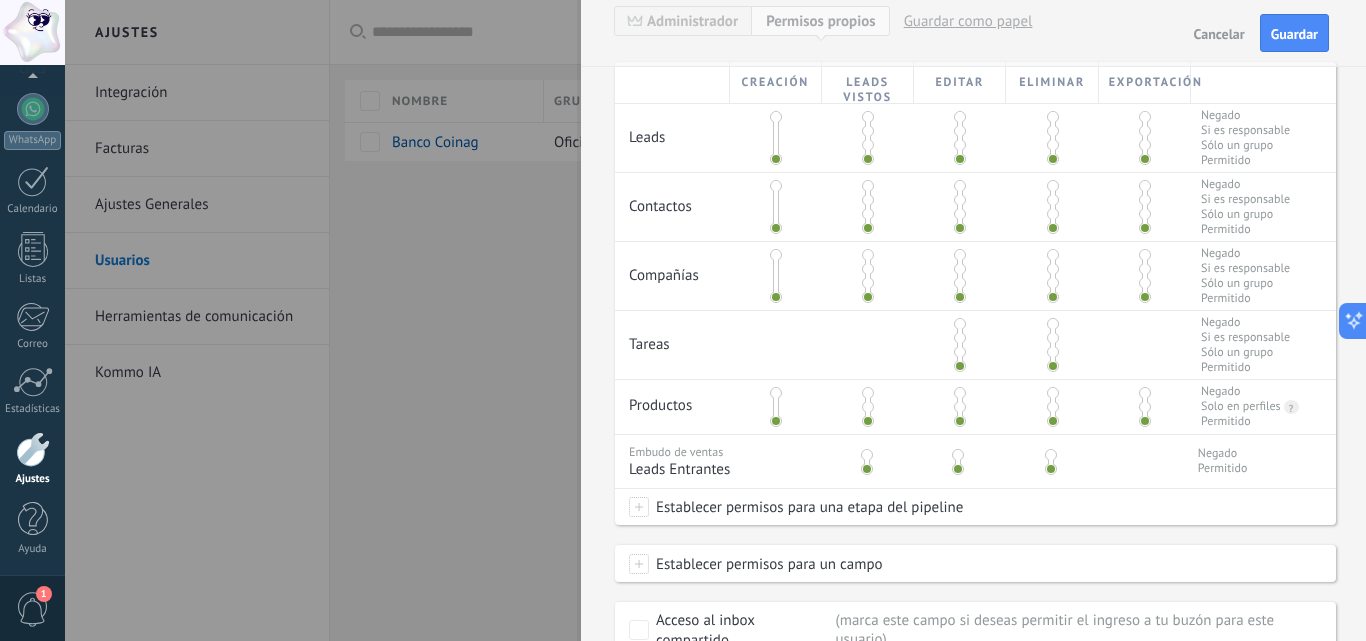 click at bounding box center [776, 393] 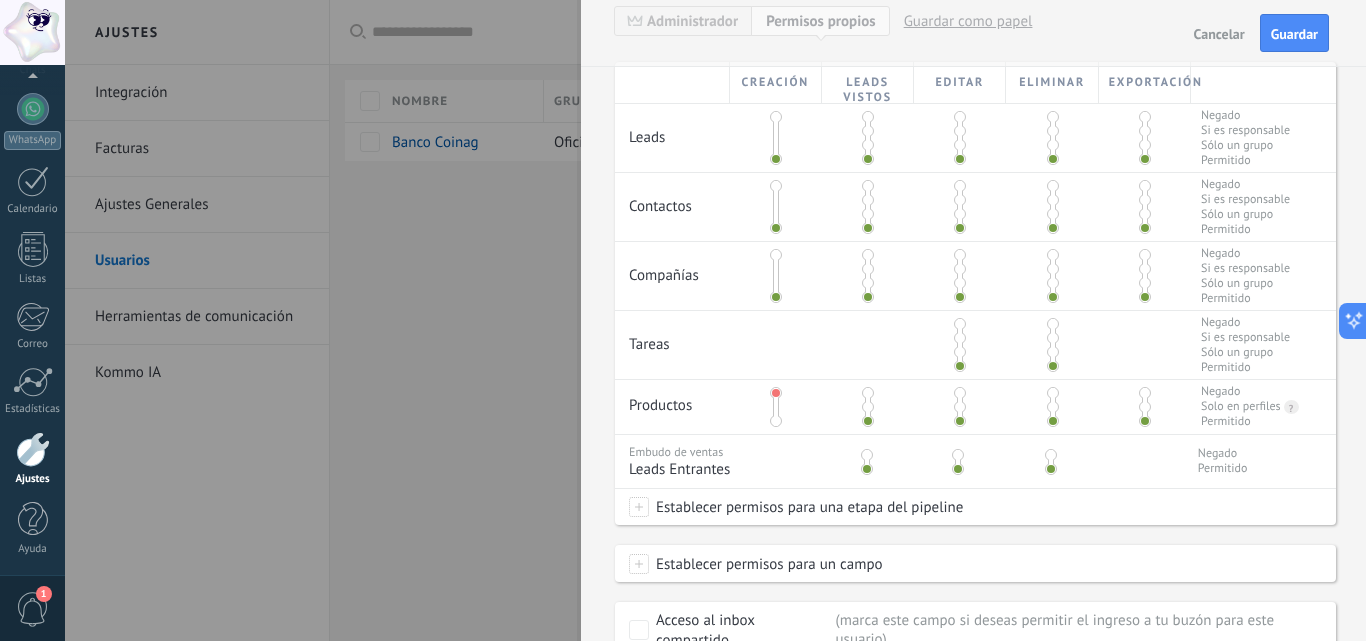 click at bounding box center [960, 393] 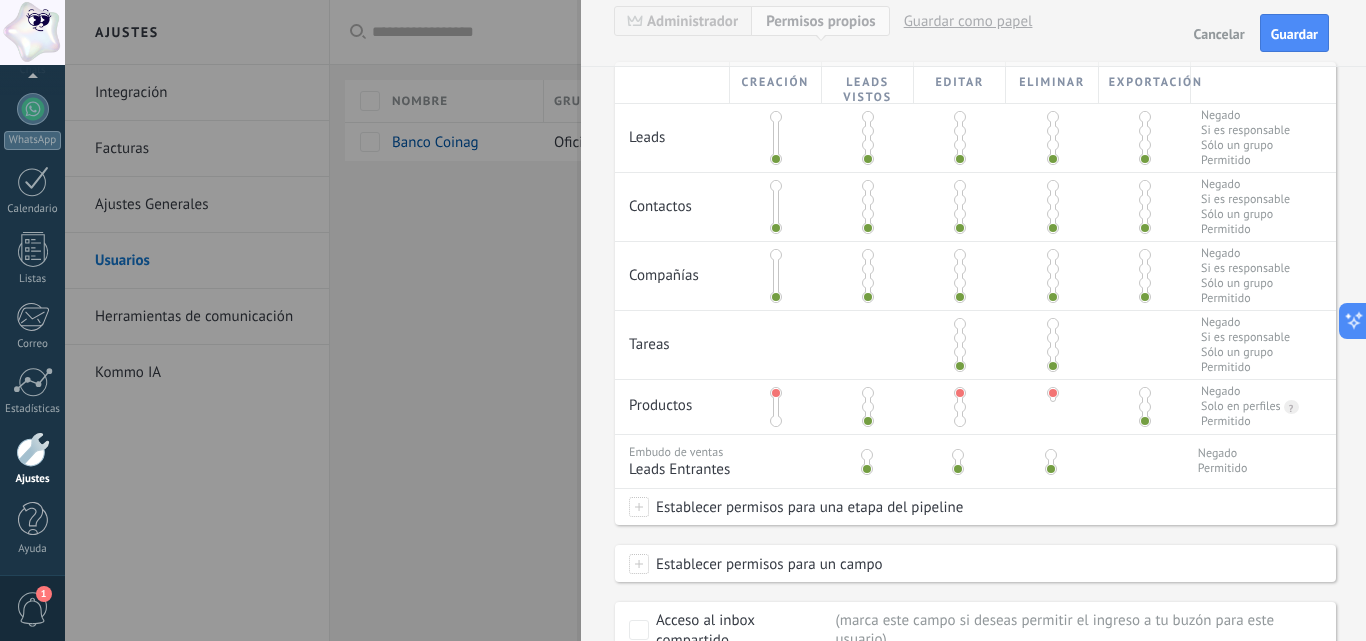 click on "Establecer permisos para una etapa del pipeline" at bounding box center (806, 507) 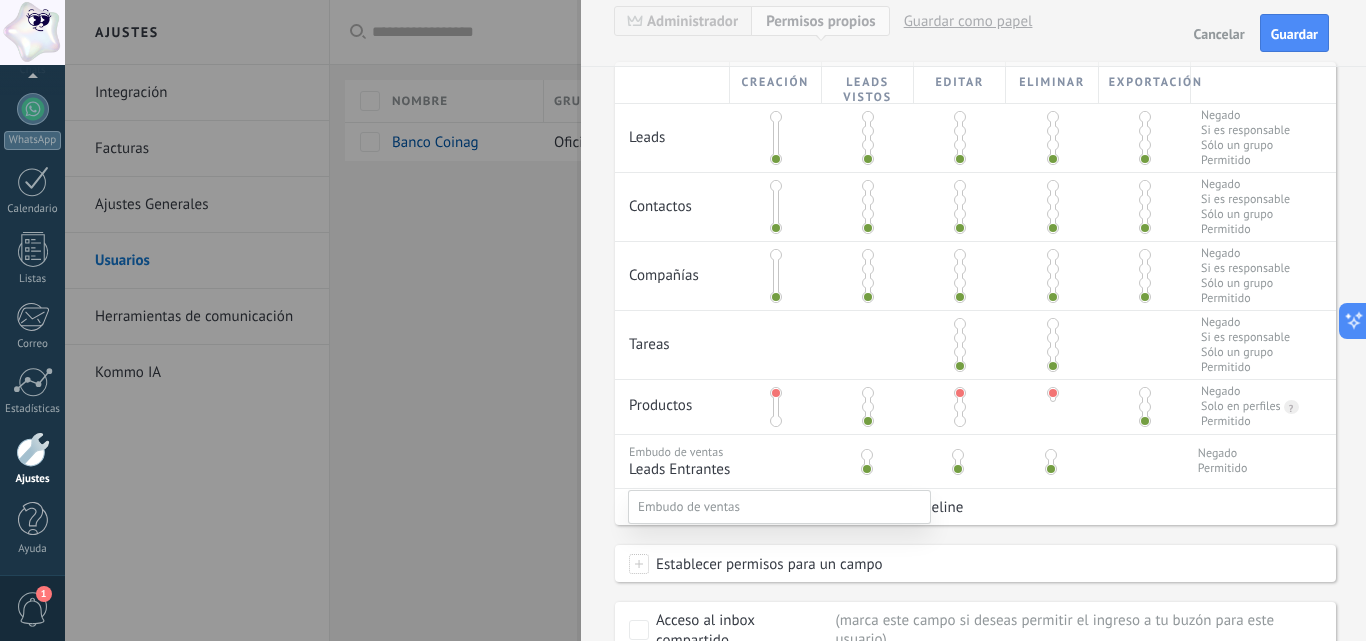 click at bounding box center (715, 320) 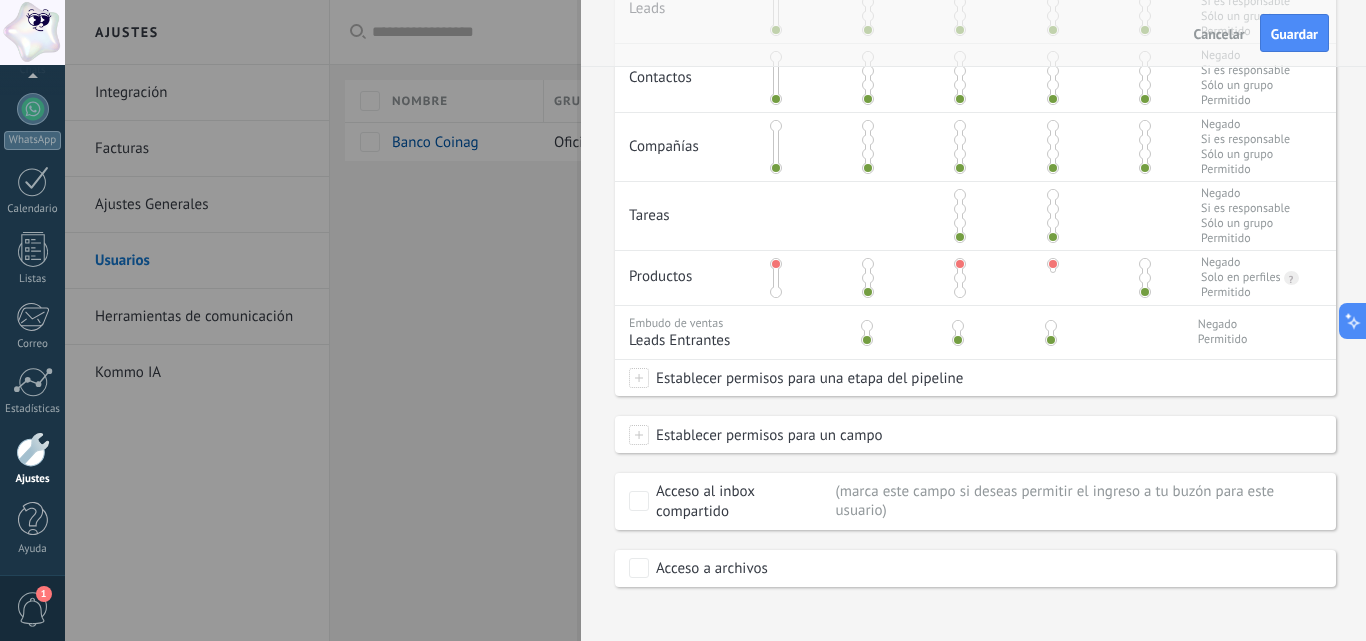 scroll, scrollTop: 545, scrollLeft: 0, axis: vertical 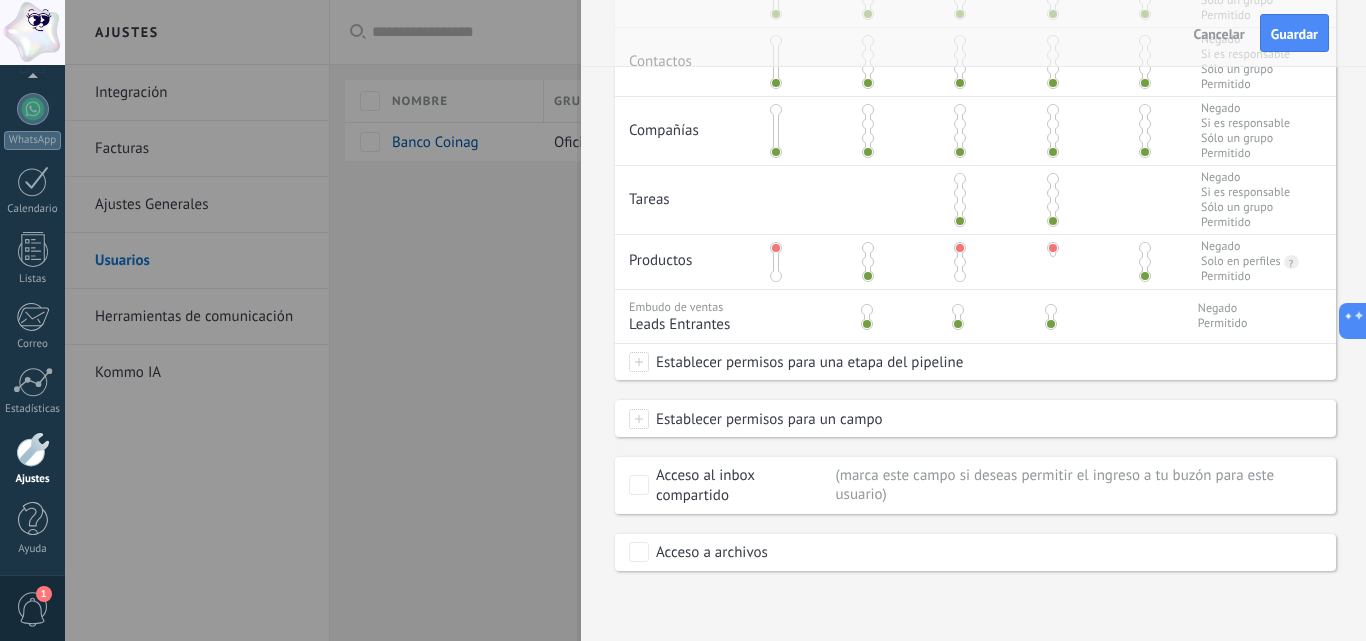 click on "Establecer permisos para un campo" at bounding box center [766, 419] 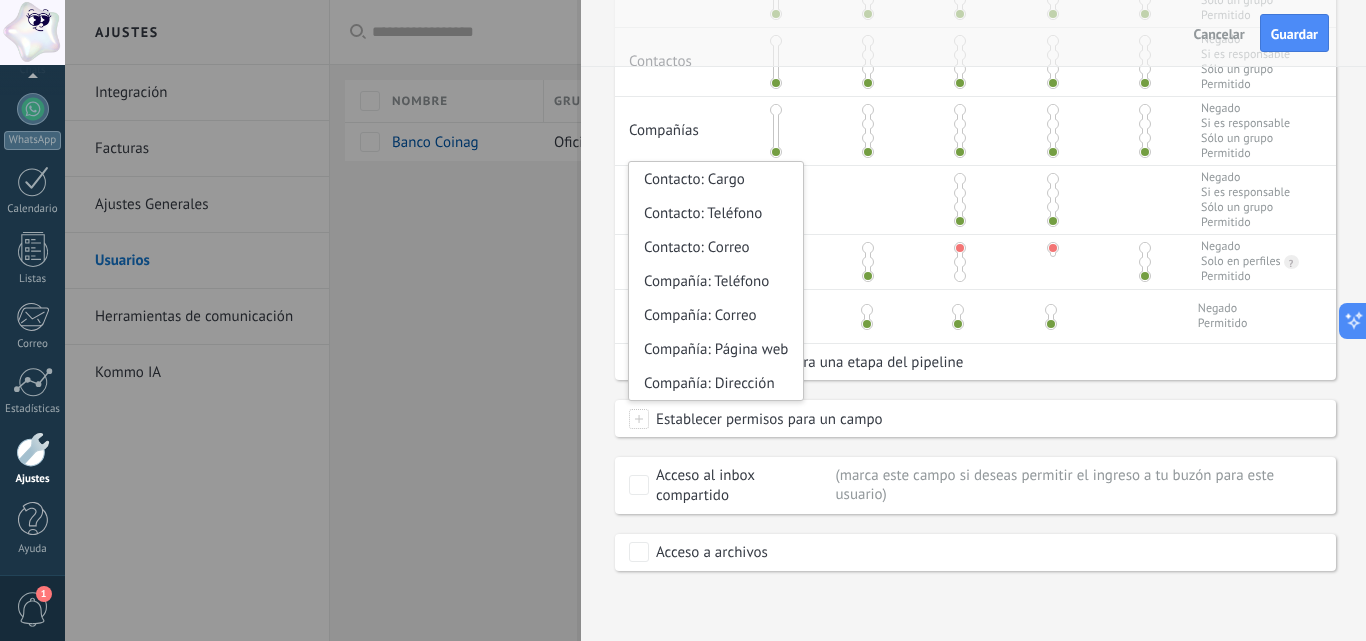 click on "Establecer permisos para un campo" at bounding box center [766, 419] 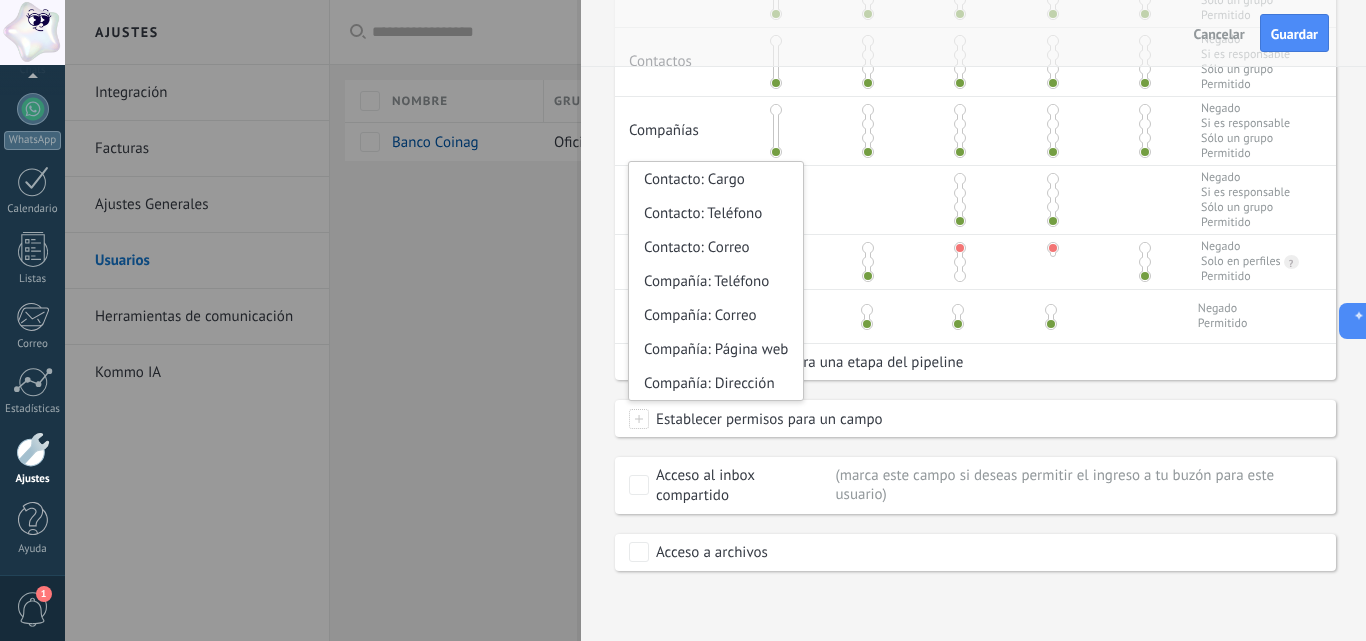 click on "Establecer permisos para un campo" at bounding box center (766, 419) 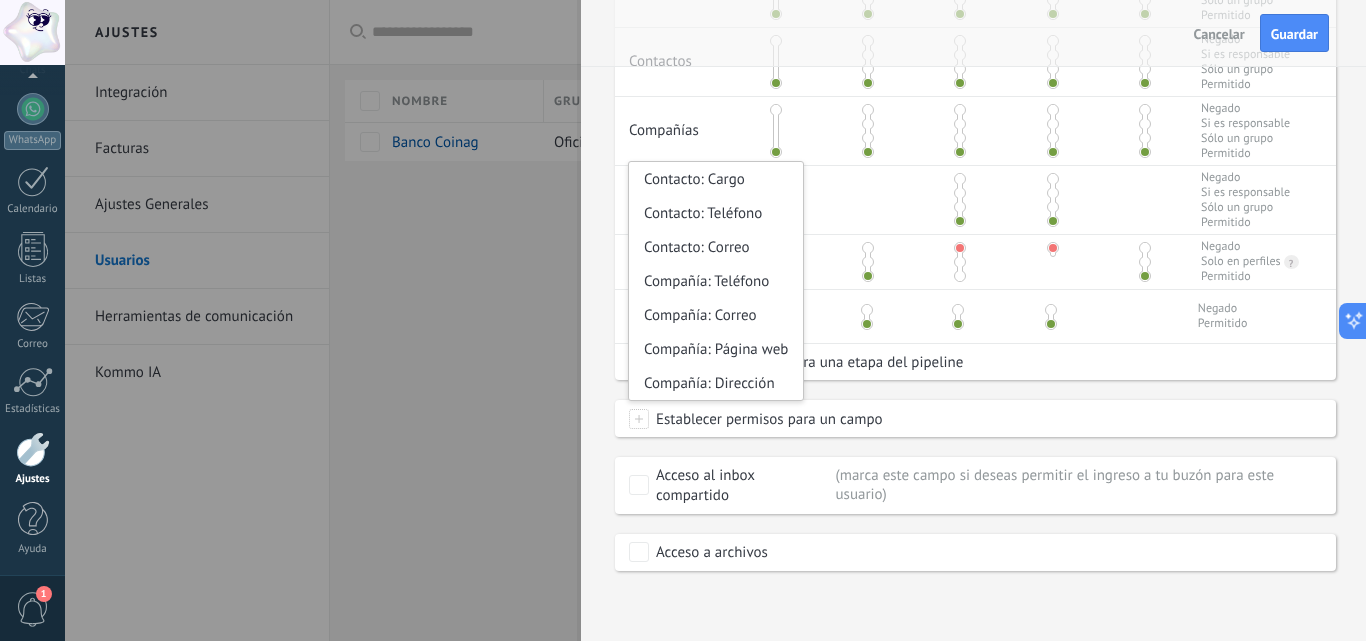 click on "Establecer permisos para un campo Contacto: Cargo Contacto: Teléfono Contacto: Correo Compañía: Teléfono Compañía: Correo Compañía: Página web Compañía: Dirección" at bounding box center (975, 419) 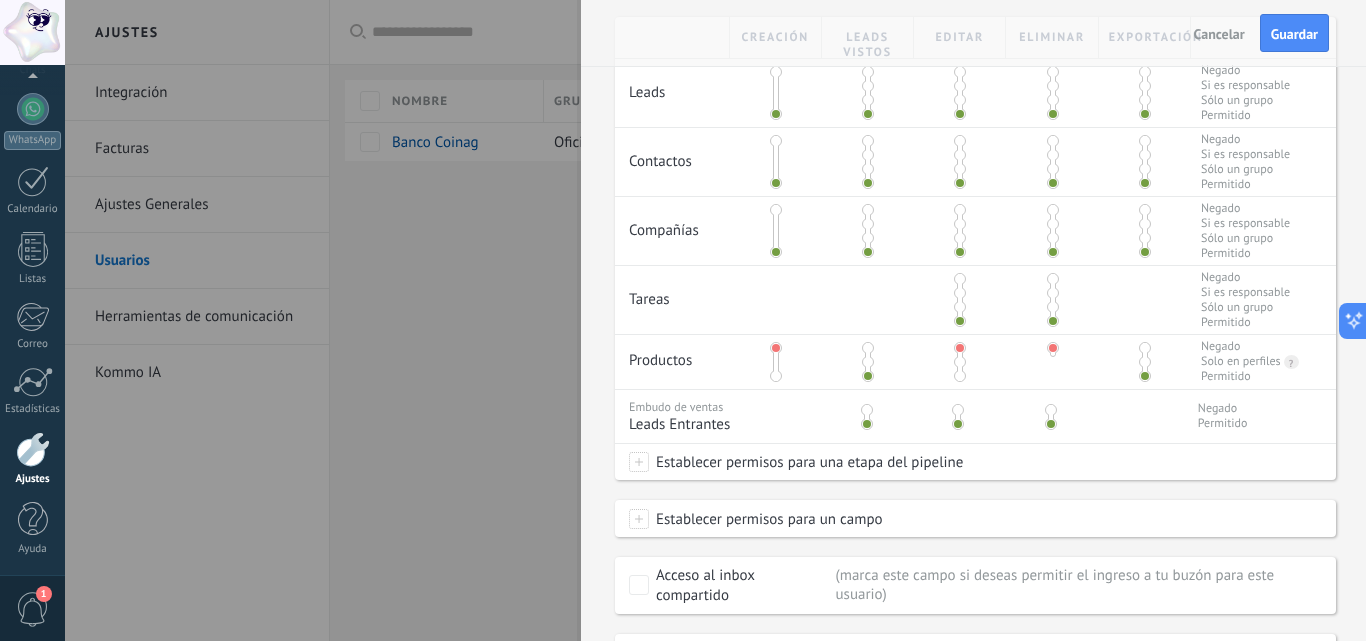 scroll, scrollTop: 545, scrollLeft: 0, axis: vertical 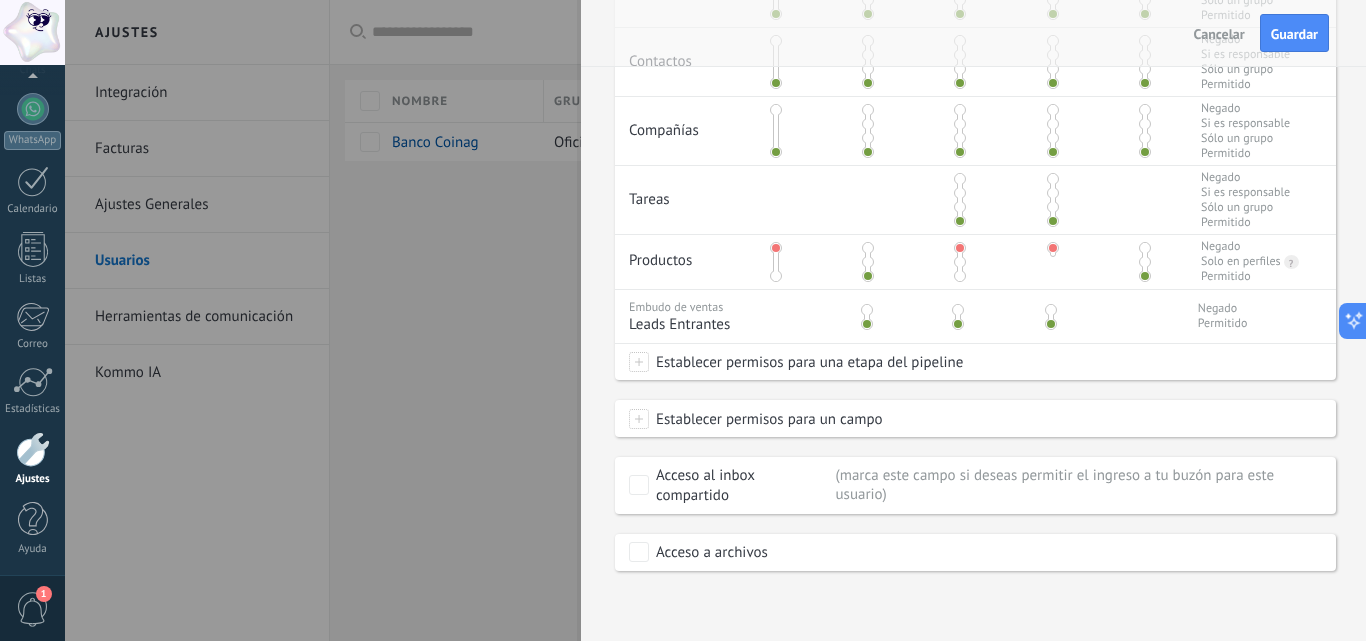 click on "Establecer permisos para un campo" at bounding box center (766, 419) 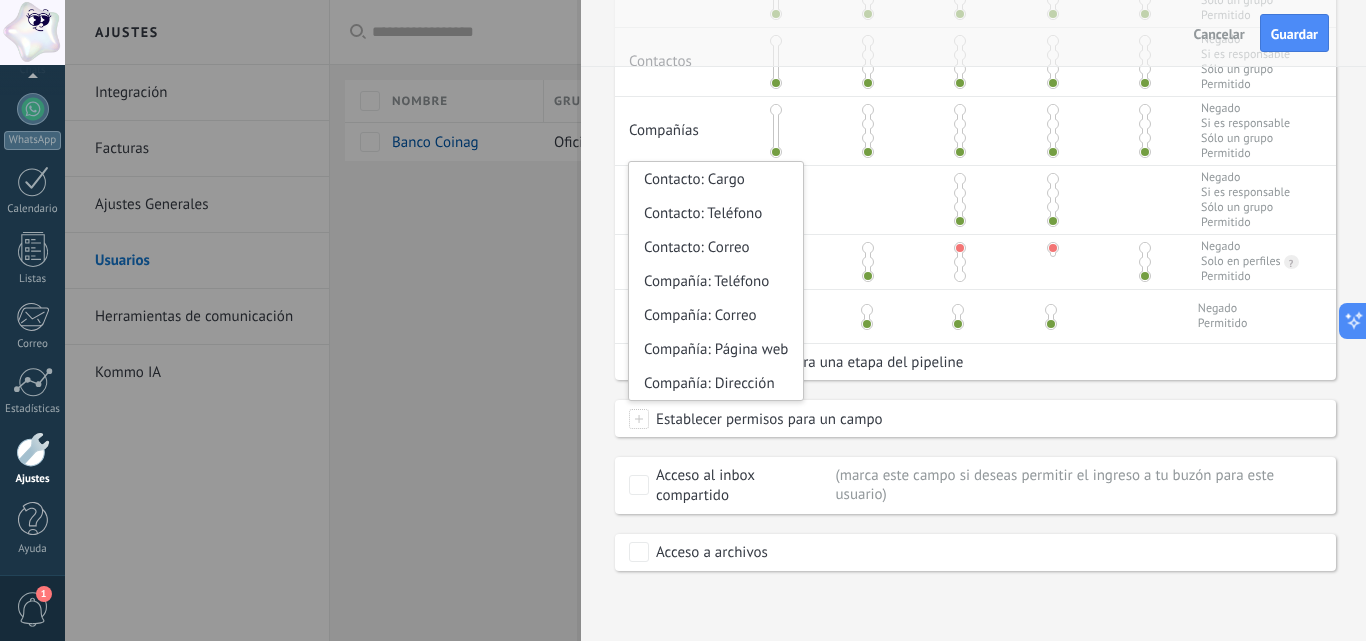 click on "Establecer permisos para un campo" at bounding box center (766, 419) 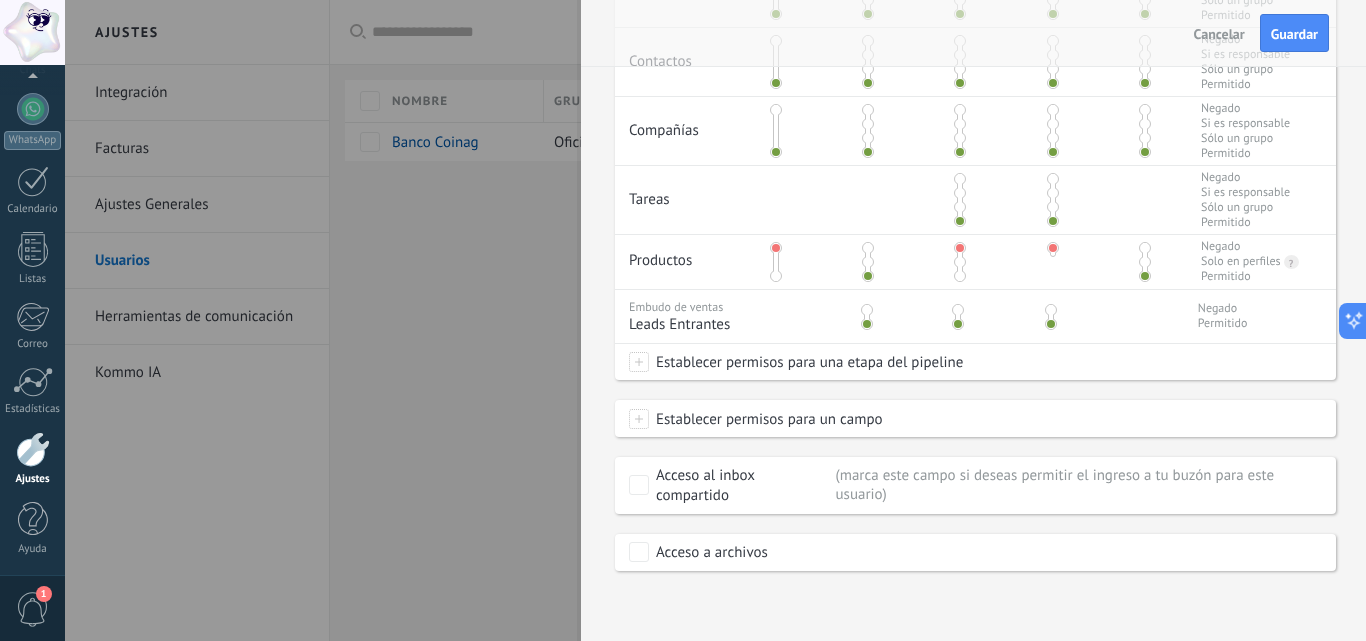 click on "Establecer permisos para una etapa del pipeline" at bounding box center (806, 362) 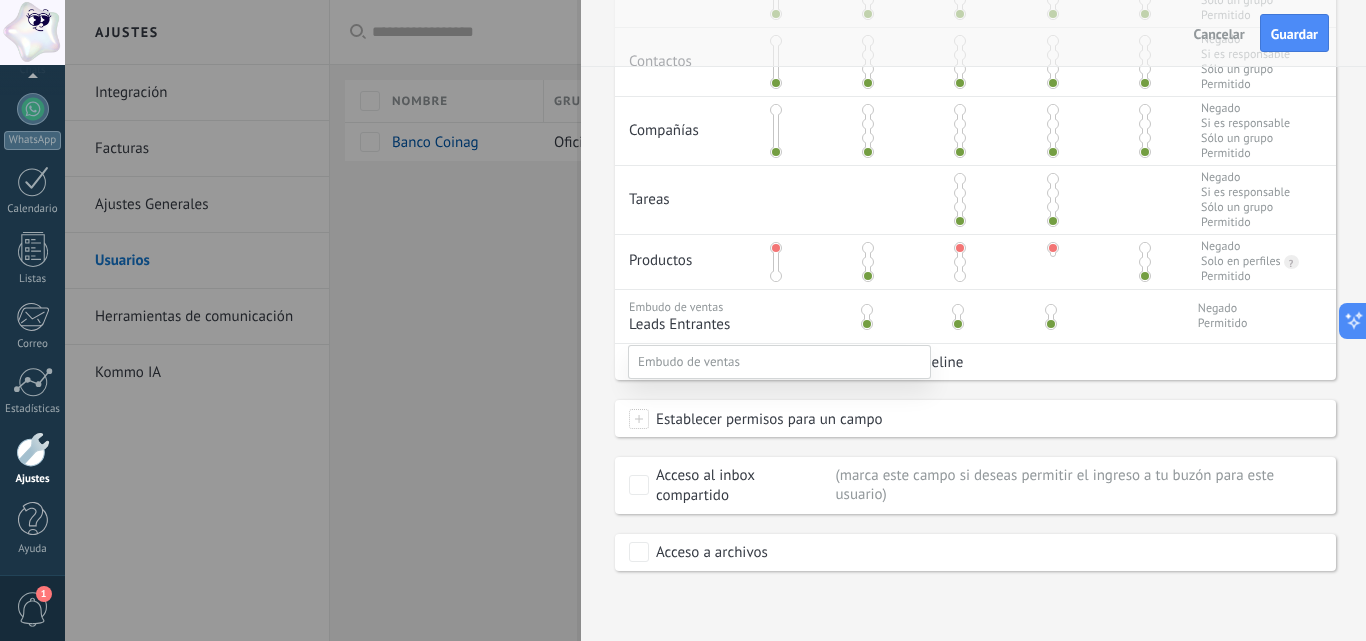 click at bounding box center (715, 320) 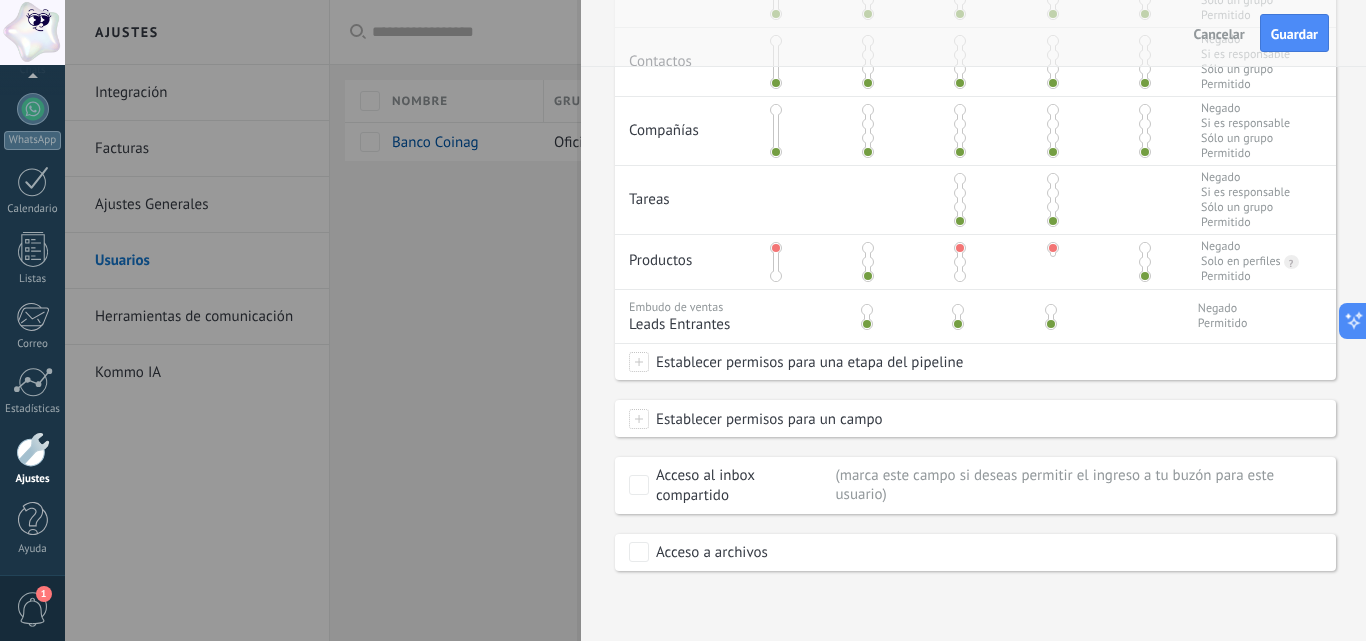scroll, scrollTop: 0, scrollLeft: 0, axis: both 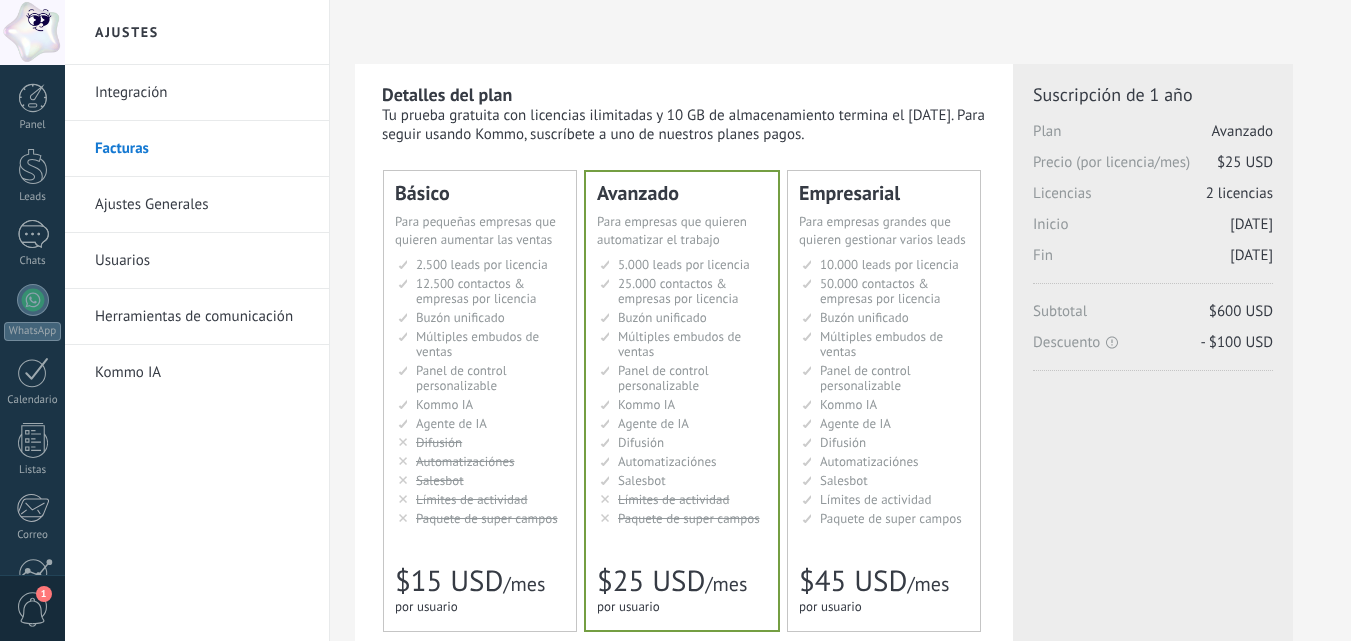 click on "Ajustes Generales" at bounding box center [202, 205] 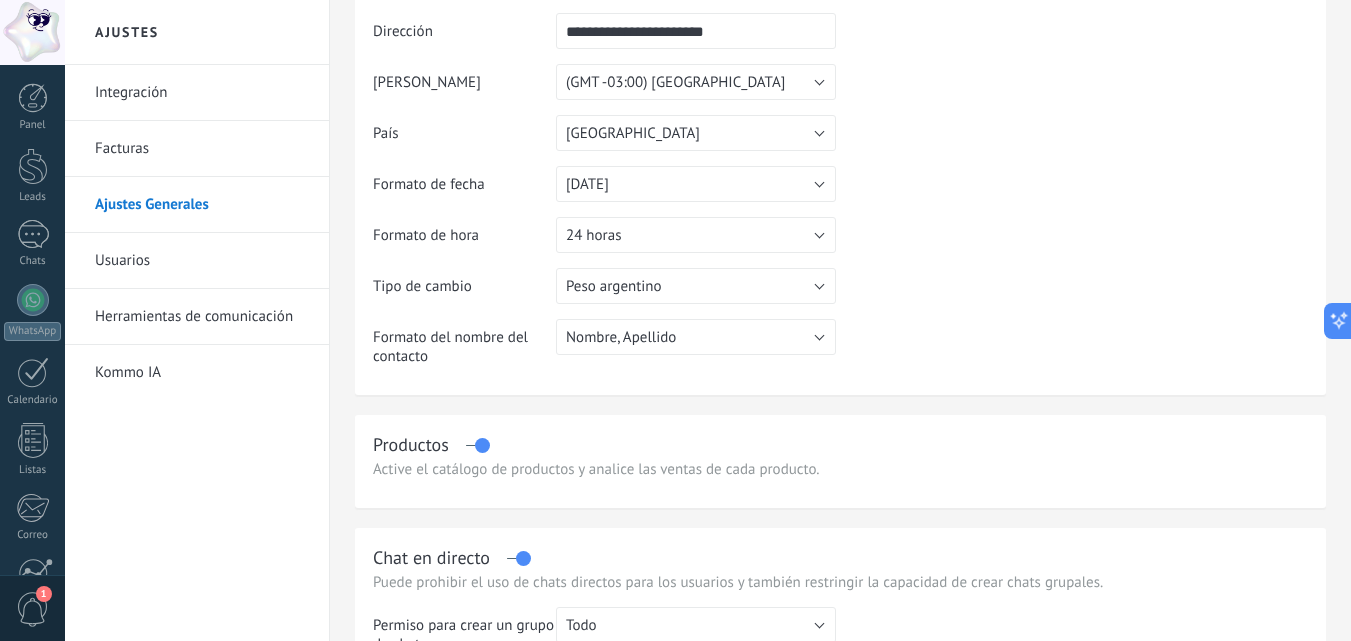 scroll, scrollTop: 0, scrollLeft: 0, axis: both 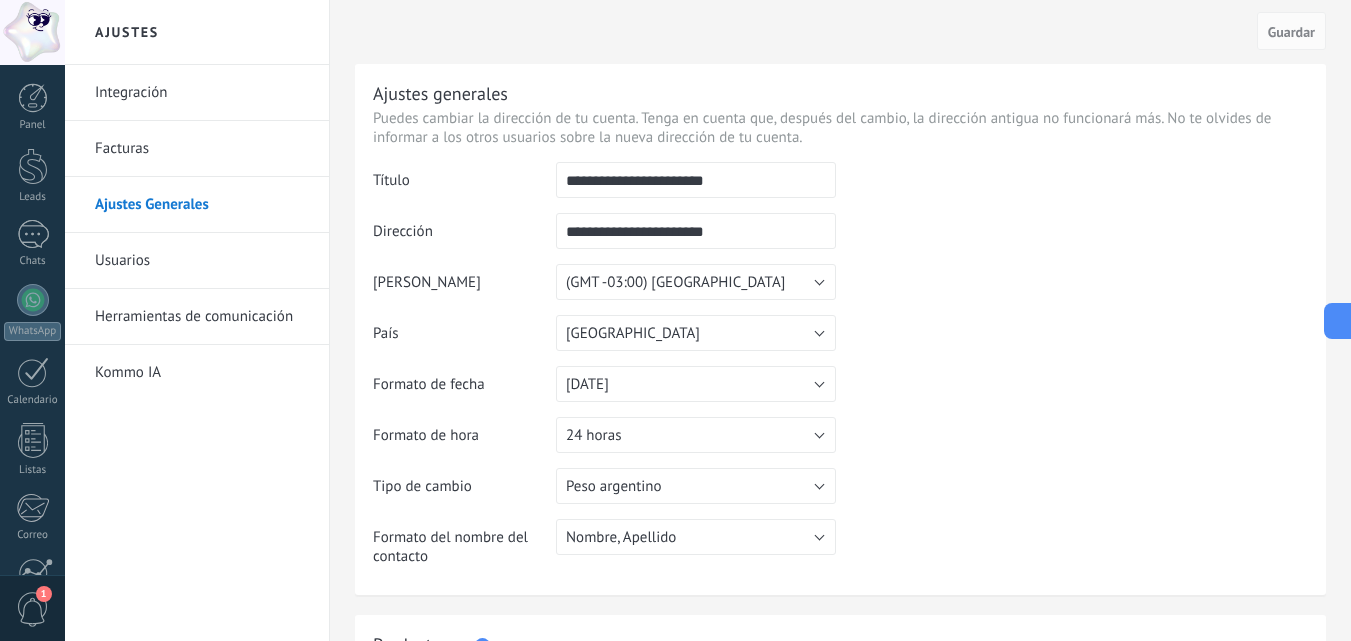 click on "Integración" at bounding box center [202, 93] 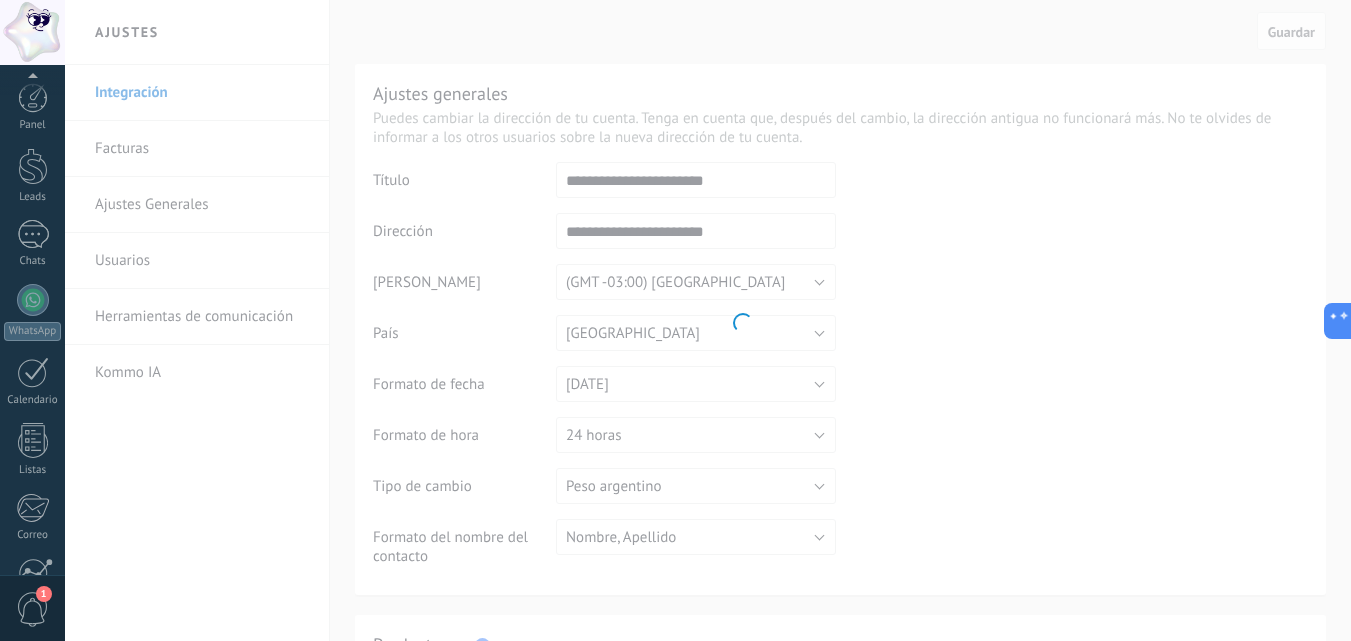 scroll, scrollTop: 191, scrollLeft: 0, axis: vertical 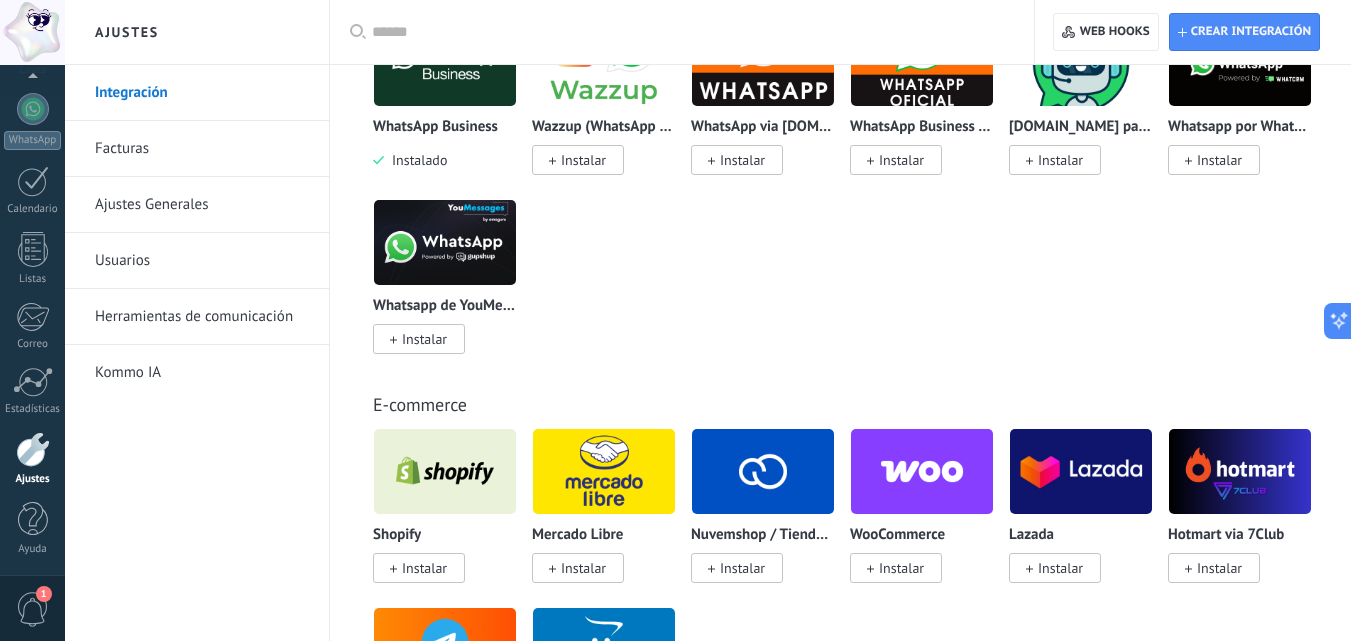 click on "Herramientas de comunicación" at bounding box center [202, 317] 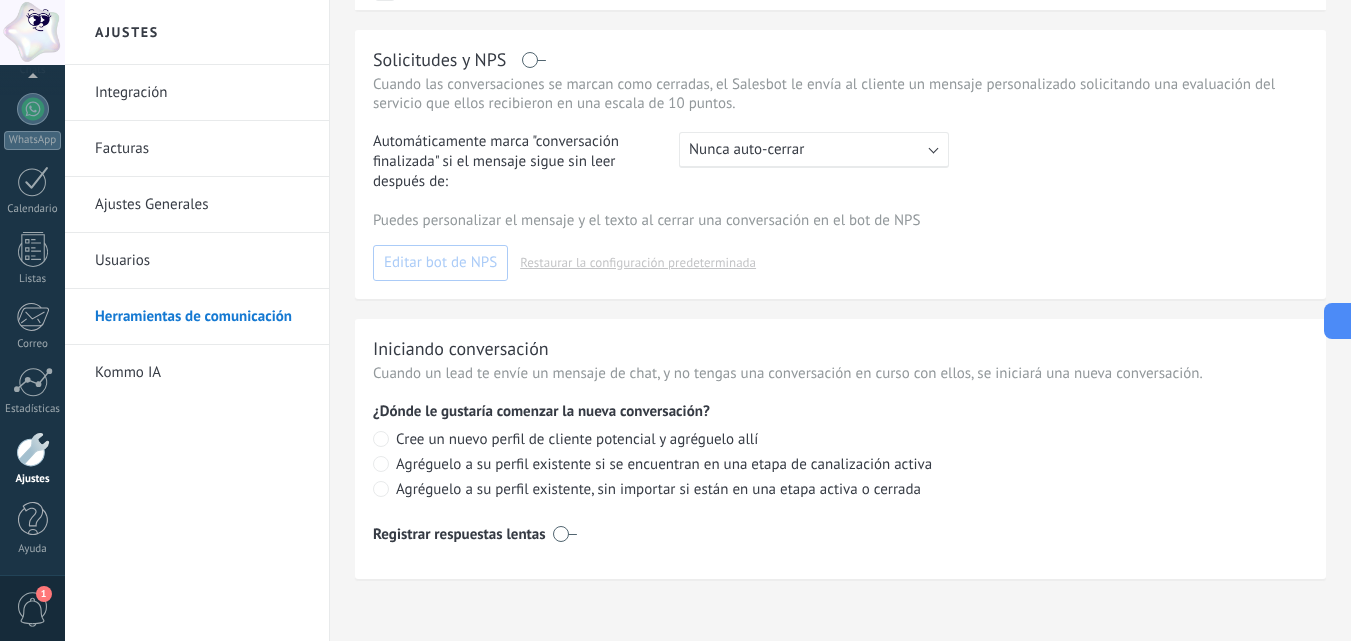 scroll, scrollTop: 1024, scrollLeft: 0, axis: vertical 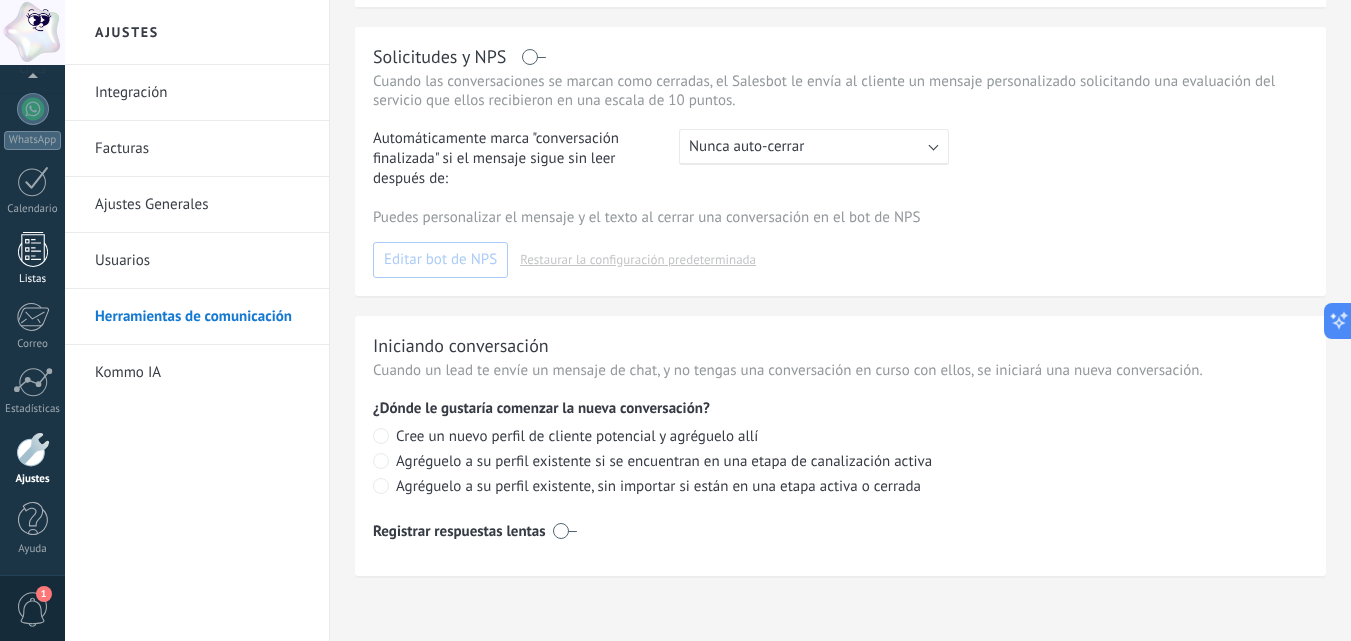 click on "Listas" at bounding box center [32, 259] 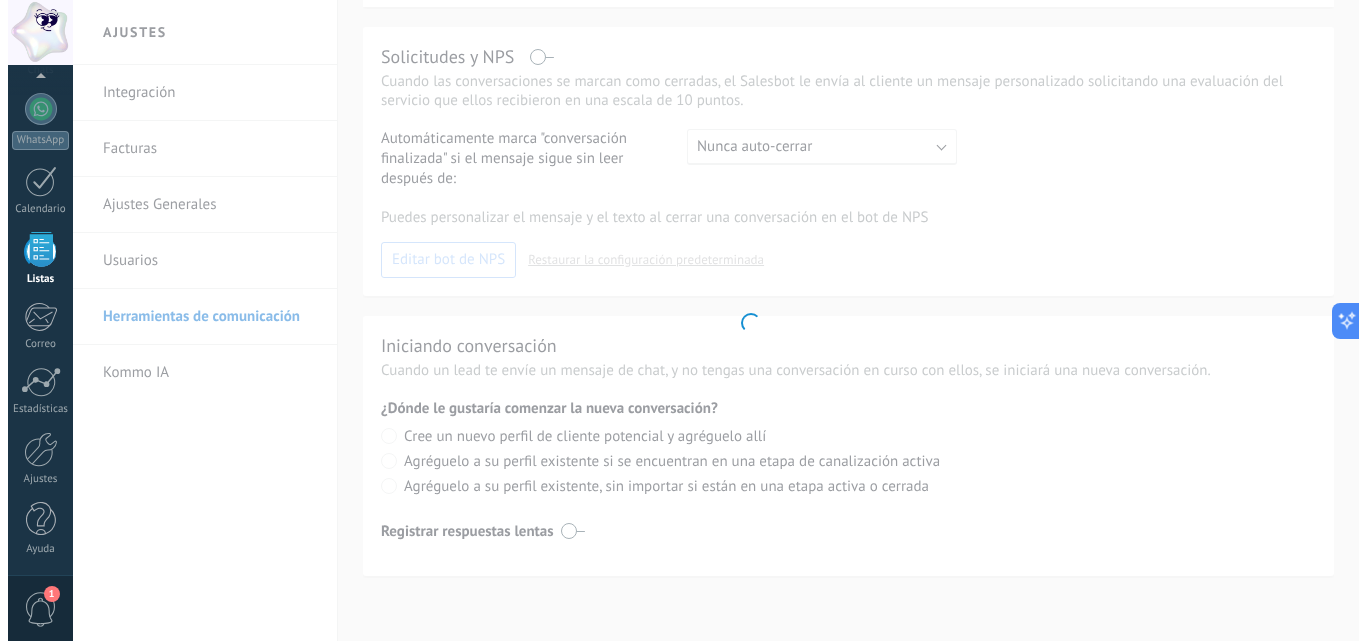 scroll, scrollTop: 760, scrollLeft: 0, axis: vertical 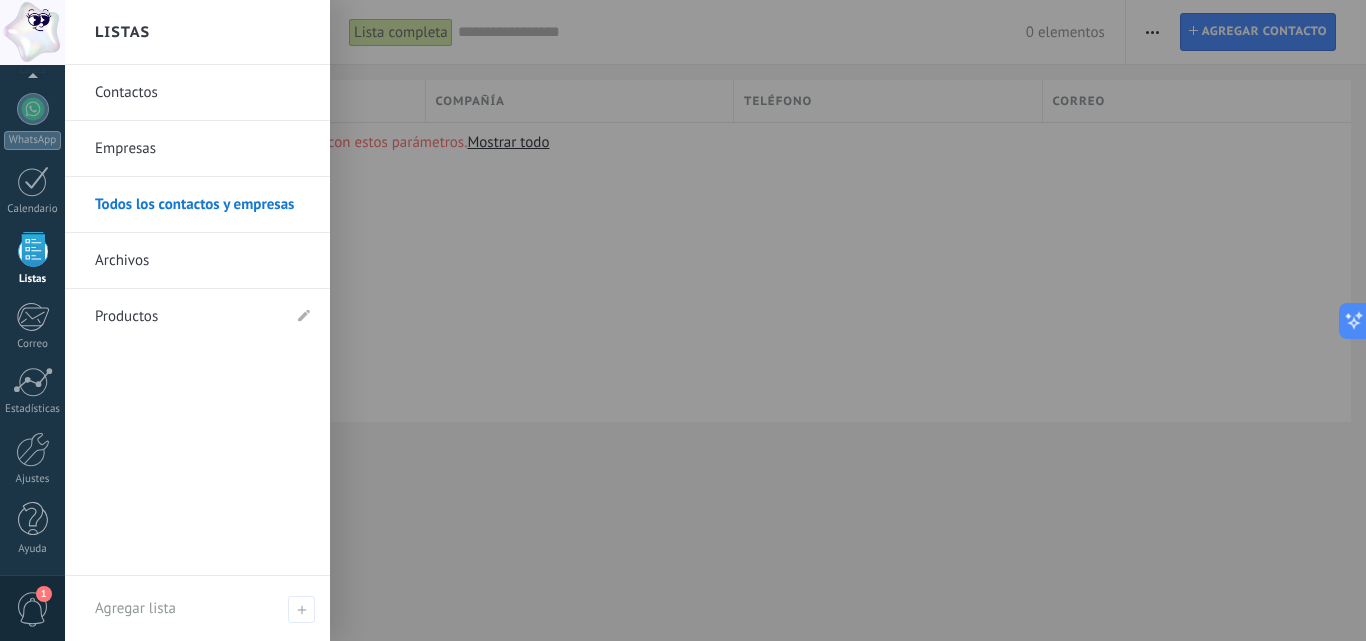 click on "Productos" at bounding box center (187, 317) 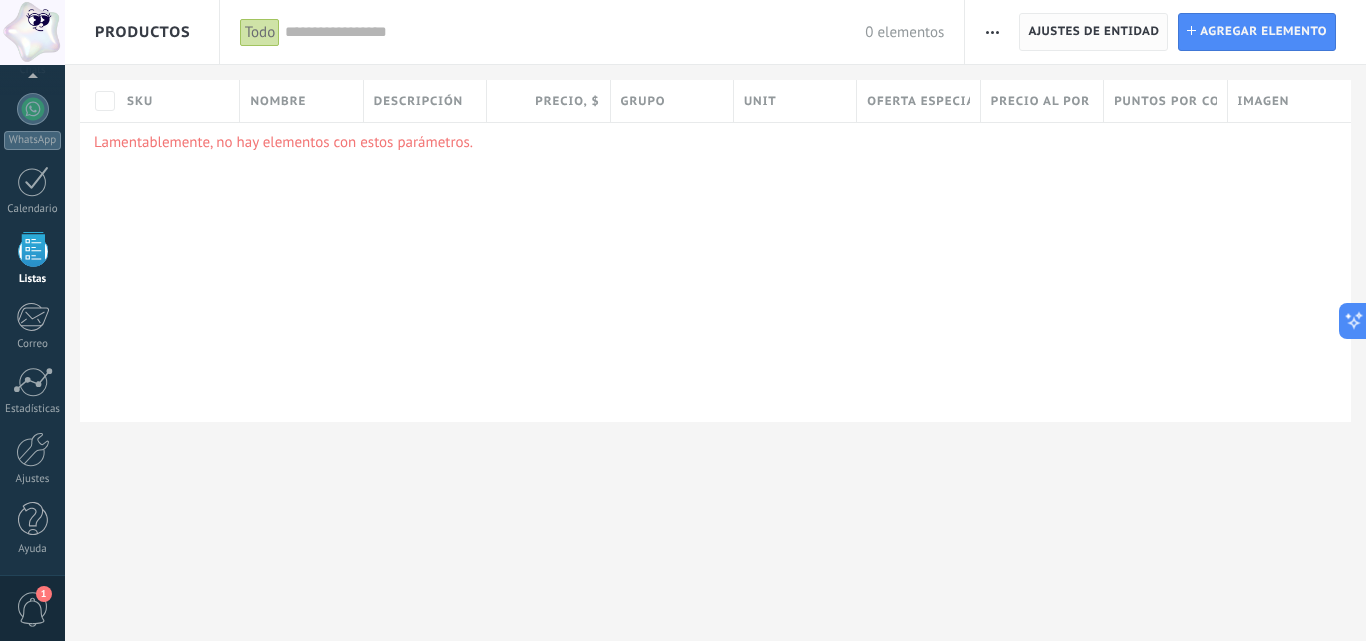 click on "Ajustes de entidad" at bounding box center [1093, 32] 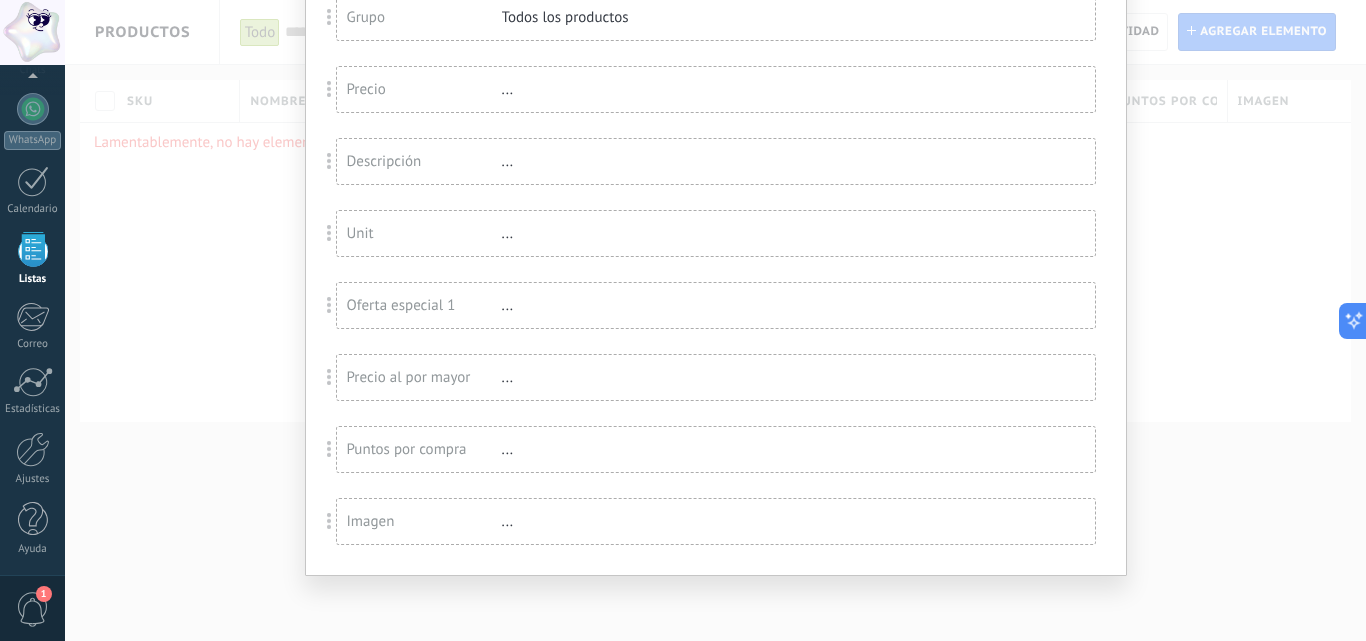 scroll, scrollTop: 0, scrollLeft: 0, axis: both 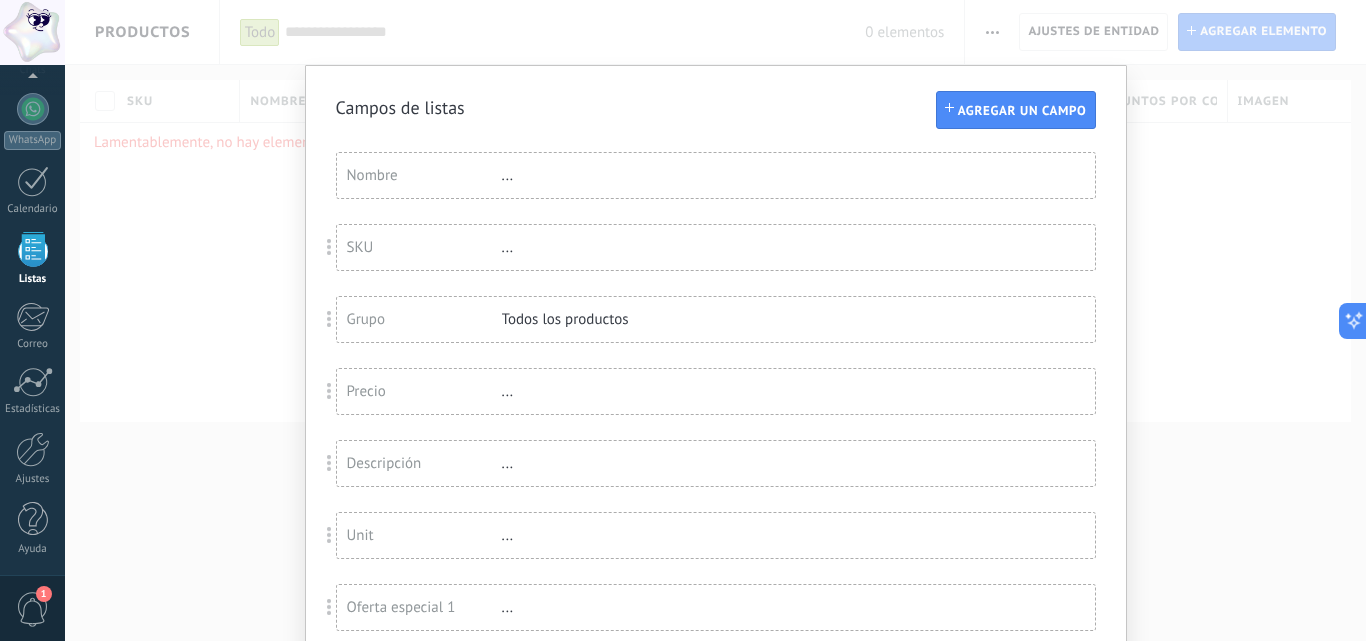 click on "Campos de listas Agregar un campo Usted ha alcanzado la cantidad máxima de los campos añadidos en la tarifa Periodo de prueba Nombre ... SKU ... Grupo Todos los productos Precio ... Descripción ... Unit ... Oferta especial 1 ... Precio al por mayor ... Puntos por compra ... Imagen ..." at bounding box center [715, 320] 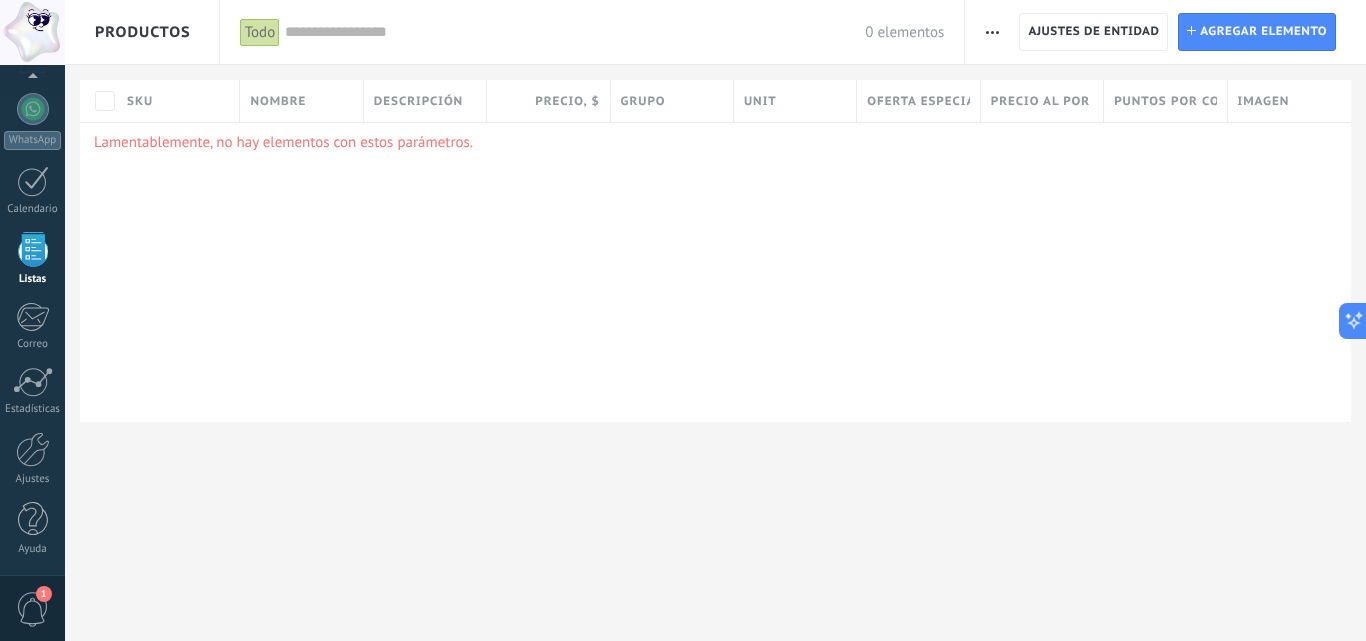 click 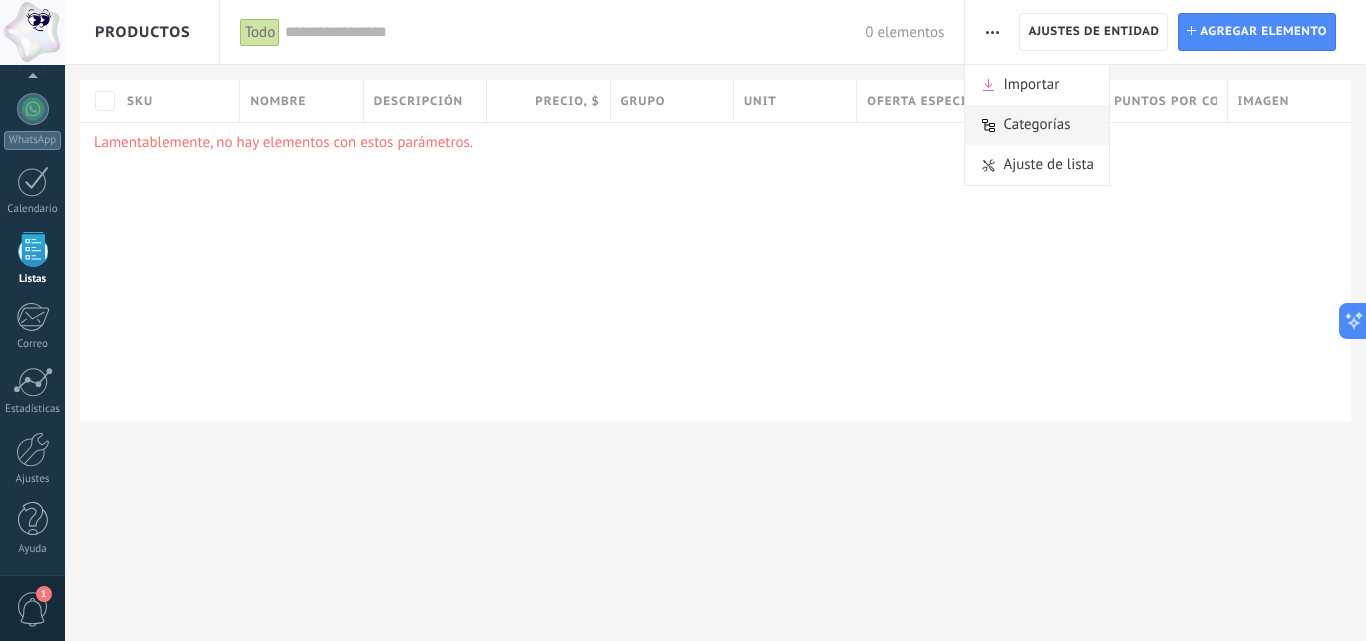 click on "Categorías" at bounding box center (1036, 125) 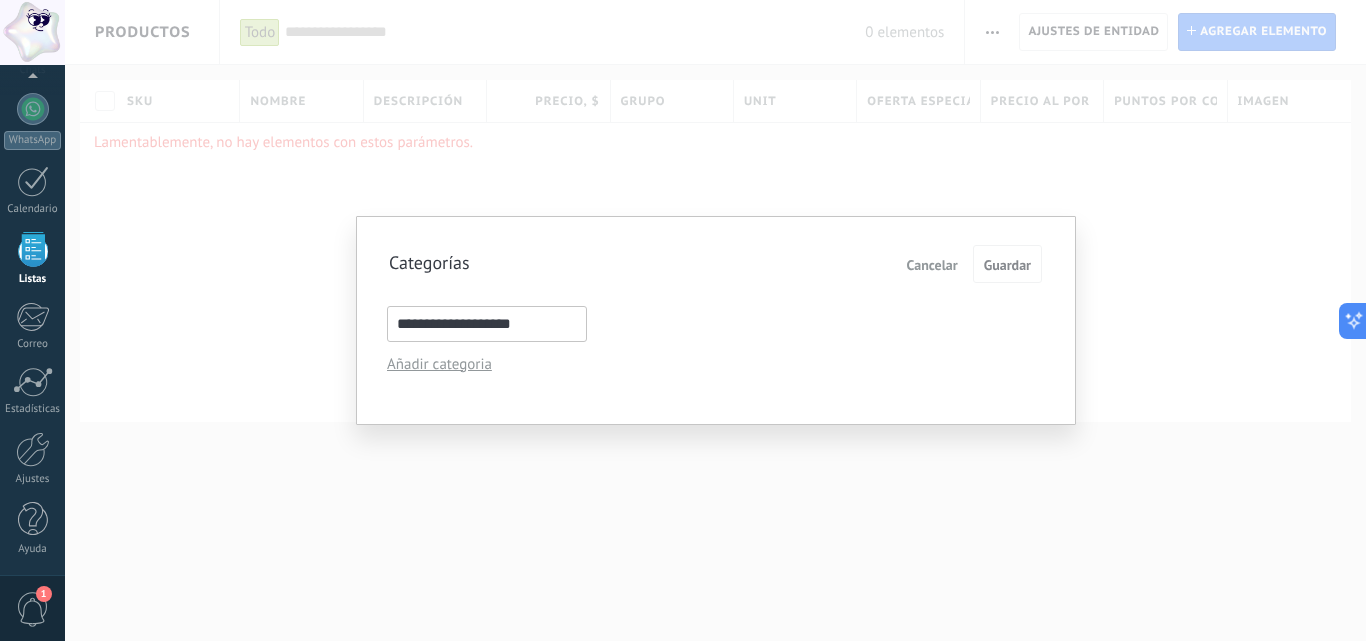 click on "**********" at bounding box center (487, 324) 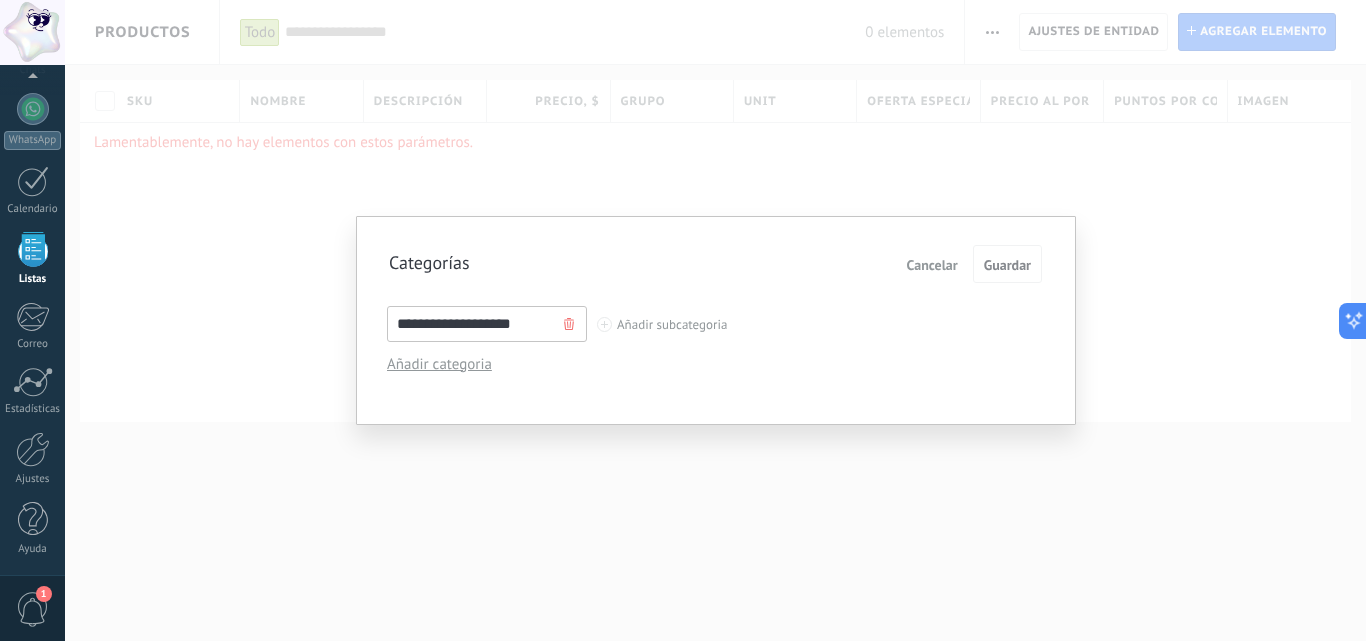 click on "**********" at bounding box center (487, 324) 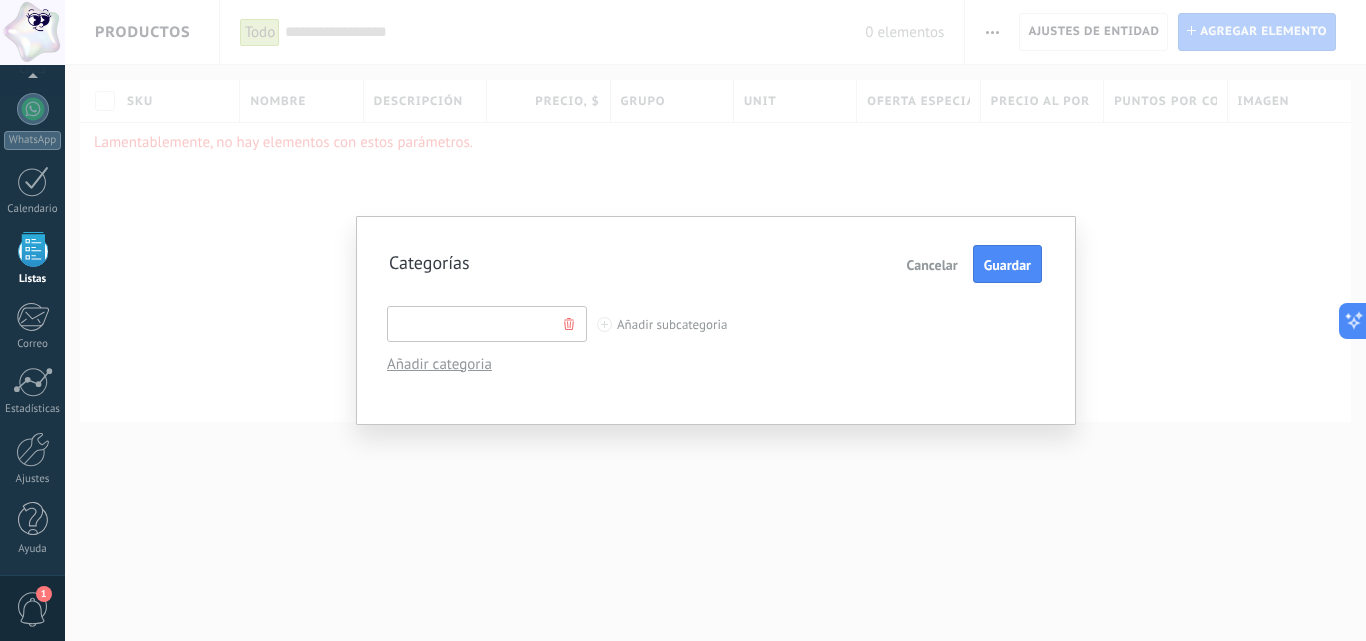 type 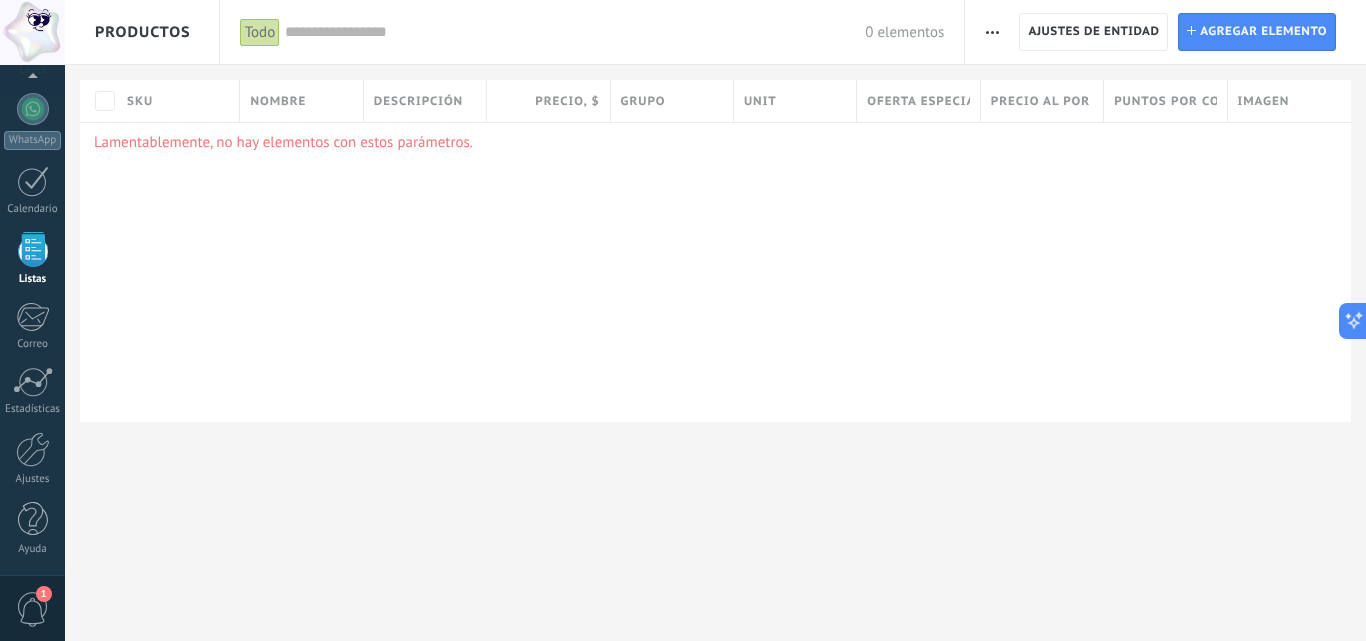 click at bounding box center (992, 32) 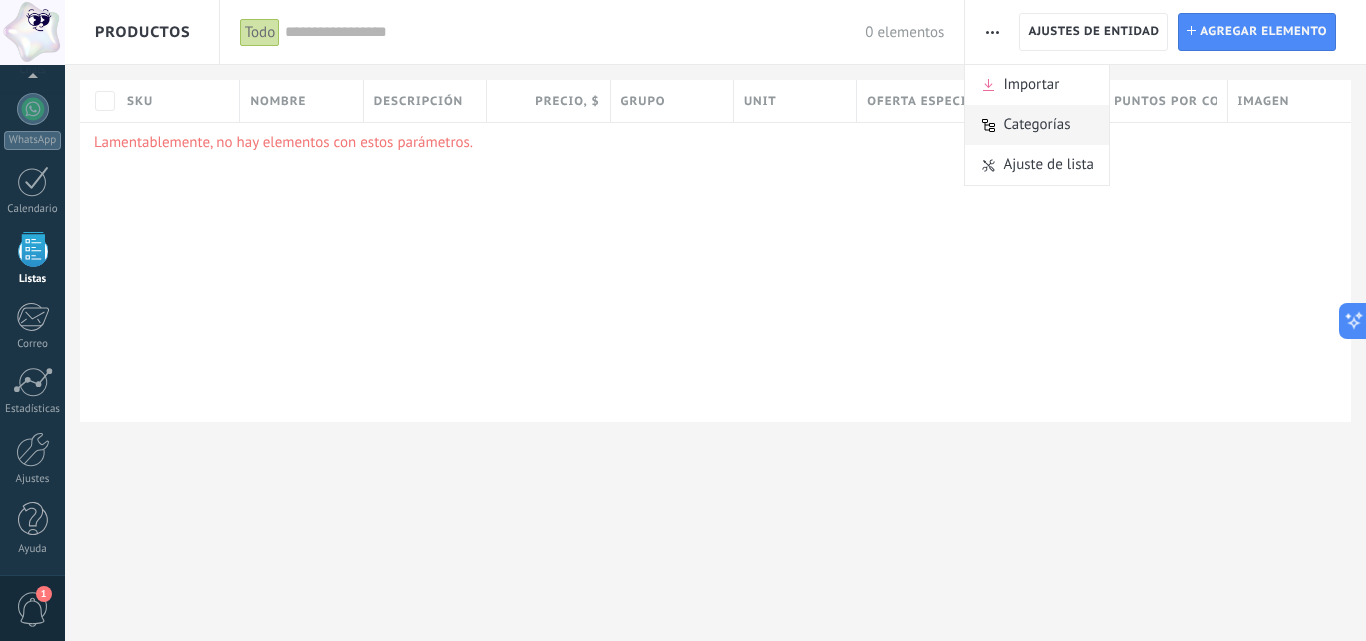 click on "Categorías" at bounding box center [1036, 125] 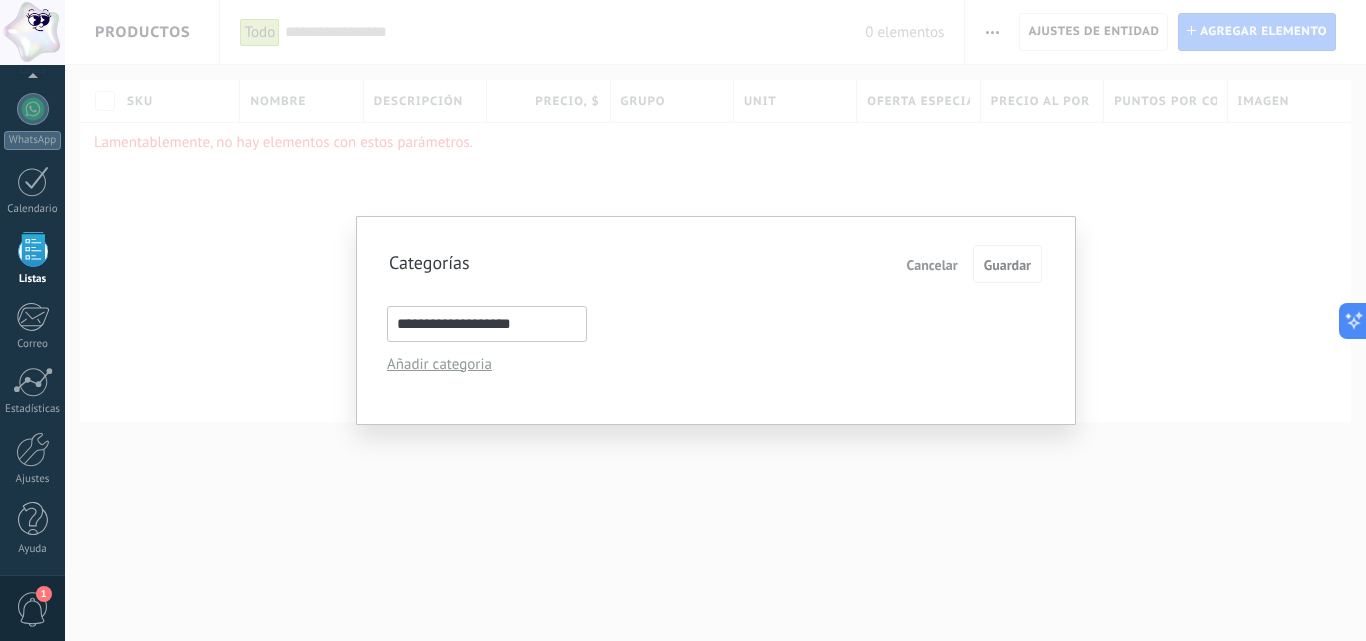 click on "**********" at bounding box center [487, 324] 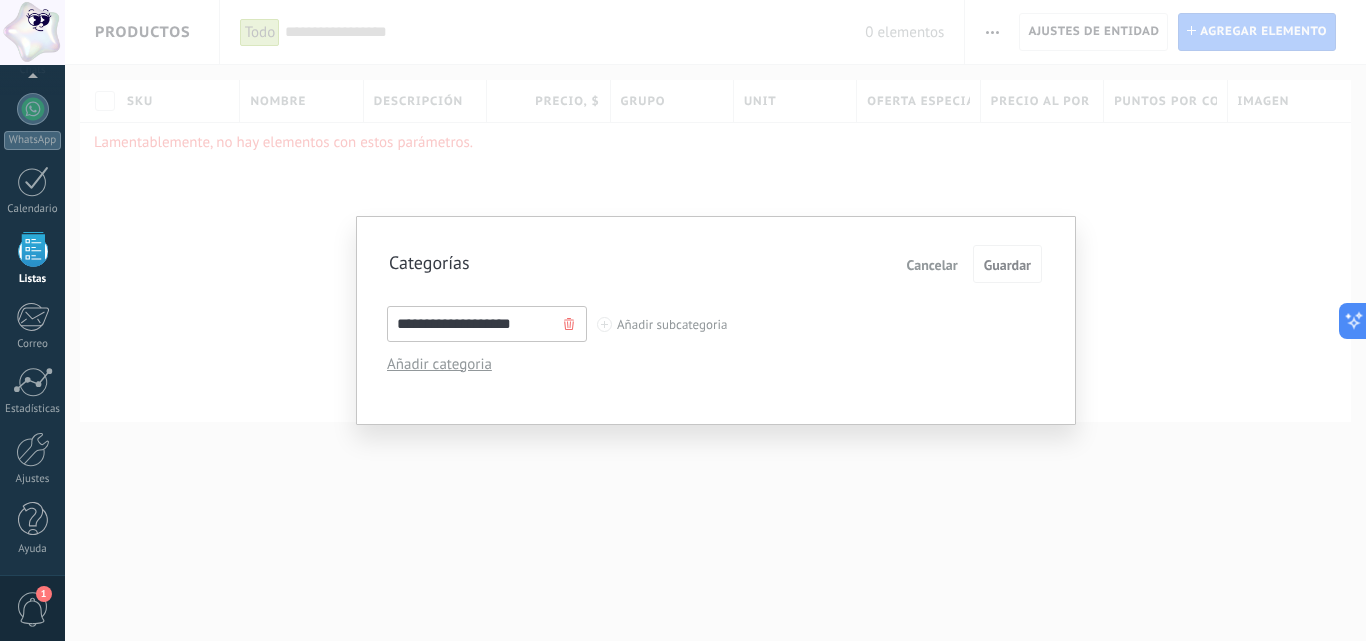 click on "**********" at bounding box center (487, 324) 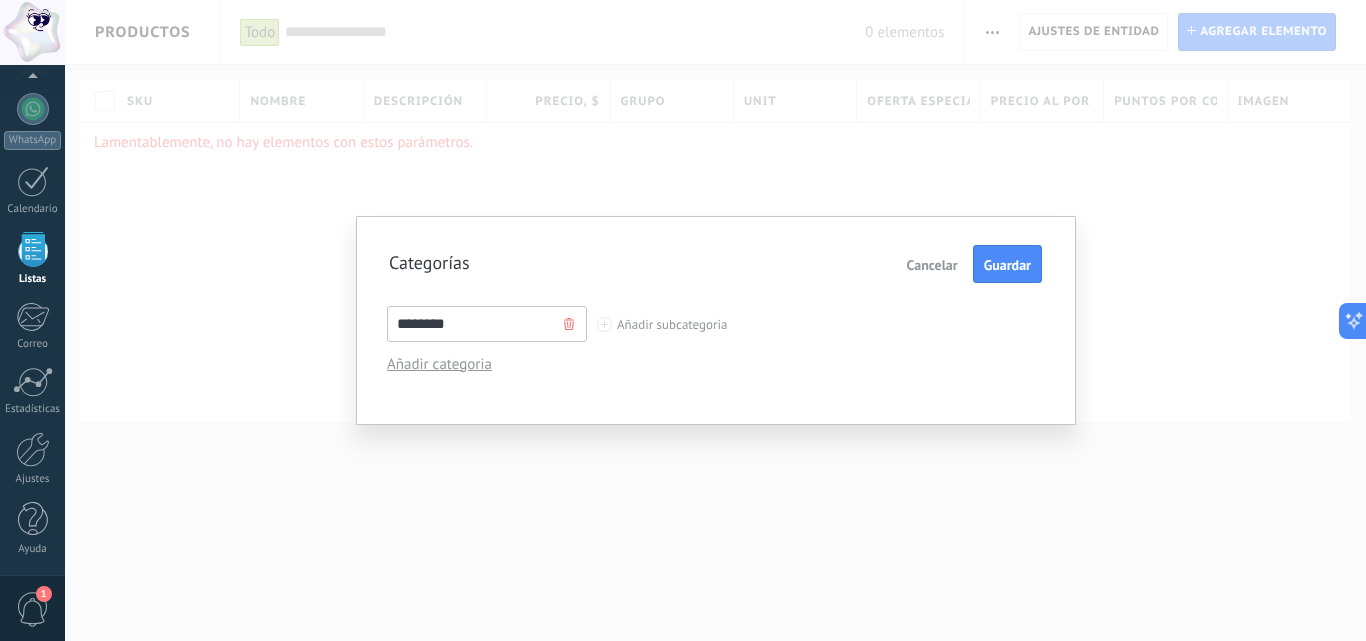 type on "********" 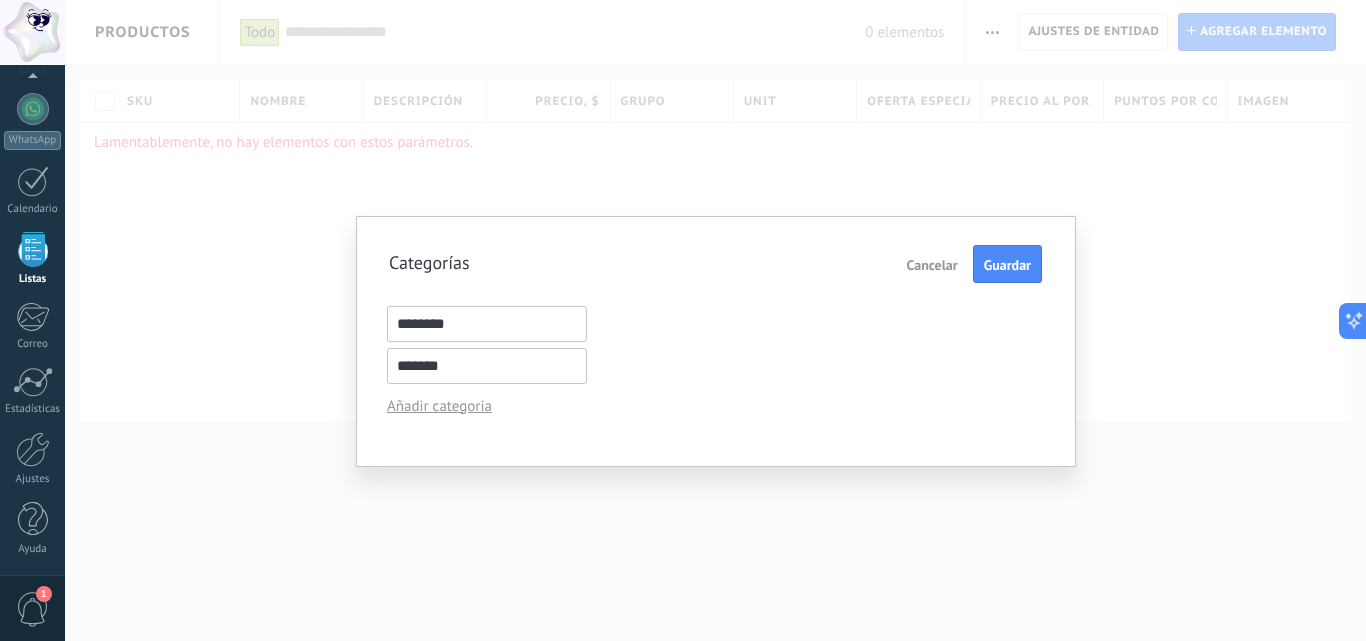 type on "*******" 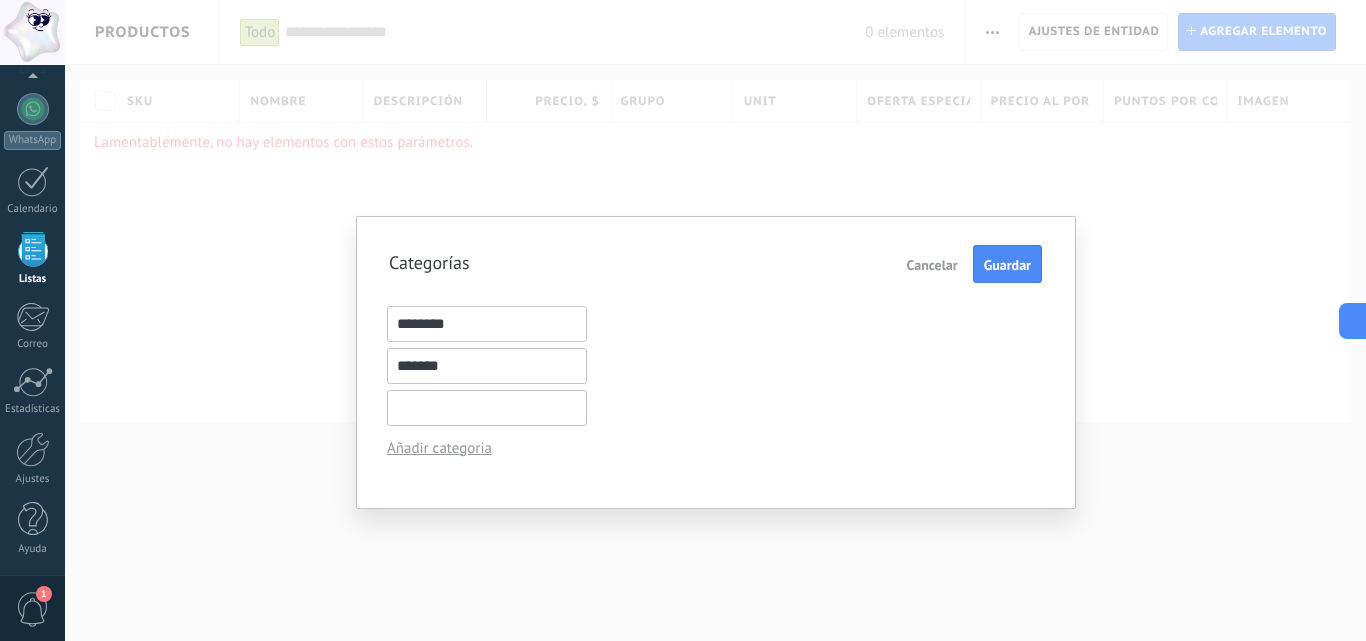 click on "******* Añadir subcategoria" at bounding box center [716, 366] 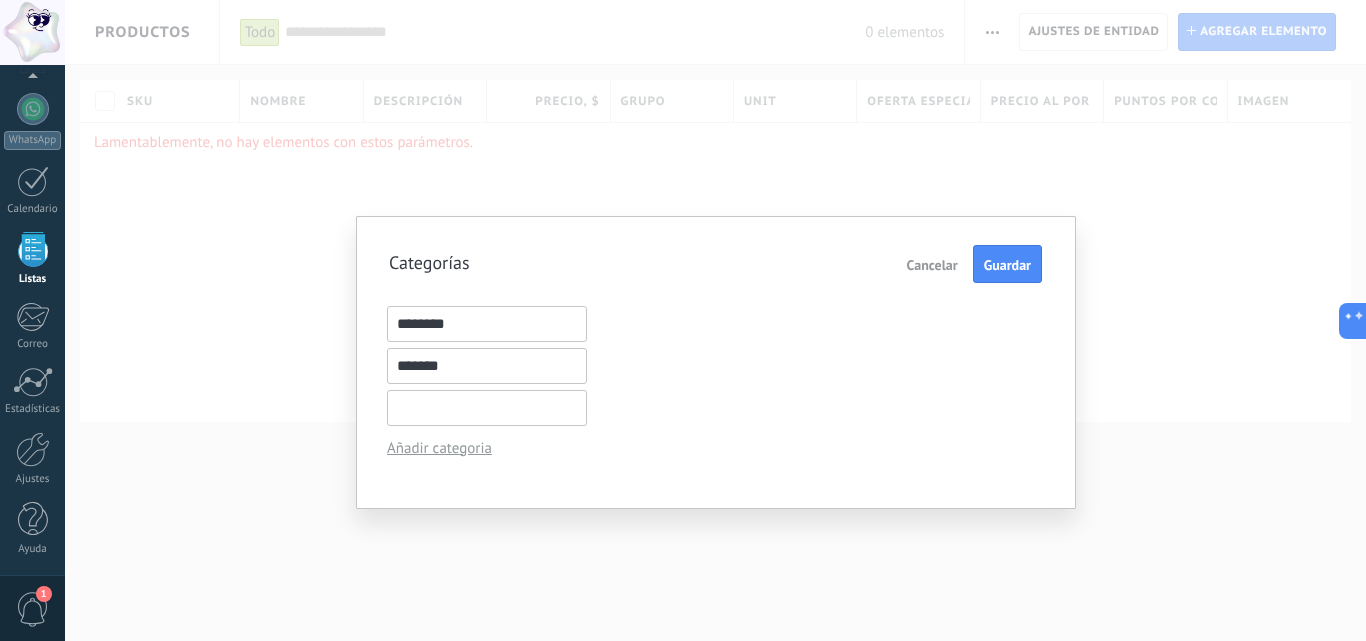 click at bounding box center [487, 408] 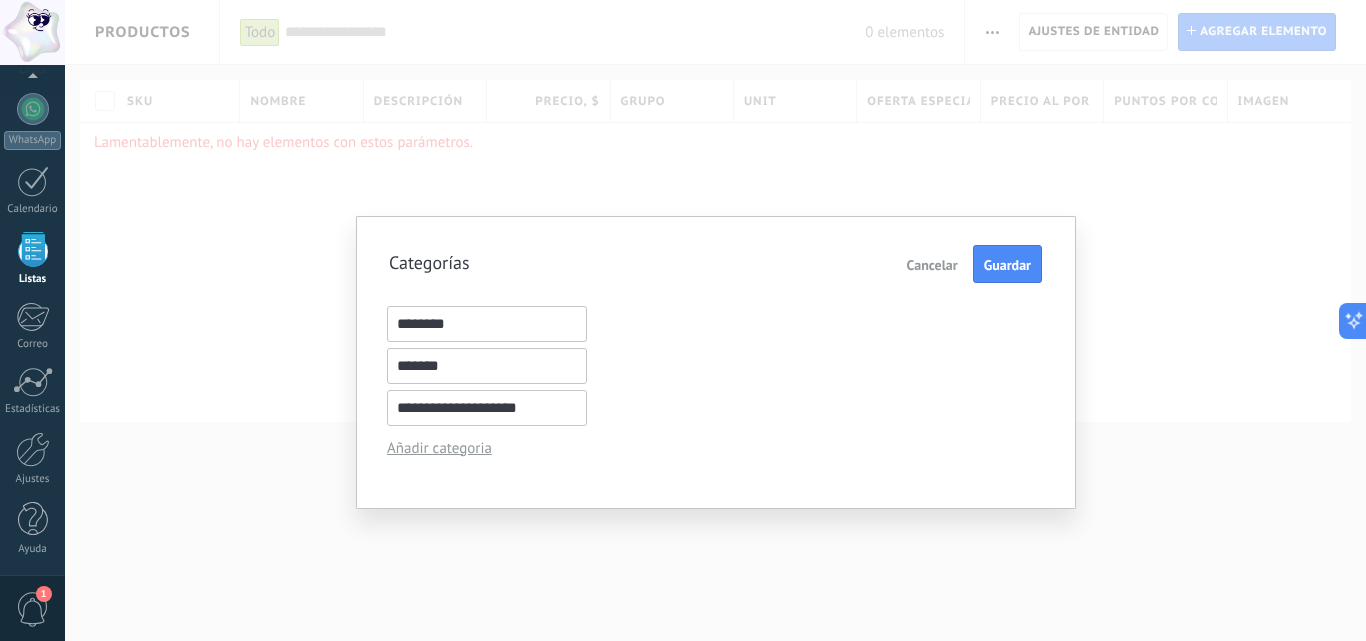 type on "**********" 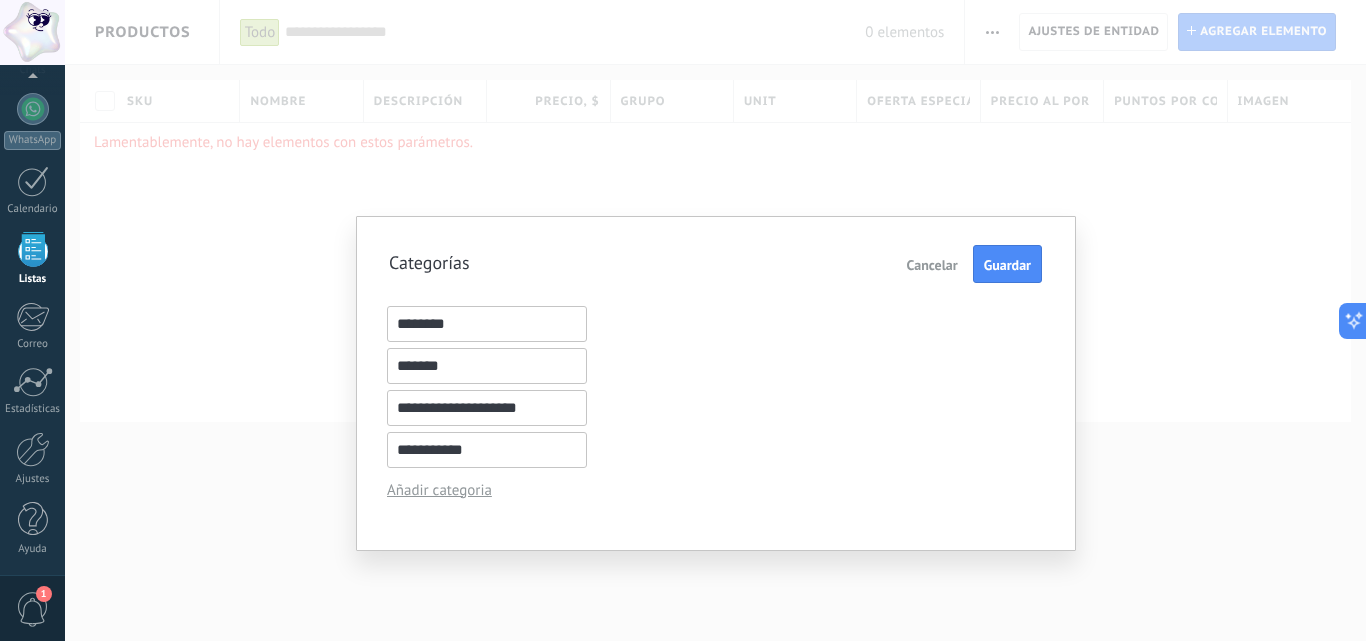 type on "**********" 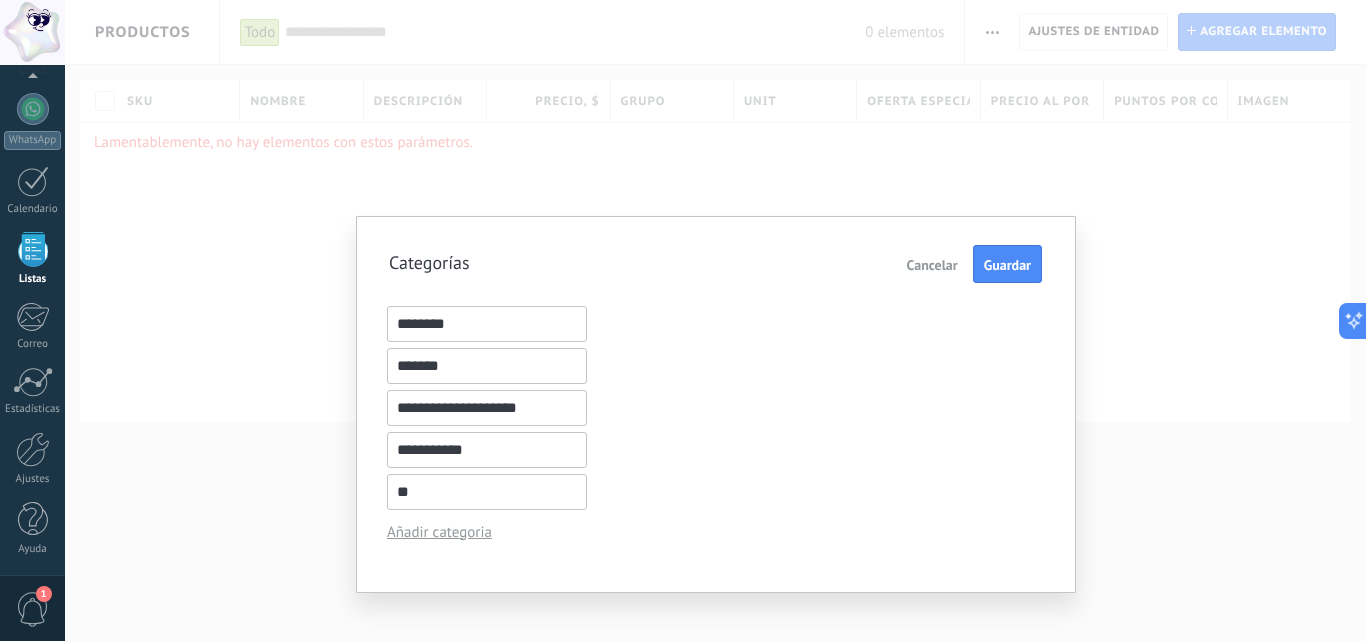 type on "*" 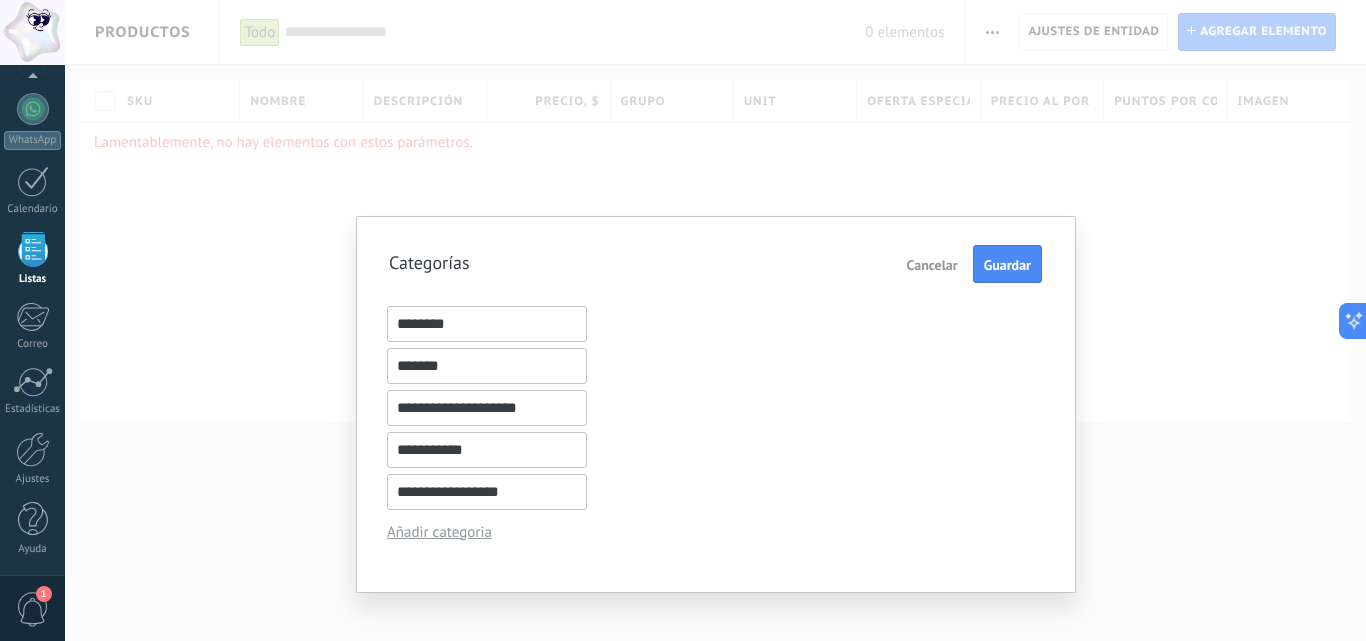 type on "**********" 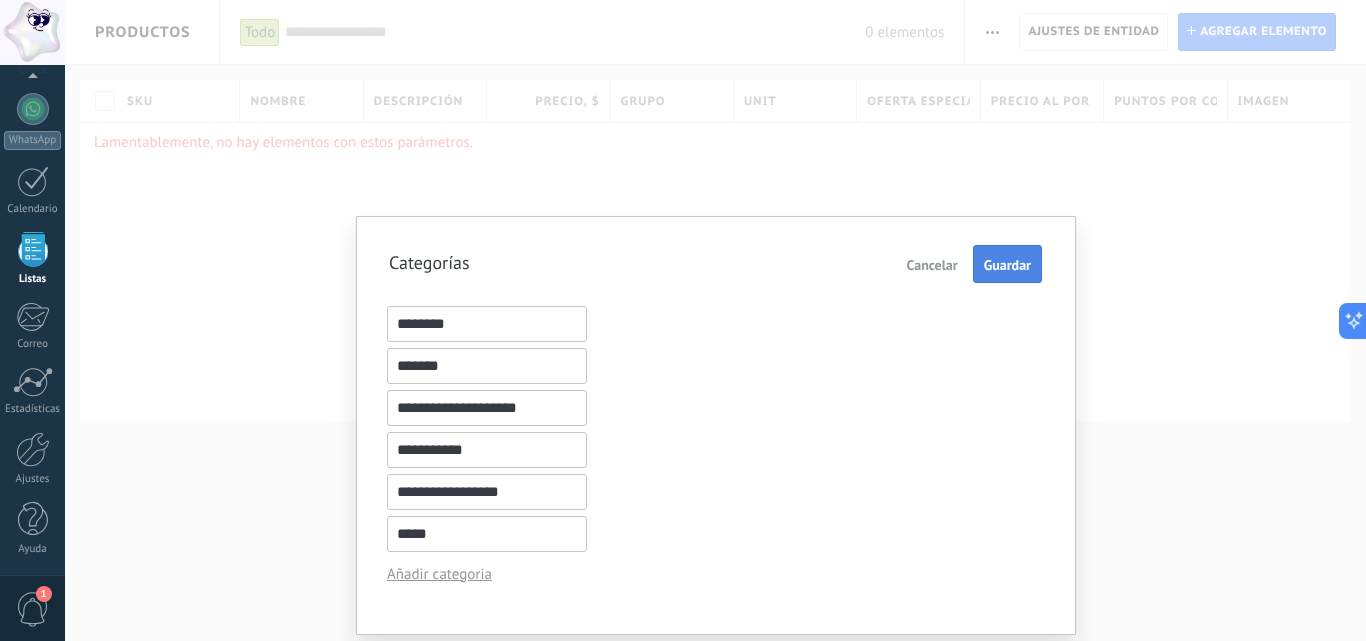 type on "*****" 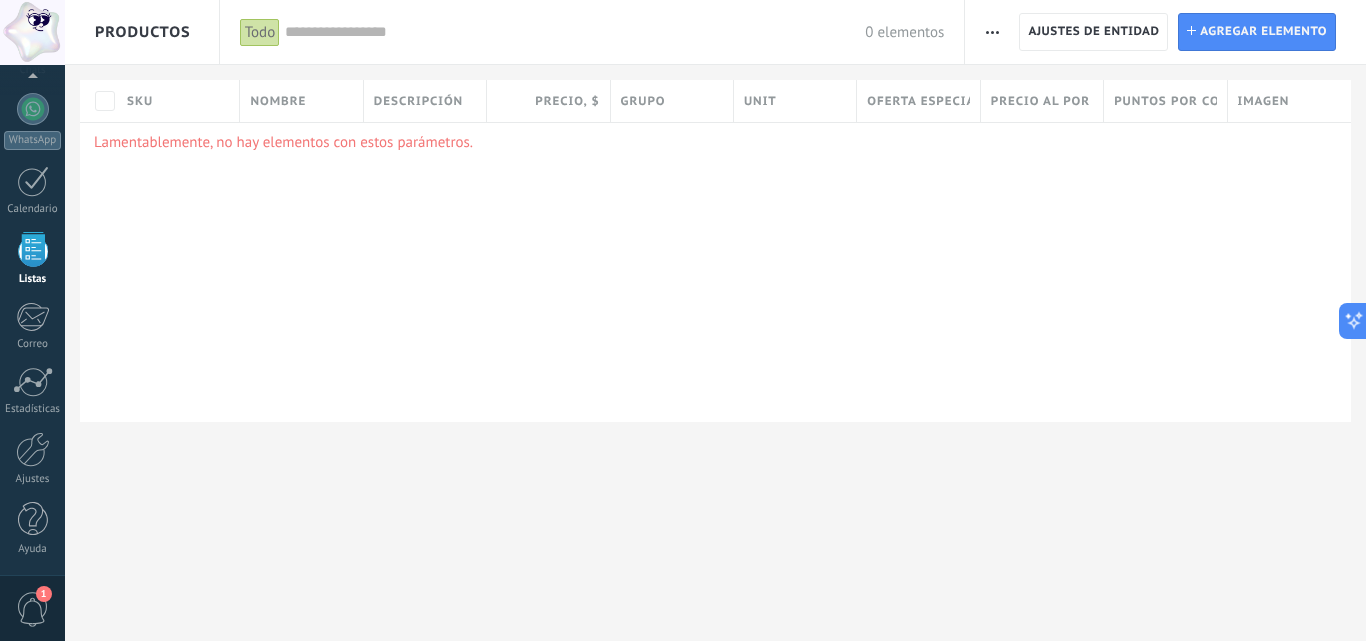 scroll, scrollTop: 124, scrollLeft: 0, axis: vertical 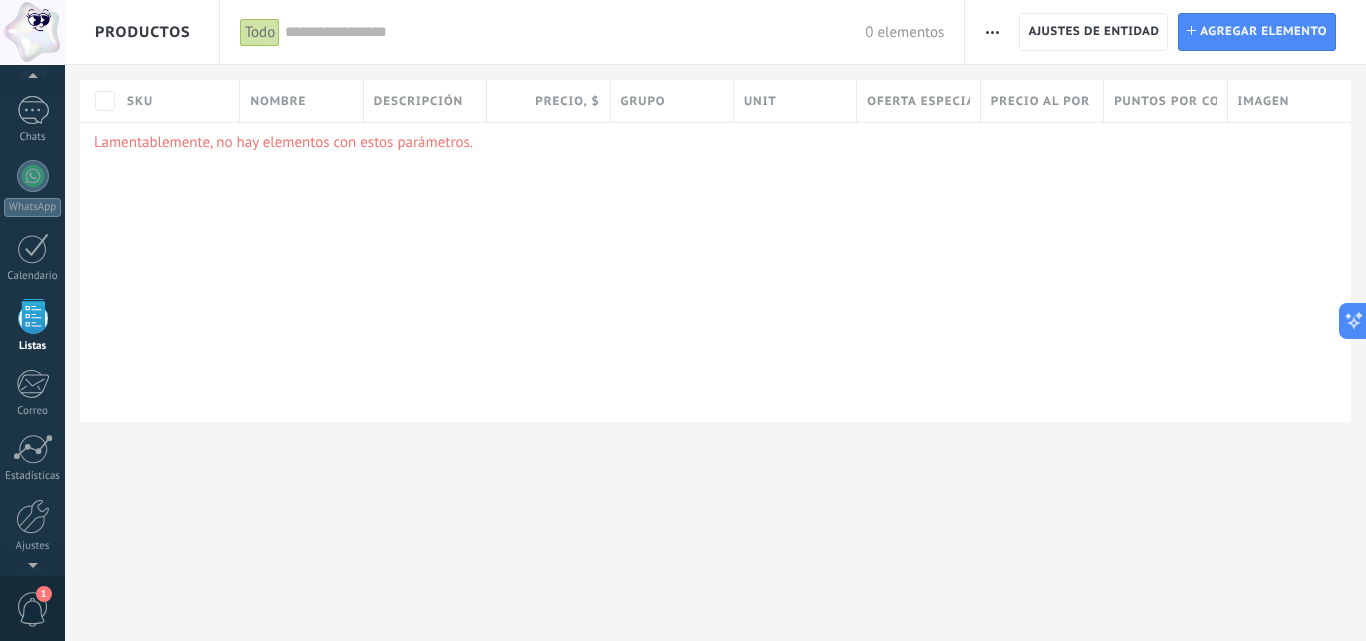 click at bounding box center (992, 32) 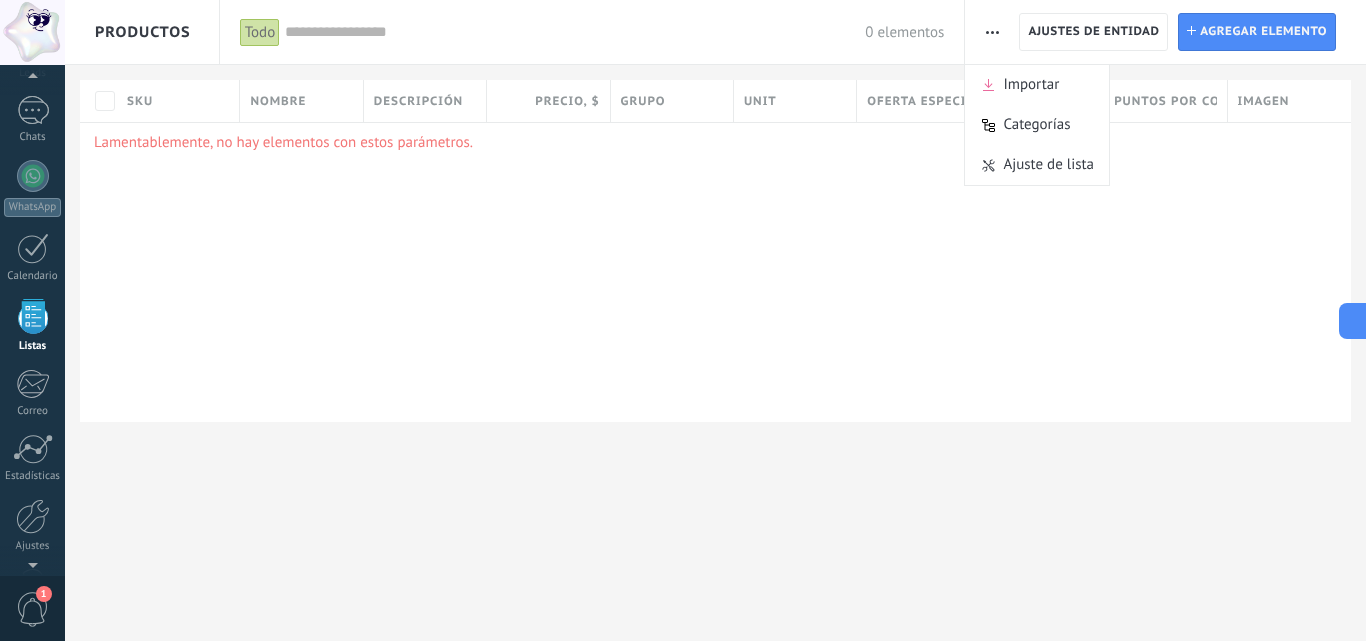 click at bounding box center [992, 32] 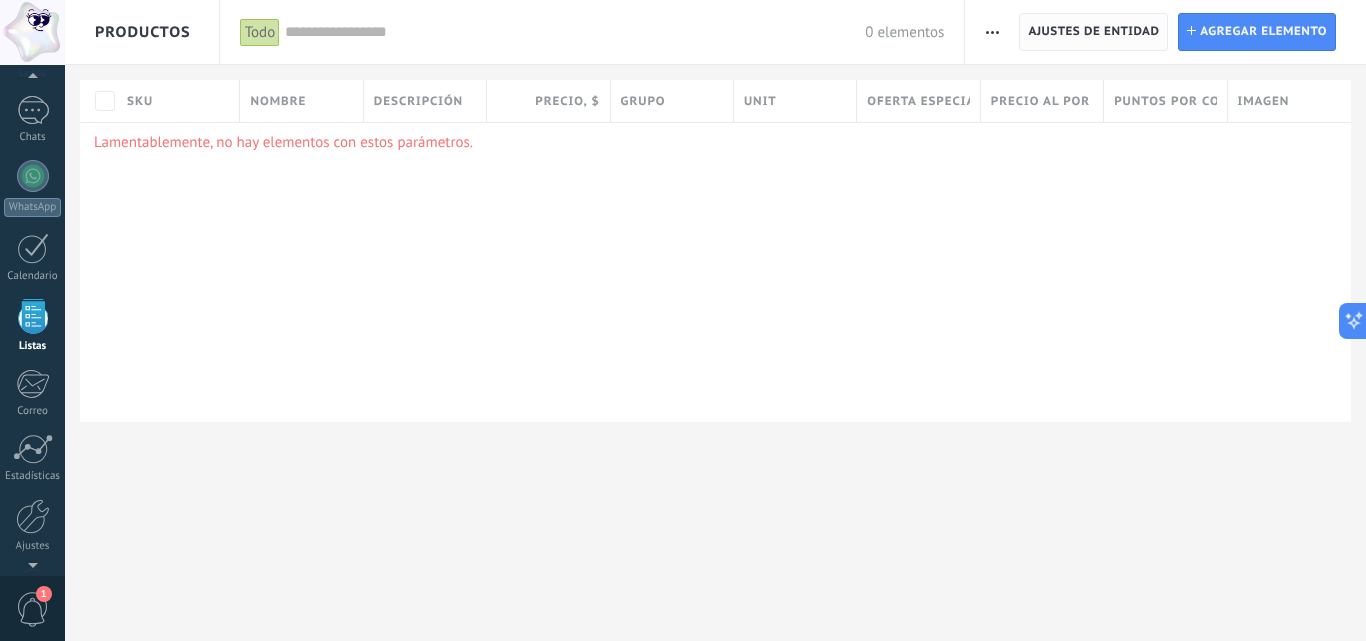 click on "Ajustes de entidad" at bounding box center (1093, 32) 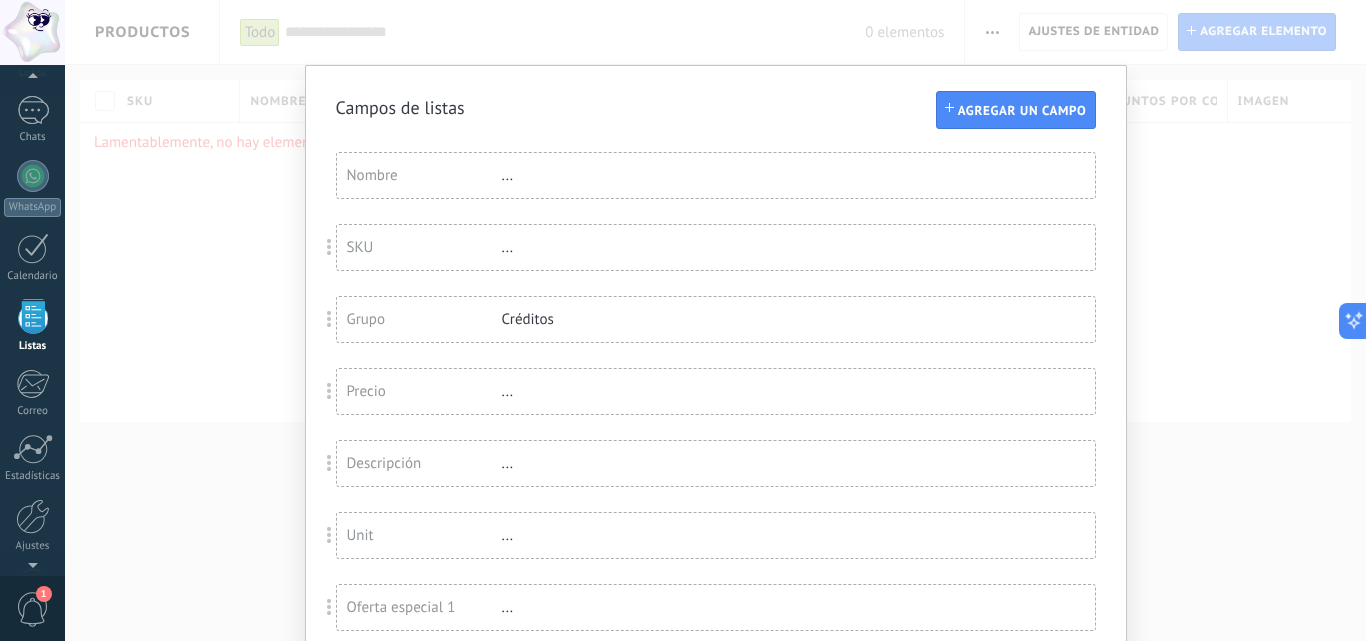 click on "Grupo" at bounding box center (424, 319) 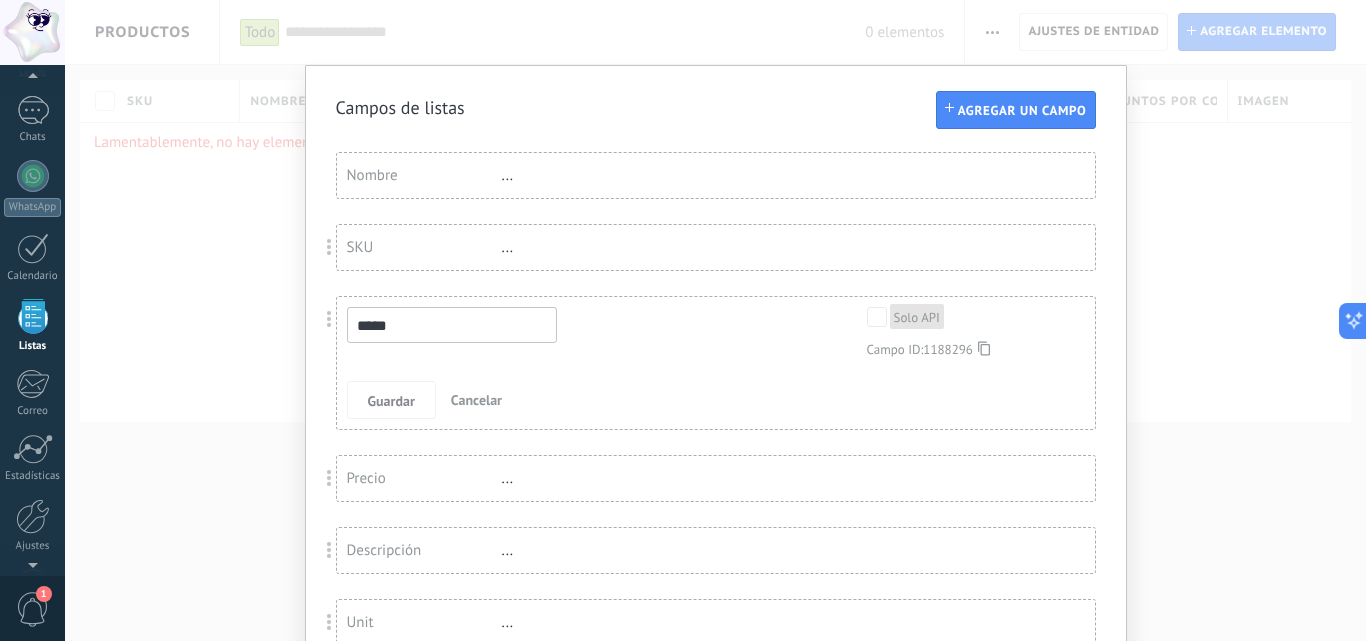 click on "SKU" at bounding box center [424, 247] 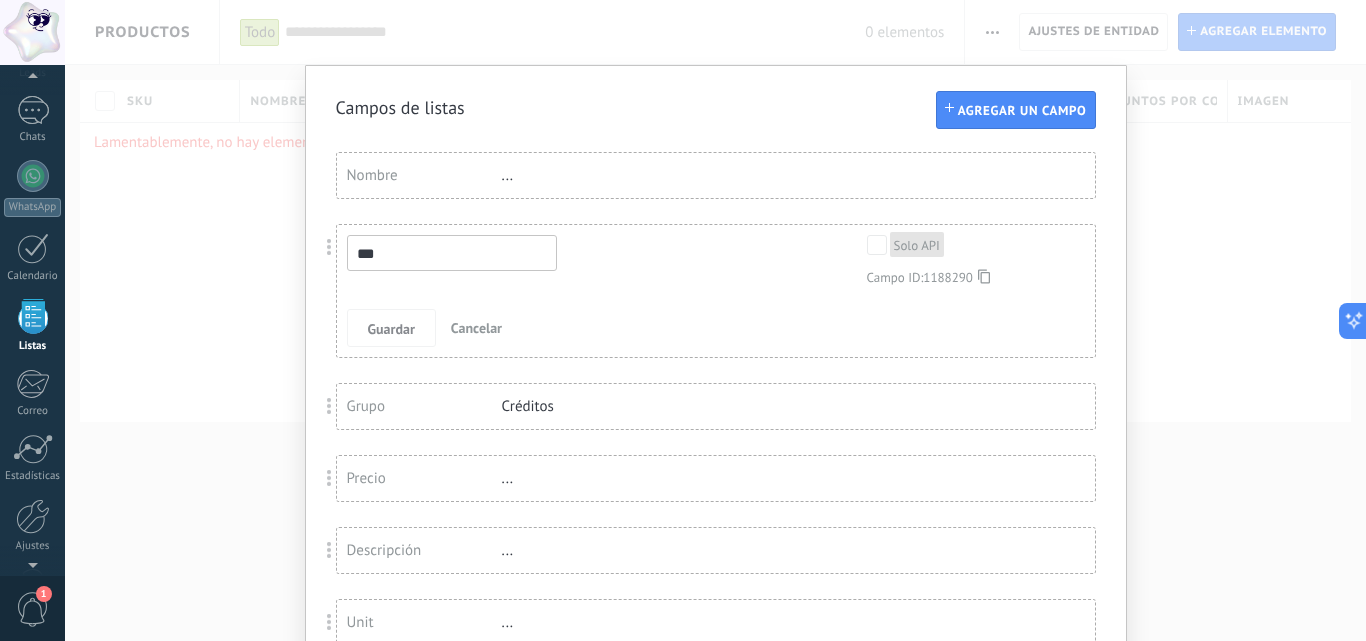 click on "Nombre ..." at bounding box center (716, 175) 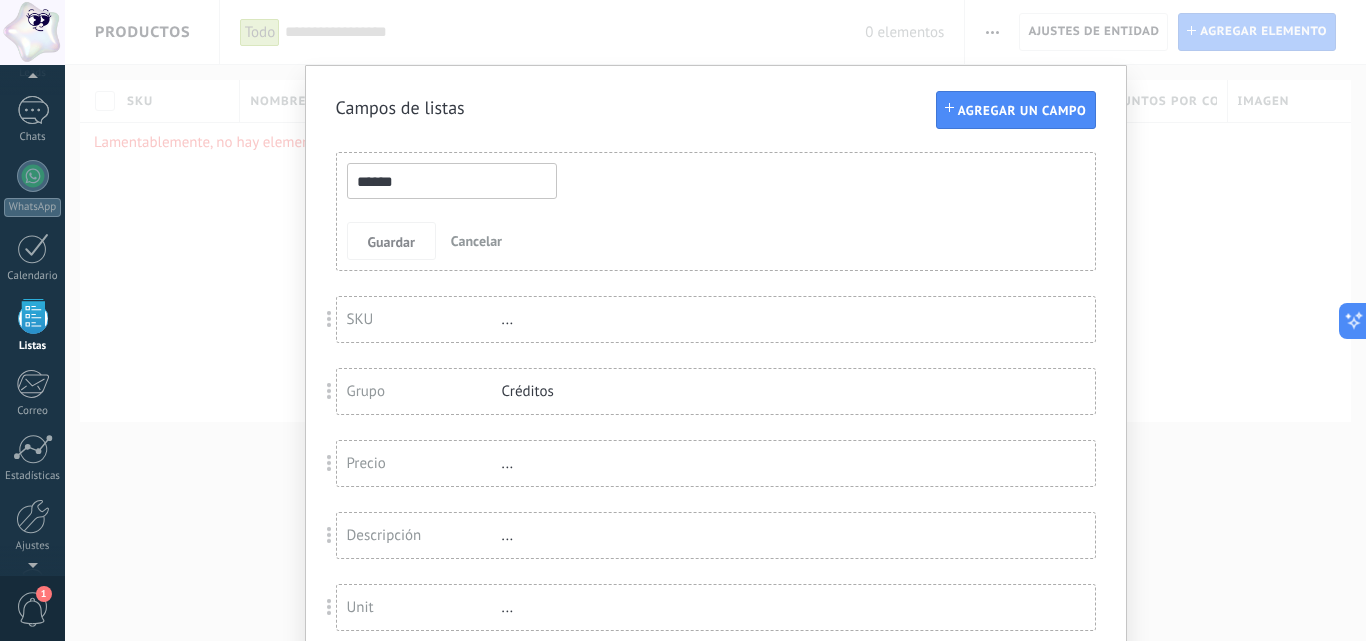 click on "******" at bounding box center (452, 181) 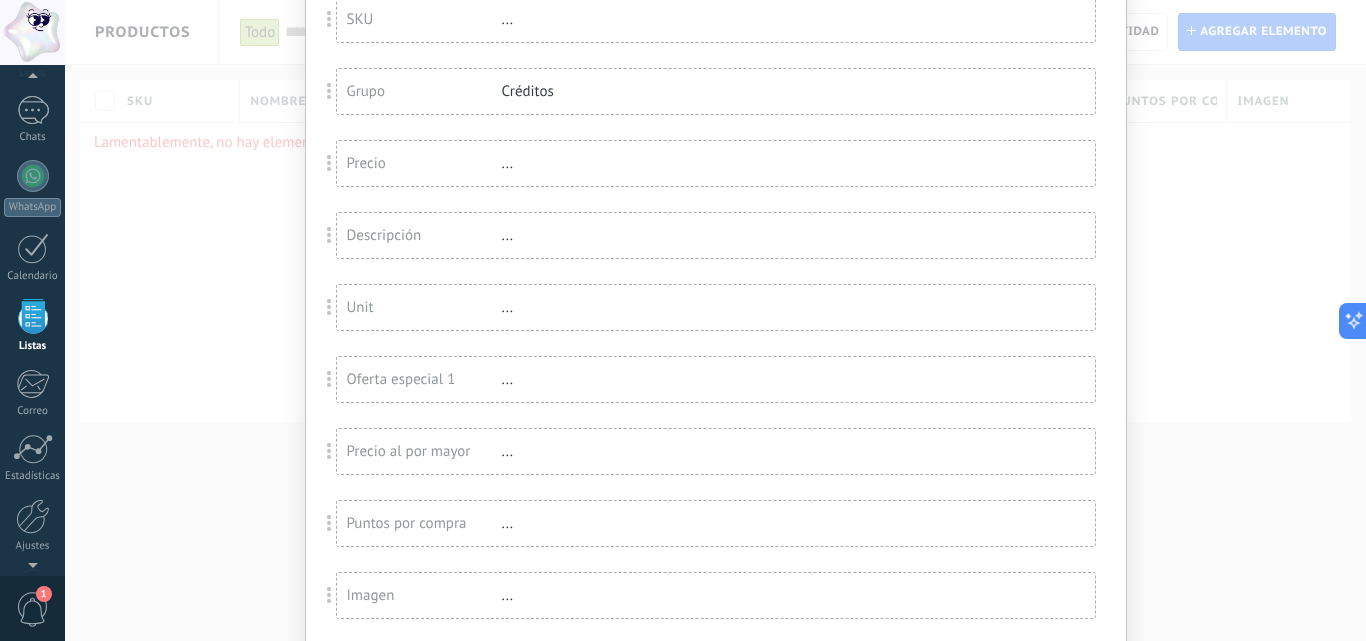 scroll, scrollTop: 374, scrollLeft: 0, axis: vertical 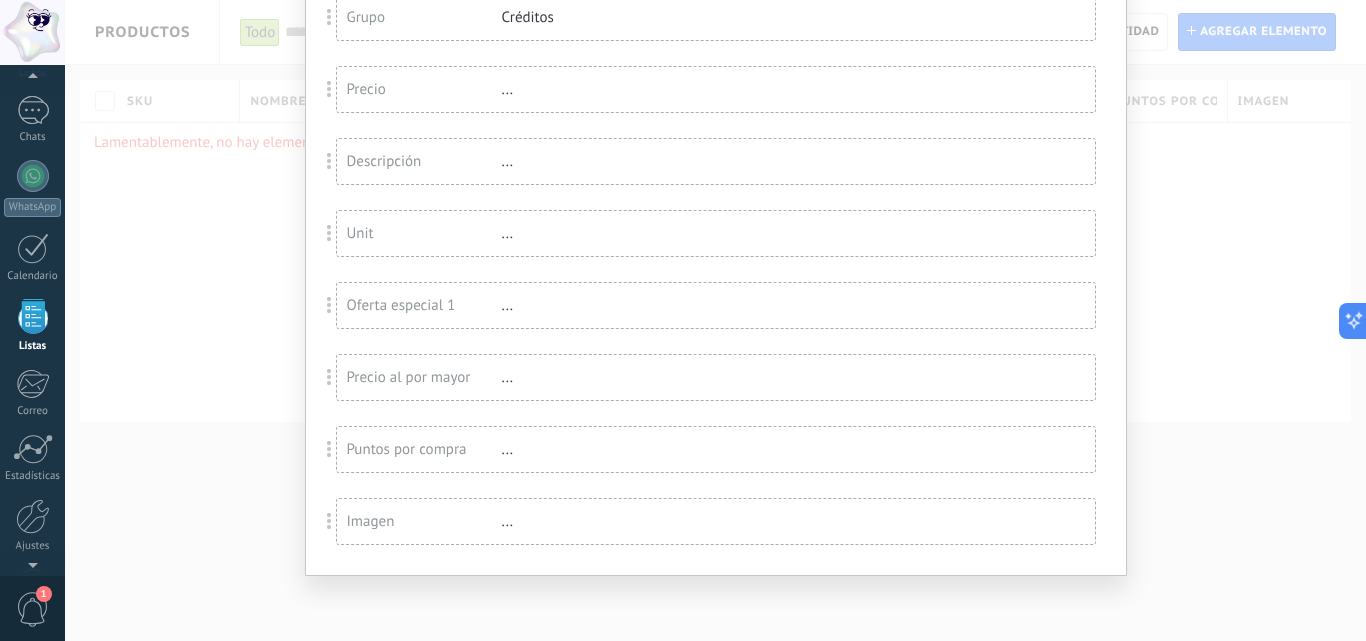 click on "Puntos por compra ..." at bounding box center (716, 449) 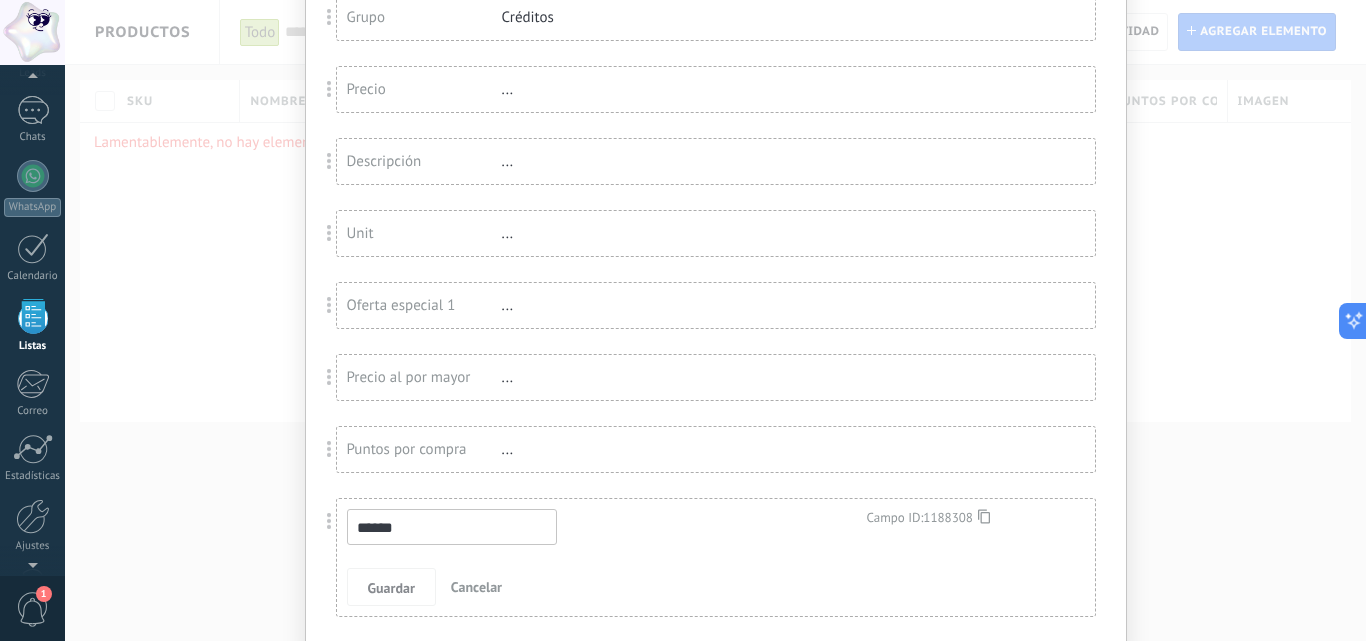 click on "..." at bounding box center (567, 449) 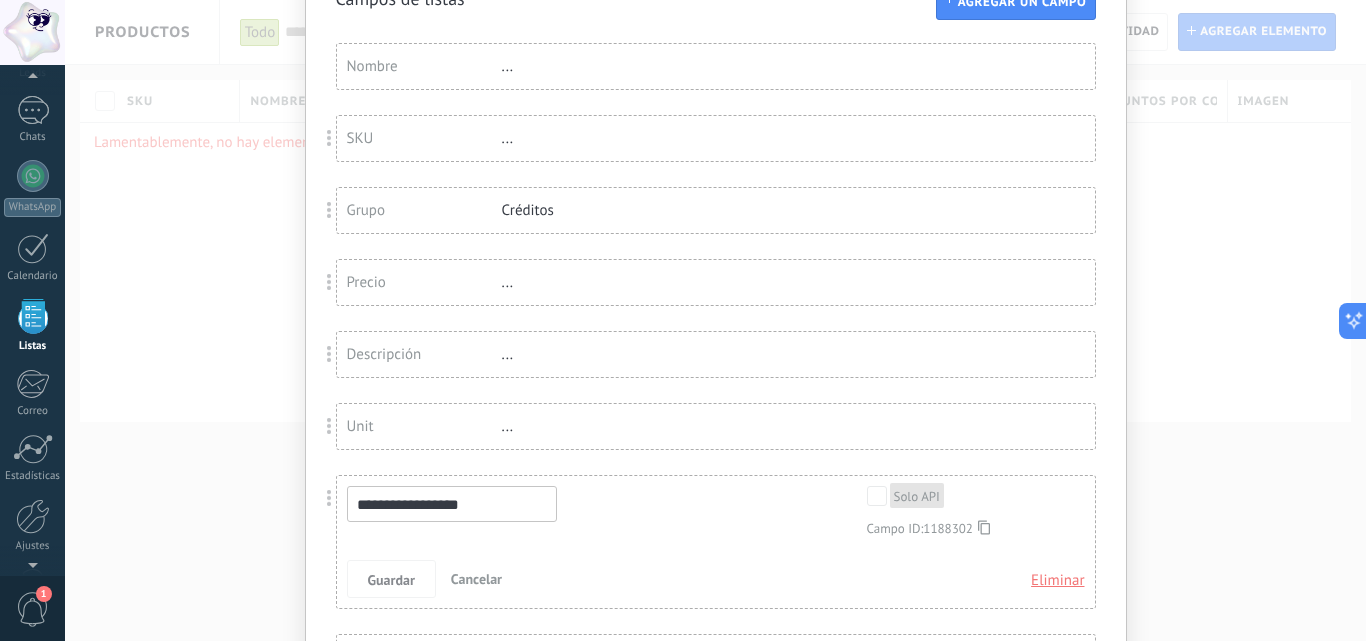 scroll, scrollTop: 102, scrollLeft: 0, axis: vertical 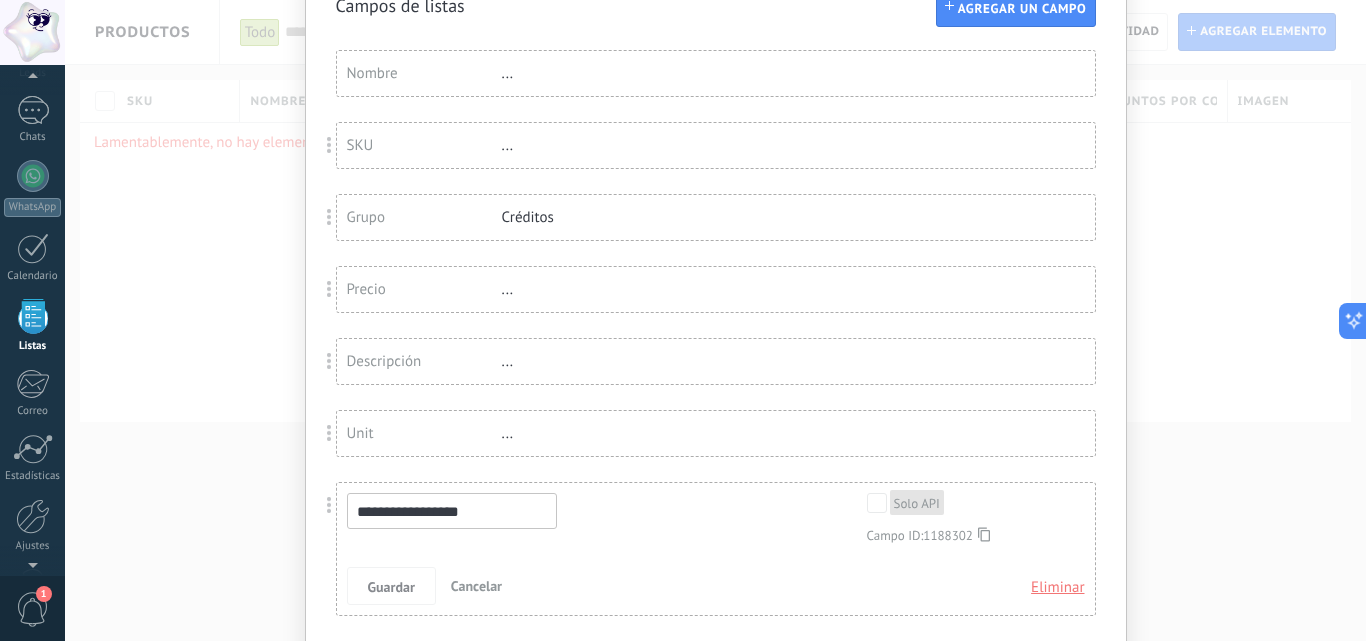 click on "Precio ..." at bounding box center (716, 289) 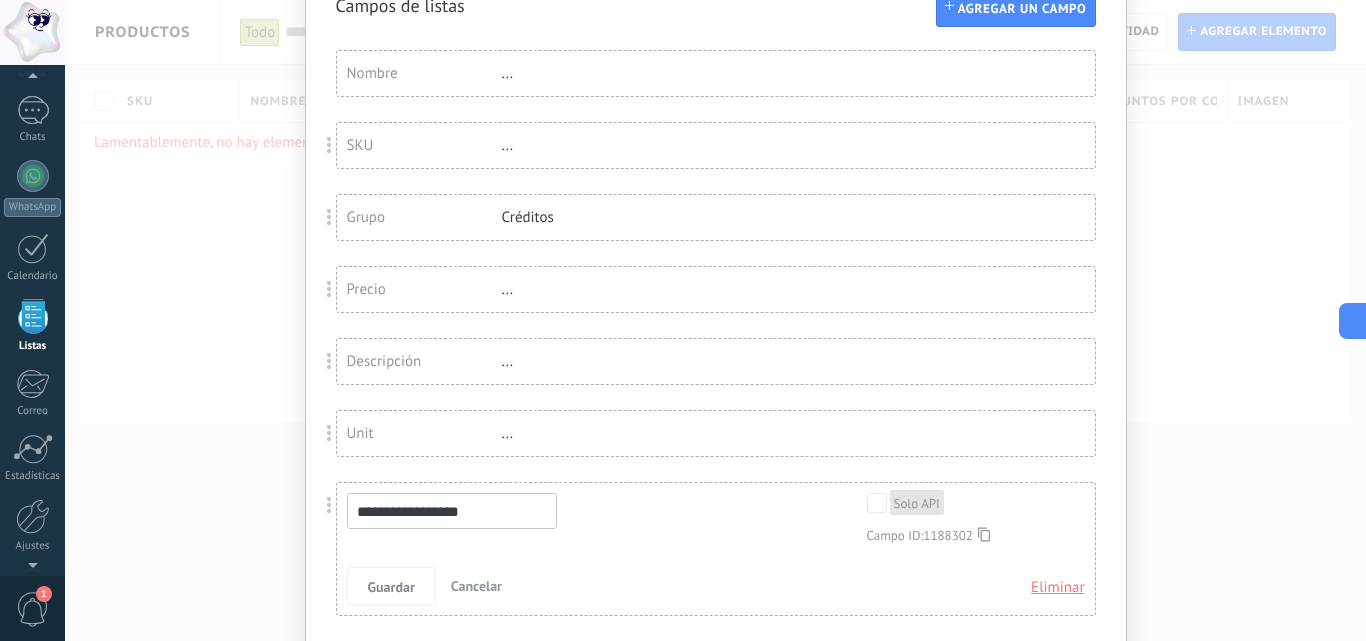 click on "Descripción" at bounding box center (424, 361) 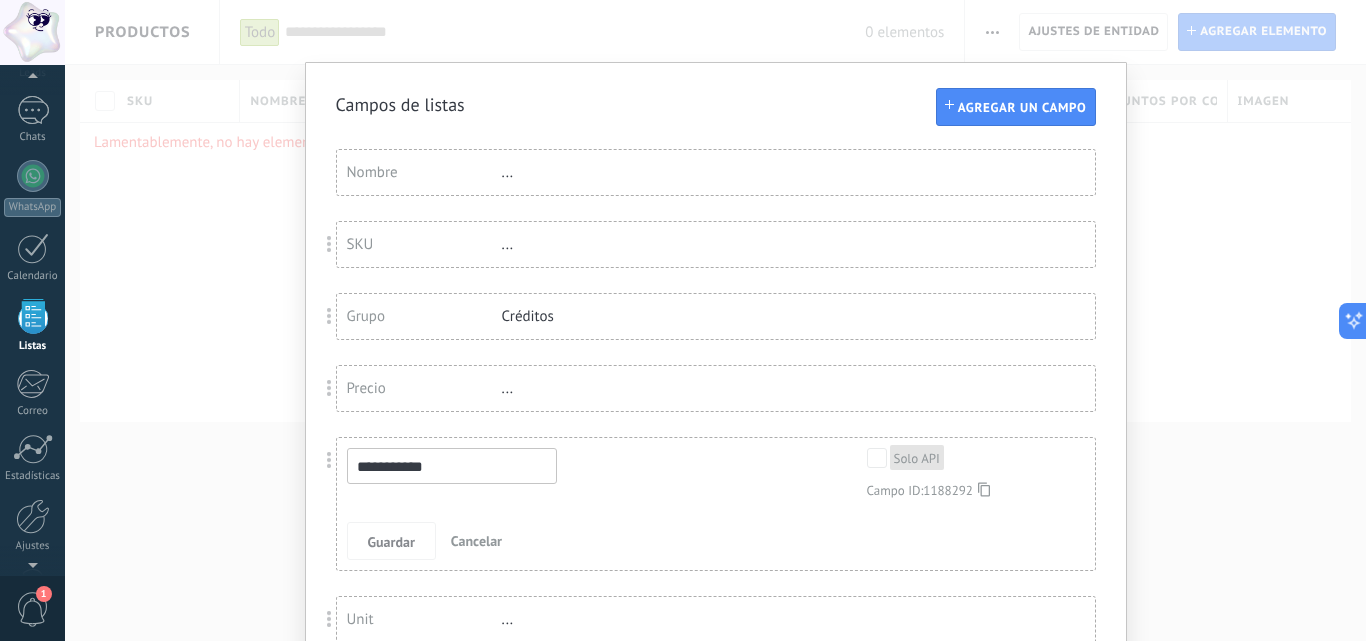 scroll, scrollTop: 0, scrollLeft: 0, axis: both 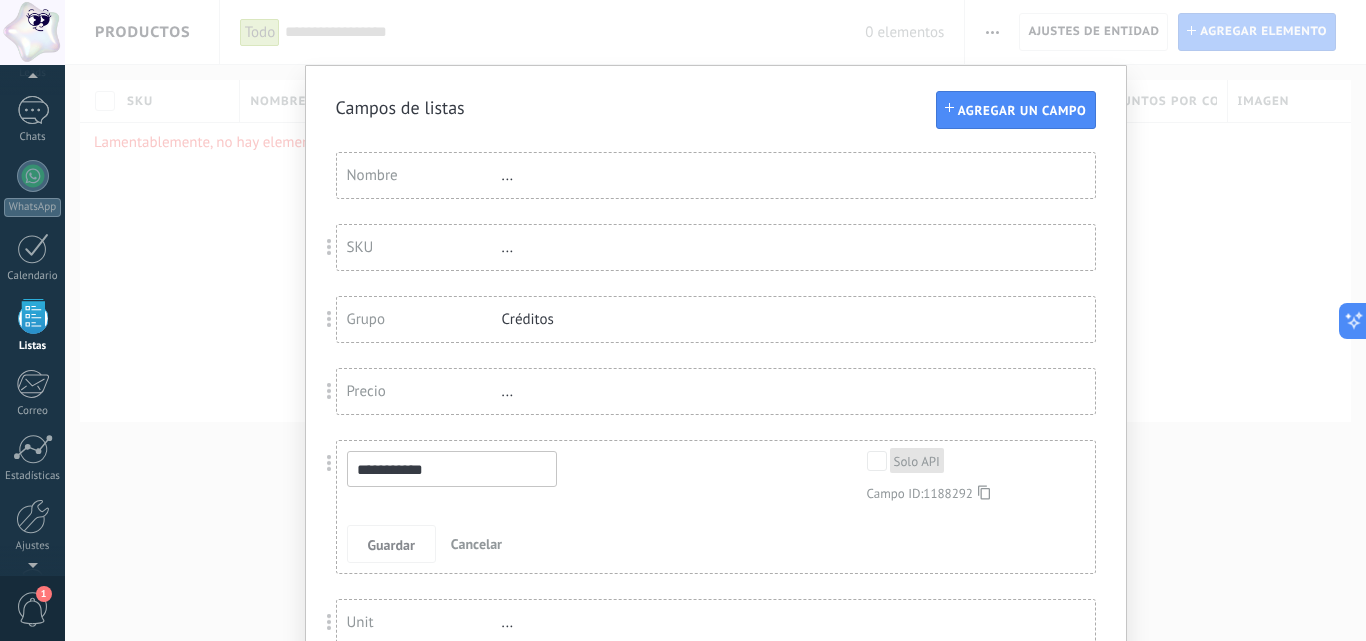 click on "Campos de listas" at bounding box center [716, 107] 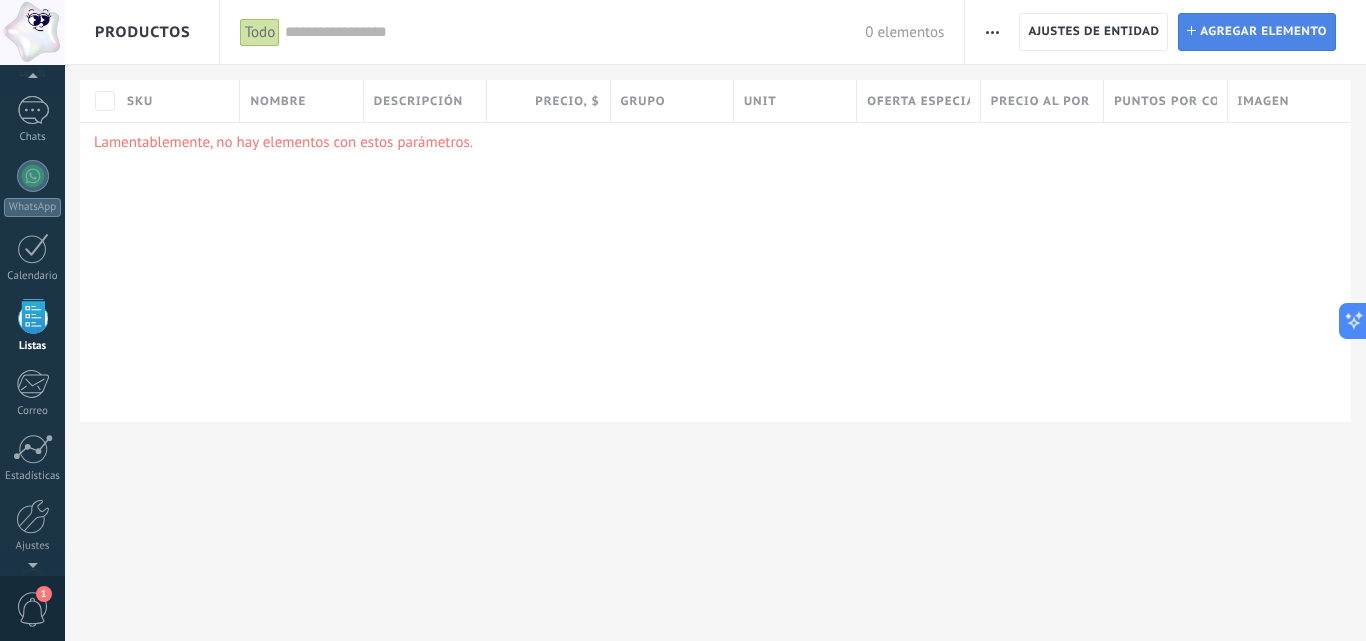 click on "Agregar elemento" at bounding box center [1263, 32] 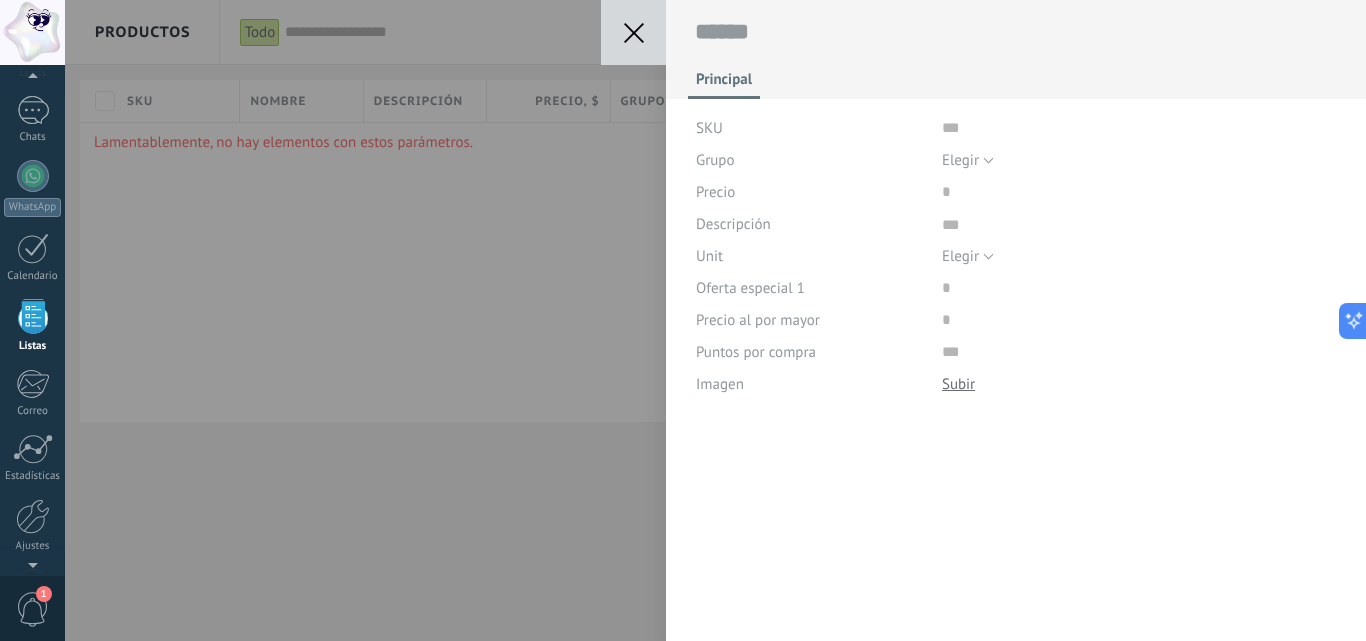 scroll, scrollTop: 20, scrollLeft: 0, axis: vertical 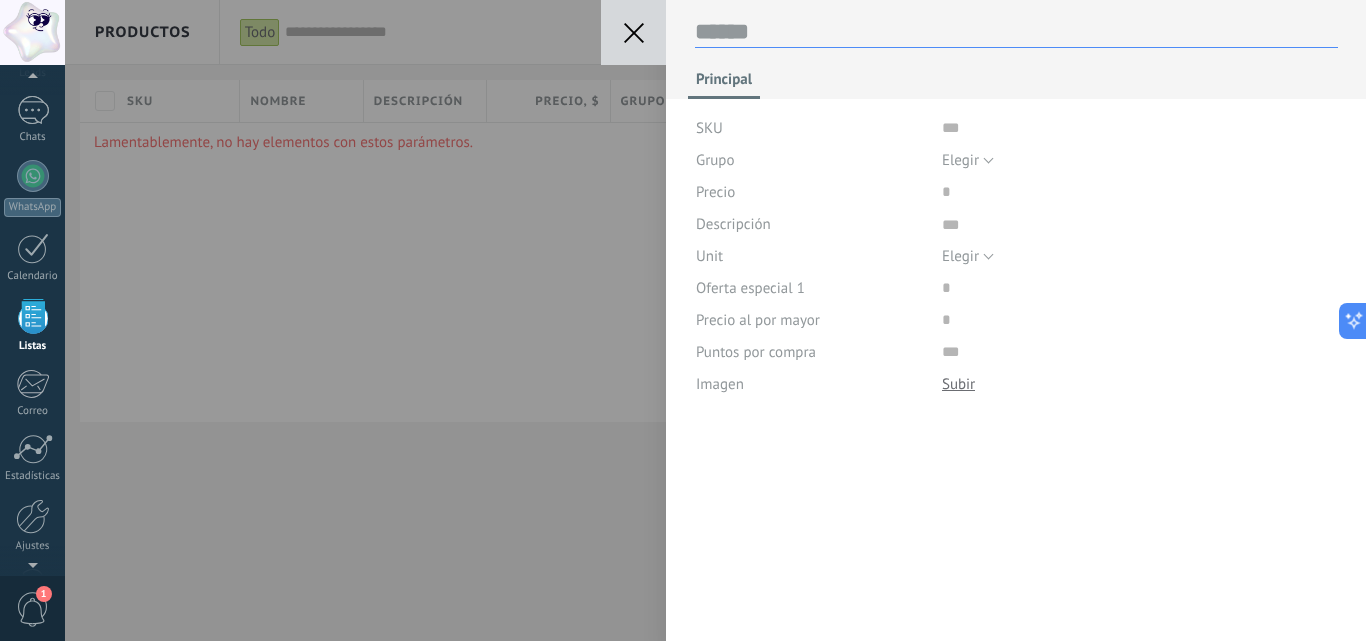 click at bounding box center (1016, 32) 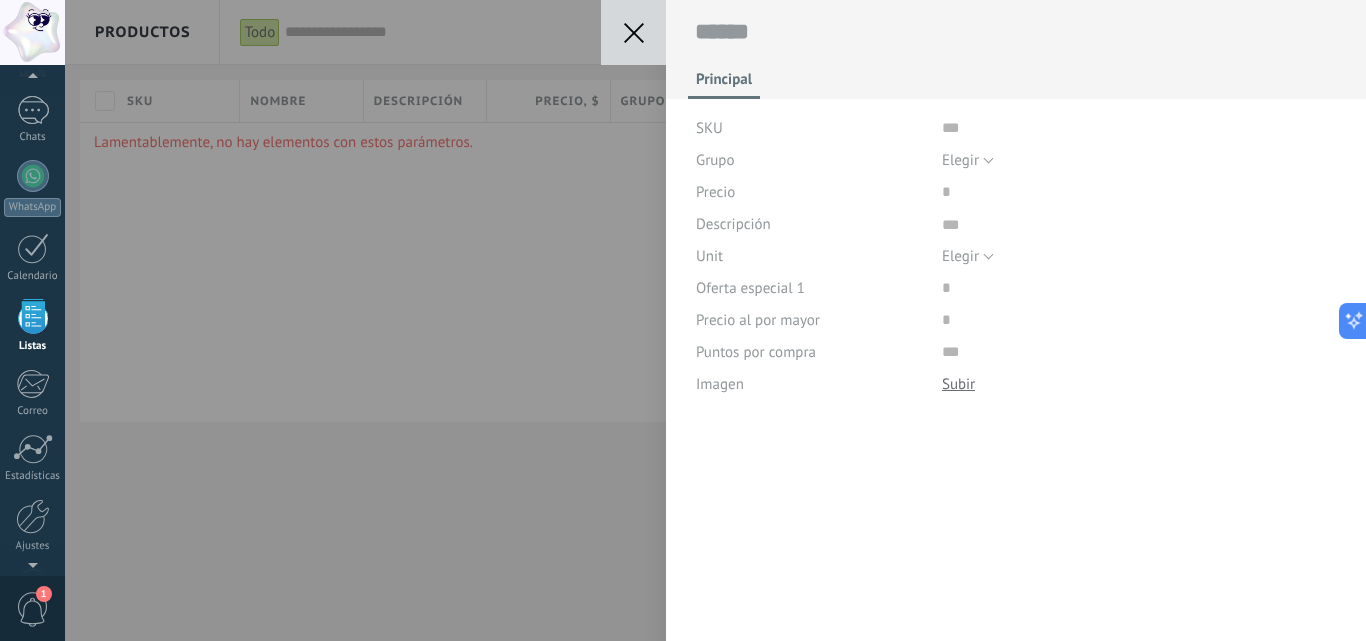 click on "SKU" at bounding box center [709, 128] 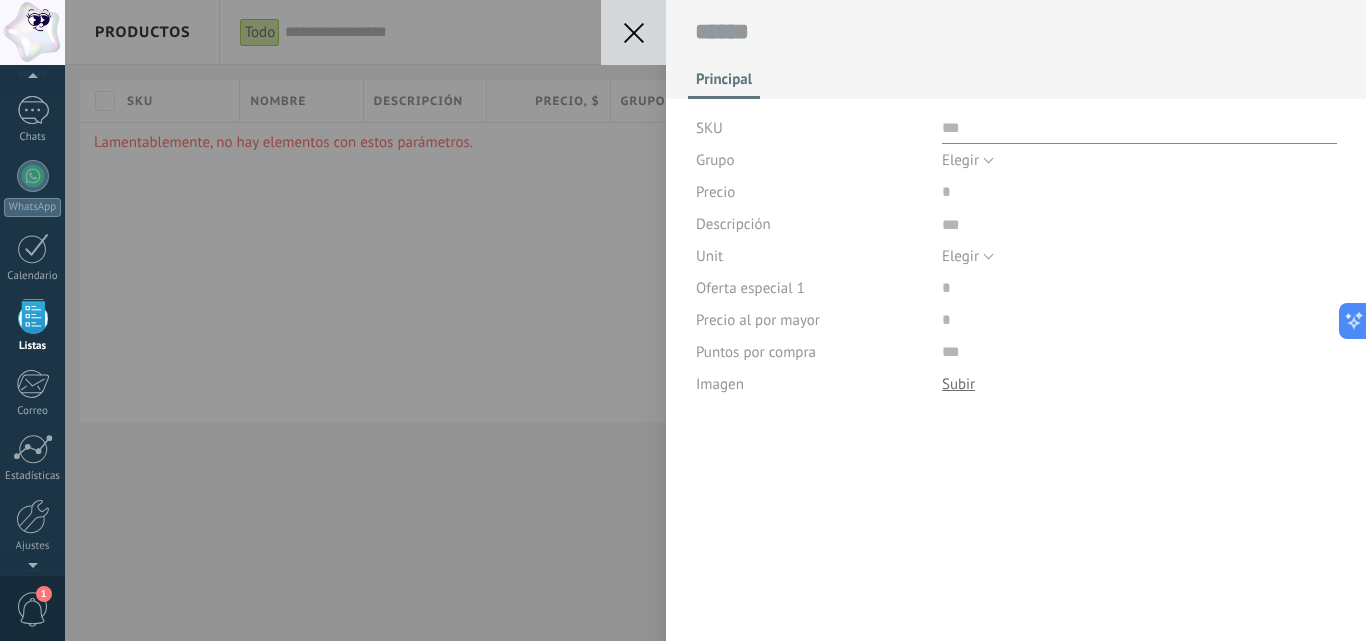 click at bounding box center [1139, 128] 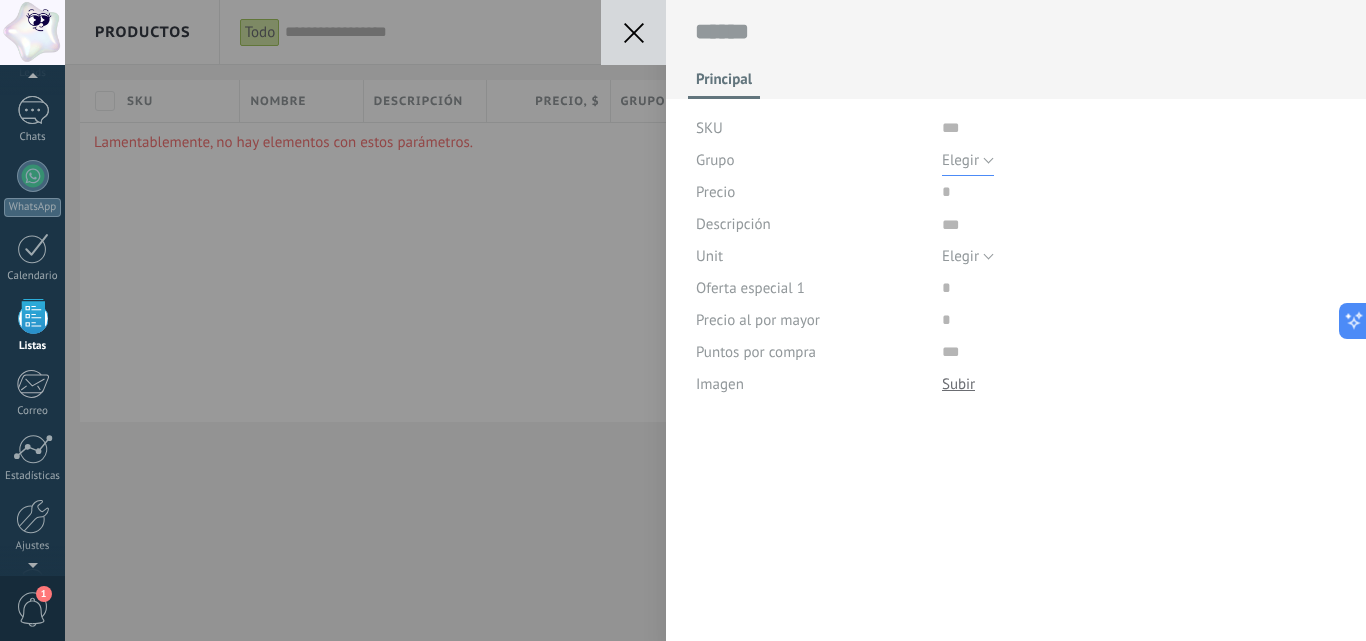 click on "Elegir" at bounding box center [960, 160] 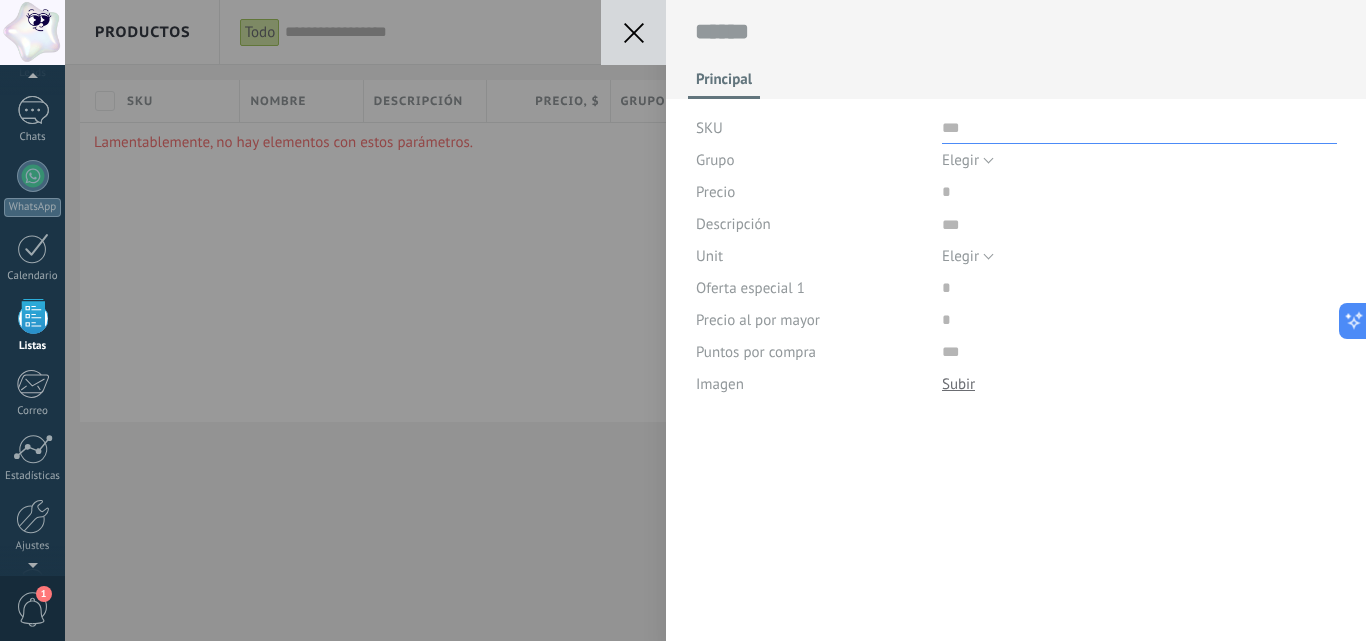 click at bounding box center (1139, 128) 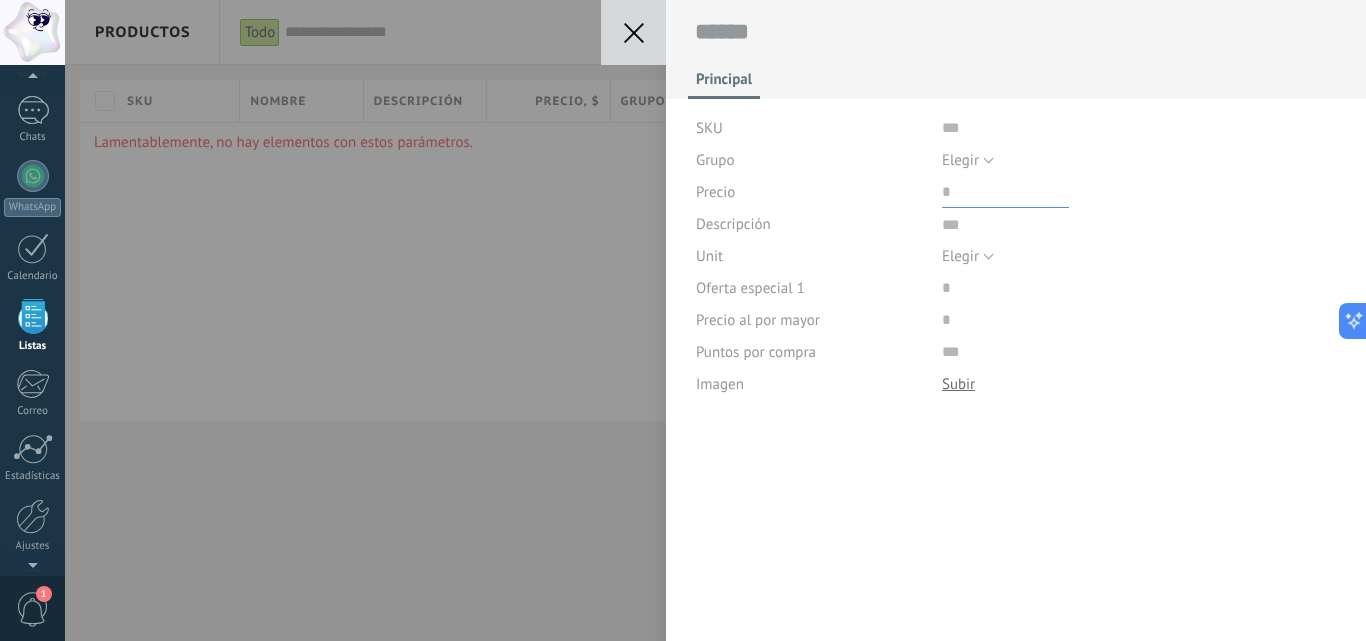 click at bounding box center [1005, 192] 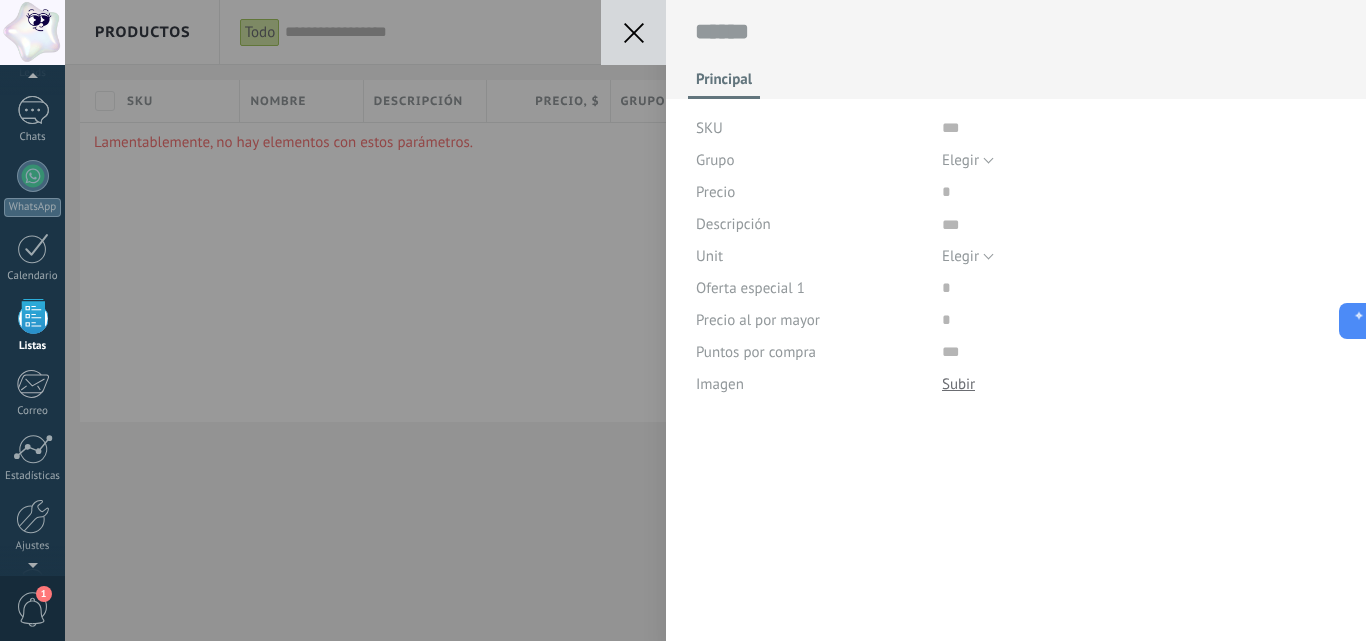 click on "Descripción" at bounding box center (811, 224) 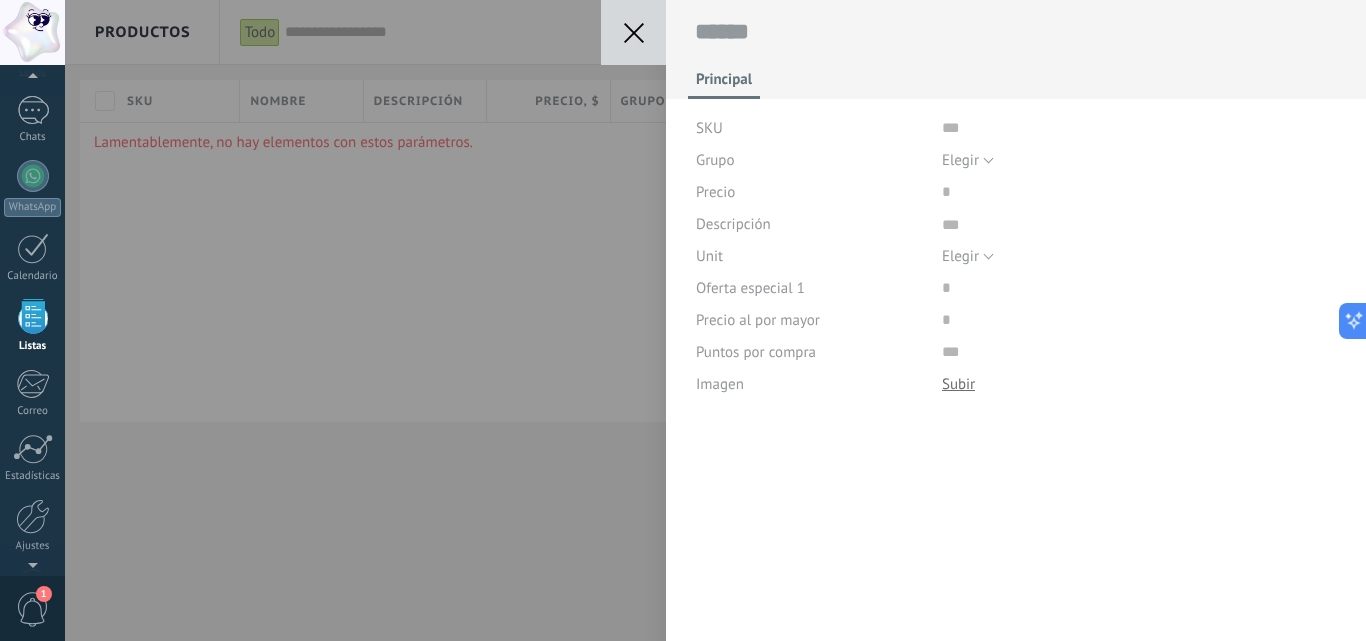click on "Descripción" at bounding box center [733, 224] 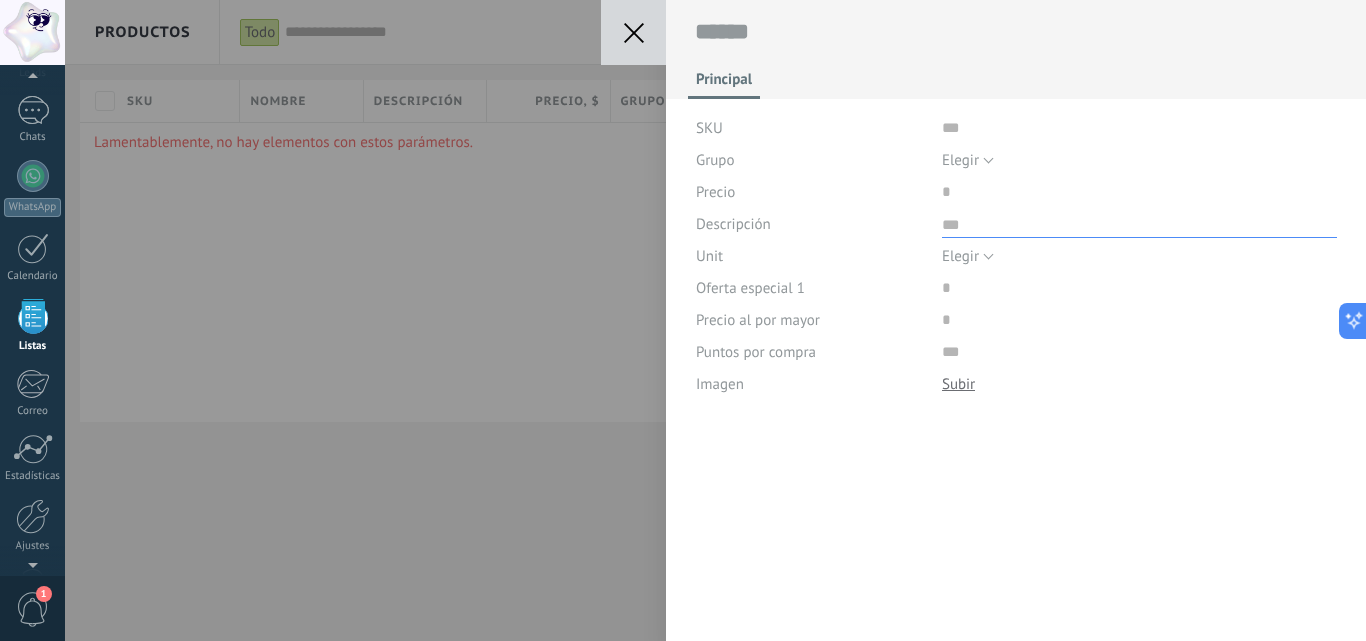 click at bounding box center (1139, 223) 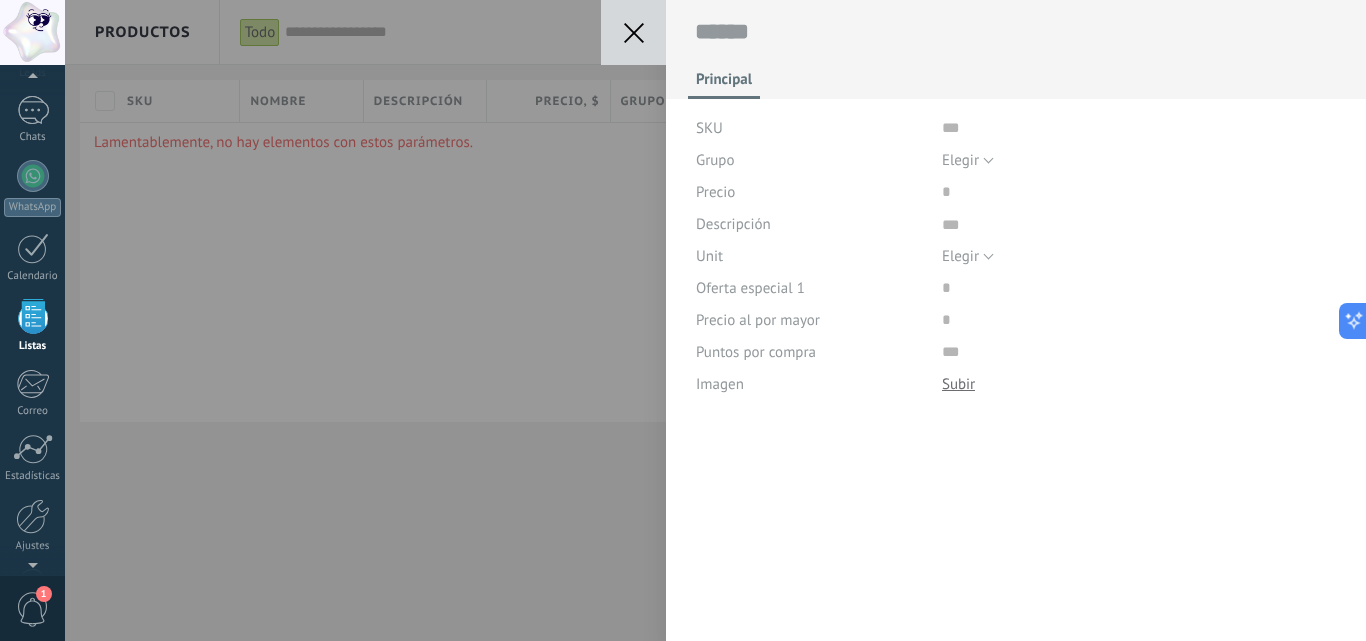 click on "Descripción" at bounding box center (733, 224) 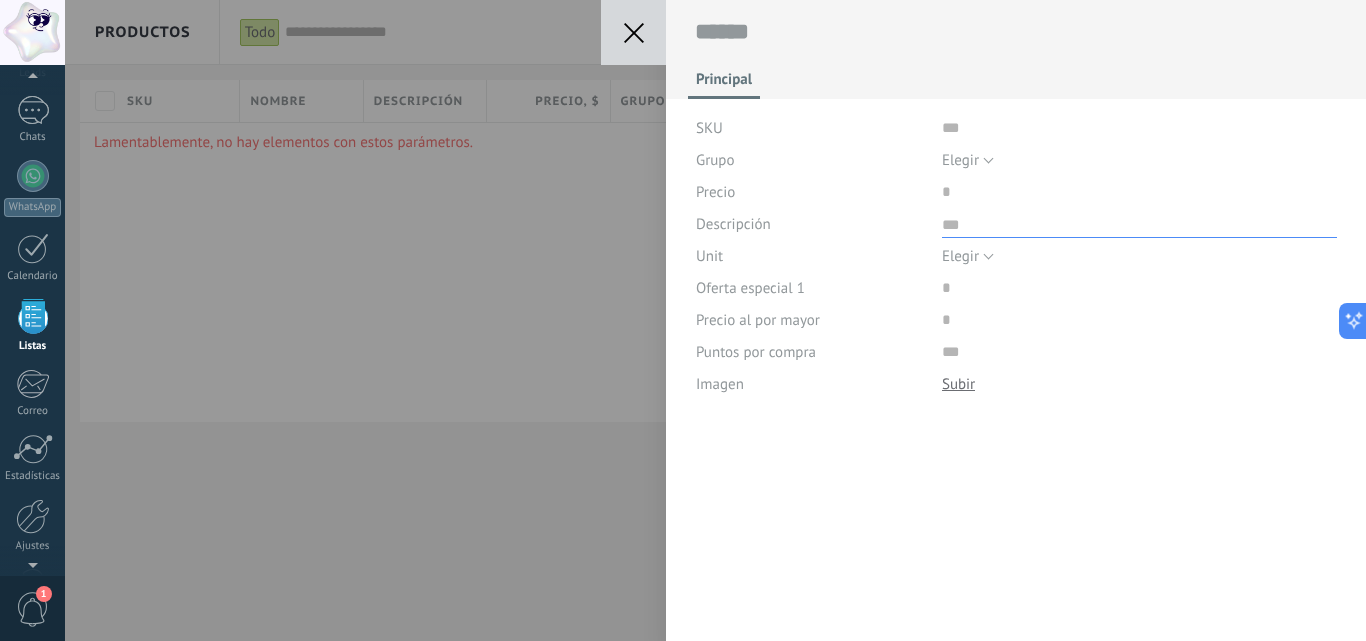 click at bounding box center [1139, 223] 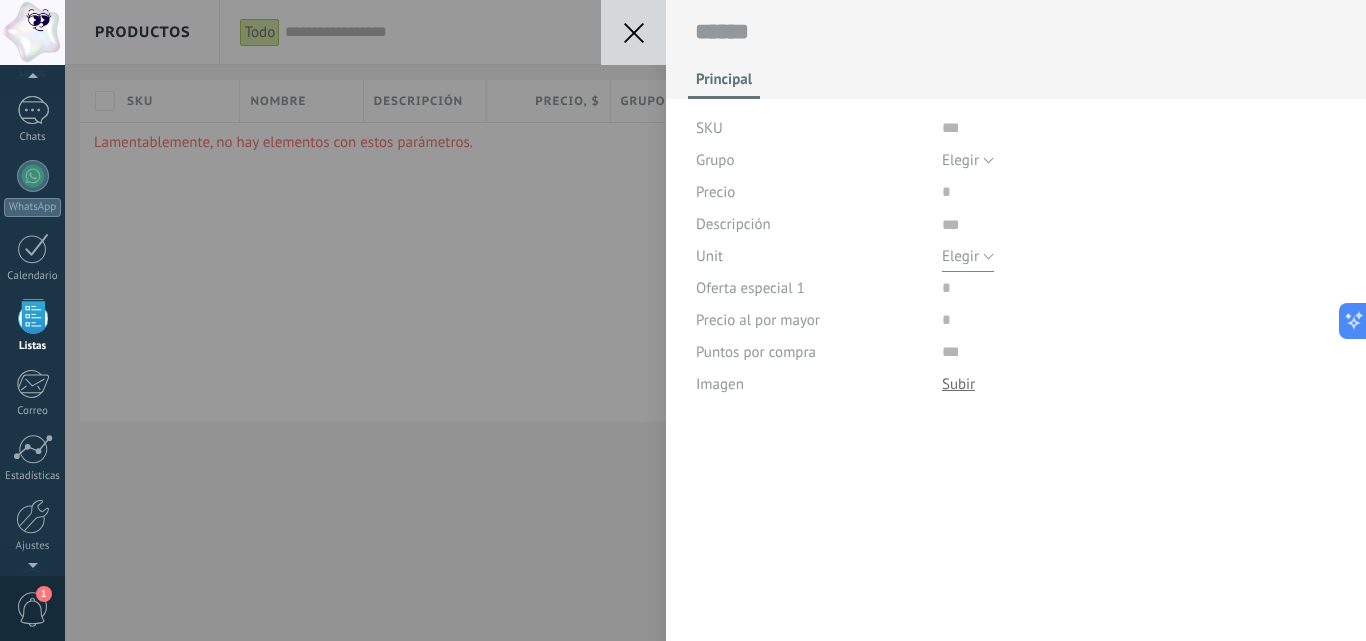 click on "Elegir" at bounding box center [968, 256] 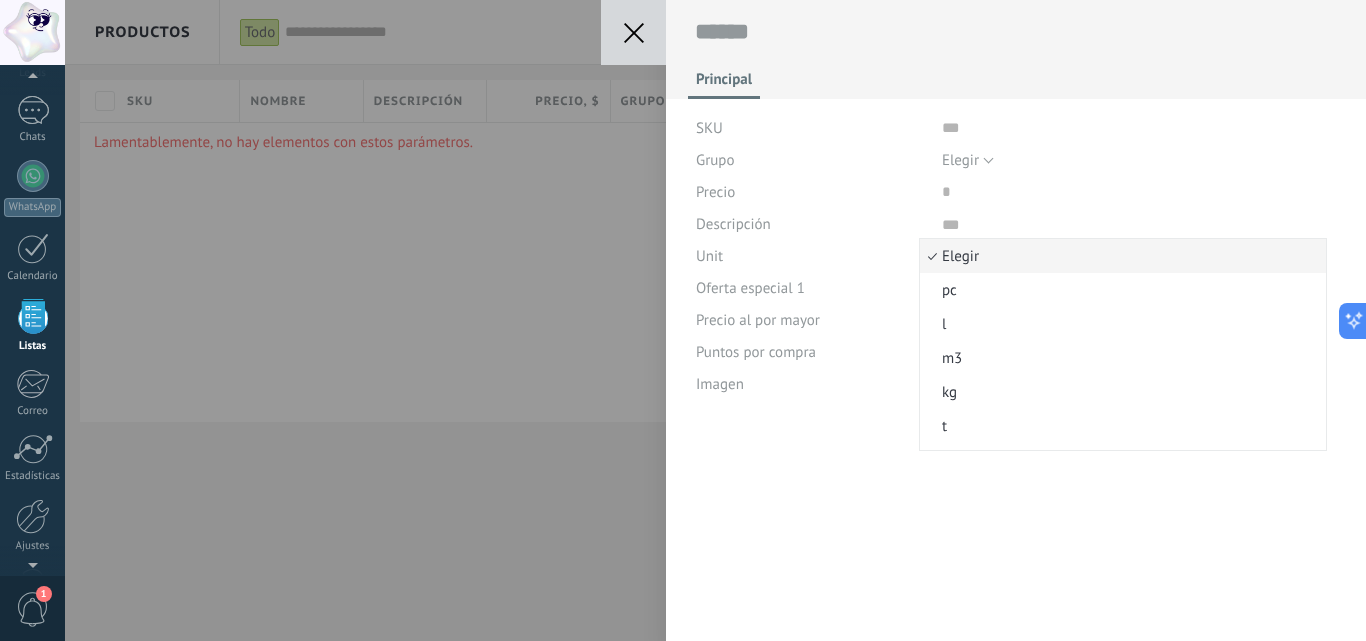 click on "Principal SKU Grupo Elegir Créditos Seguros Soluciones digitales Inversiones Comercio exterior Otros Elegir Precio Descripción Unit Elegir pc l m3 kg t gal cu ft lb Elegir Oferta especial 1 Precio al por mayor Puntos por compra Imagen Descargar   Reemplazar Descargar Versiones Eliminar" at bounding box center (1016, 320) 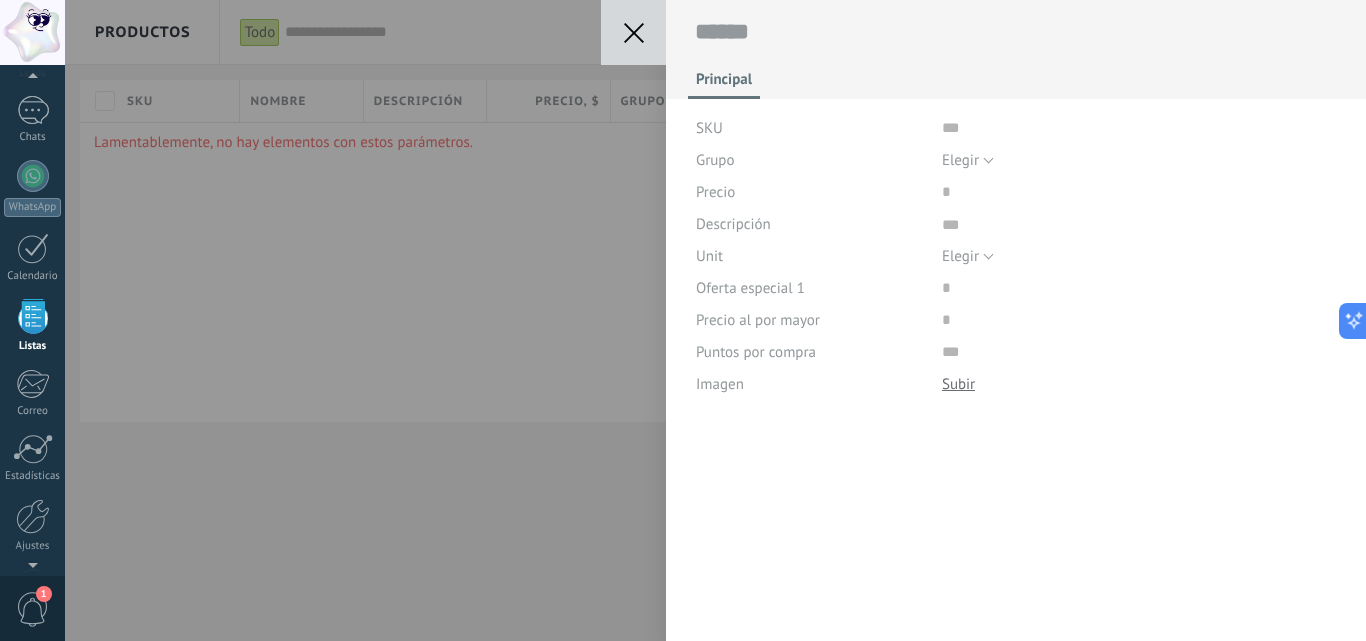 click on "Guardar Cancelar Principal SKU Grupo Elegir Créditos Seguros Soluciones digitales Inversiones Comercio exterior Otros Elegir Precio Descripción Unit Elegir pc l m3 kg t gal cu ft lb Elegir Oferta especial 1 Precio al por mayor Puntos por compra Imagen Descargar   Reemplazar Descargar Versiones Eliminar" at bounding box center [715, 320] 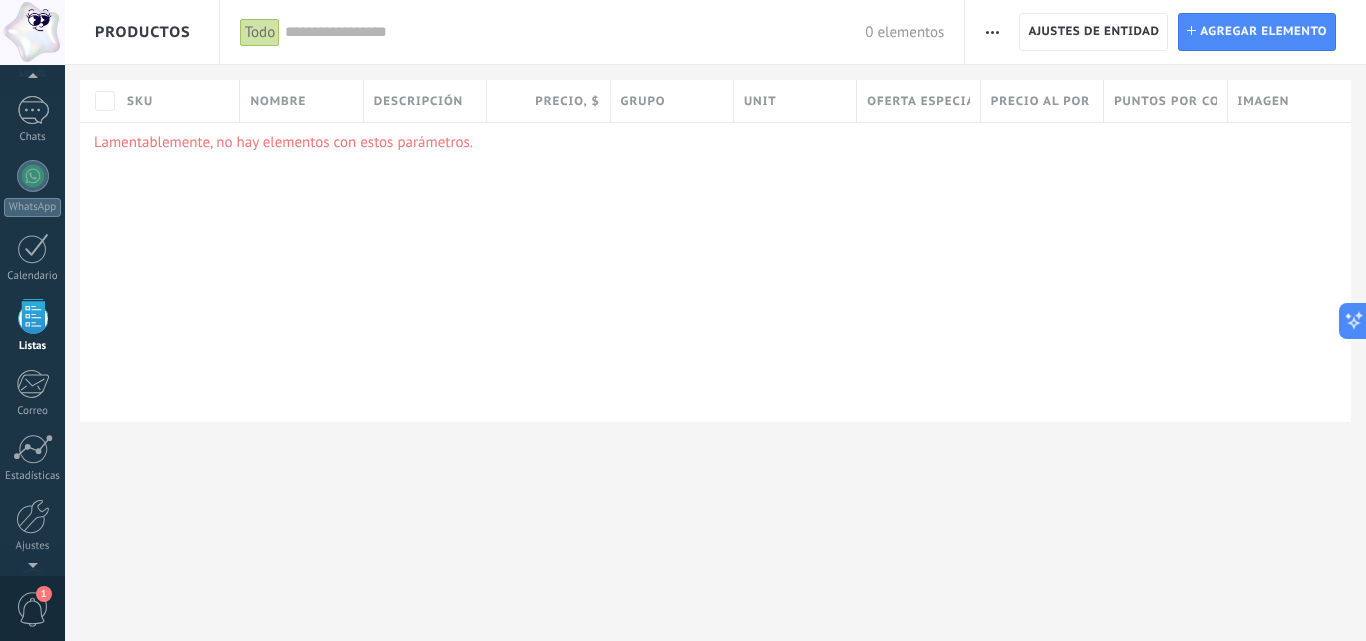 click on "Productos" at bounding box center (143, 32) 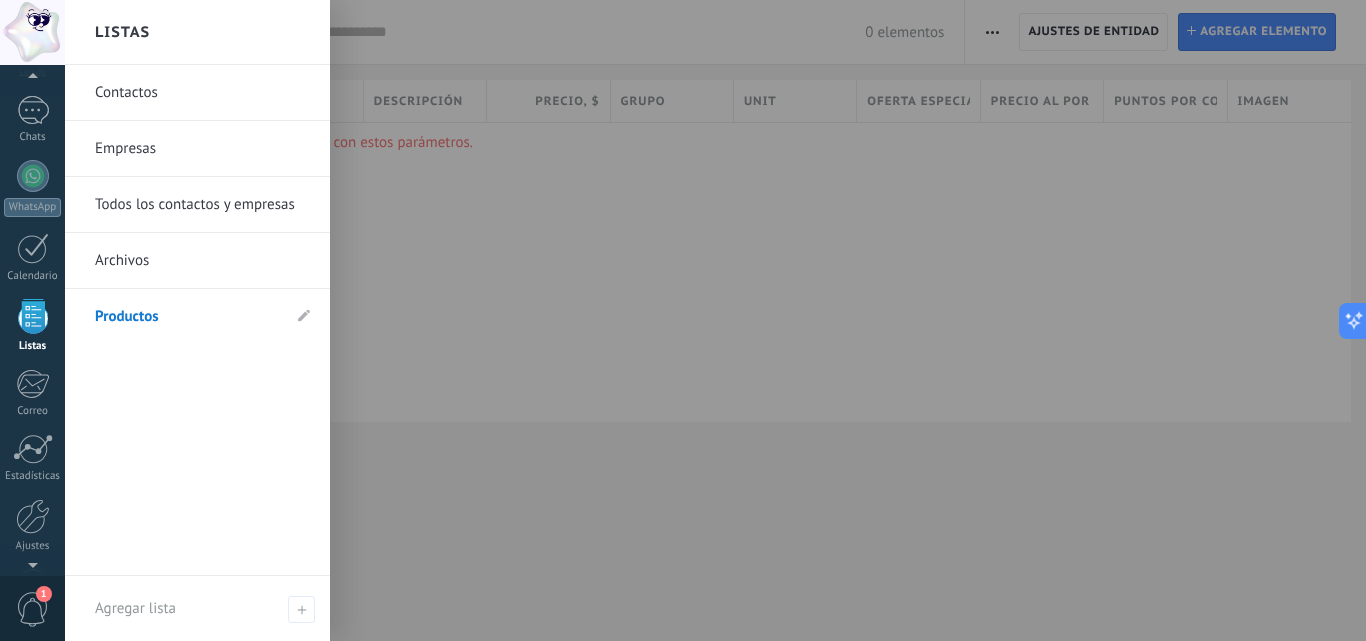 click on "Contactos" at bounding box center [202, 93] 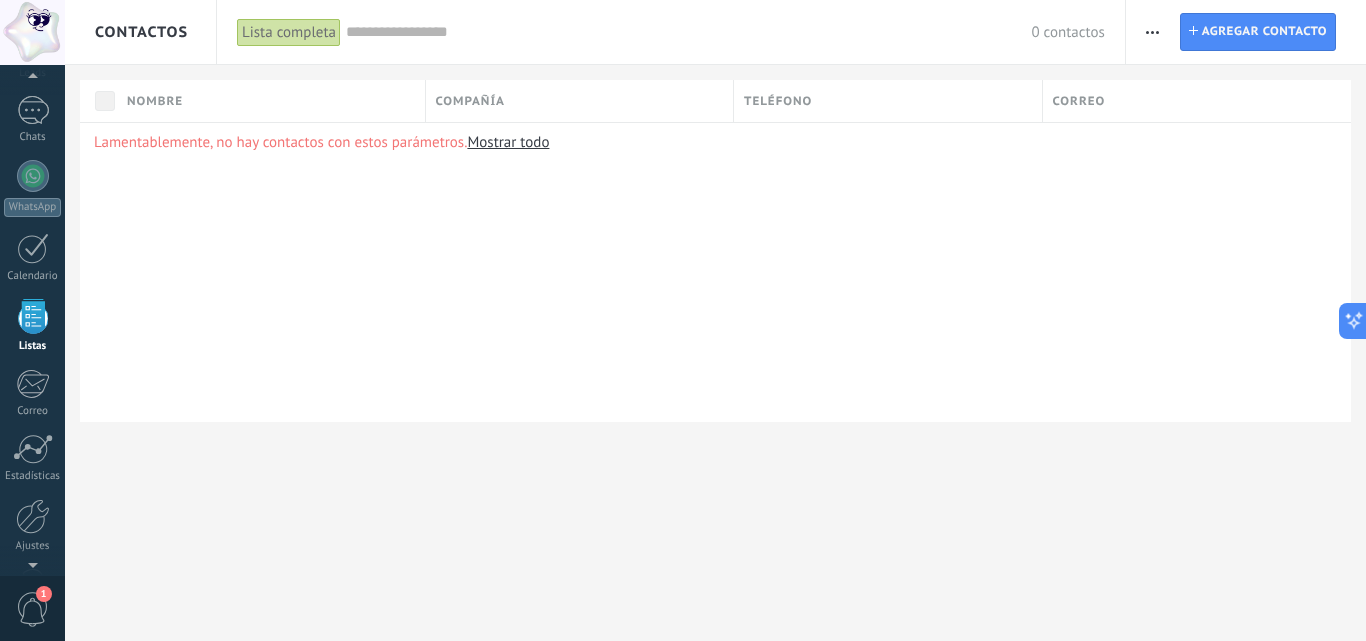 click on "Contactos" at bounding box center [141, 32] 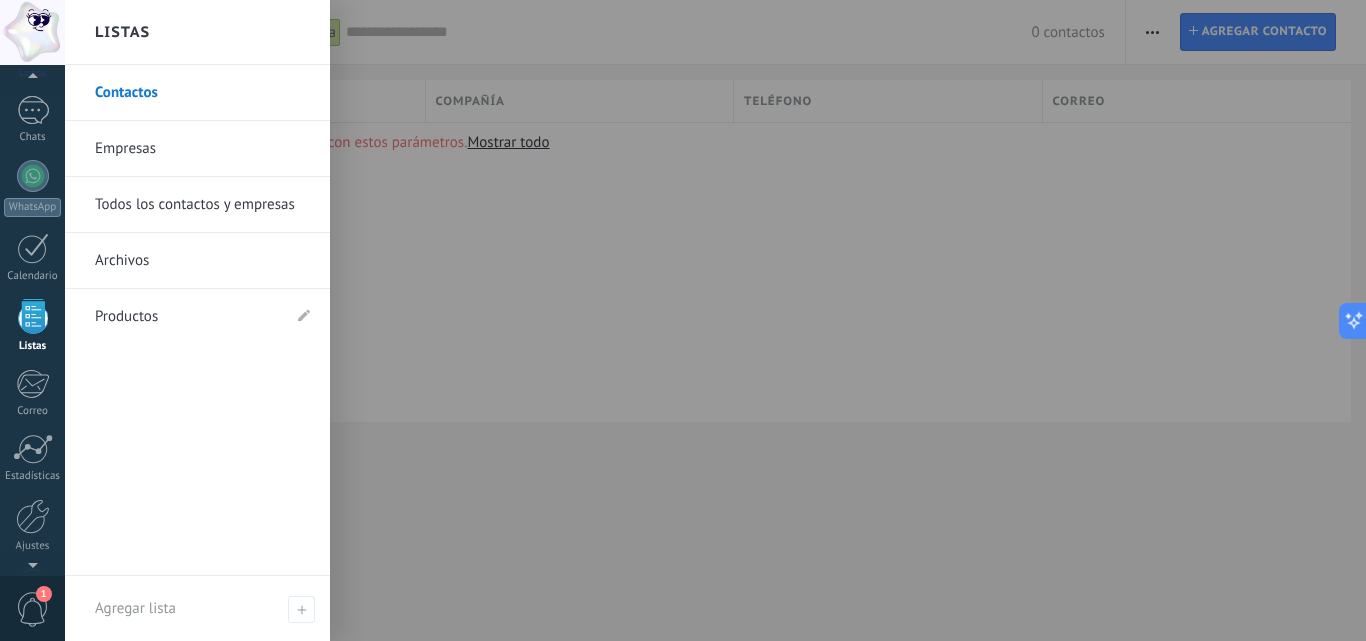 click at bounding box center [748, 320] 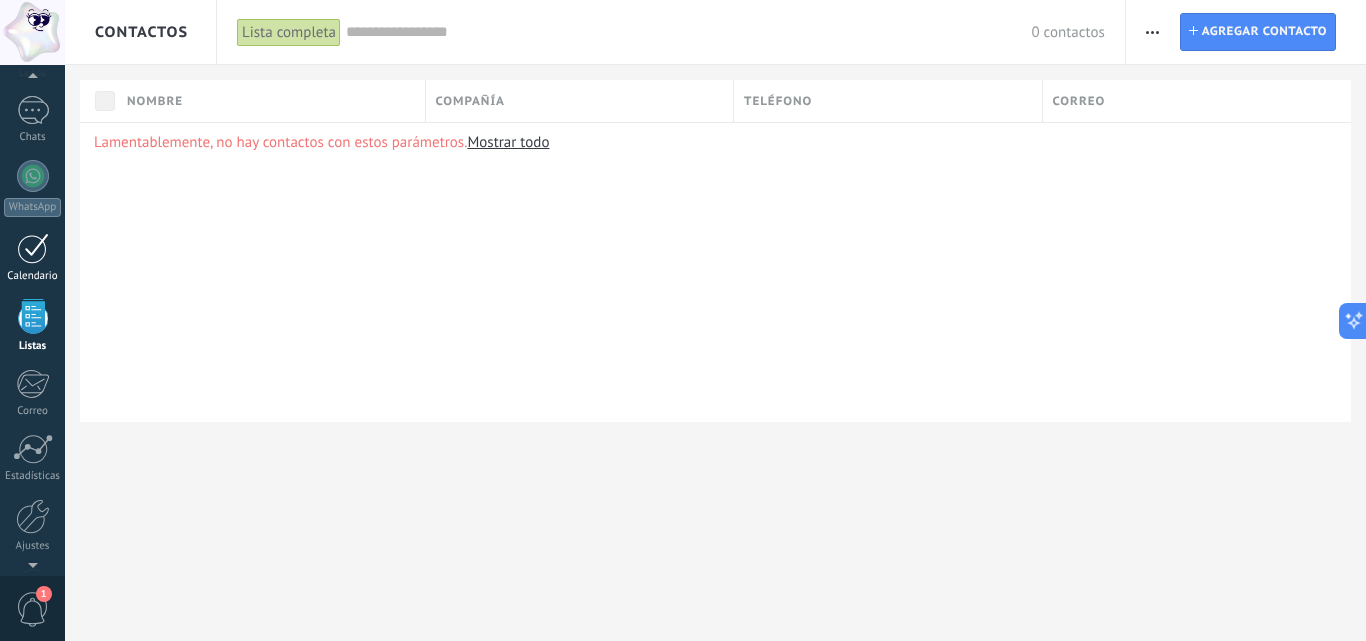 click on "Calendario" at bounding box center [32, 258] 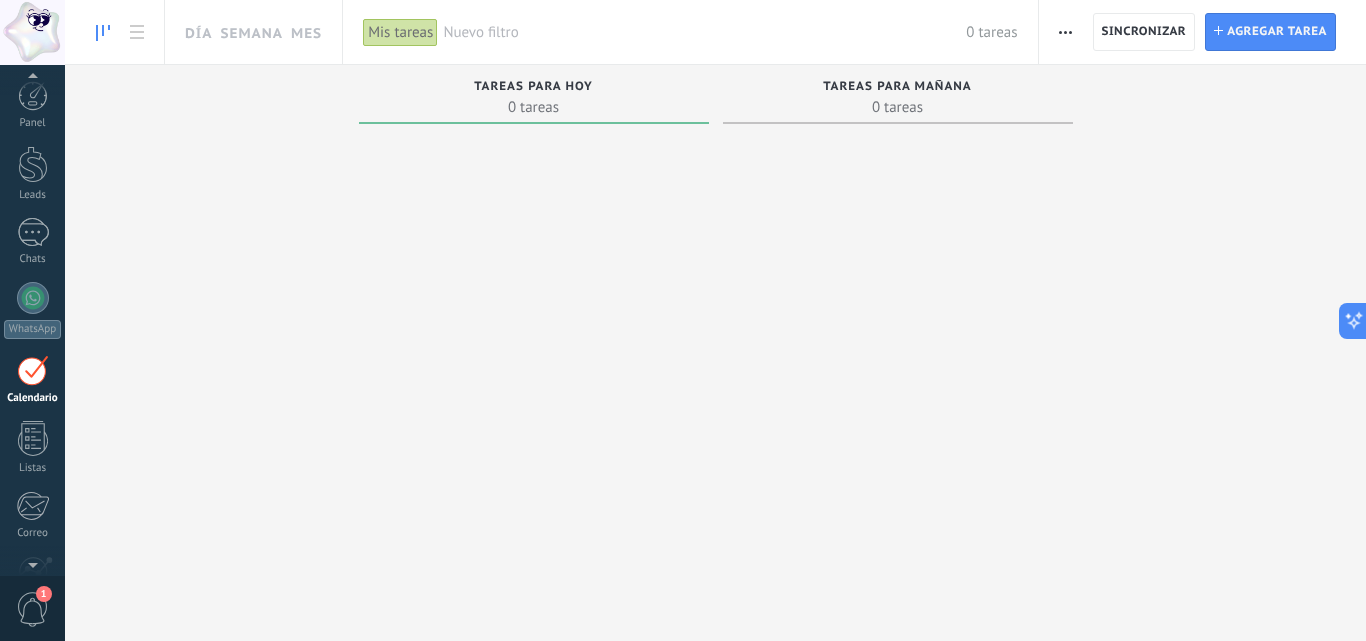 scroll, scrollTop: 0, scrollLeft: 0, axis: both 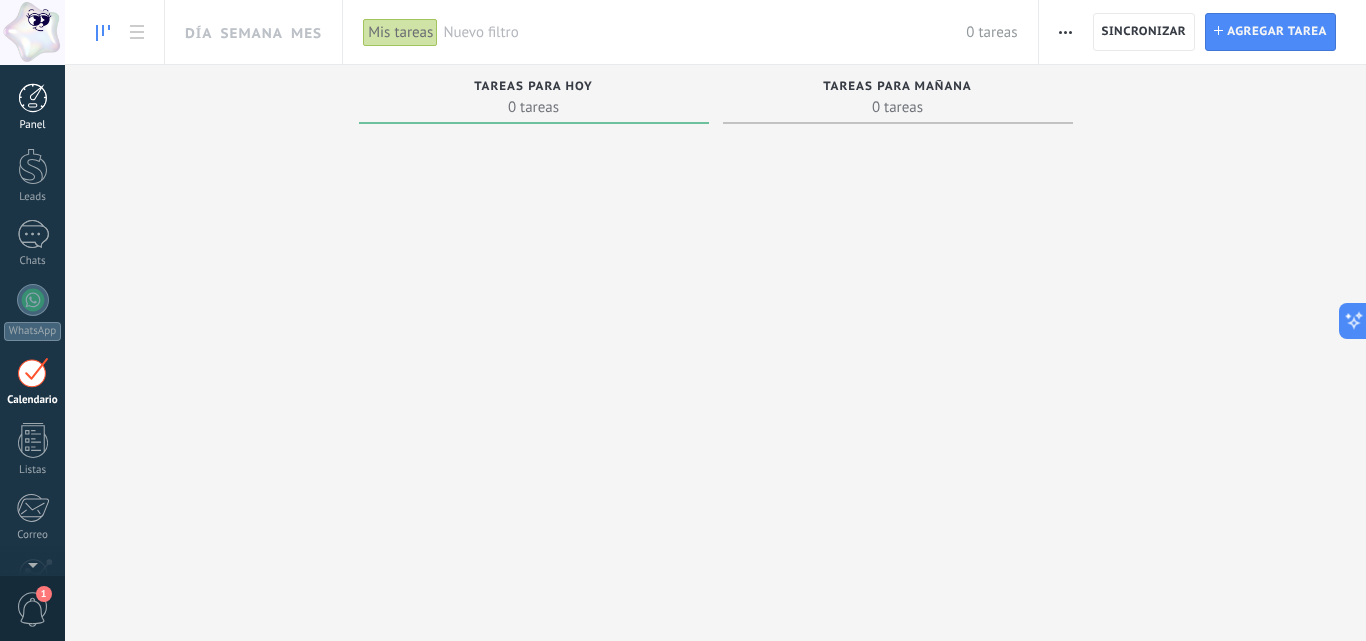 click at bounding box center [33, 98] 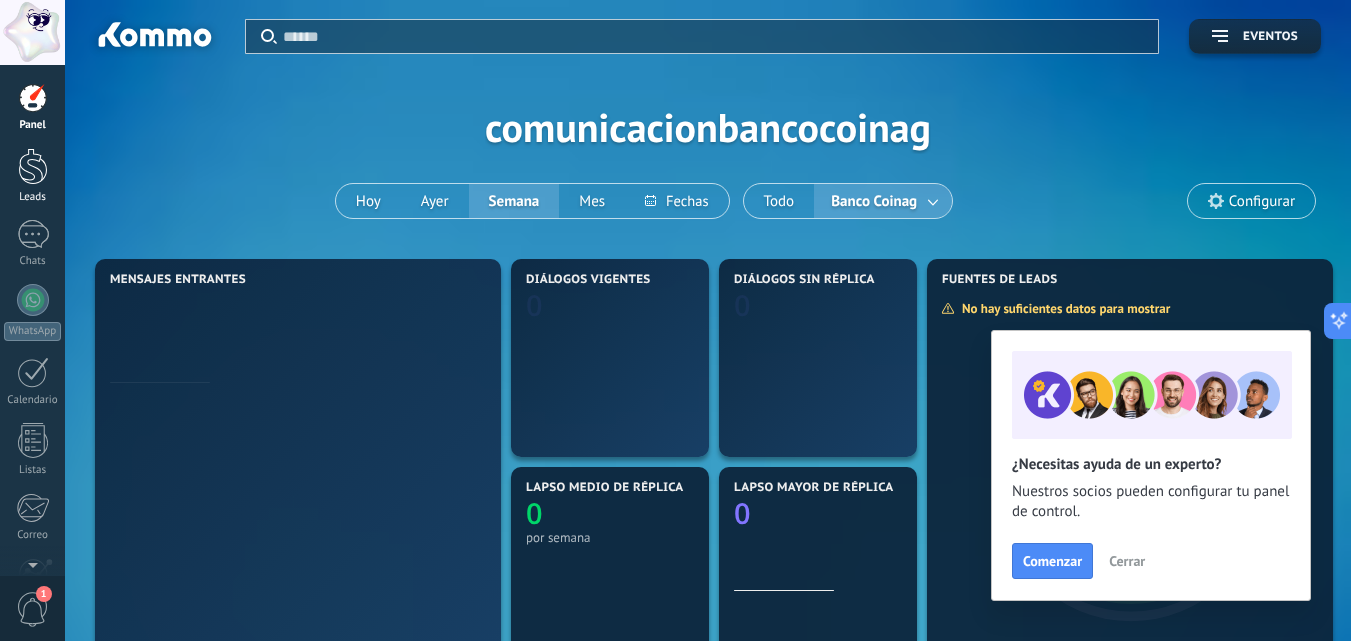click at bounding box center [33, 166] 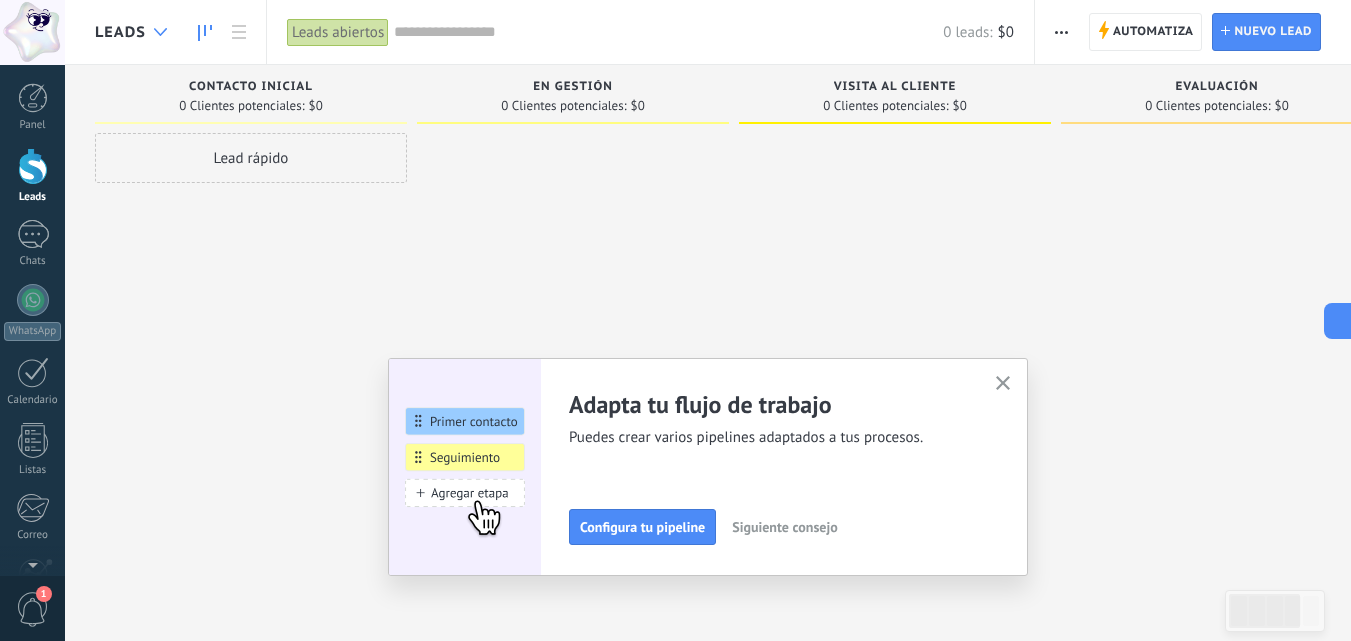 click 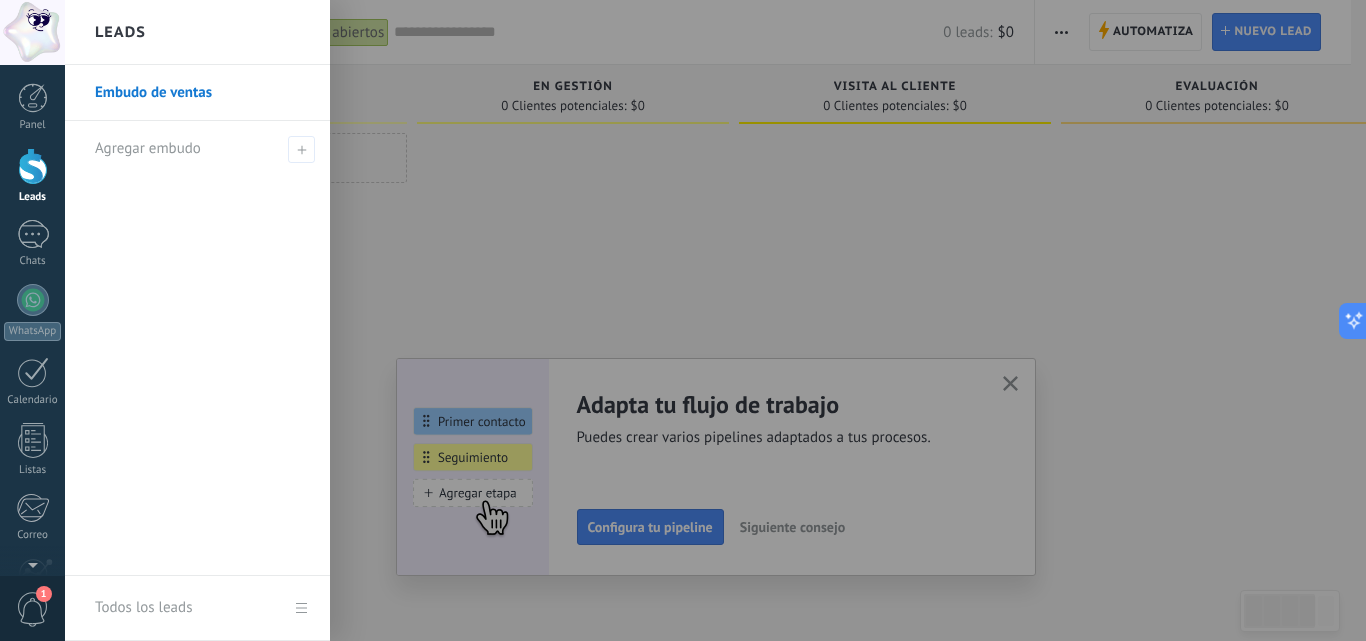 click on "Embudo de ventas" at bounding box center [202, 93] 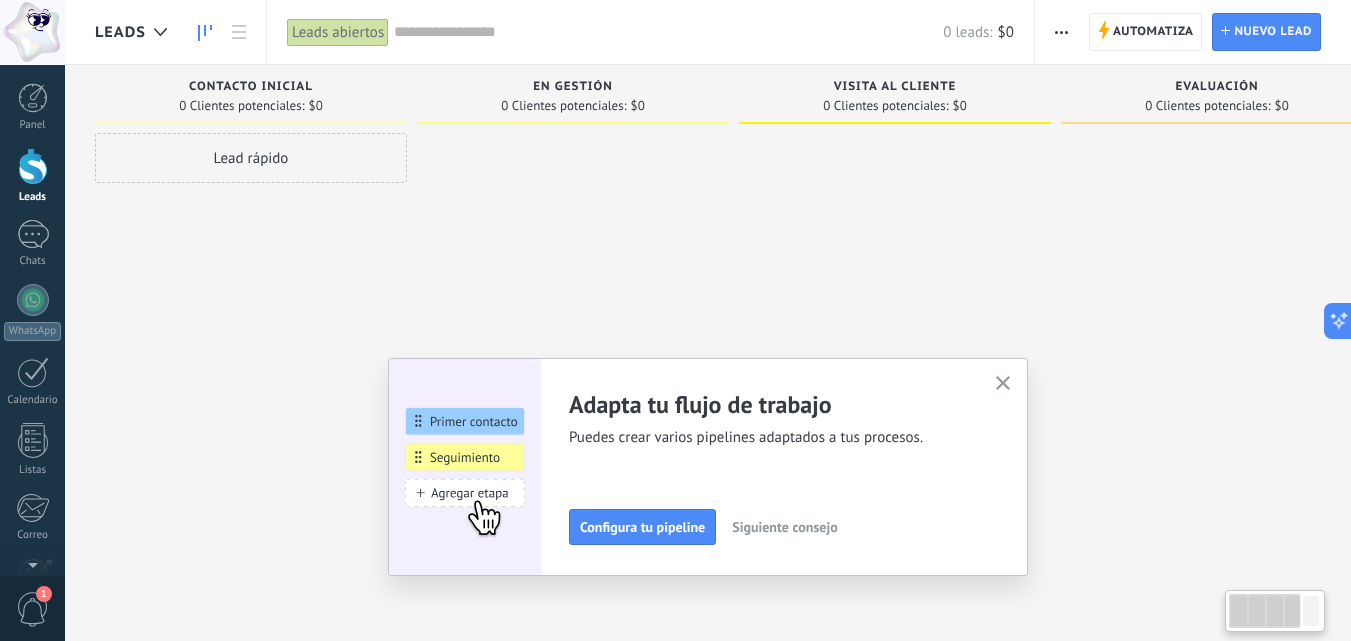click on "Leads" at bounding box center [120, 32] 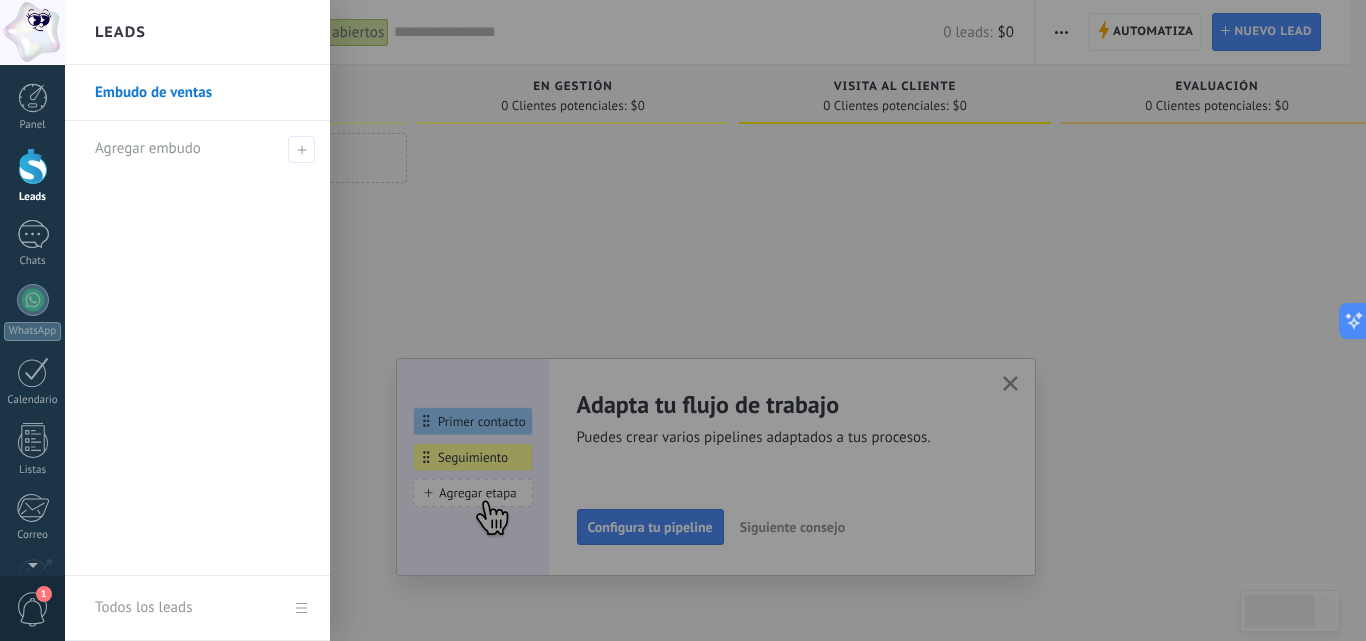 click on "Todos los leads" at bounding box center (197, 608) 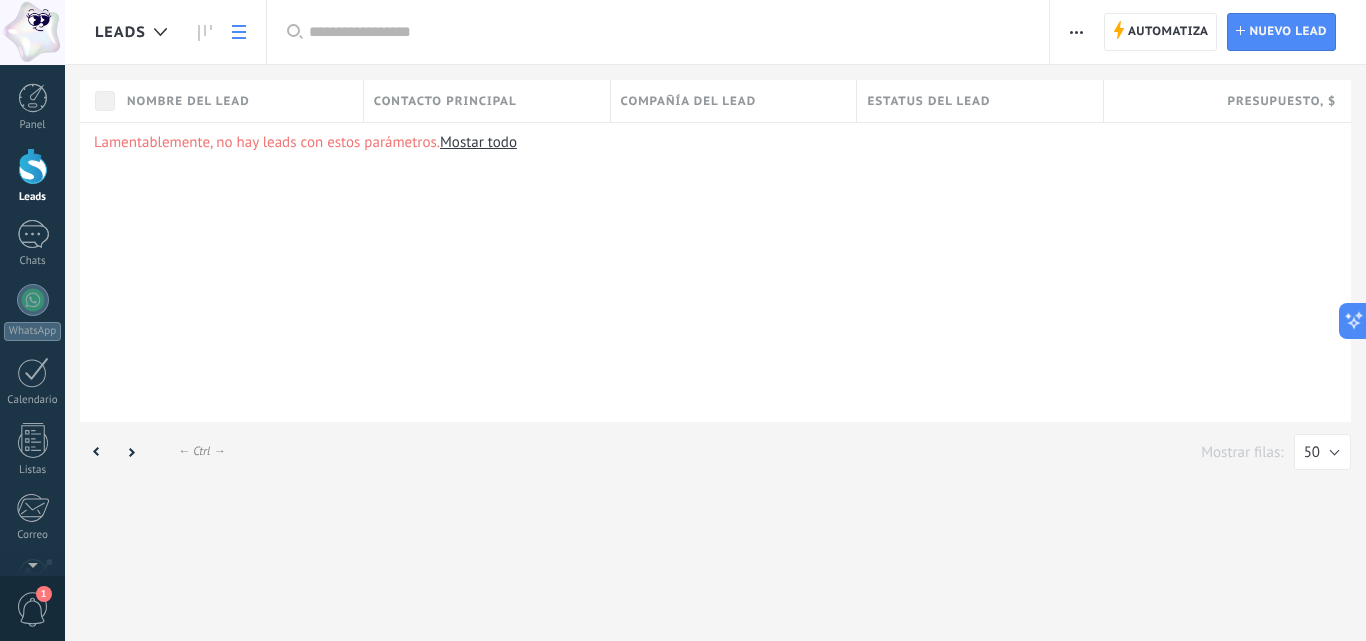 click on "Leads" at bounding box center [120, 32] 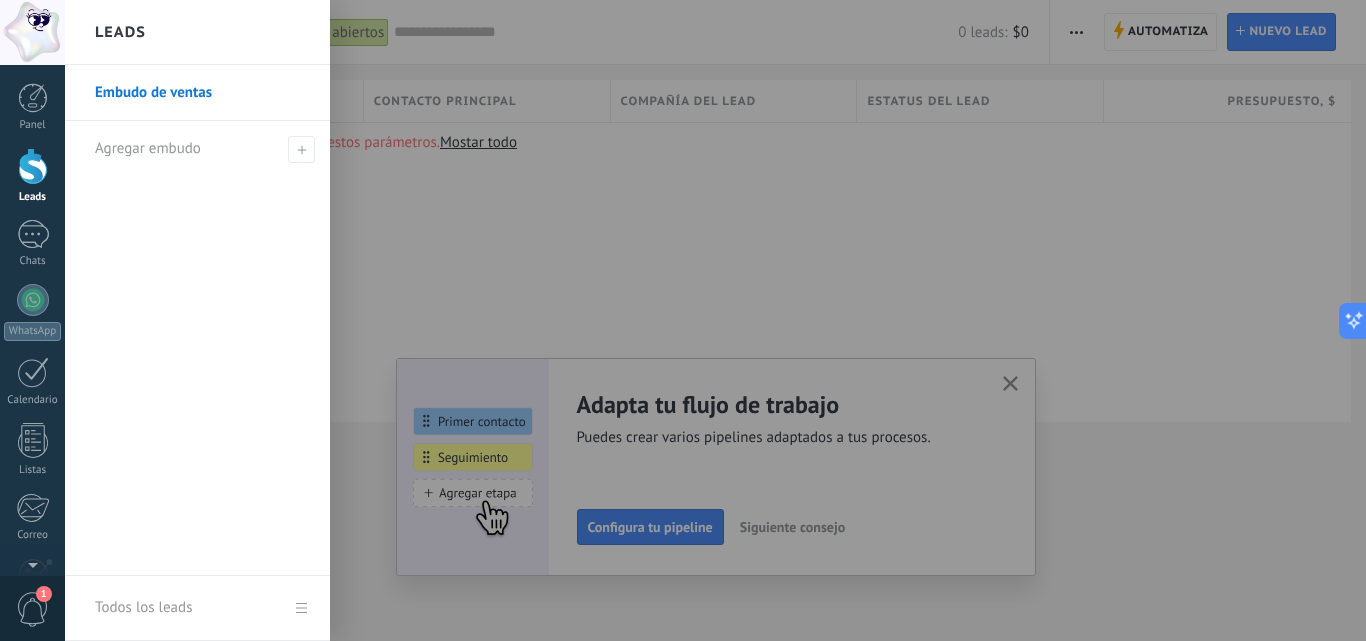 click on "Embudo de ventas" at bounding box center (202, 93) 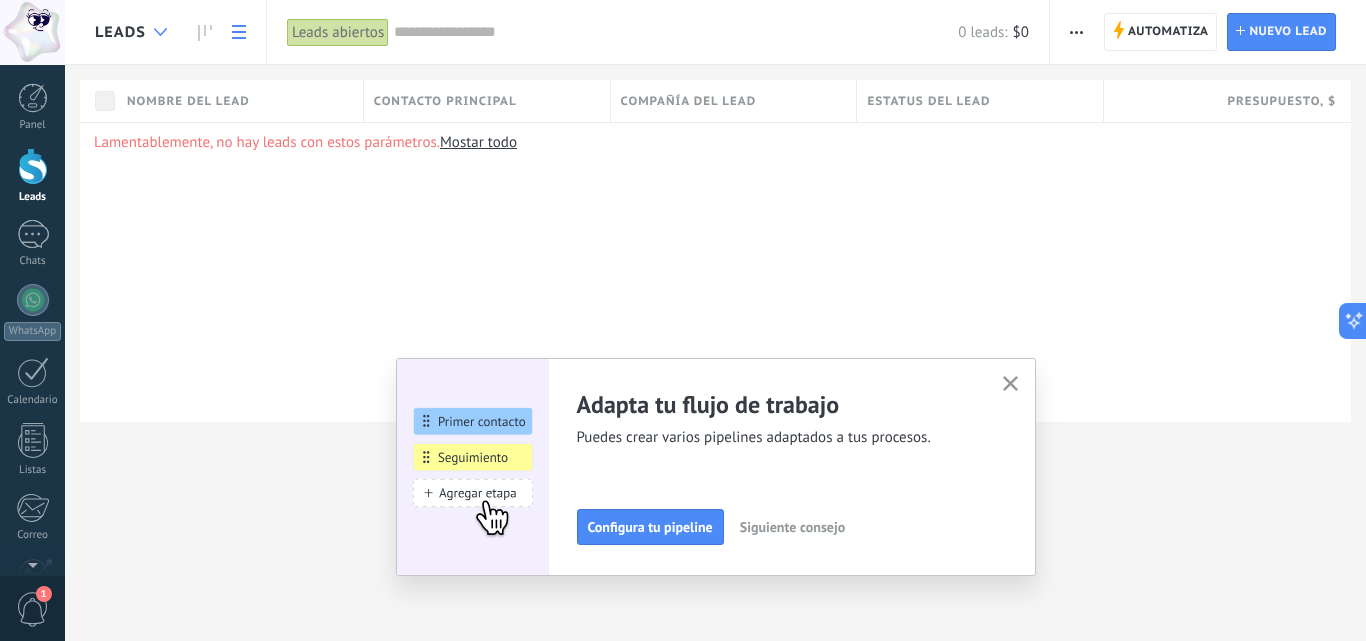 click at bounding box center [160, 32] 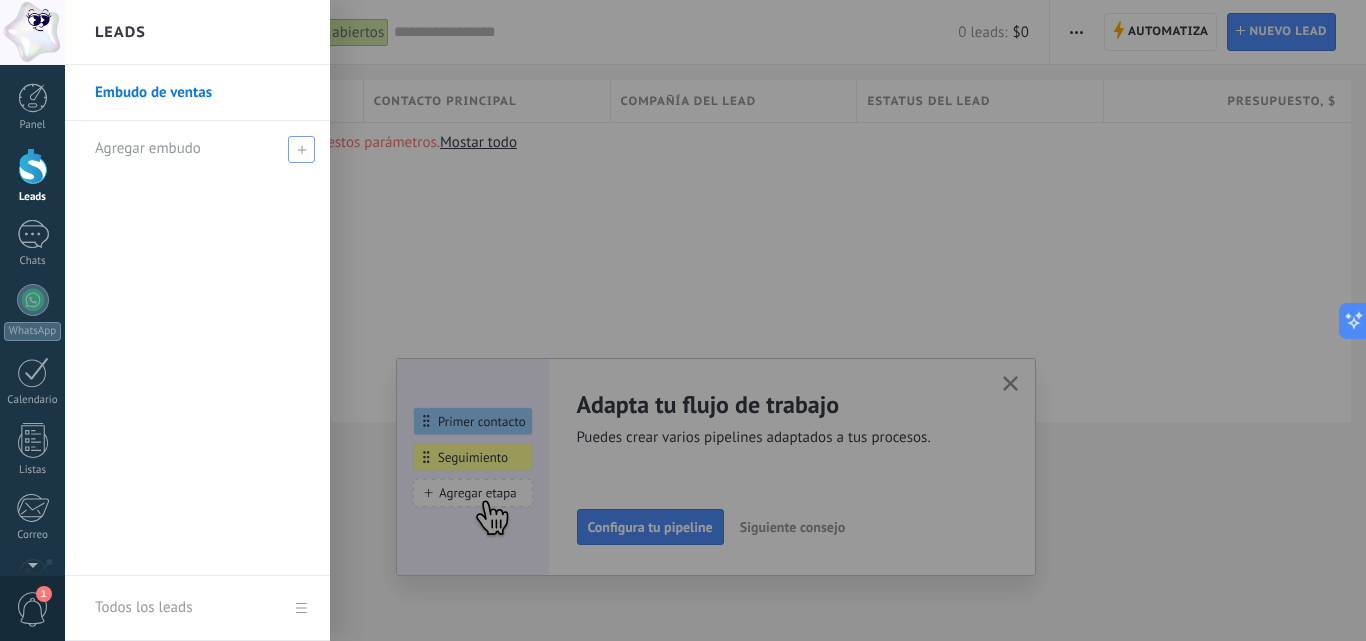 click at bounding box center (301, 149) 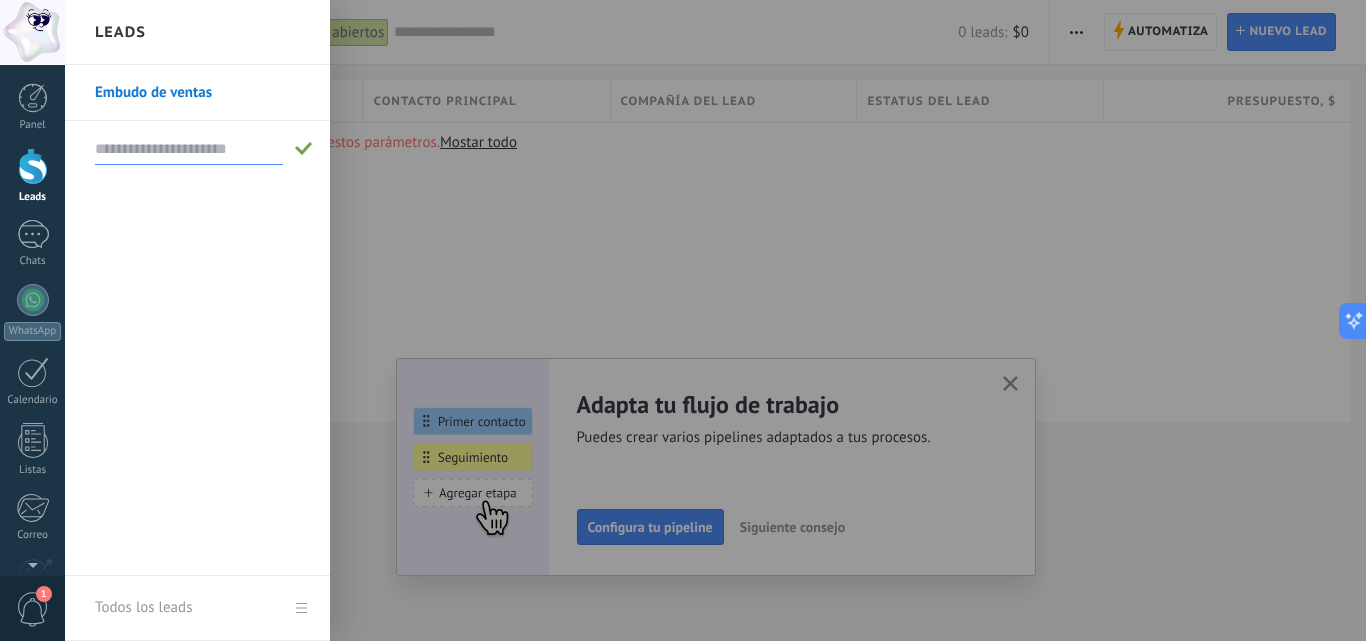 click at bounding box center [189, 149] 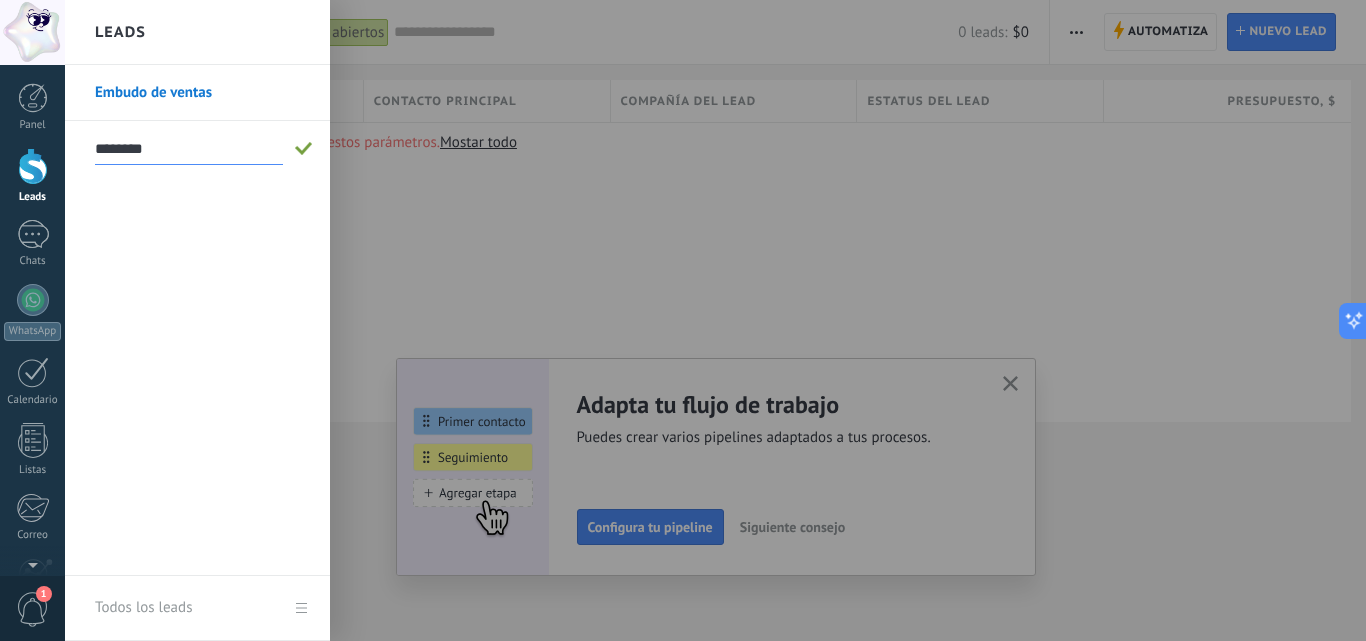 type on "********" 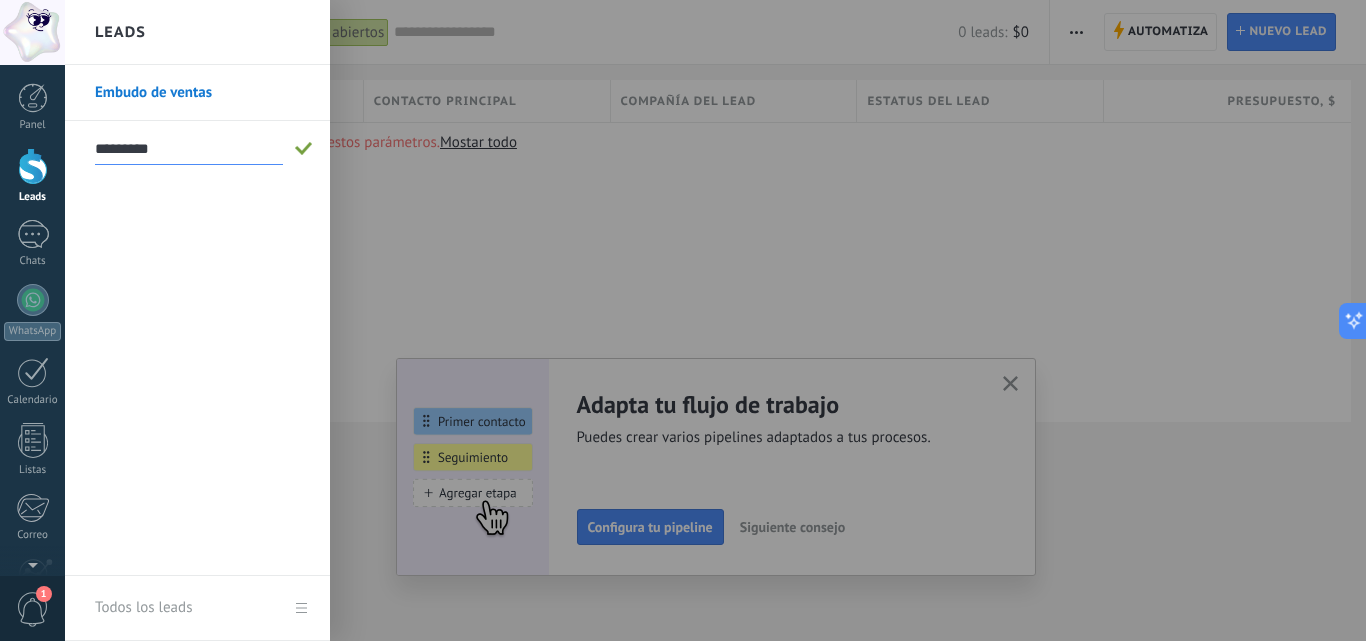 drag, startPoint x: 215, startPoint y: 142, endPoint x: 0, endPoint y: 142, distance: 215 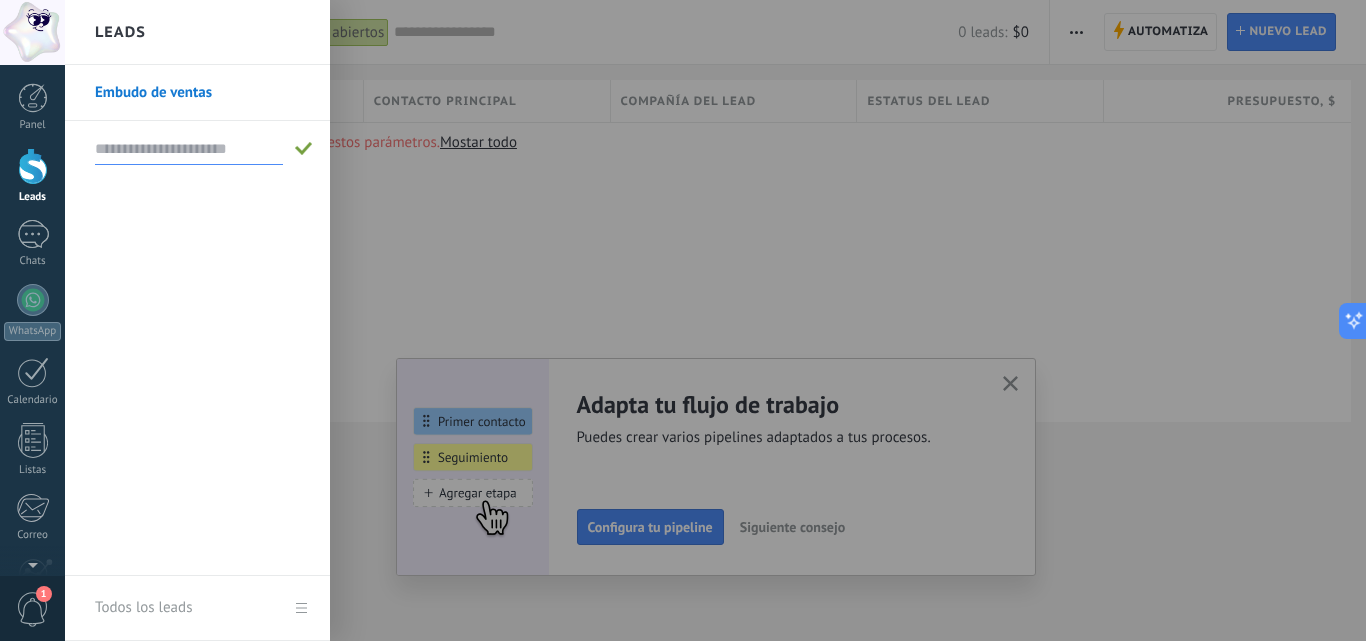 click at bounding box center [189, 149] 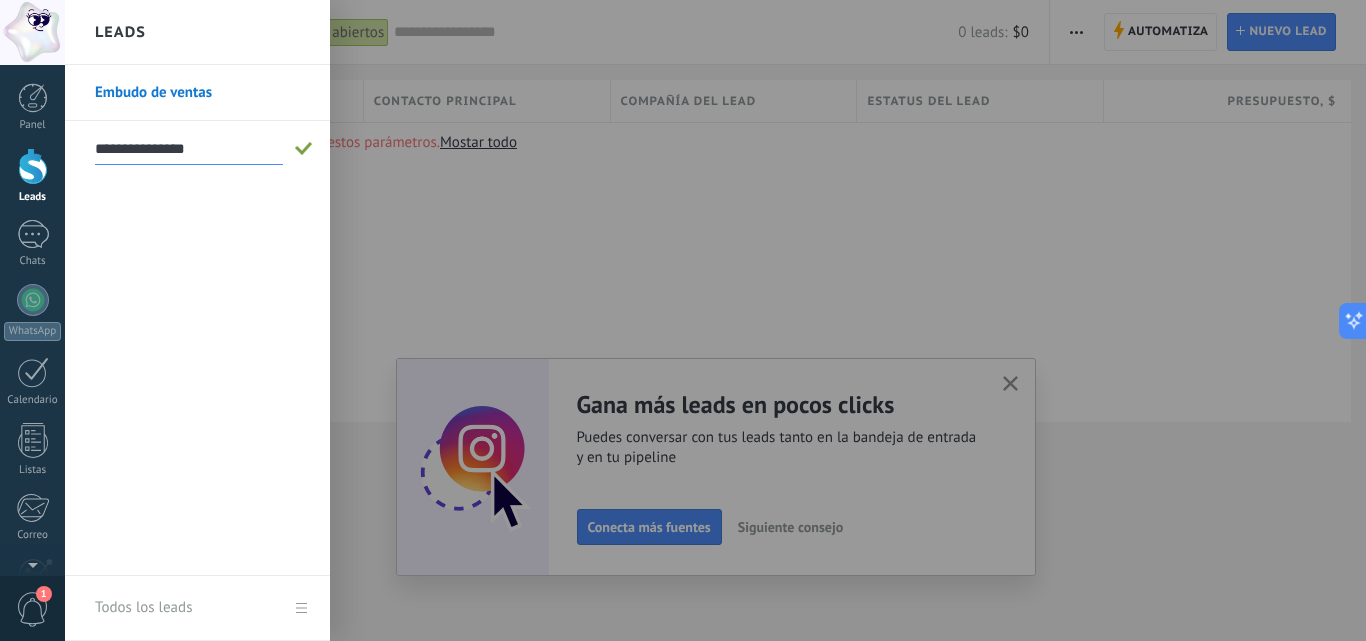 type on "**********" 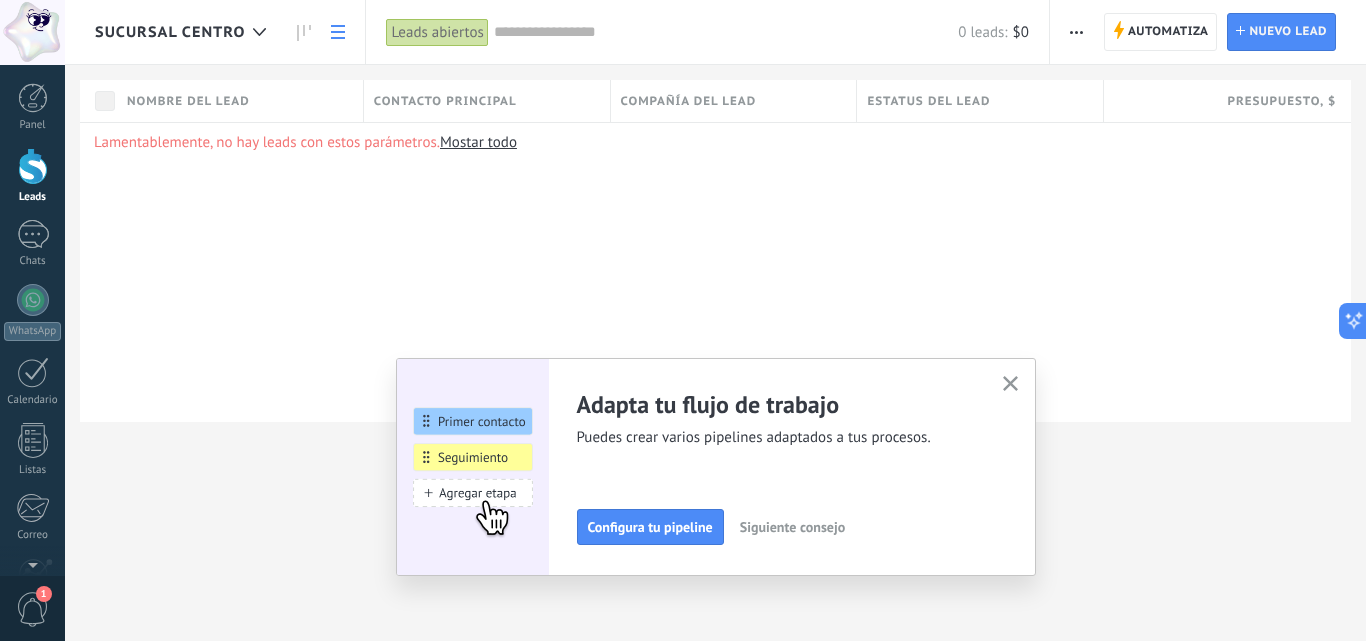 click 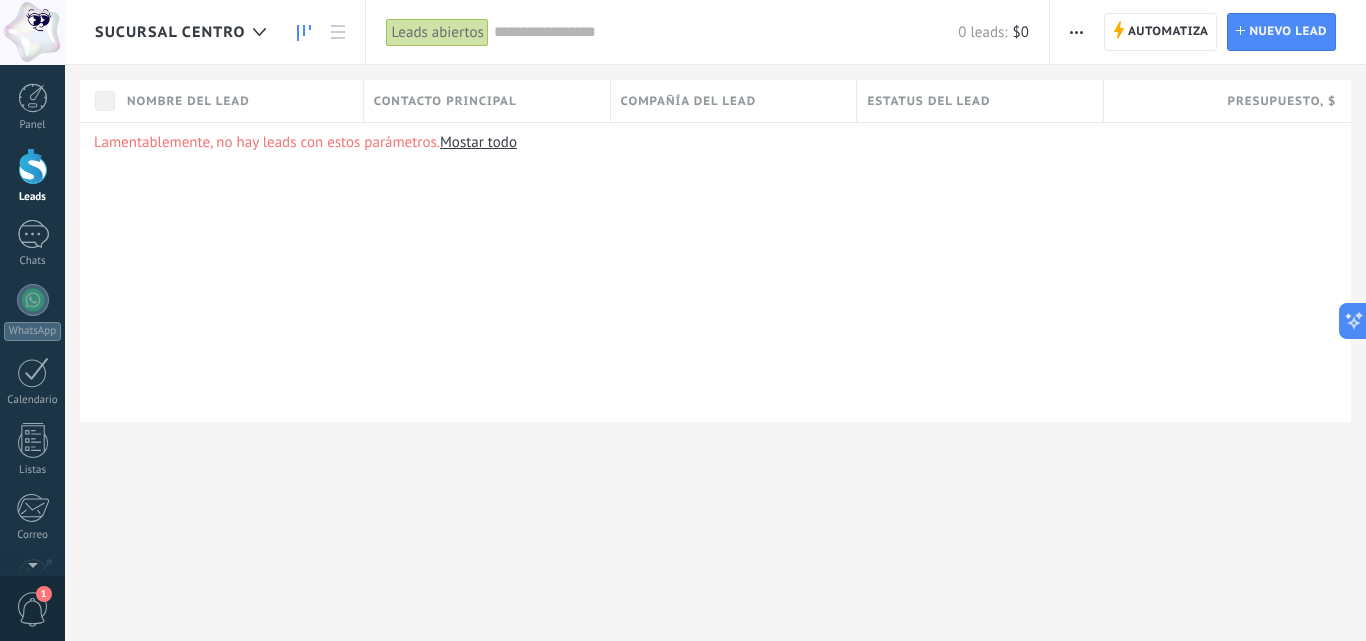click 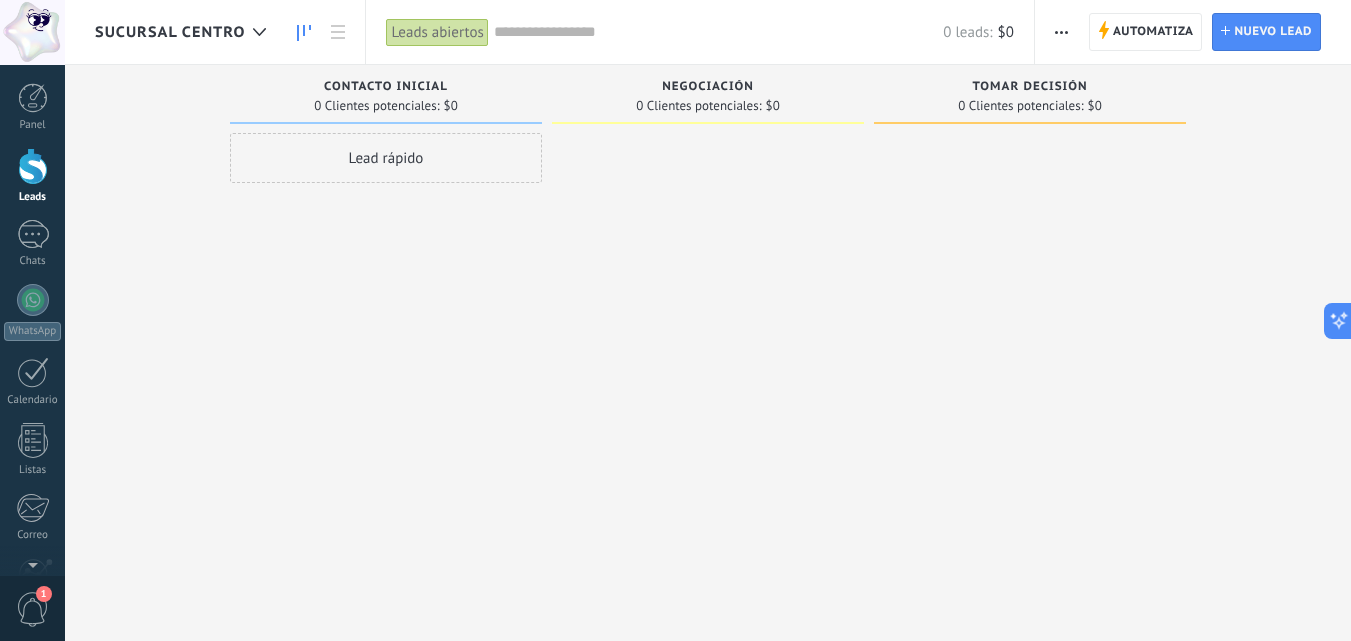 click on "Sucursal centro" at bounding box center (170, 32) 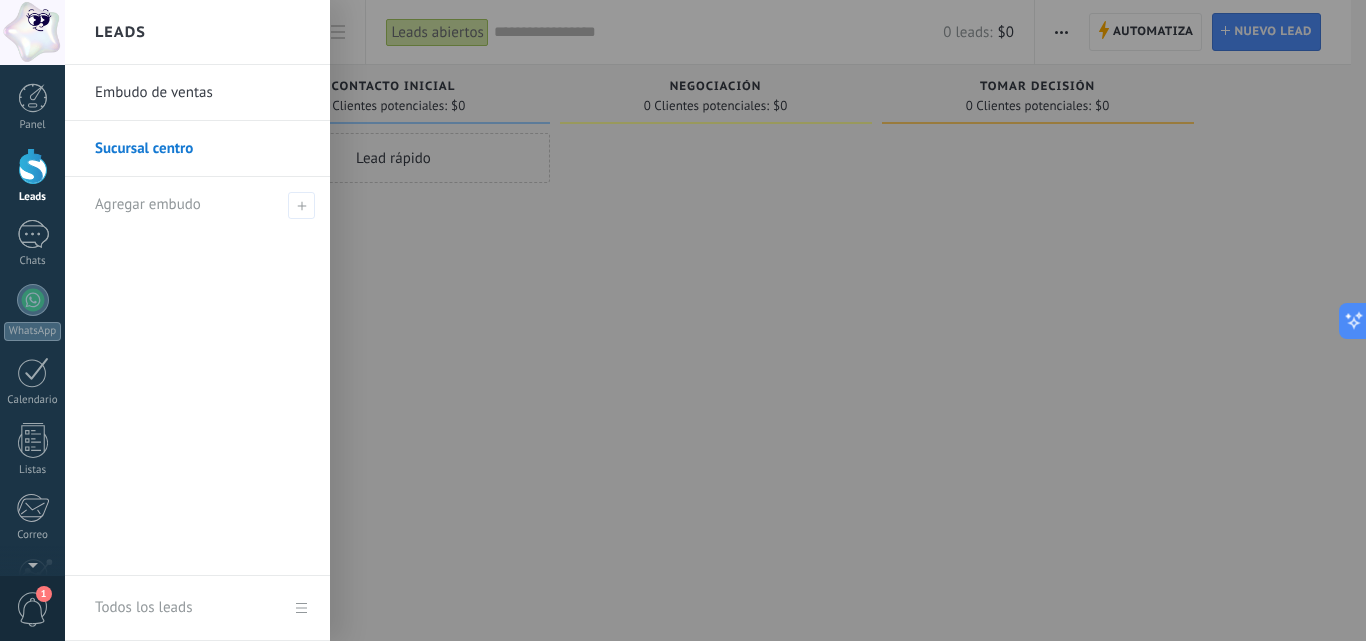 click on "Embudo de ventas" at bounding box center [202, 93] 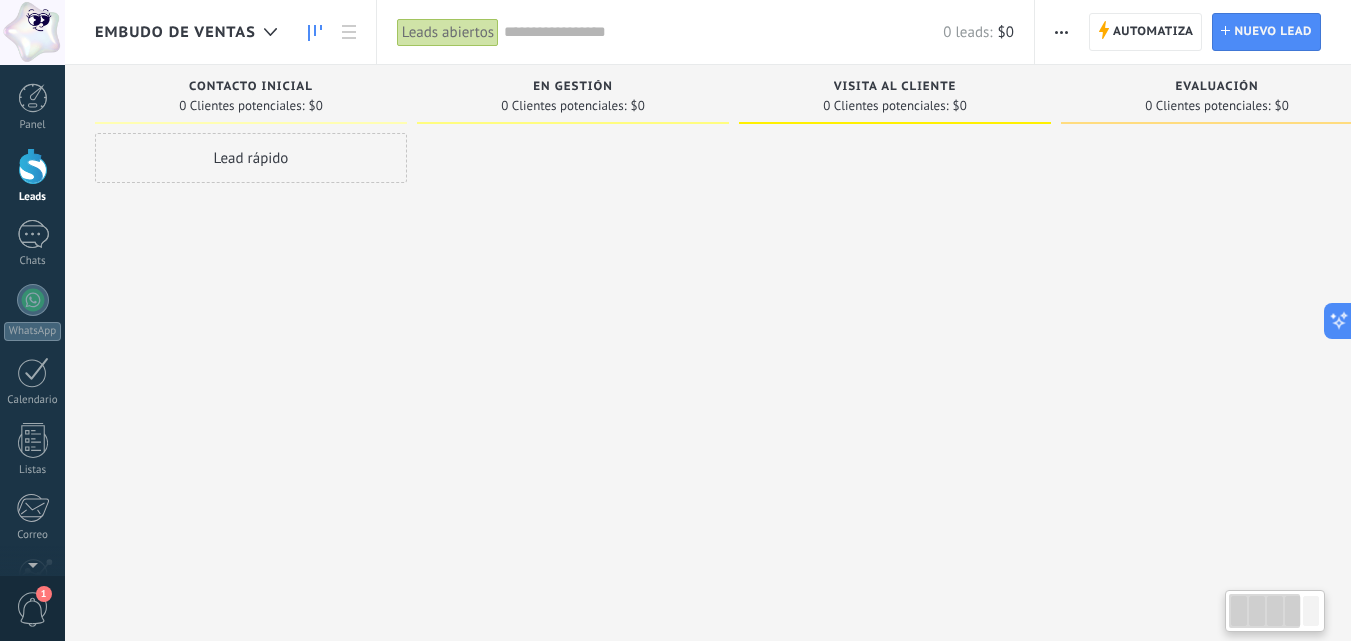 click on "Contacto inicial" at bounding box center [251, 87] 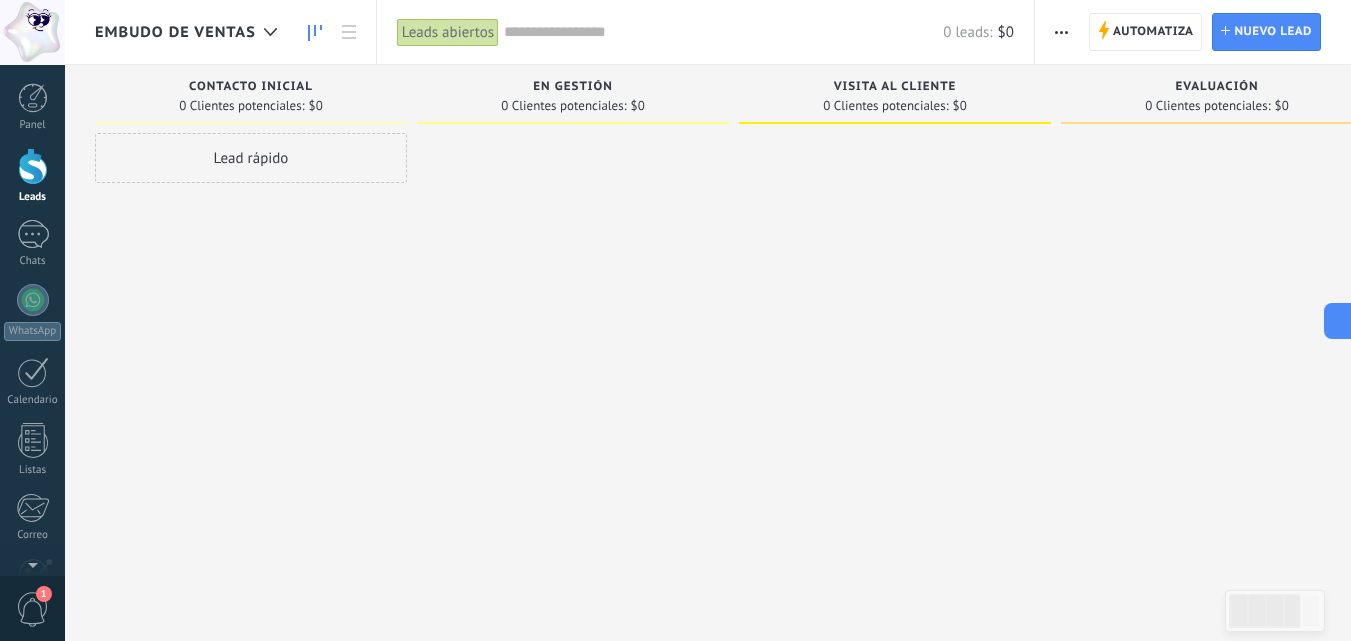click on "Lead rápido" at bounding box center [251, 158] 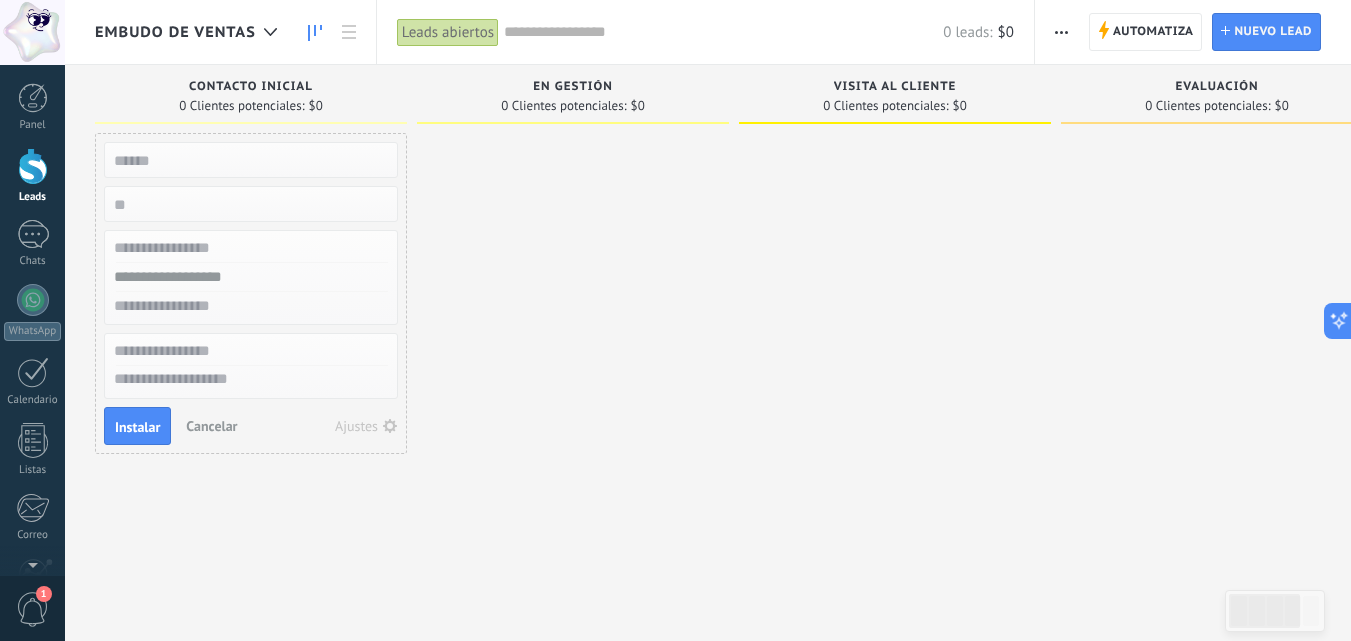 click on "Cancelar" at bounding box center [211, 426] 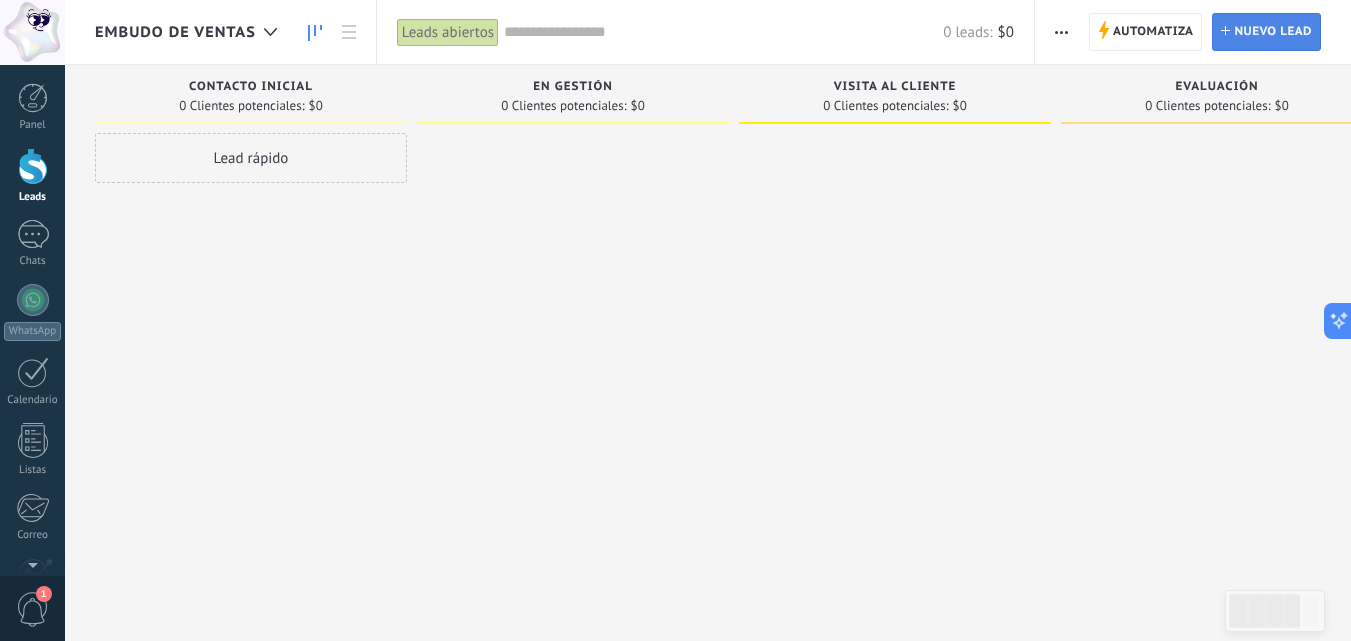 click on "Nuevo lead" at bounding box center [1273, 32] 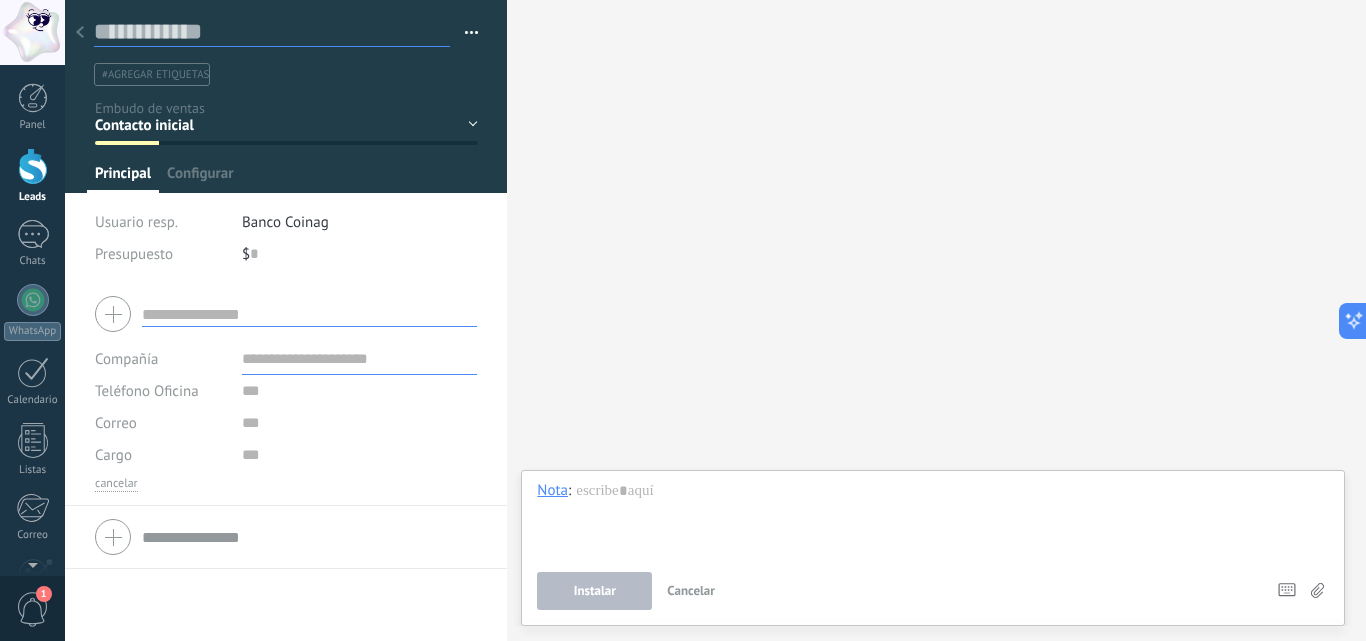 click at bounding box center [272, 32] 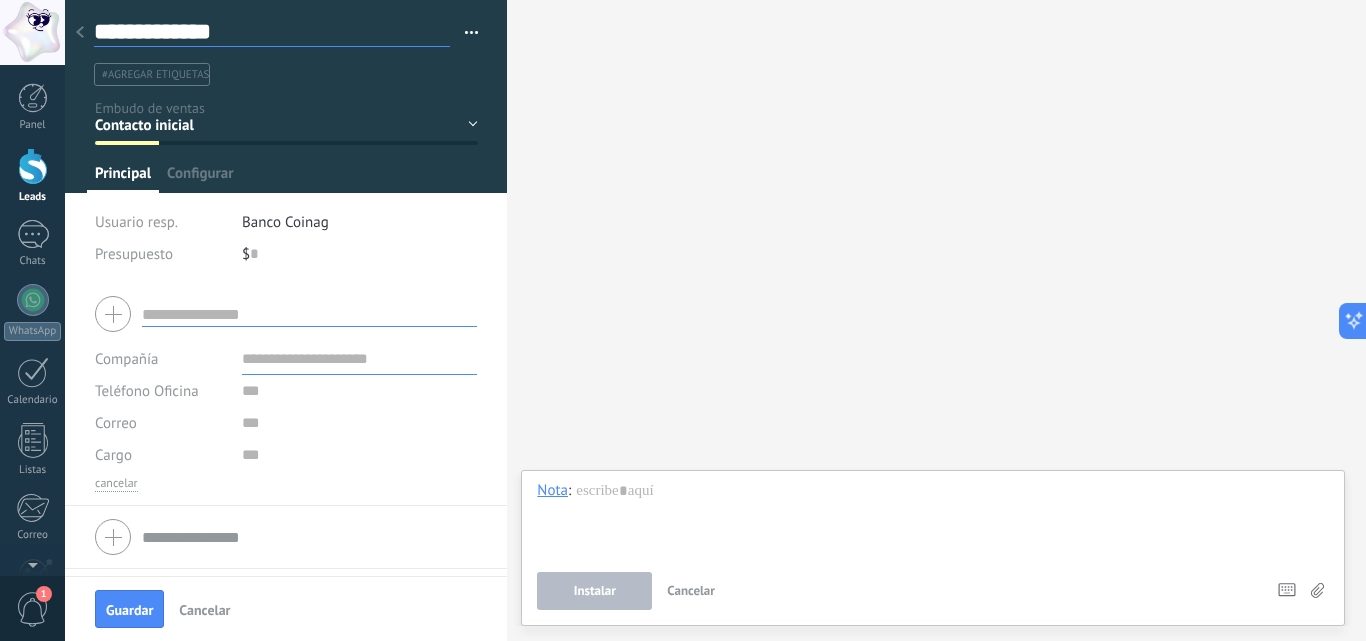 type on "**********" 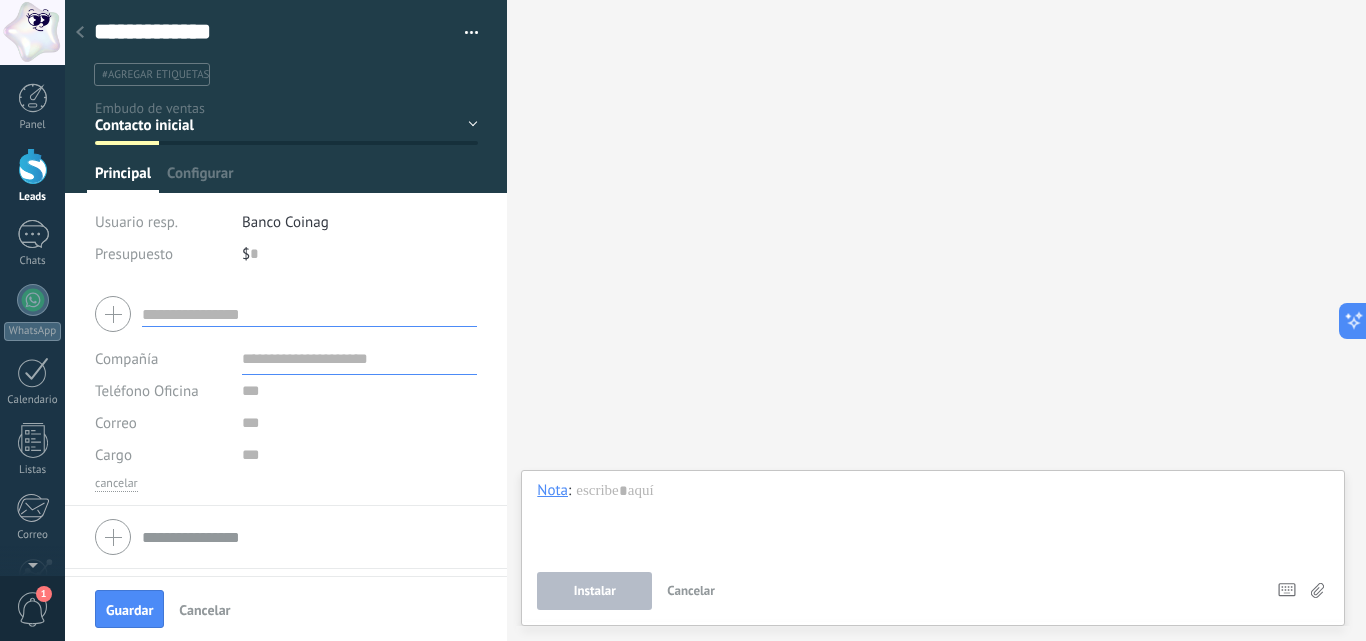 click on "Banco Coinag" at bounding box center [285, 222] 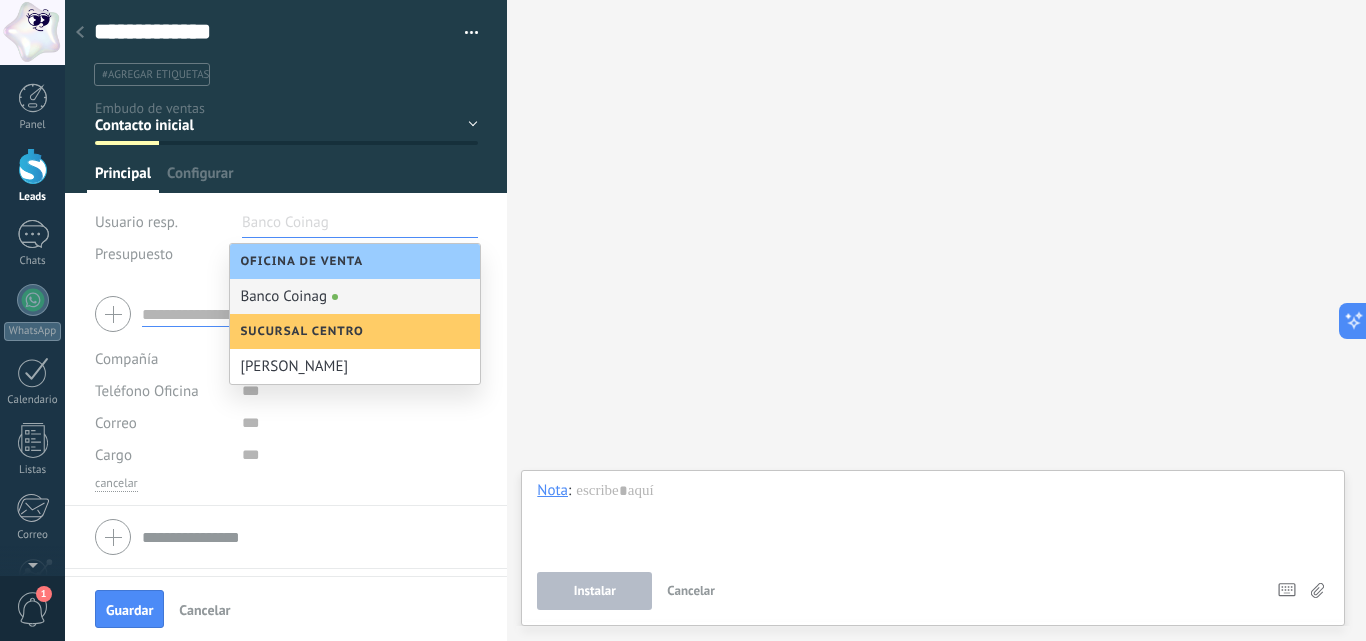 click on "Sucursal Centro" at bounding box center (306, 331) 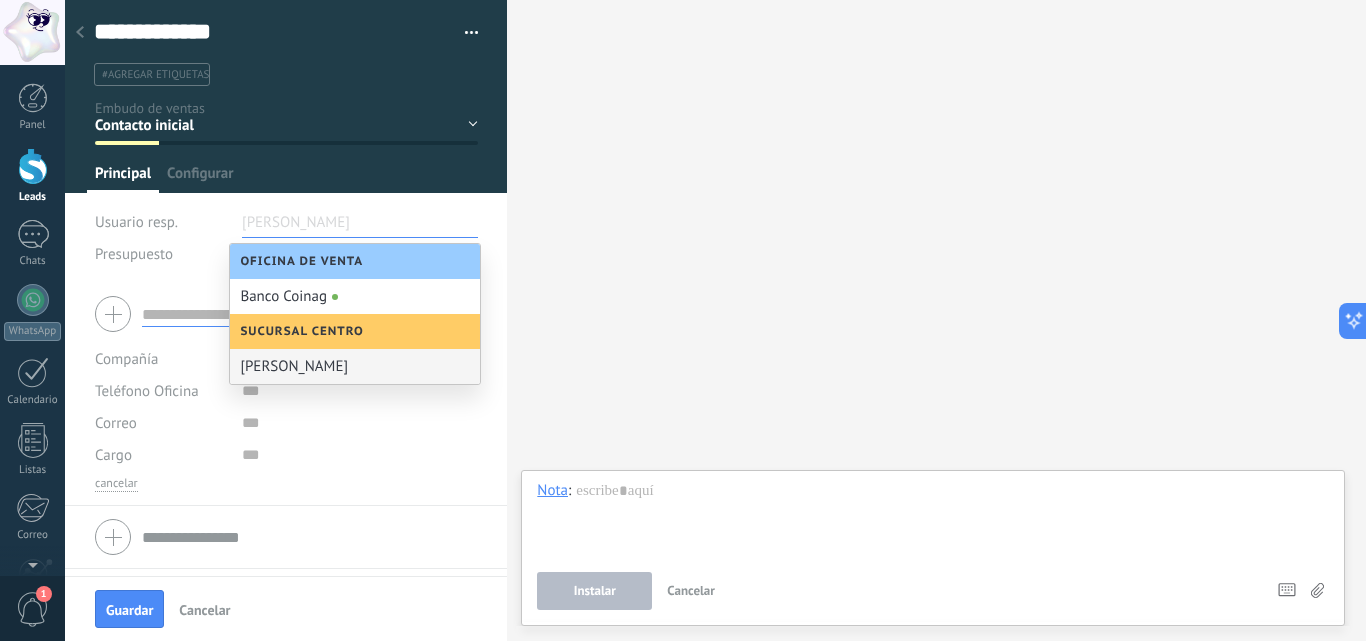 click on "[PERSON_NAME]" at bounding box center [355, 366] 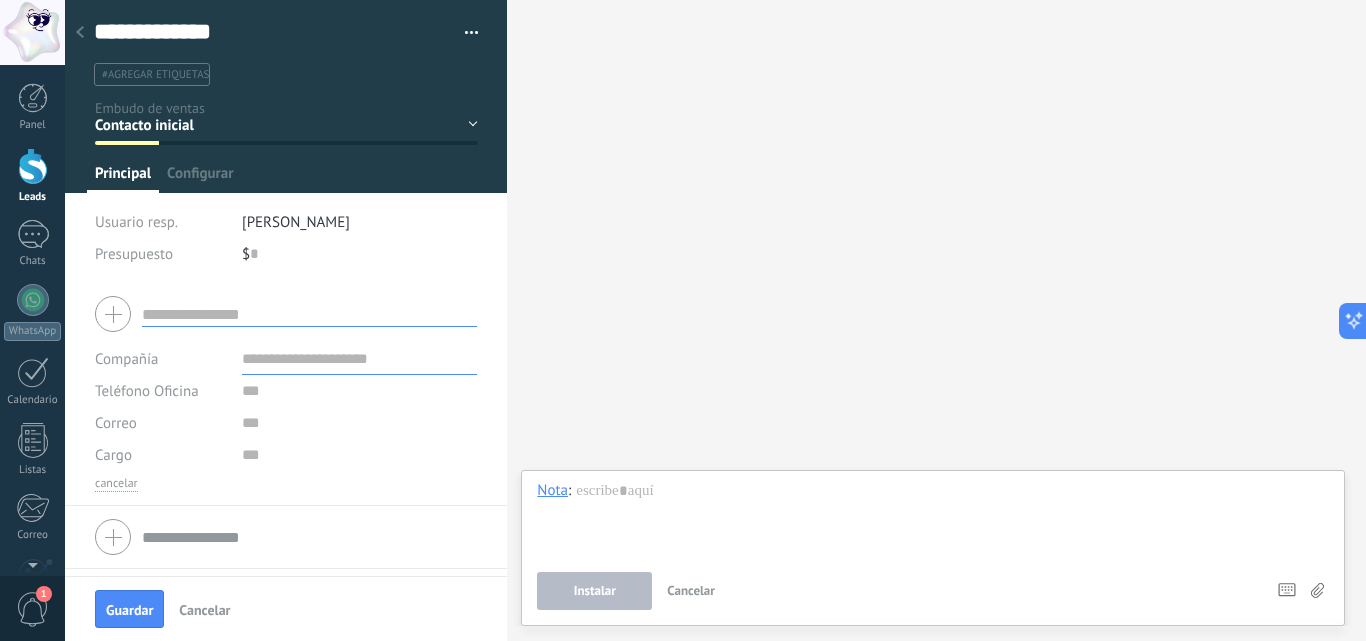 click on "[PERSON_NAME]" at bounding box center [296, 222] 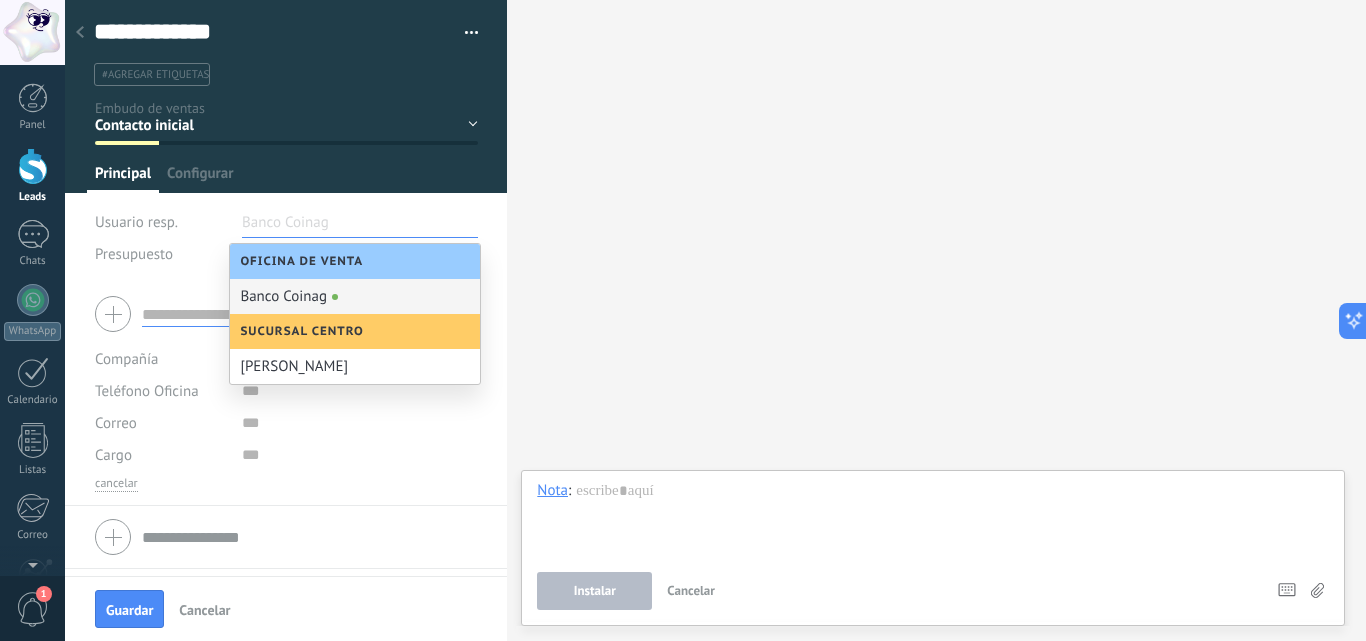 click on "Sucursal Centro" at bounding box center (355, 331) 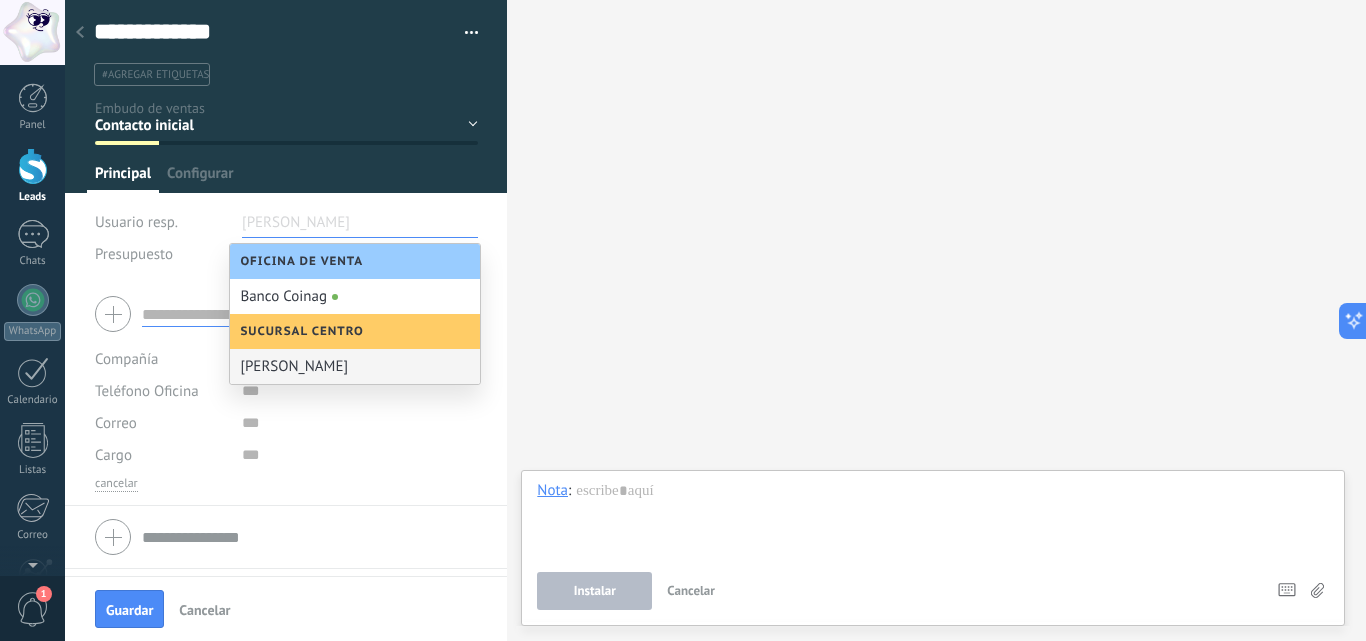 click on "[PERSON_NAME]" at bounding box center (355, 366) 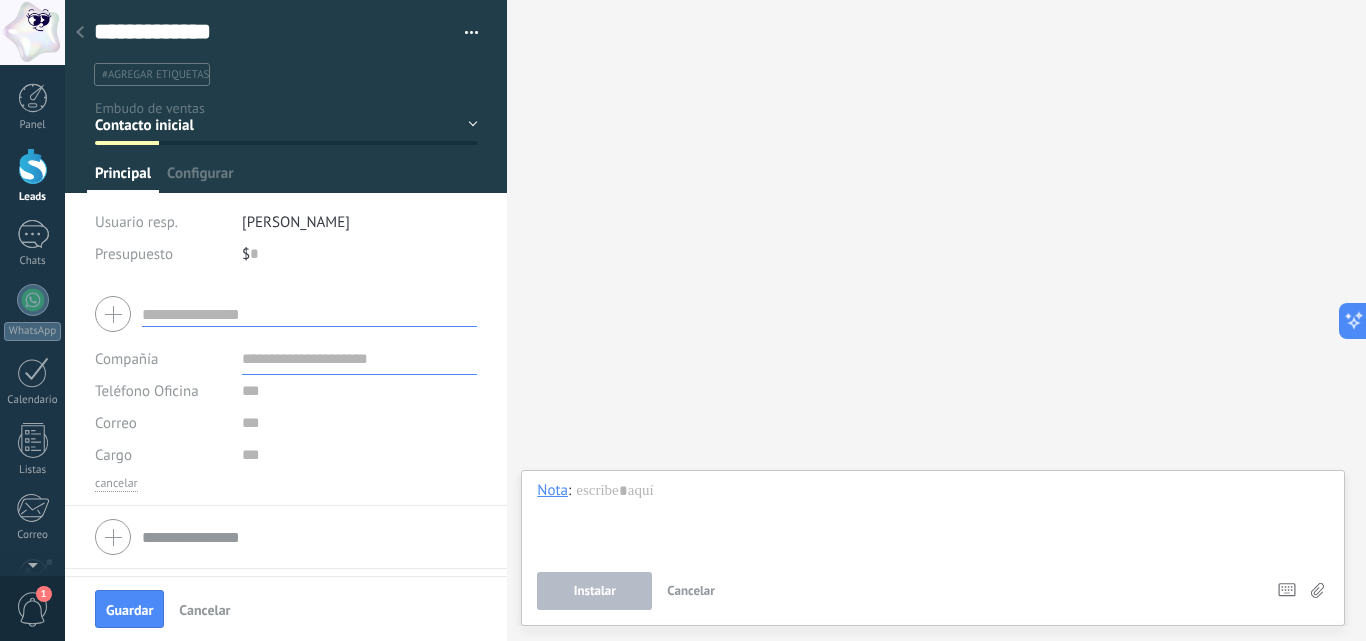 click on "[PERSON_NAME]" at bounding box center (296, 222) 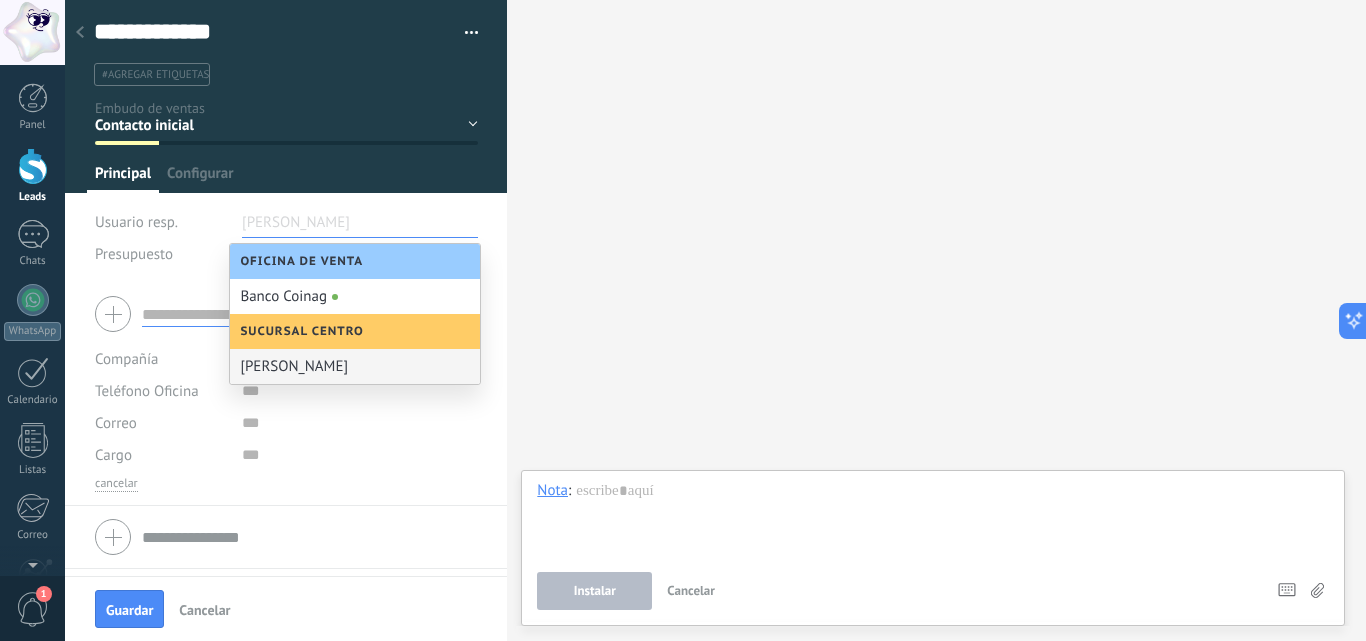click on "[PERSON_NAME]" at bounding box center (355, 366) 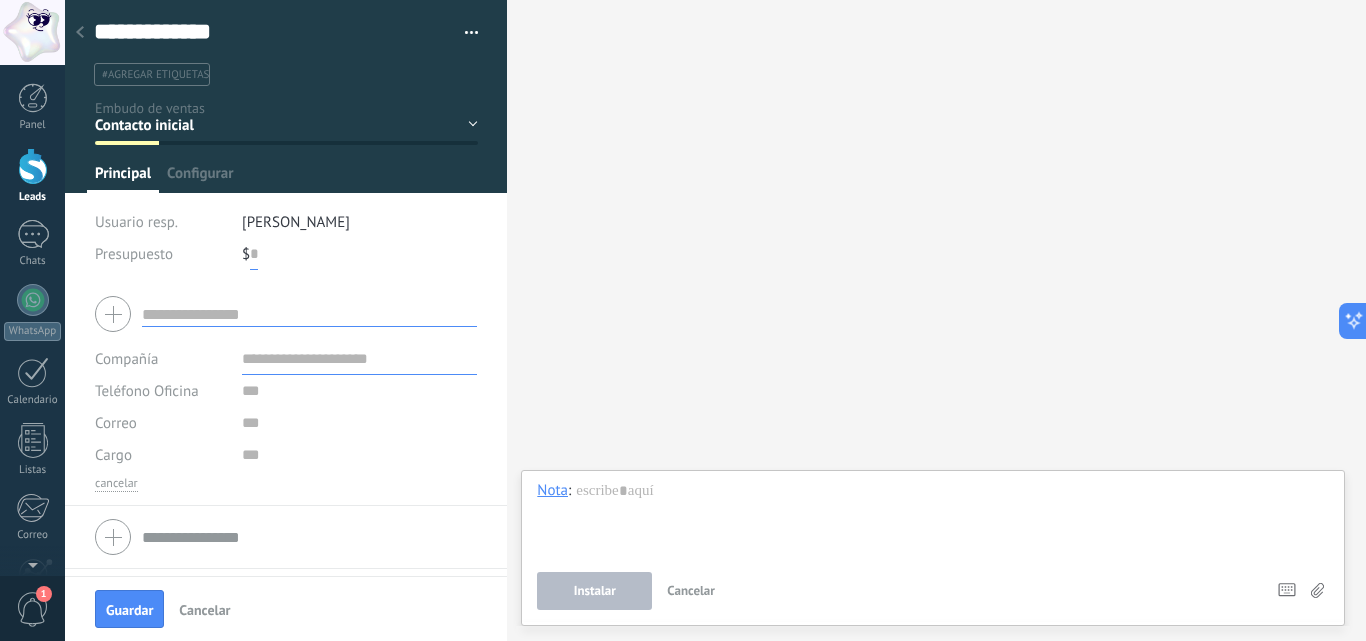 click at bounding box center (254, 254) 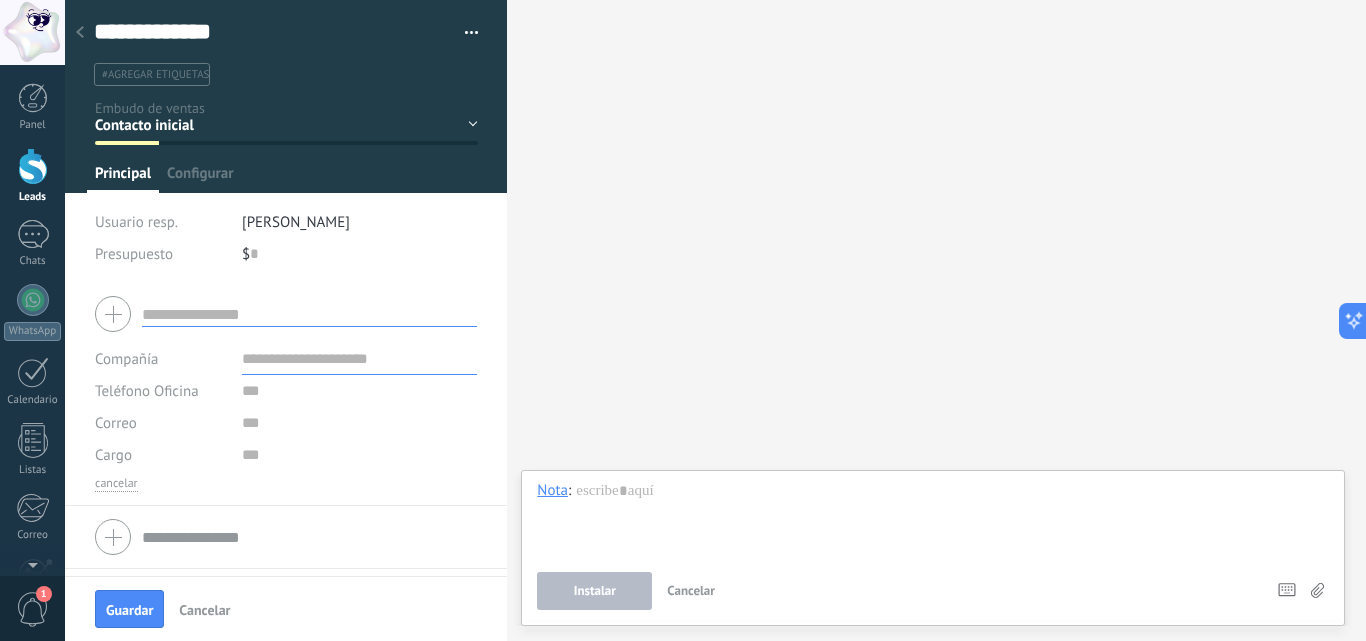 click on "[PERSON_NAME]" at bounding box center (296, 222) 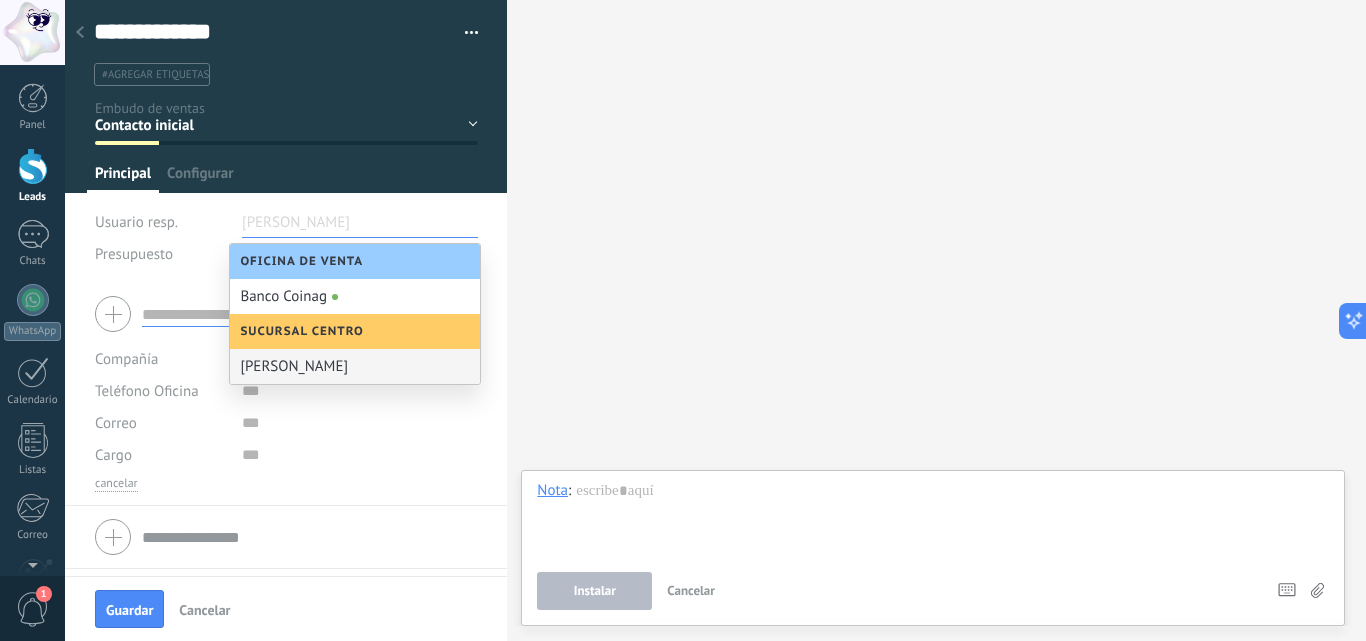 click at bounding box center [292, 222] 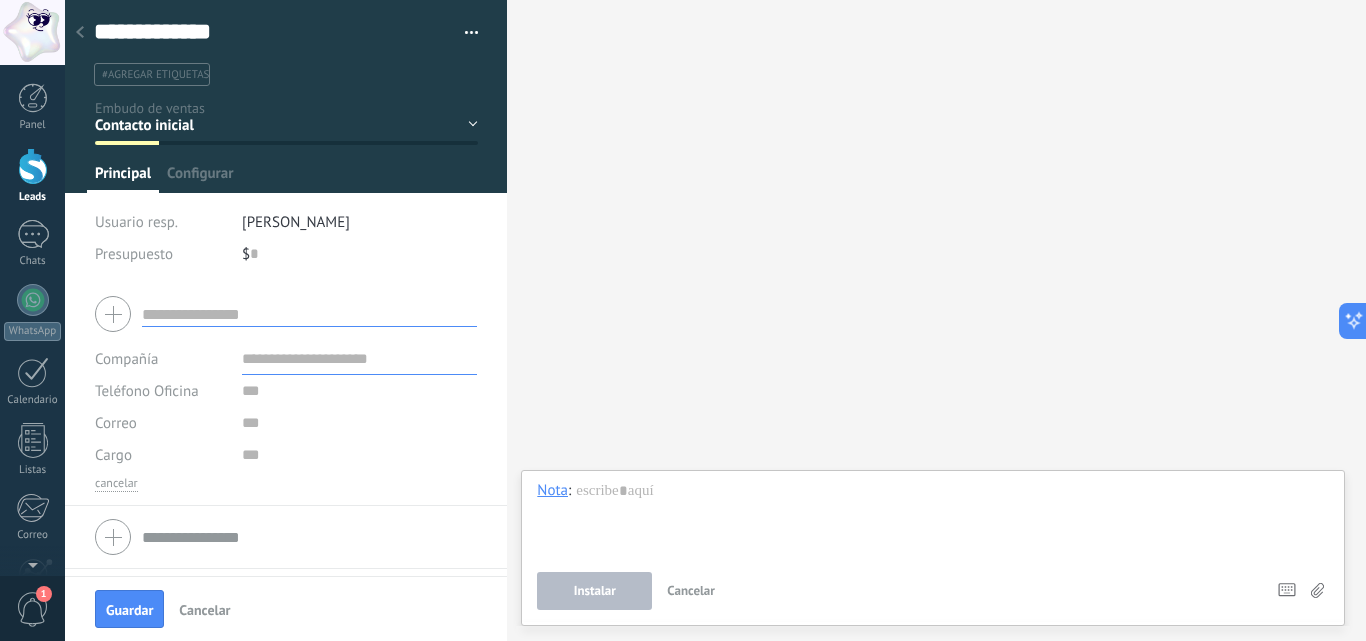 click on "[PERSON_NAME]" at bounding box center (296, 222) 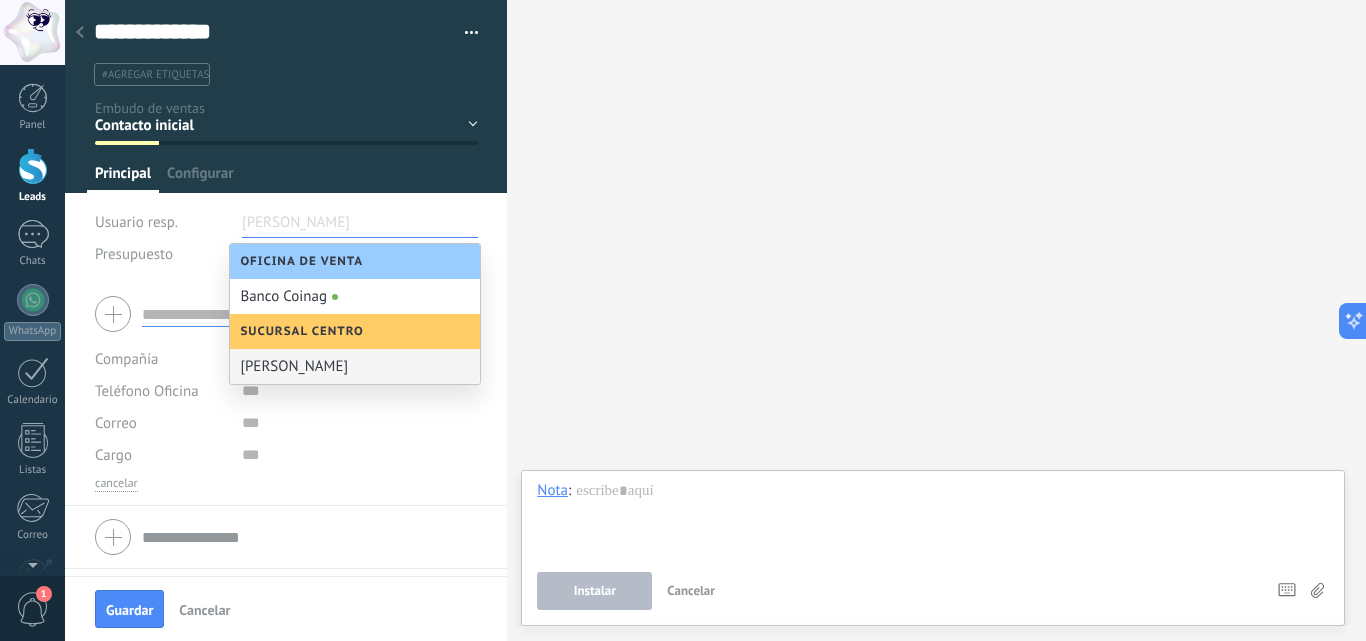 click at bounding box center [292, 222] 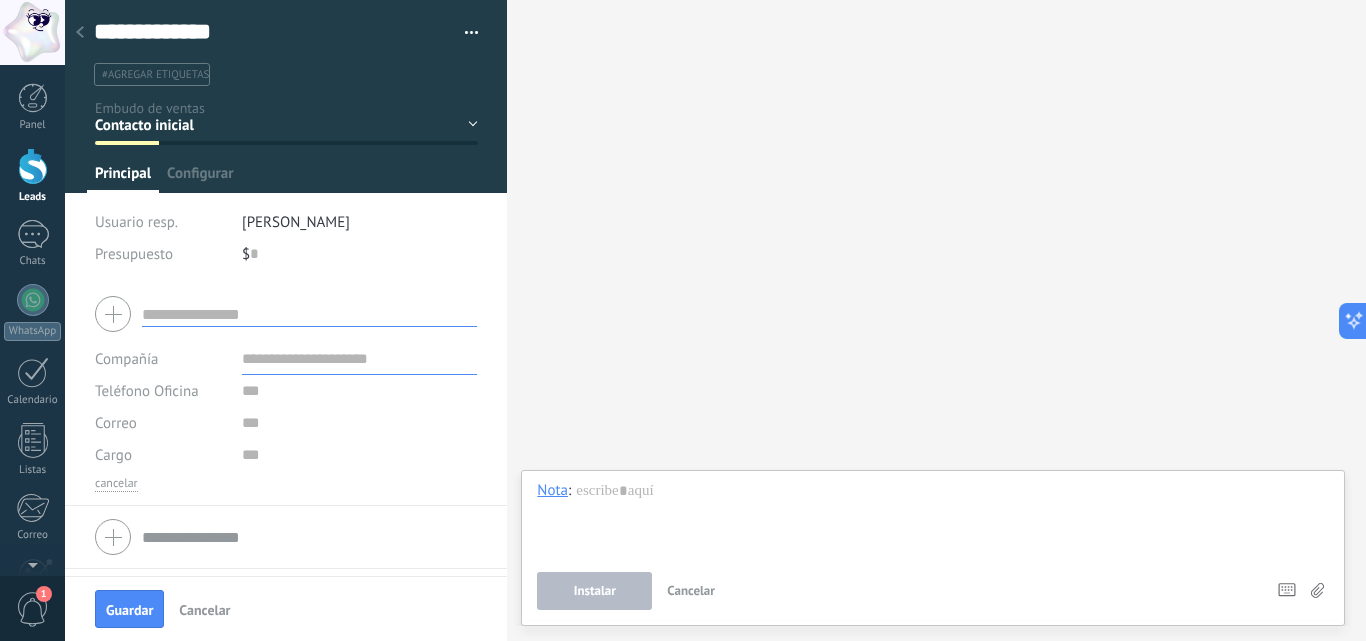click on "Presupuesto" at bounding box center [161, 254] 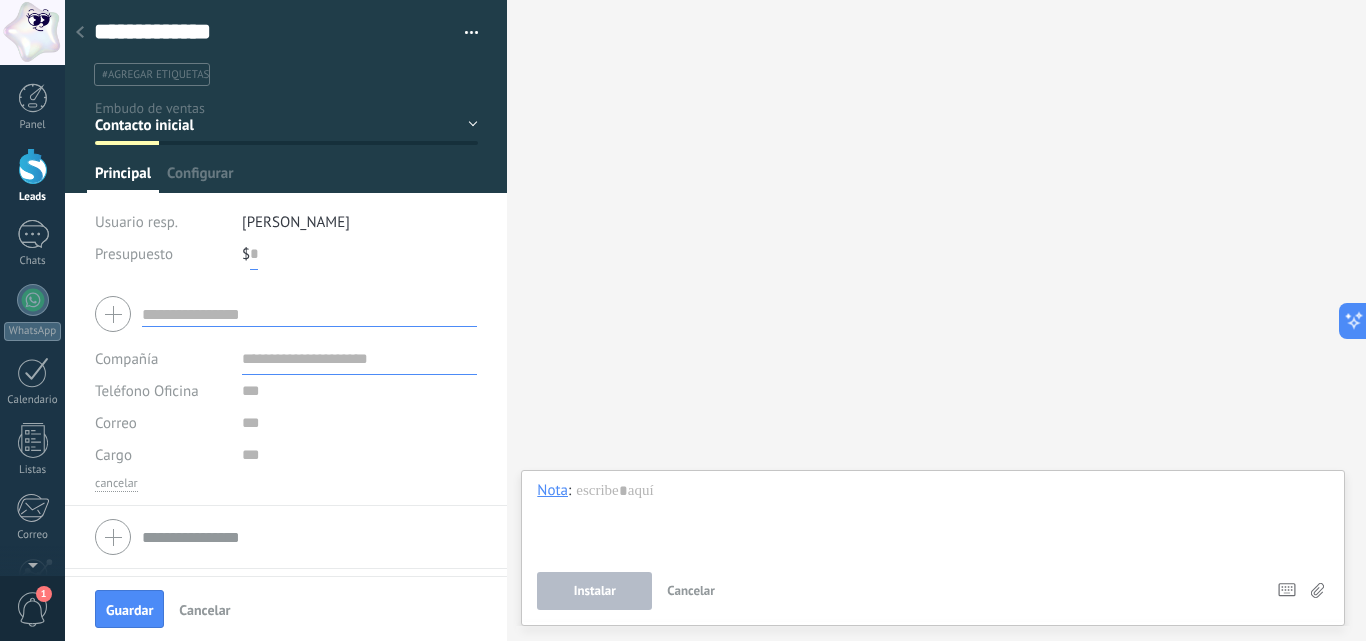 click at bounding box center (254, 254) 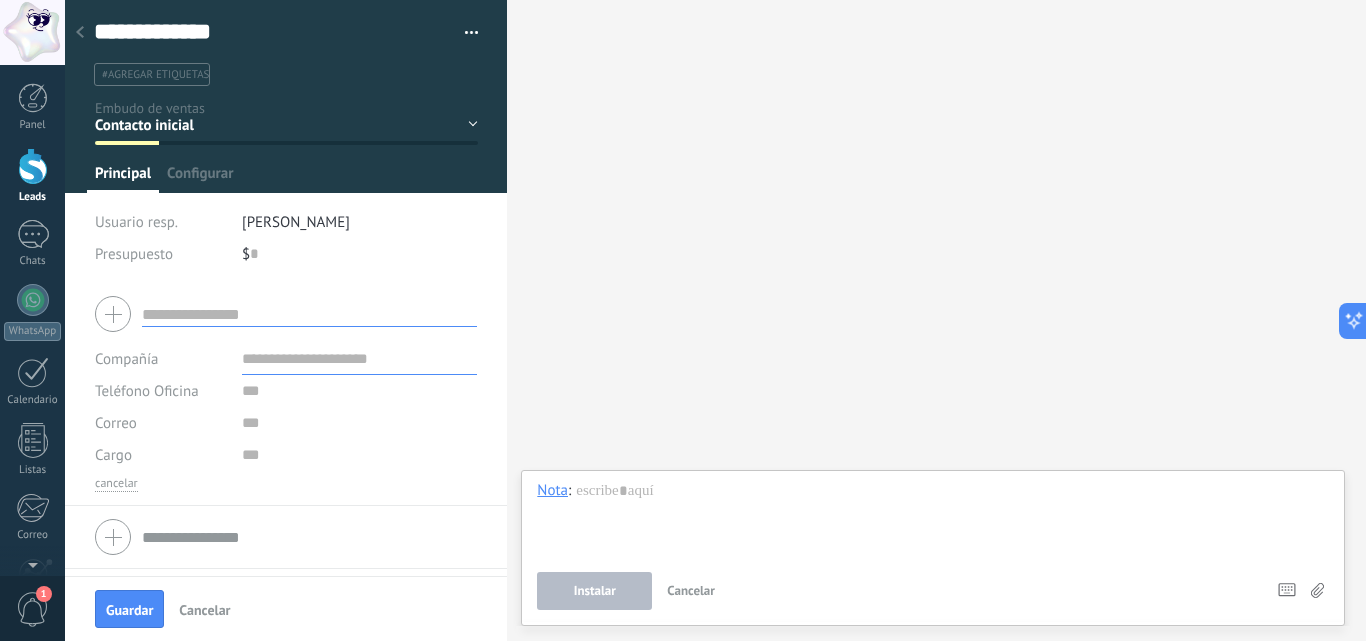 click on "Presupuesto" at bounding box center (161, 254) 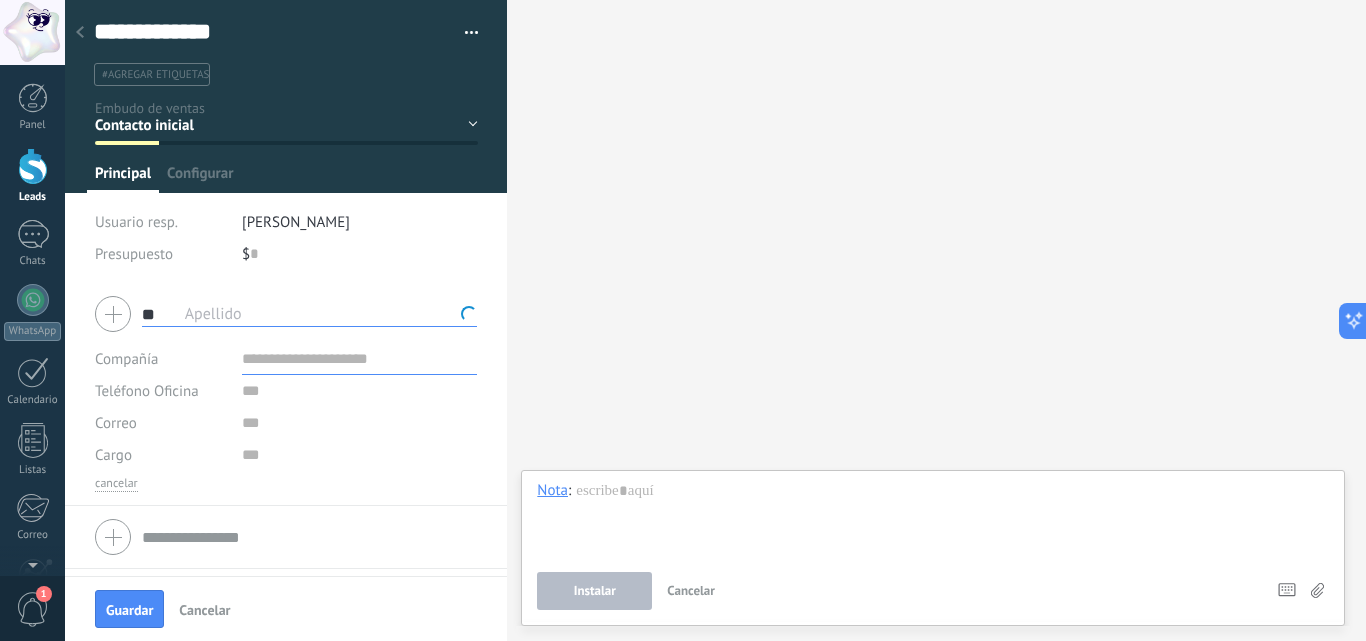 type on "*" 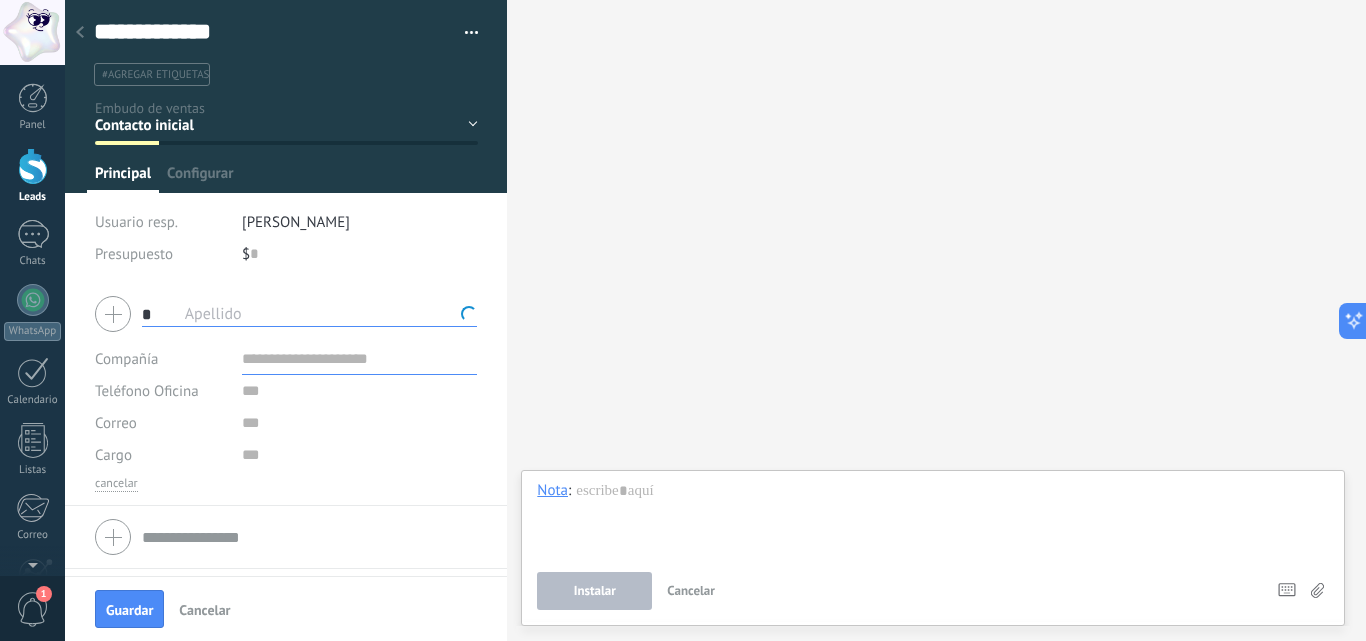 type 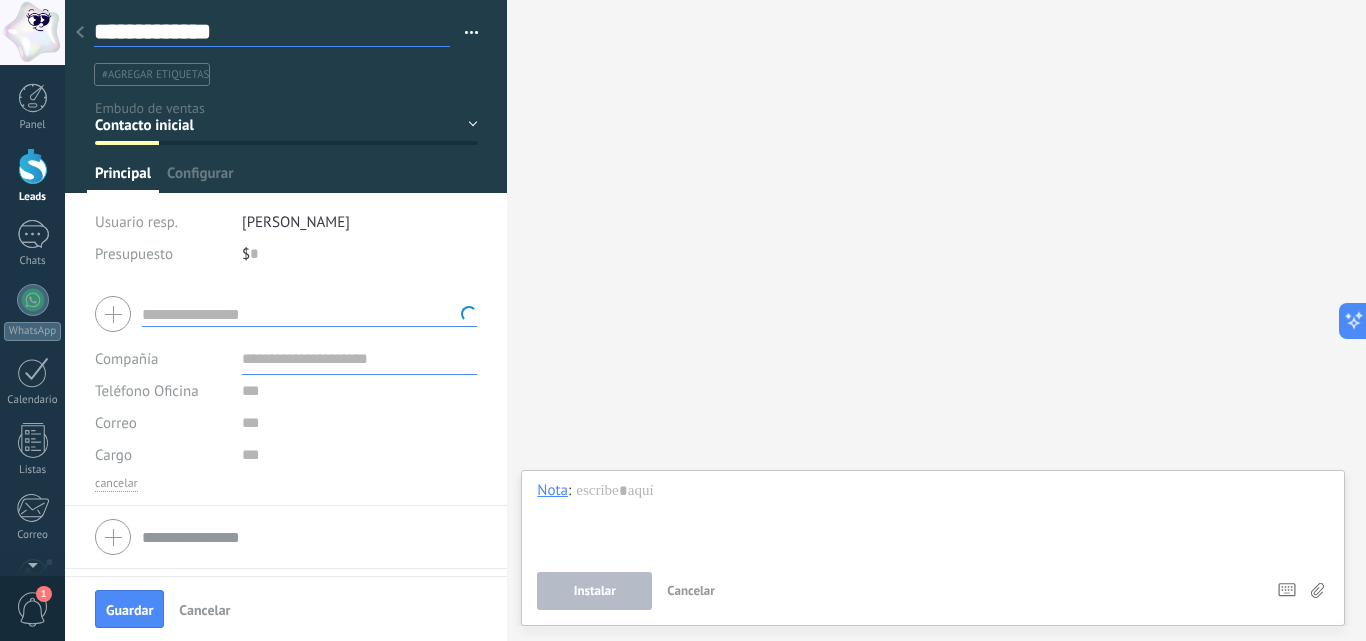 click on "**********" at bounding box center (272, 32) 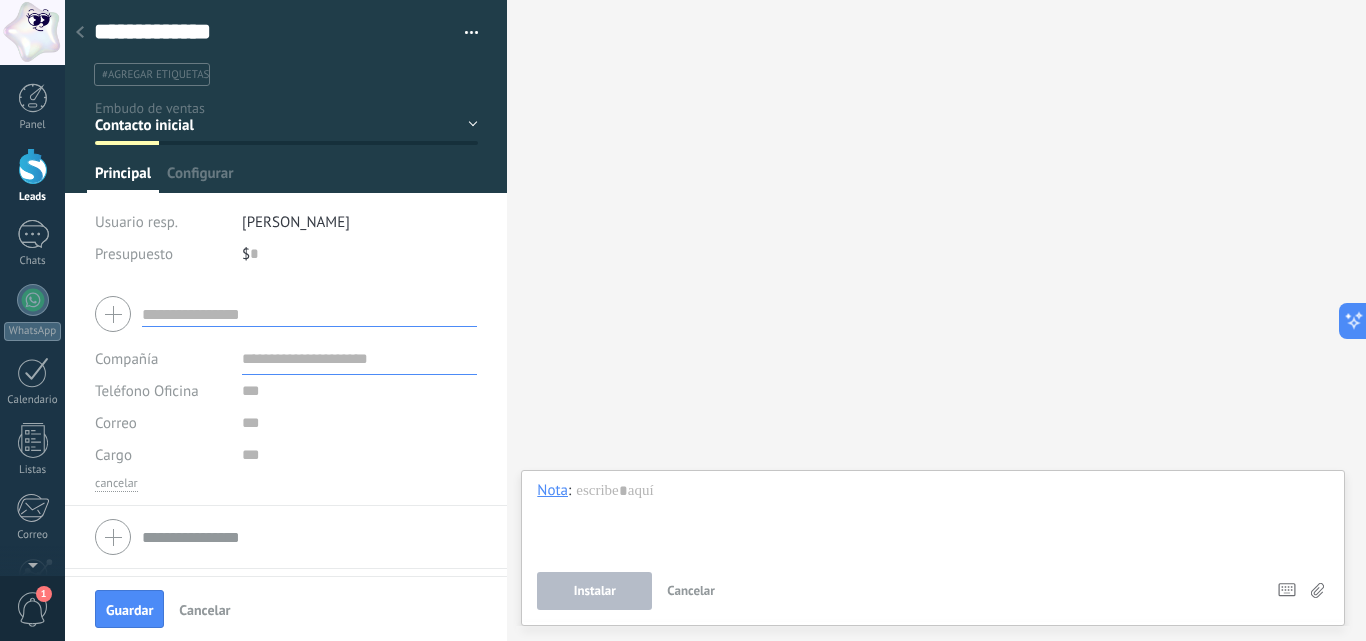 click on "#agregar etiquetas" at bounding box center (155, 75) 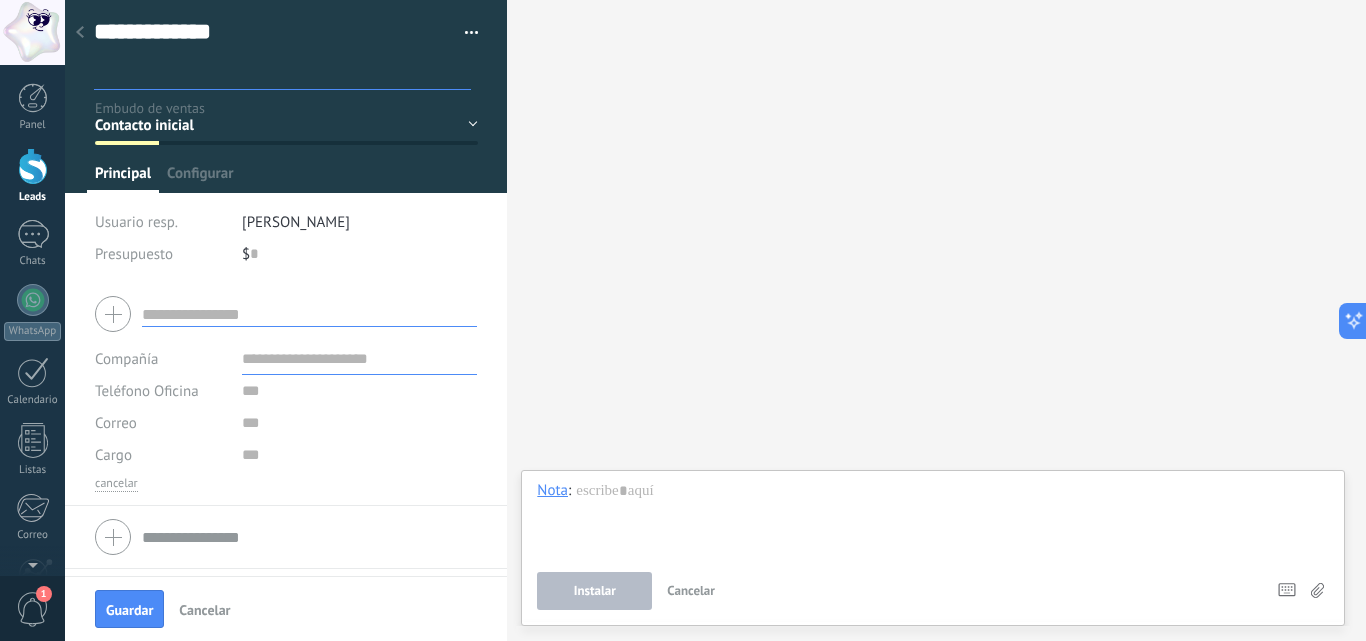 click at bounding box center (284, 74) 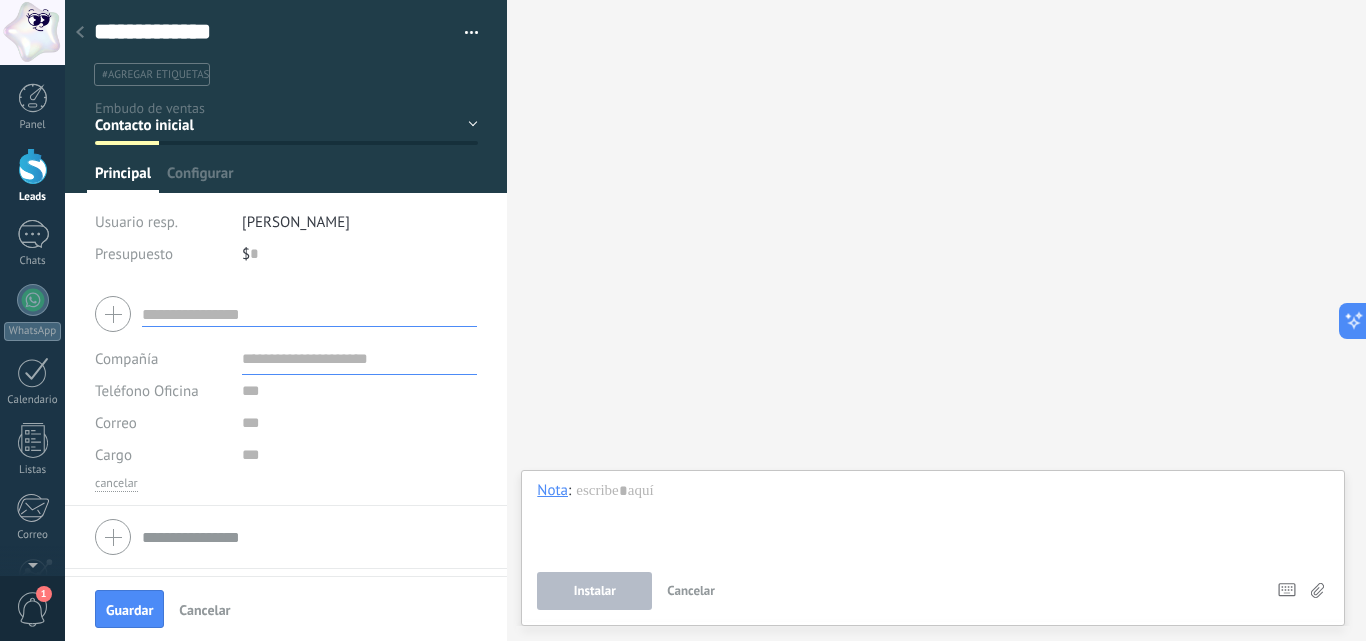 click at bounding box center (360, 359) 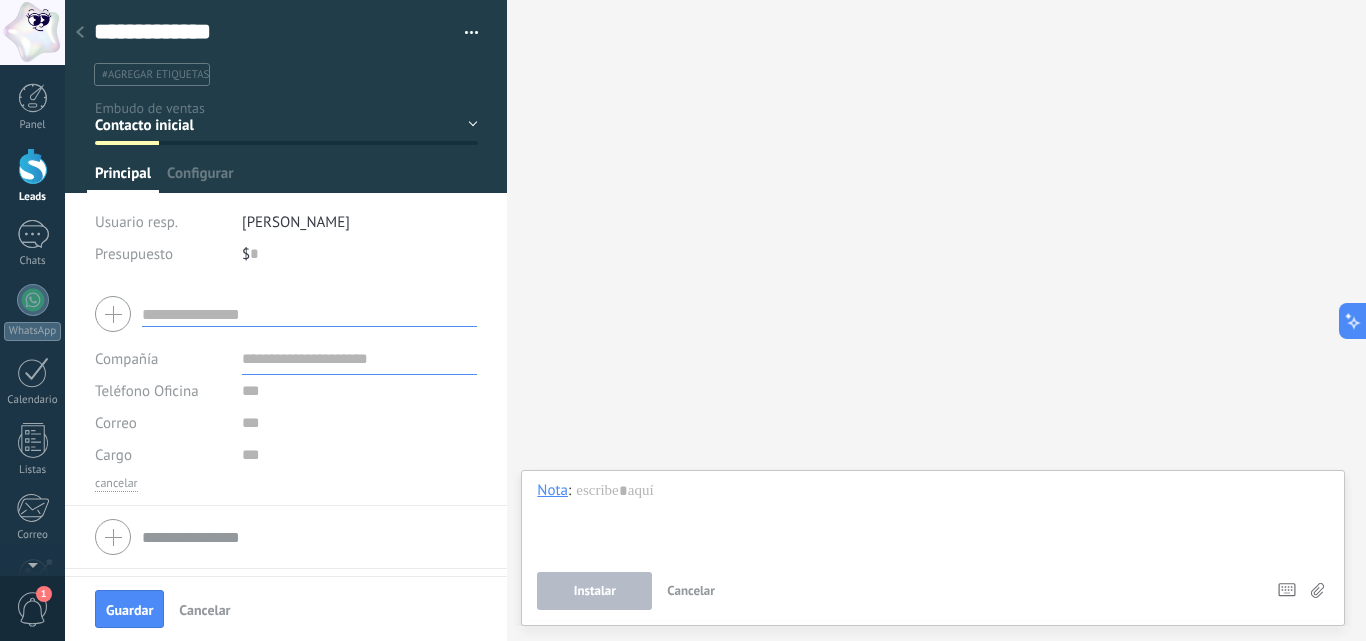 click at bounding box center (360, 359) 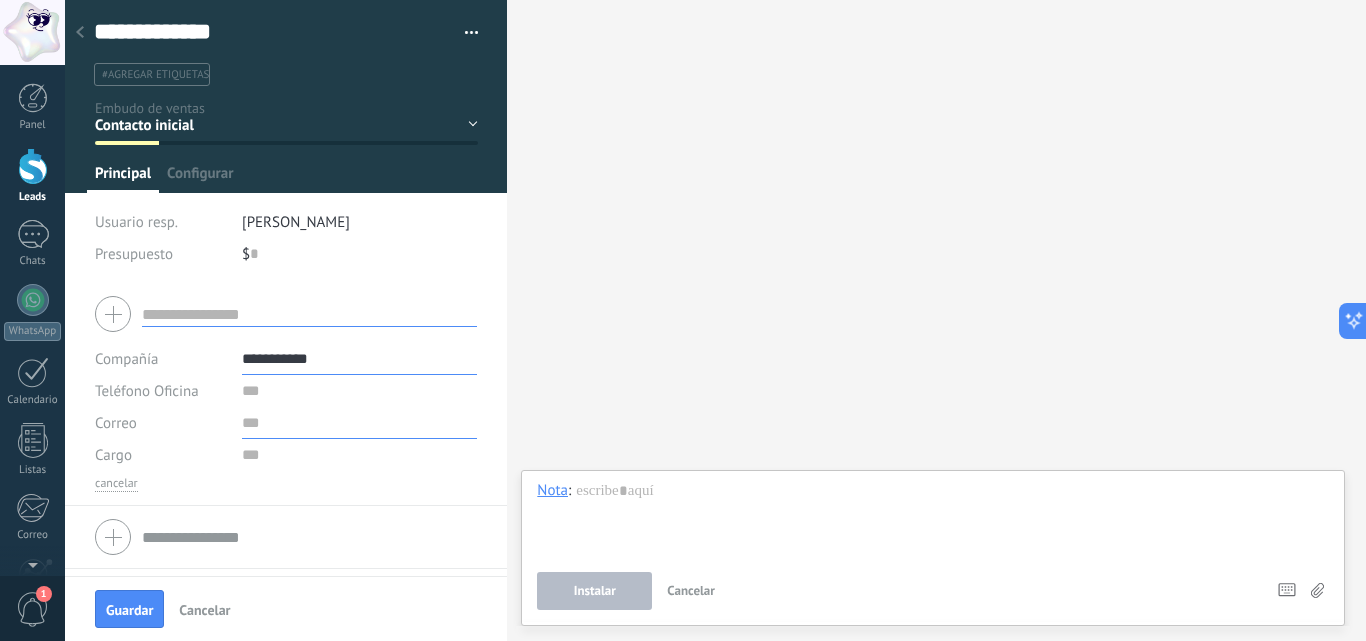 type on "**********" 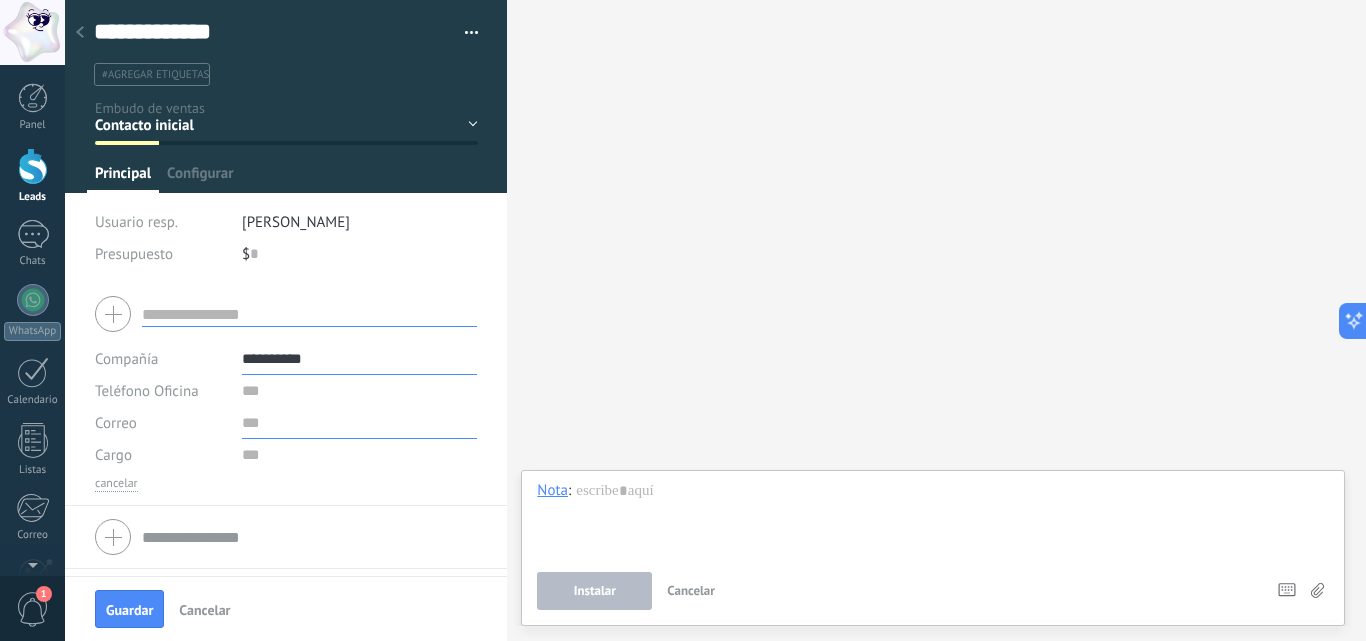 click at bounding box center [360, 423] 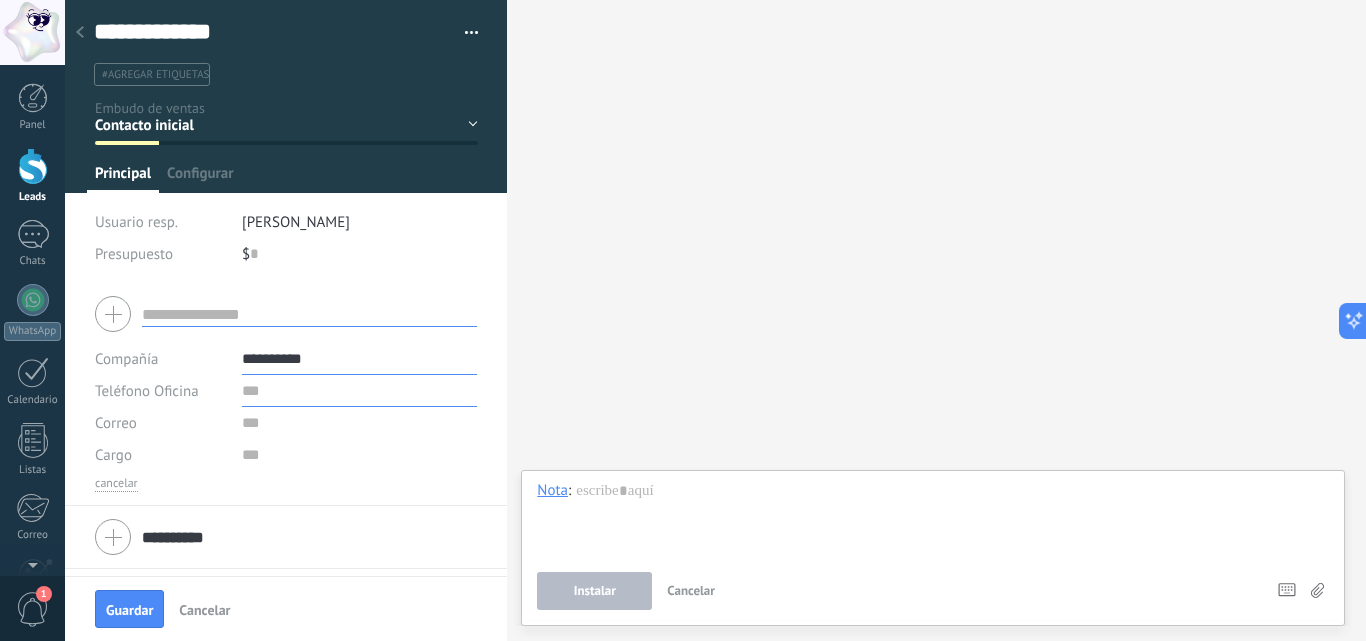 click at bounding box center [360, 391] 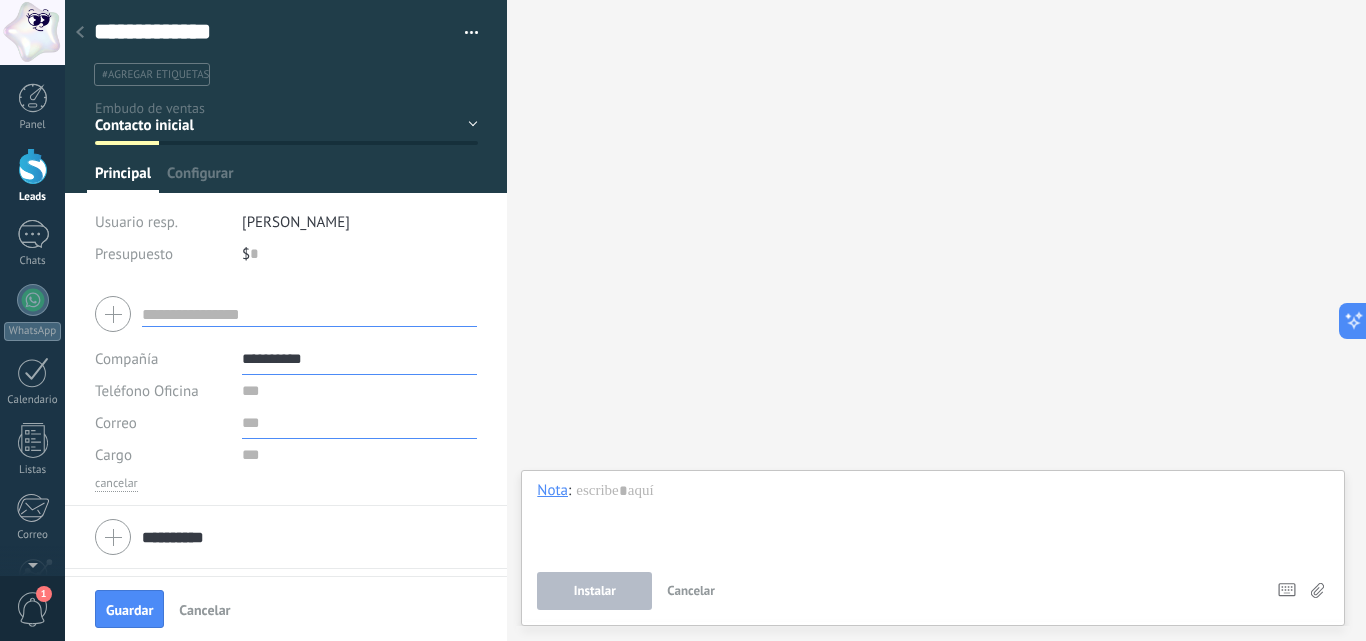 click at bounding box center (360, 423) 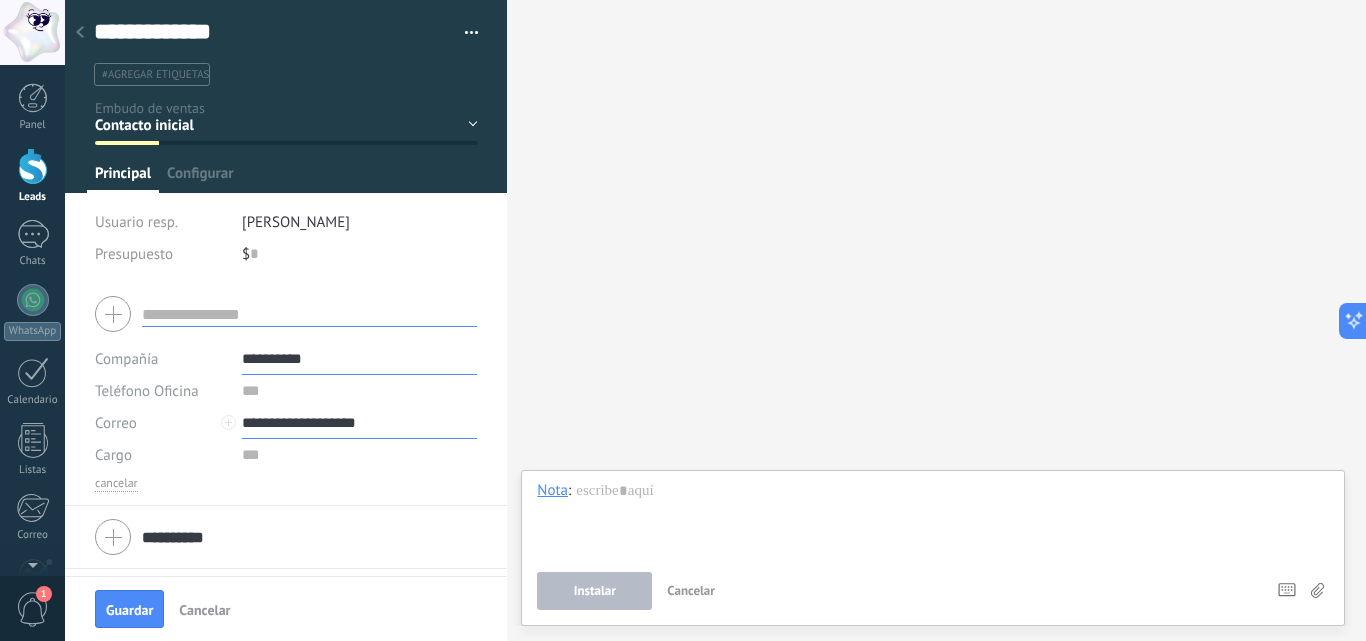 type on "**********" 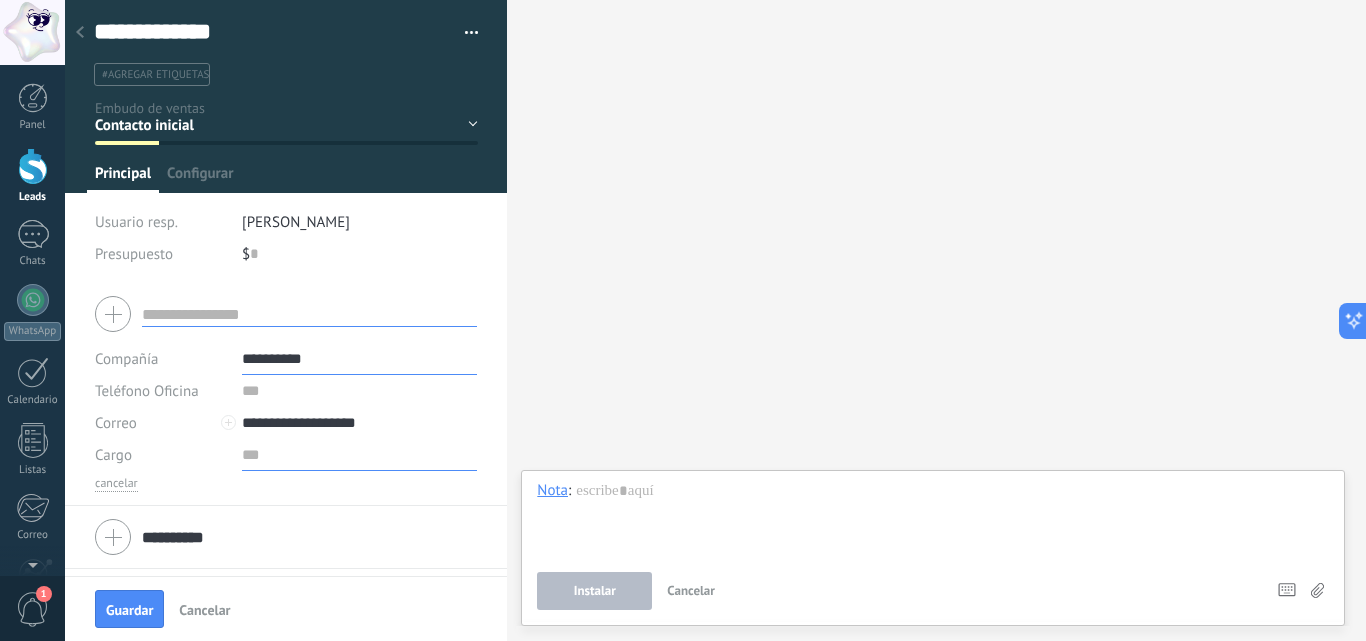 click at bounding box center [360, 455] 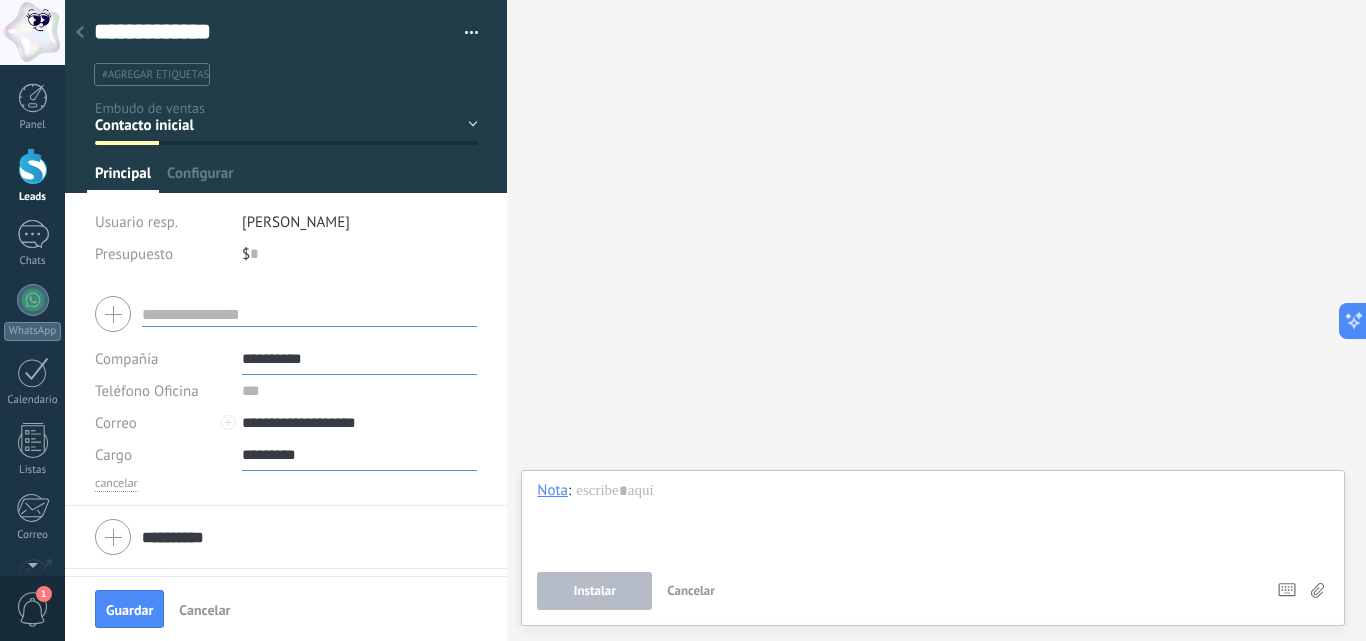 type on "*********" 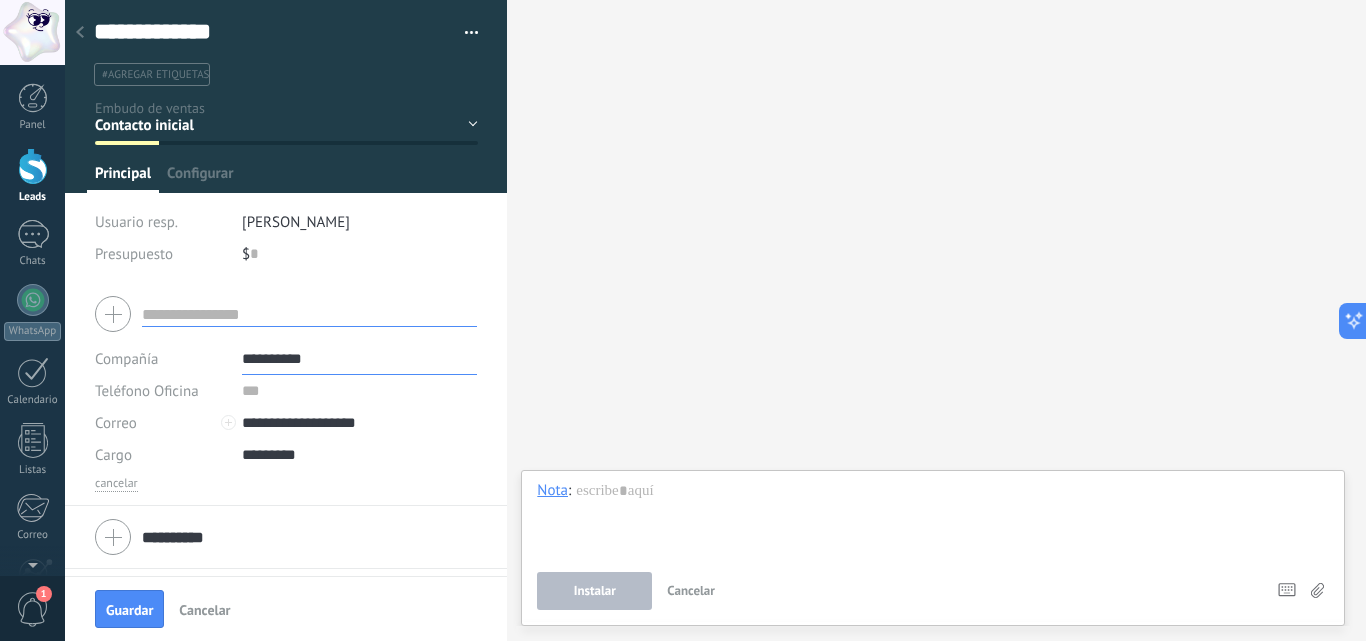 click on "Cargo" at bounding box center (161, 455) 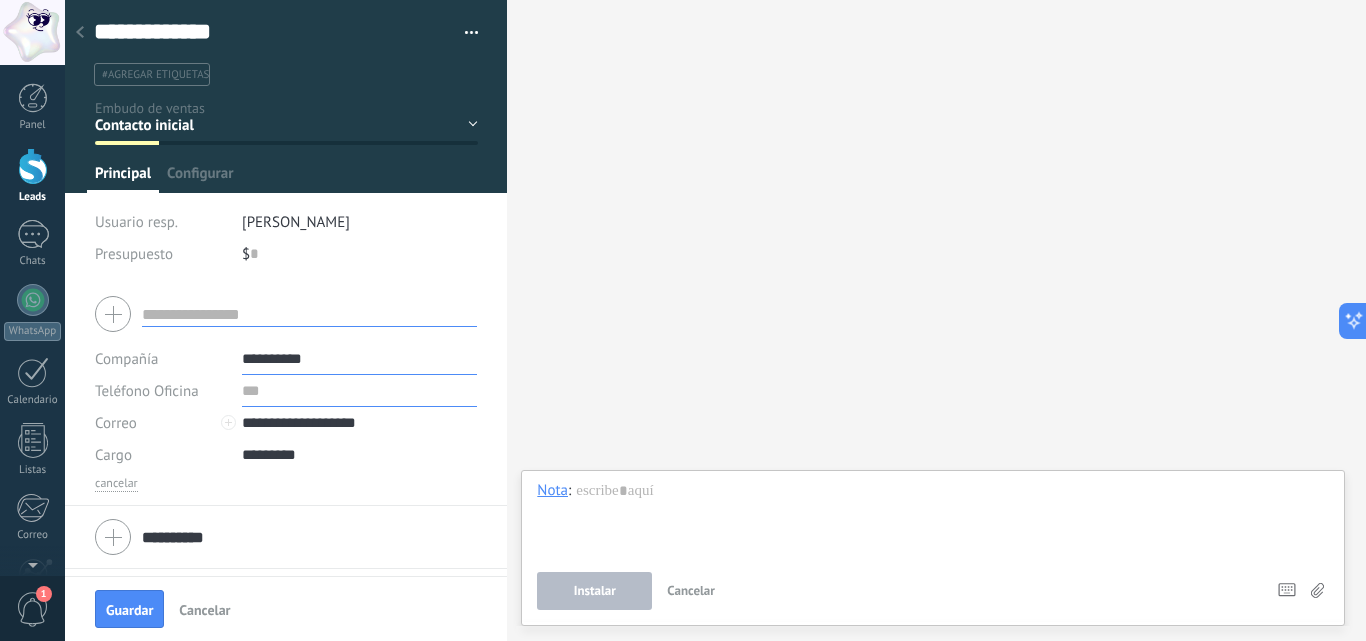 click at bounding box center (360, 391) 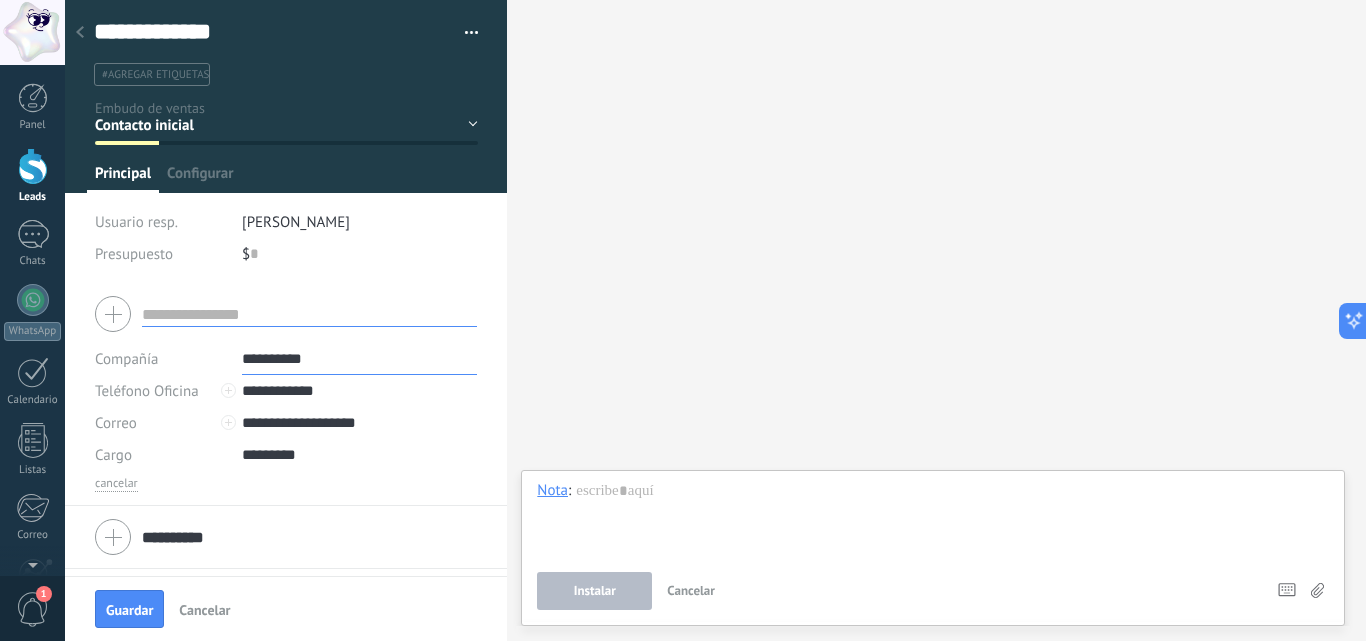 type on "**********" 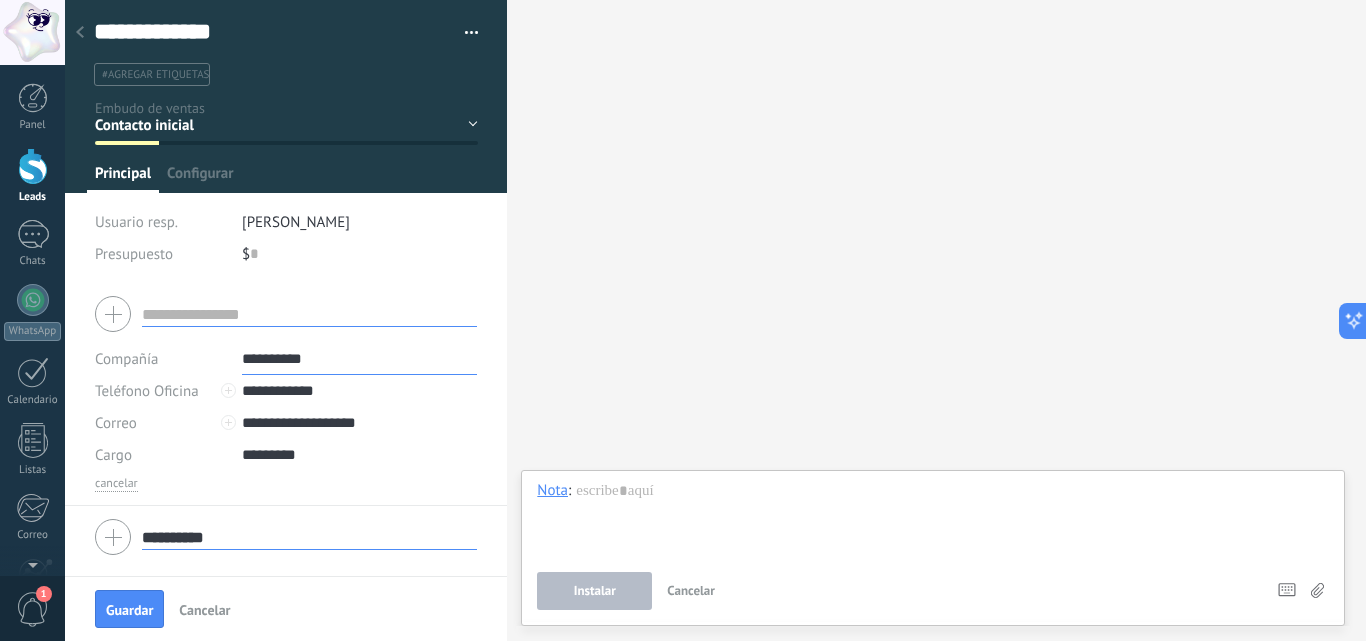 drag, startPoint x: 187, startPoint y: 539, endPoint x: 206, endPoint y: 497, distance: 46.09772 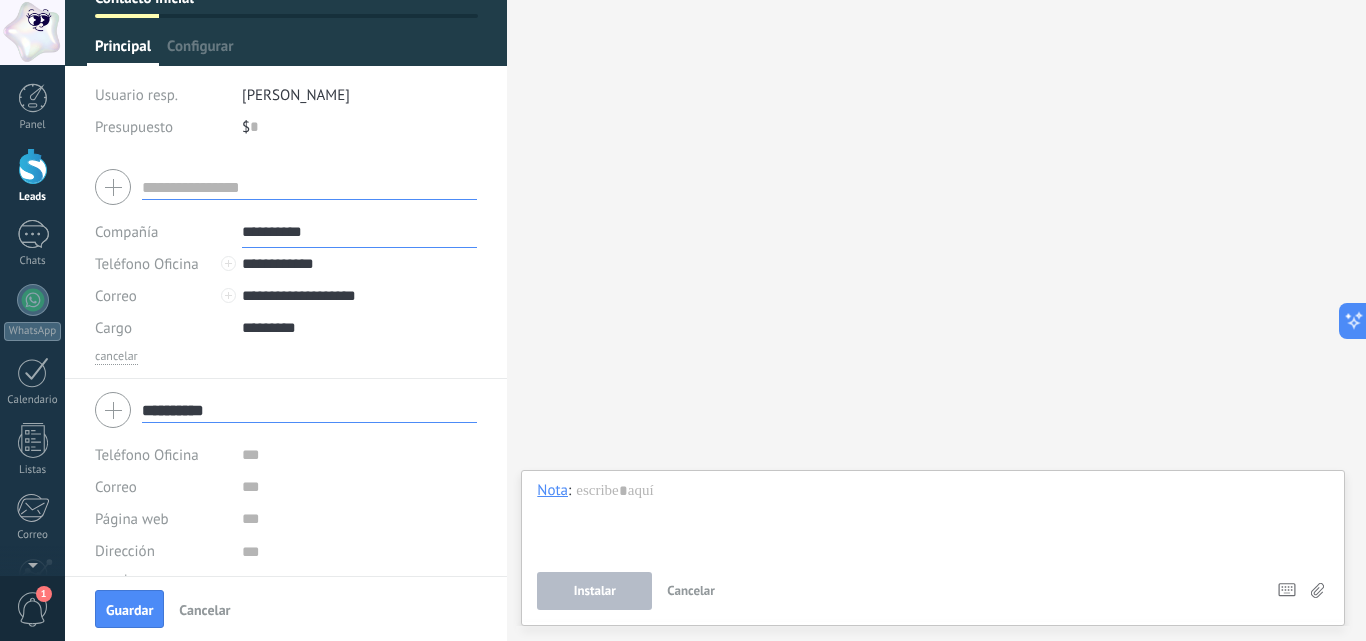 scroll, scrollTop: 153, scrollLeft: 0, axis: vertical 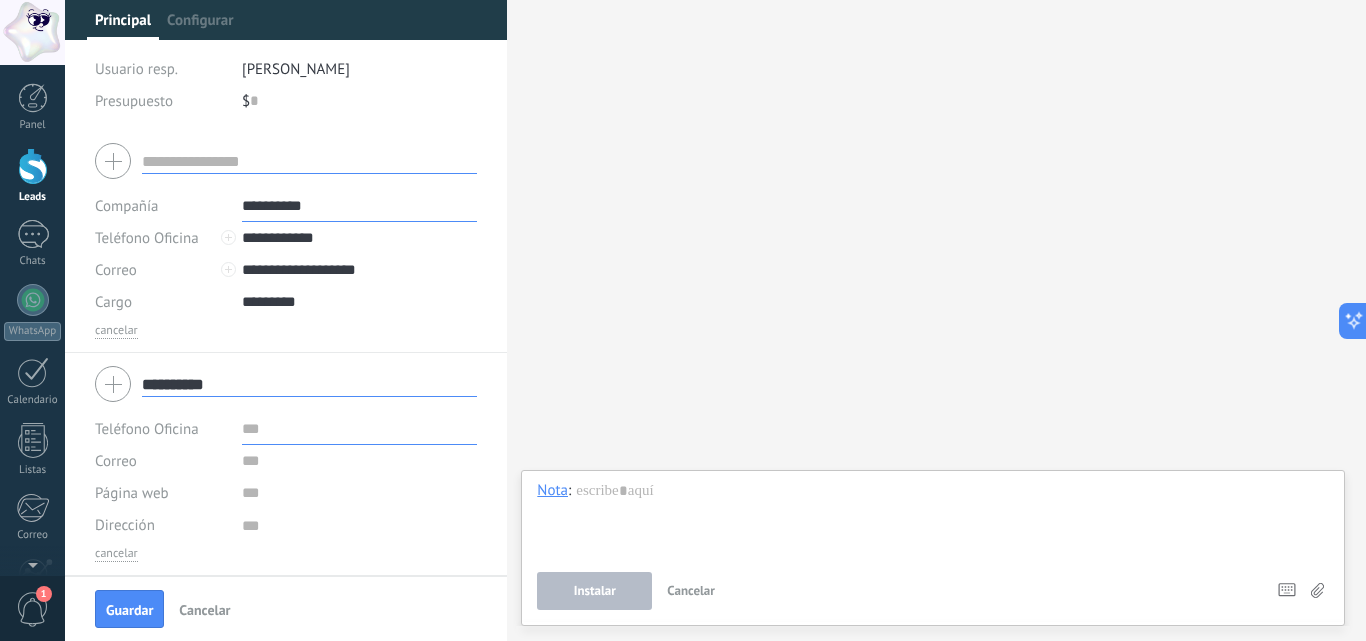 click at bounding box center [360, 429] 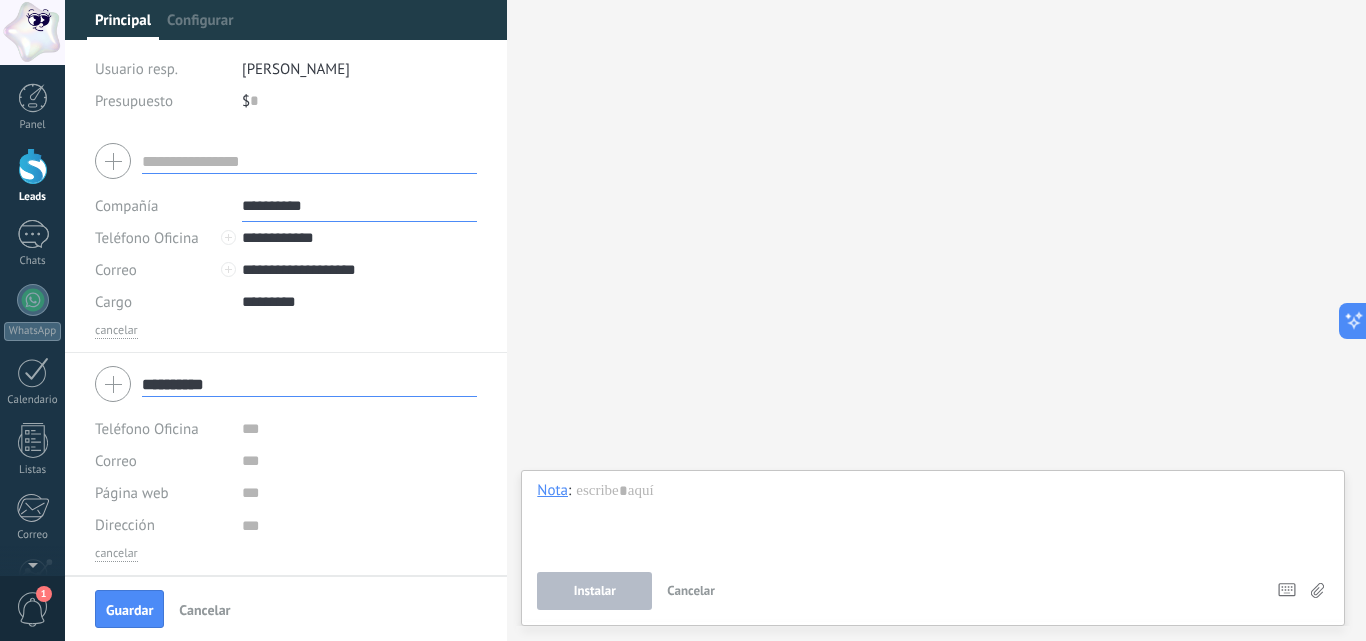click on "**********" at bounding box center [309, 384] 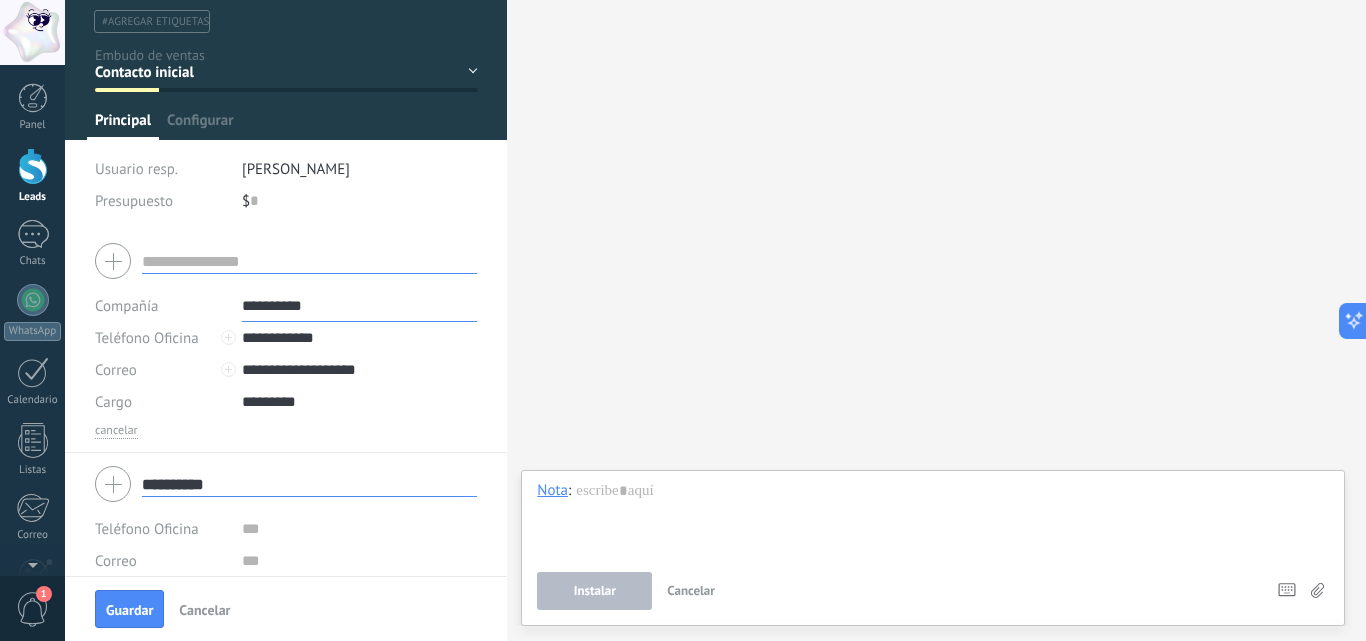 scroll, scrollTop: 0, scrollLeft: 0, axis: both 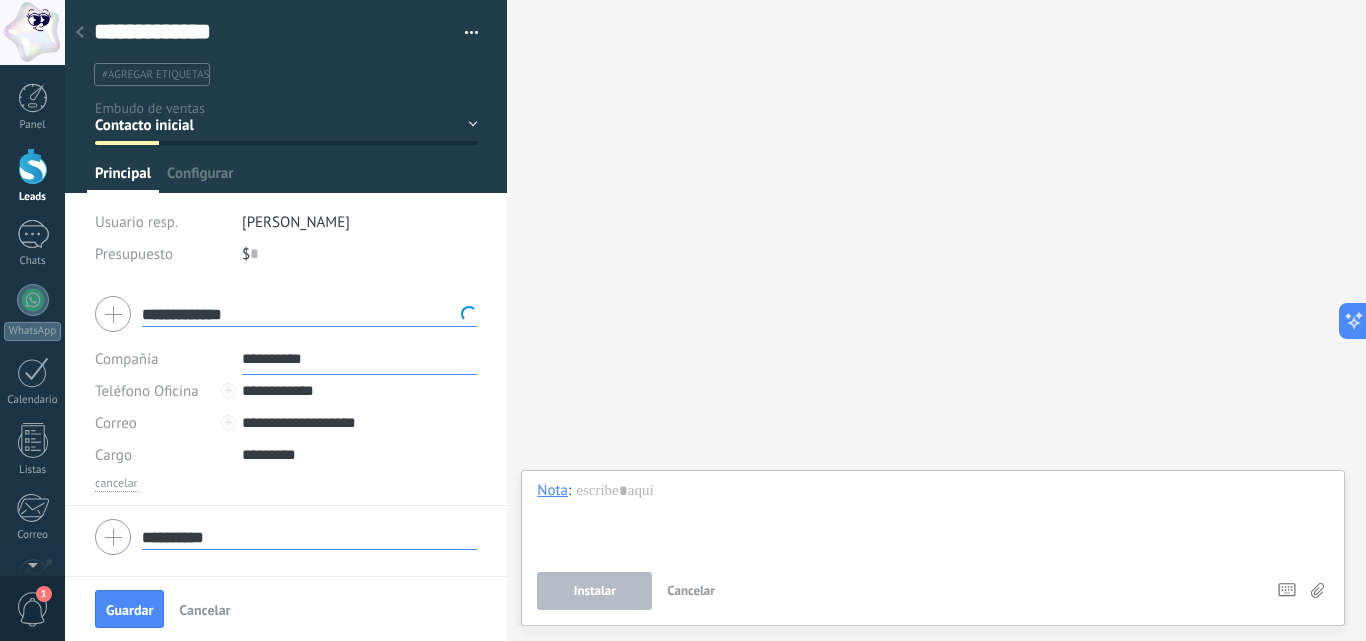 type on "**********" 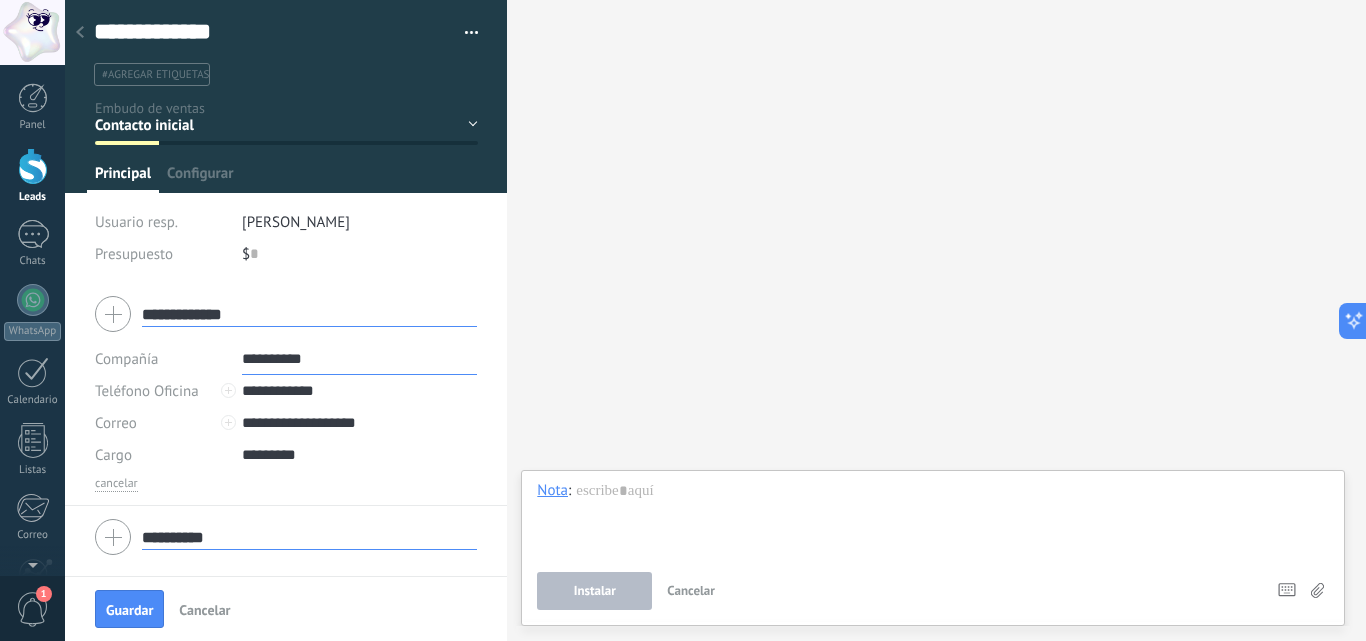 click on "Usuario resp. Luciana Zirulnicoff Presupuesto
$
0" at bounding box center (286, 244) 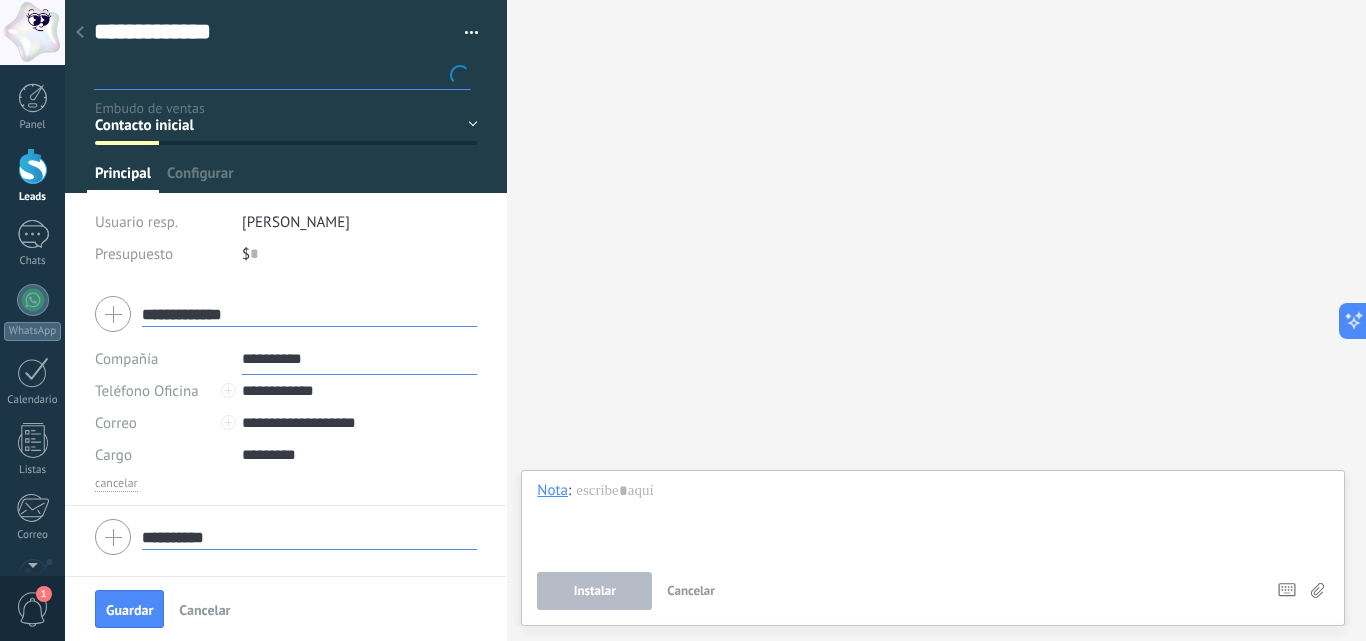 click at bounding box center (284, 74) 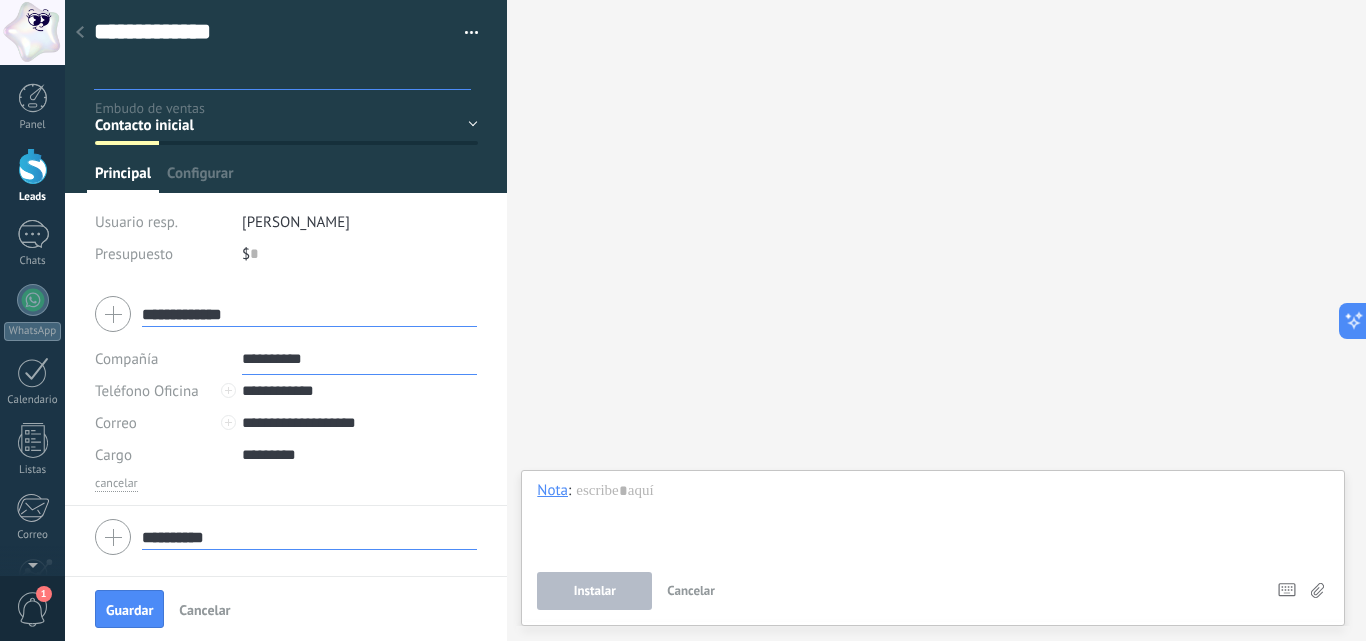 click at bounding box center (464, 33) 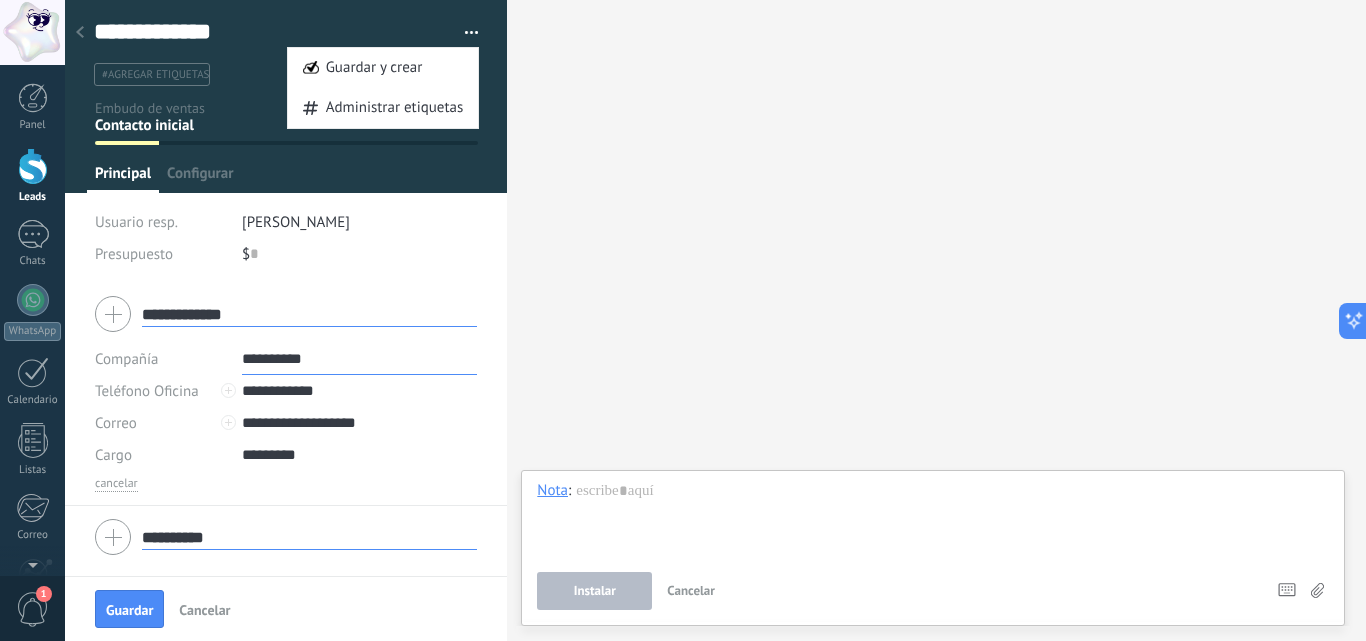drag, startPoint x: 407, startPoint y: 100, endPoint x: 368, endPoint y: 111, distance: 40.5216 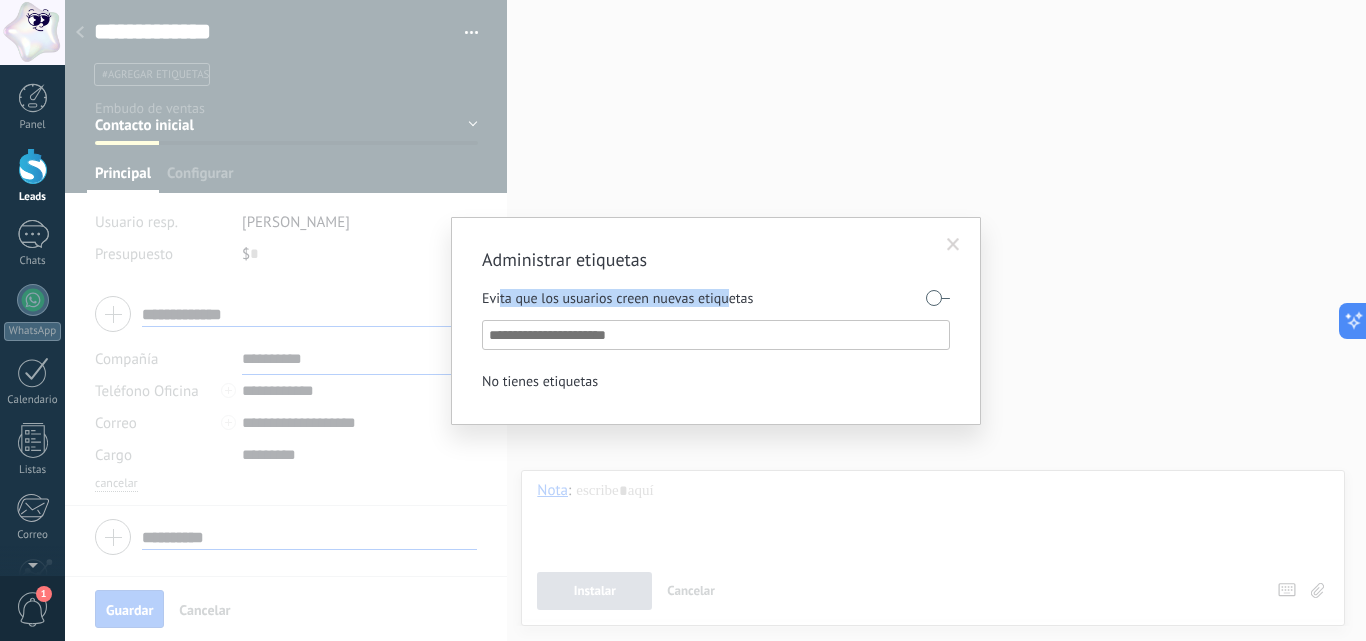 drag, startPoint x: 502, startPoint y: 298, endPoint x: 725, endPoint y: 298, distance: 223 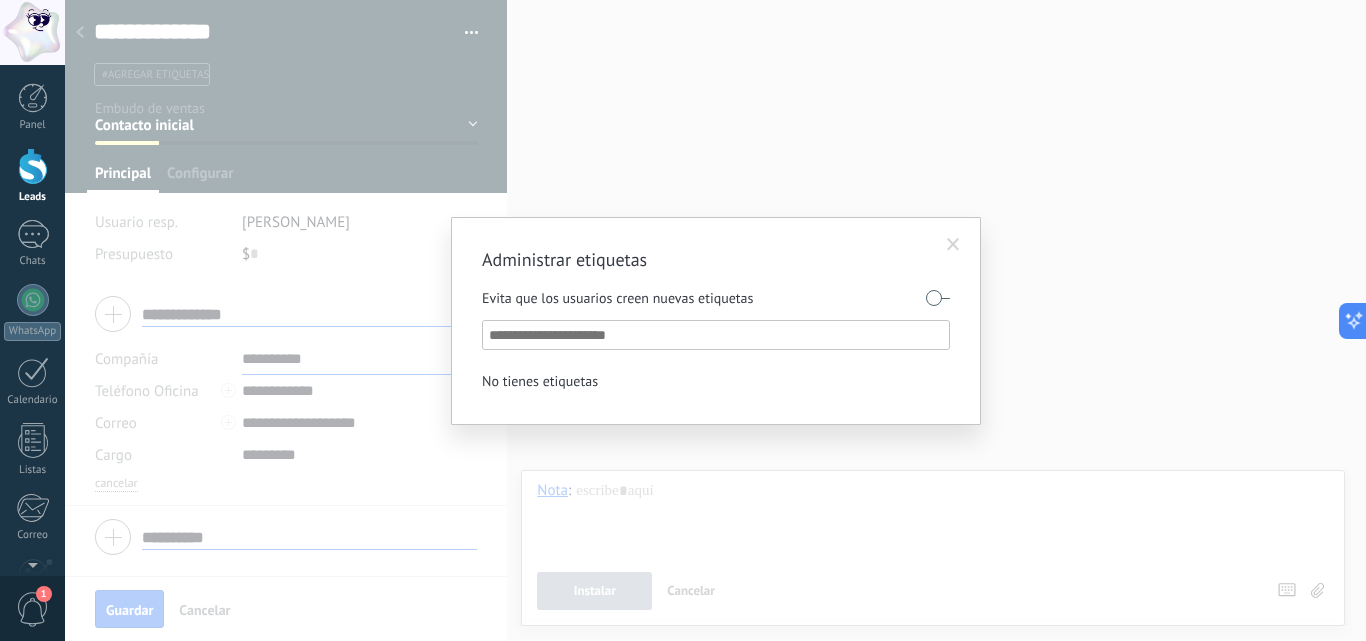 click at bounding box center [938, 298] 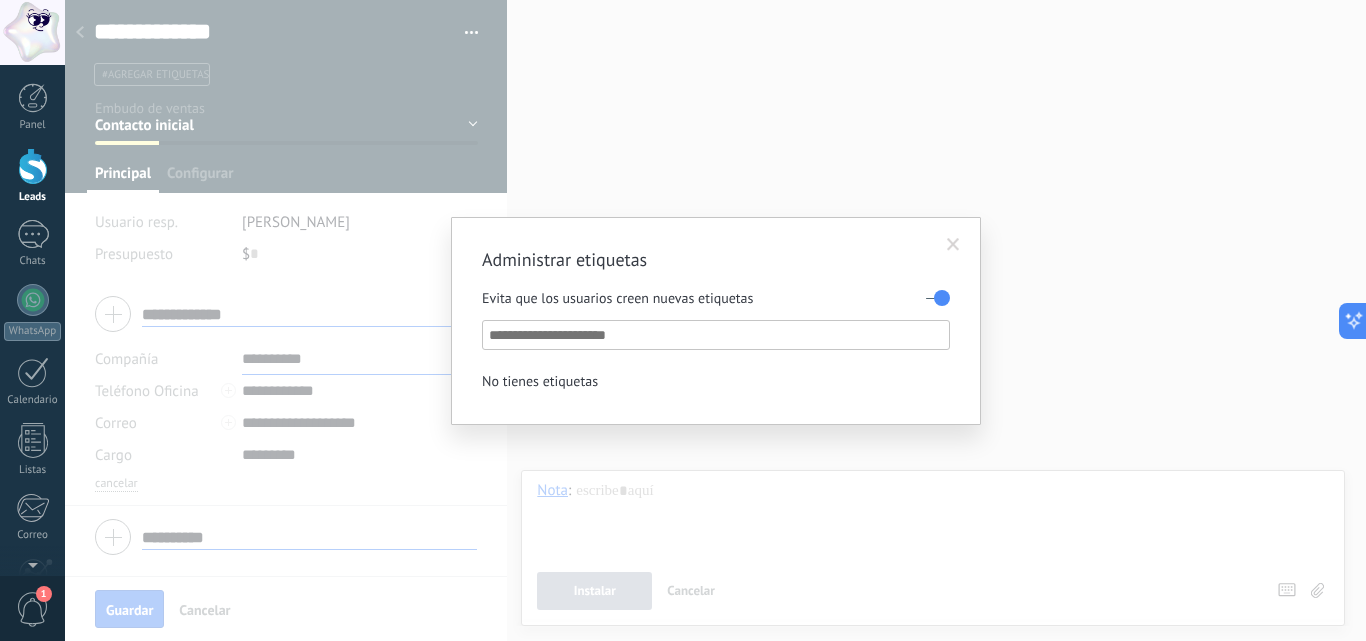 click at bounding box center [717, 335] 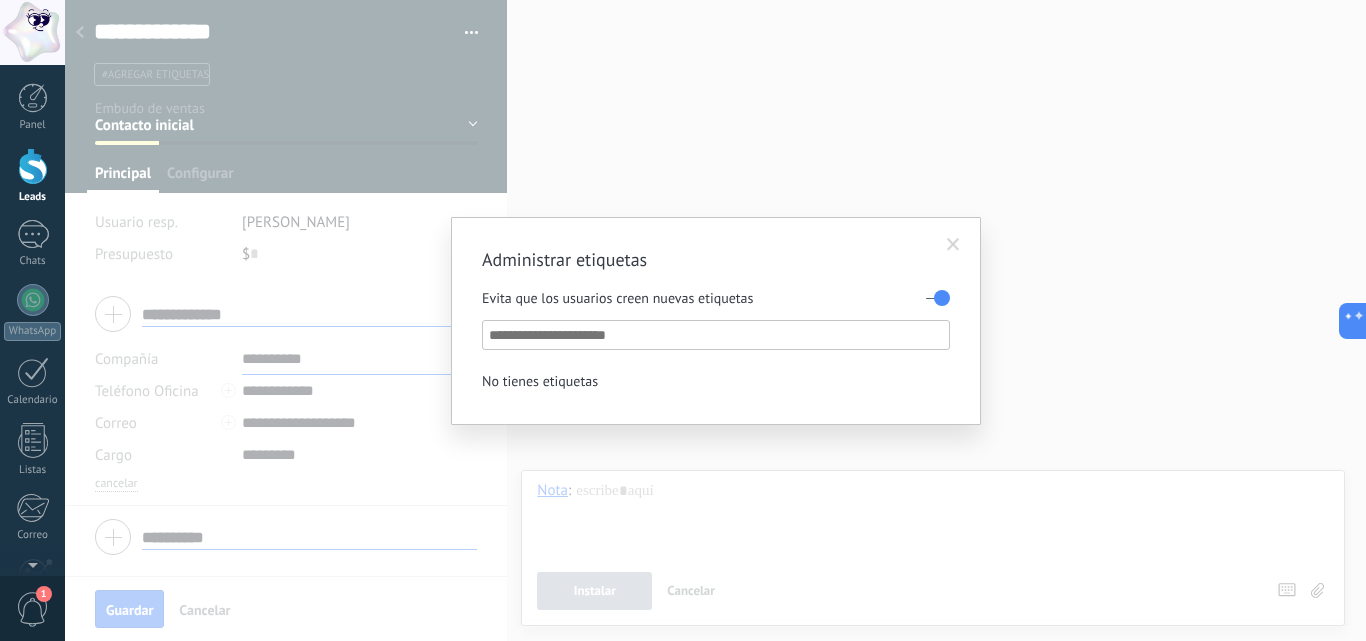 click at bounding box center (717, 335) 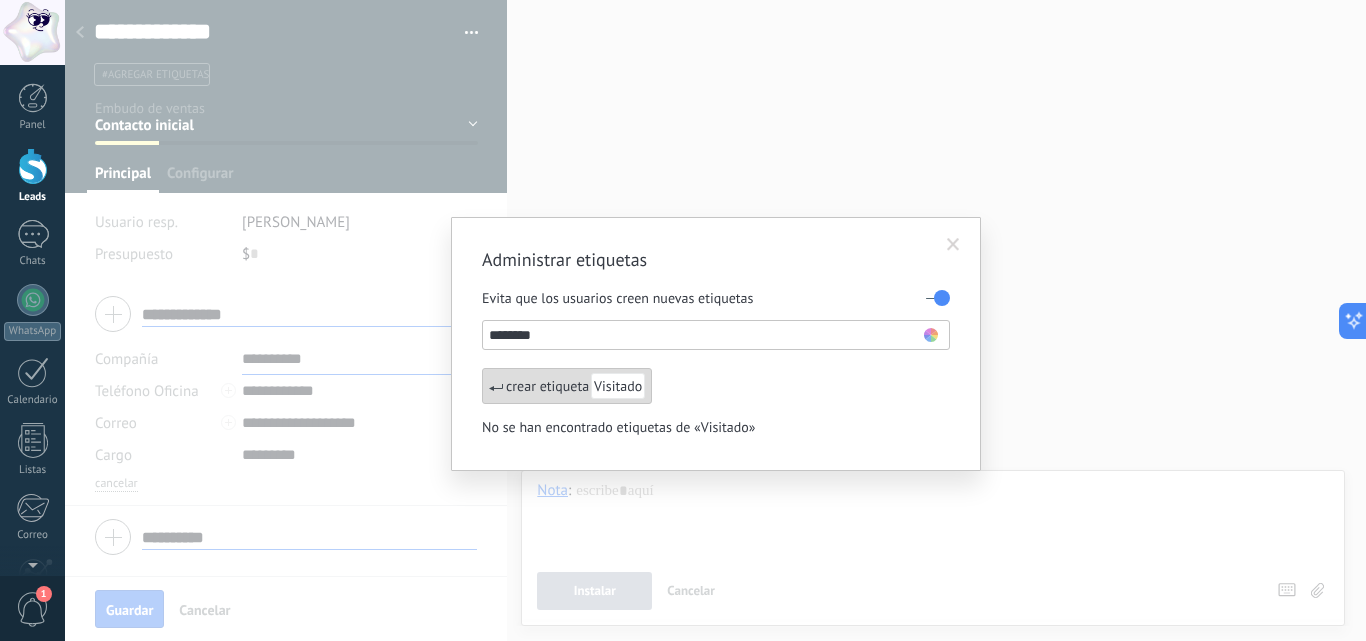 click on "********" at bounding box center (706, 335) 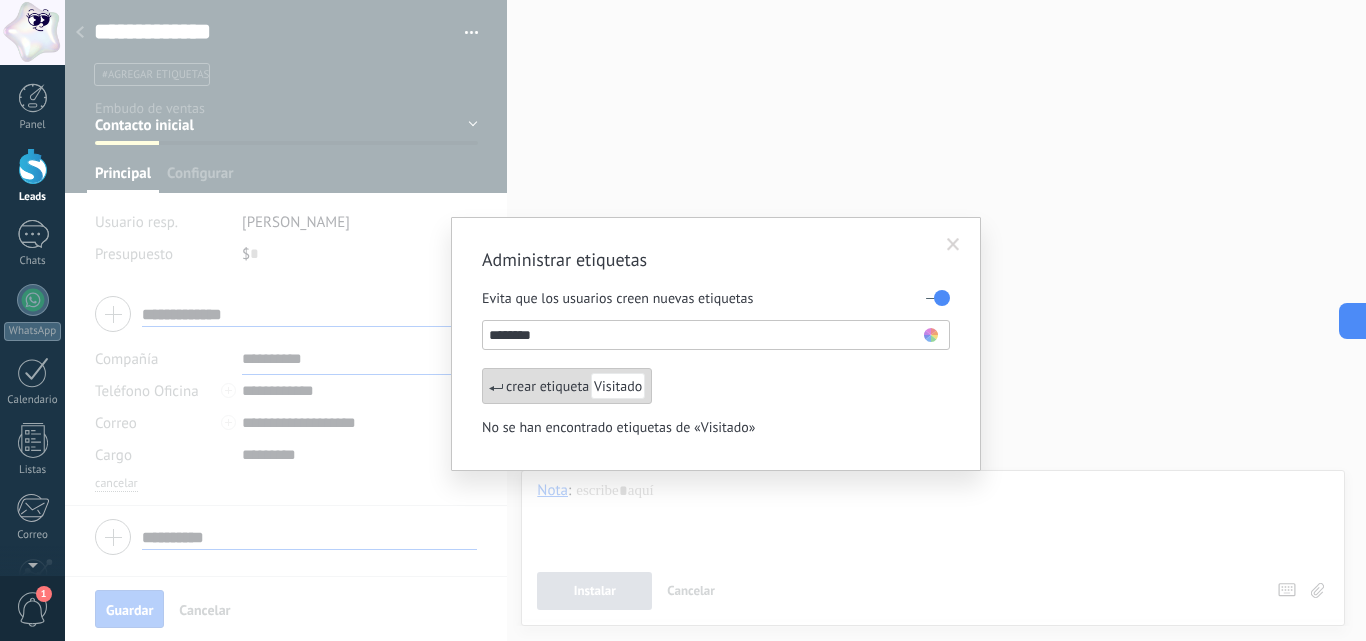 type on "********" 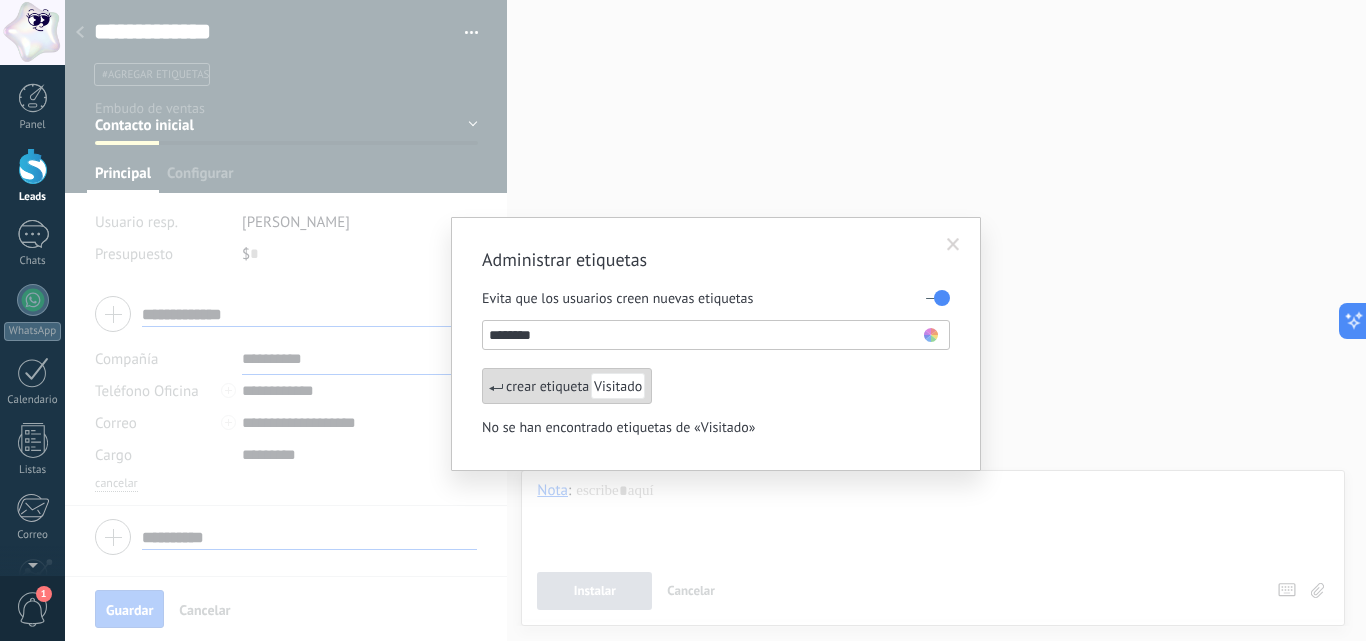 type 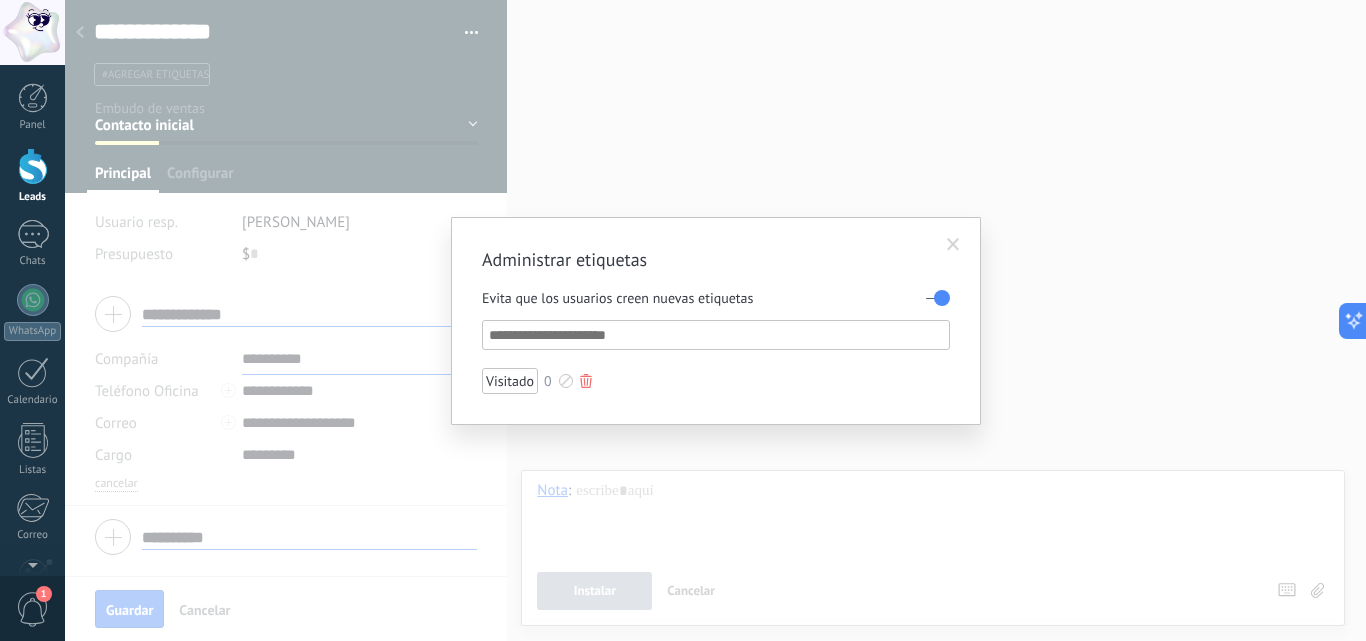 click on "Visitado" at bounding box center (510, 381) 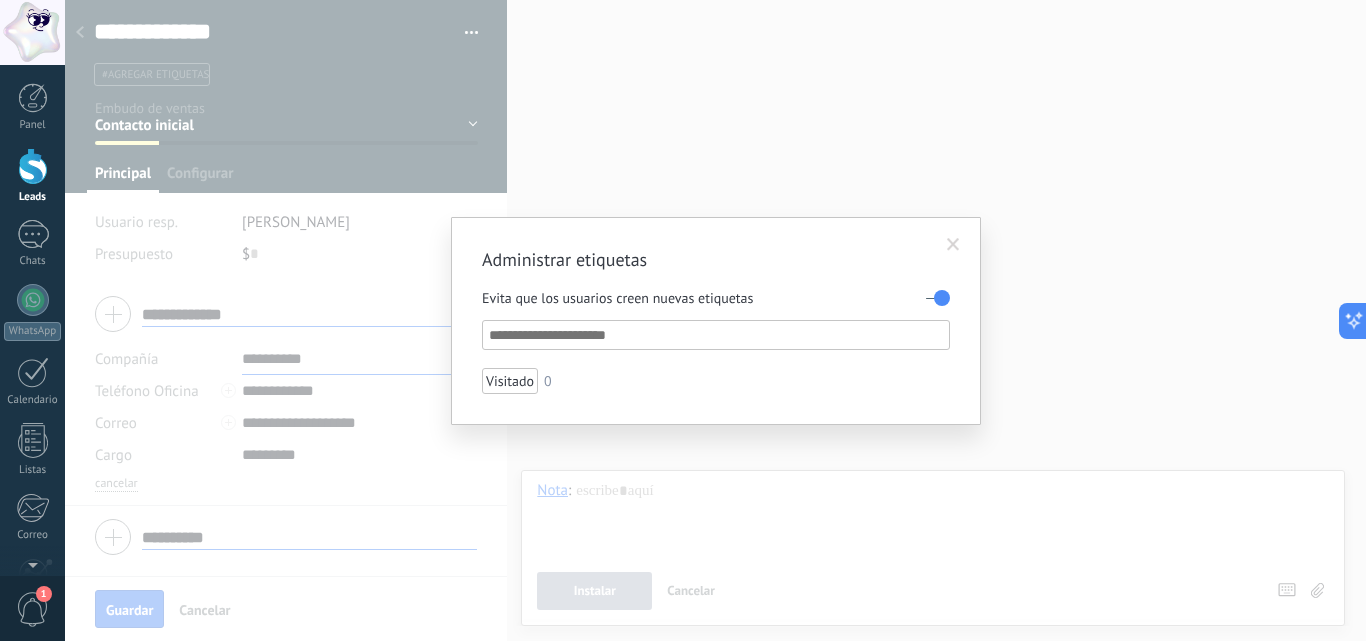 click at bounding box center (953, 245) 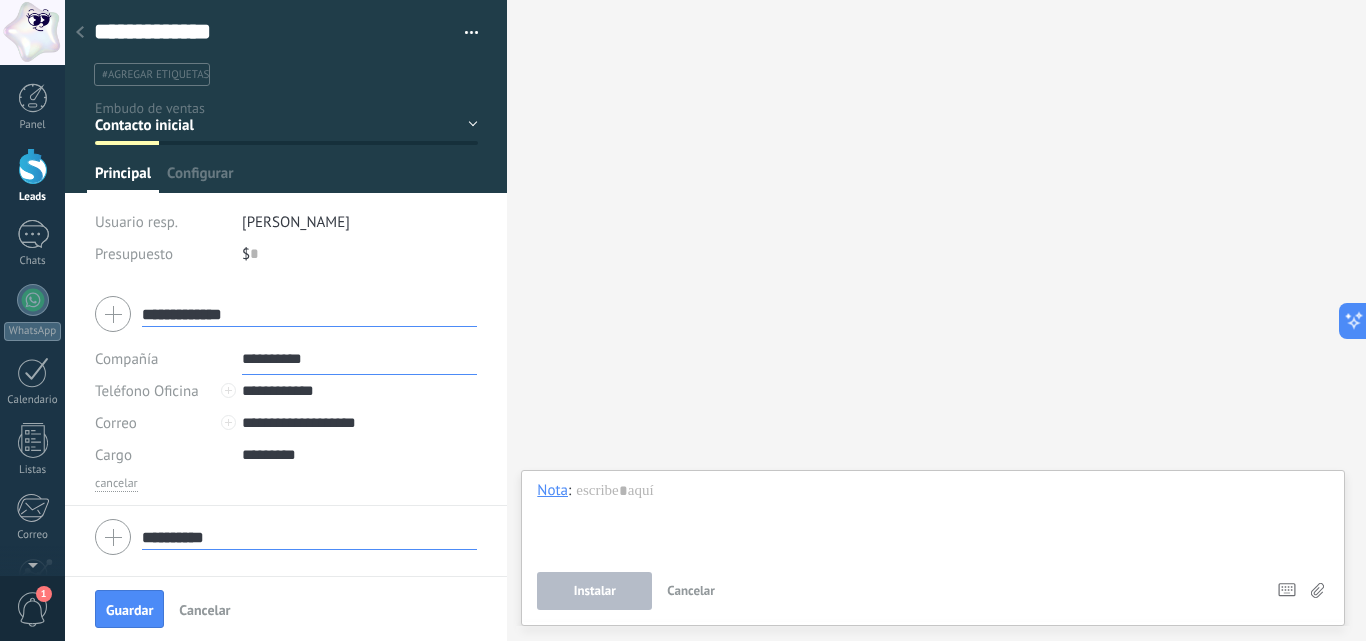 click on "#agregar etiquetas" at bounding box center [155, 75] 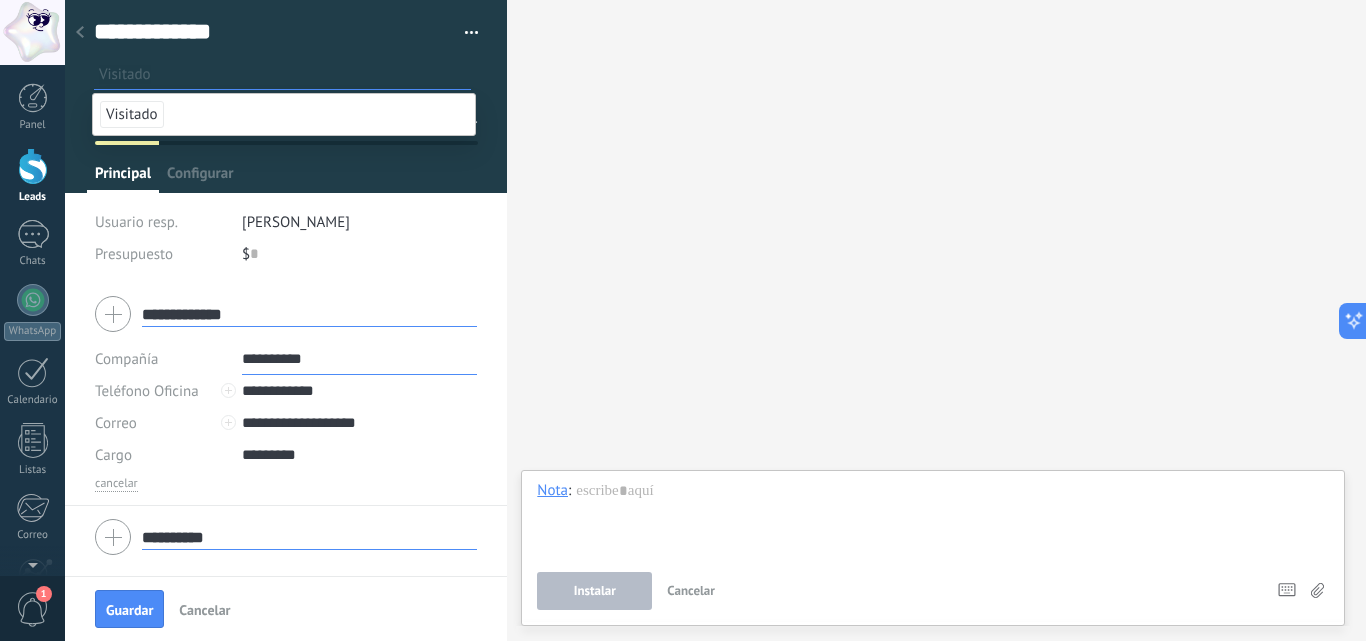 click on "Visitado" at bounding box center (132, 114) 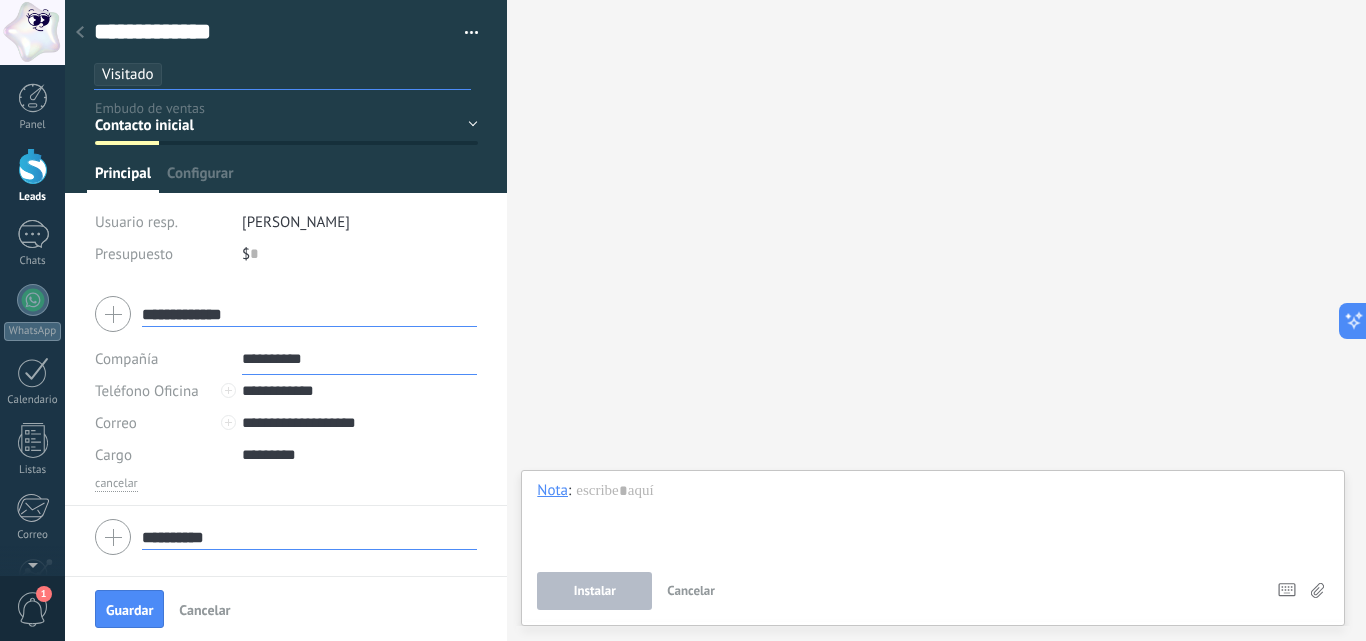 click on "Contacto inicial
En gestión
Visita al cliente
Evaluación
Aprobación interna
Venta cerrada" at bounding box center (0, 0) 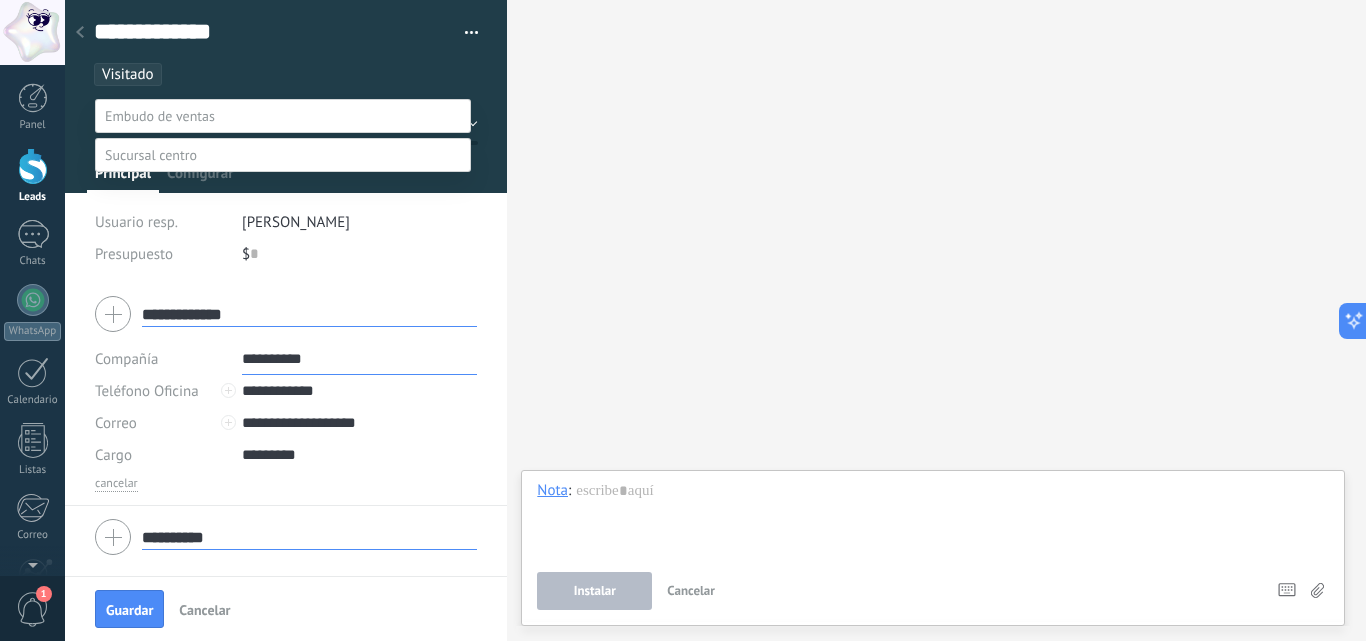 click at bounding box center (283, 116) 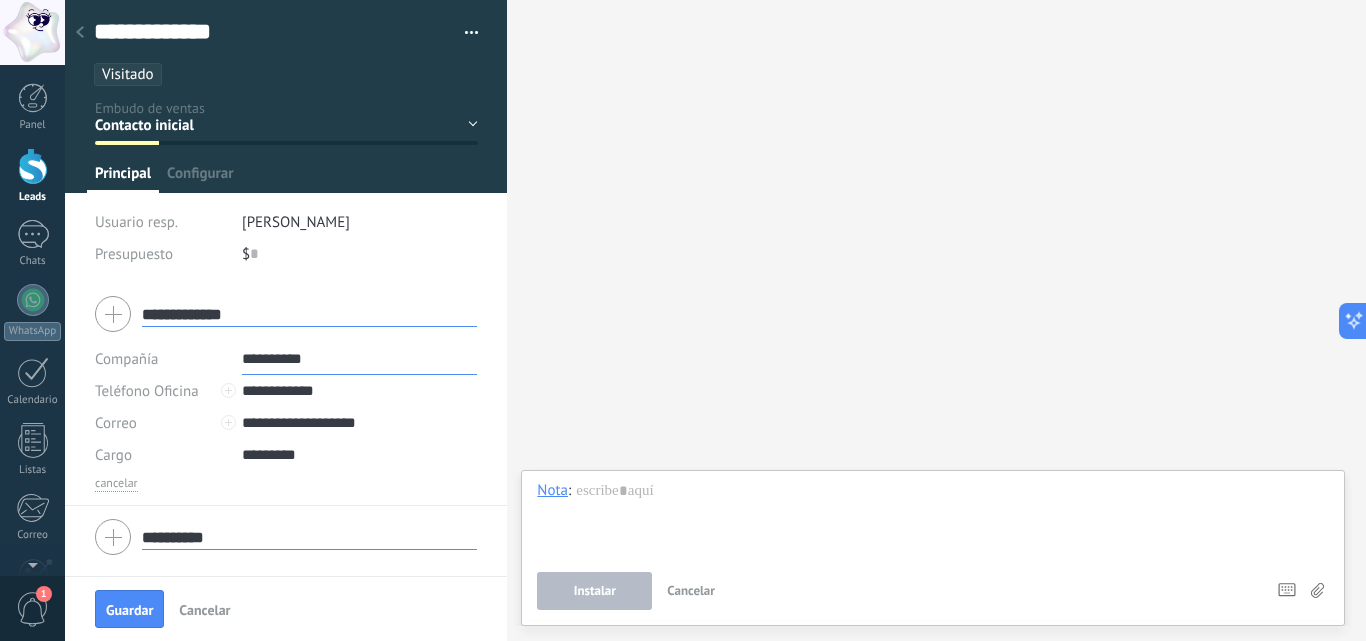 click on "Visitado" at bounding box center (128, 74) 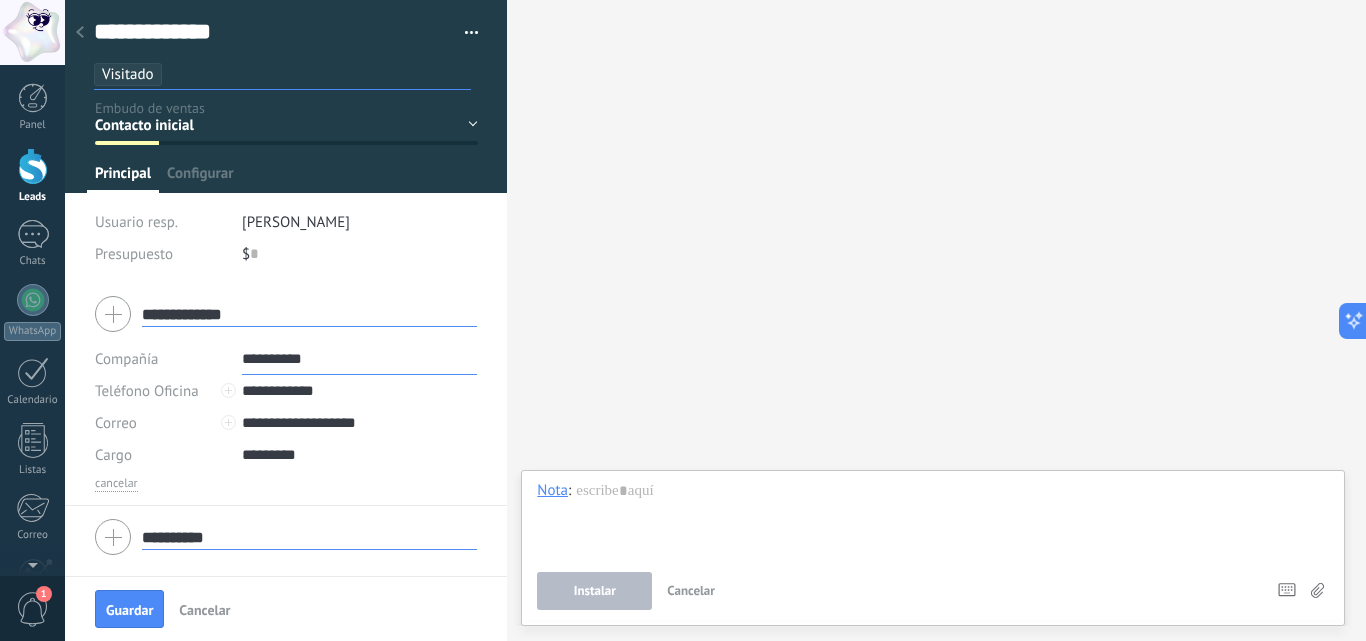 click at bounding box center (321, 74) 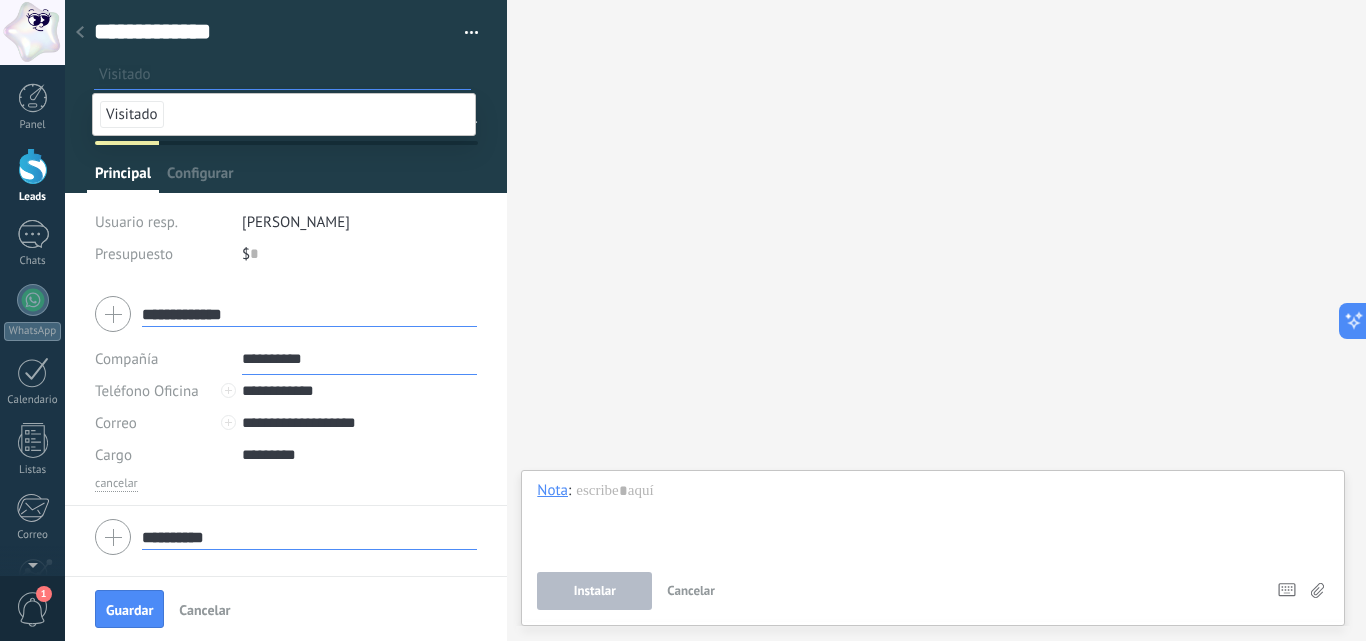 click on "**********" at bounding box center (272, 32) 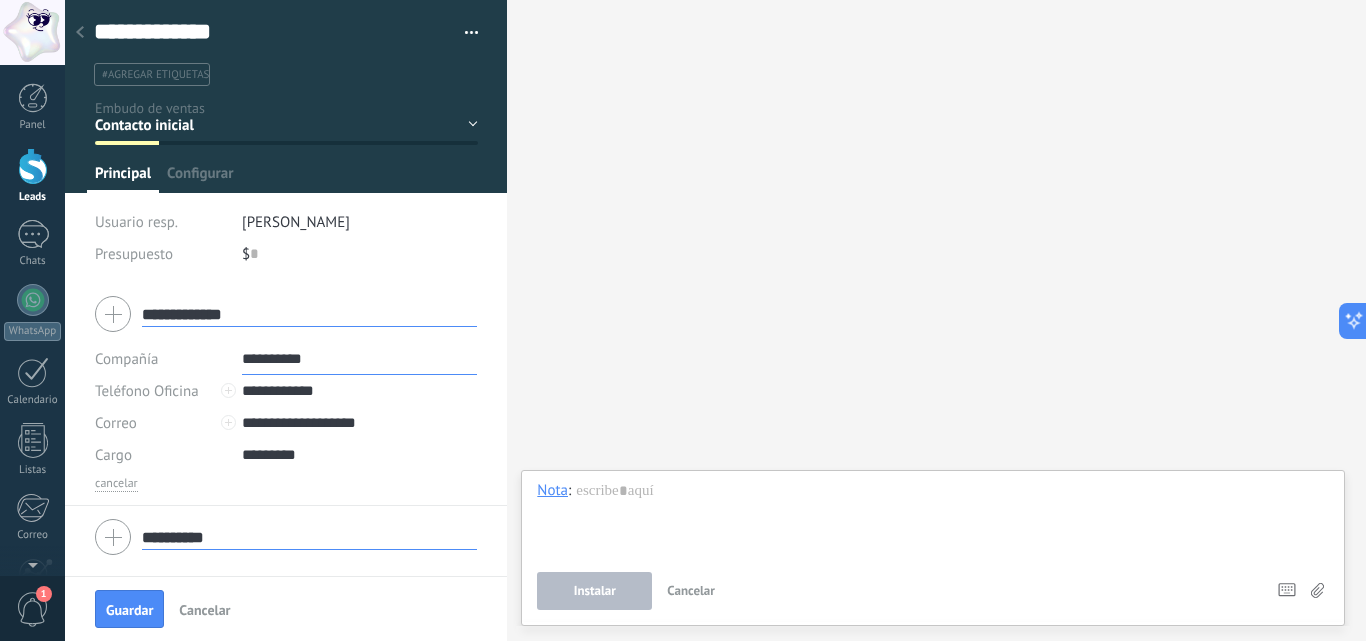 click on "#agregar etiquetas" at bounding box center (282, 74) 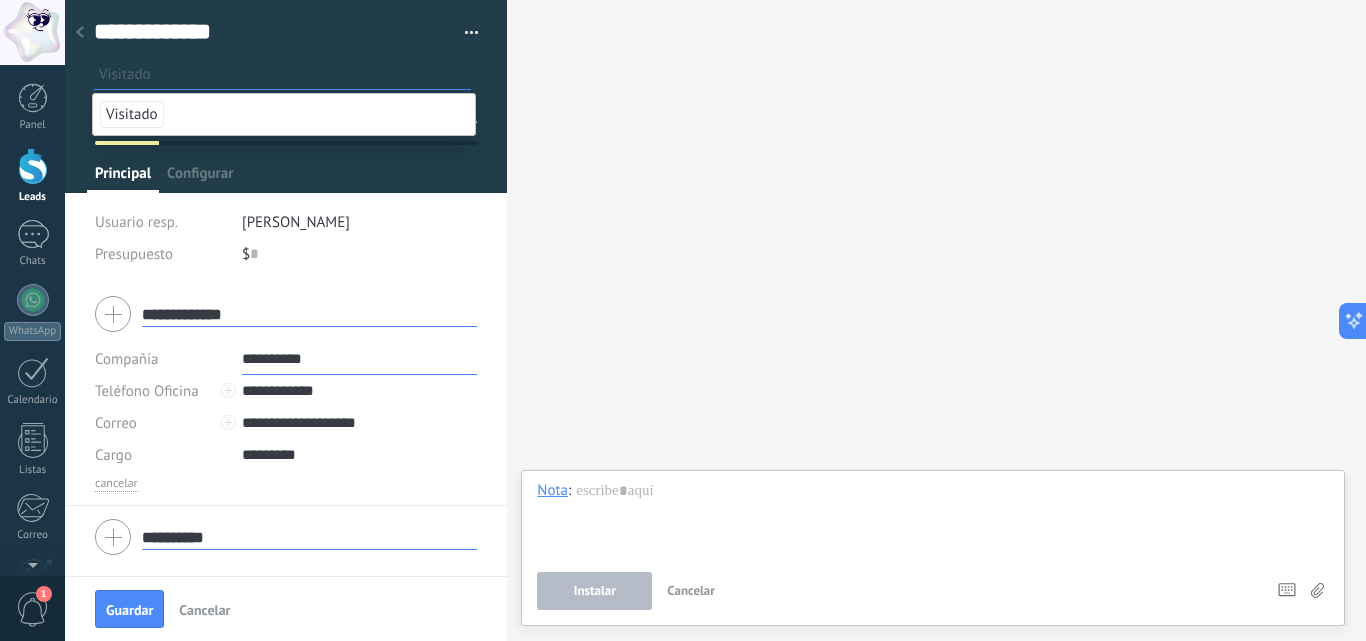 click at bounding box center (464, 33) 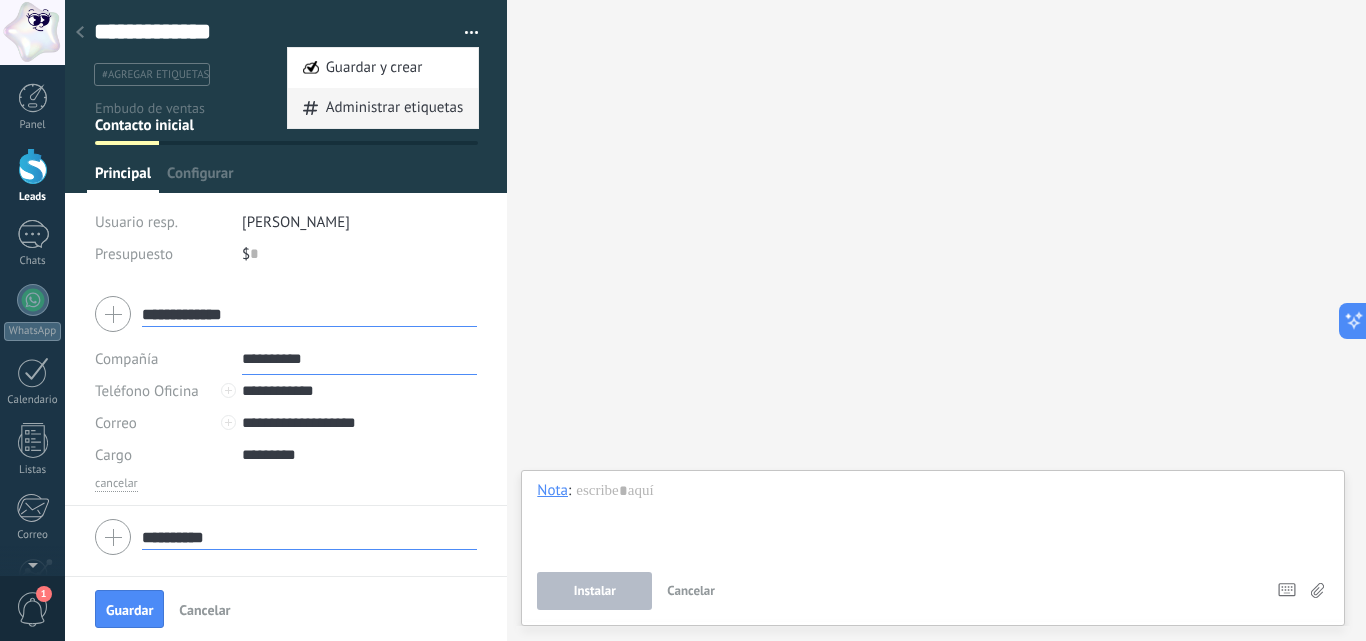 click on "Administrar etiquetas" at bounding box center (395, 108) 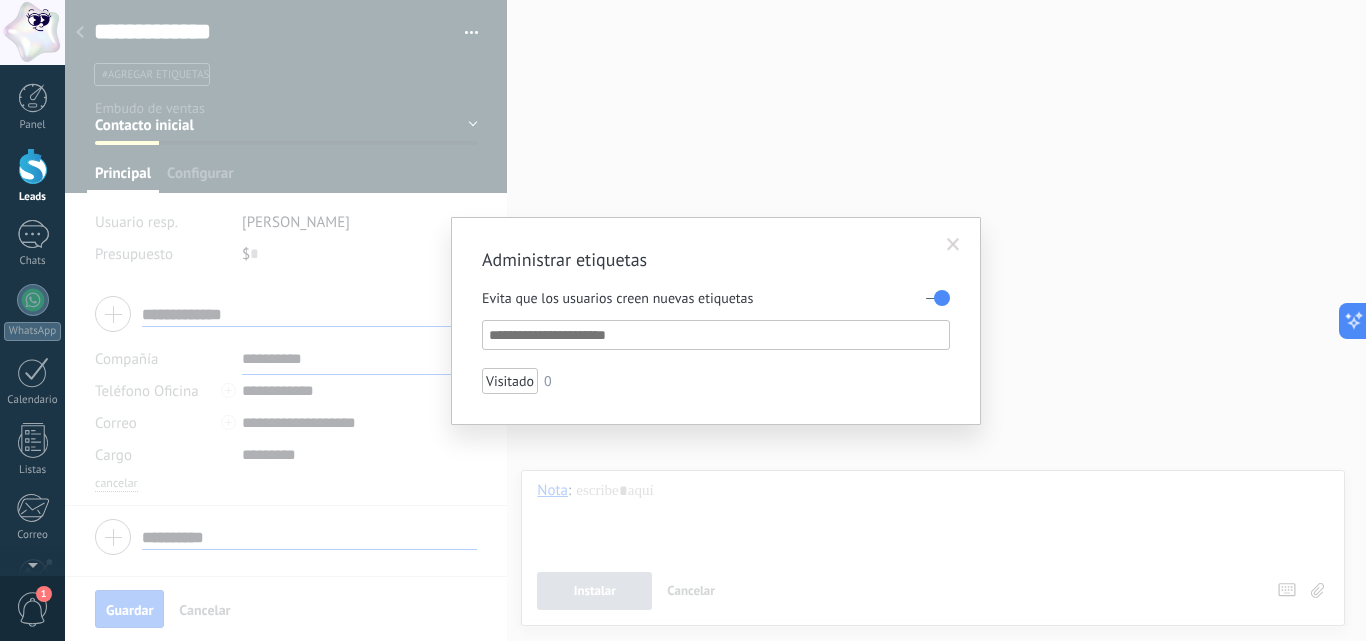 click at bounding box center (717, 335) 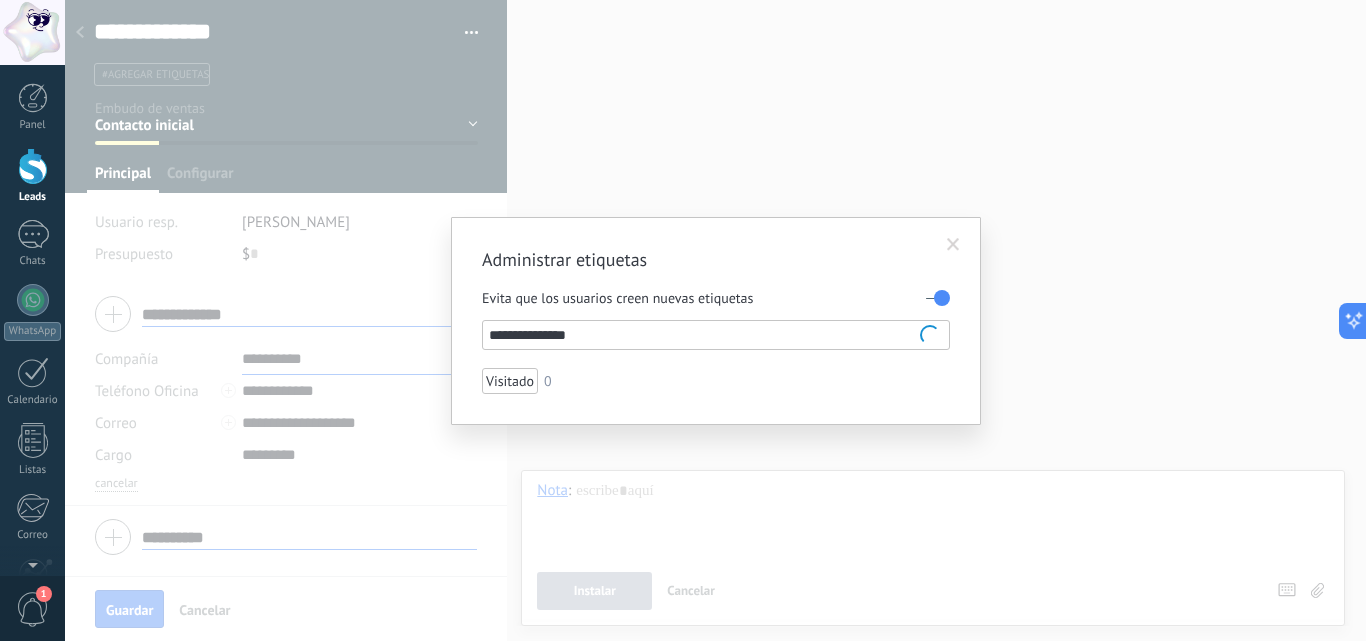 type on "**********" 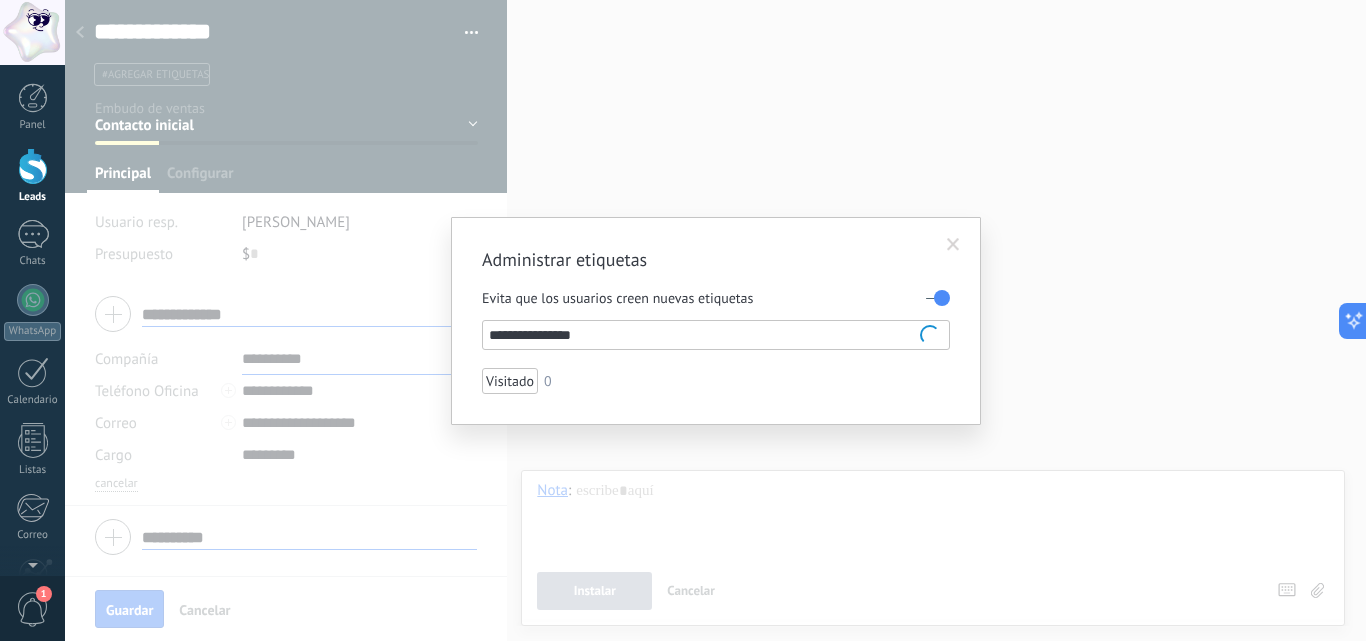 type 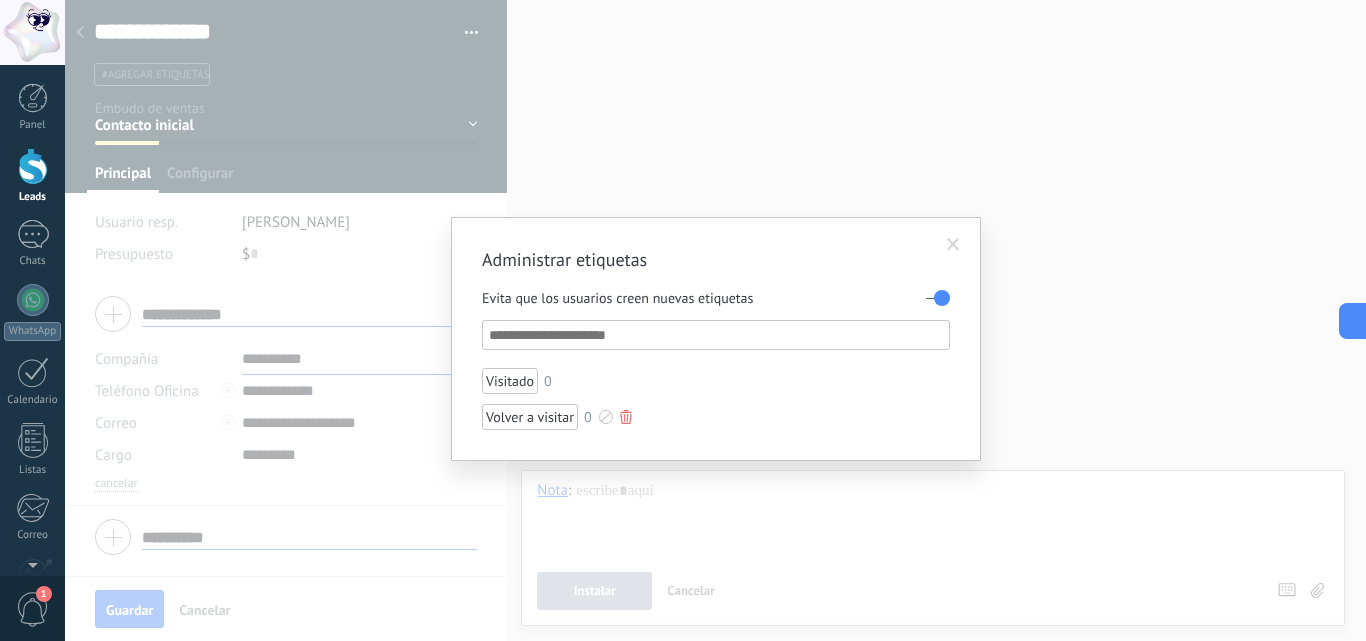 click at bounding box center (606, 417) 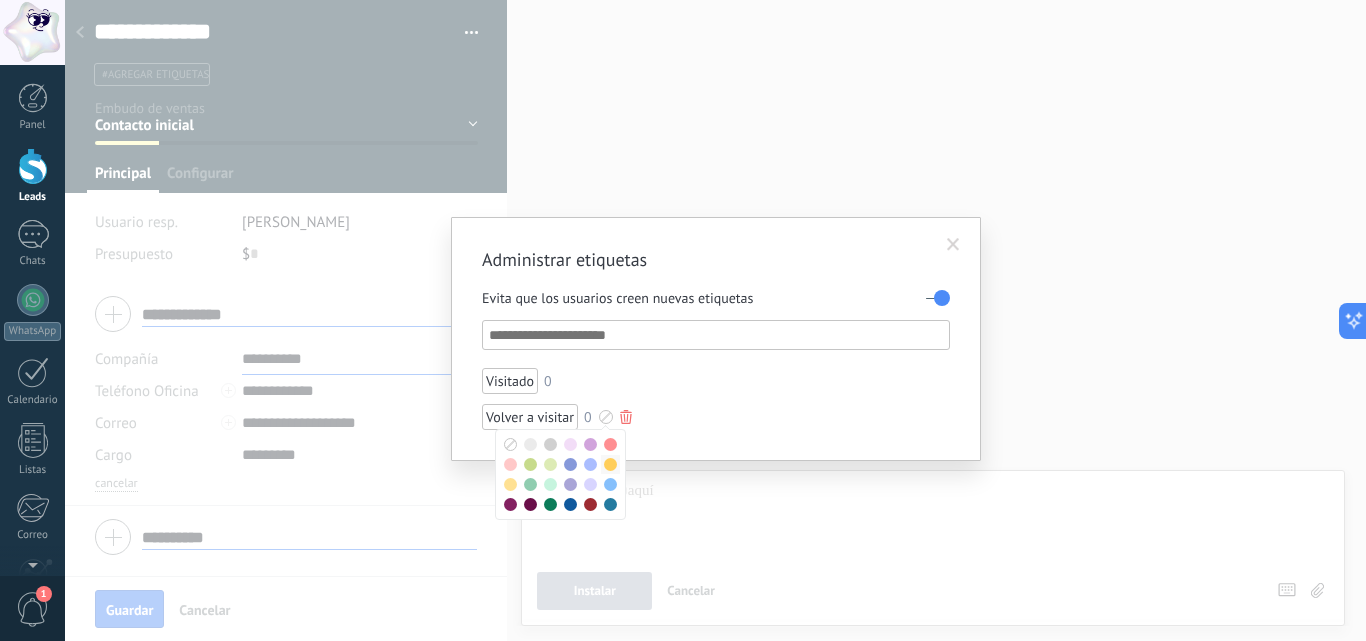 click at bounding box center [610, 464] 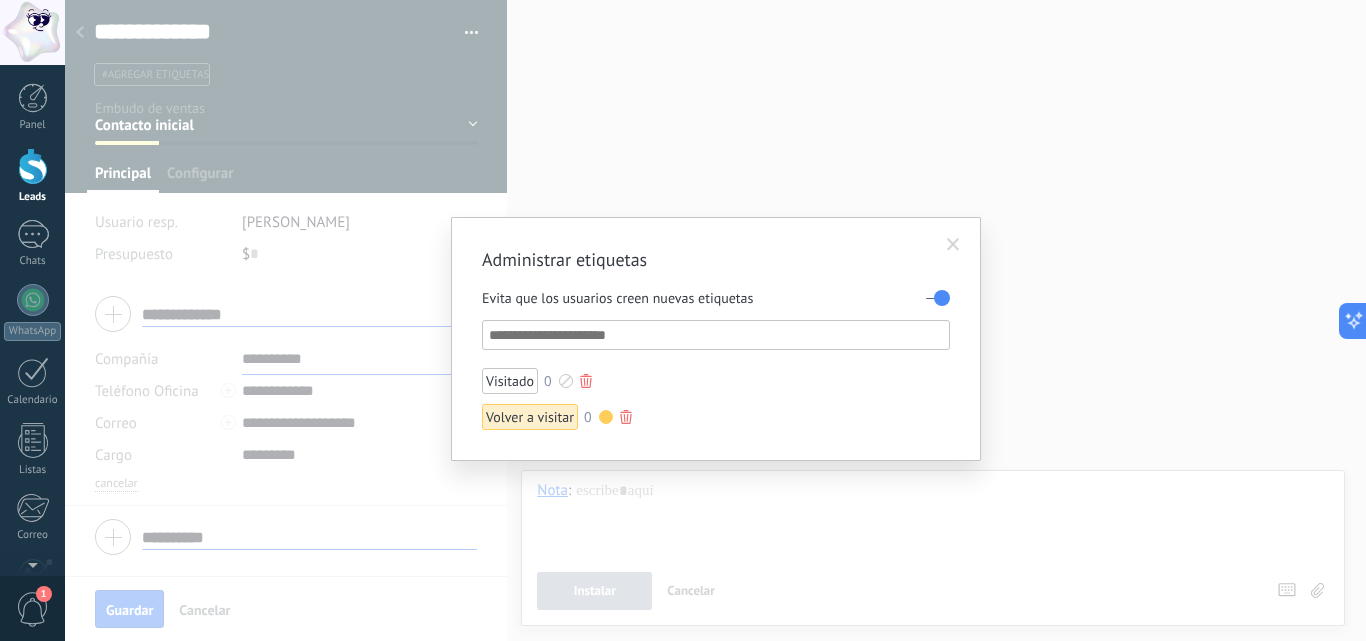click at bounding box center [566, 381] 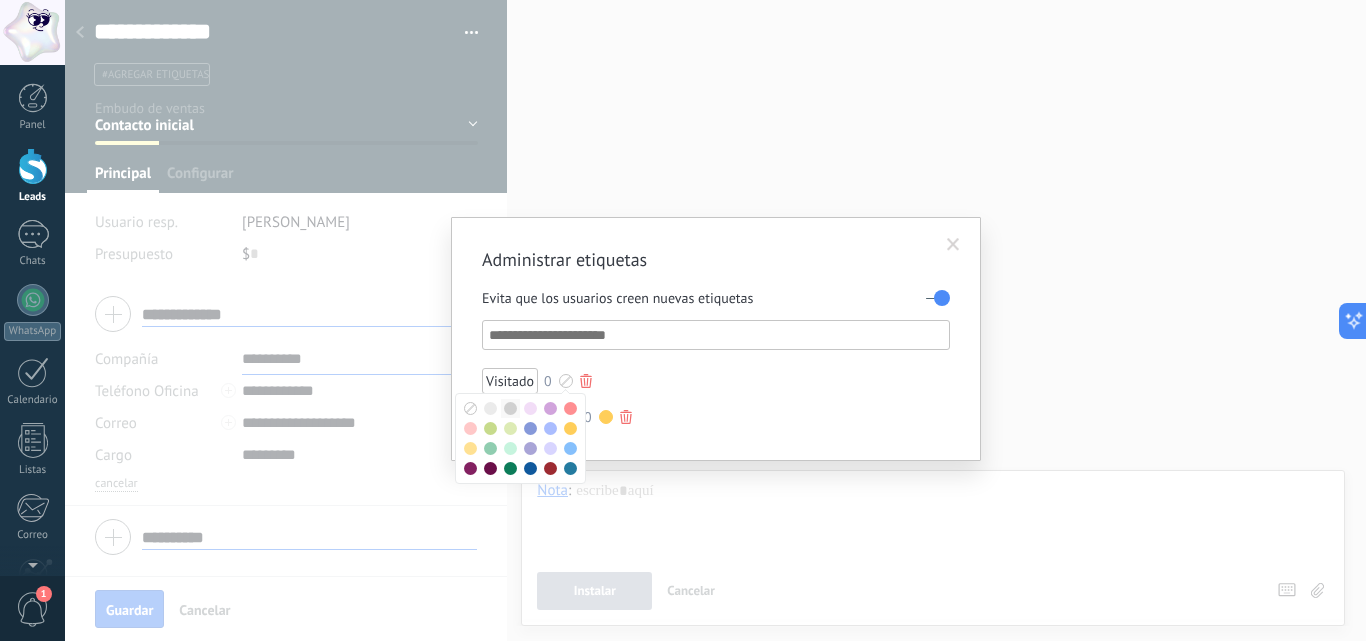 click at bounding box center (510, 408) 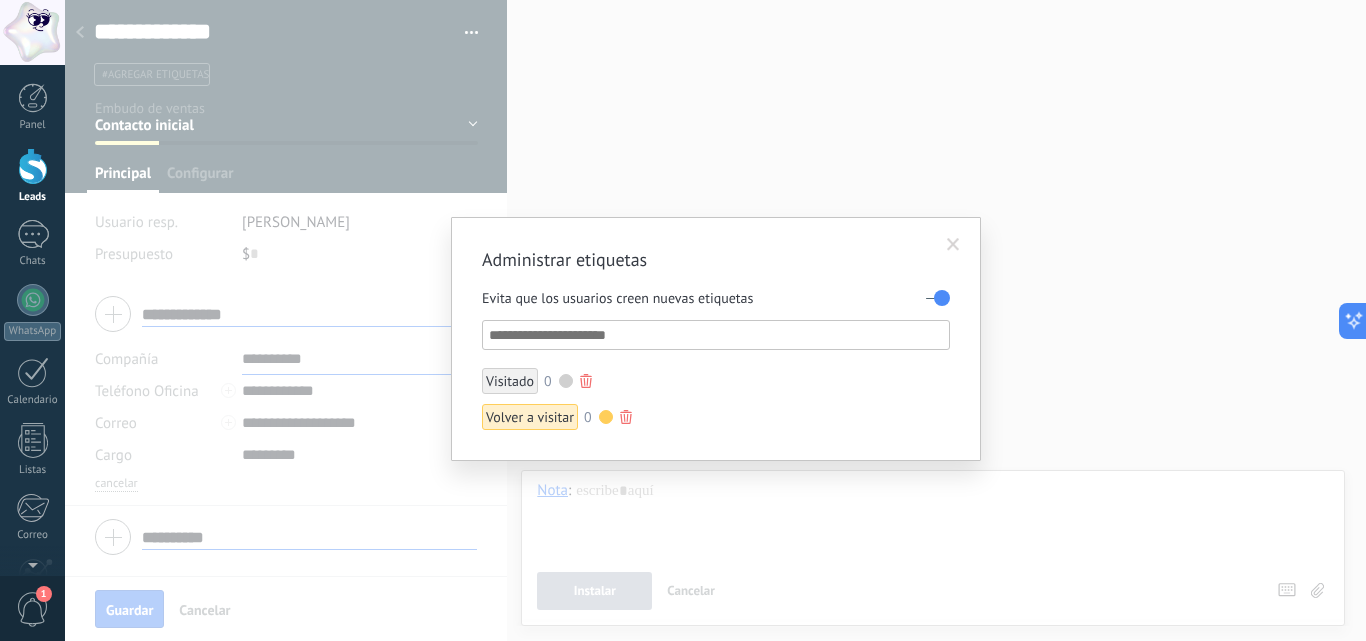 click on "Visitado 0 Volver a visitar 0" at bounding box center (716, 399) 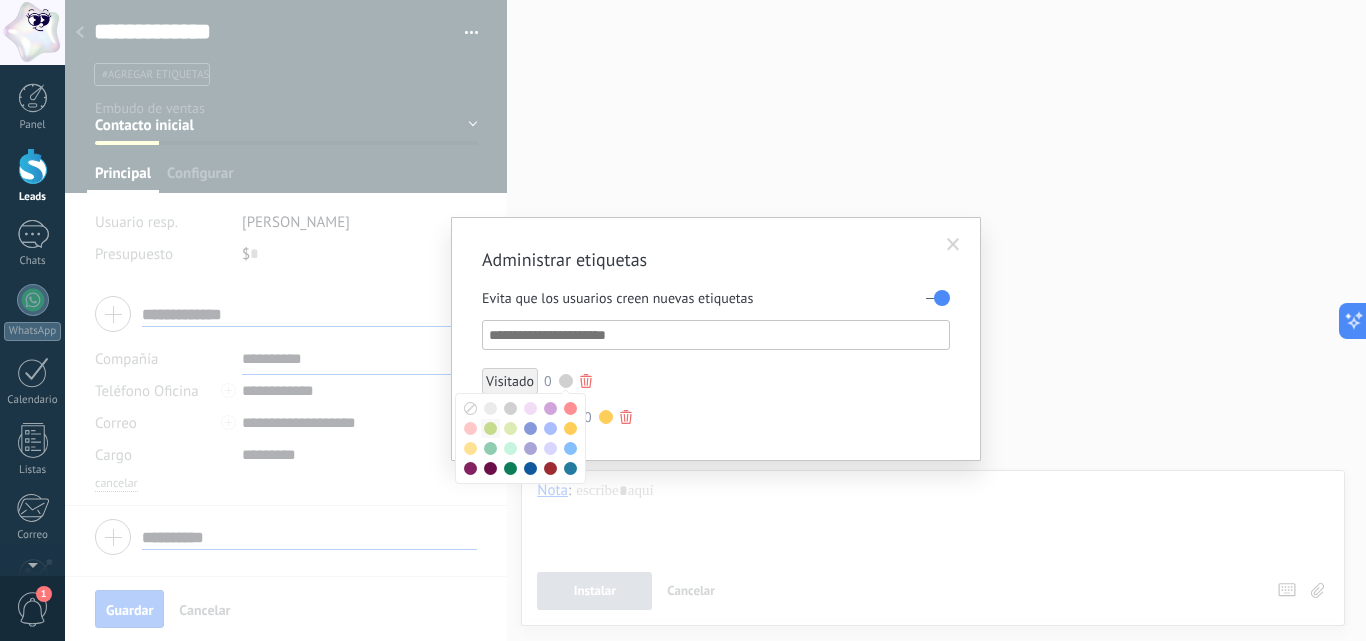 click at bounding box center [490, 428] 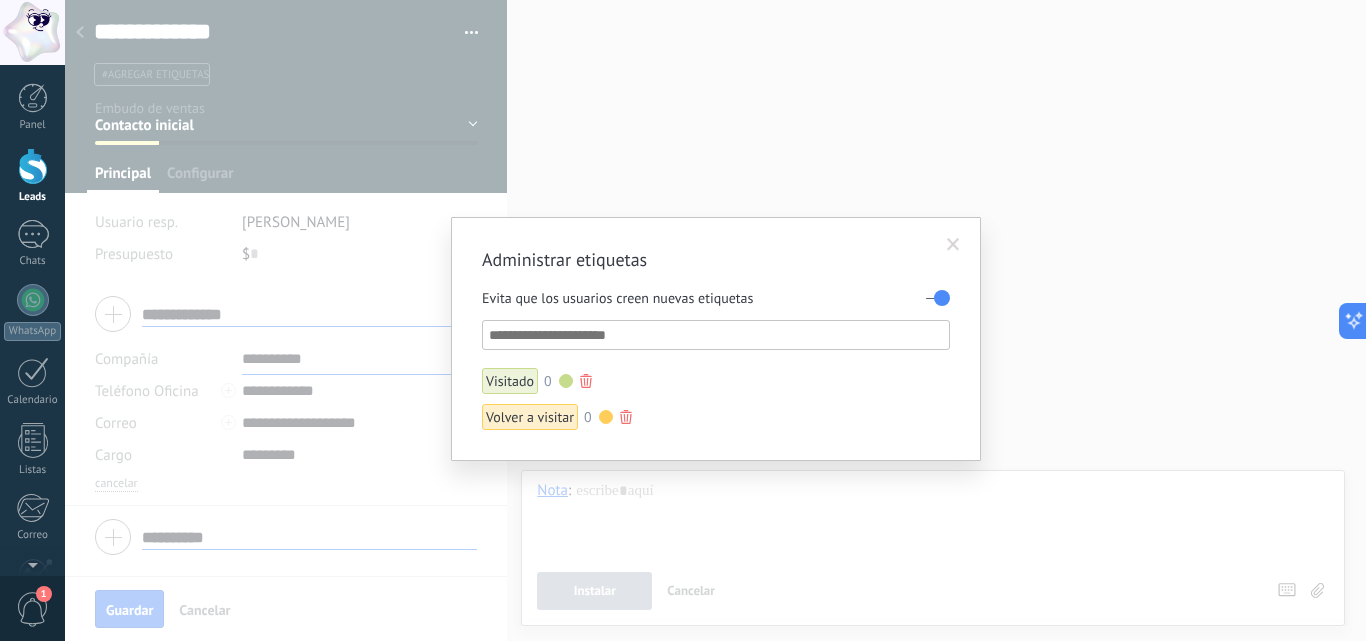 click at bounding box center (606, 417) 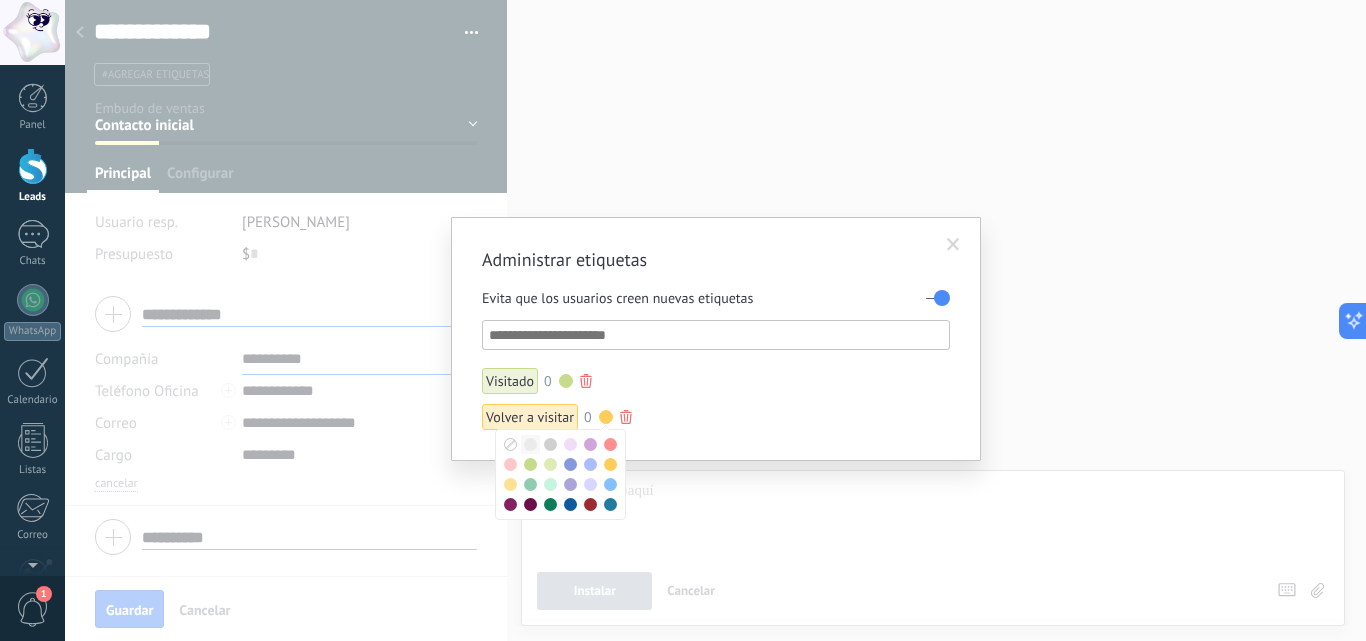 click at bounding box center (530, 444) 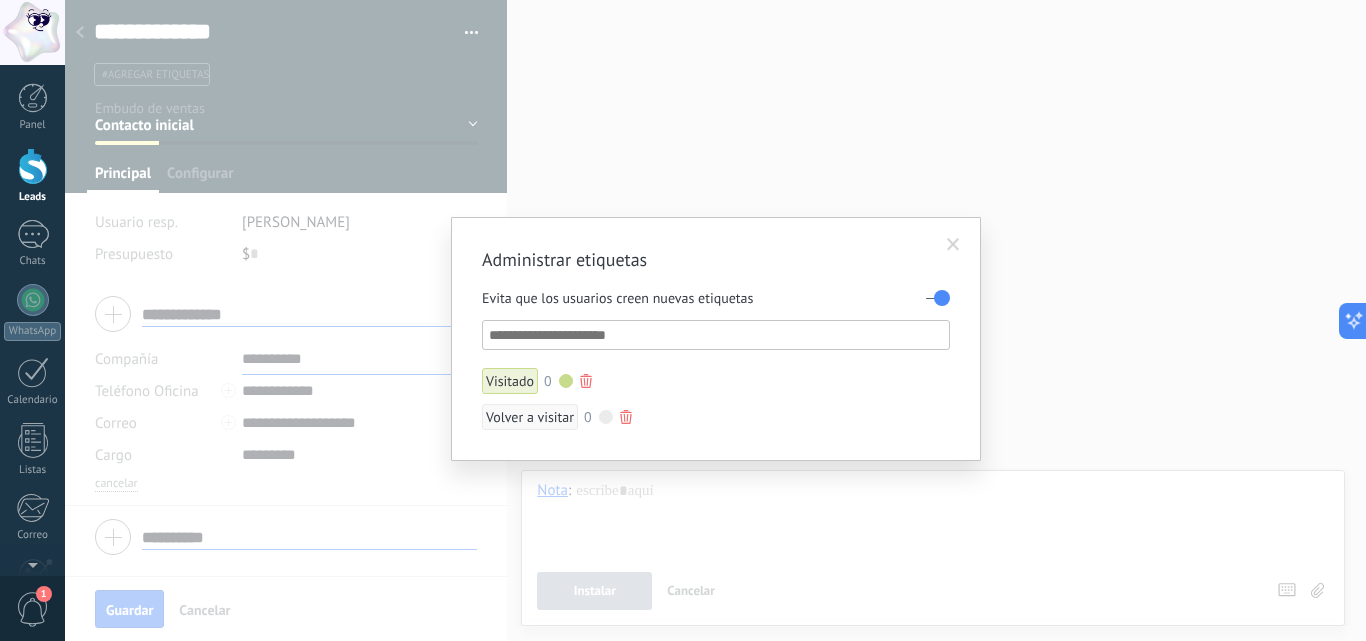 click at bounding box center [566, 381] 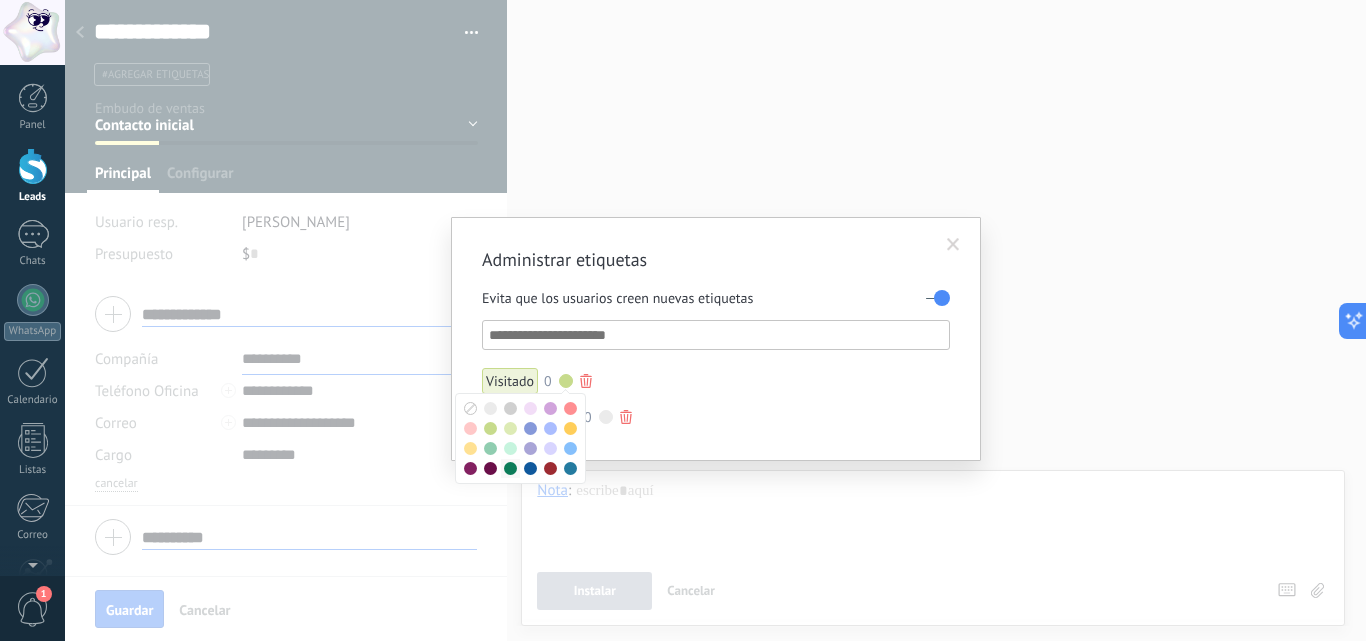 click at bounding box center [510, 468] 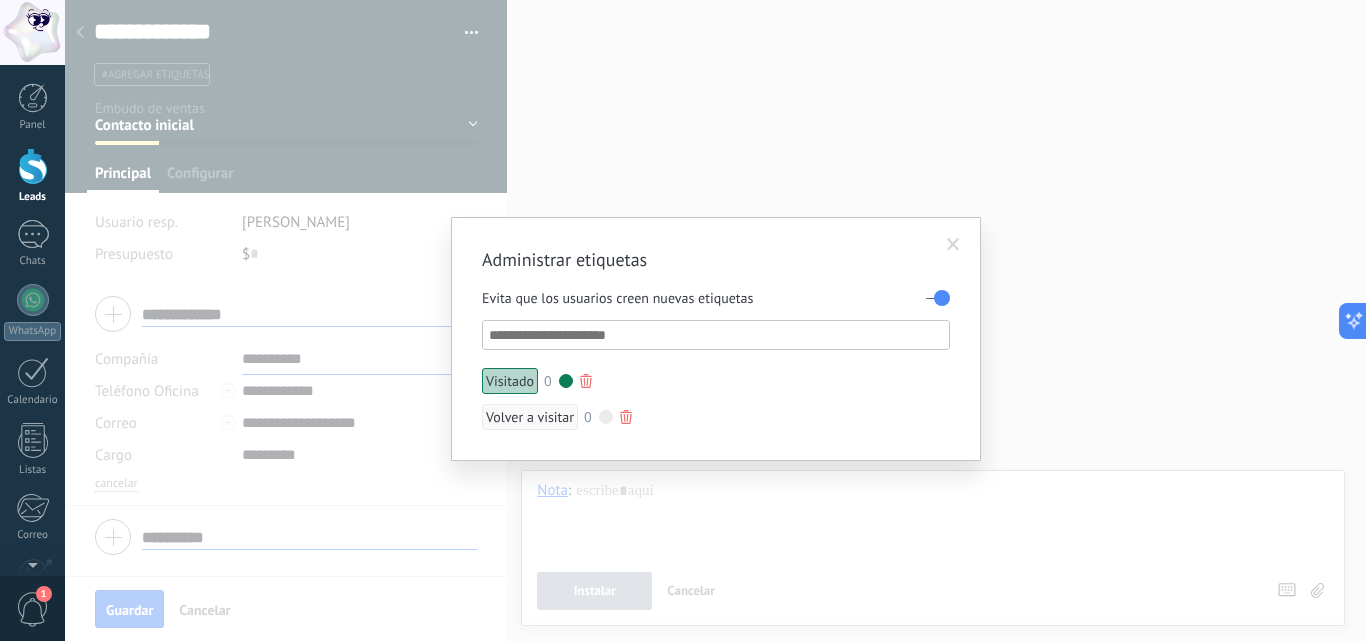 click at bounding box center [953, 245] 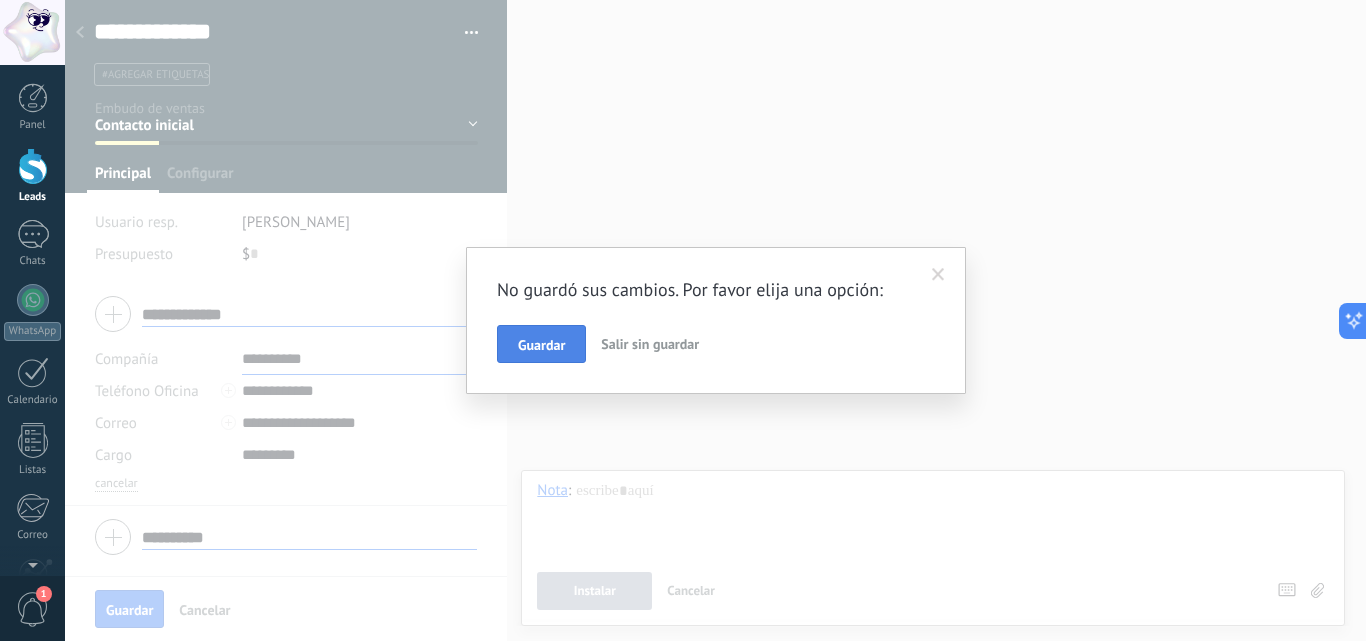 click on "Guardar" at bounding box center (541, 344) 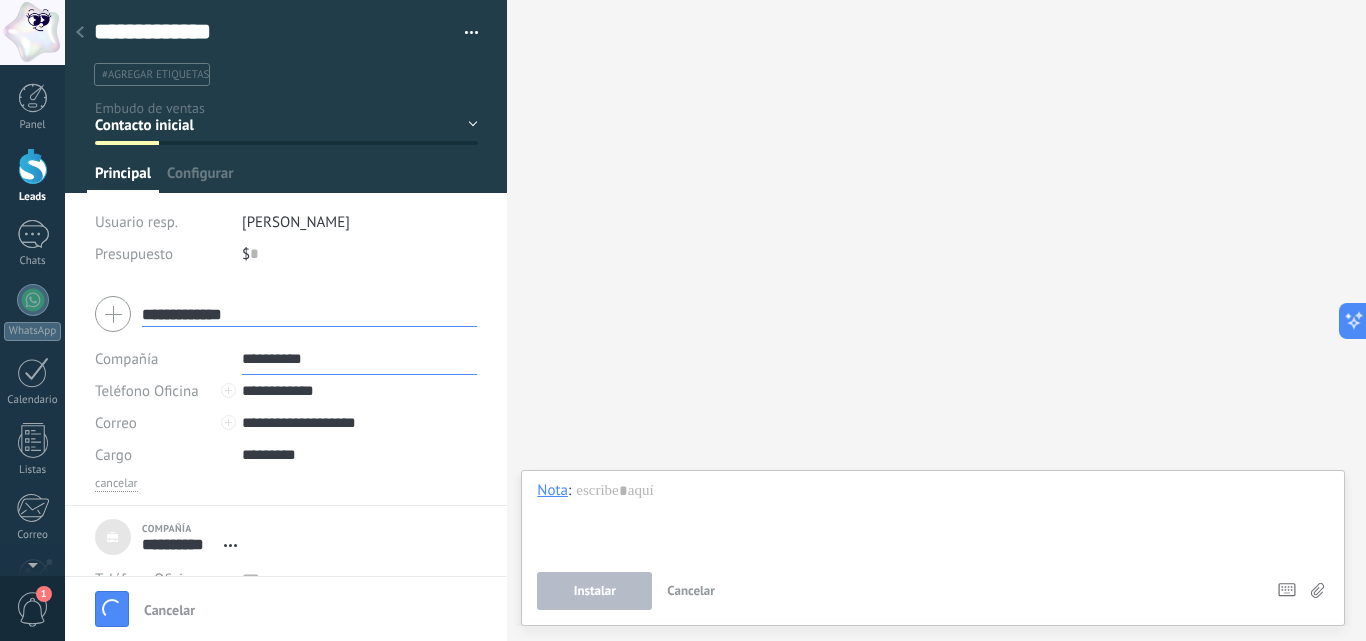 click on "#agregar etiquetas" at bounding box center [152, 74] 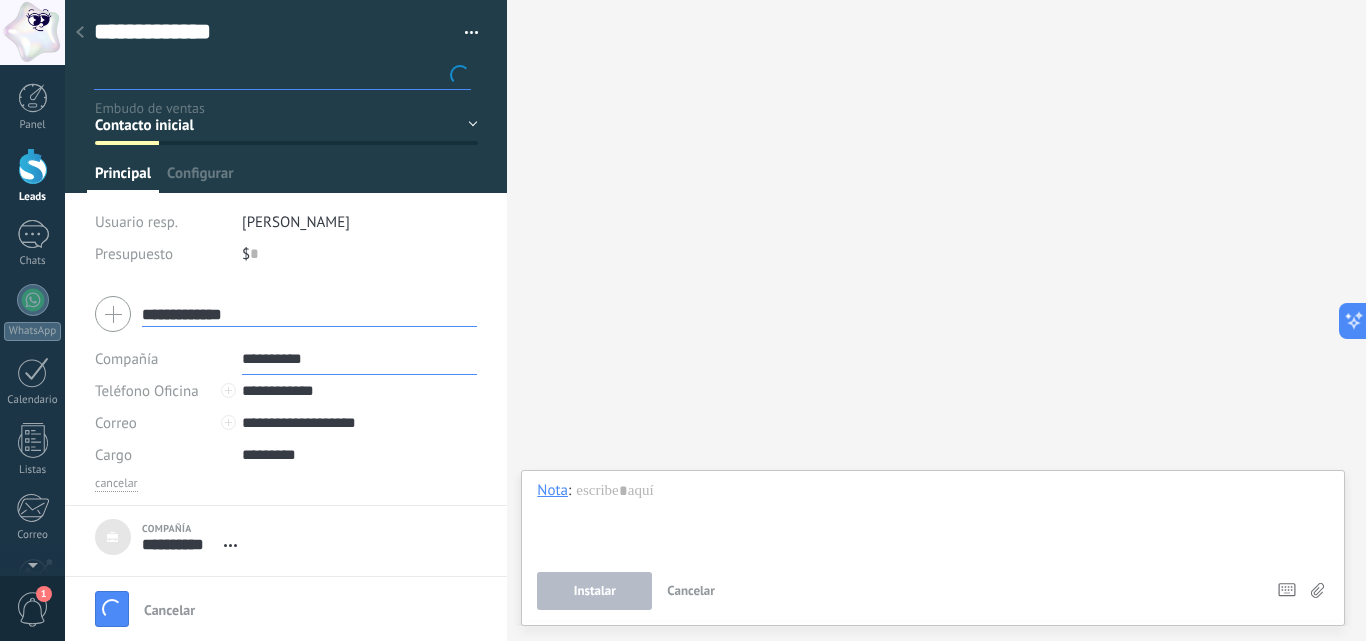 type on "***" 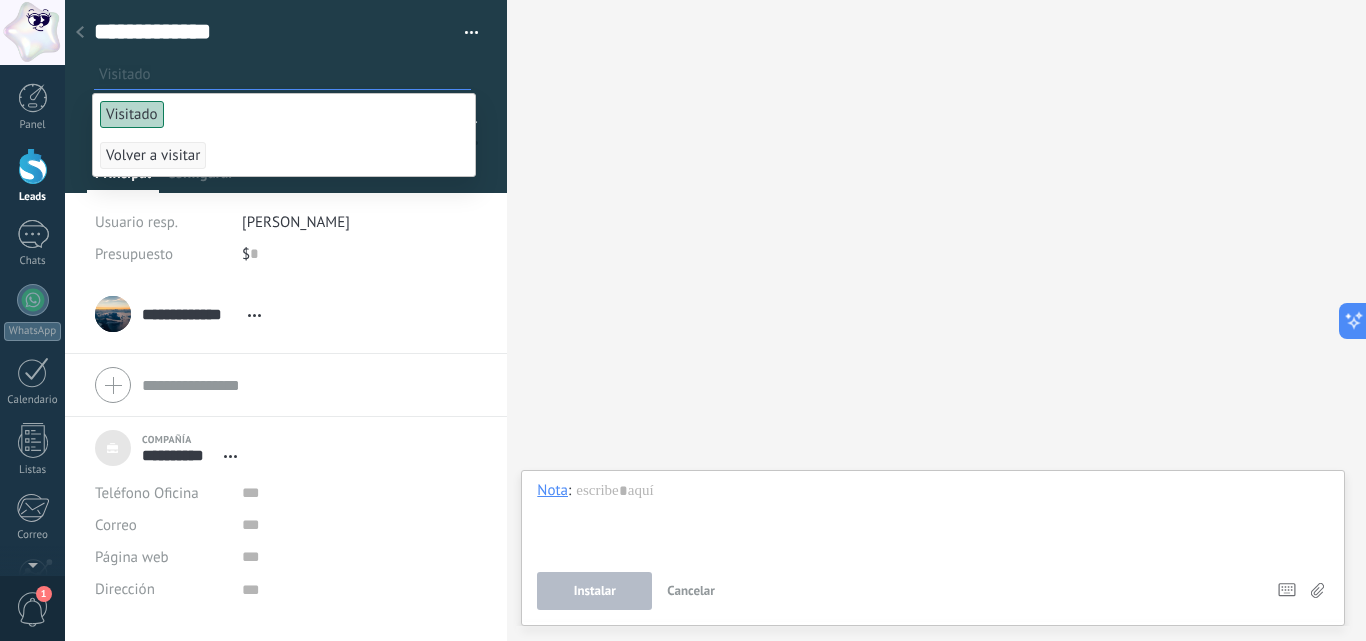 scroll, scrollTop: 20, scrollLeft: 0, axis: vertical 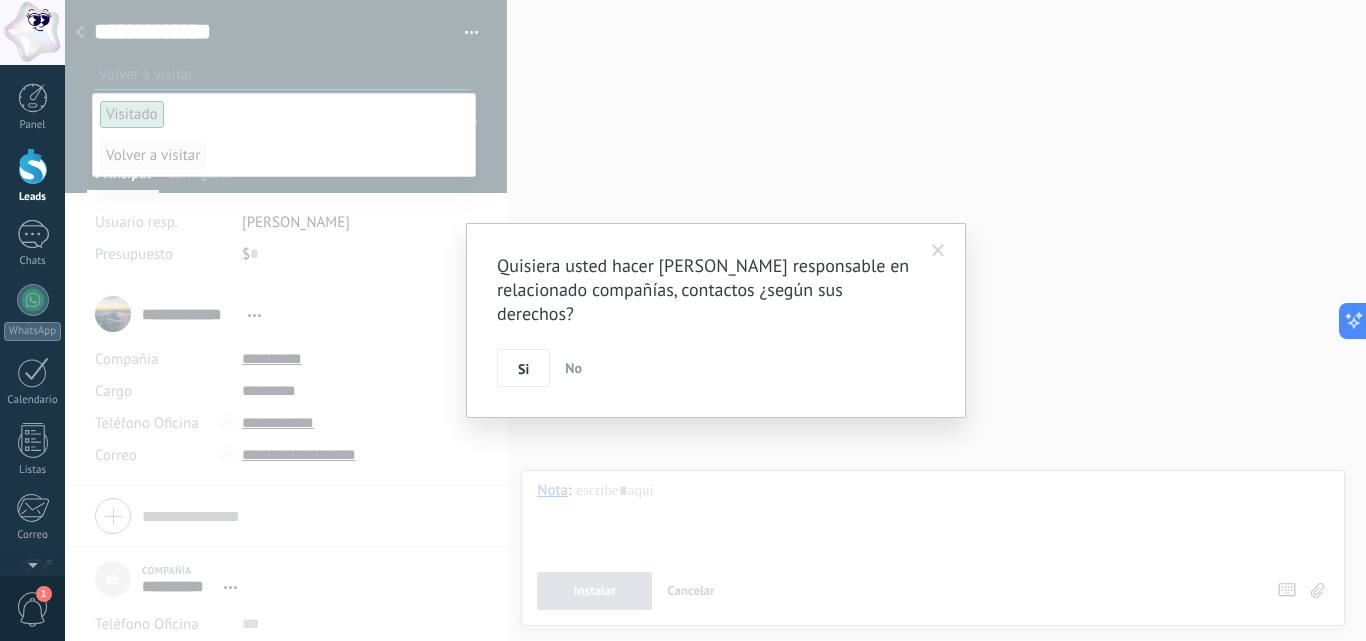 click on "No" at bounding box center [573, 368] 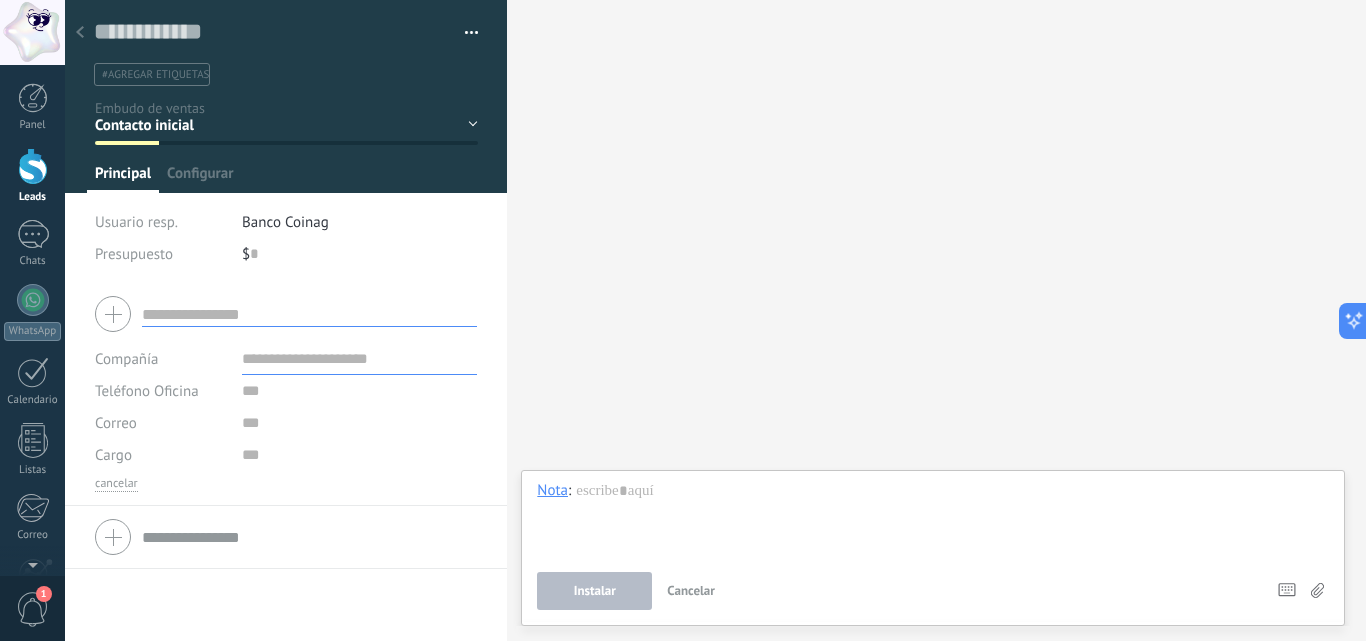 click on "Banco Coinag" at bounding box center (285, 222) 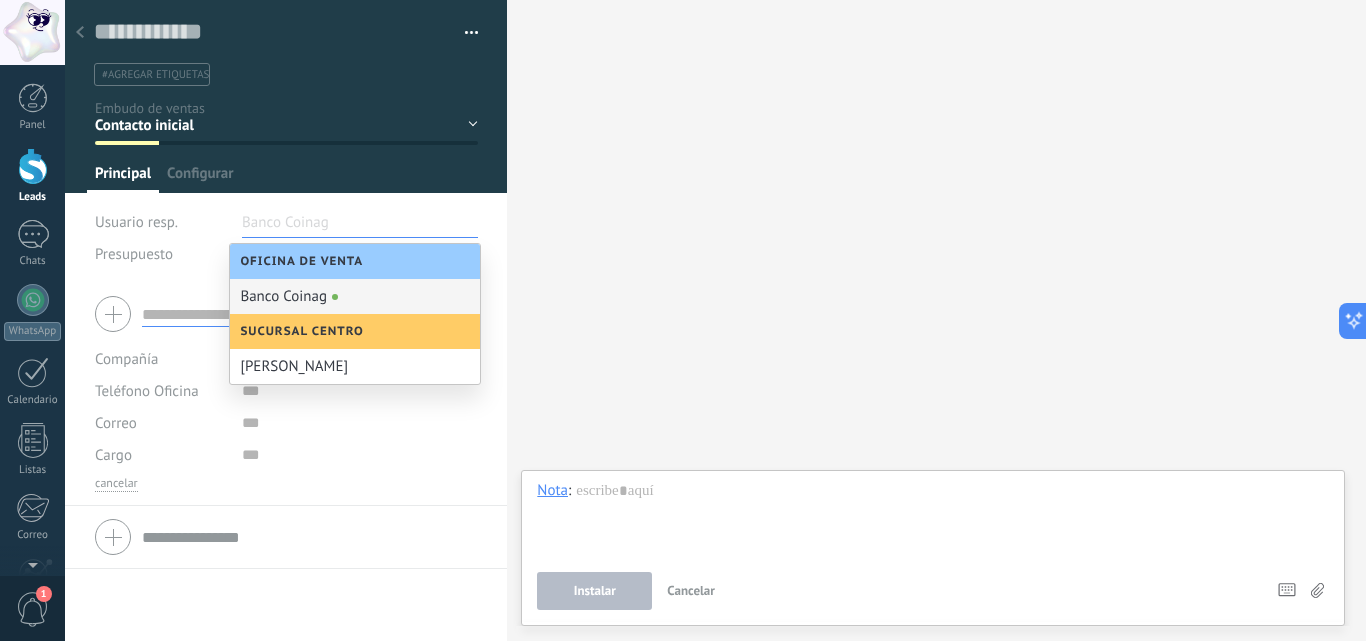 click on "Usuario resp." at bounding box center (136, 222) 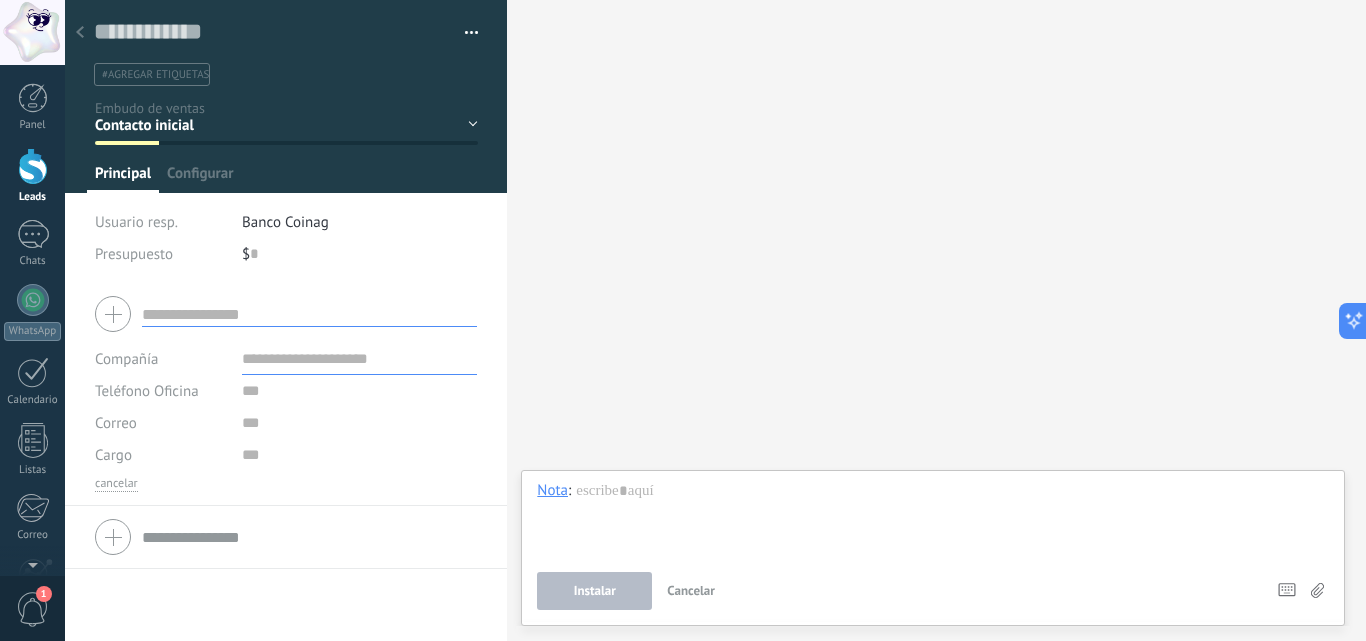 click on "Banco Coinag" at bounding box center (285, 222) 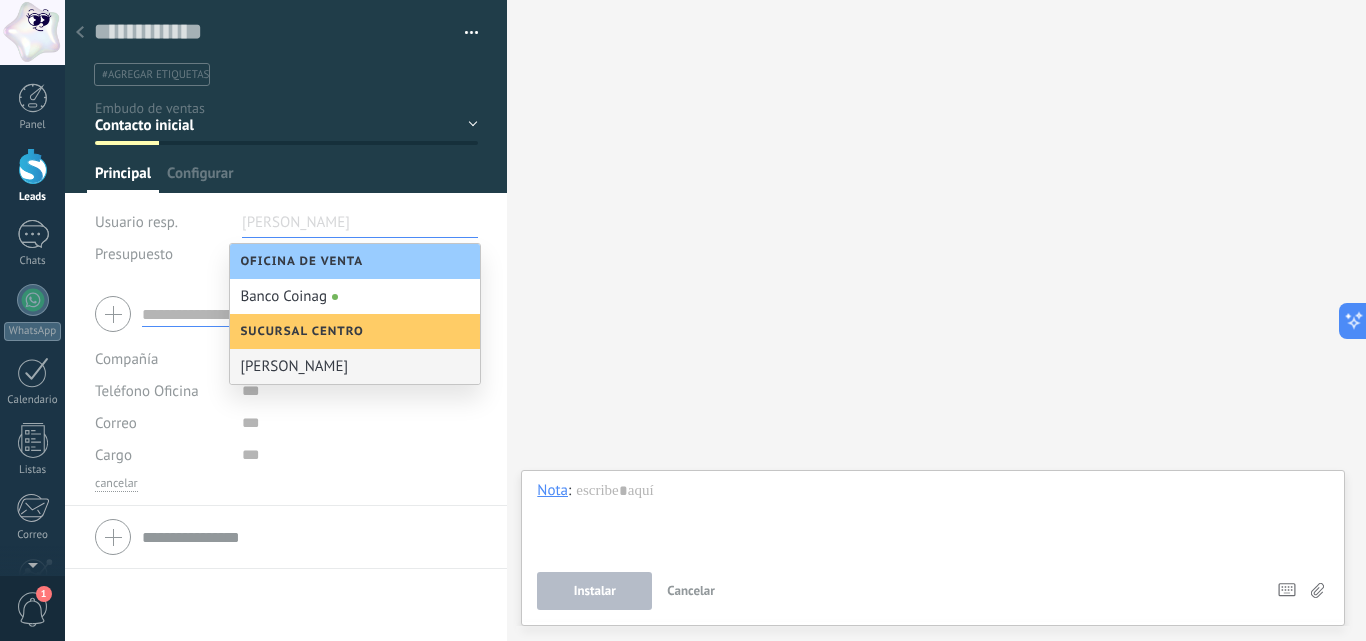 click on "[PERSON_NAME]" at bounding box center [355, 366] 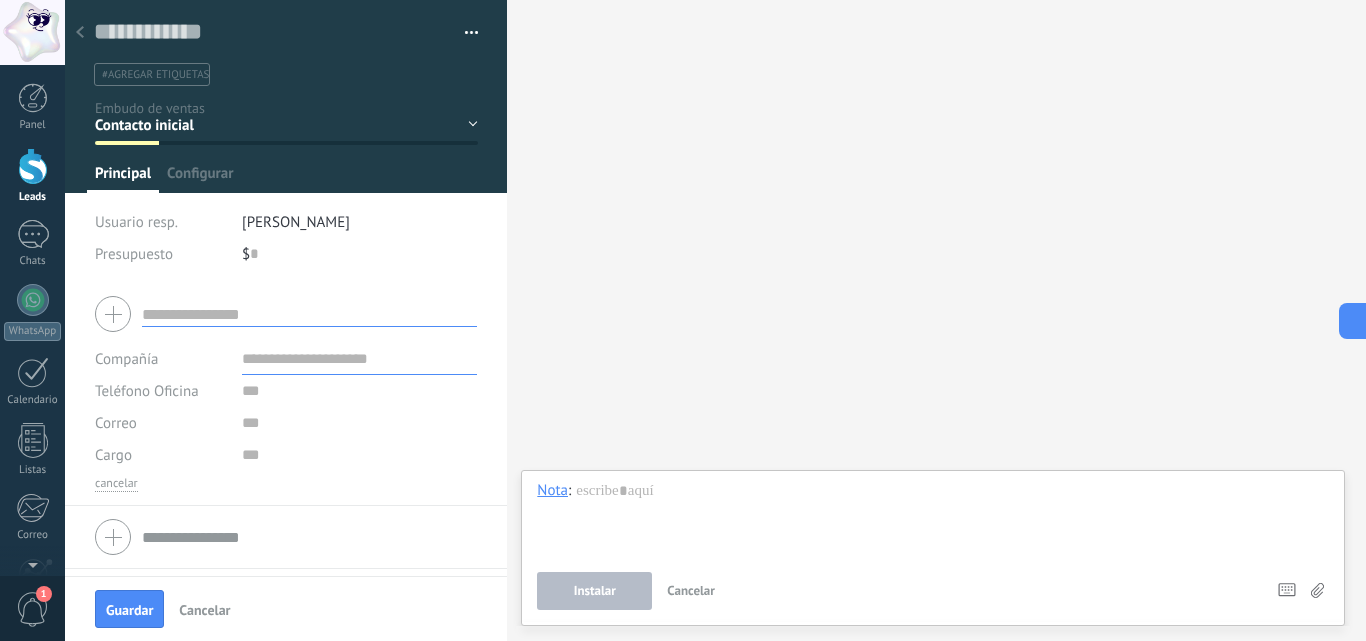 click on "[PERSON_NAME]" at bounding box center [360, 222] 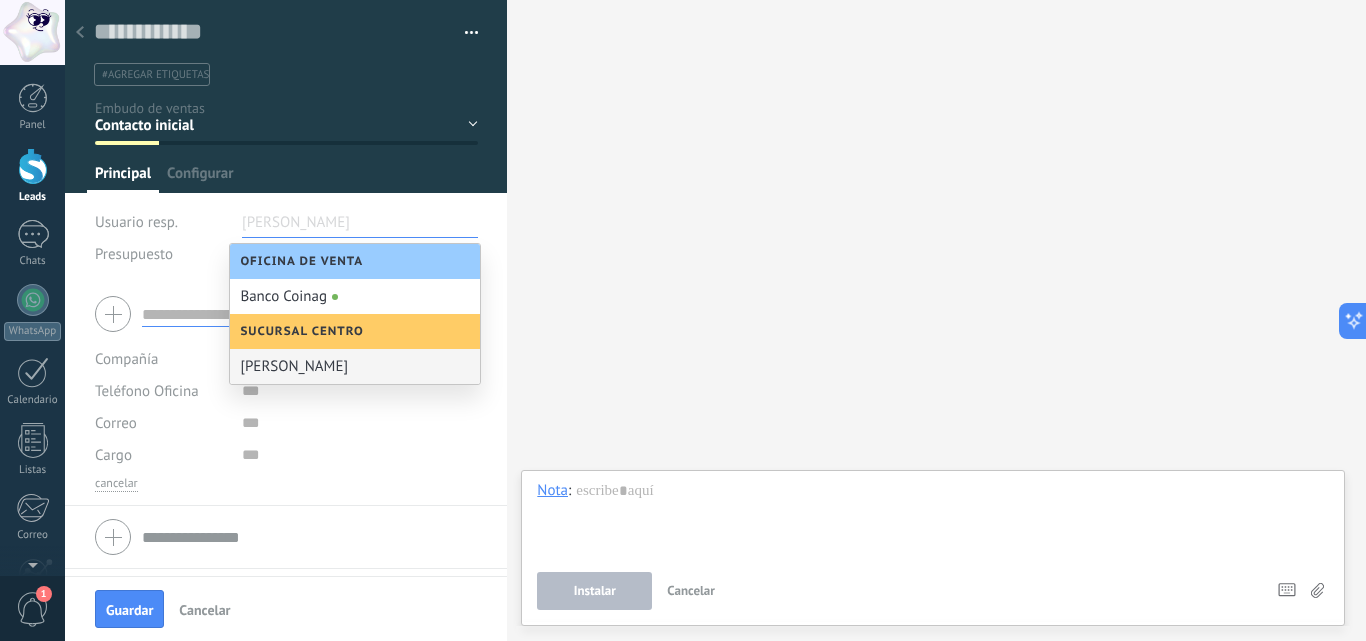 click at bounding box center (292, 222) 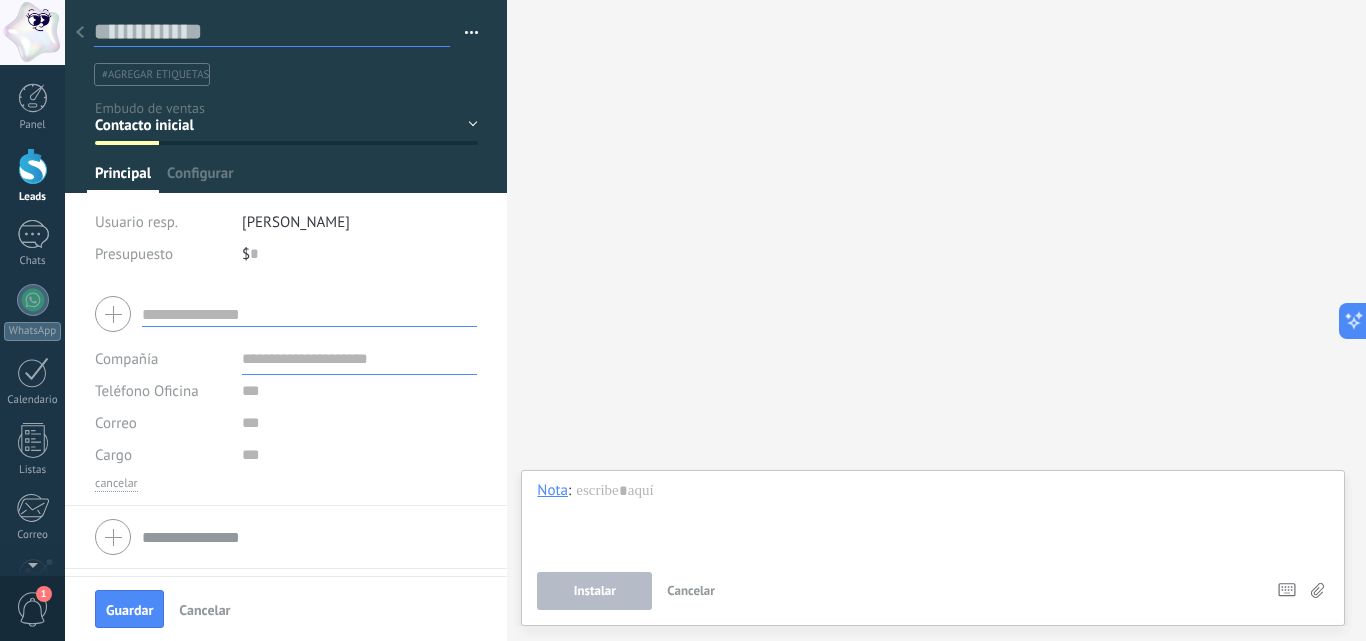 click at bounding box center (272, 32) 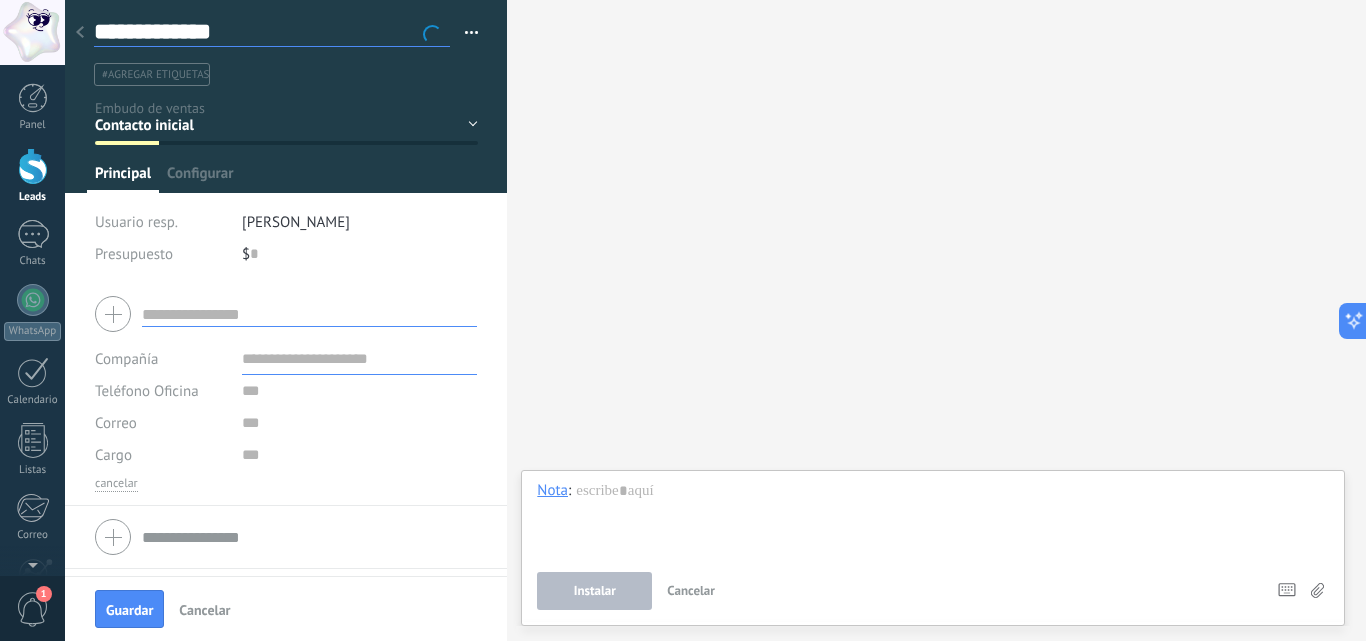 type on "**********" 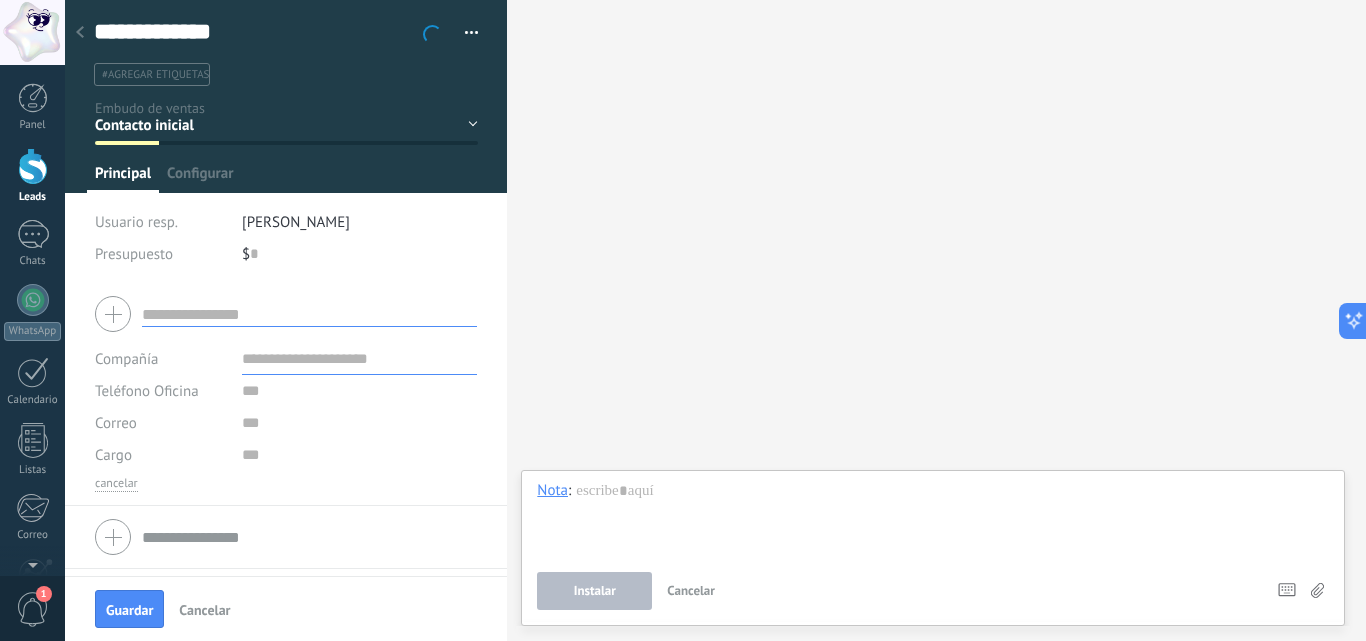 click on "#agregar etiquetas" at bounding box center (155, 75) 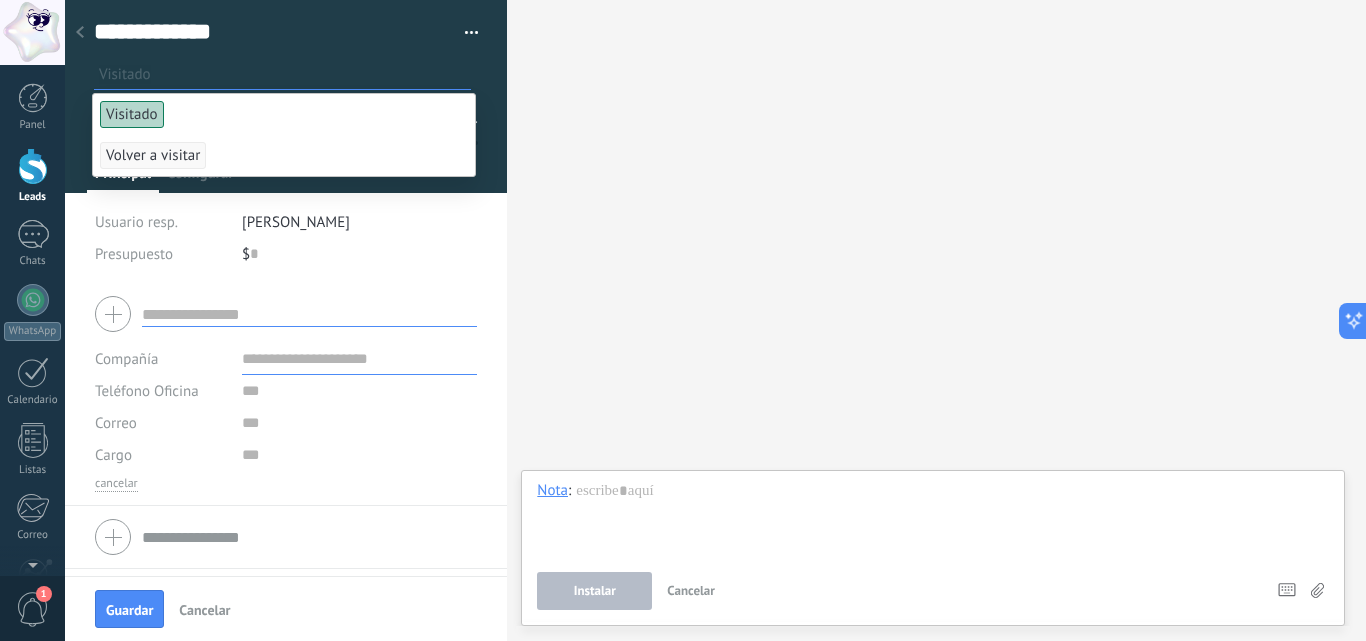 click on "Visitado" at bounding box center (132, 114) 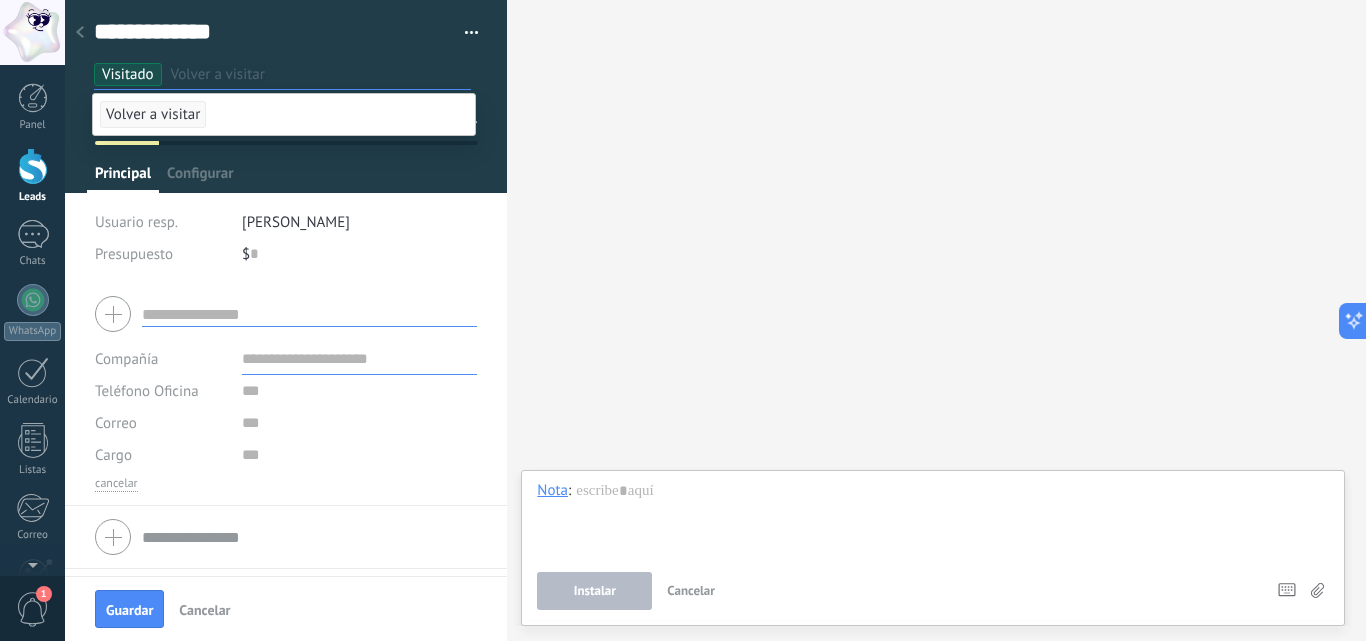 click on "Principal" at bounding box center [123, 178] 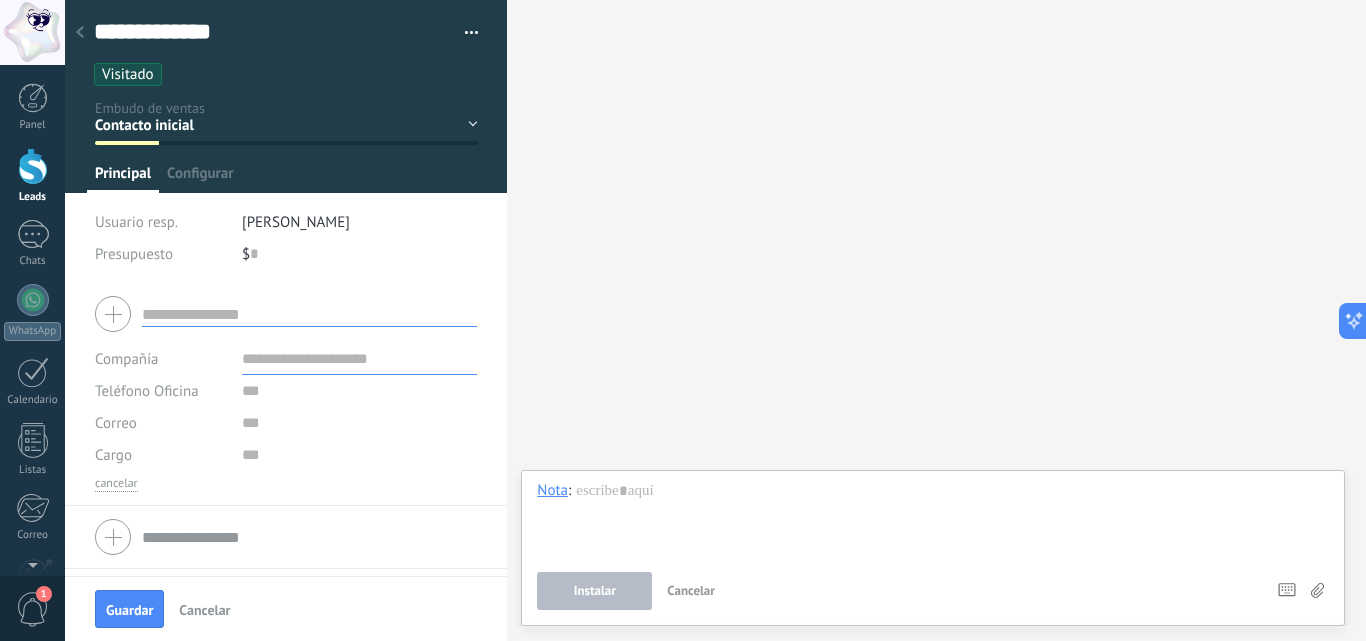 click on "Contacto inicial
En gestión
Visita al cliente
Evaluación
Aprobación interna
Venta cerrada" at bounding box center [0, 0] 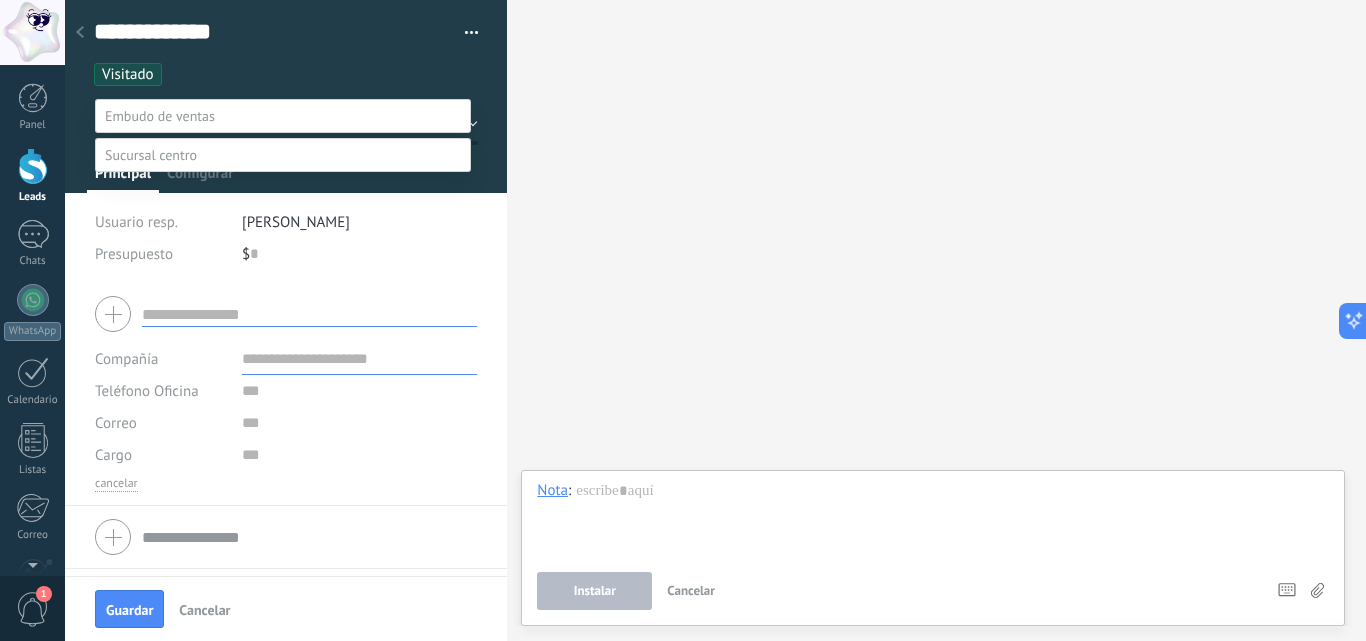 click on "Contacto inicial" at bounding box center (0, 0) 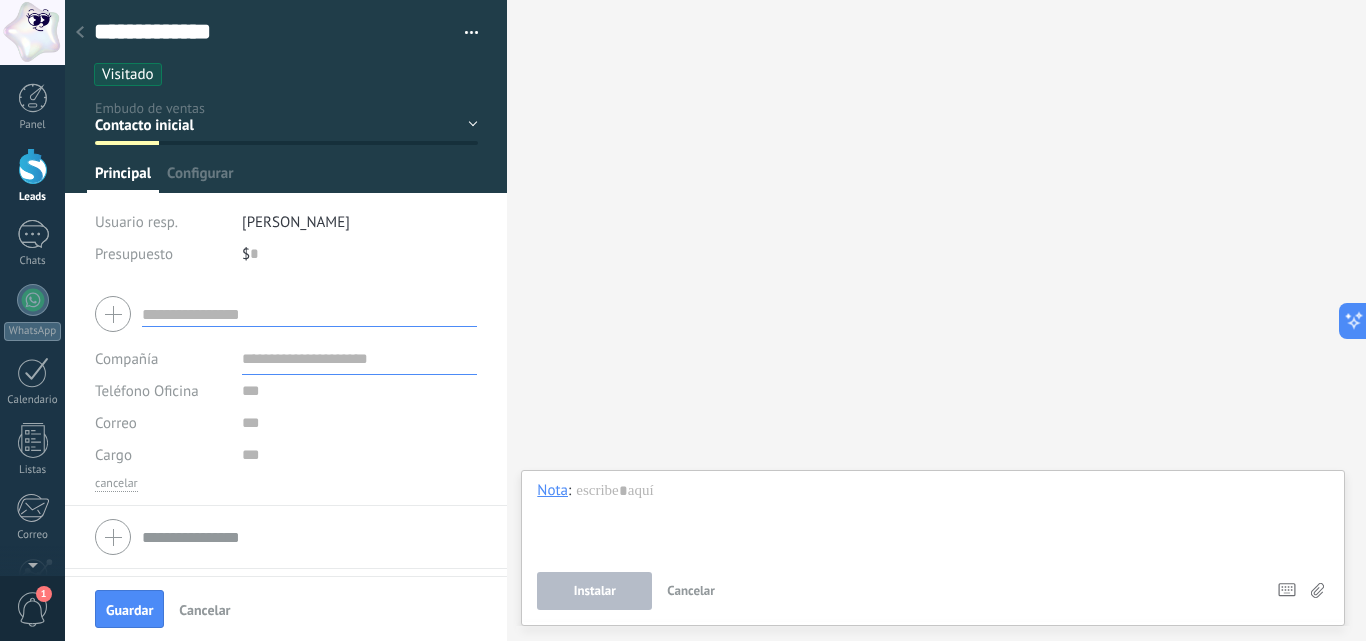 click on "Contacto inicial
En gestión
Visita al cliente
Evaluación
Aprobación interna
Venta cerrada" at bounding box center (0, 0) 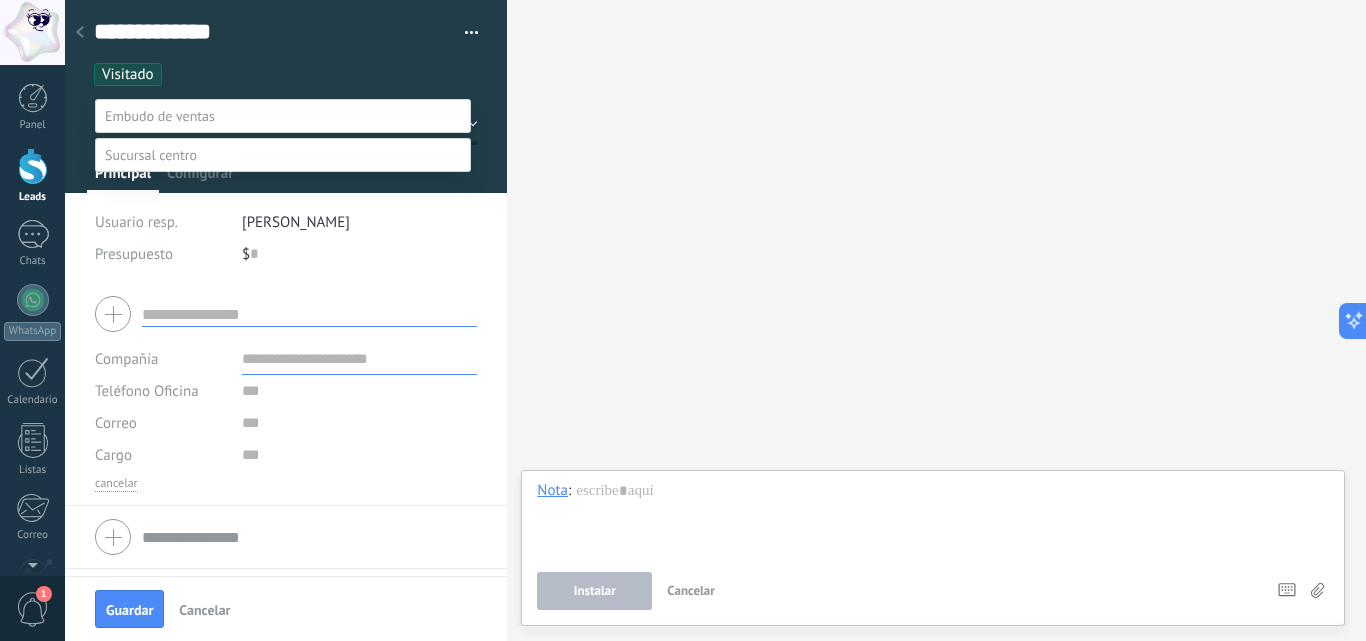 click on "Visita al cliente" at bounding box center (0, 0) 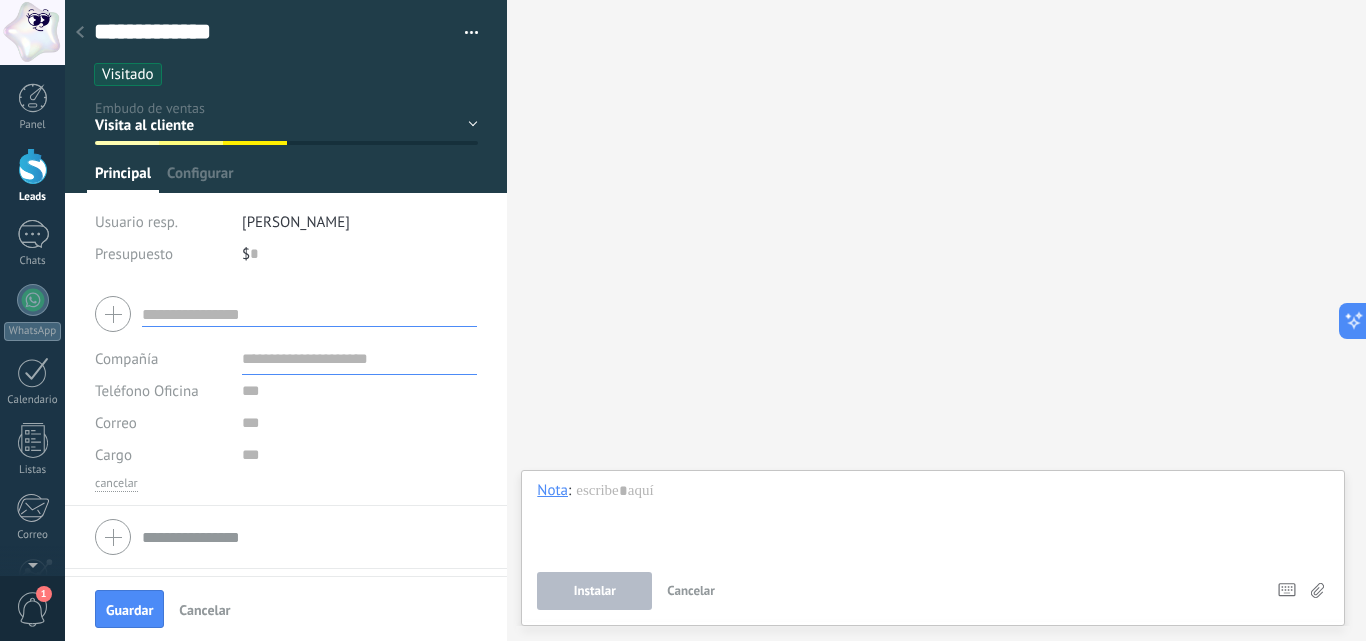 click on "Contacto inicial
En gestión
Visita al cliente
Evaluación
Aprobación interna
Venta cerrada" at bounding box center (0, 0) 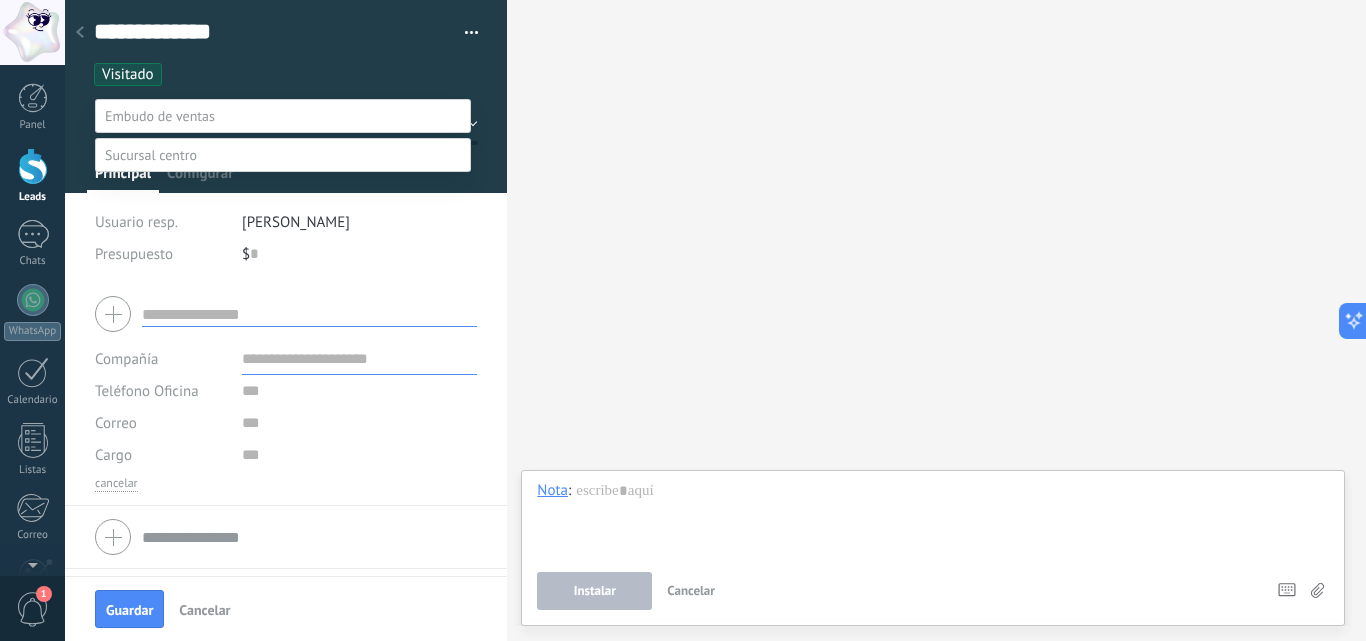 click on "Contacto inicial" at bounding box center (0, 0) 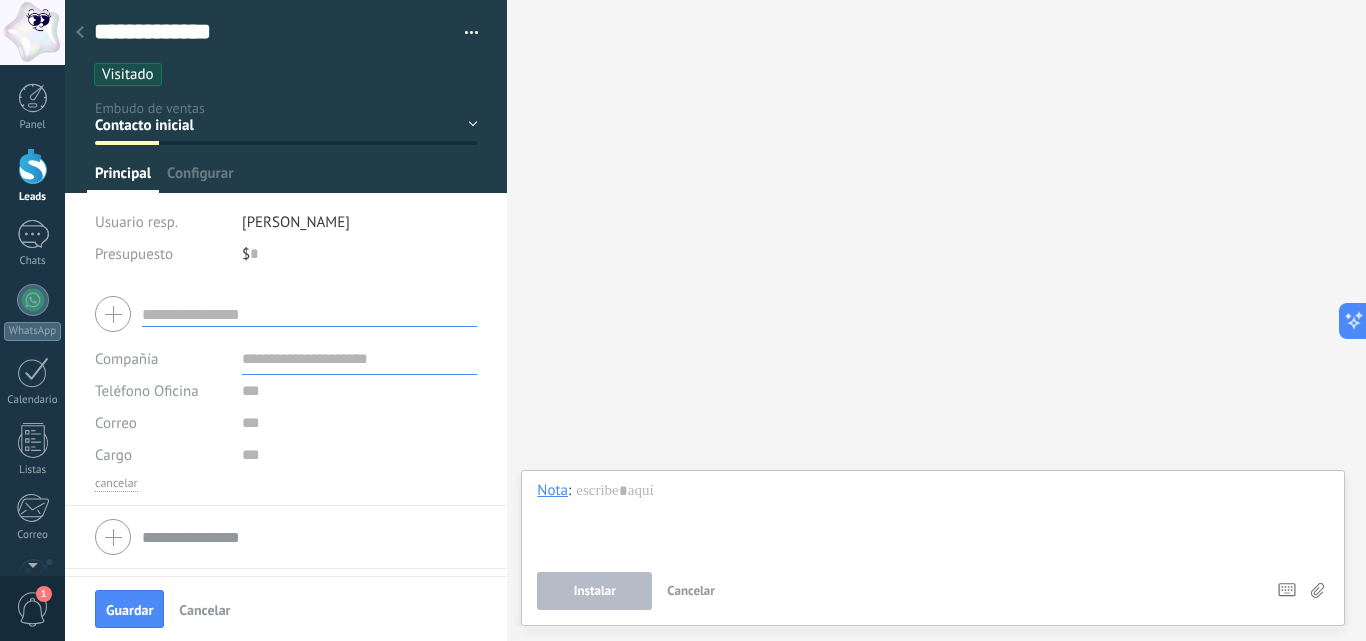 click at bounding box center (309, 314) 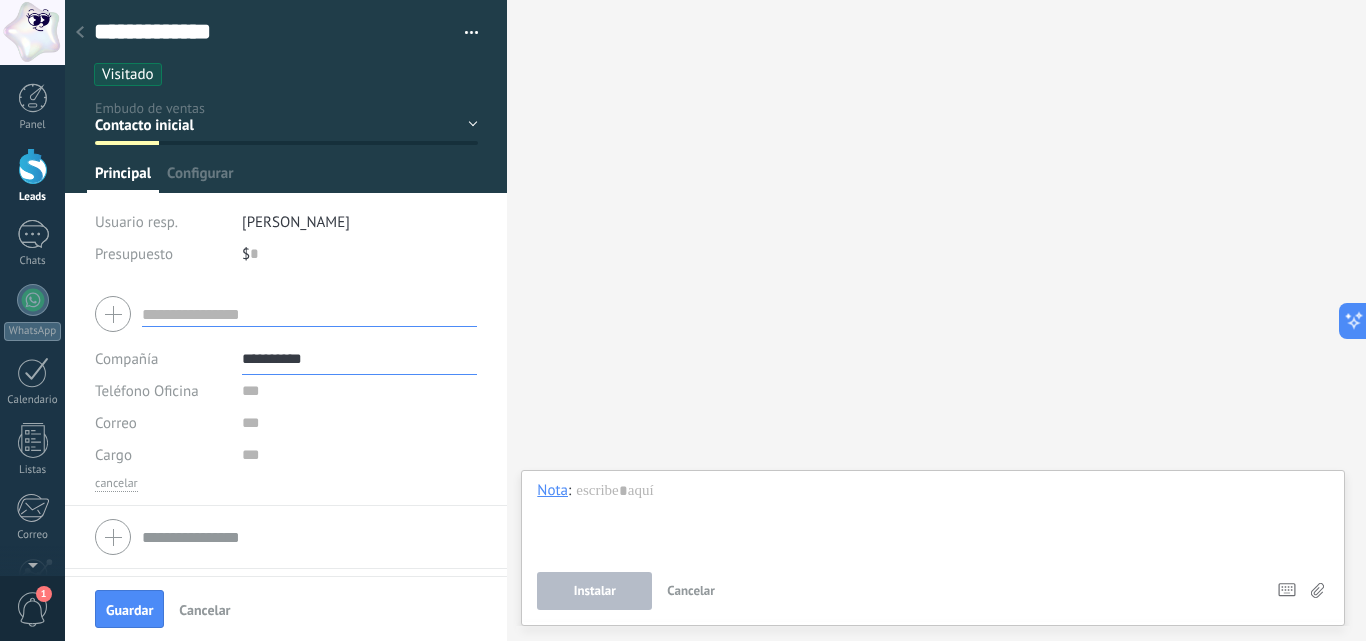 type on "**********" 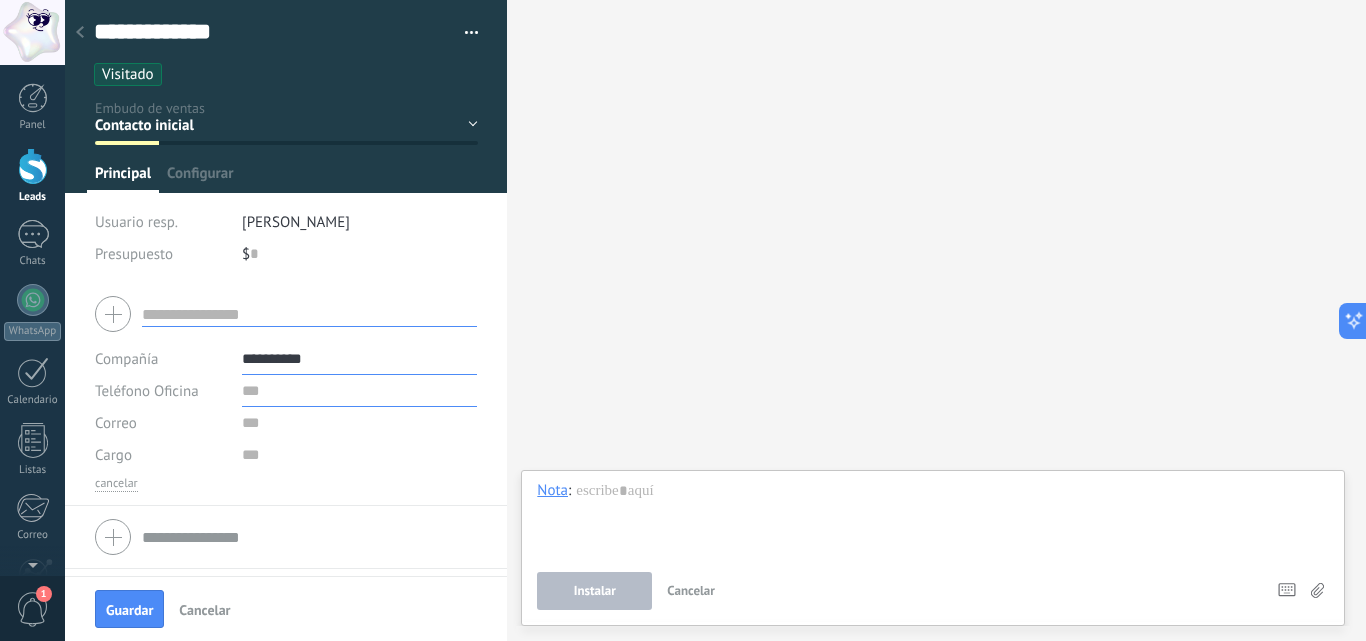 click at bounding box center (360, 391) 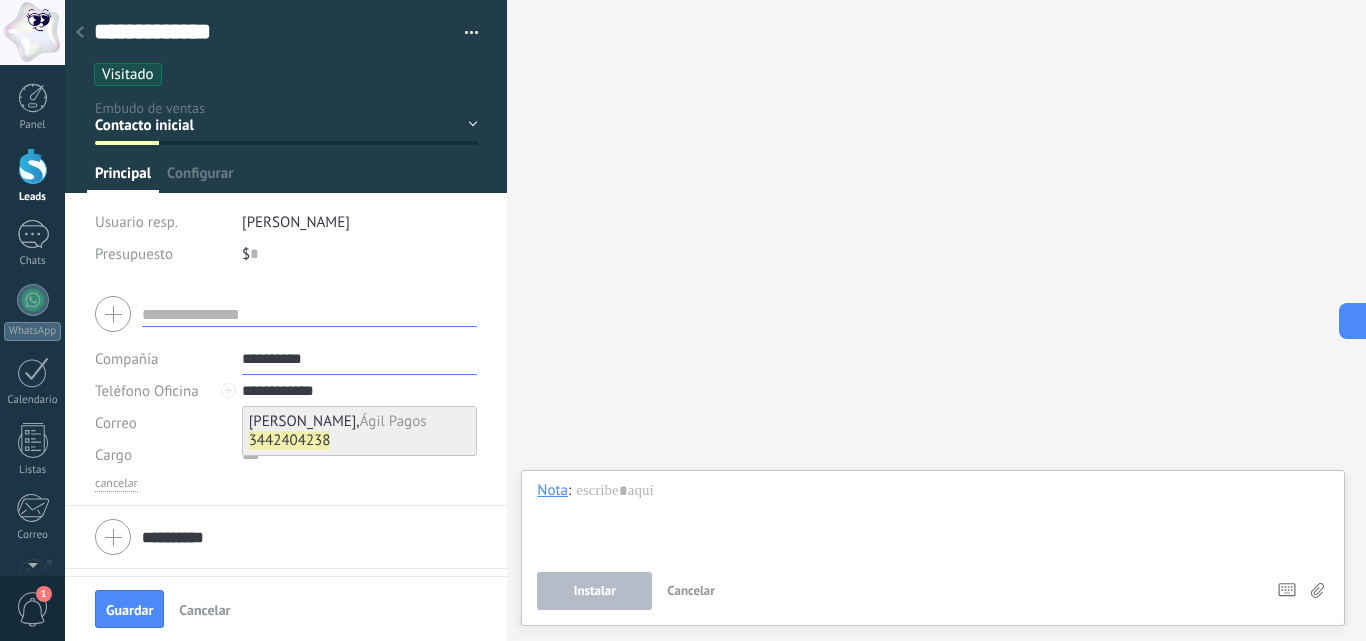 type on "**********" 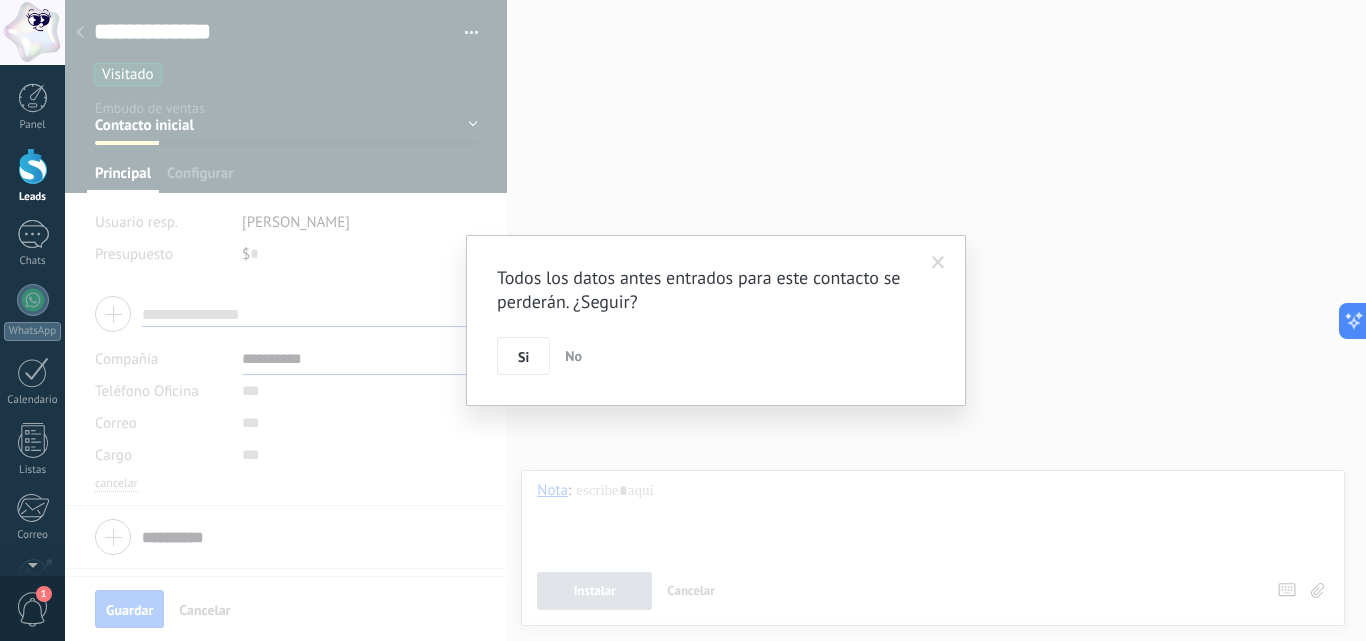click on "No" at bounding box center (573, 356) 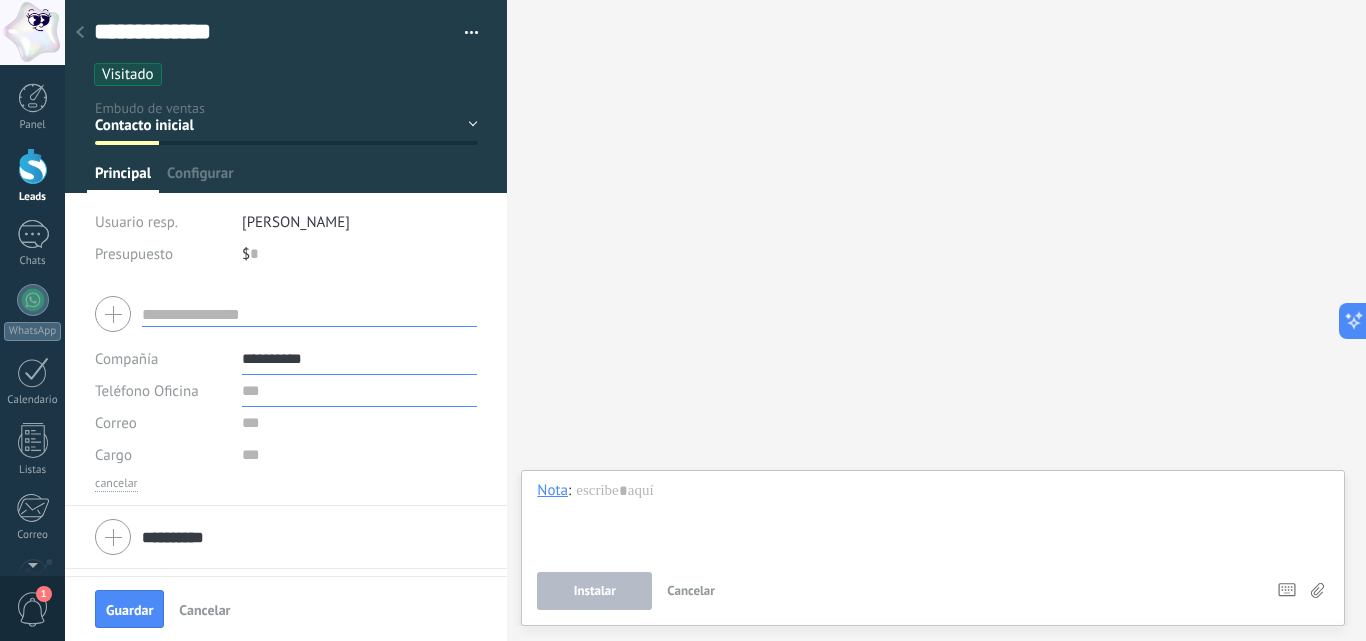 click at bounding box center (360, 391) 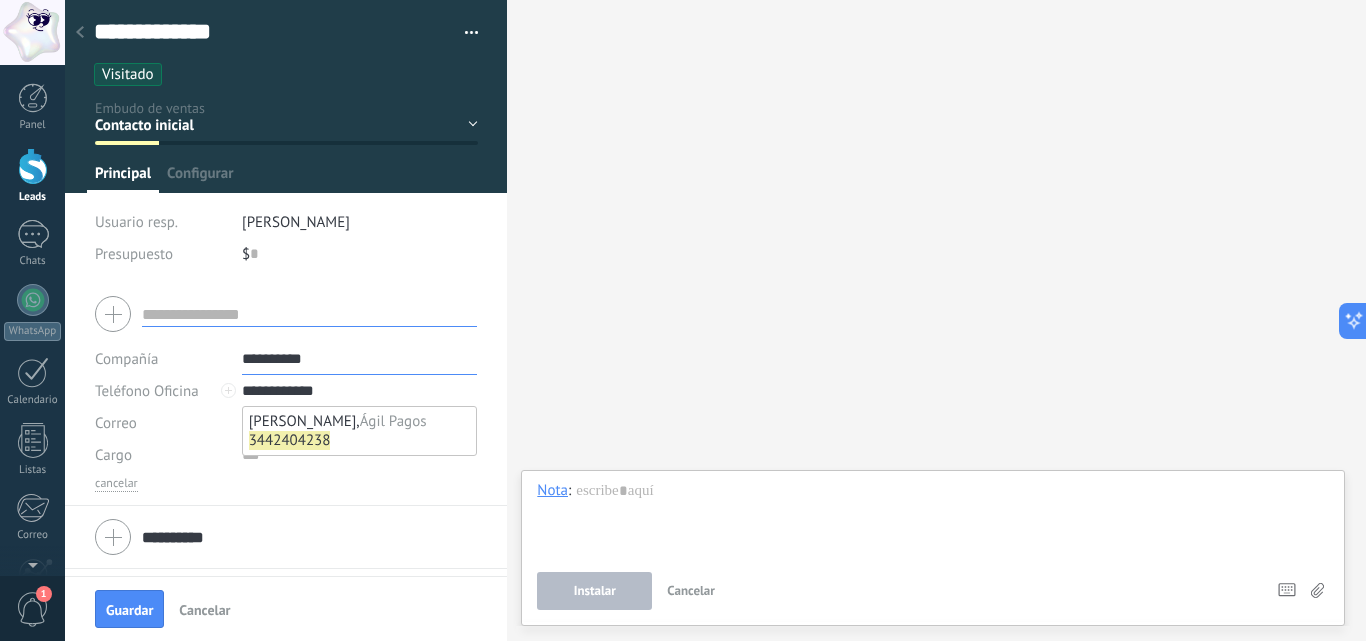 type on "**********" 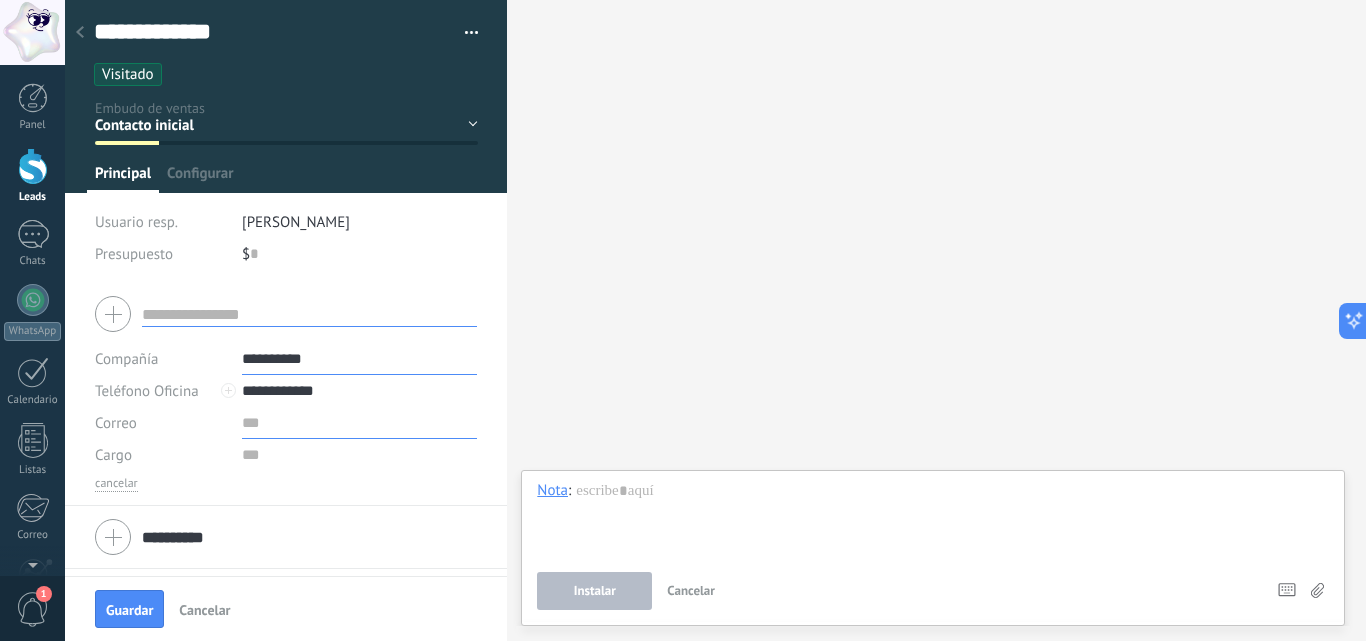 click at bounding box center [360, 423] 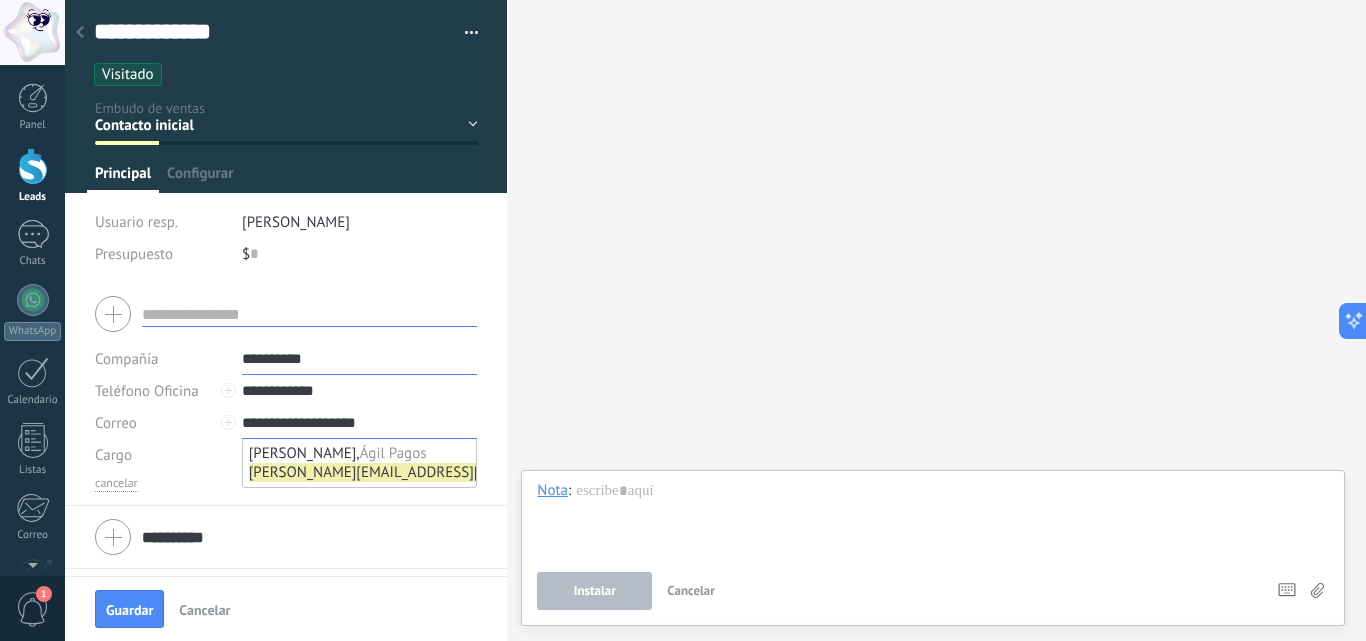 type on "**********" 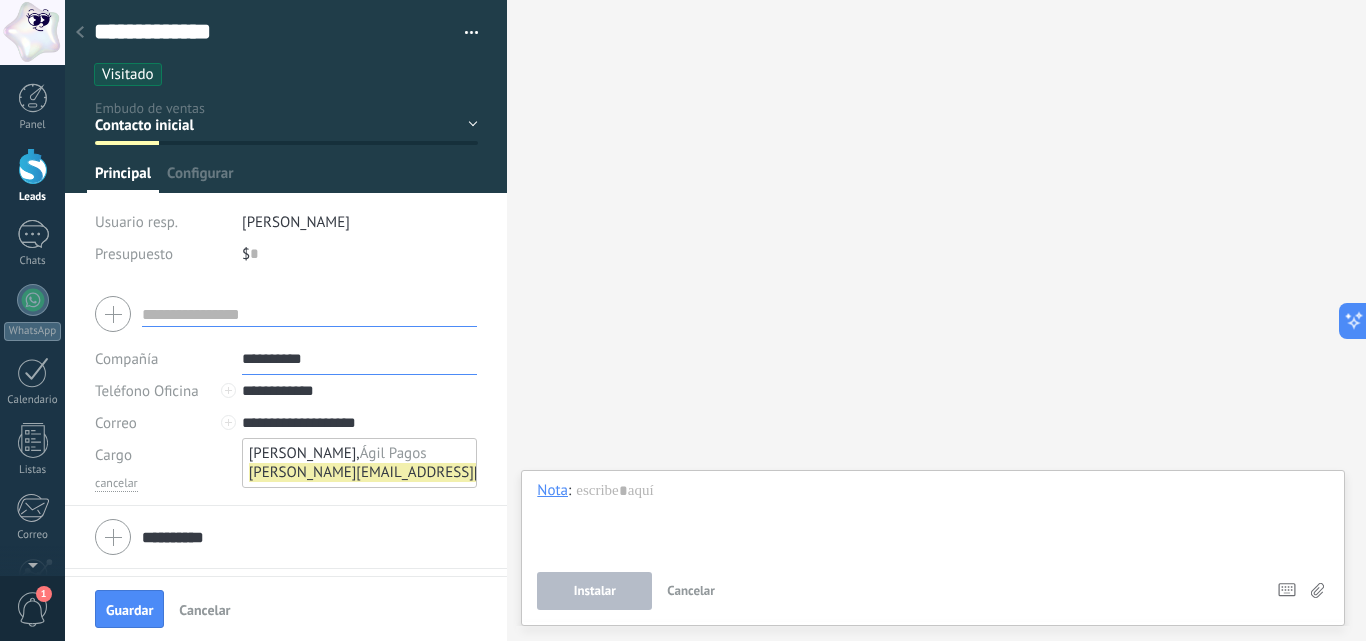 click on "Cargo" at bounding box center (161, 455) 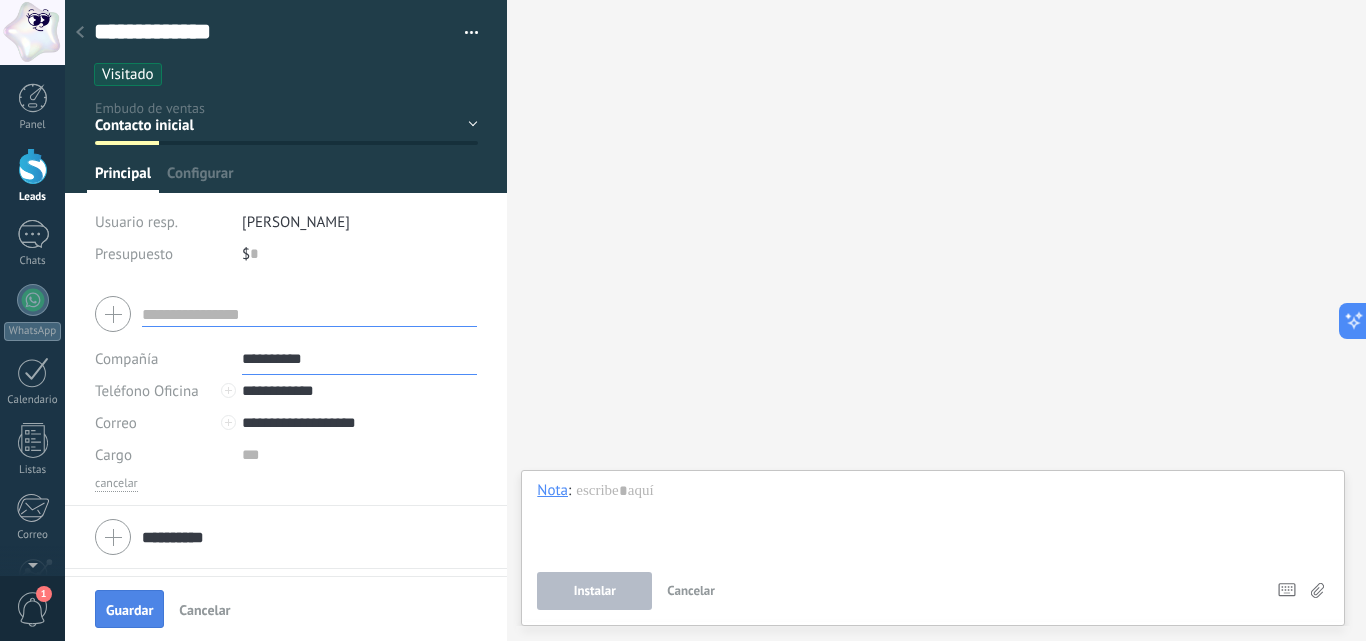 click on "Guardar" at bounding box center (129, 610) 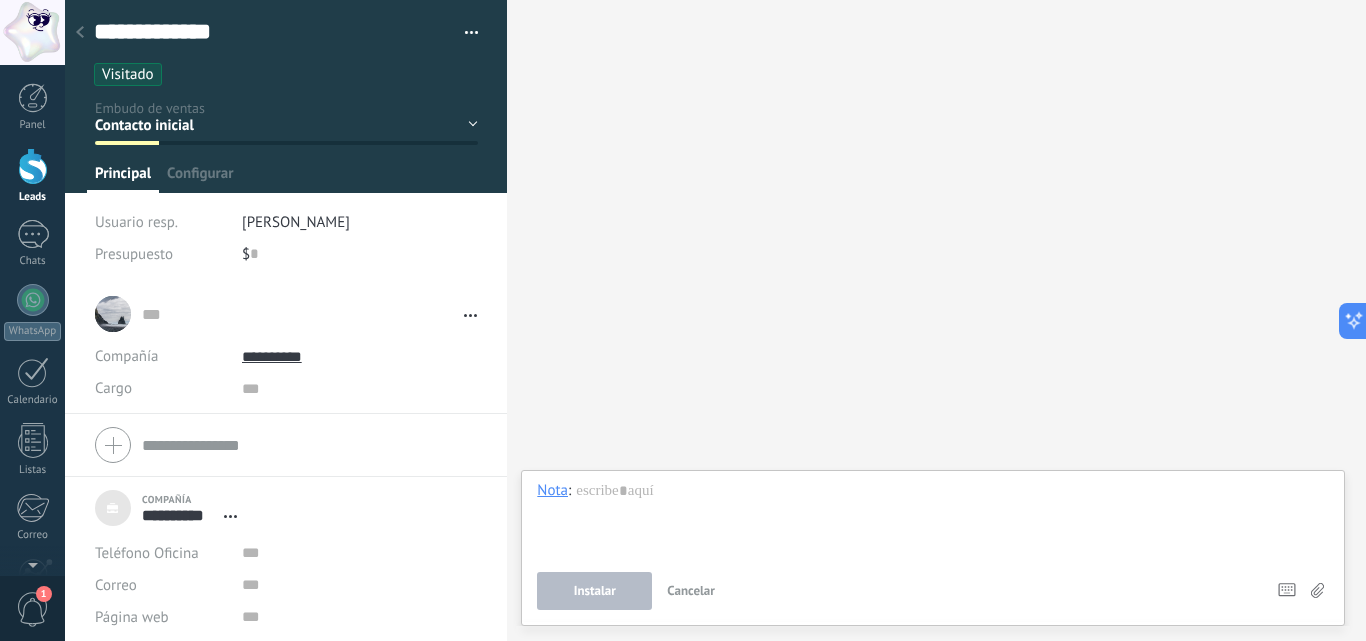 scroll, scrollTop: 20, scrollLeft: 0, axis: vertical 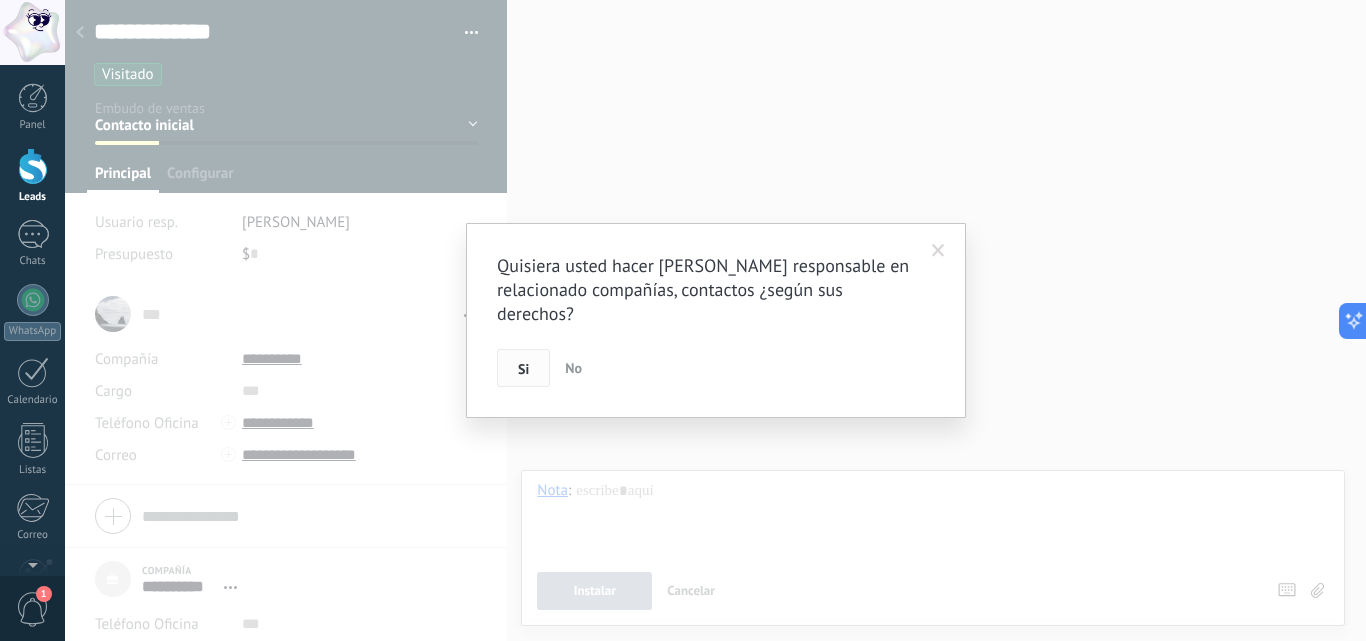 click on "Si" at bounding box center [523, 369] 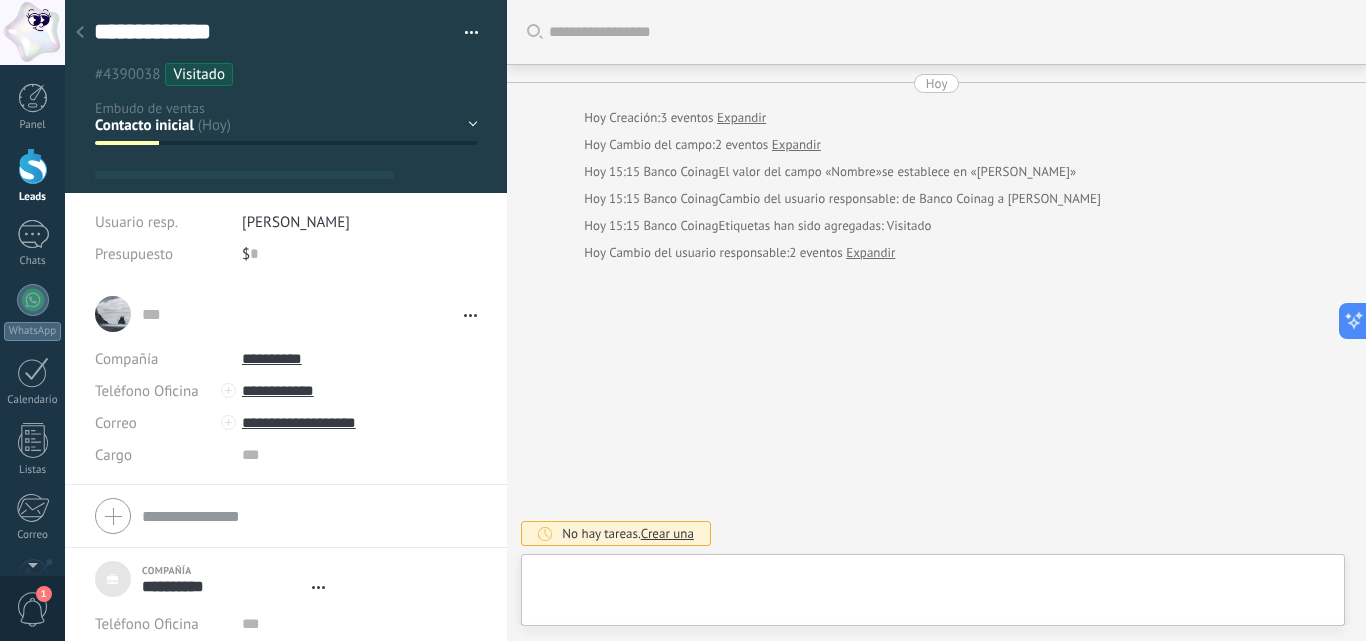 scroll, scrollTop: 20, scrollLeft: 0, axis: vertical 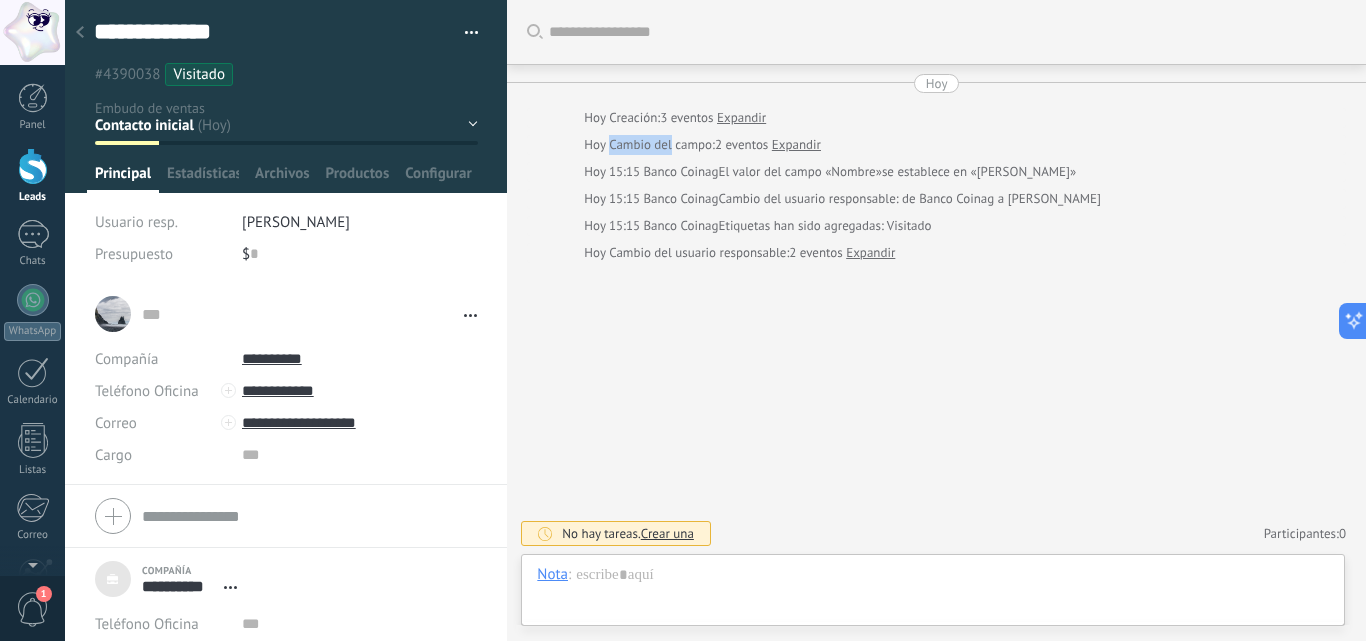 drag, startPoint x: 605, startPoint y: 142, endPoint x: 670, endPoint y: 143, distance: 65.00769 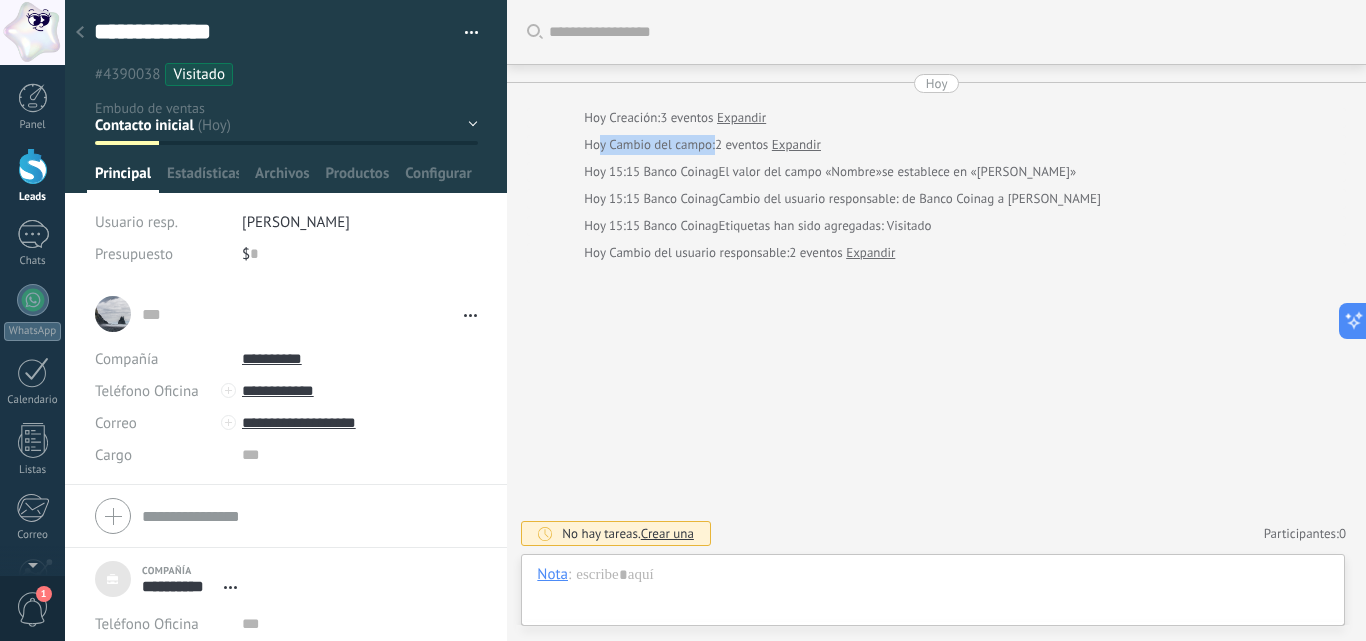 drag, startPoint x: 603, startPoint y: 139, endPoint x: 714, endPoint y: 139, distance: 111 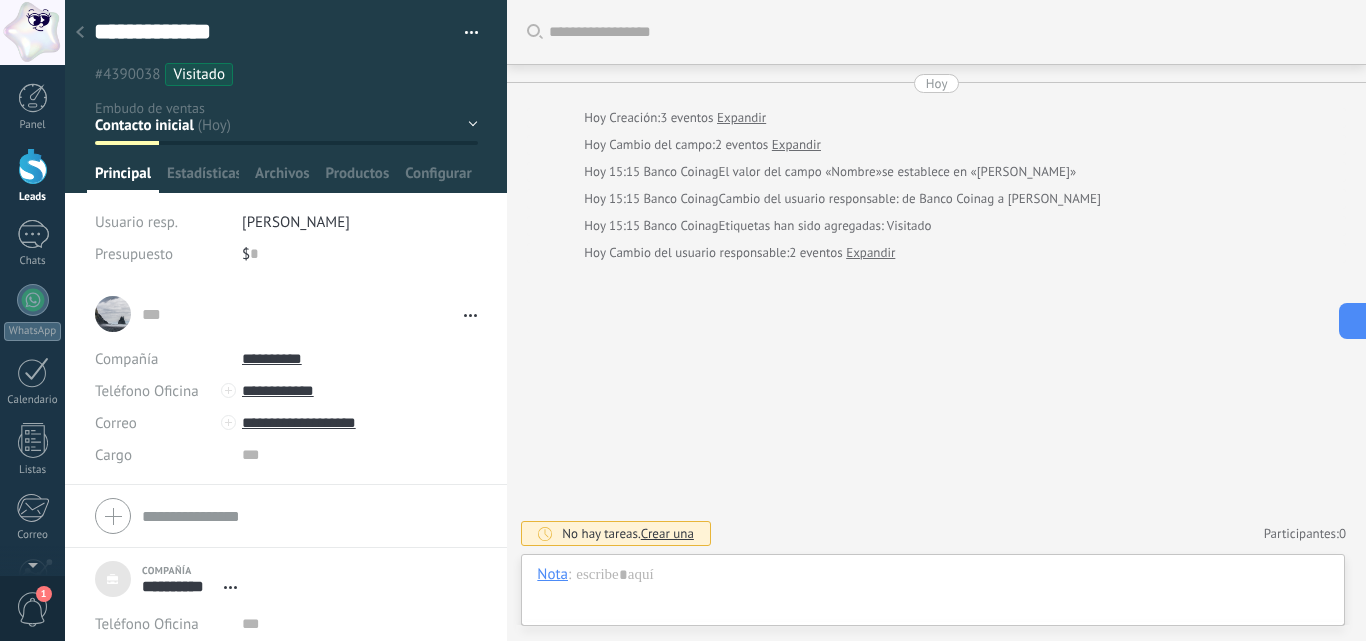 click on "Banco Coinag" at bounding box center [680, 225] 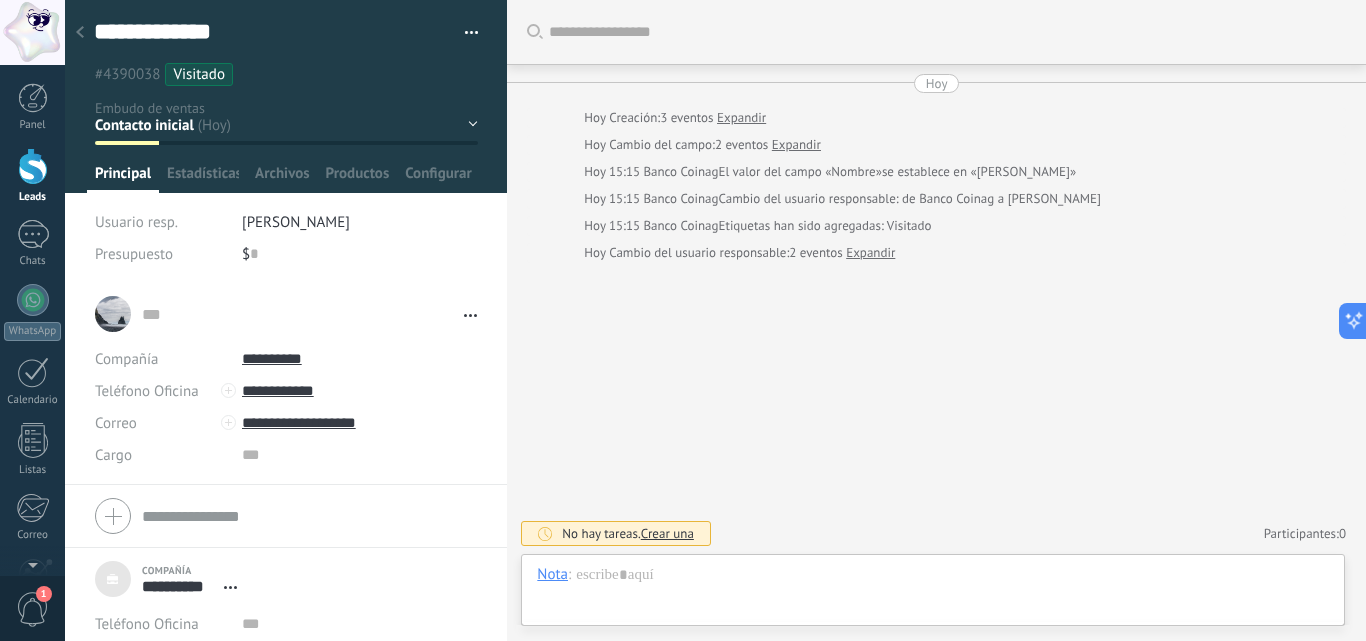 click on "Etiquetas han sido agregadas: Visitado" at bounding box center (825, 226) 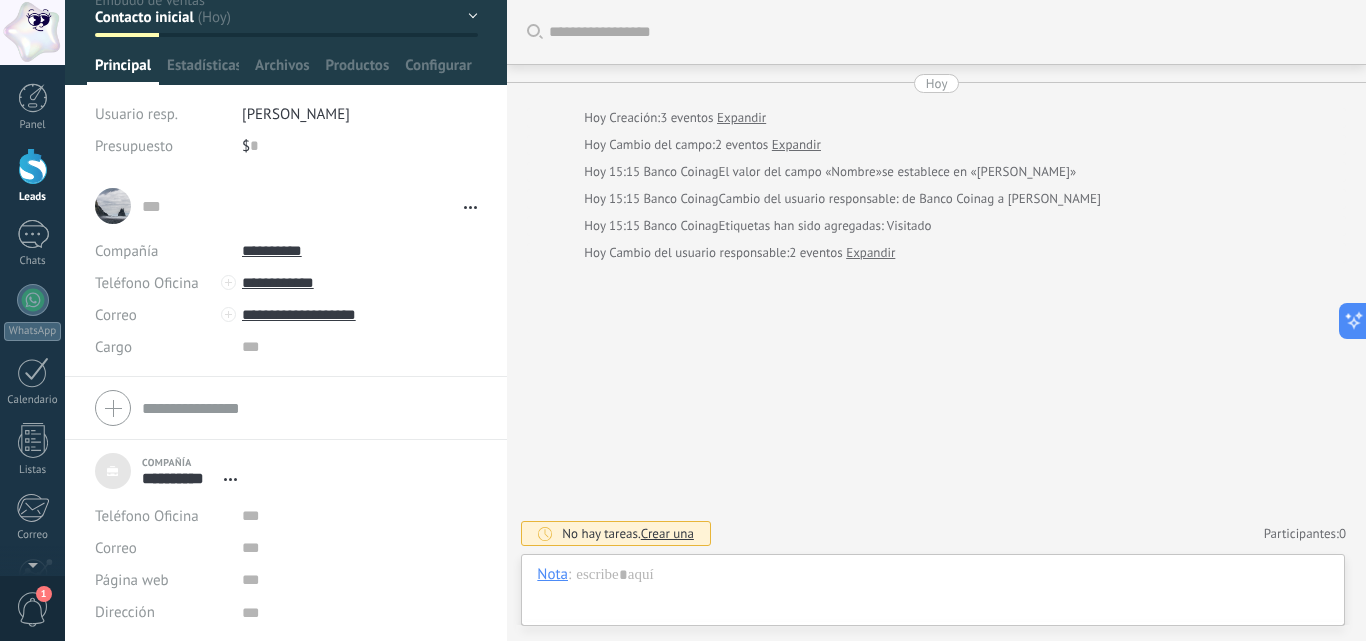 scroll, scrollTop: 0, scrollLeft: 0, axis: both 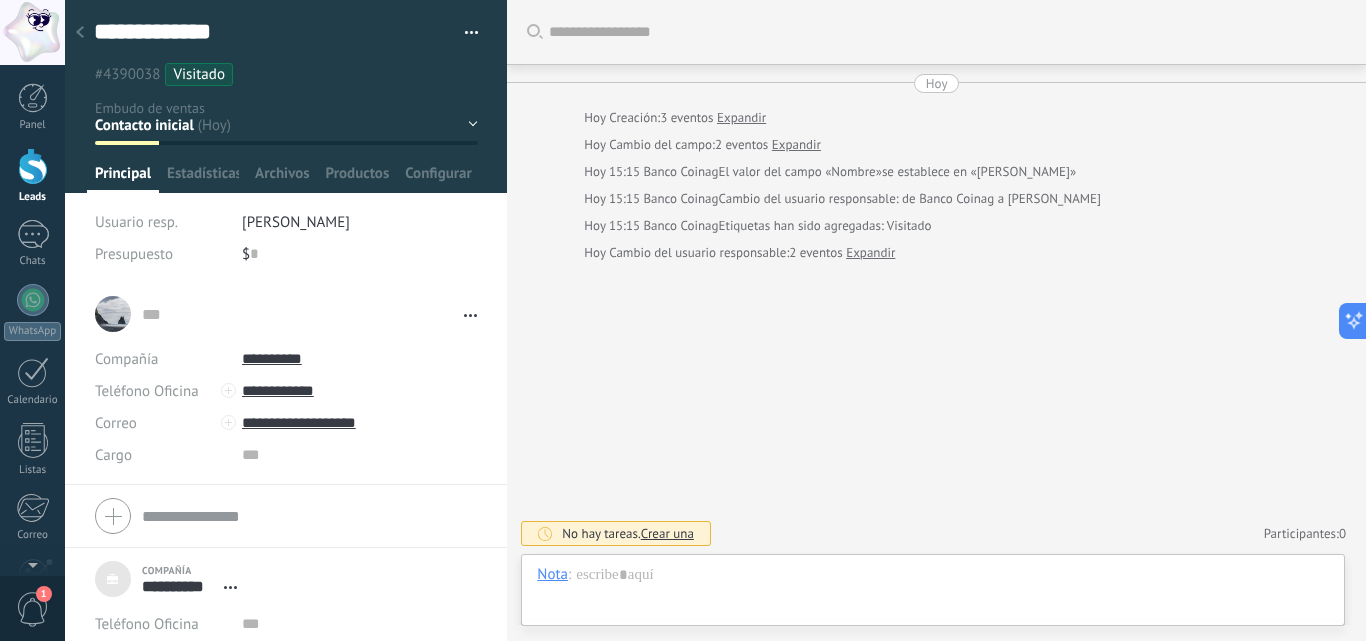 click on "...
...
Abrir detalle
Copie el nombre
Desatar
Contacto principal" at bounding box center [309, 314] 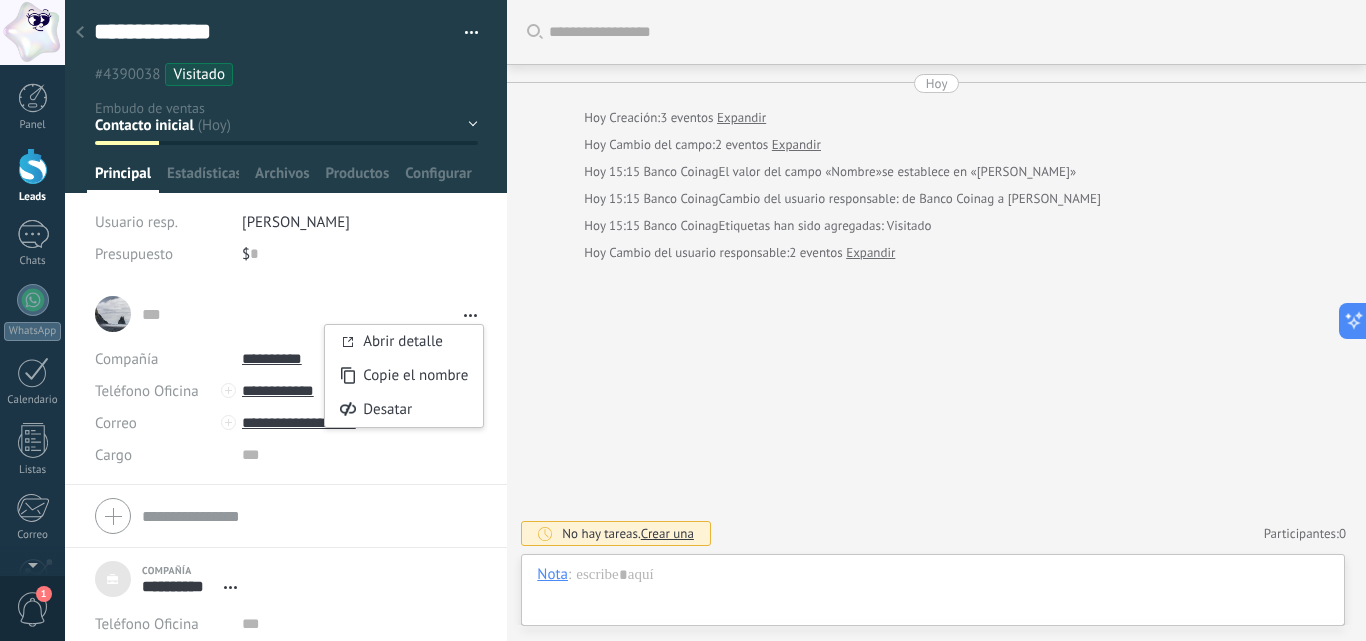 click on "Contacto inicial
En gestión
Visita al cliente
Evaluación
Aprobación interna
Venta cerrada" at bounding box center [0, 0] 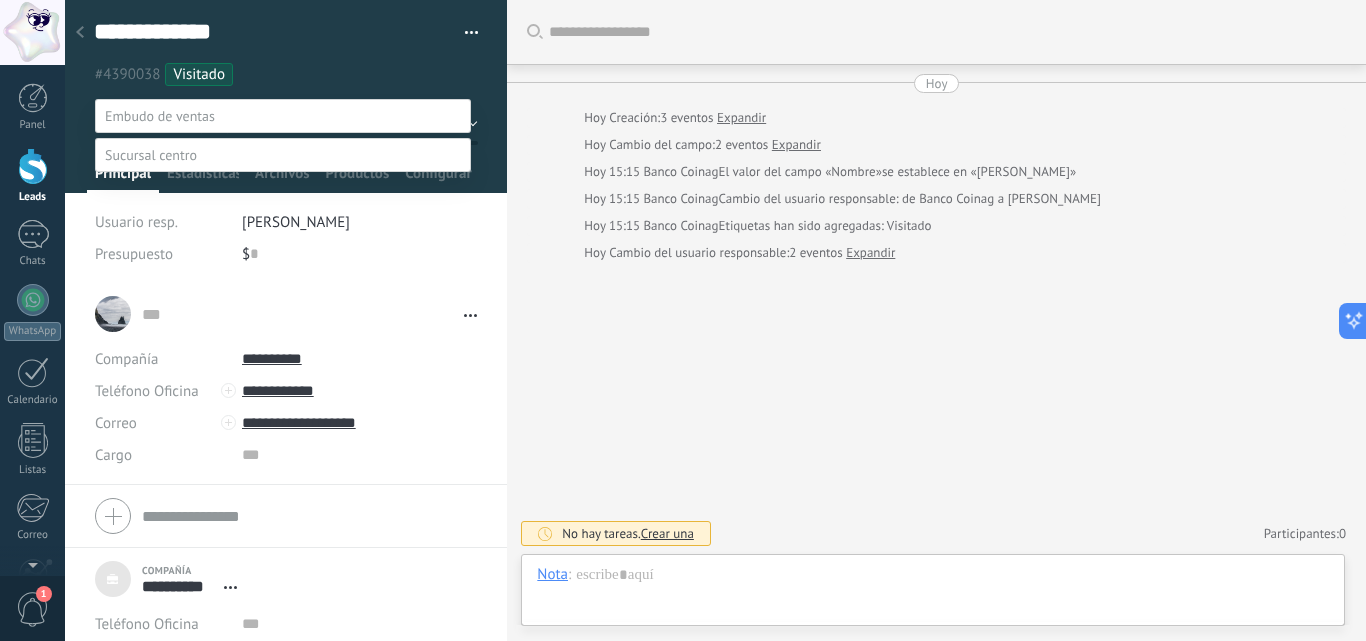 click at bounding box center (715, 320) 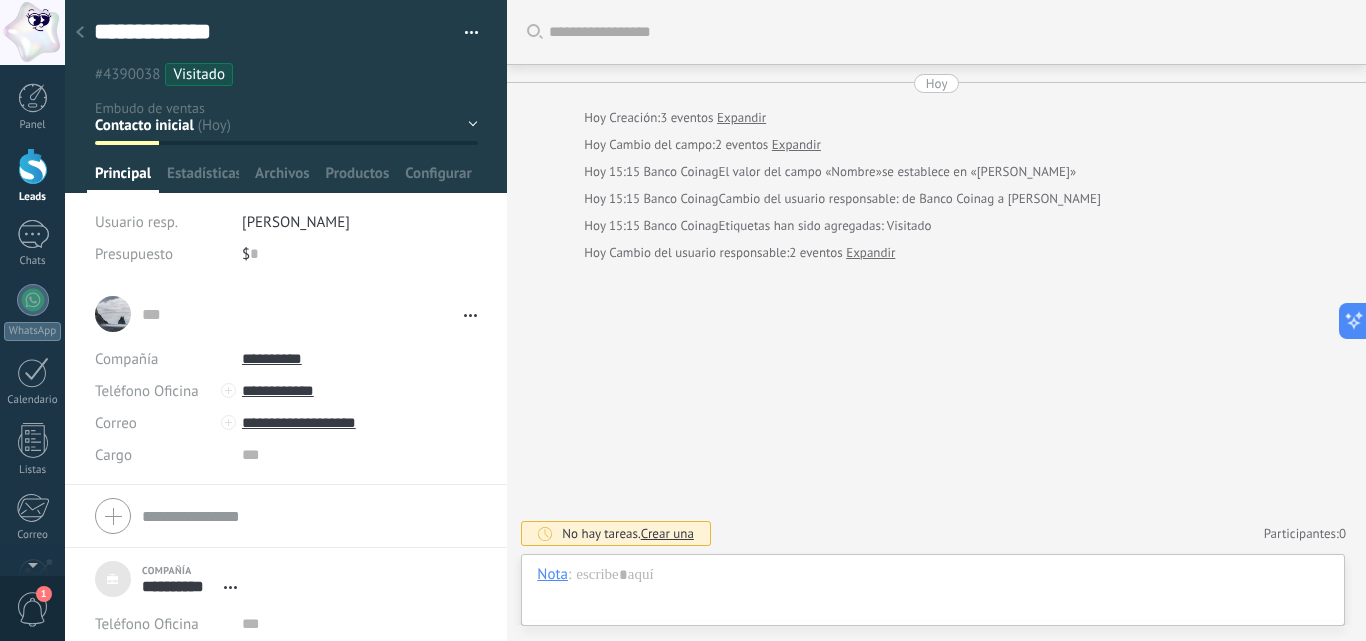 click on "Contacto inicial
En gestión
Visita al cliente
Evaluación
Aprobación interna
Venta cerrada" at bounding box center [0, 0] 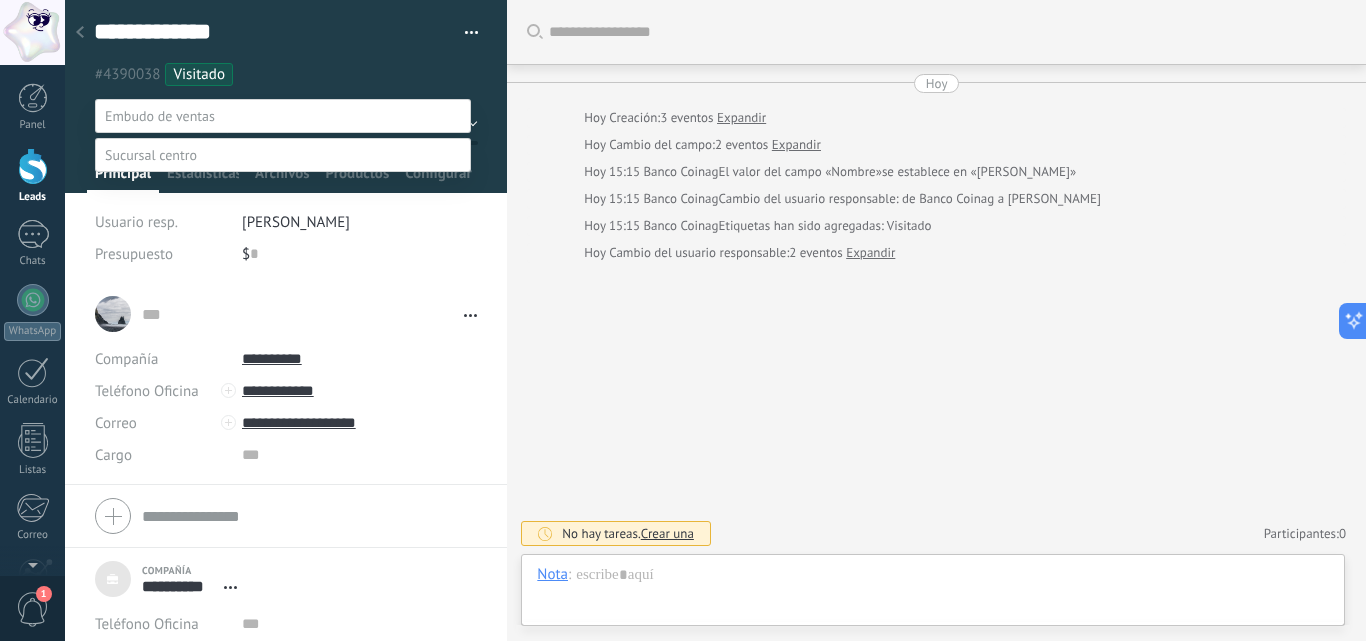 click on "En gestión" at bounding box center [0, 0] 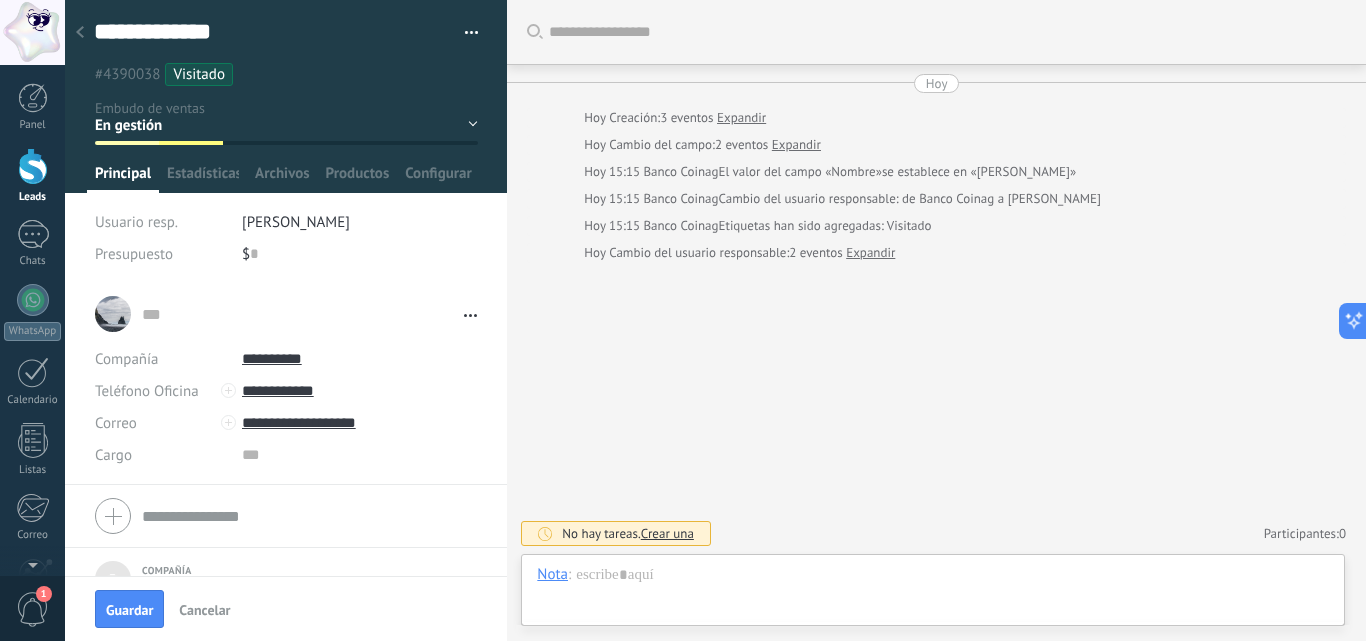 click on "Contacto inicial
En gestión
Visita al cliente
Evaluación
Aprobación interna
Venta cerrada" at bounding box center [0, 0] 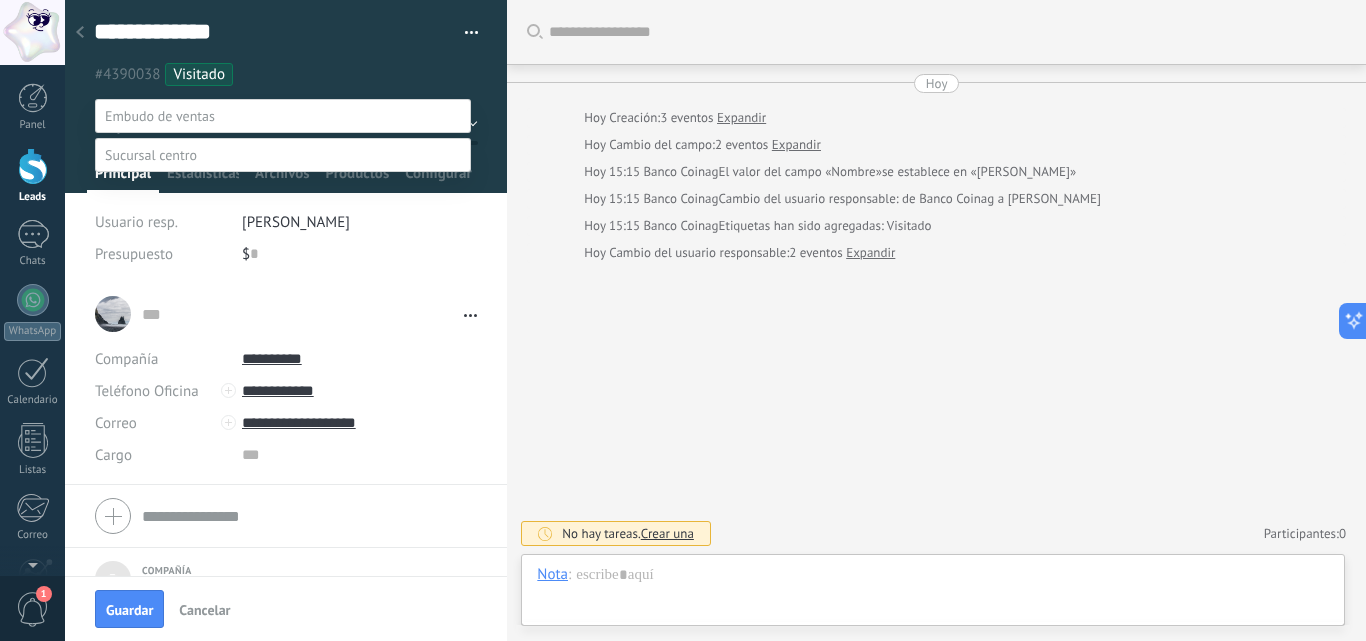 click on "Contacto inicial" at bounding box center [0, 0] 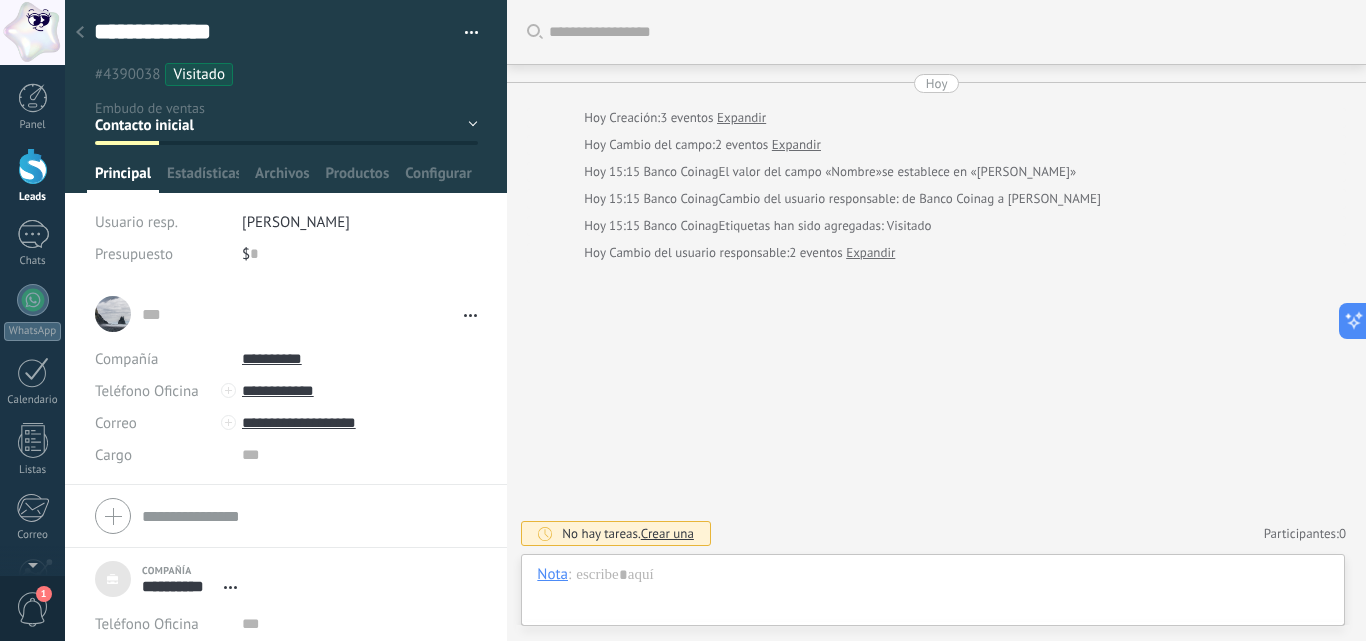 click on "Contacto inicial
En gestión
Visita al cliente
Evaluación
Aprobación interna
Venta cerrada" at bounding box center (0, 0) 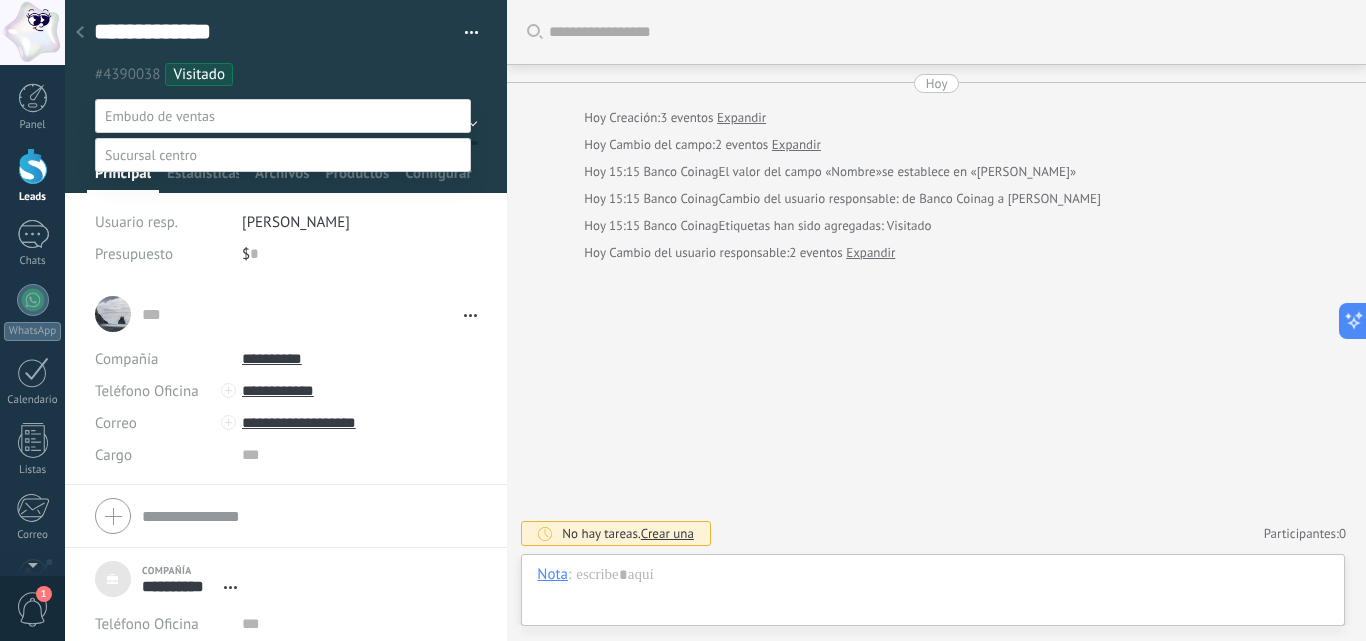 click on "Aprobación interna" at bounding box center (0, 0) 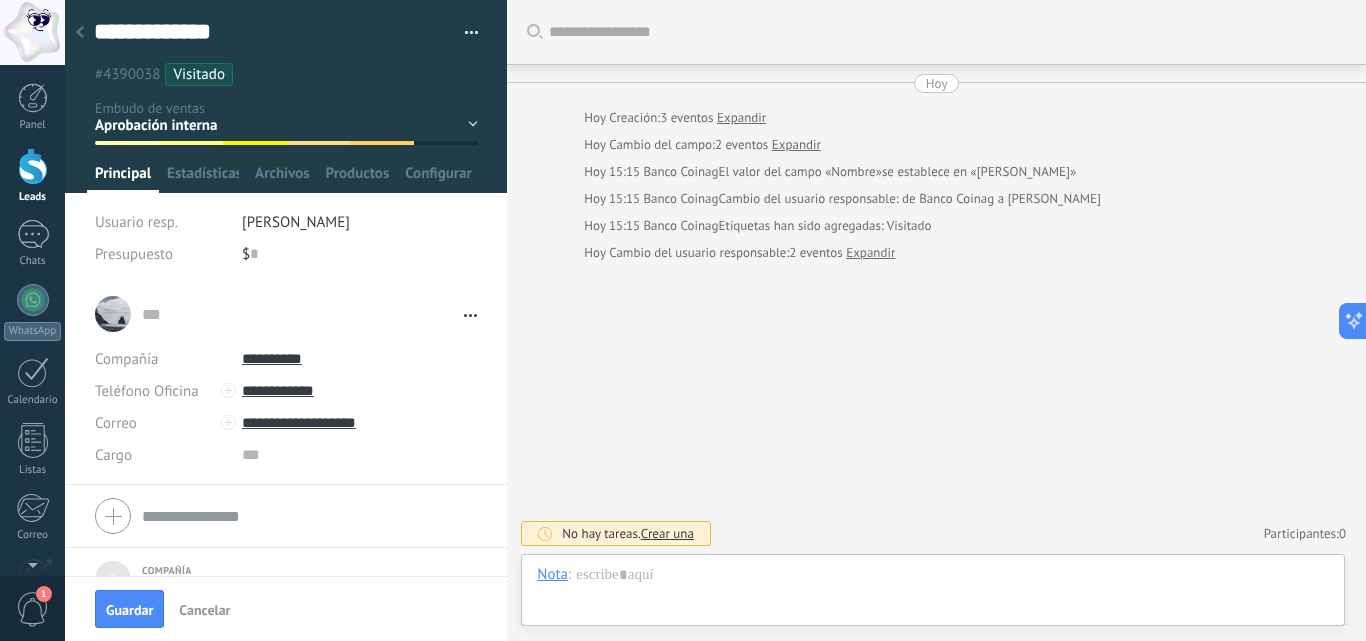 click on "Contacto inicial
En gestión
Visita al cliente
Evaluación
Aprobación interna
Venta cerrada" at bounding box center (0, 0) 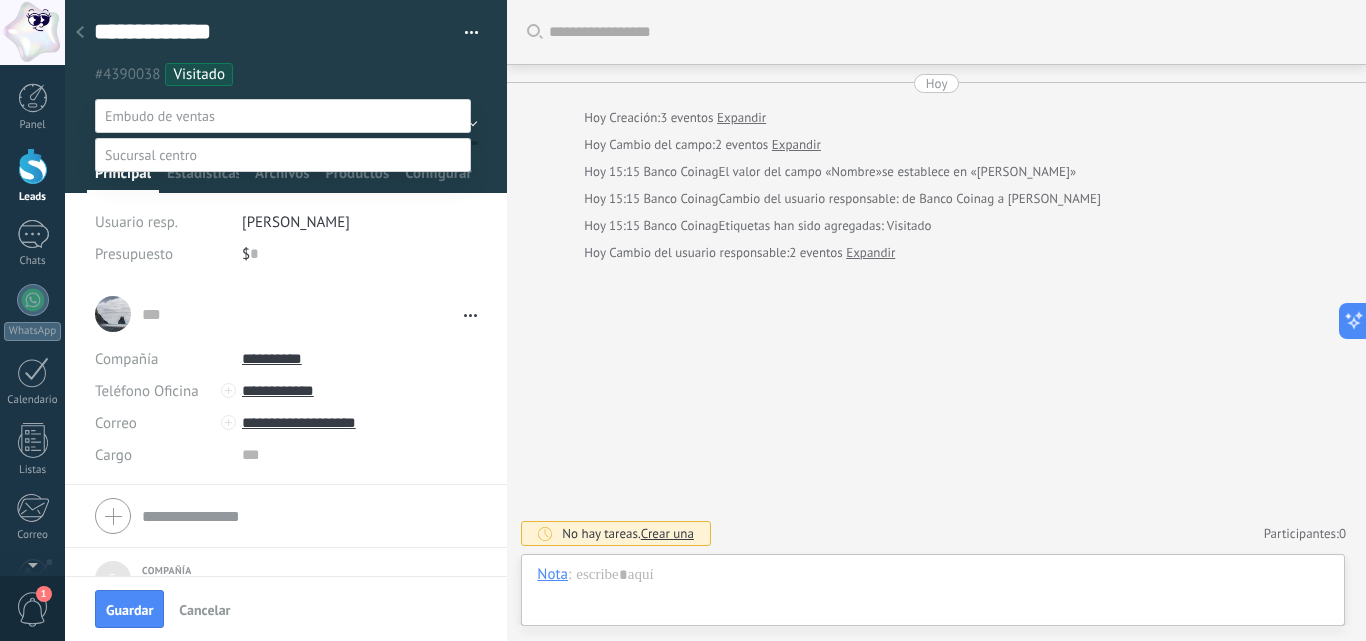 click on "Contacto inicial" at bounding box center [0, 0] 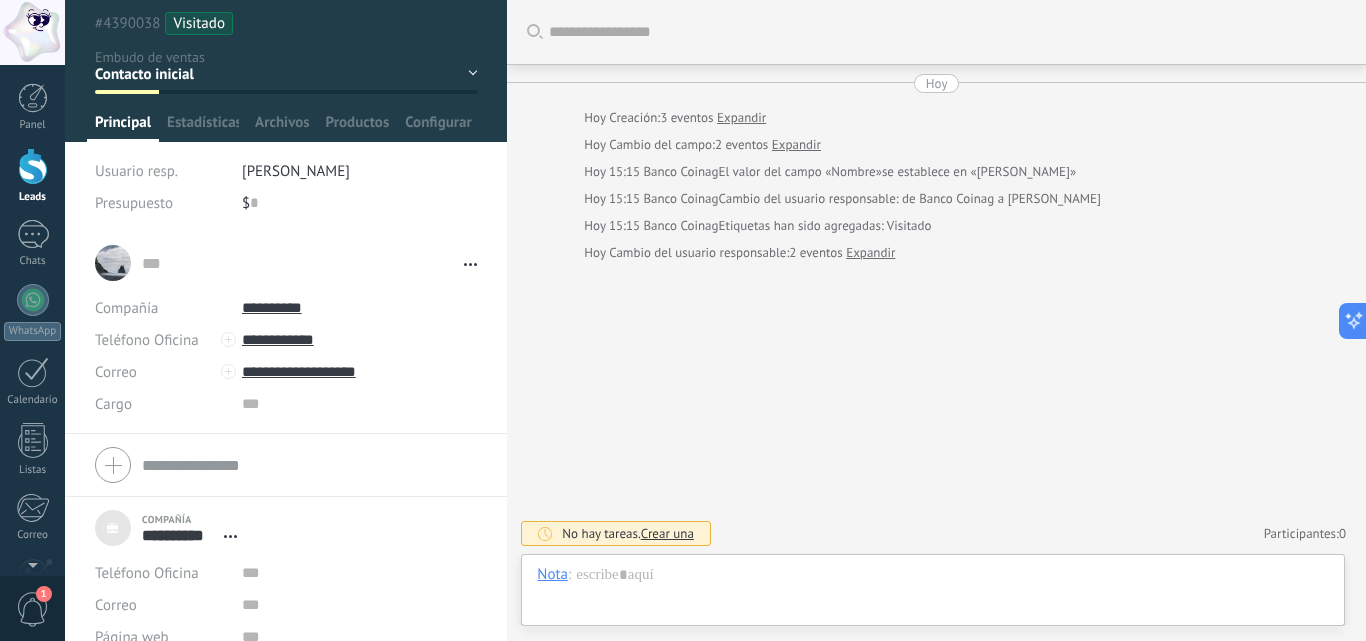 scroll, scrollTop: 100, scrollLeft: 0, axis: vertical 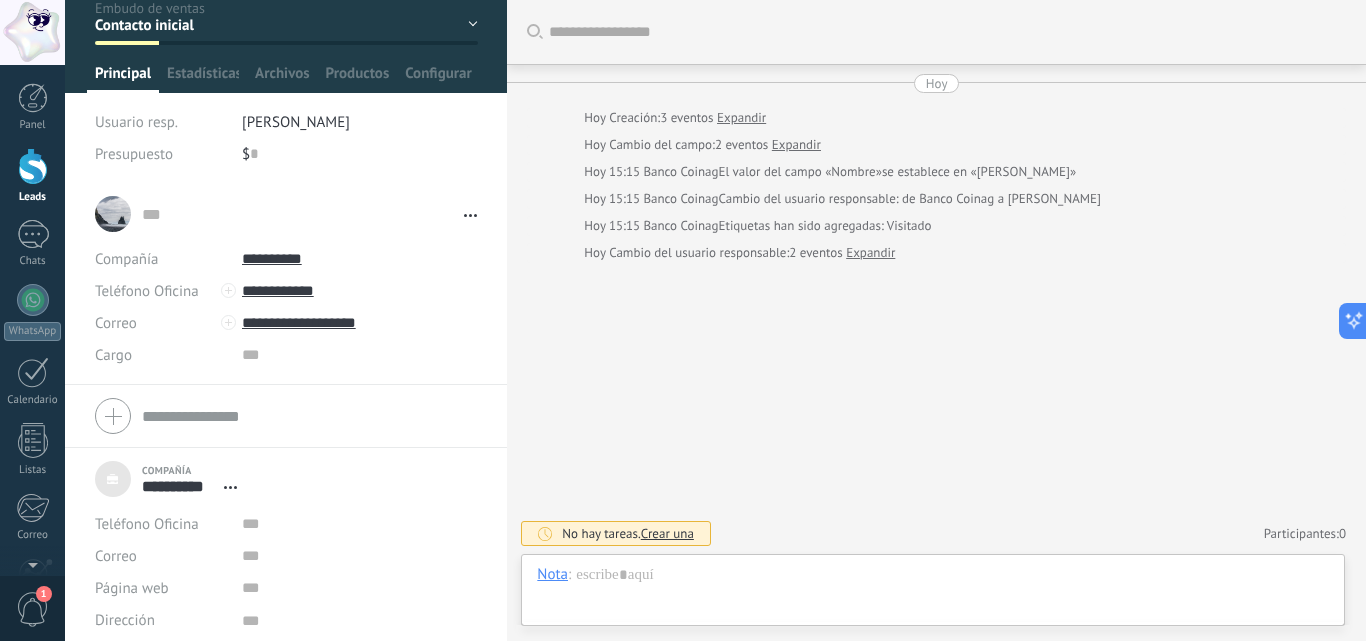 click at bounding box center (298, 214) 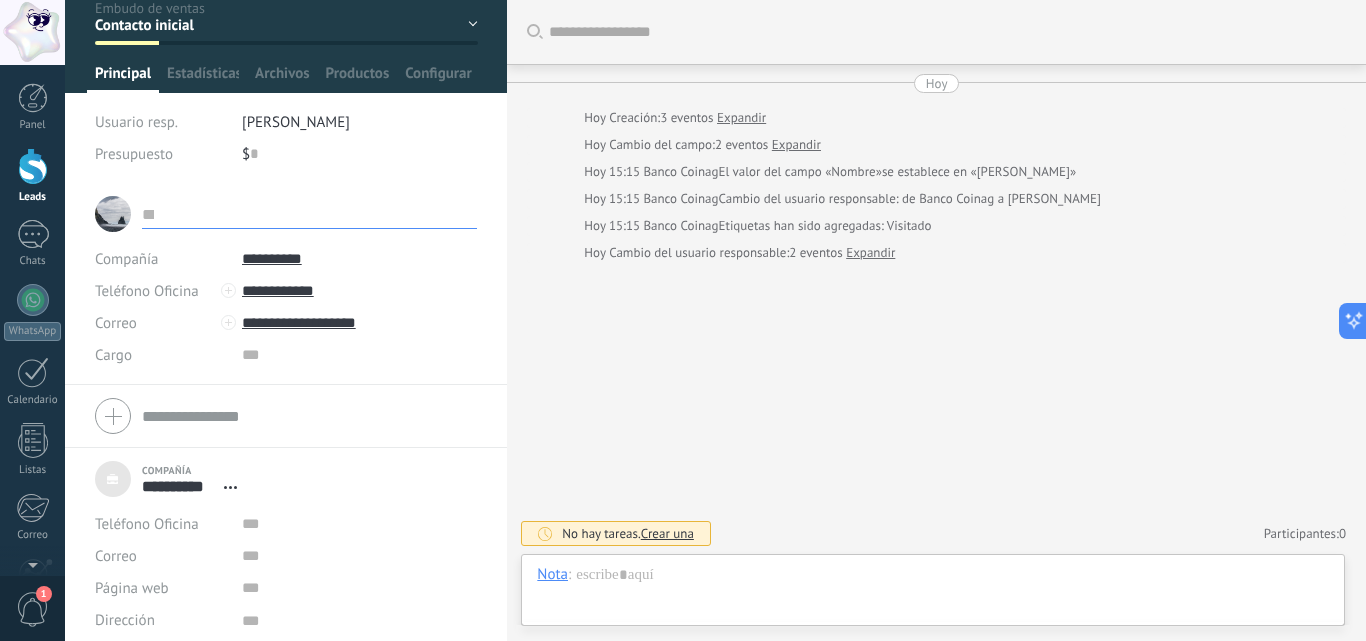 click on "...
...
Abrir detalle
Copie el nombre
Desatar" at bounding box center [286, 280] 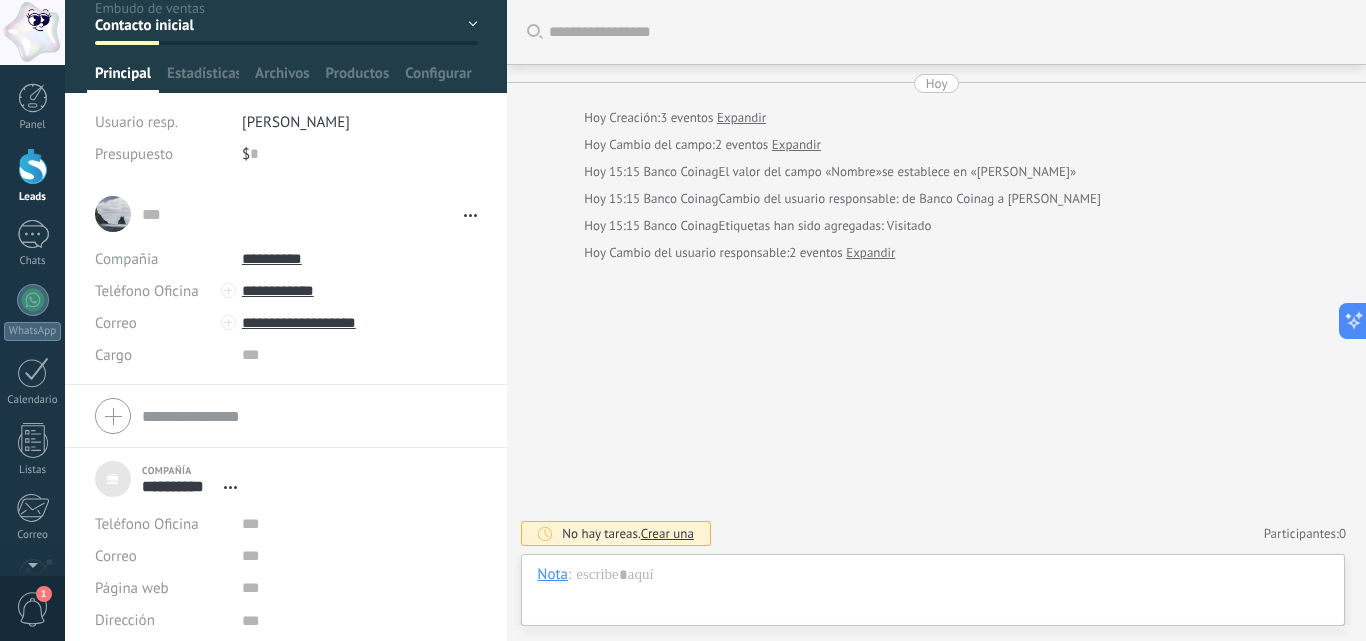 click 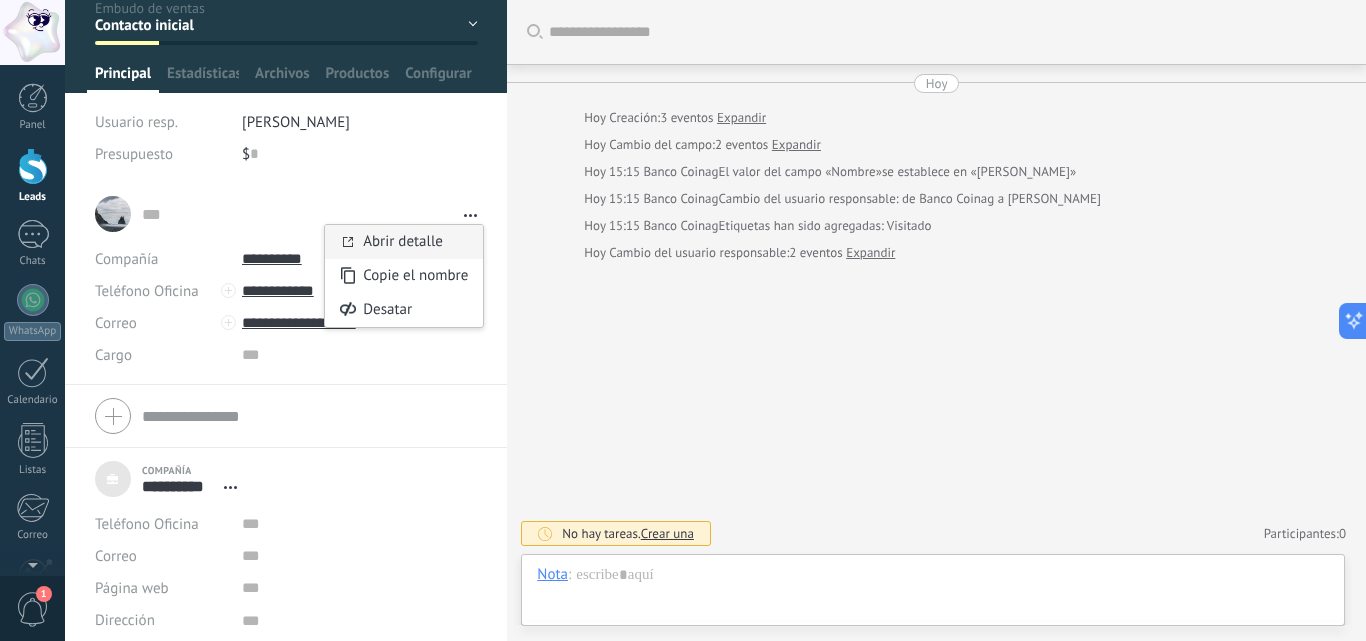 click on "Abrir detalle" at bounding box center [403, 241] 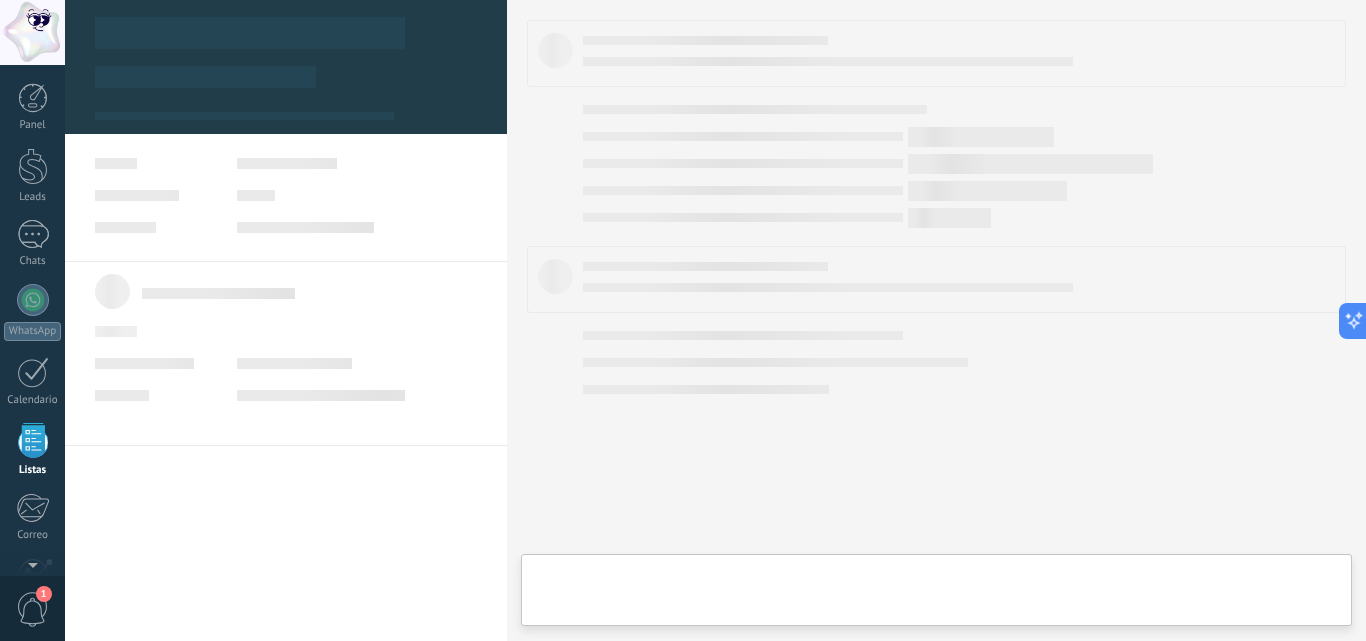 scroll, scrollTop: 124, scrollLeft: 0, axis: vertical 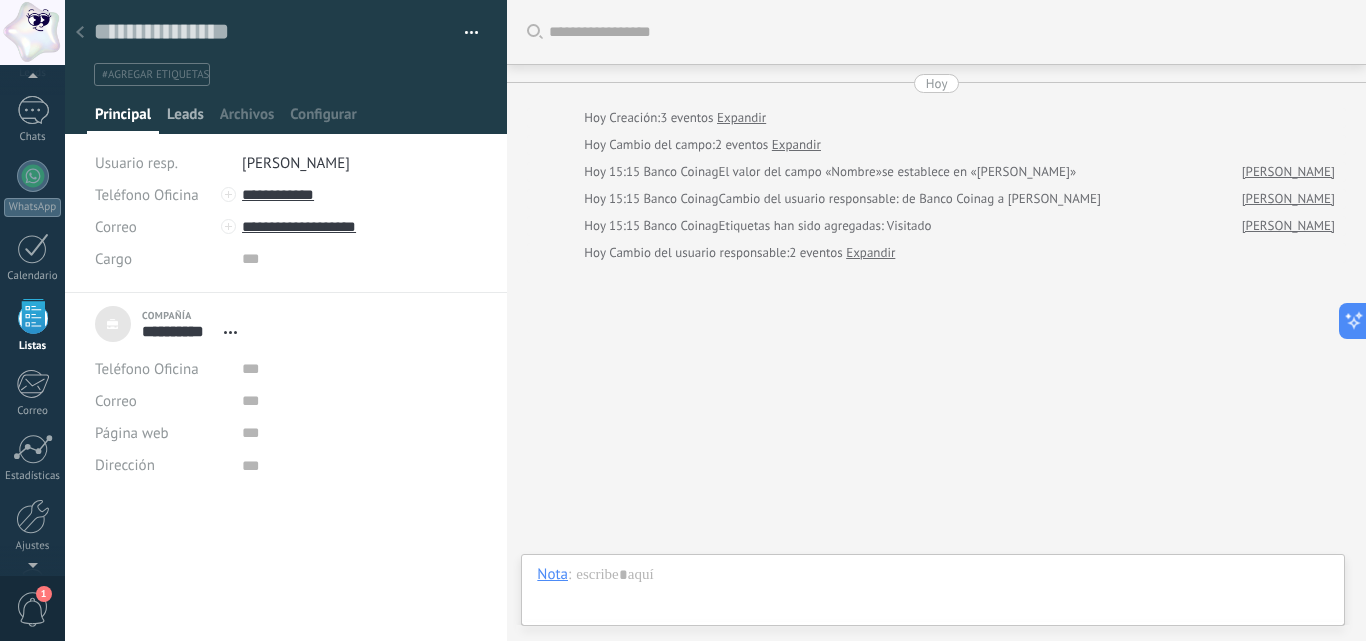 click on "Leads" at bounding box center (185, 119) 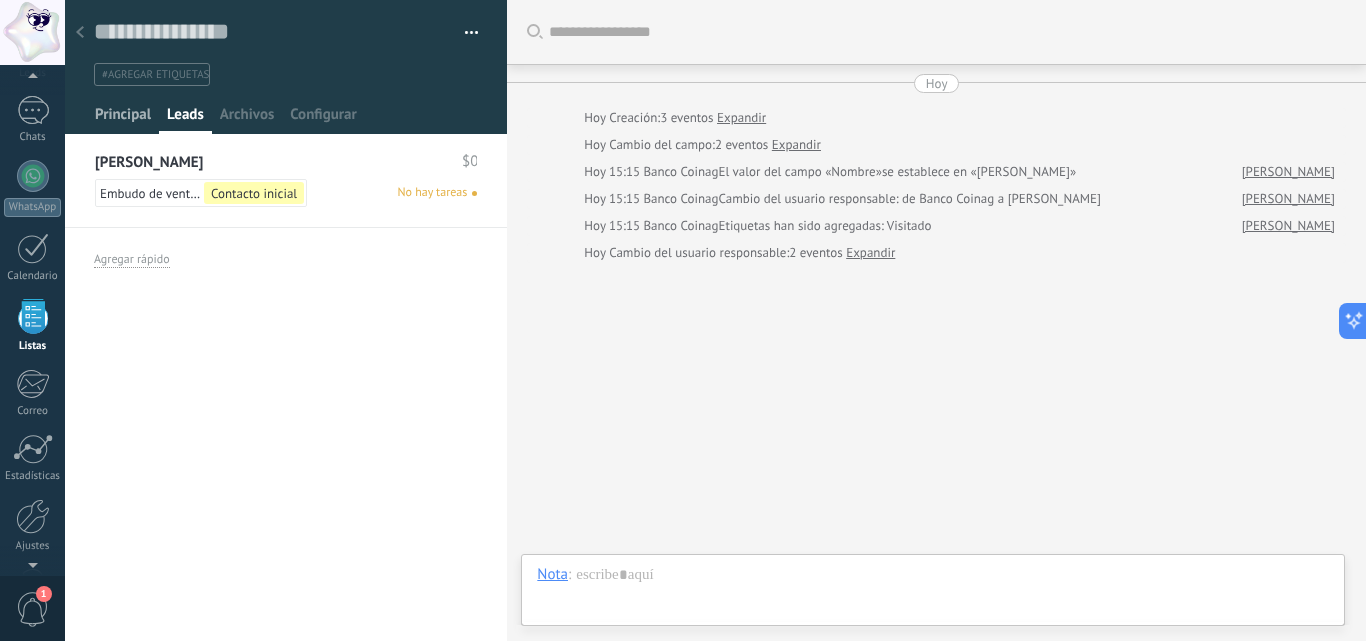 click on "Principal" at bounding box center [123, 119] 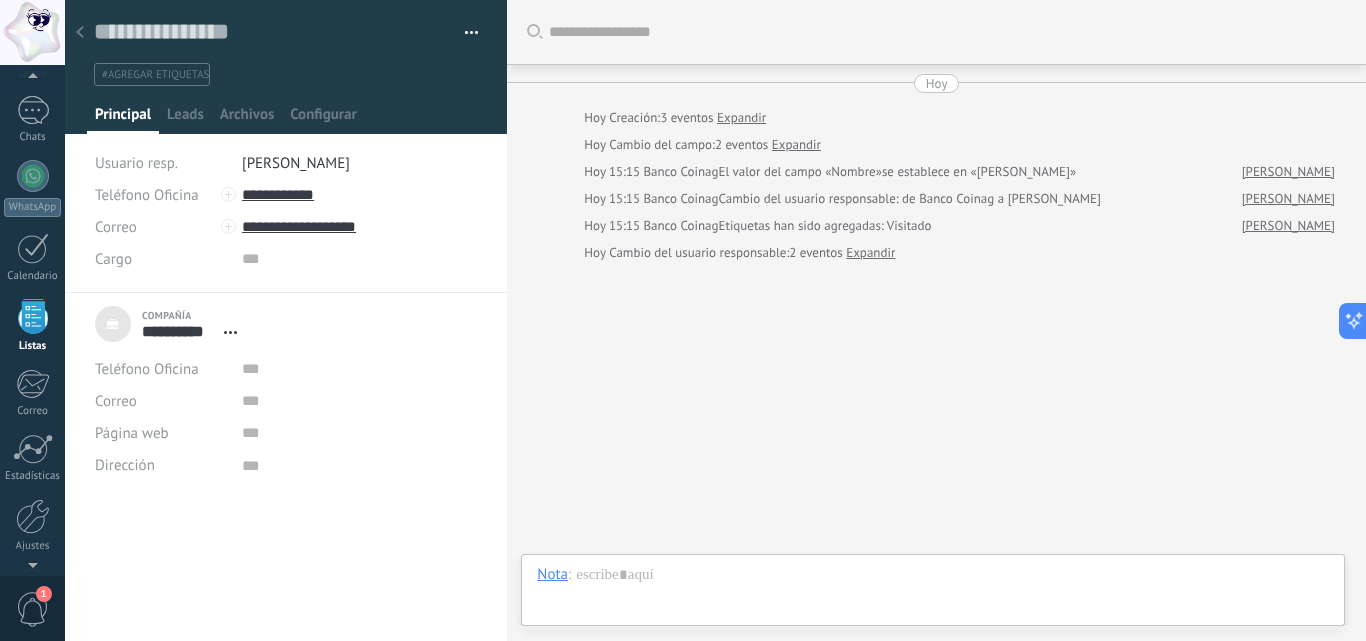 click at bounding box center (80, 33) 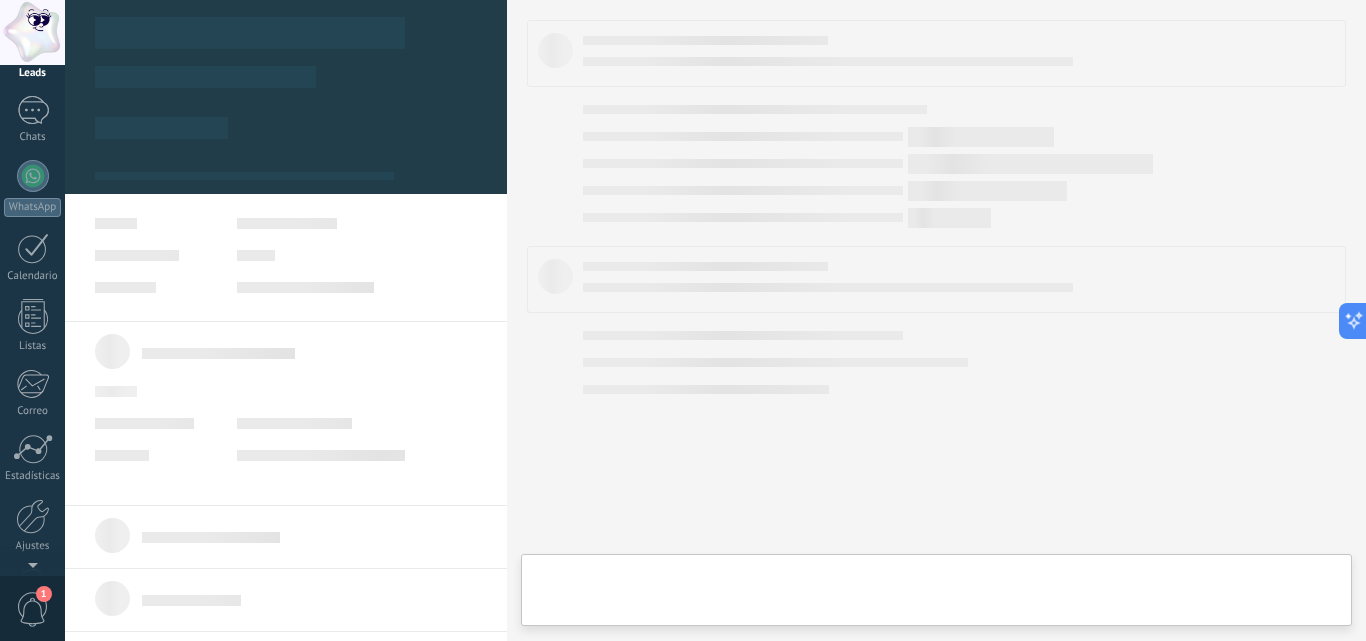 scroll, scrollTop: 0, scrollLeft: 0, axis: both 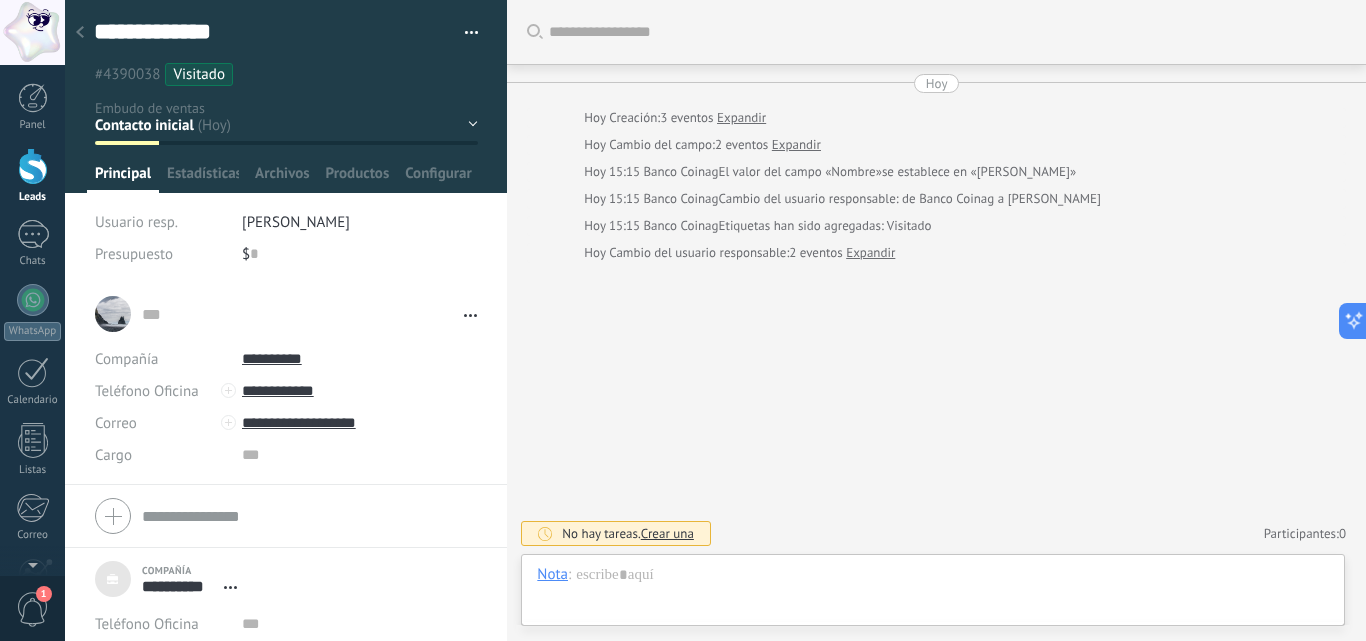click 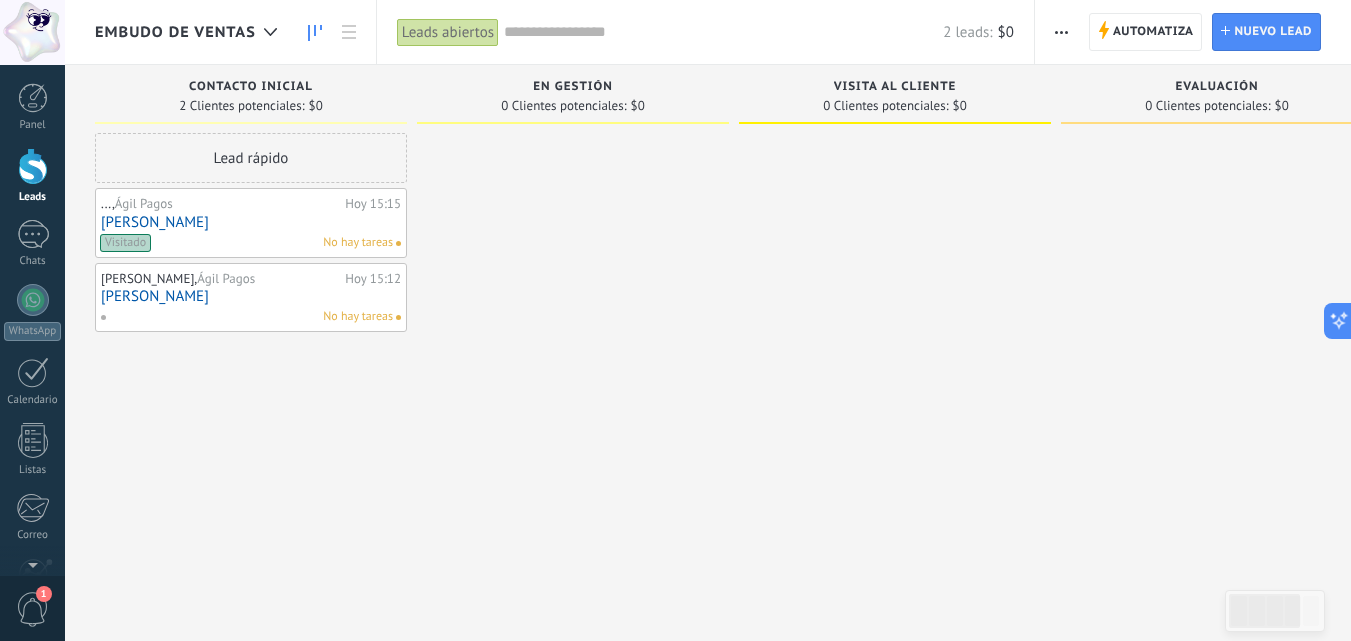 click on "Jimena Toledo" at bounding box center (251, 296) 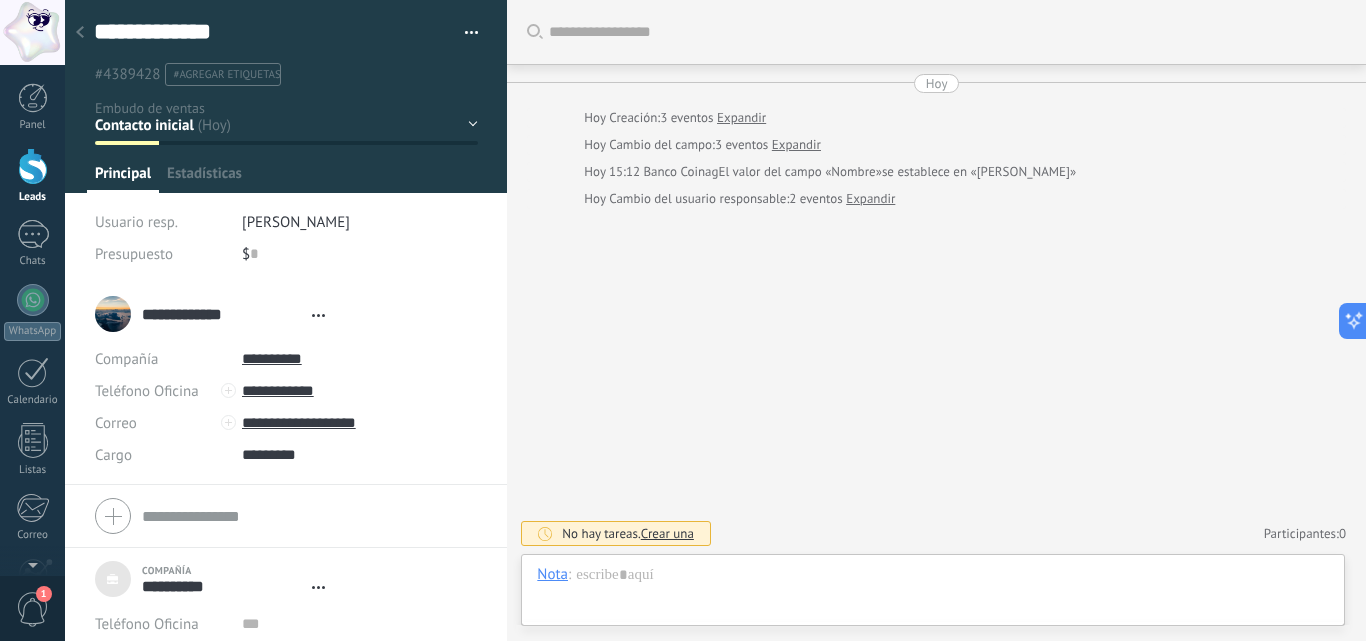 scroll, scrollTop: 20, scrollLeft: 0, axis: vertical 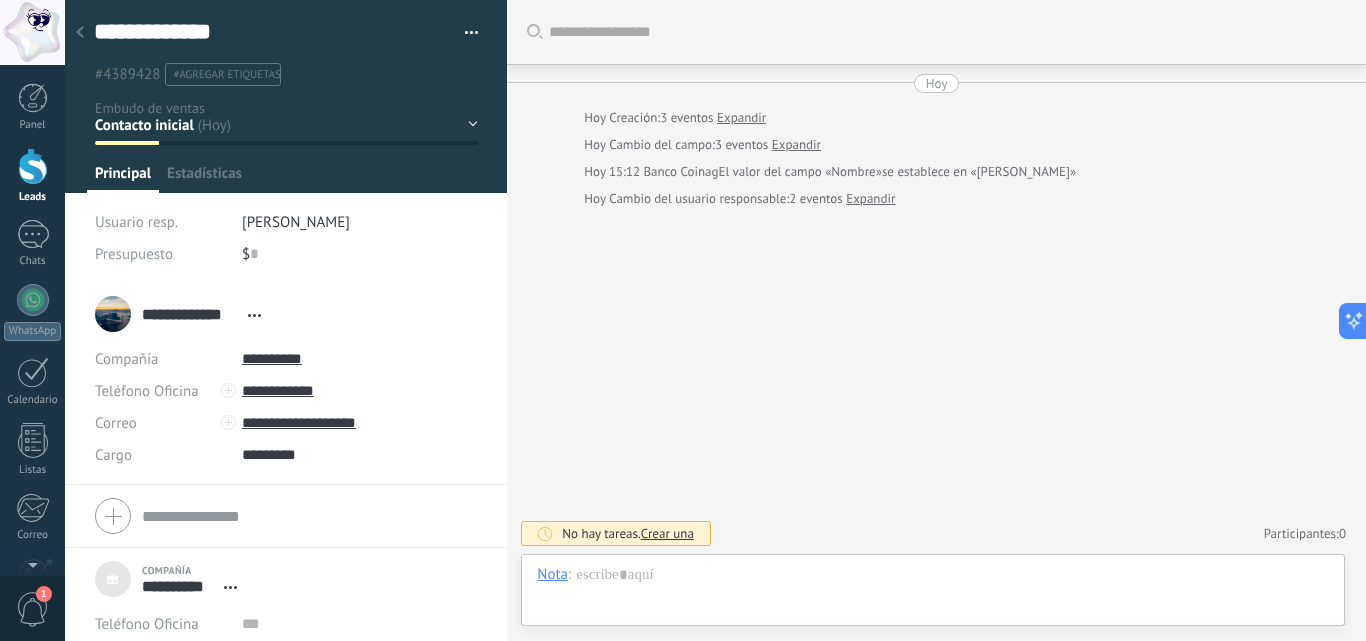 click at bounding box center [464, 33] 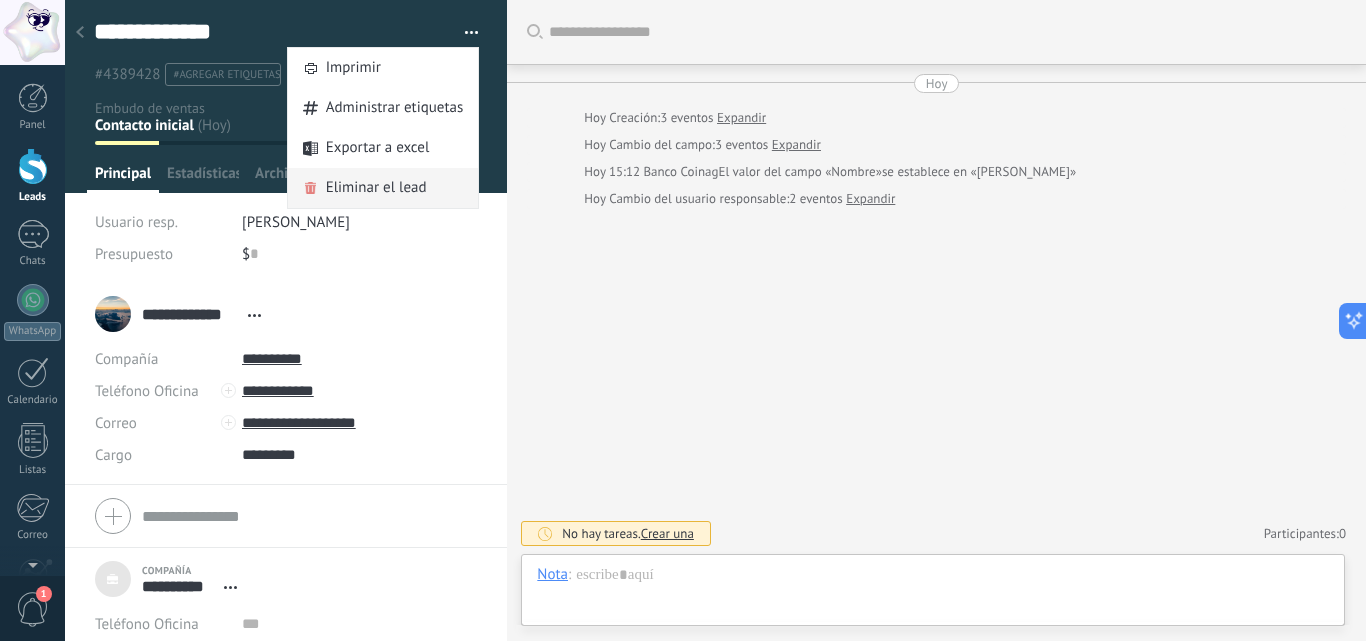 click on "Eliminar el lead" at bounding box center [376, 188] 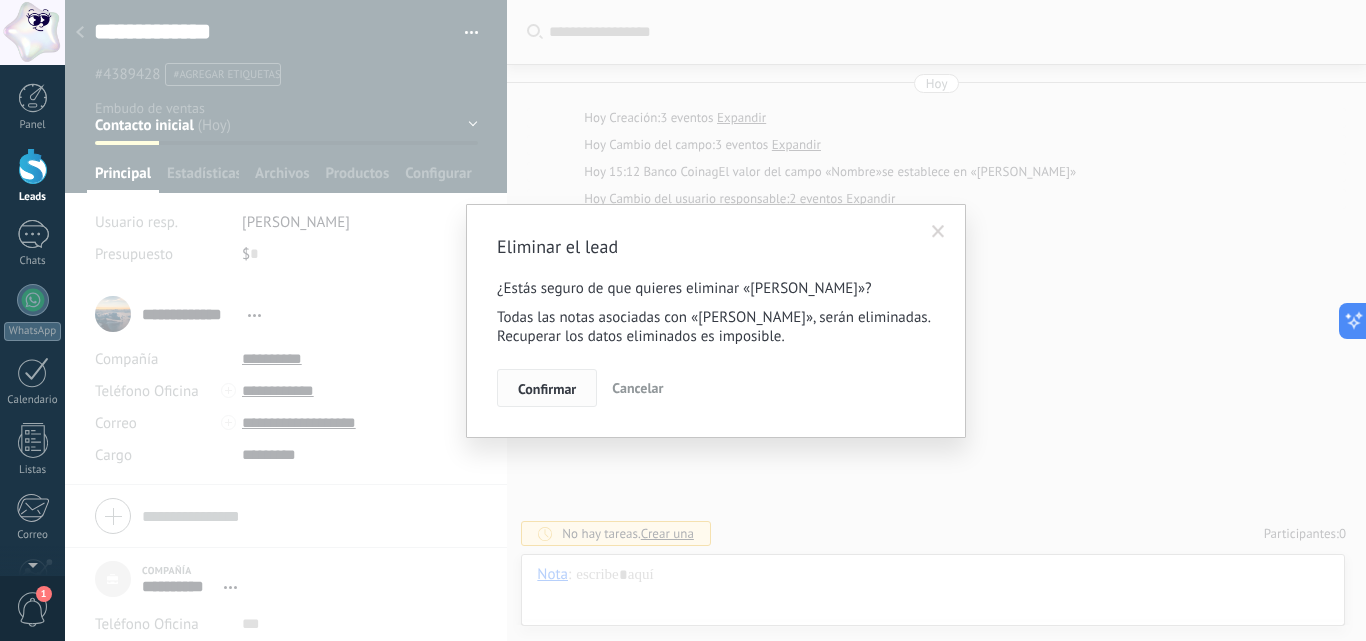 click on "Confirmar" at bounding box center (547, 389) 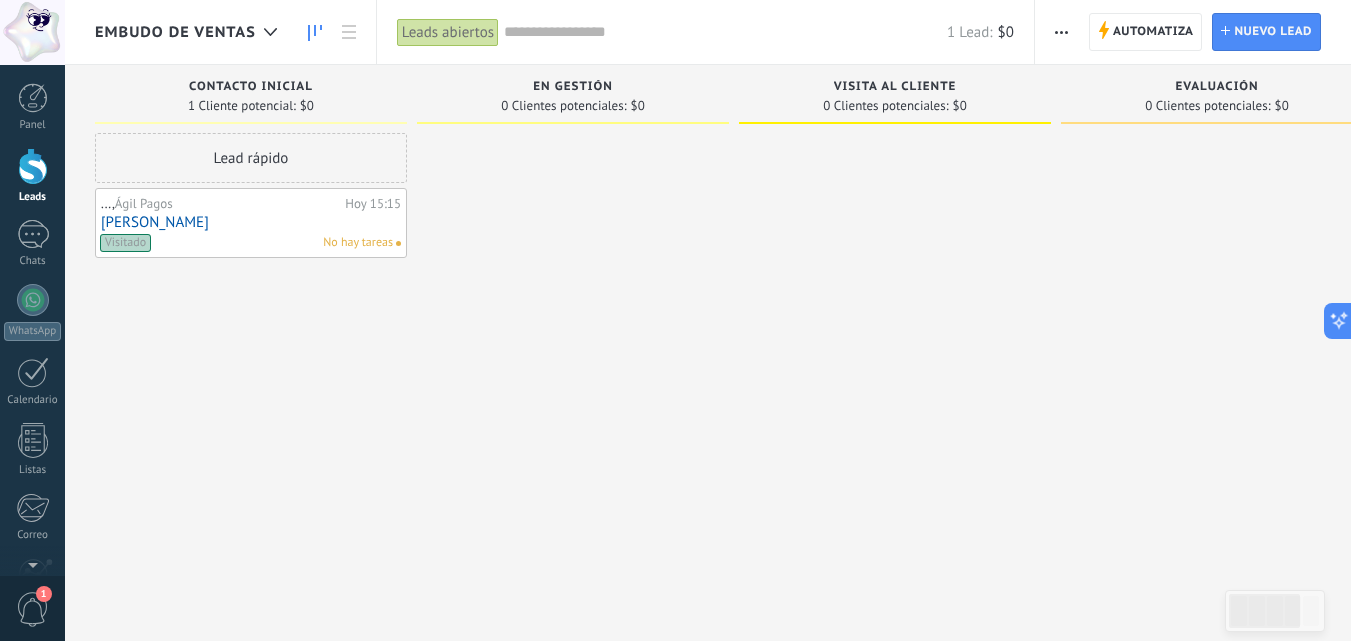 click on "Visitado No hay tareas" at bounding box center (246, 243) 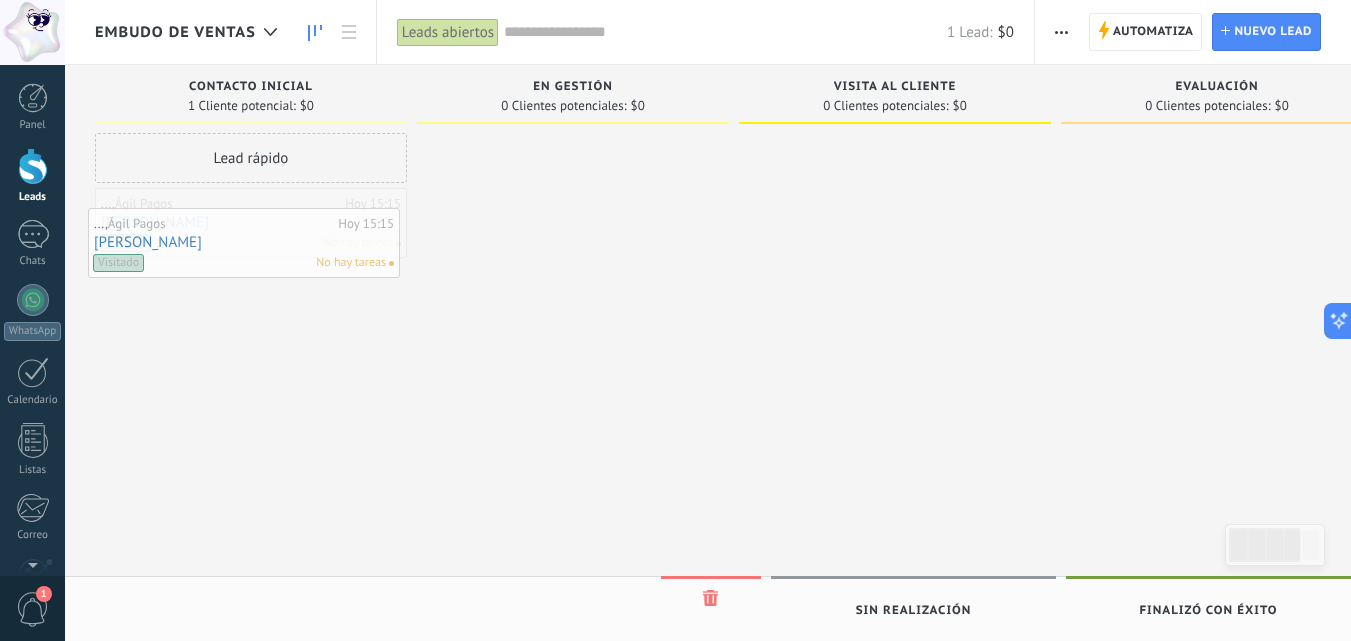 drag, startPoint x: 165, startPoint y: 207, endPoint x: 157, endPoint y: 227, distance: 21.540659 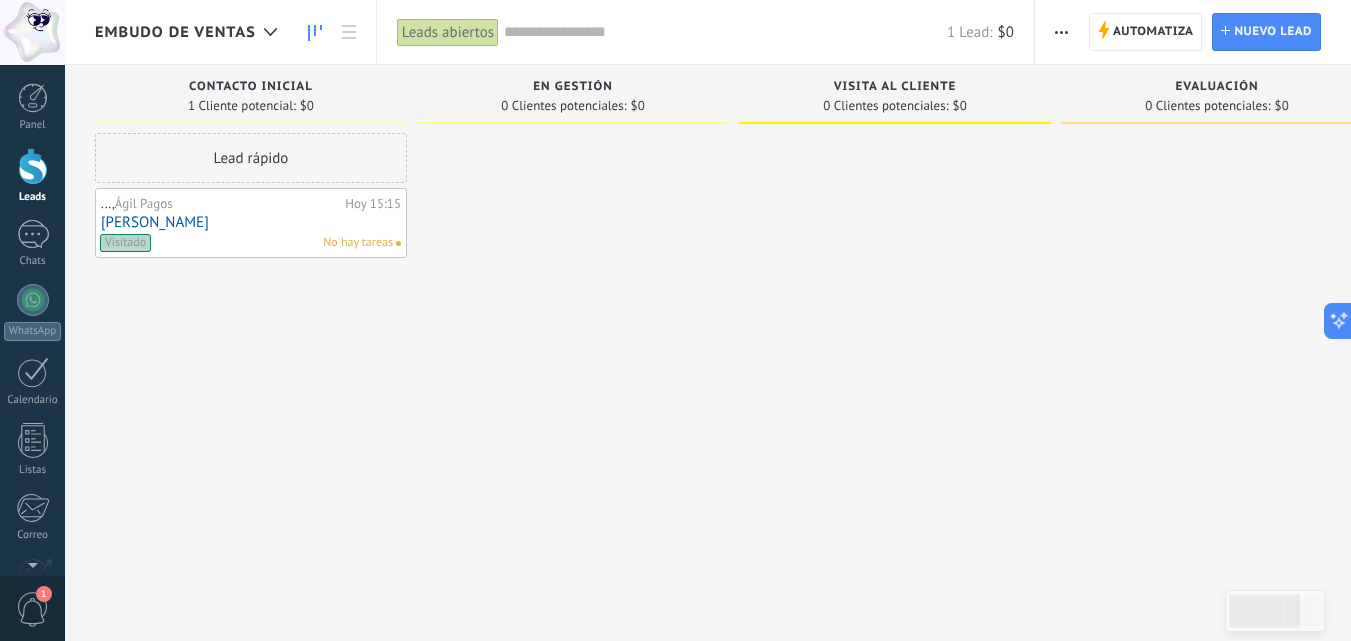 click on "Visitado No hay tareas" at bounding box center [246, 243] 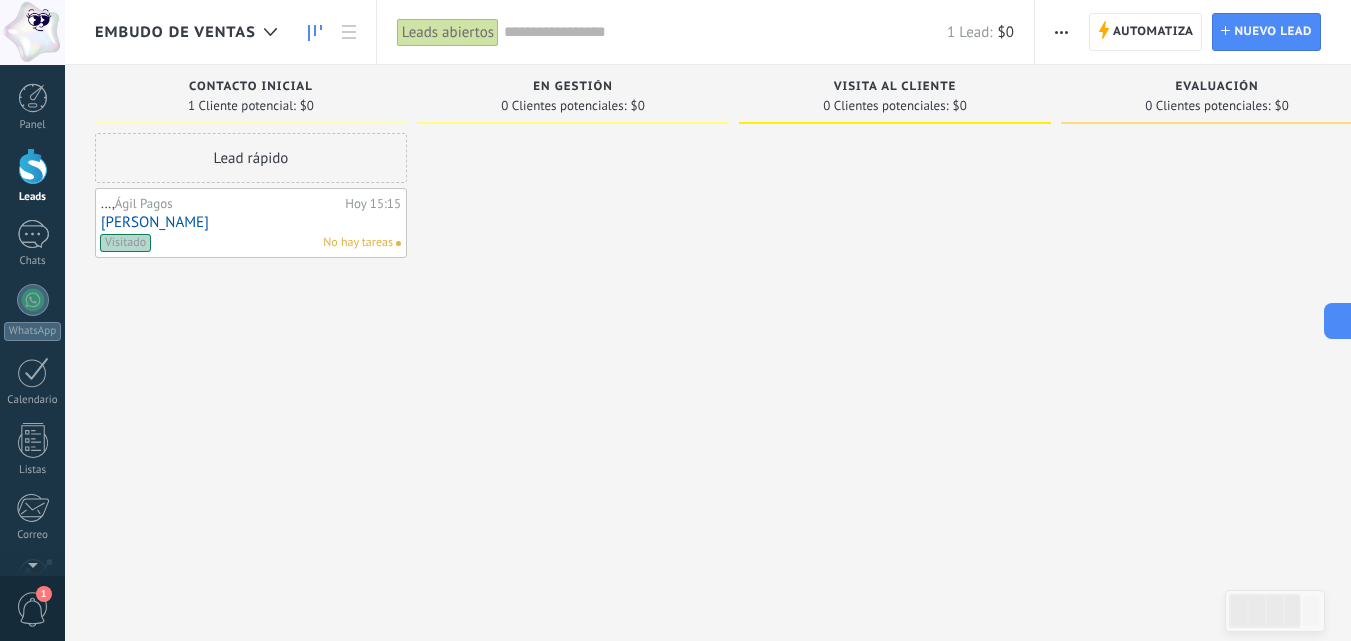click on "No hay tareas" at bounding box center (358, 243) 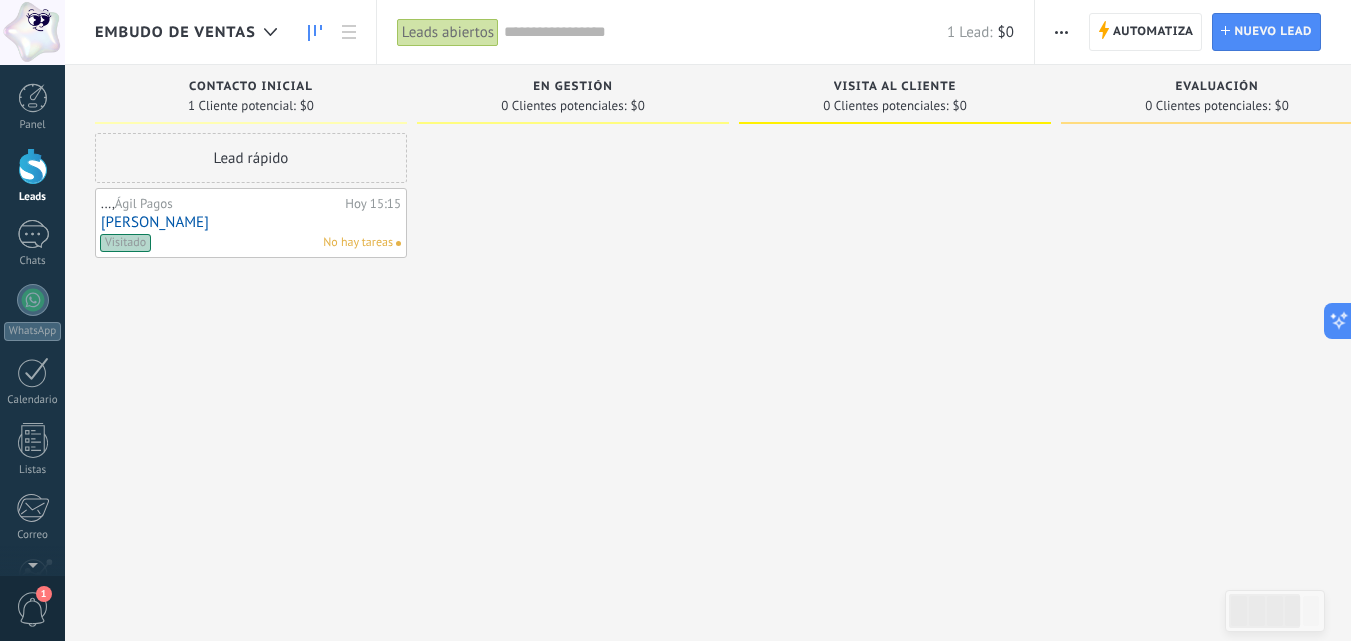 click on "Ágil Pagos" at bounding box center [144, 203] 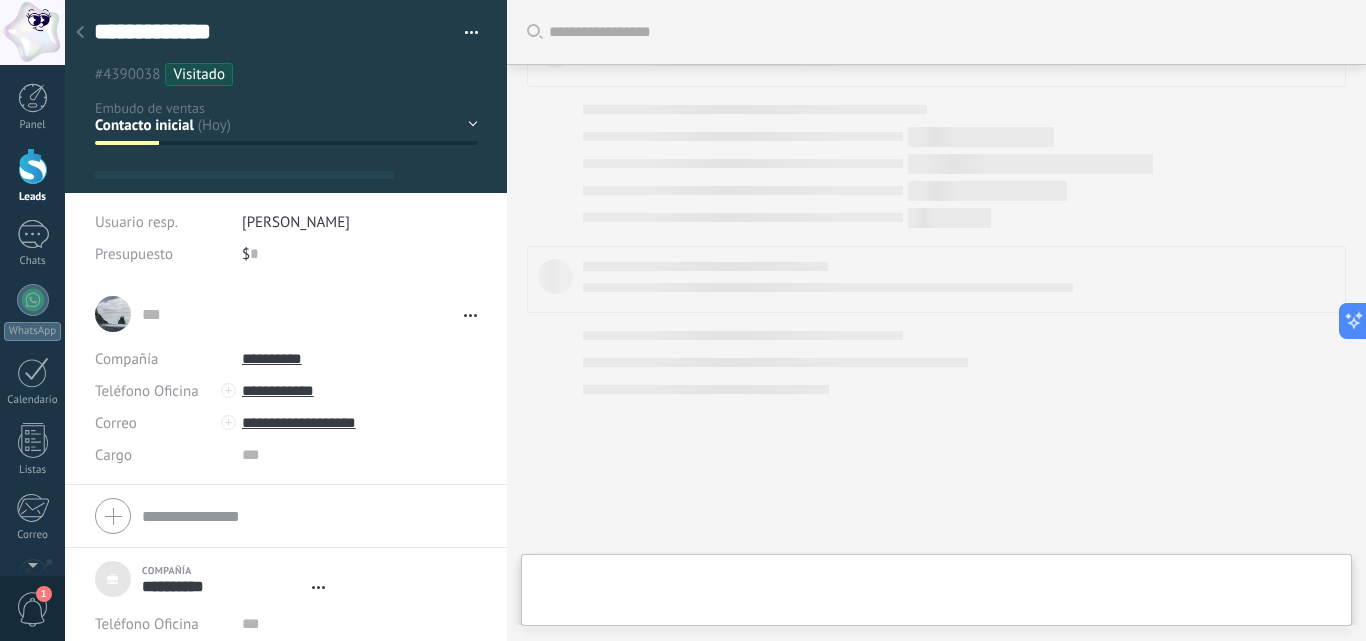 type on "***" 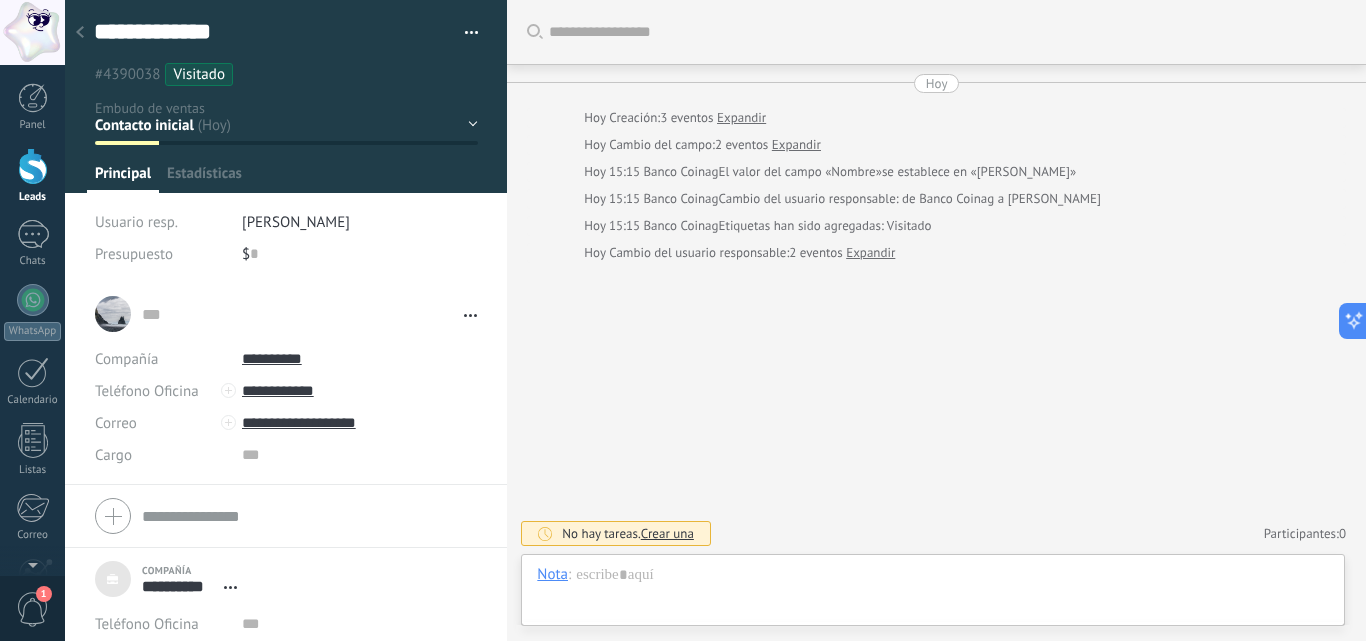 scroll, scrollTop: 20, scrollLeft: 0, axis: vertical 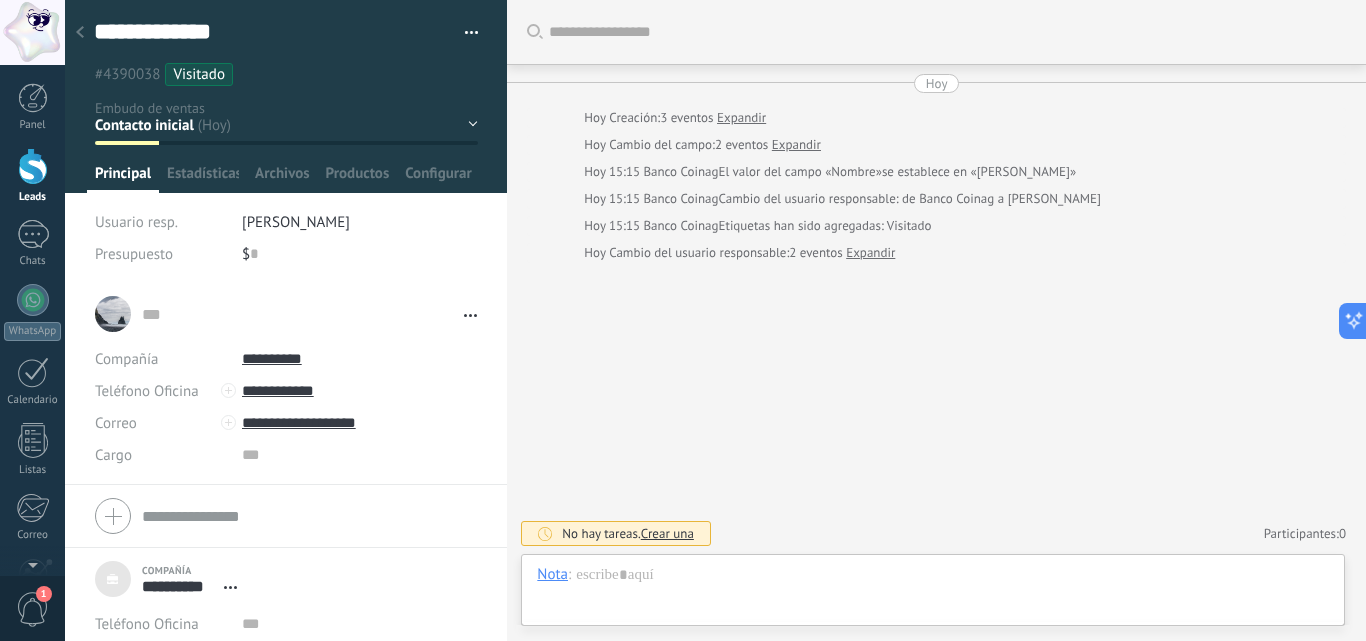 click on "Crear una" at bounding box center [667, 533] 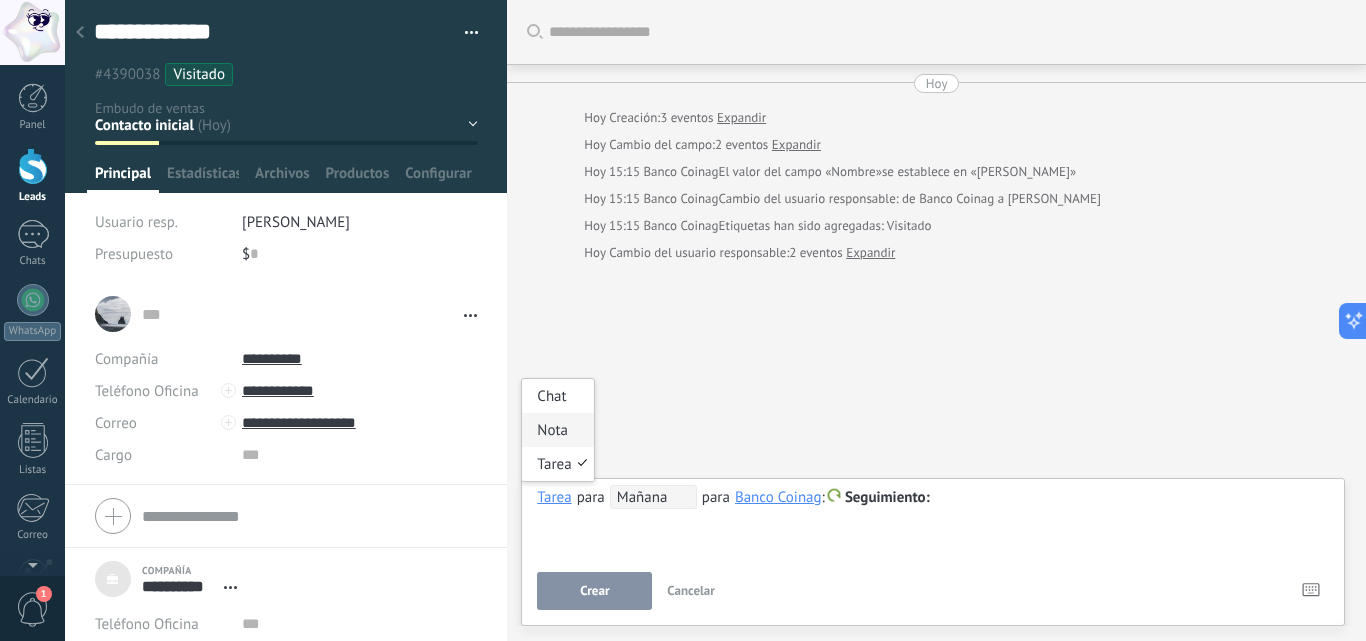 click on "Nota" at bounding box center (557, 430) 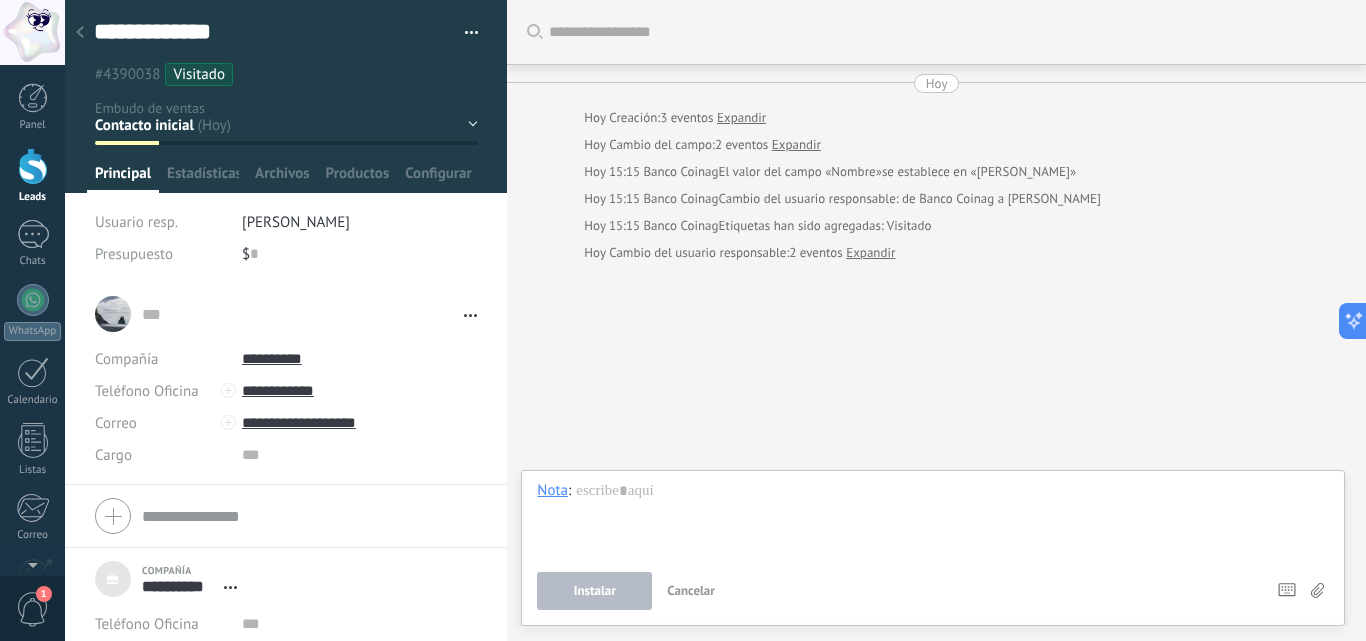 click at bounding box center [933, 519] 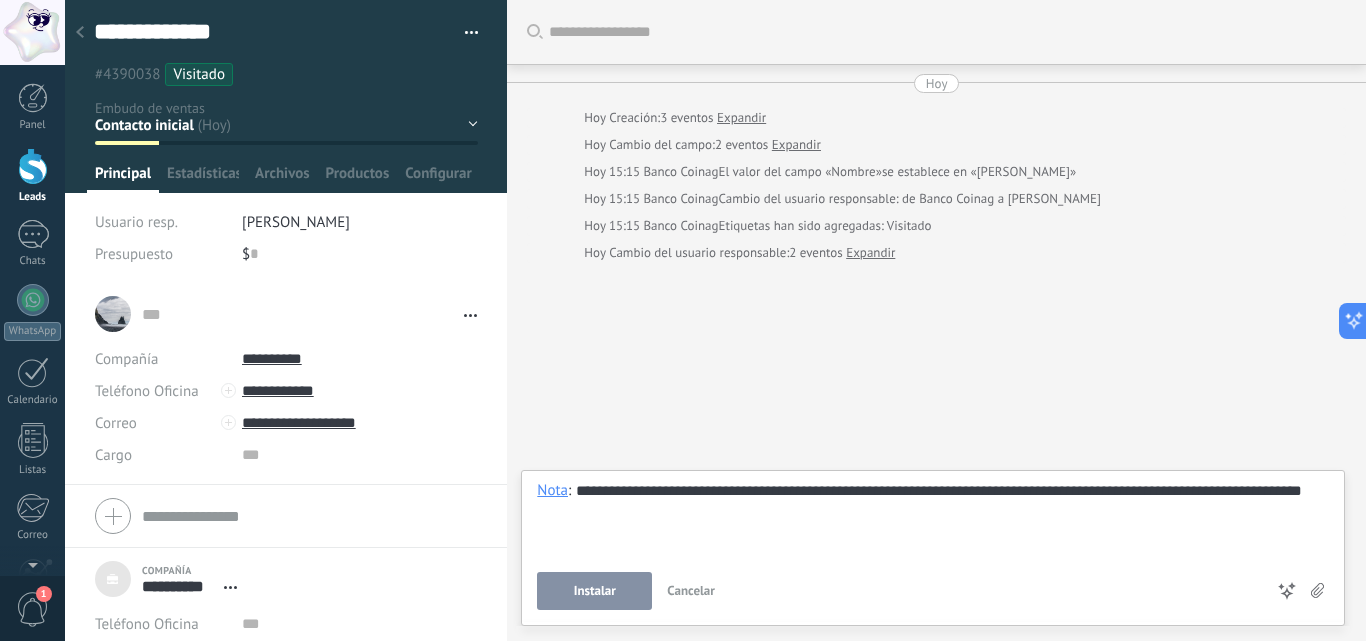 click on "Instalar" at bounding box center (595, 591) 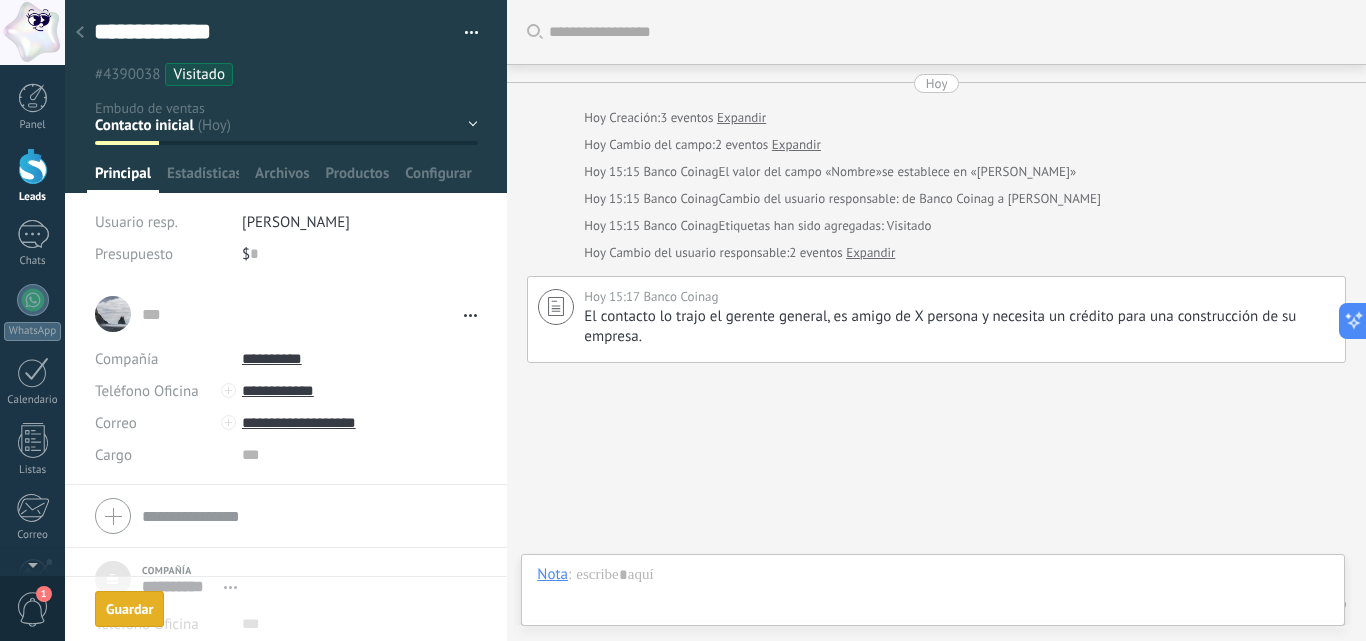 scroll, scrollTop: 71, scrollLeft: 0, axis: vertical 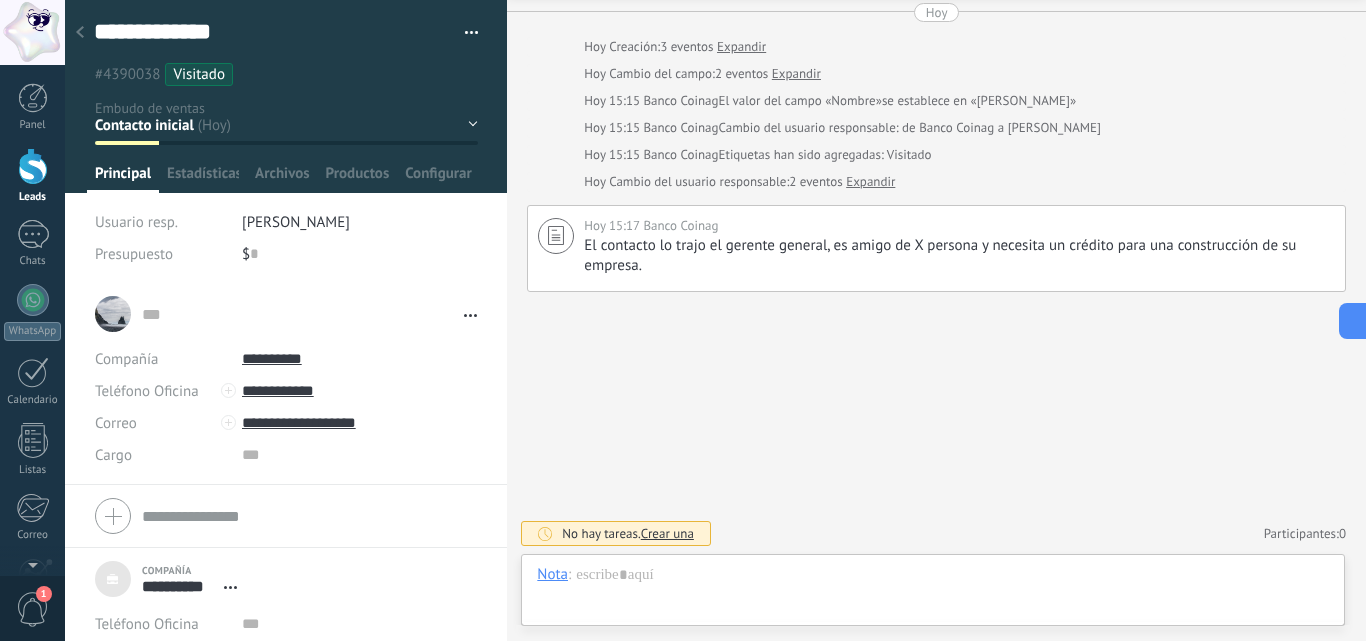 click on "Crear una" at bounding box center (667, 533) 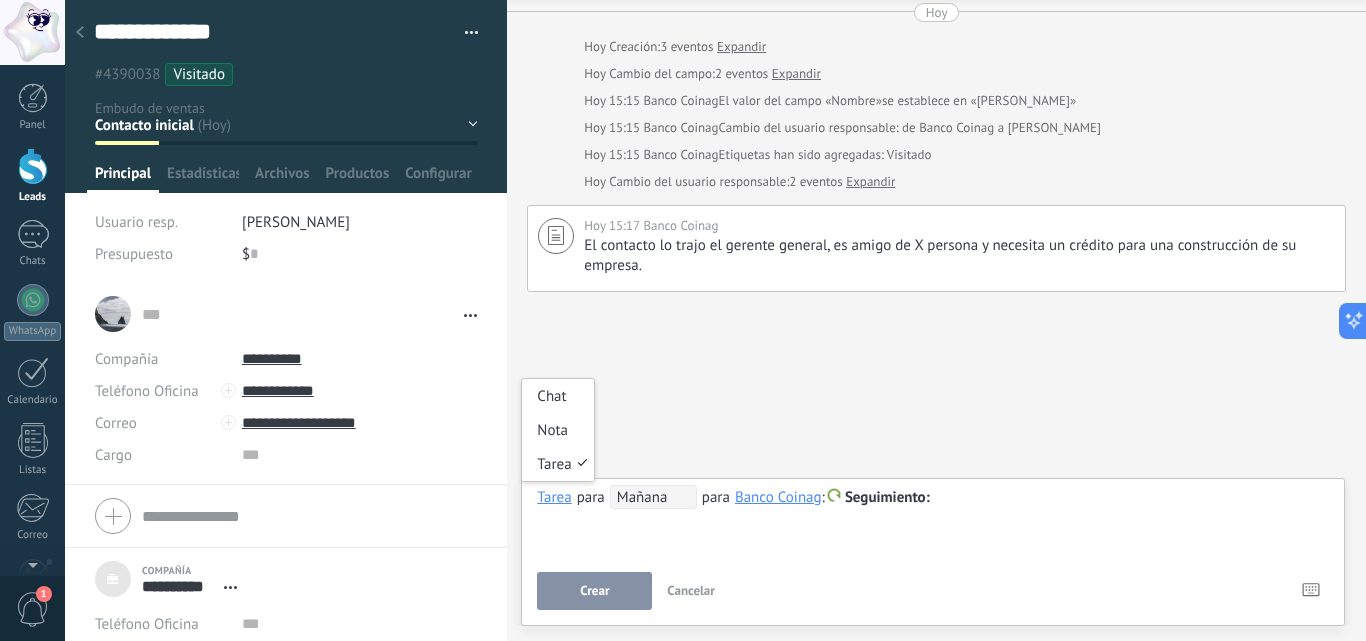 click on "Tarea" at bounding box center (554, 497) 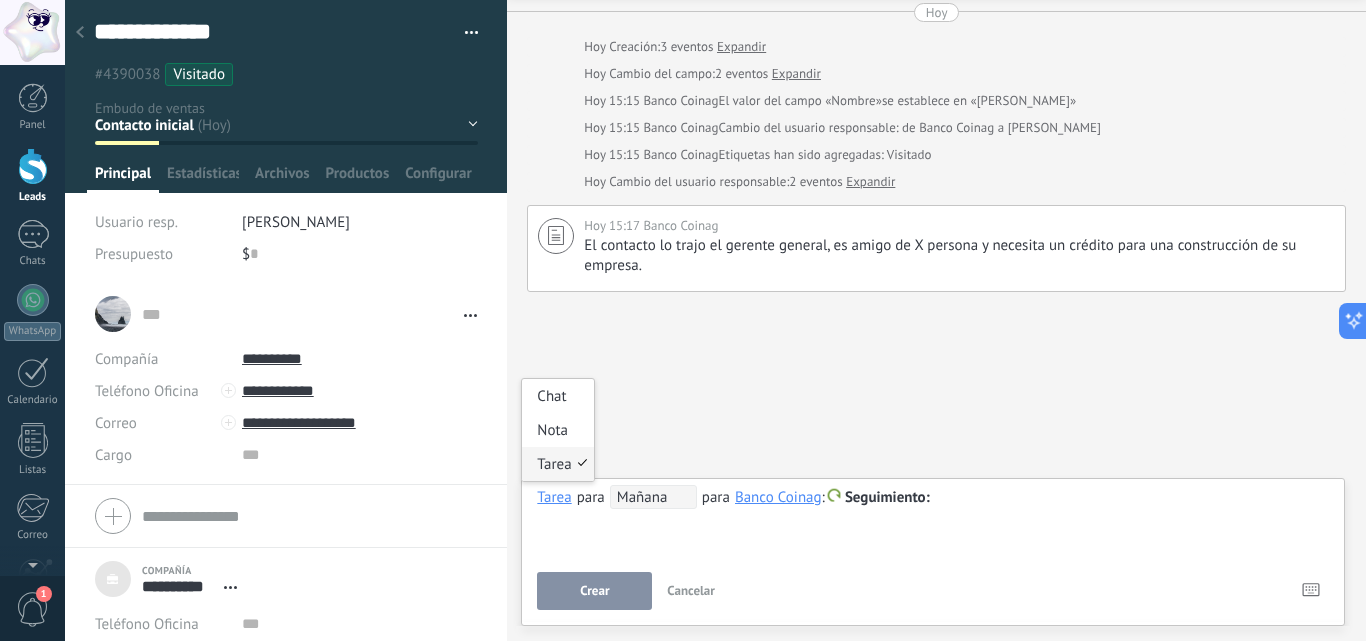 click on "Tarea" at bounding box center (557, 464) 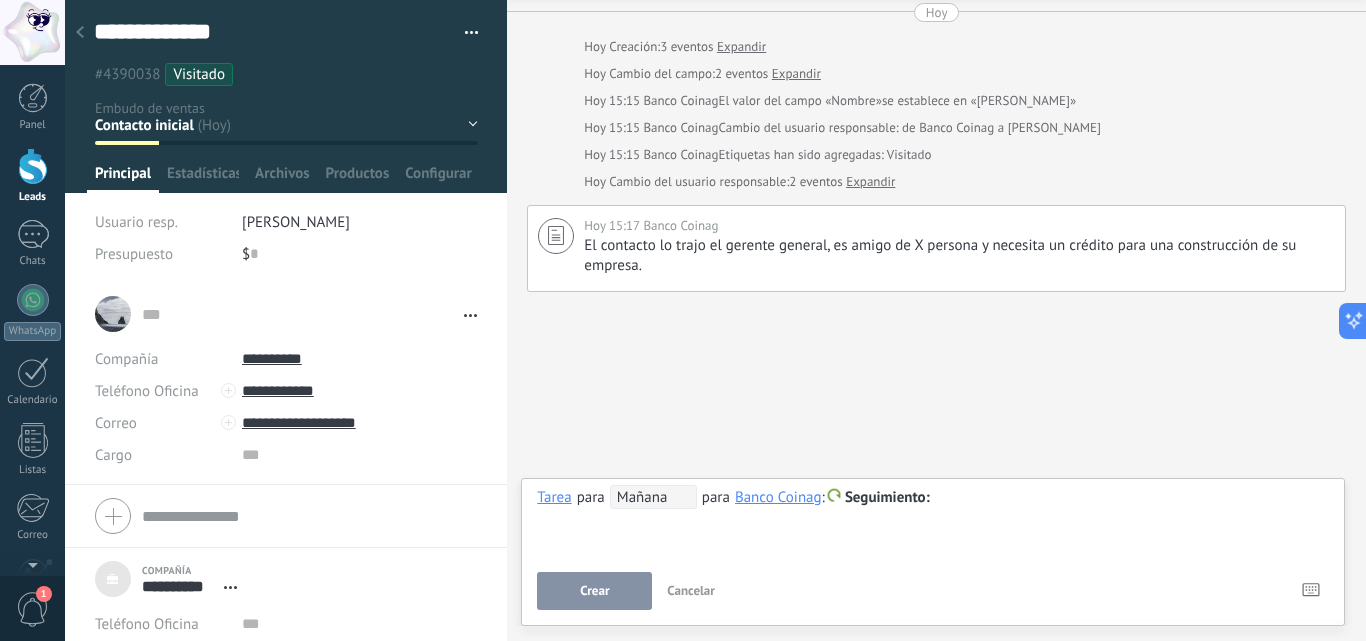click on "Mañana" at bounding box center (653, 497) 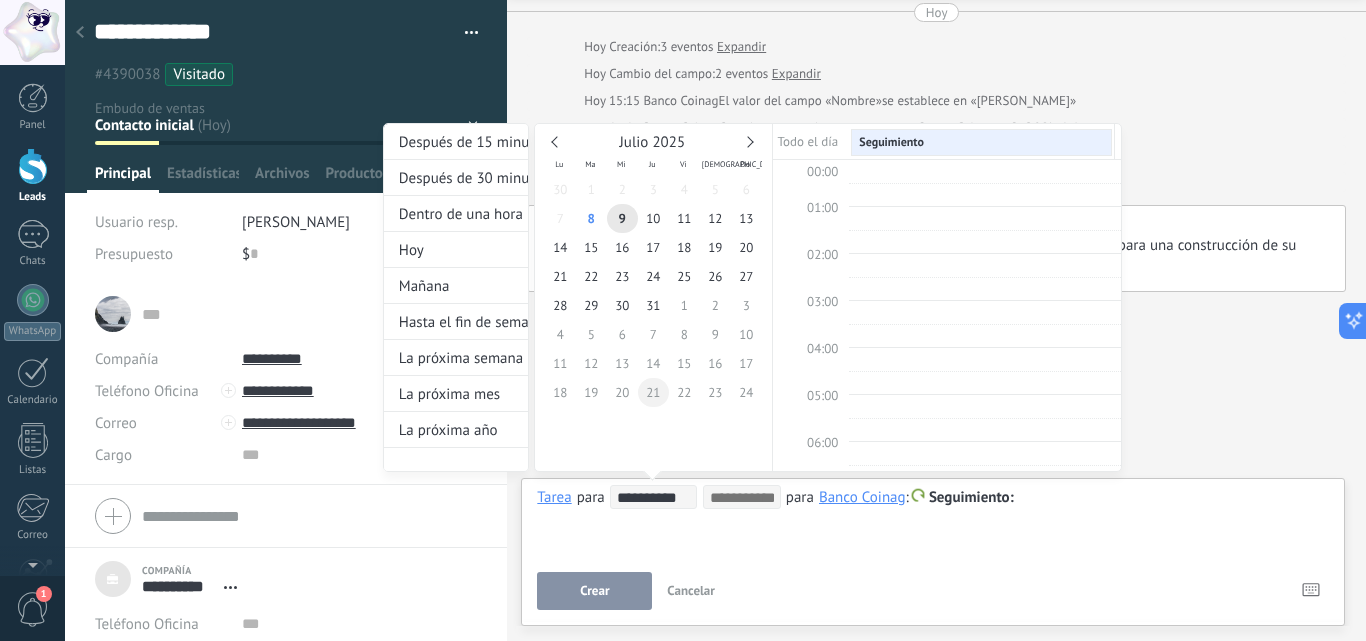 scroll, scrollTop: 377, scrollLeft: 0, axis: vertical 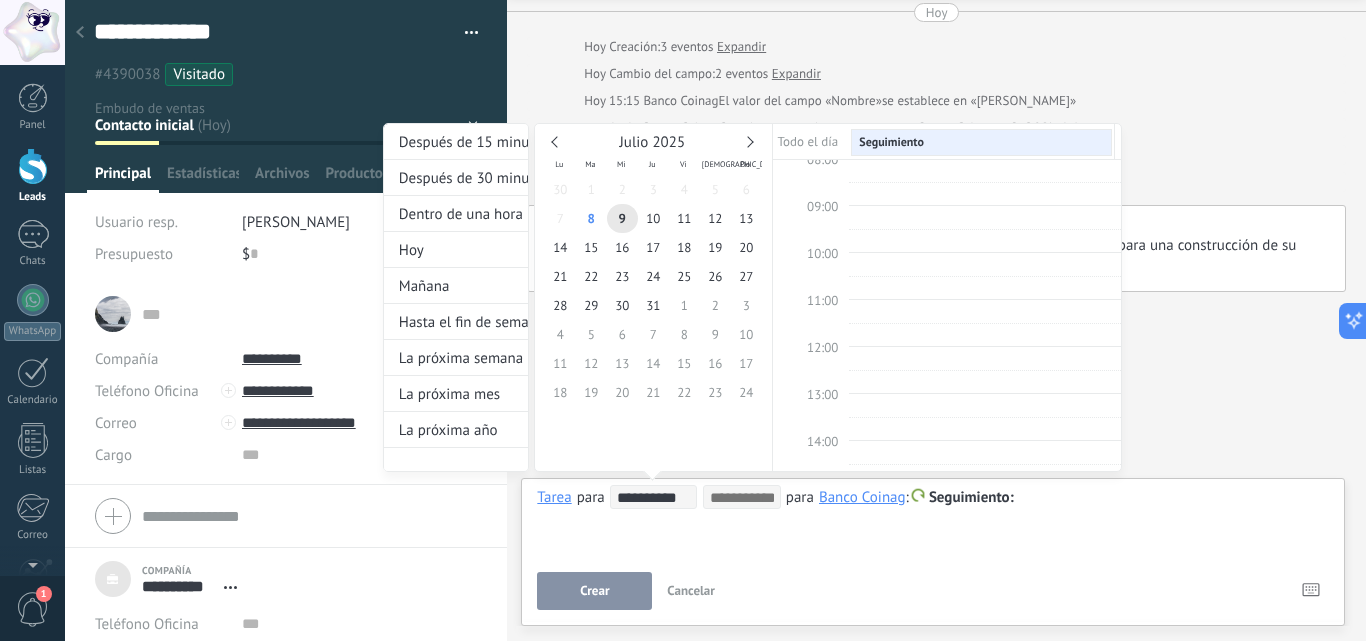 click on "**********" at bounding box center [735, 497] 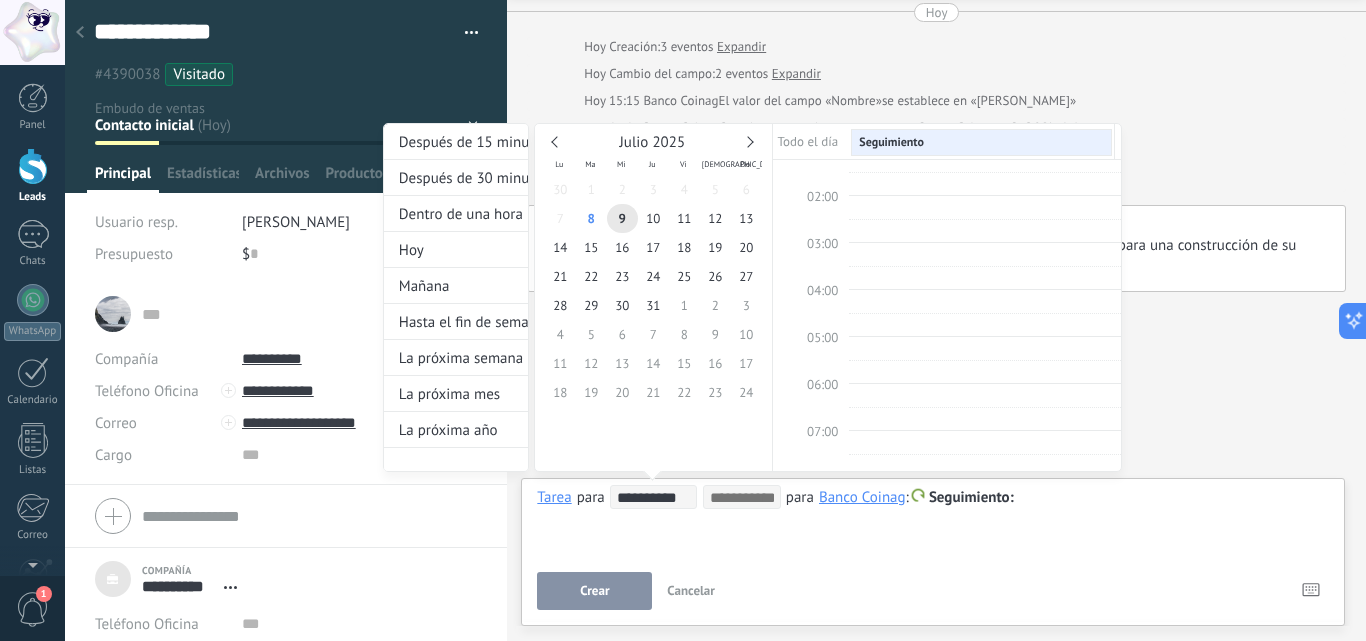 scroll, scrollTop: 0, scrollLeft: 0, axis: both 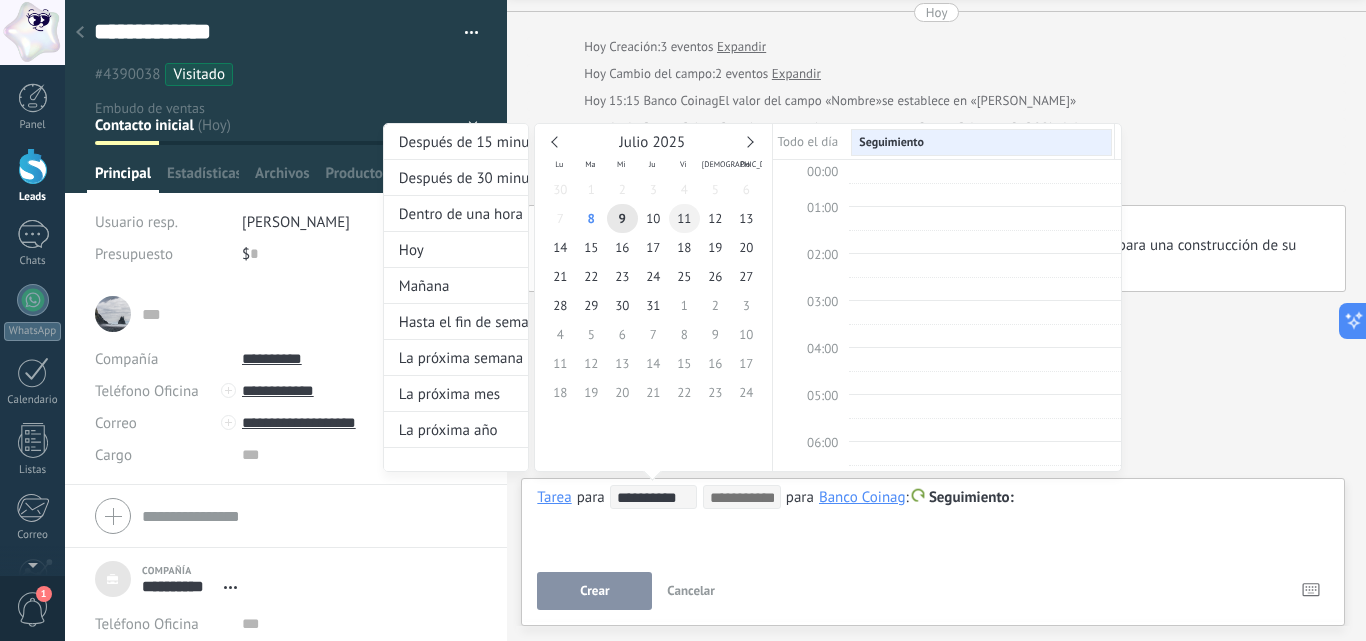 type on "**********" 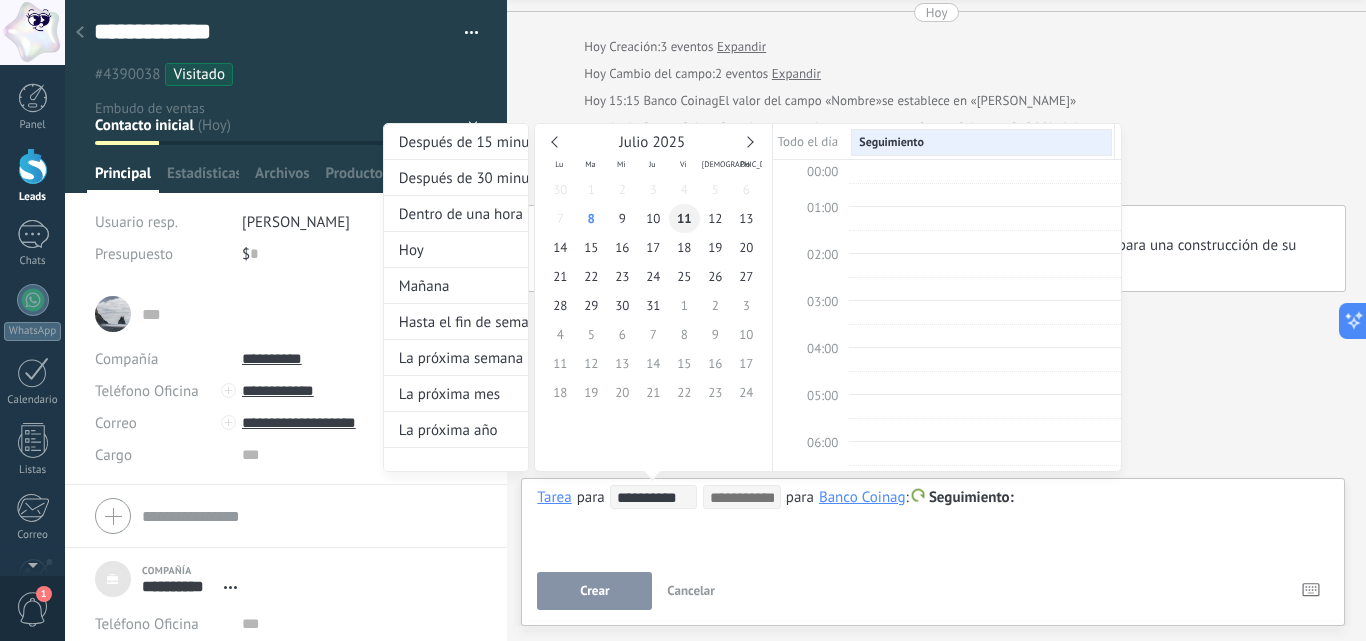 click on "11" at bounding box center (684, 218) 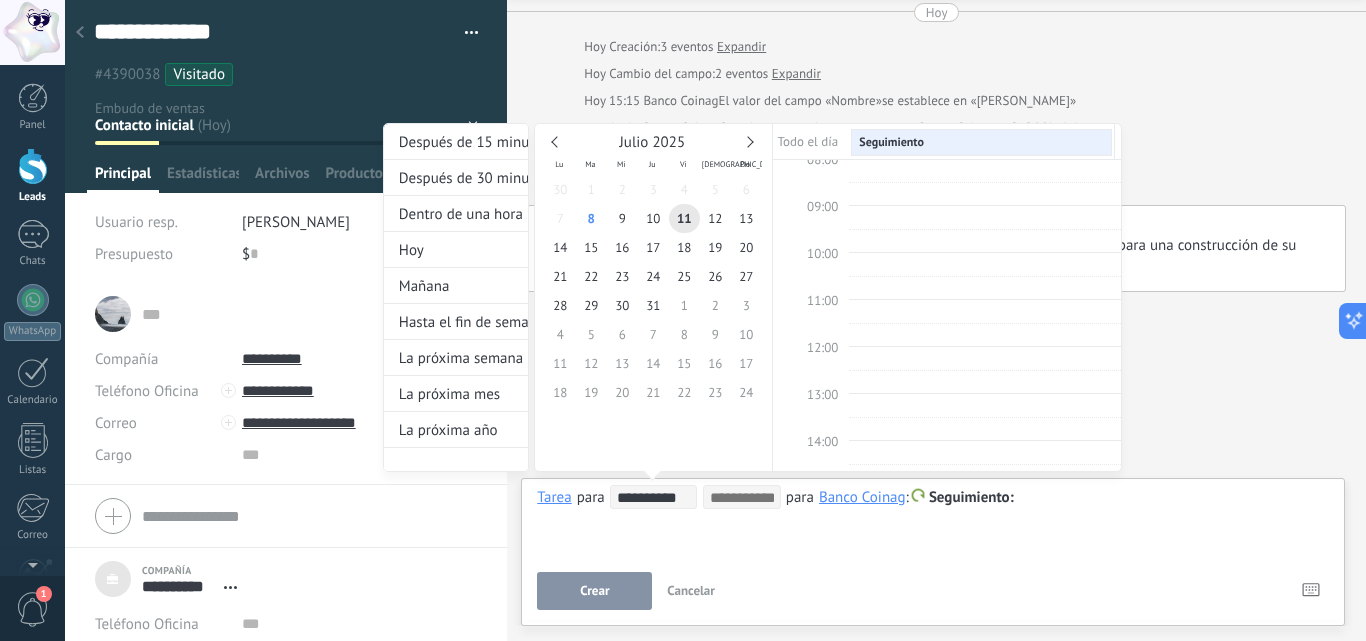 click at bounding box center (683, 320) 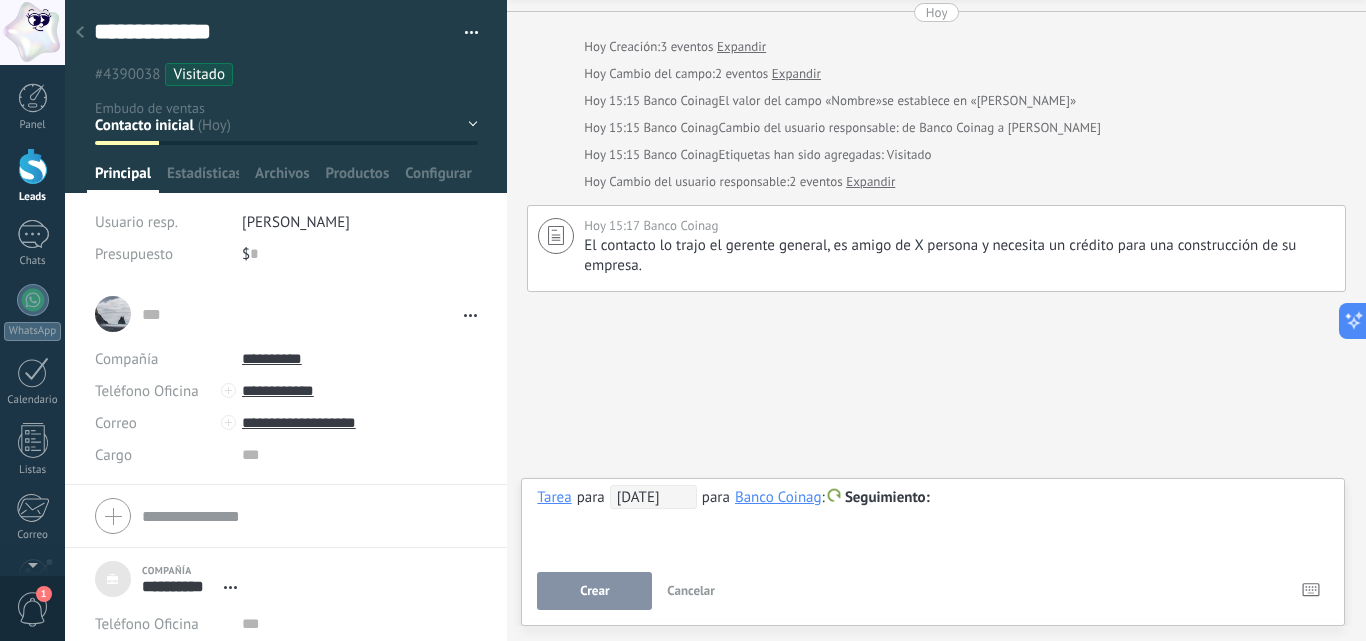 click on "Banco Coinag" at bounding box center (778, 497) 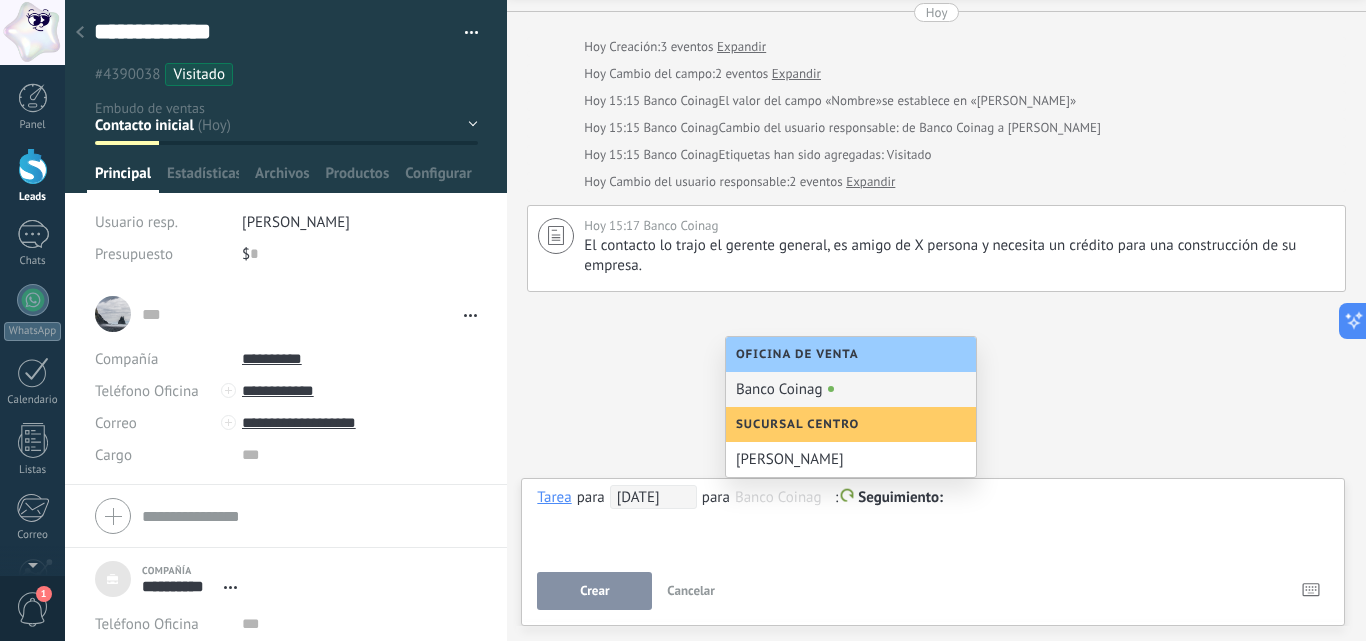 scroll, scrollTop: 1, scrollLeft: 0, axis: vertical 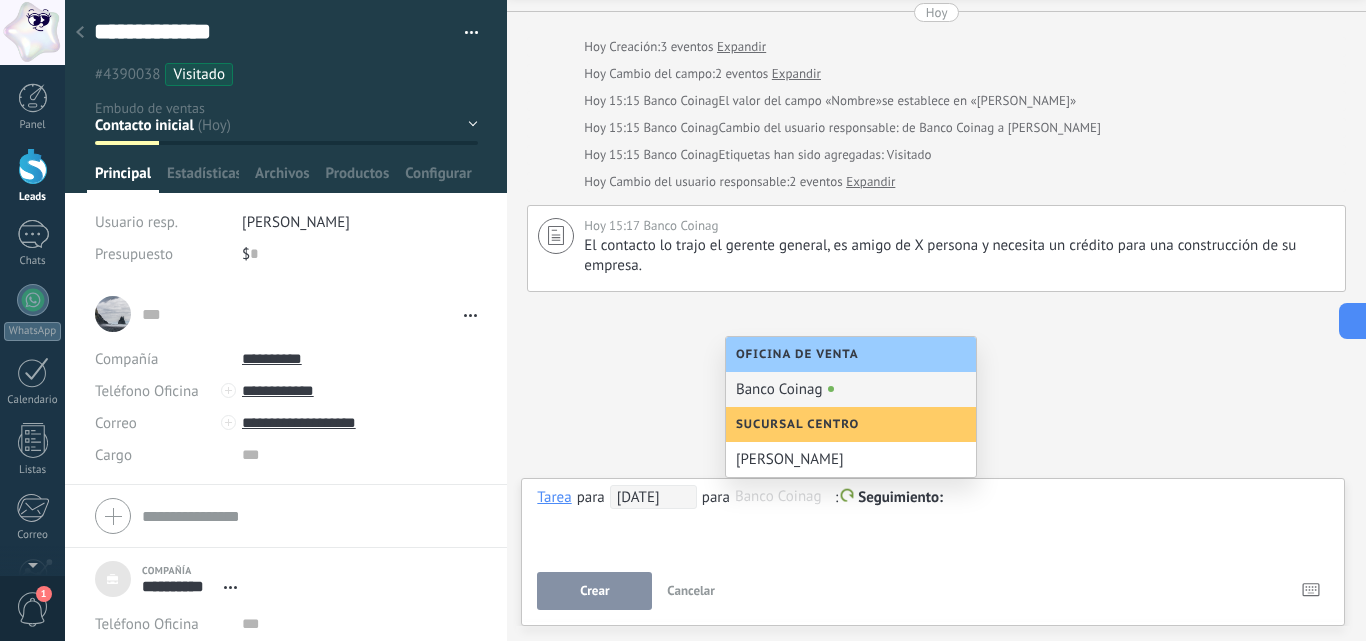click on "Banco Coinag" at bounding box center (851, 389) 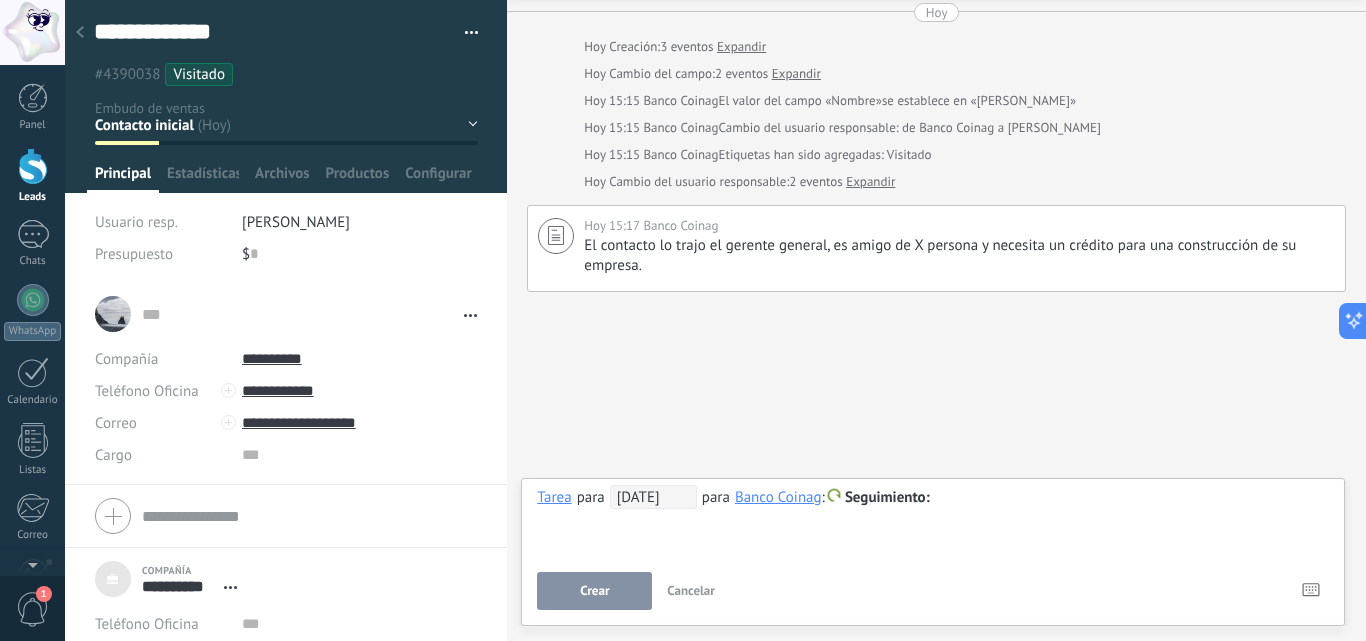 click at bounding box center [833, 496] 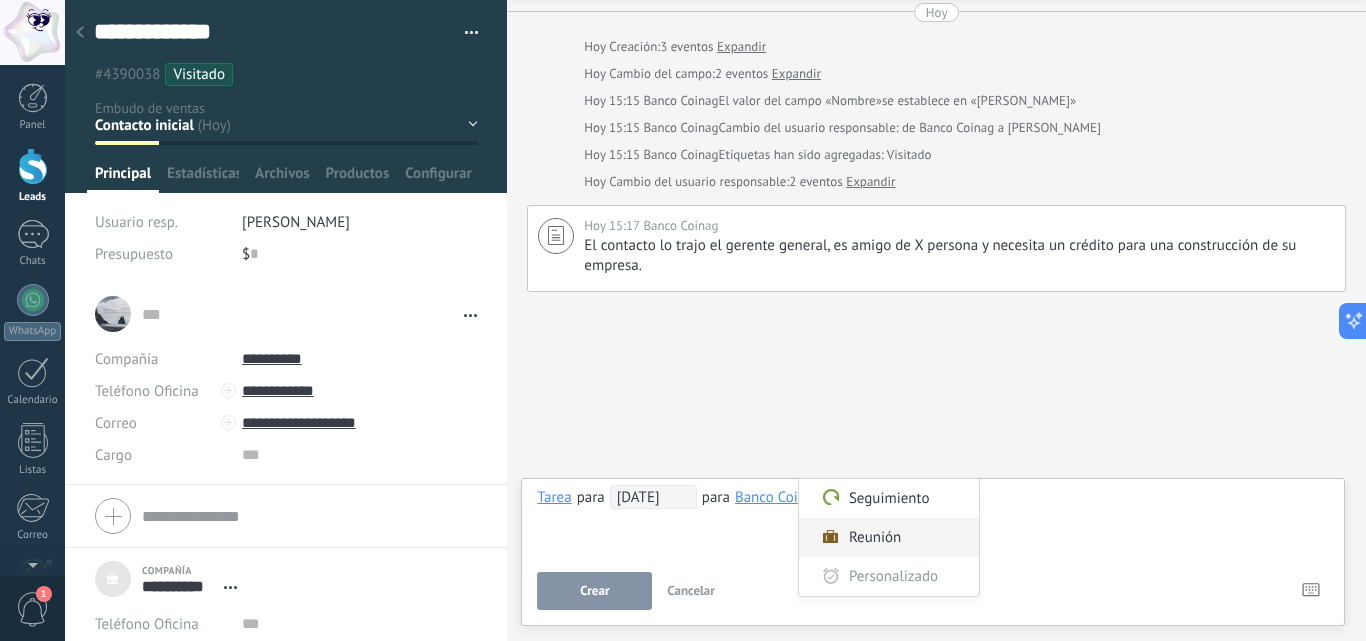 click on "Reunión" at bounding box center (889, 537) 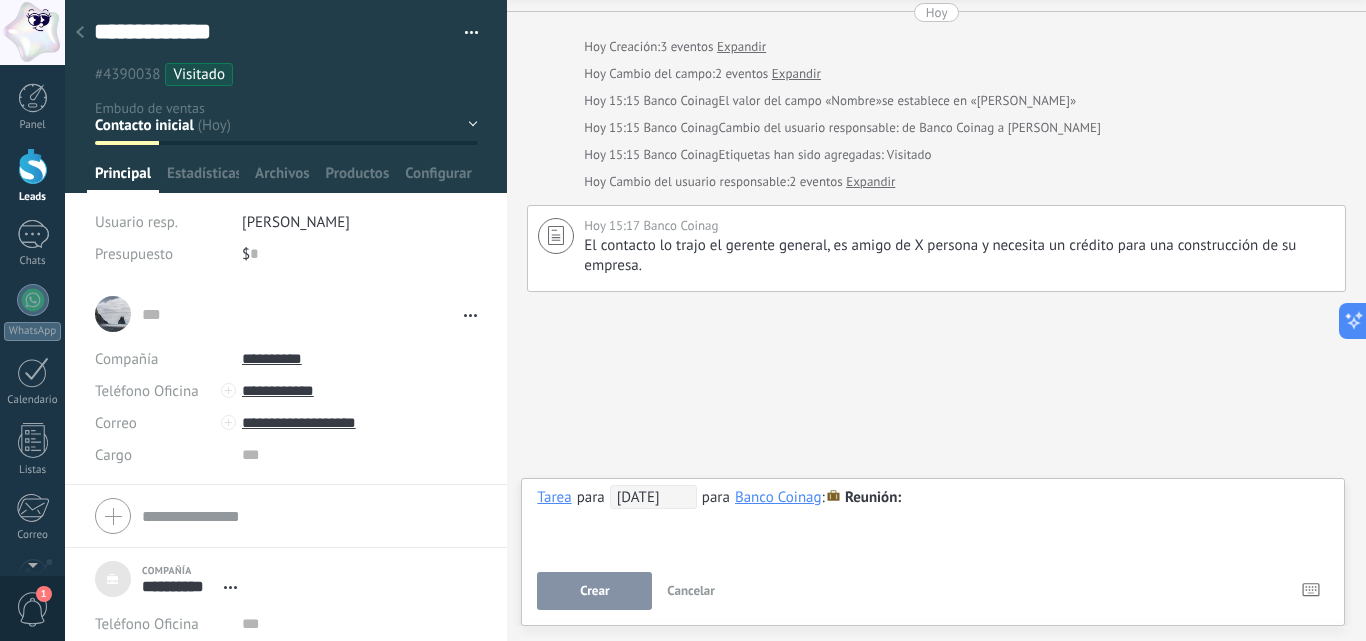 click on "Reunión" at bounding box center [873, 497] 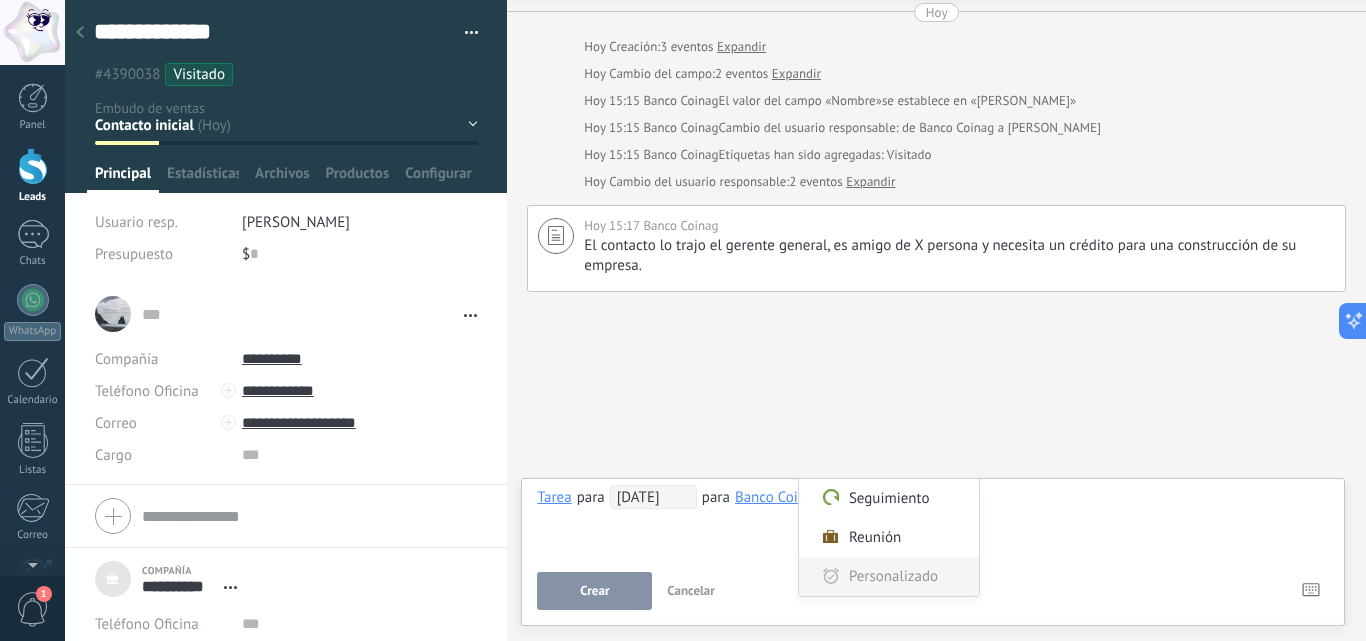 click on "Personalizado" at bounding box center [889, 576] 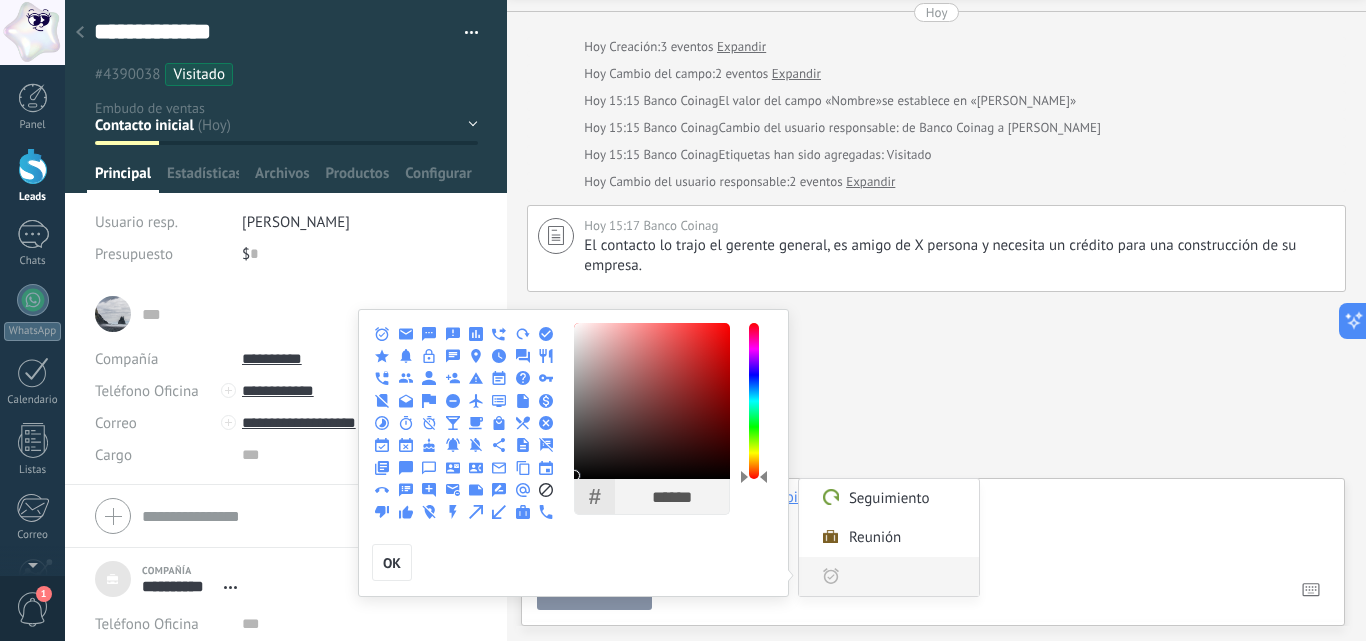 click on "Personalizado" at bounding box center [907, 576] 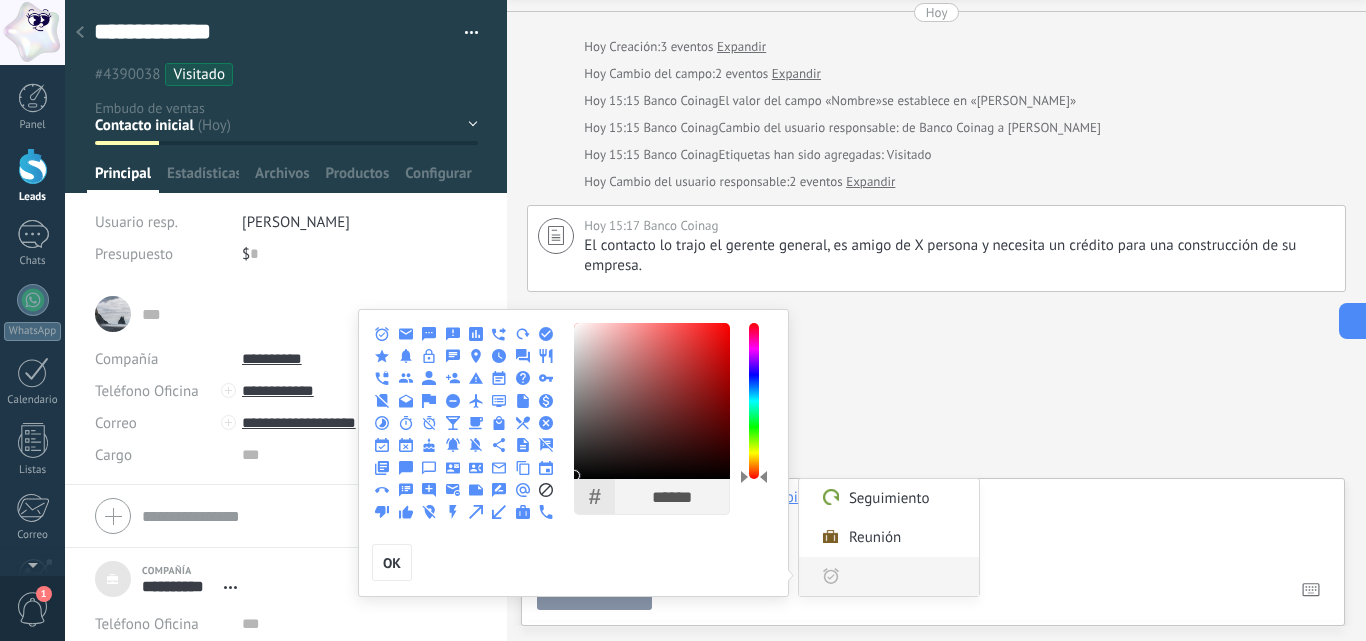 click on "Personalizado" at bounding box center [907, 576] 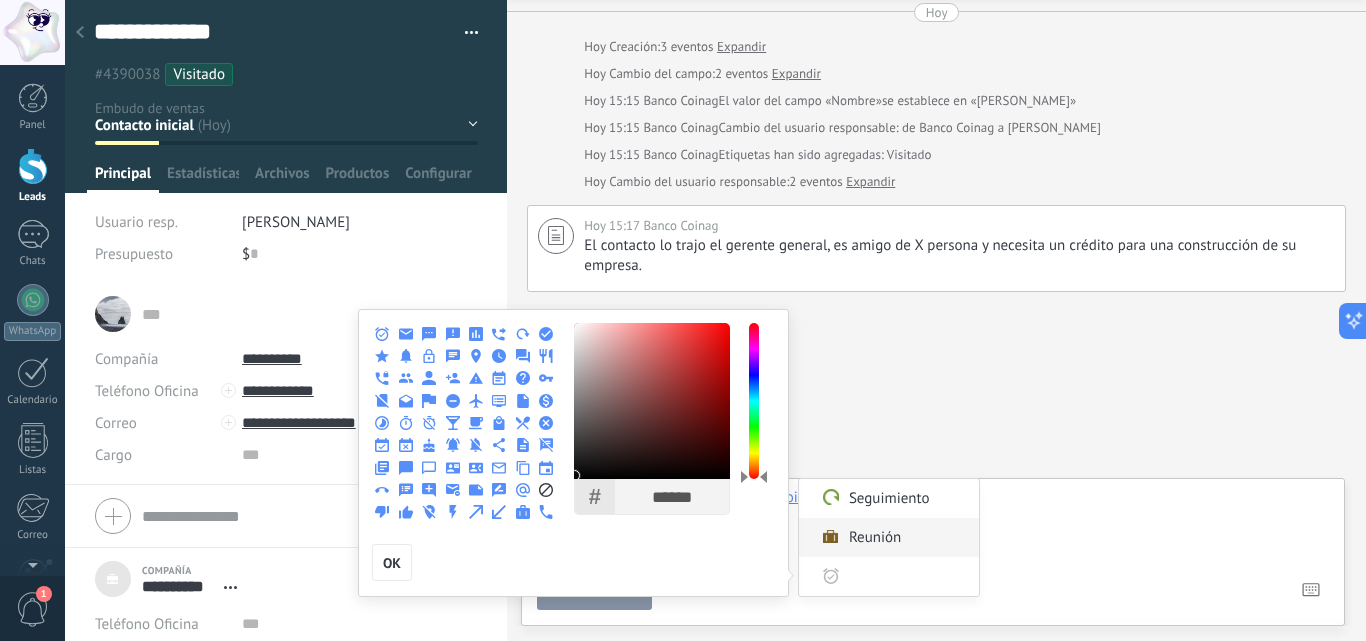 click on "Reunión" at bounding box center [889, 537] 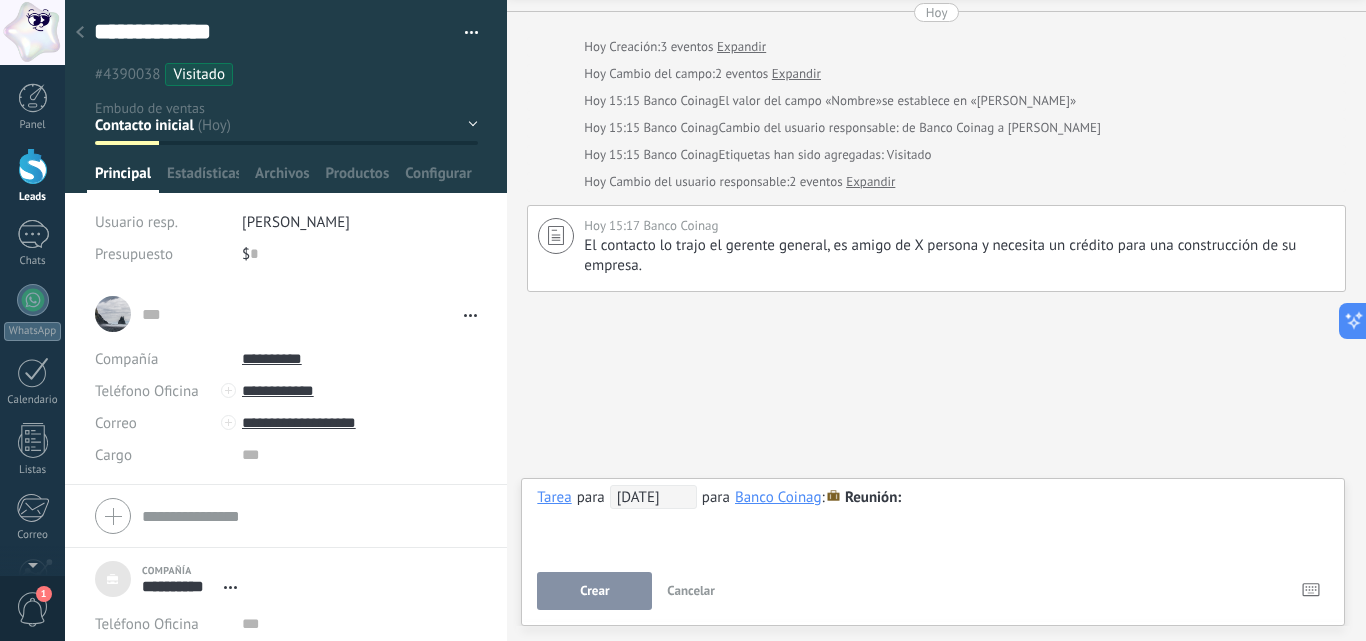 click on "Reunión" at bounding box center [873, 497] 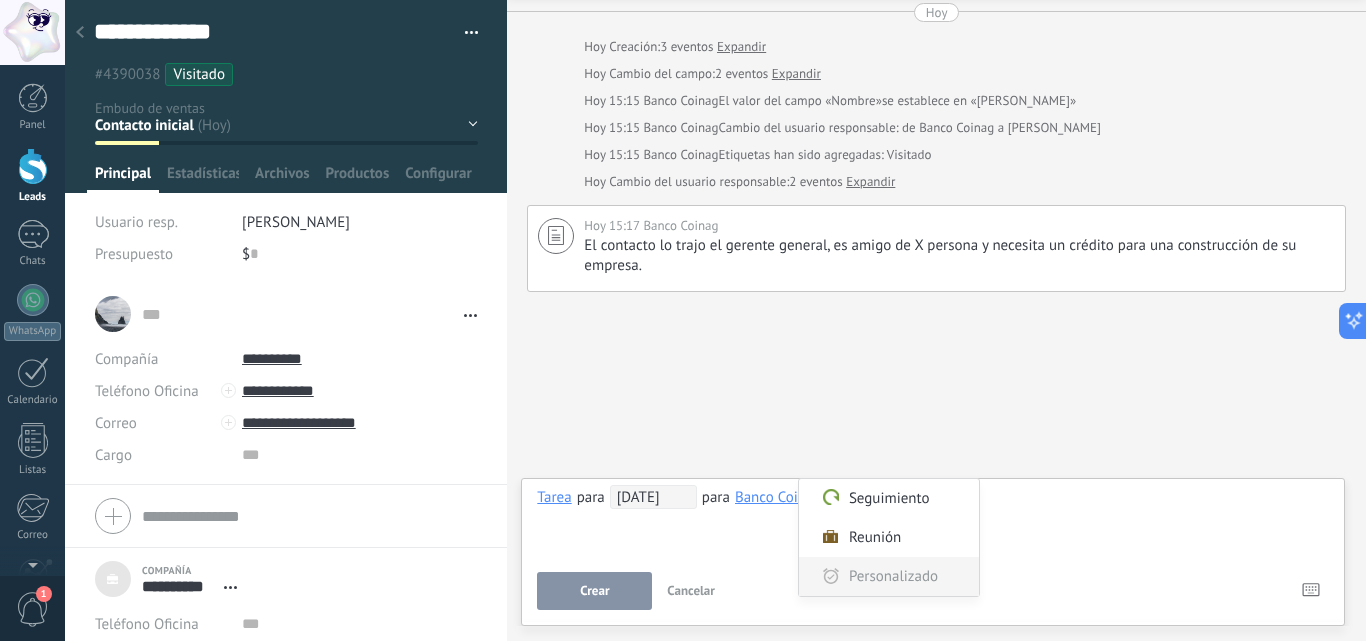 click on "Personalizado" at bounding box center (889, 576) 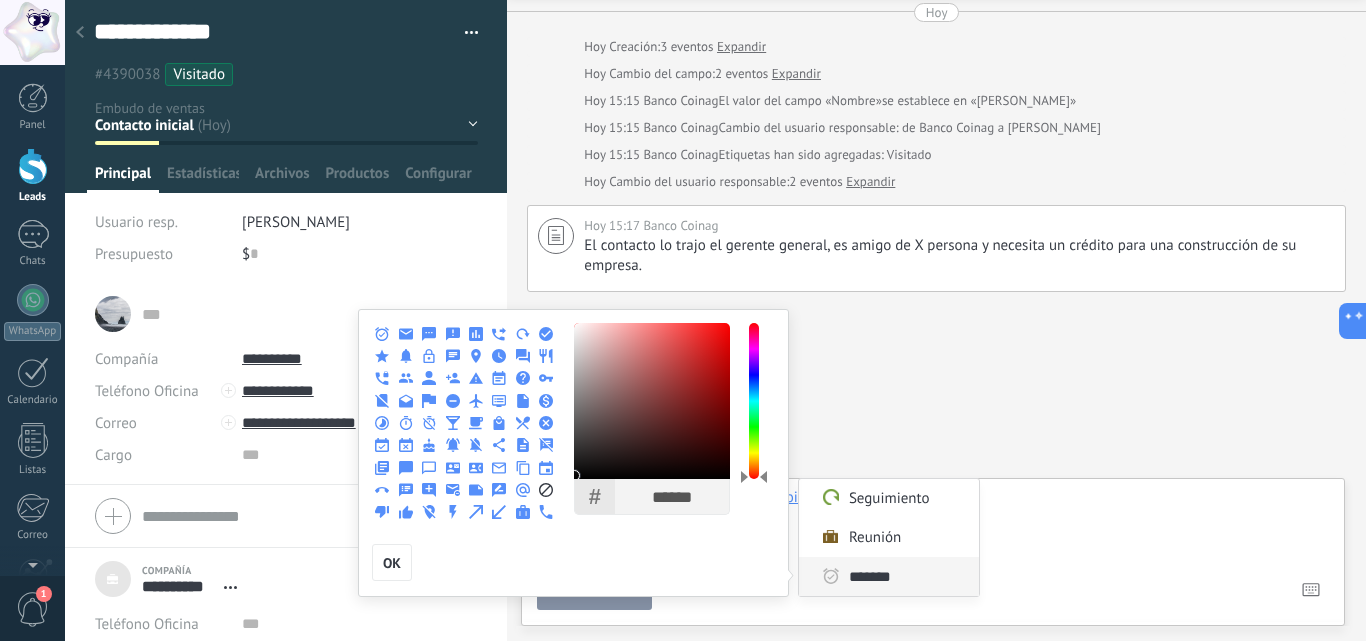 type on "*******" 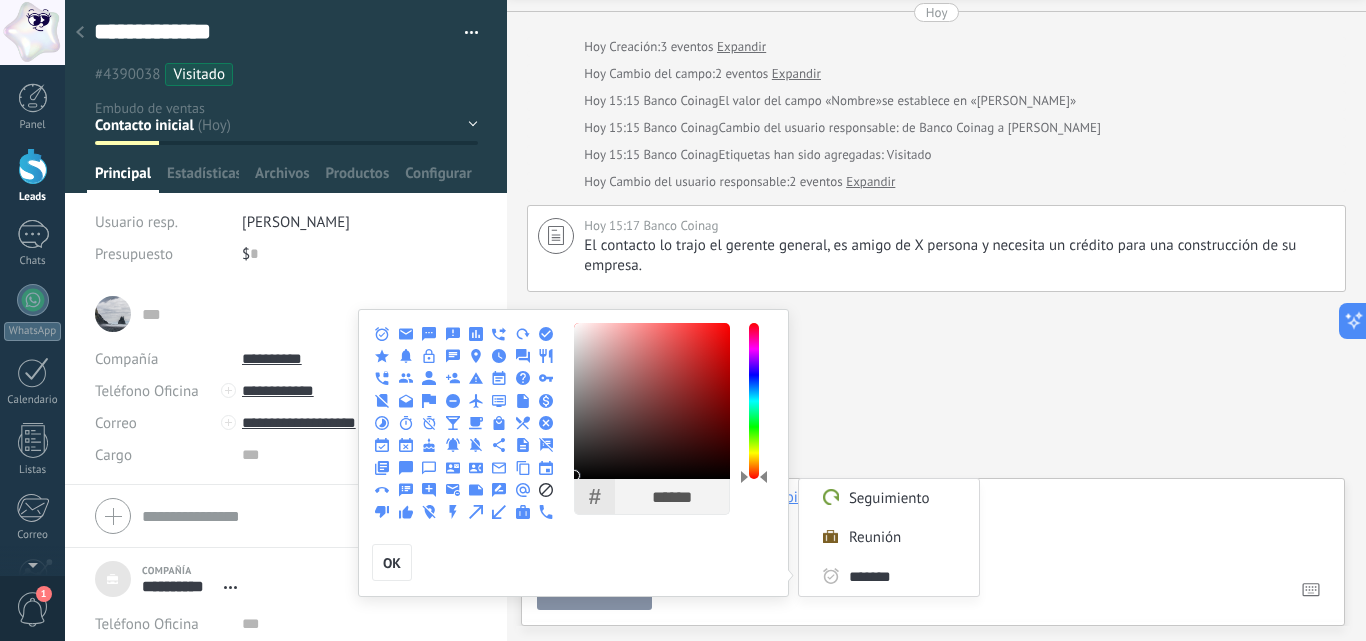 click 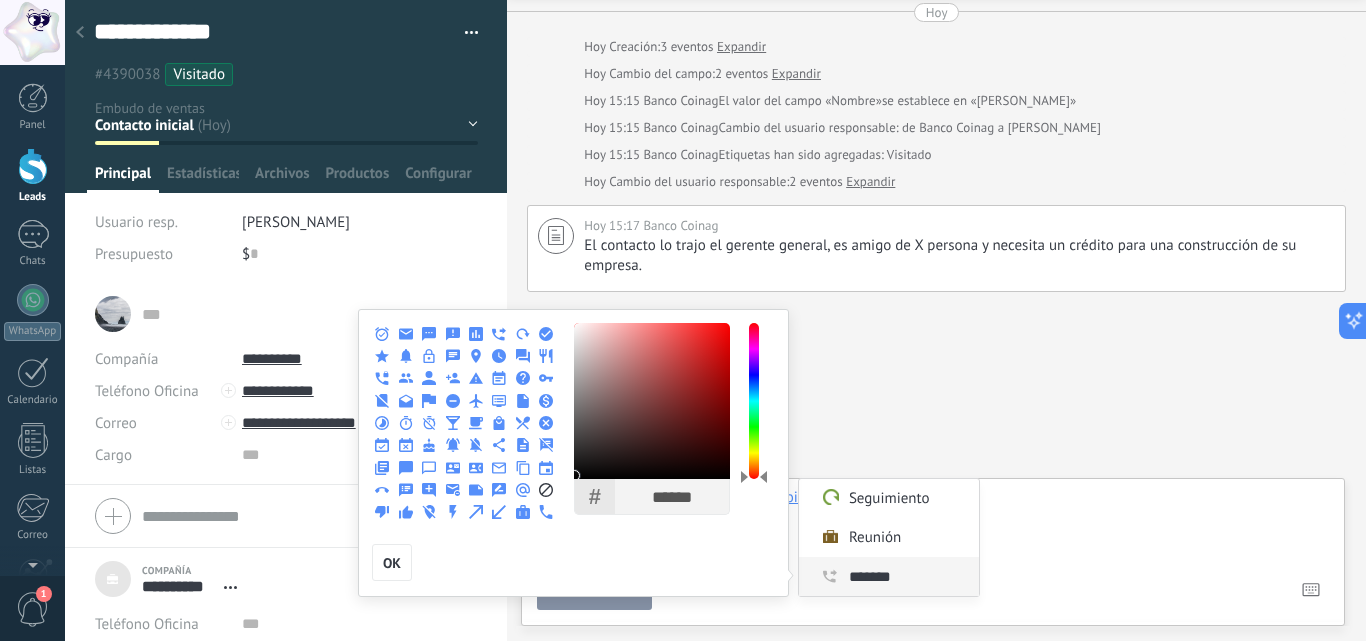 click on "*******" at bounding box center [907, 576] 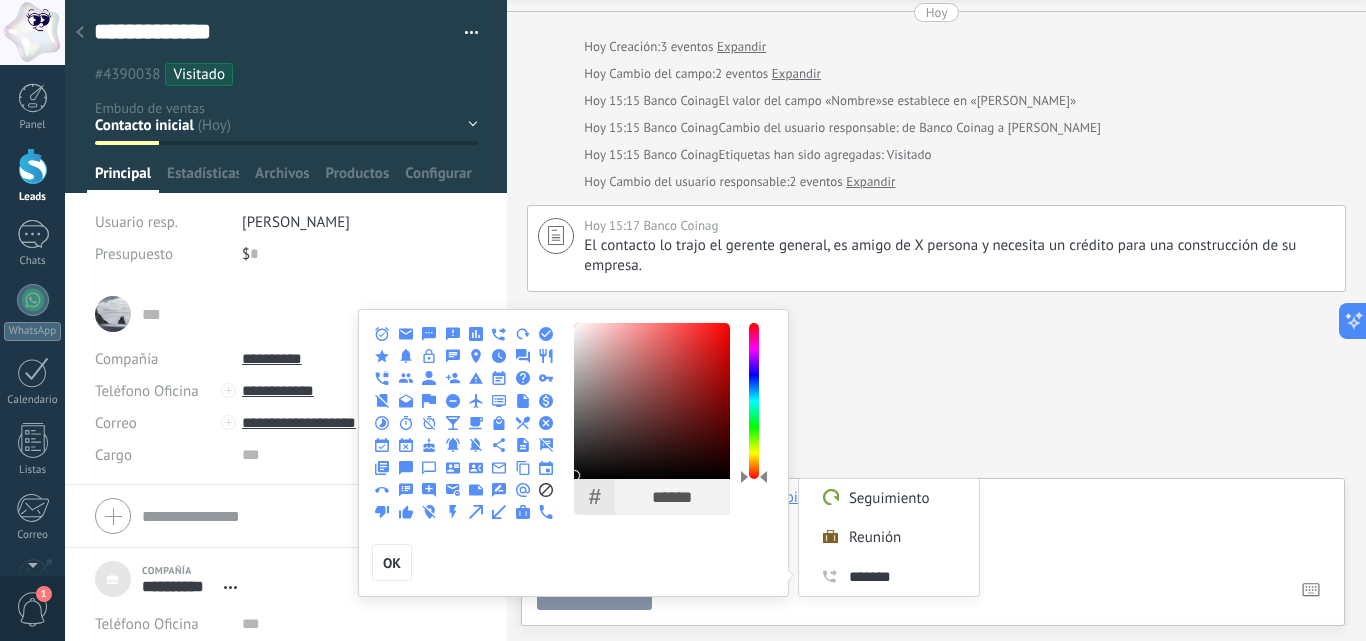 click at bounding box center [683, 320] 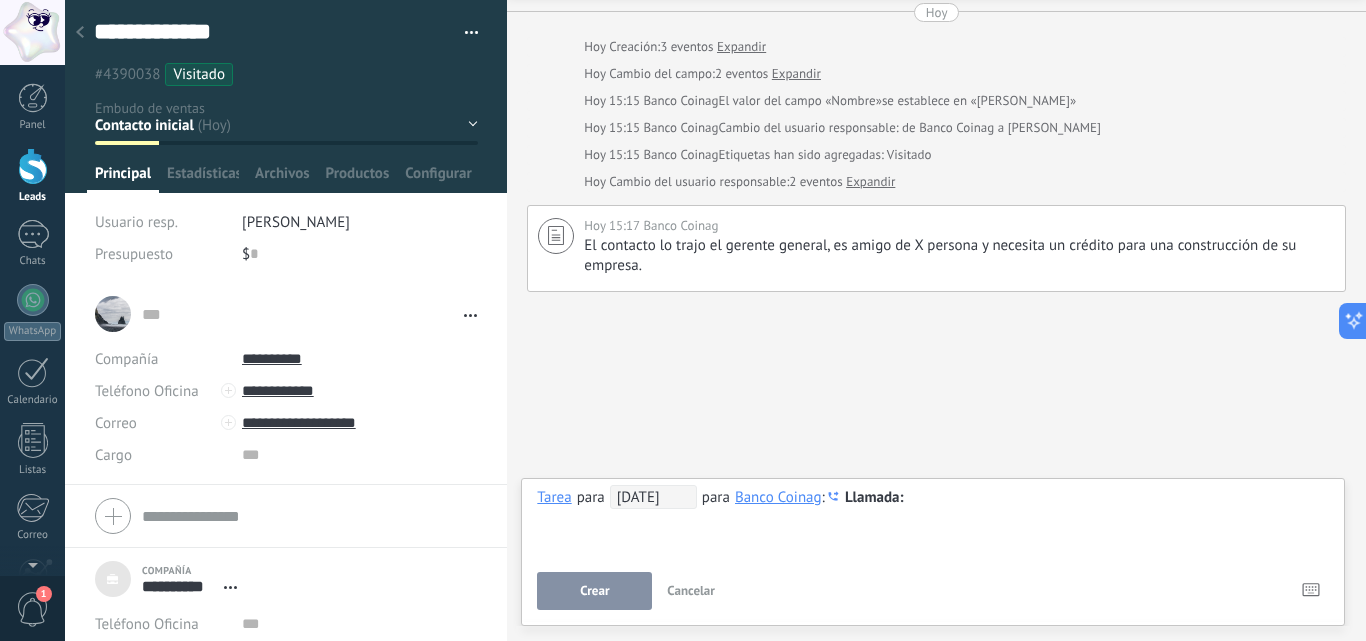 click at bounding box center [933, 498] 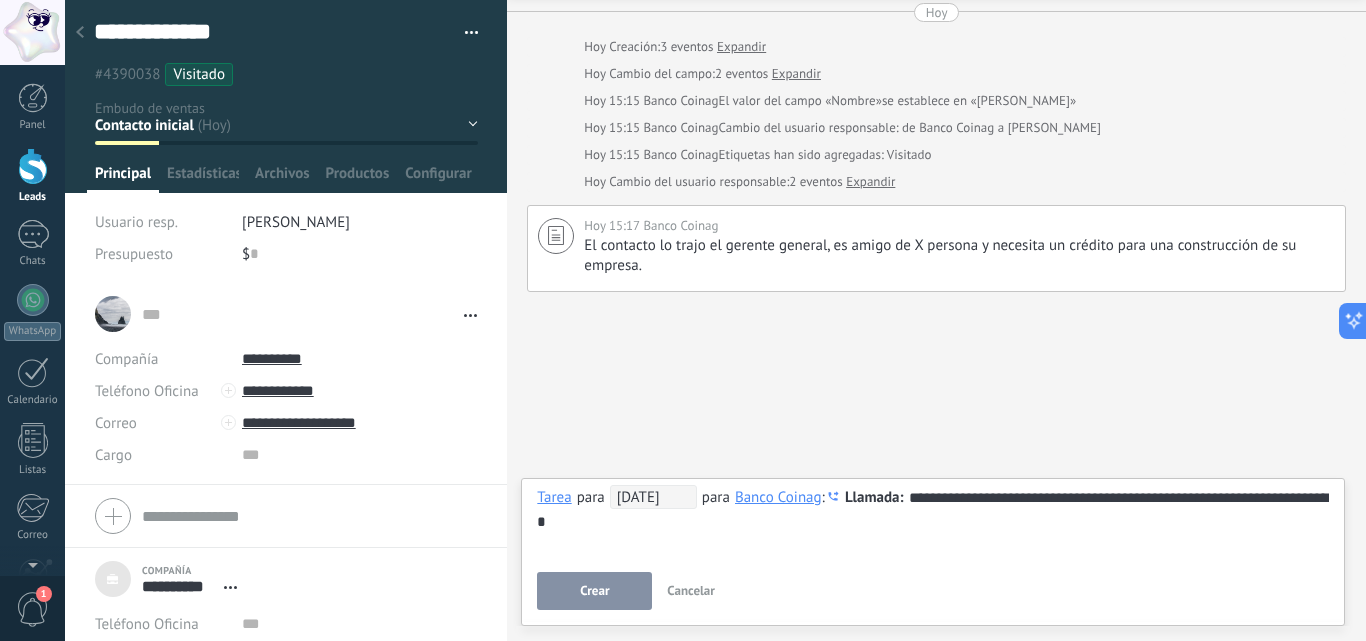 click on "**********" at bounding box center (933, 510) 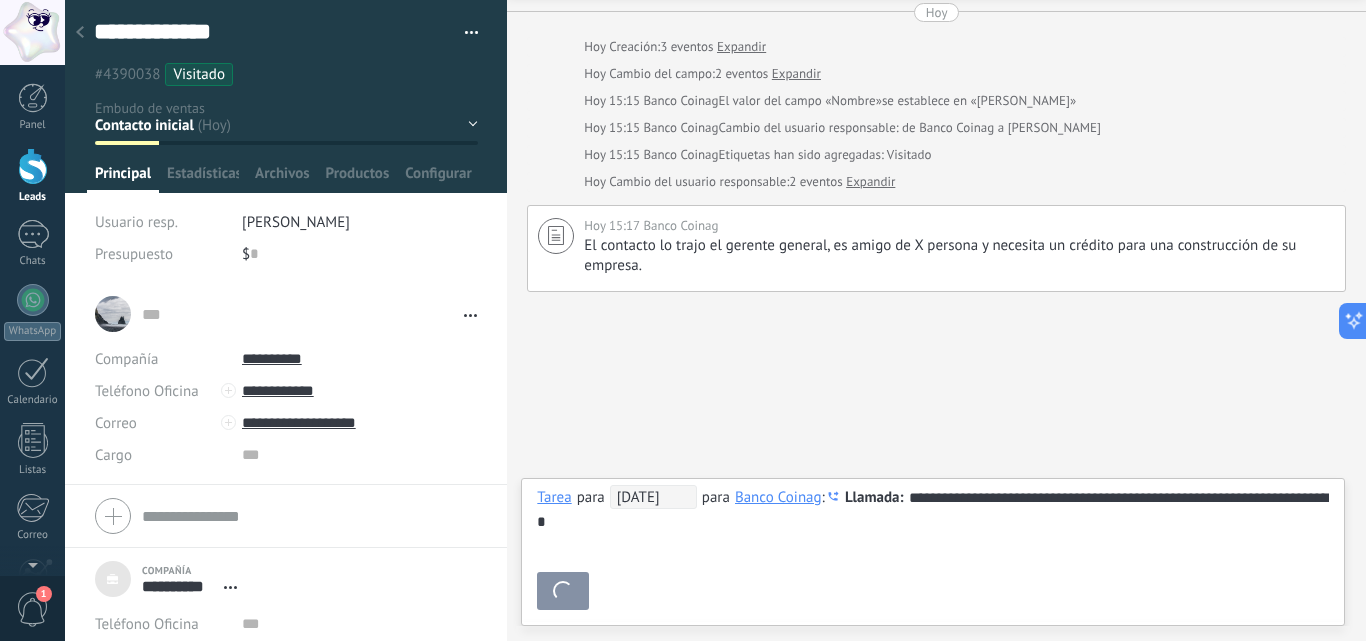 scroll, scrollTop: 141, scrollLeft: 0, axis: vertical 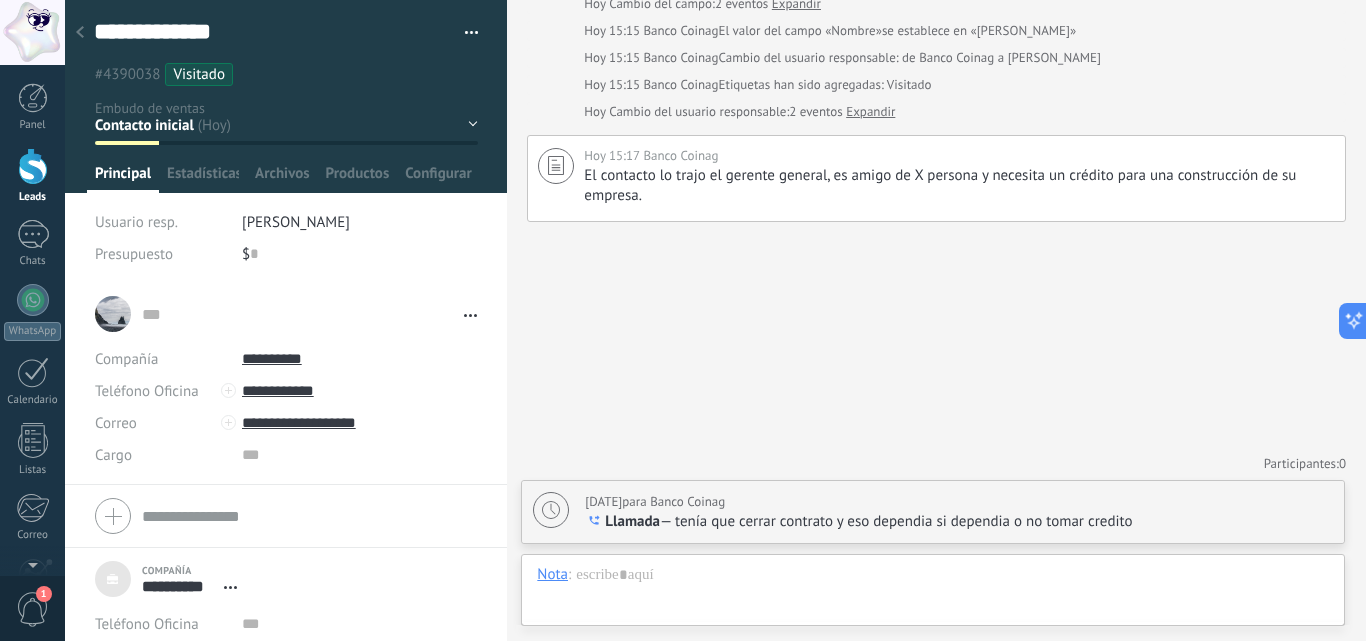 click on "Llamada  — tenía que cerrar contrato y eso dependia si dependia o no tomar credito" at bounding box center (959, 522) 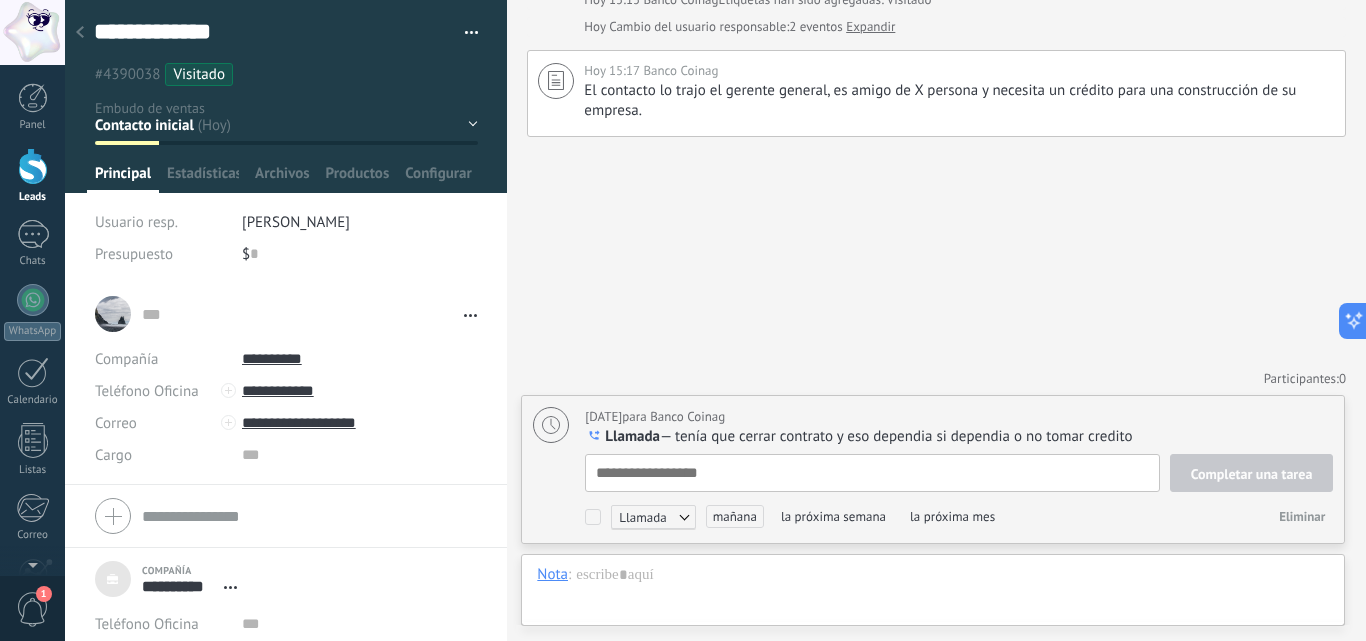 click on "Llamada  — tenía que cerrar contrato y eso dependia si dependia o no tomar credito" at bounding box center [959, 437] 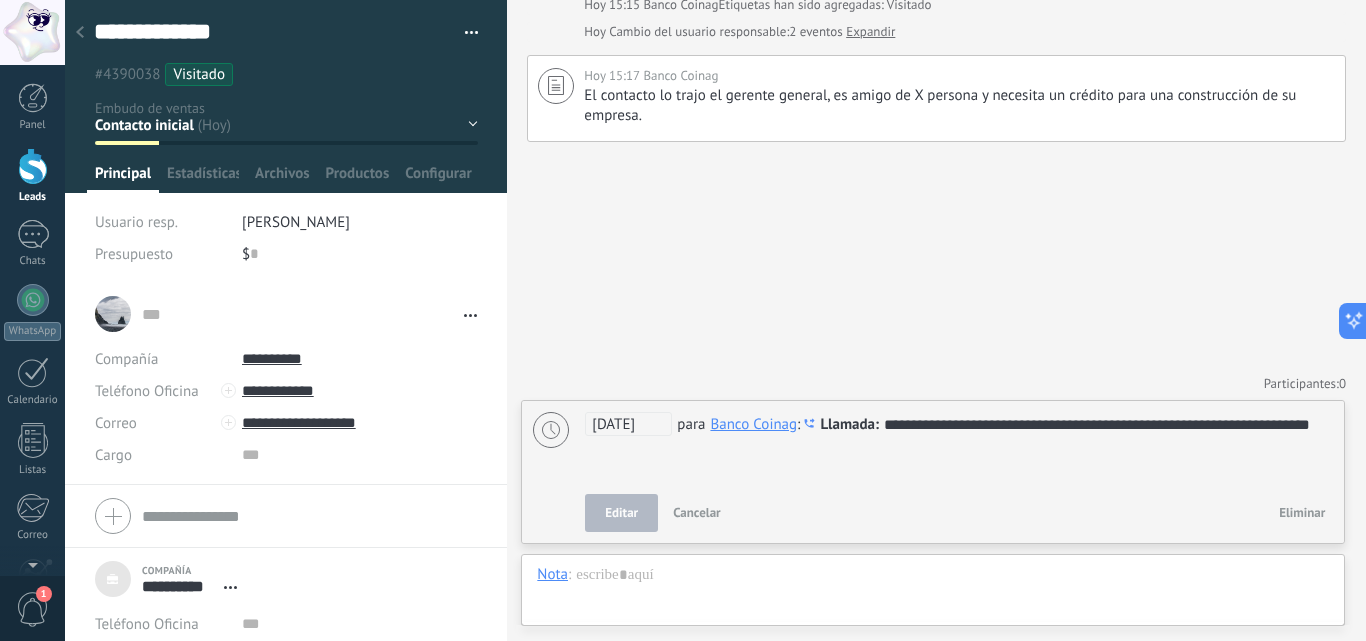 scroll, scrollTop: 221, scrollLeft: 0, axis: vertical 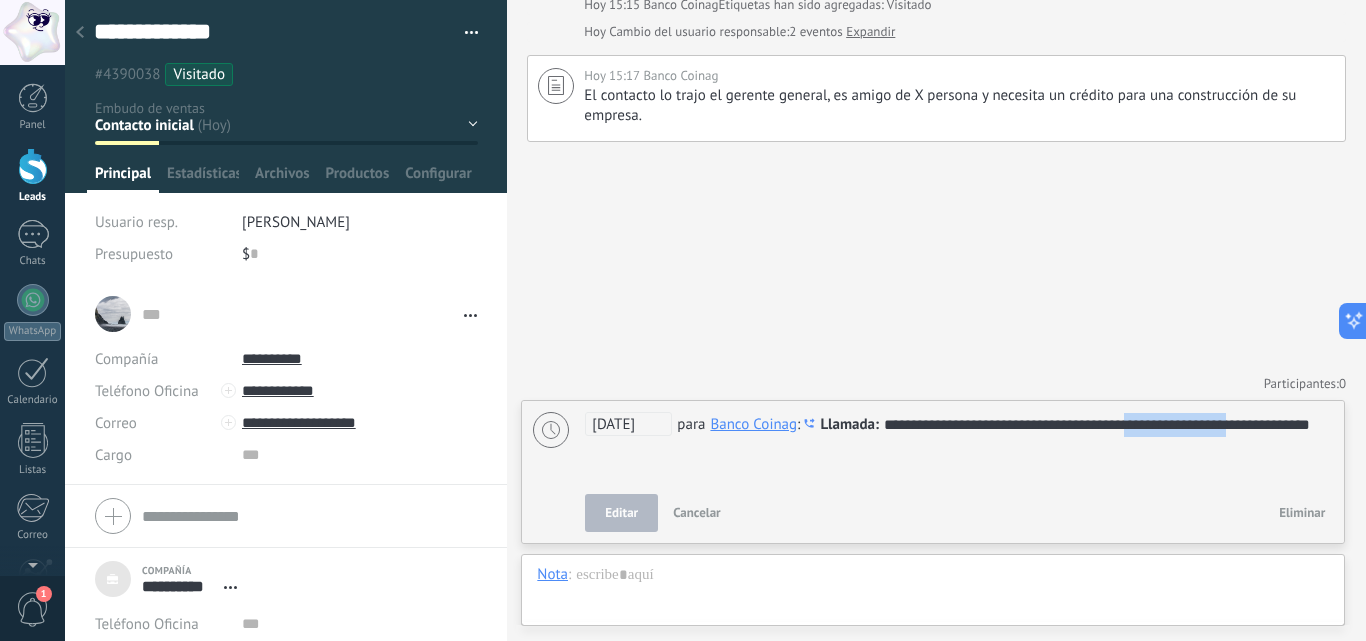 drag, startPoint x: 1146, startPoint y: 425, endPoint x: 1255, endPoint y: 426, distance: 109.004585 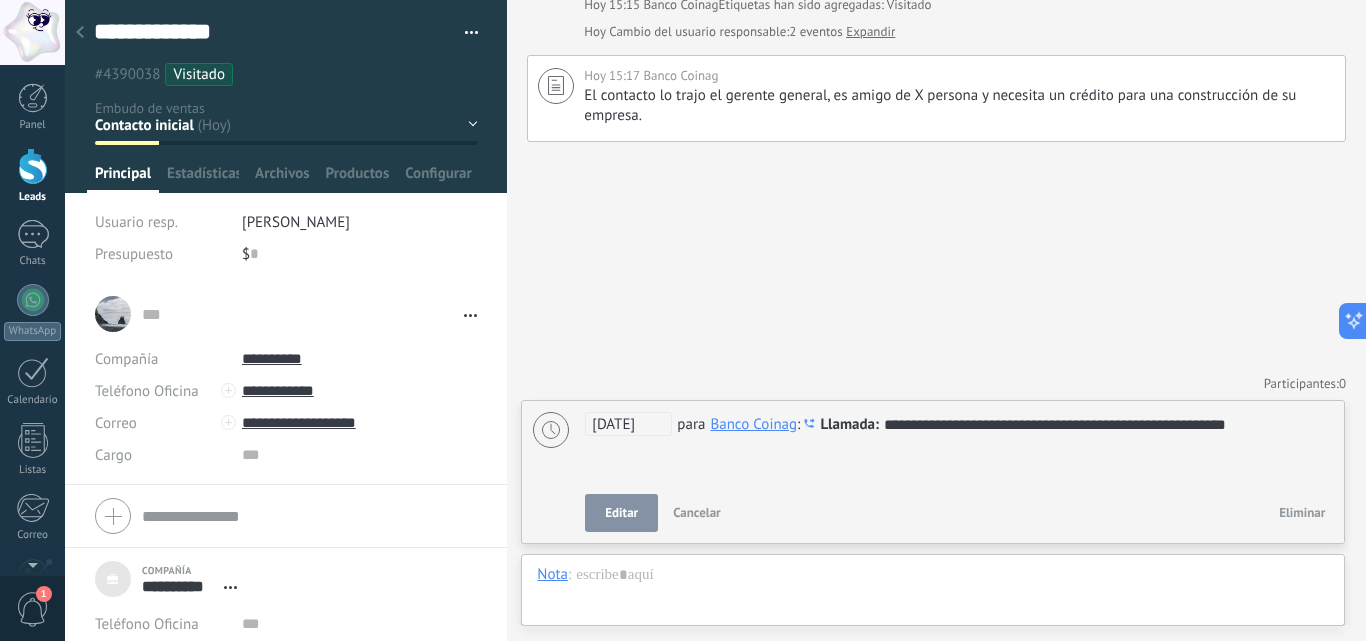 click on "**********" at bounding box center [959, 425] 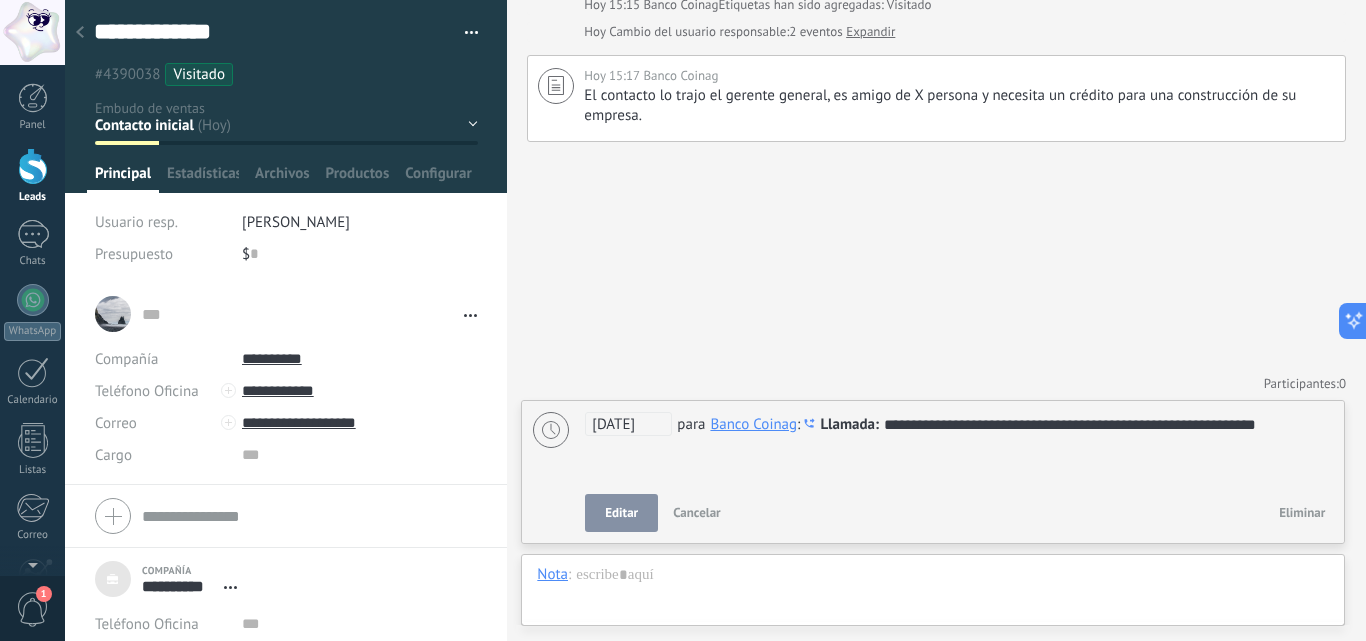 click on "**********" at bounding box center (959, 425) 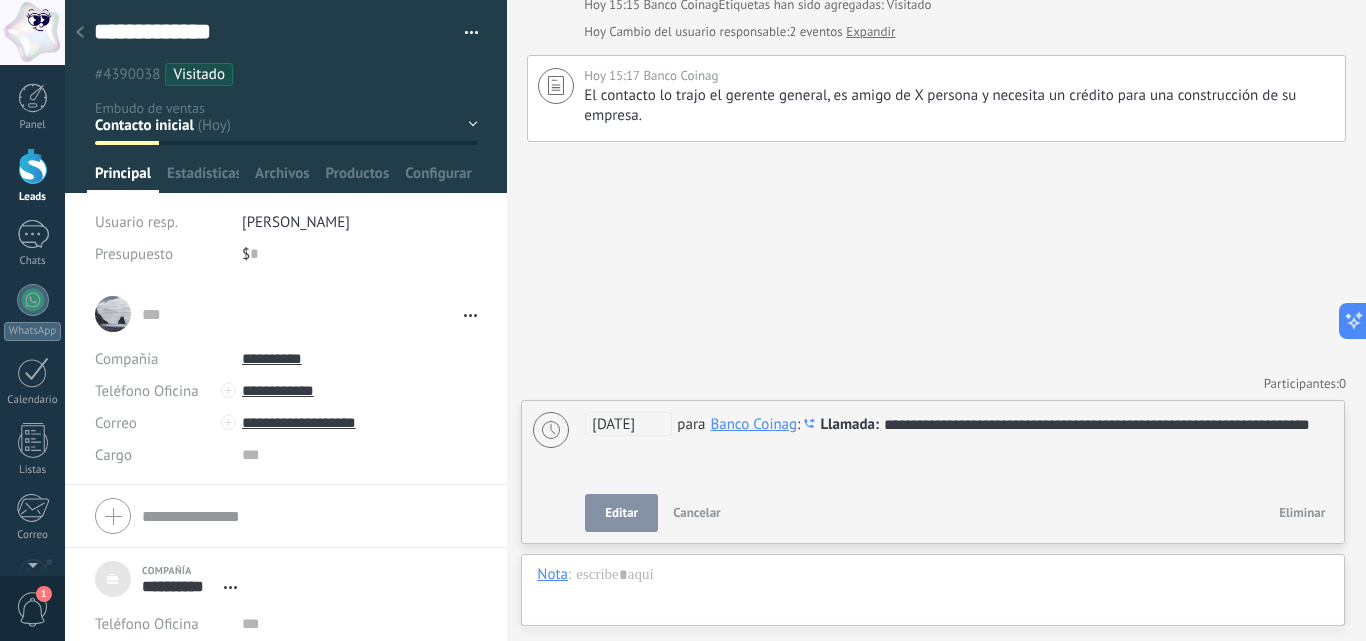 click on "Editar" at bounding box center [621, 513] 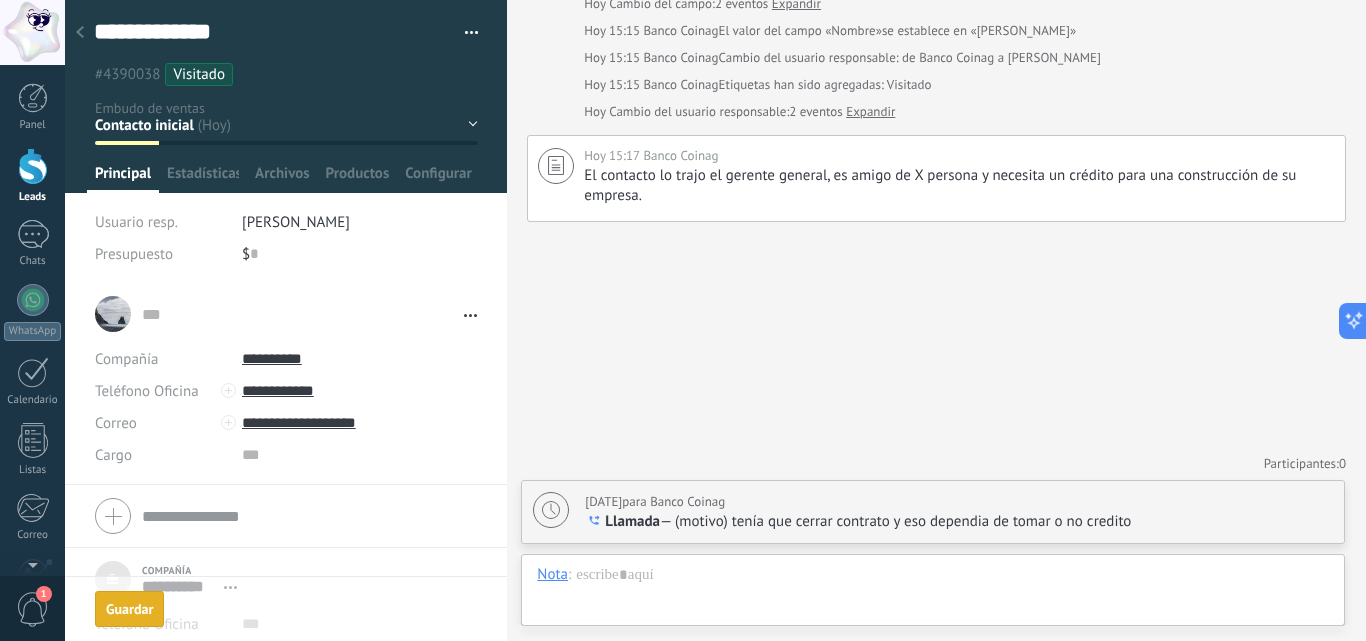 scroll, scrollTop: 141, scrollLeft: 0, axis: vertical 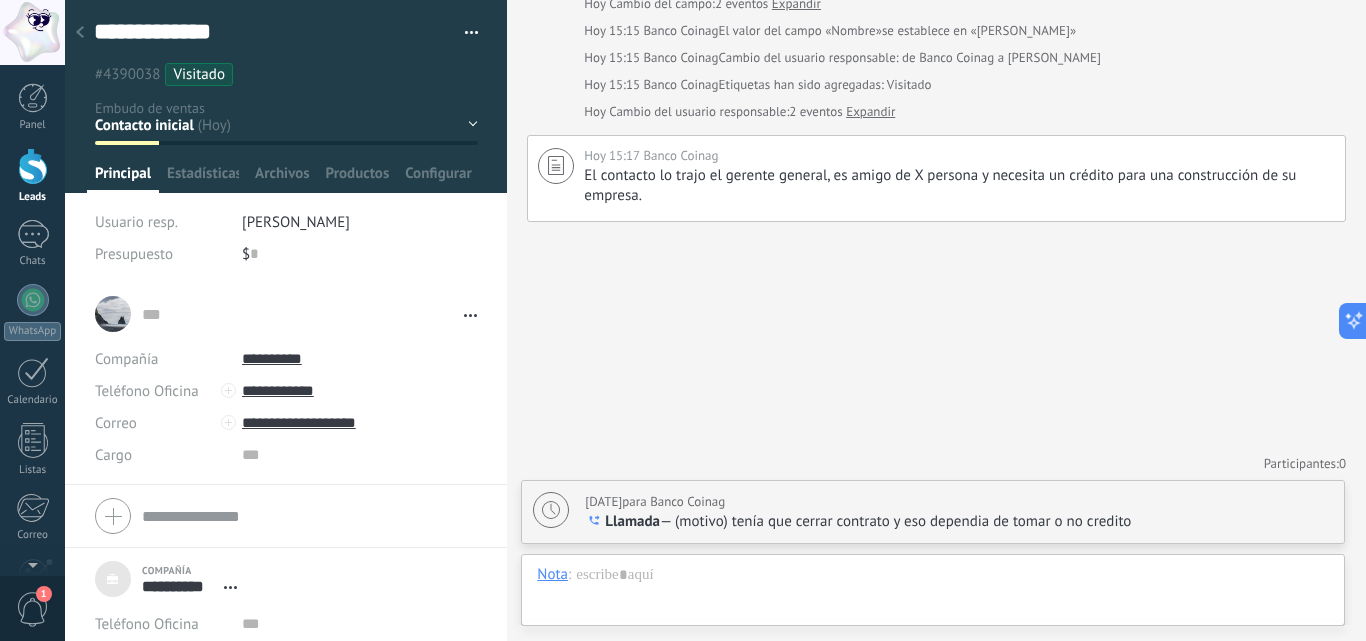 click on "11/07/2025  para Banco Coinag" at bounding box center [655, 502] 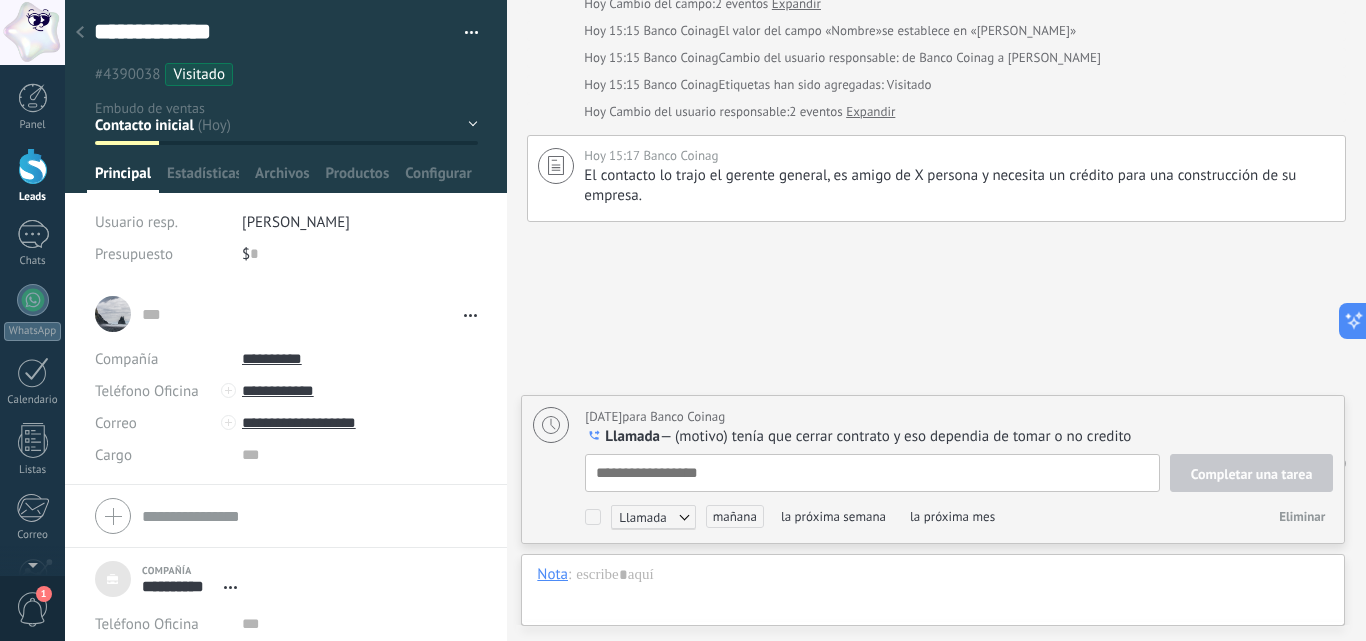 type on "**********" 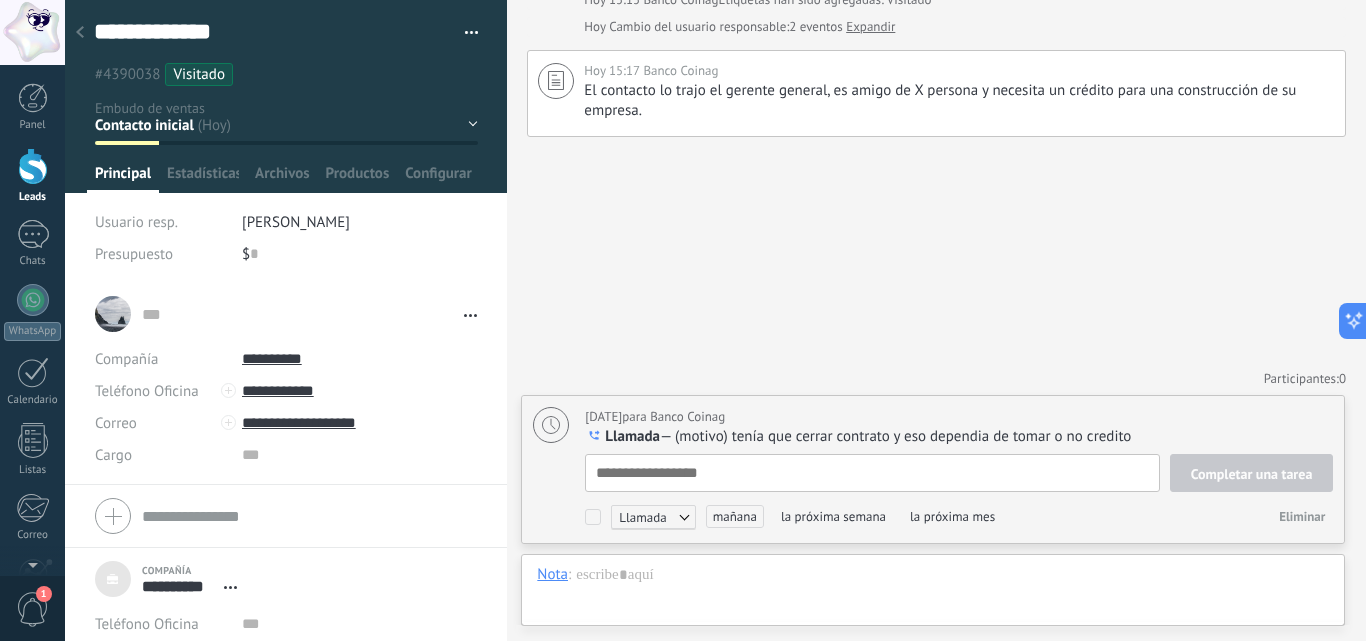 click on "11/07/2025  para Banco Coinag" at bounding box center [655, 417] 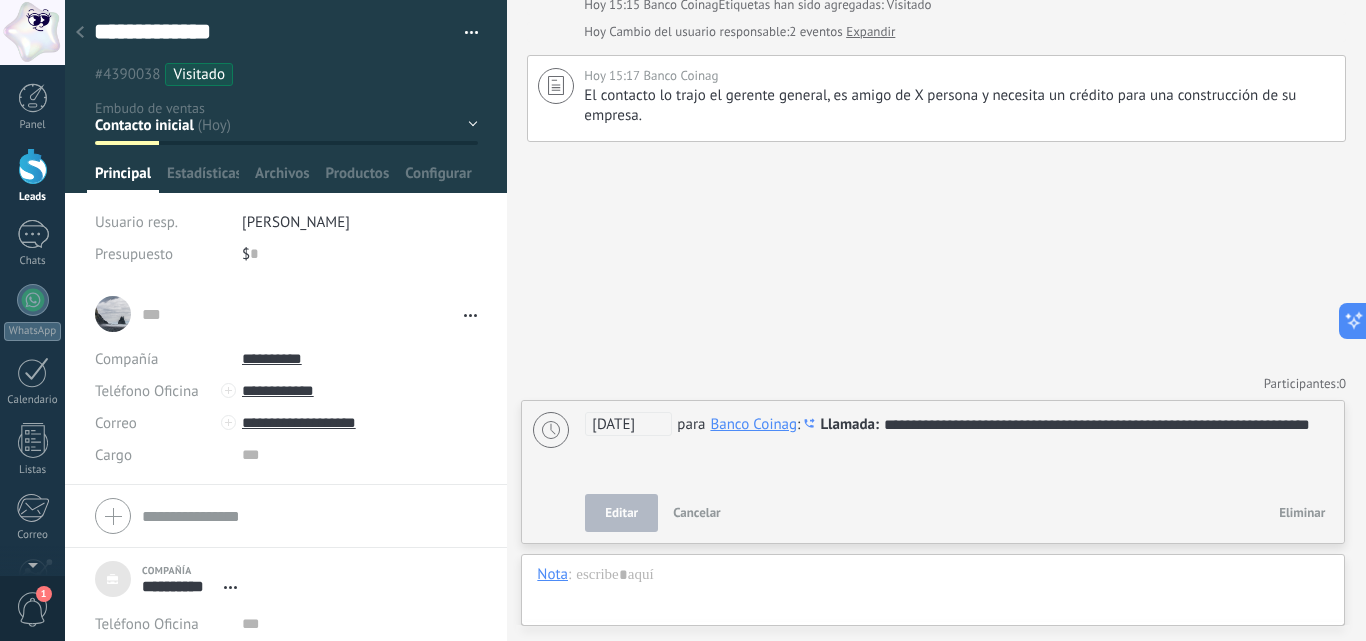 scroll, scrollTop: 221, scrollLeft: 0, axis: vertical 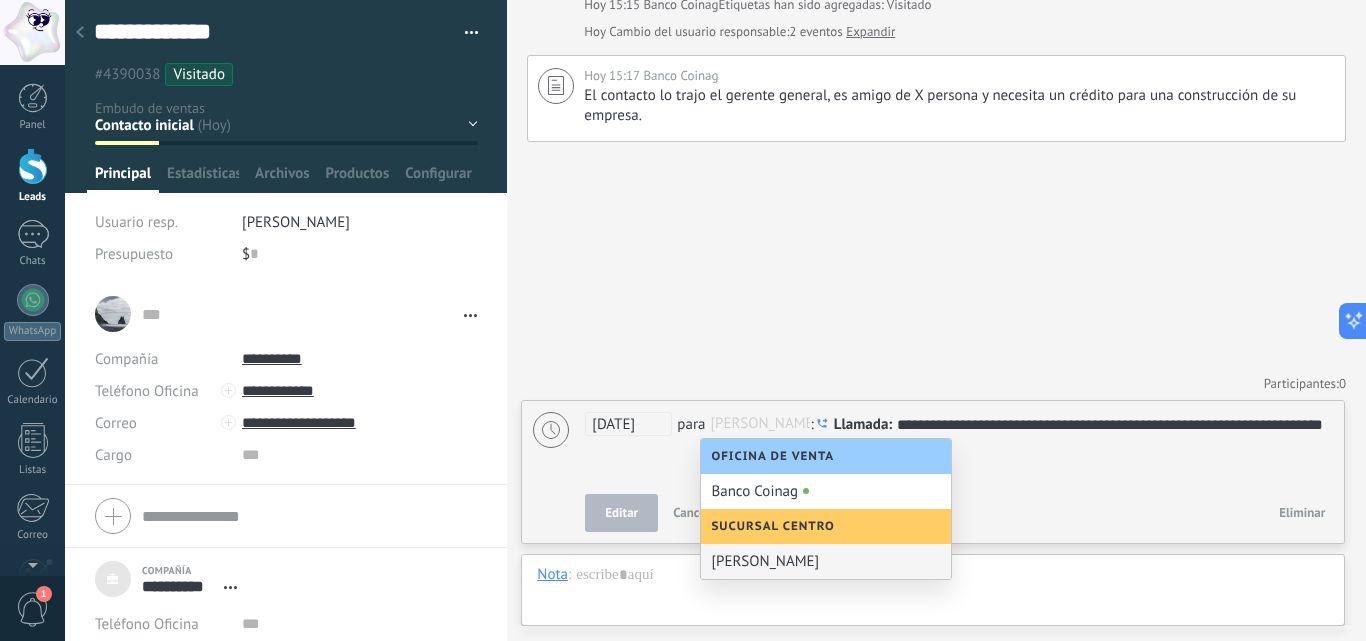 click on "[PERSON_NAME]" at bounding box center [826, 561] 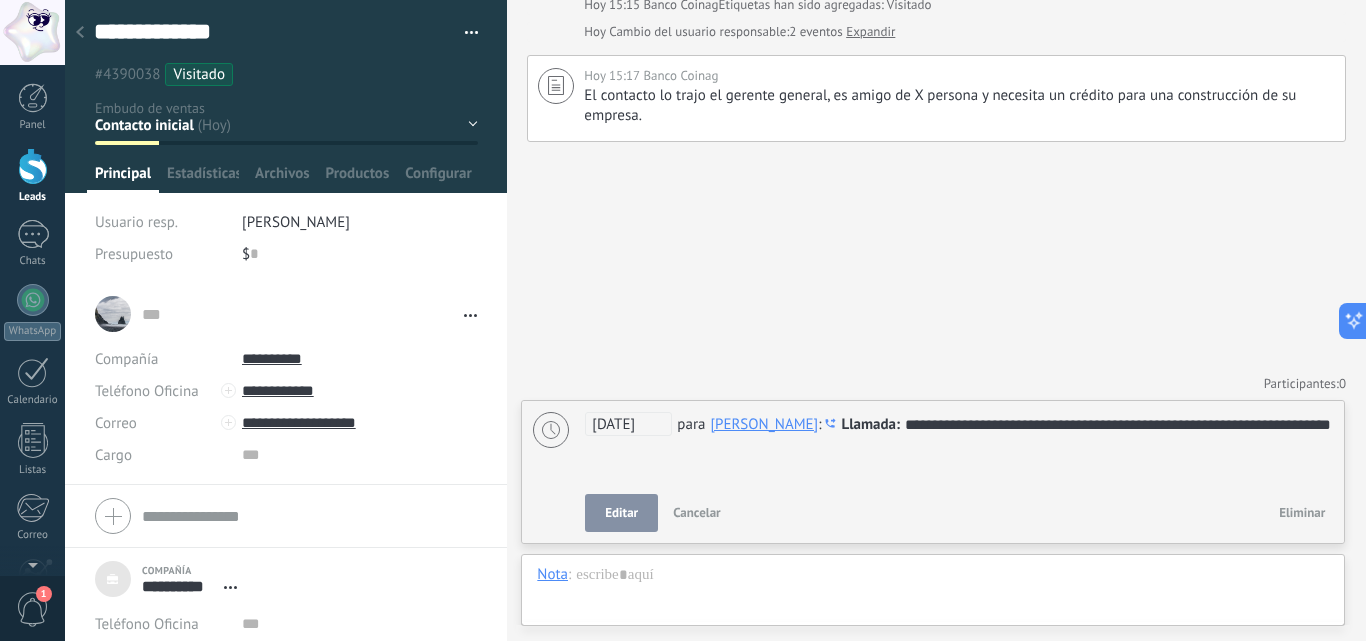 click on "Editar" at bounding box center (621, 513) 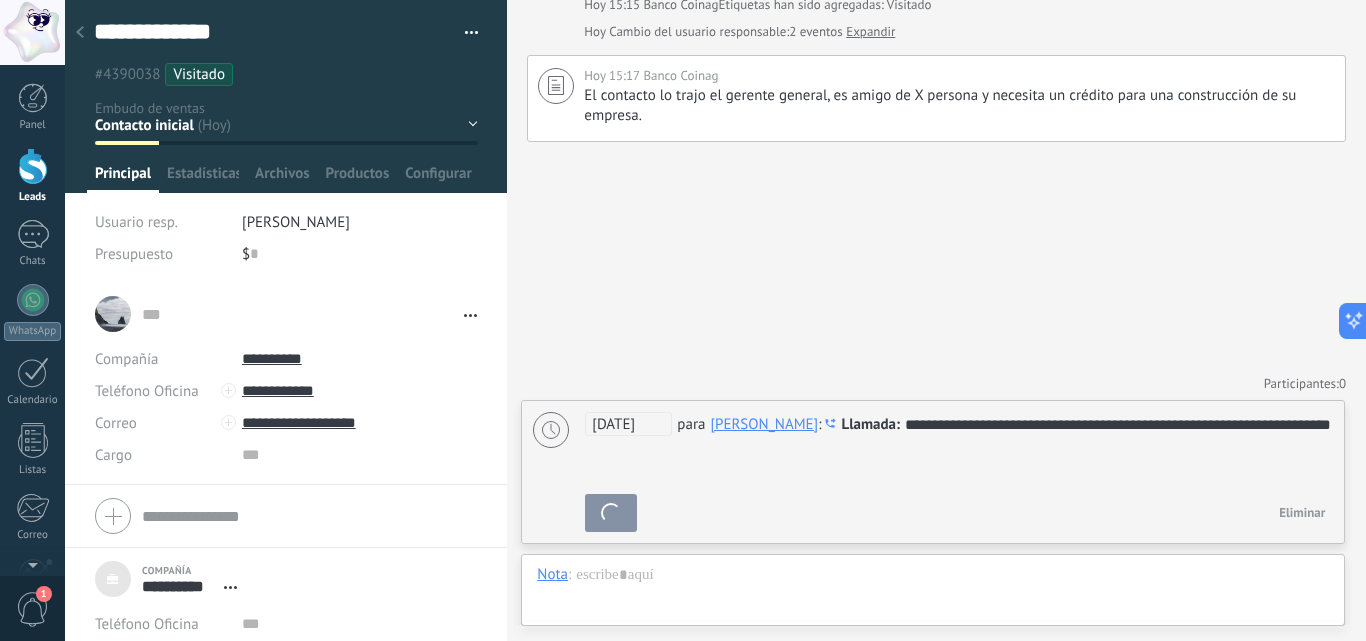 scroll, scrollTop: 141, scrollLeft: 0, axis: vertical 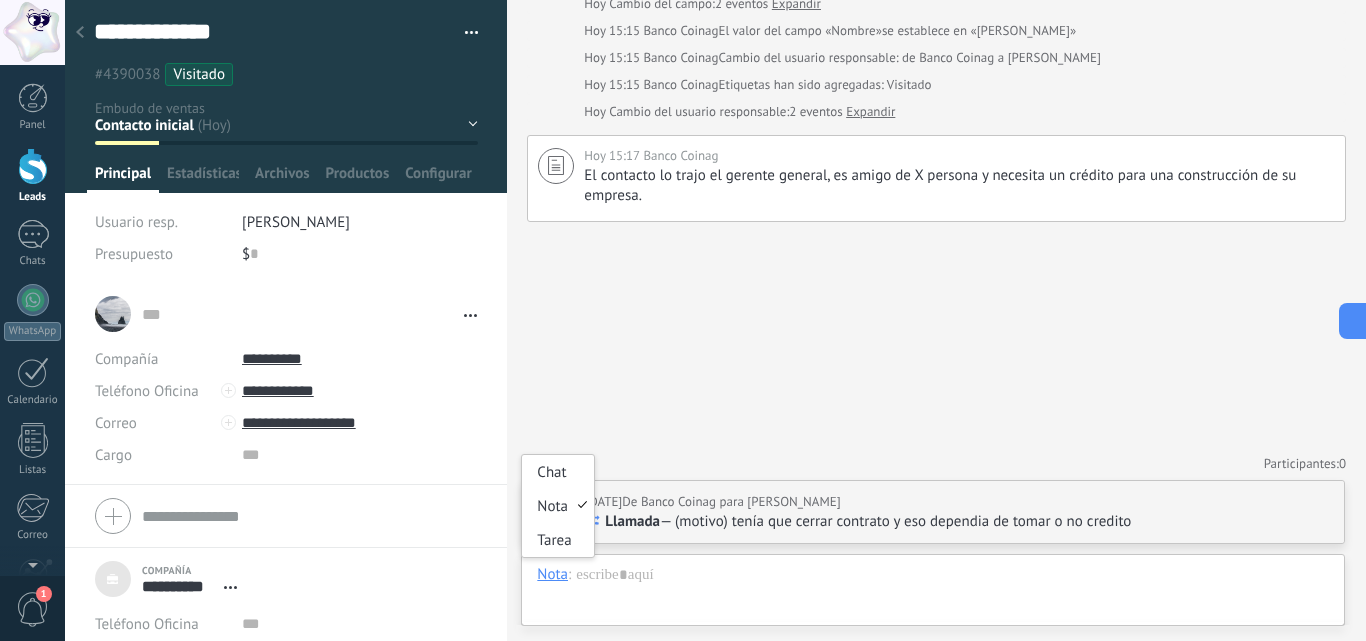 click on "Nota" at bounding box center (552, 574) 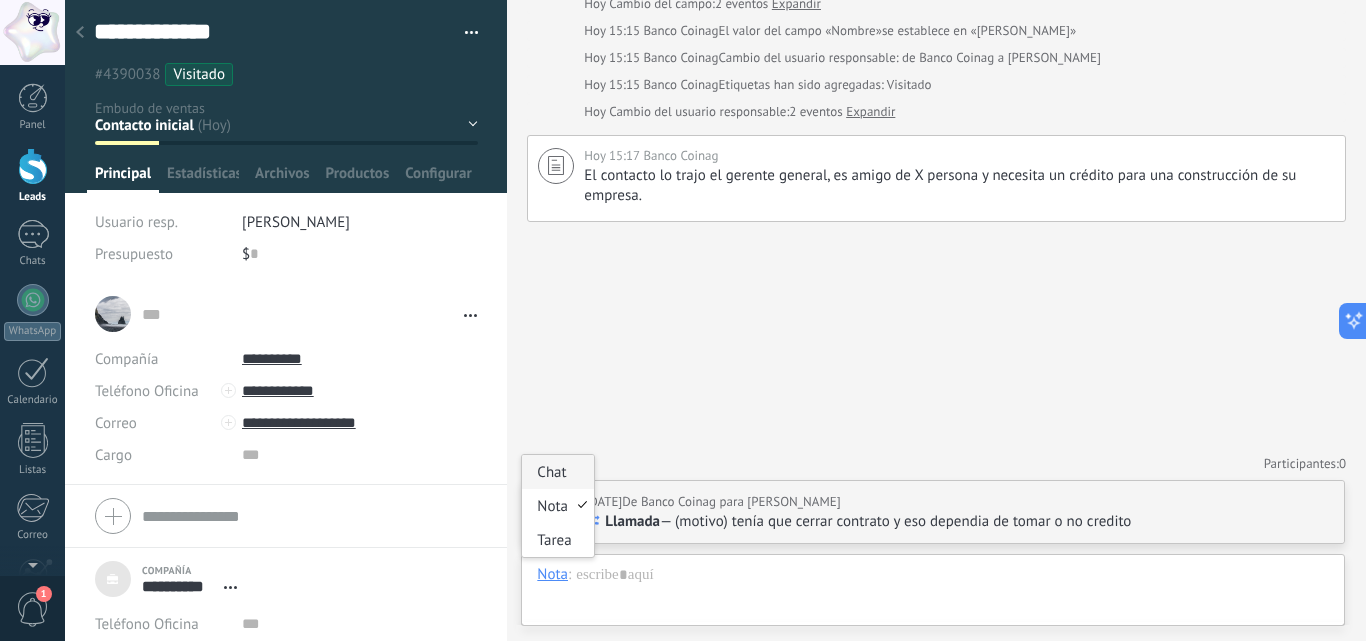 click on "Chat" at bounding box center (557, 472) 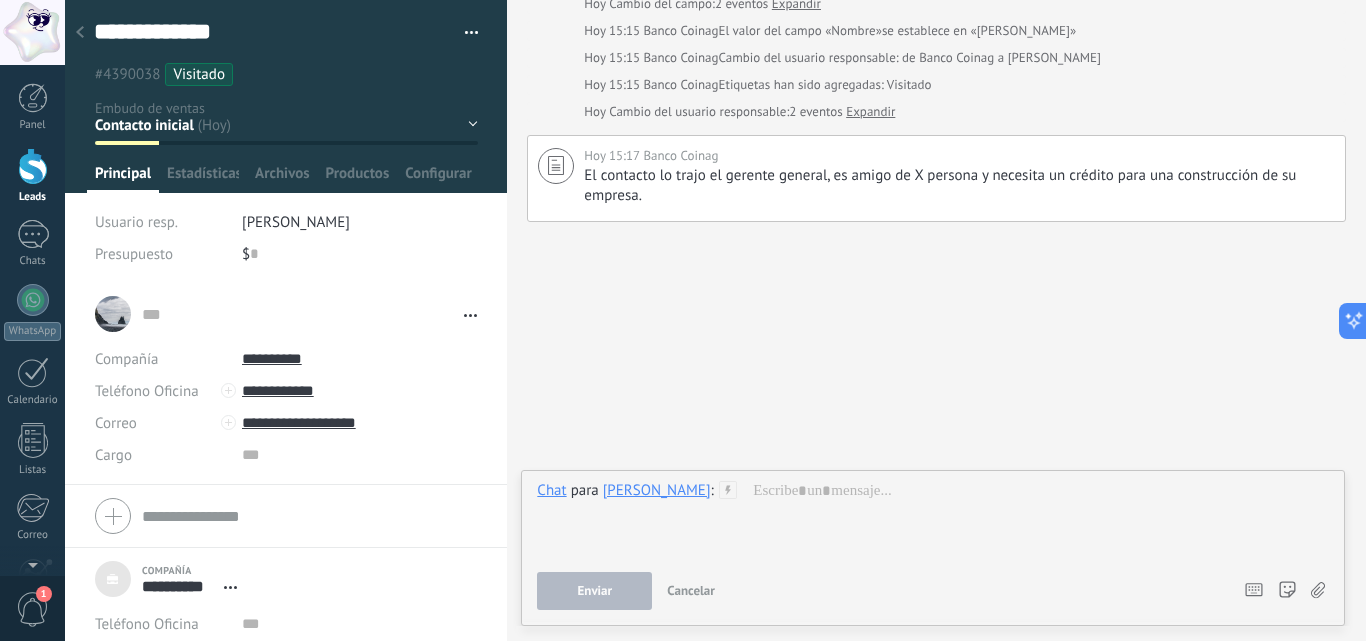 click on "Cancelar" at bounding box center (691, 590) 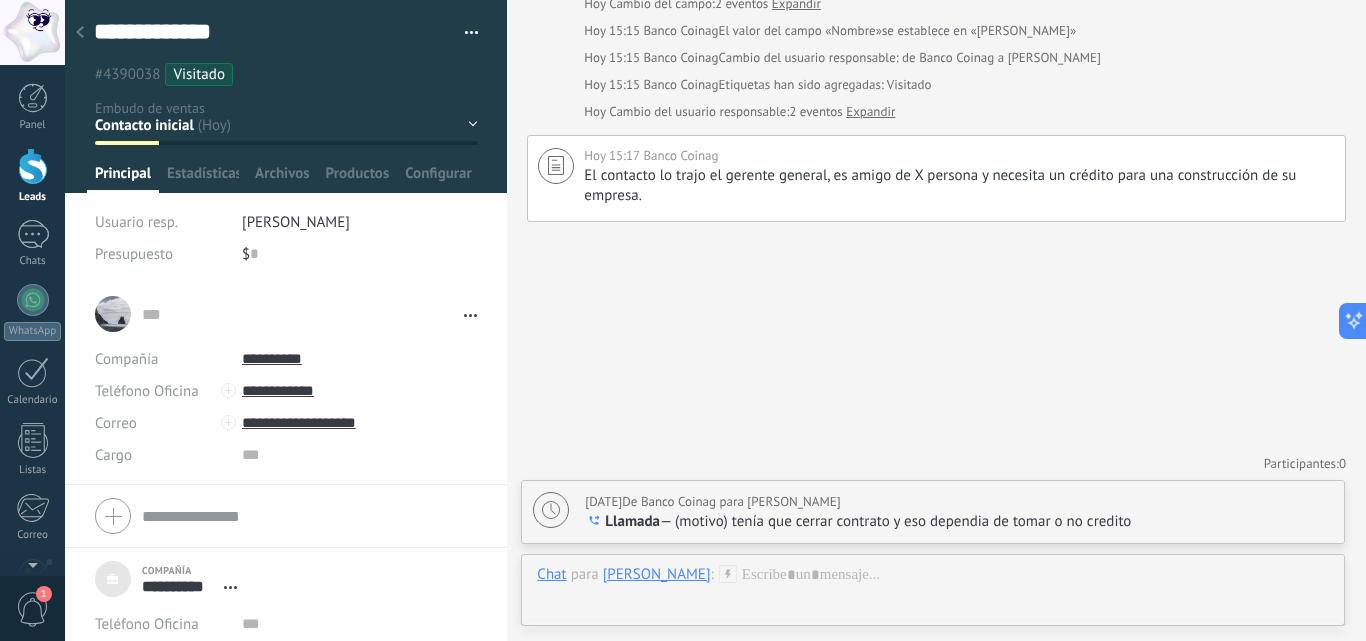 click on "Chat Correo Nota Tarea Chat   para   Luciana Zirulnicoff : Enviar Cancelar Rastrear clics en links ? Reducir links largos y rastrear clics: cuando se habilita, los URLs que envías serán reemplazados con links de rastreo. Una vez clickeados, un evento se registrará en el feed del lead. Abajo seleccione las fuentes que utilizan esta  en Ajustes Las plantillas no pueden ser editadas La sesión de mensajería finaliza en: Atajos – ejecutar bots y plantillas – seleccionar acción – mencionar a un colega – seleccionar el destinatario – insertar valor del campo Kommo AI Beta Corregir gramática y ortografía Hacerlo profesional Hacerlo amistoso Hacerlo ingenioso Hacerlo más largo Hacerlo más corto Simplificarlo" at bounding box center [933, 590] 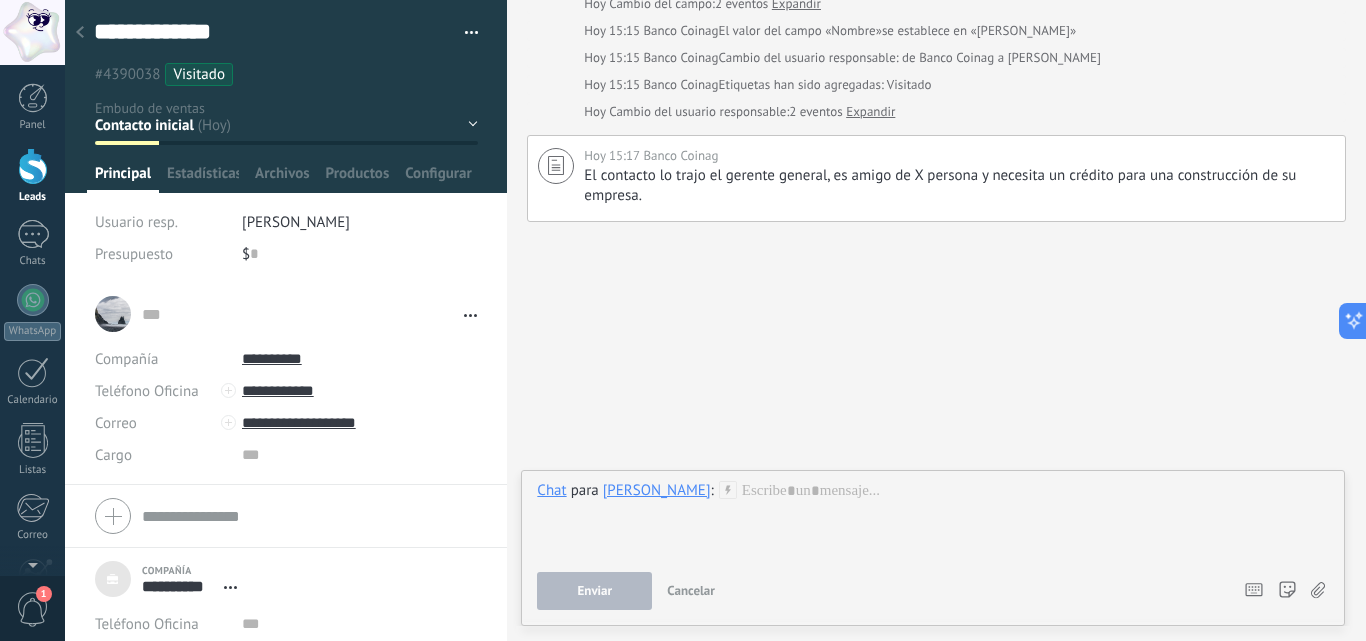 click on "Cancelar" at bounding box center (691, 590) 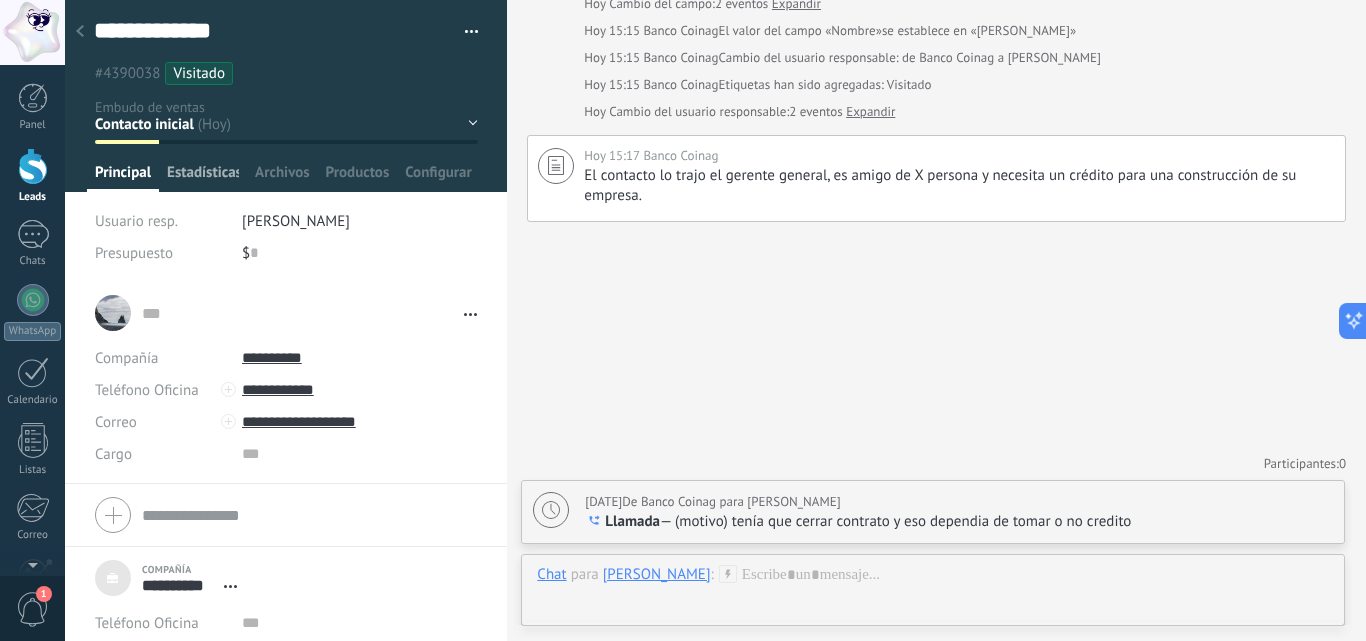 scroll, scrollTop: 0, scrollLeft: 0, axis: both 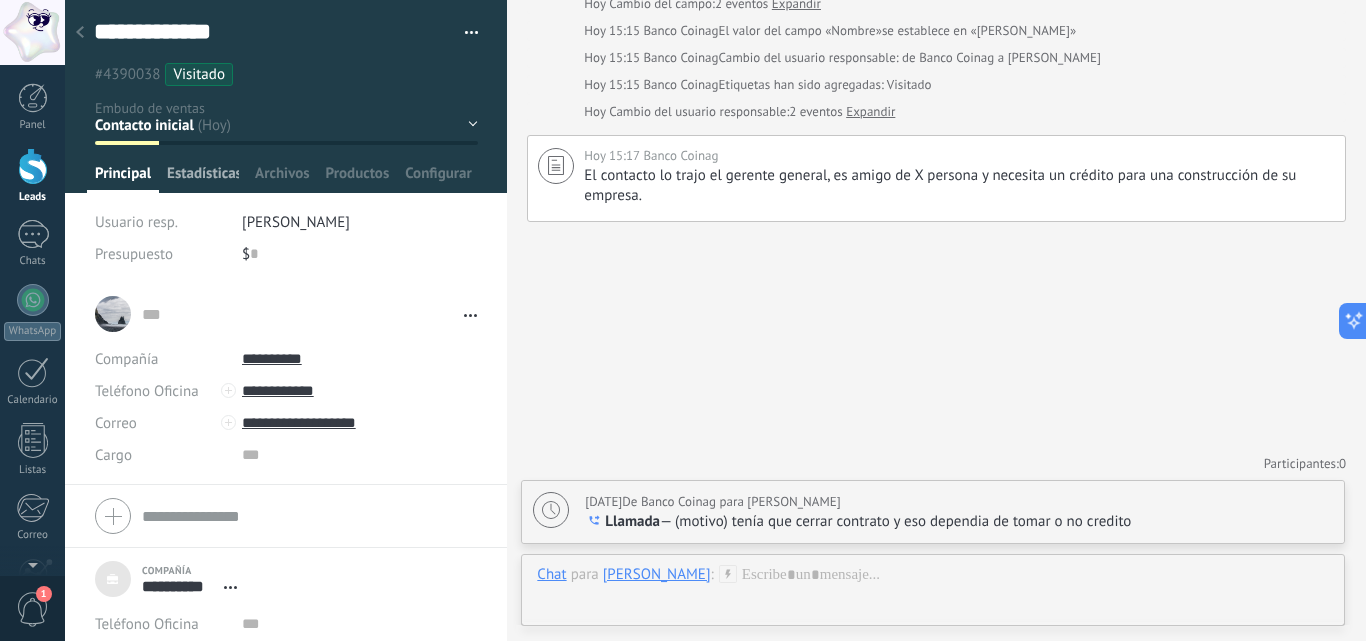 click on "Estadísticas" at bounding box center [203, 178] 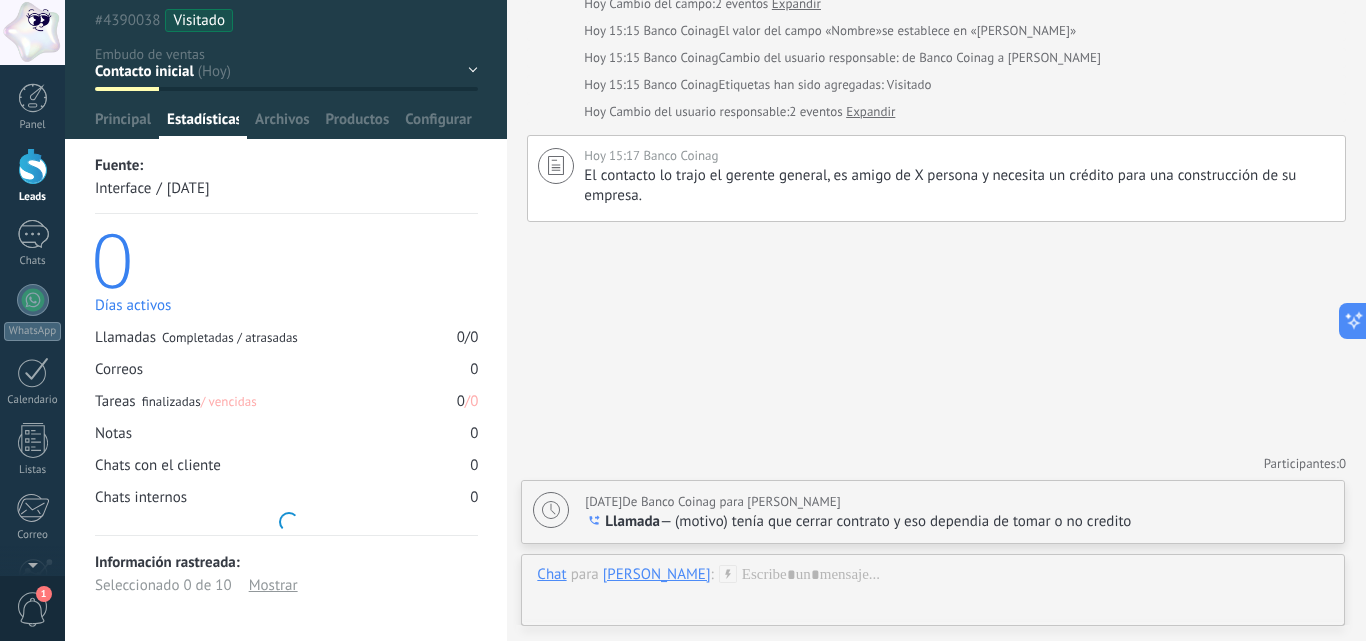 scroll, scrollTop: 50, scrollLeft: 0, axis: vertical 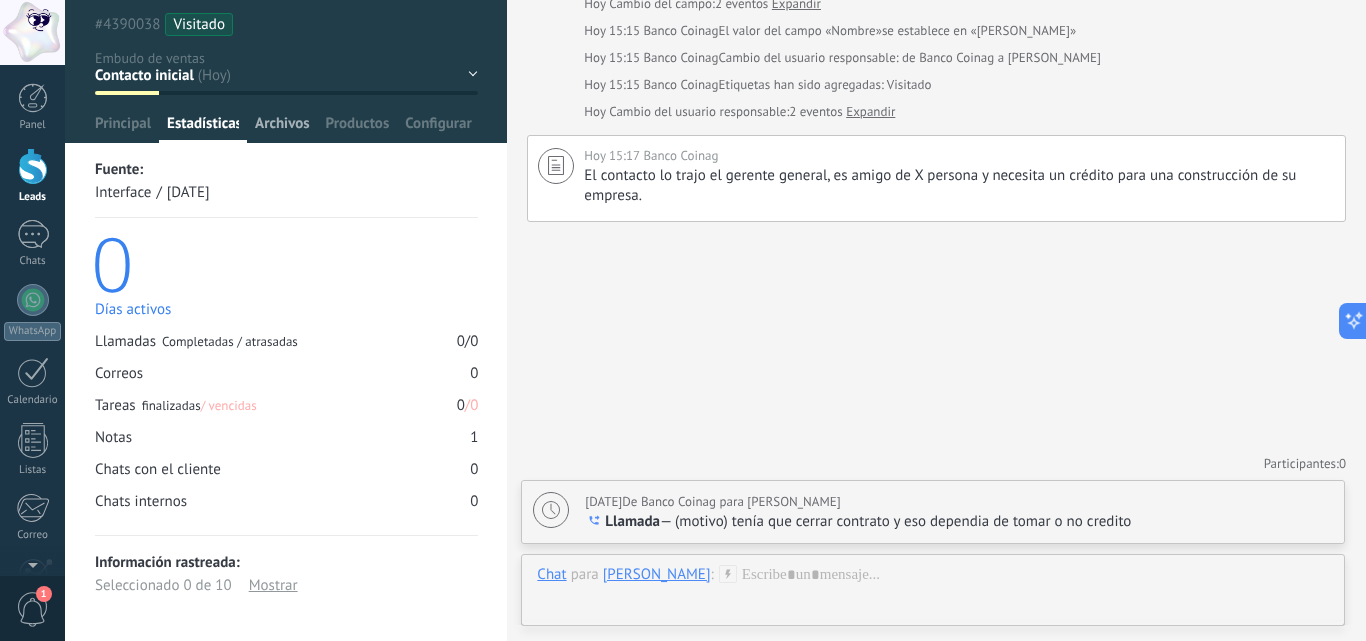 click on "Archivos" at bounding box center [282, 128] 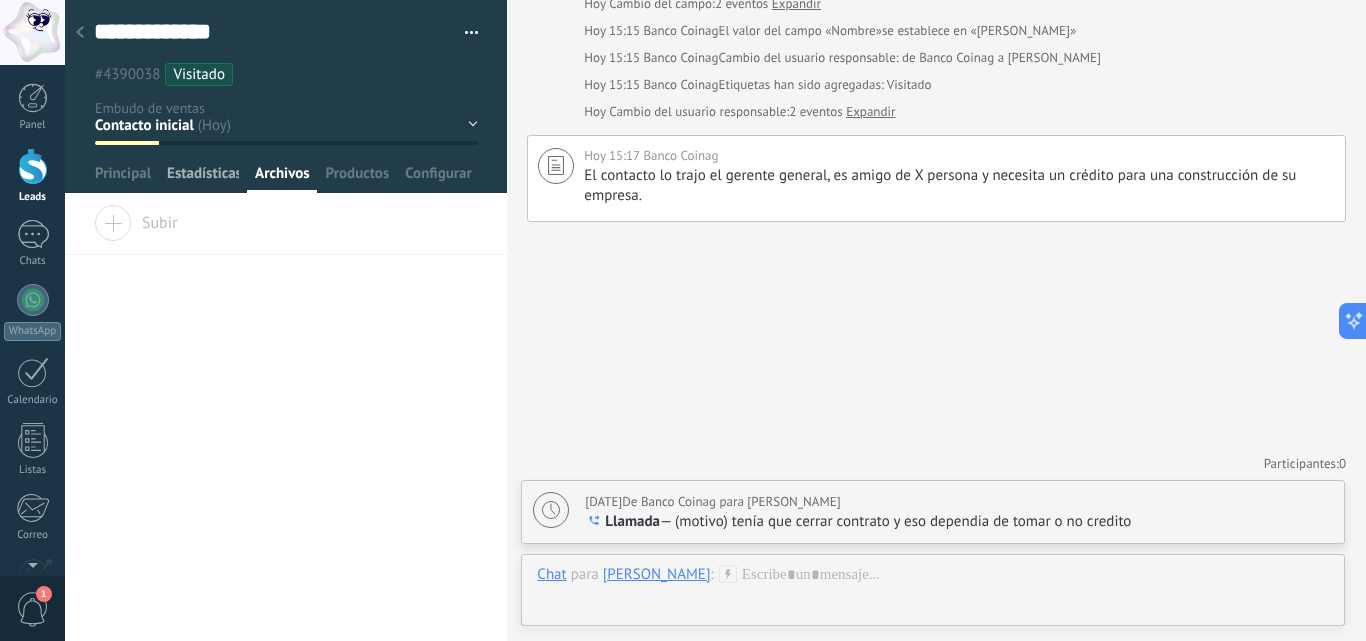 click on "Estadísticas" at bounding box center [203, 178] 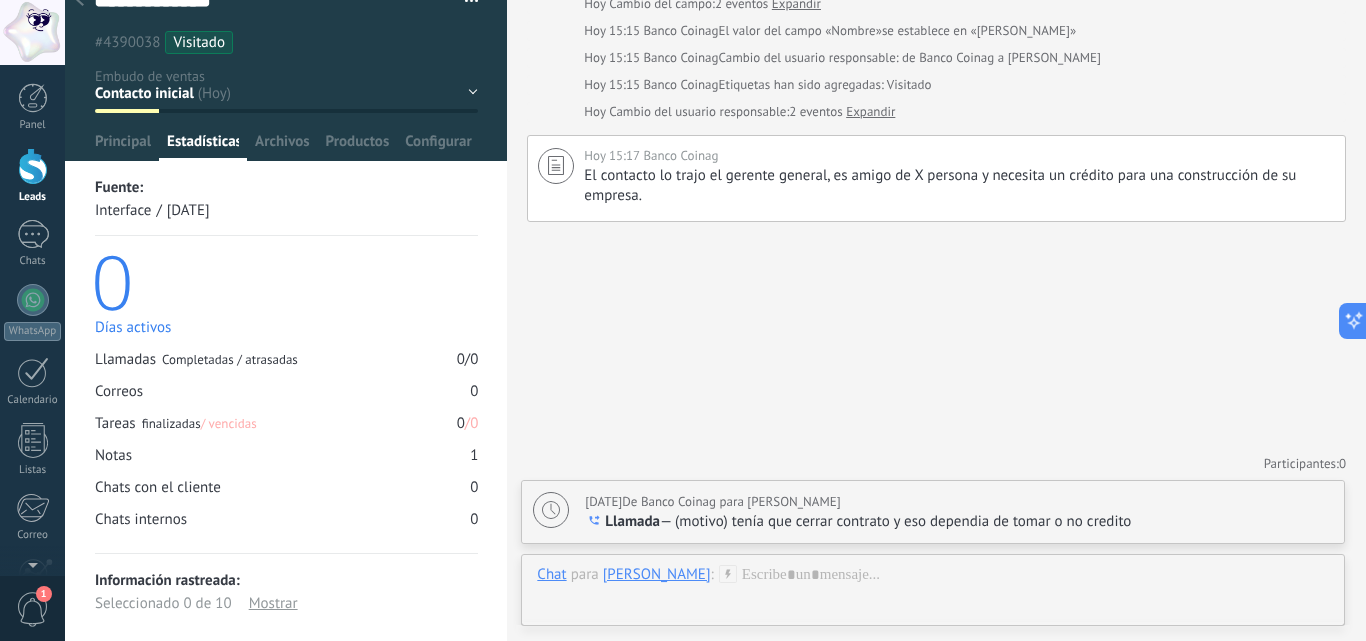 scroll, scrollTop: 50, scrollLeft: 0, axis: vertical 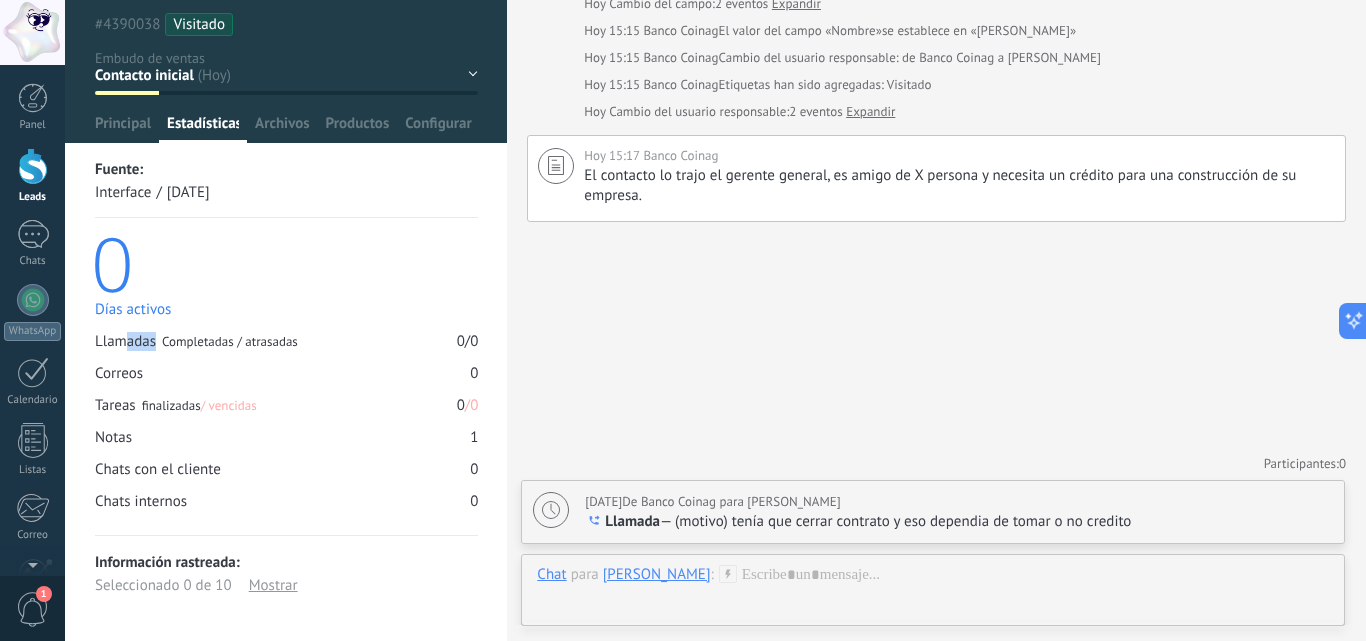 drag, startPoint x: 128, startPoint y: 347, endPoint x: 329, endPoint y: 343, distance: 201.0398 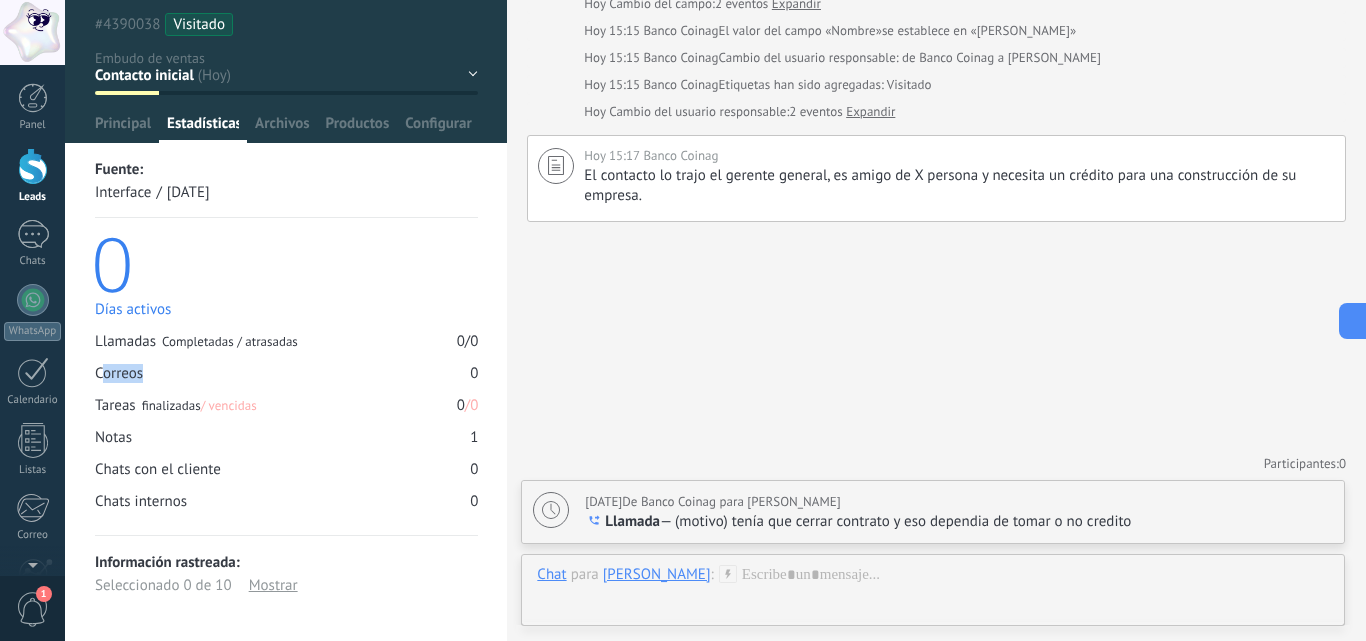 drag, startPoint x: 107, startPoint y: 363, endPoint x: 165, endPoint y: 365, distance: 58.034473 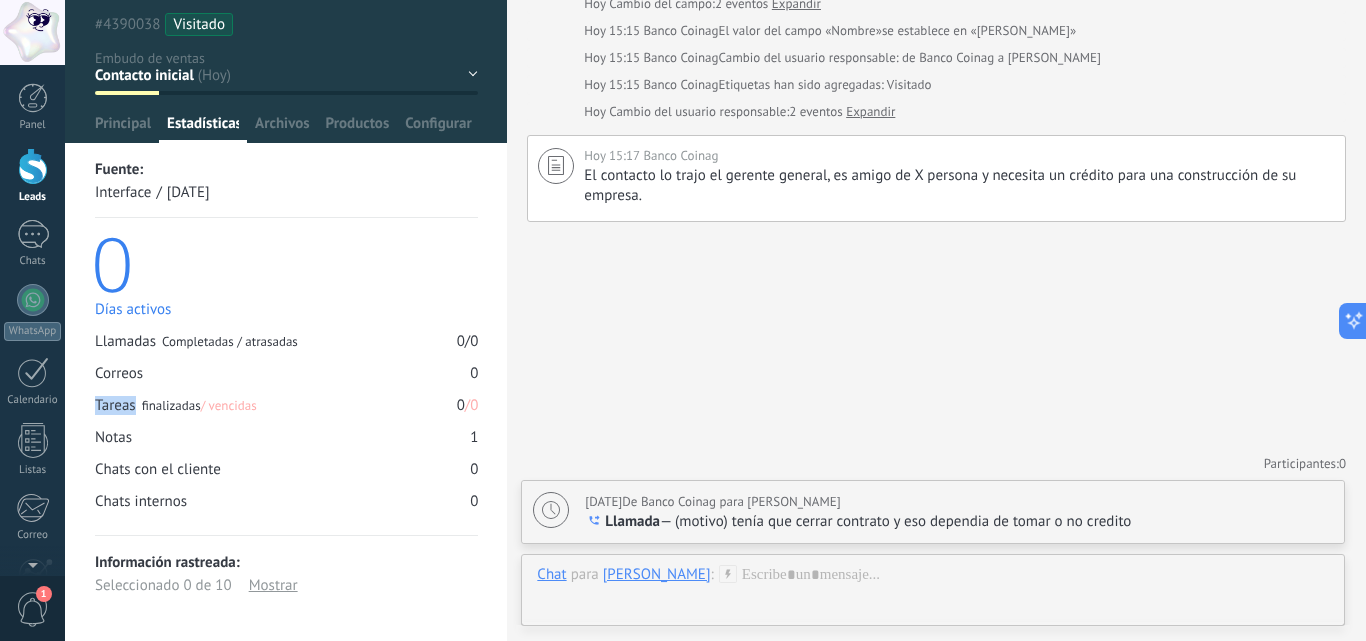 drag, startPoint x: 88, startPoint y: 407, endPoint x: 328, endPoint y: 407, distance: 240 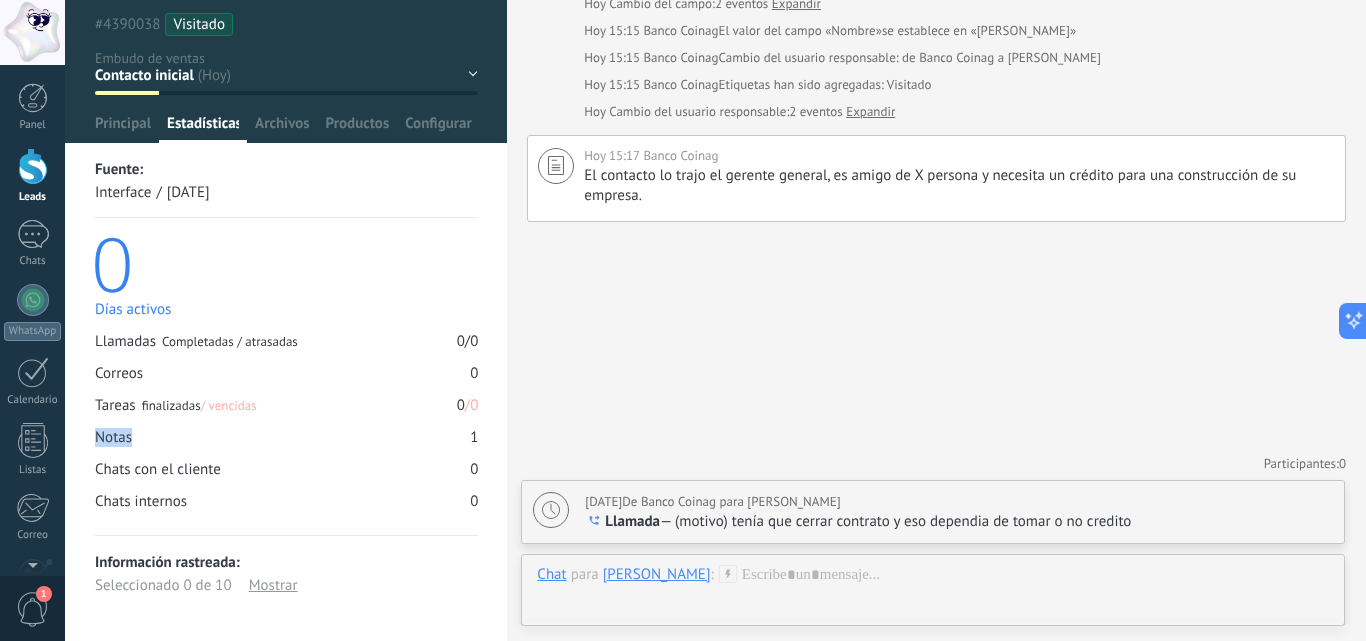 drag, startPoint x: 90, startPoint y: 445, endPoint x: 156, endPoint y: 445, distance: 66 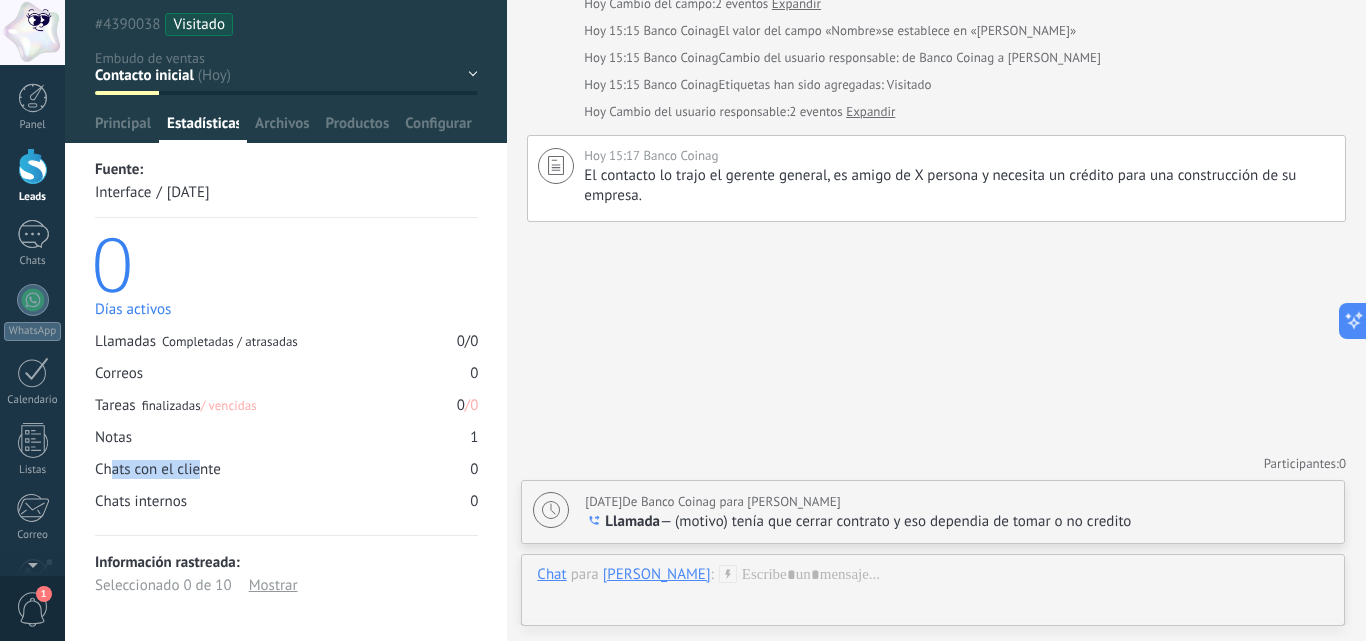 drag, startPoint x: 111, startPoint y: 461, endPoint x: 203, endPoint y: 466, distance: 92.13577 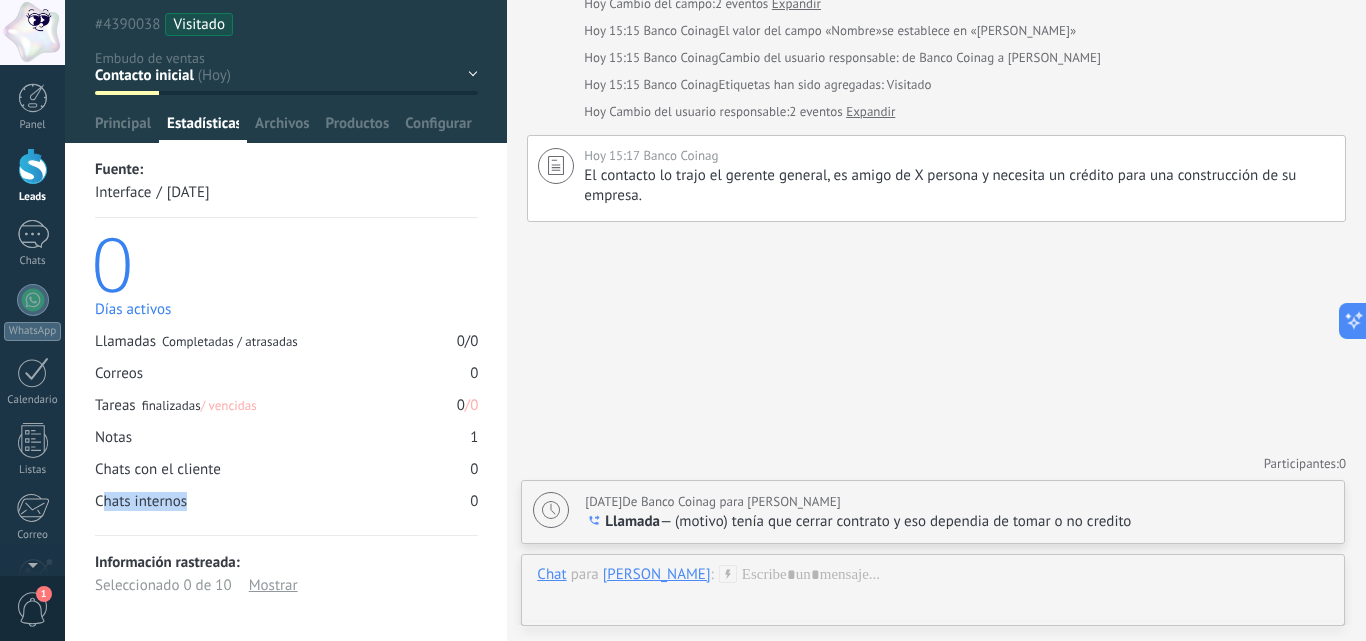 drag, startPoint x: 103, startPoint y: 501, endPoint x: 186, endPoint y: 502, distance: 83.00603 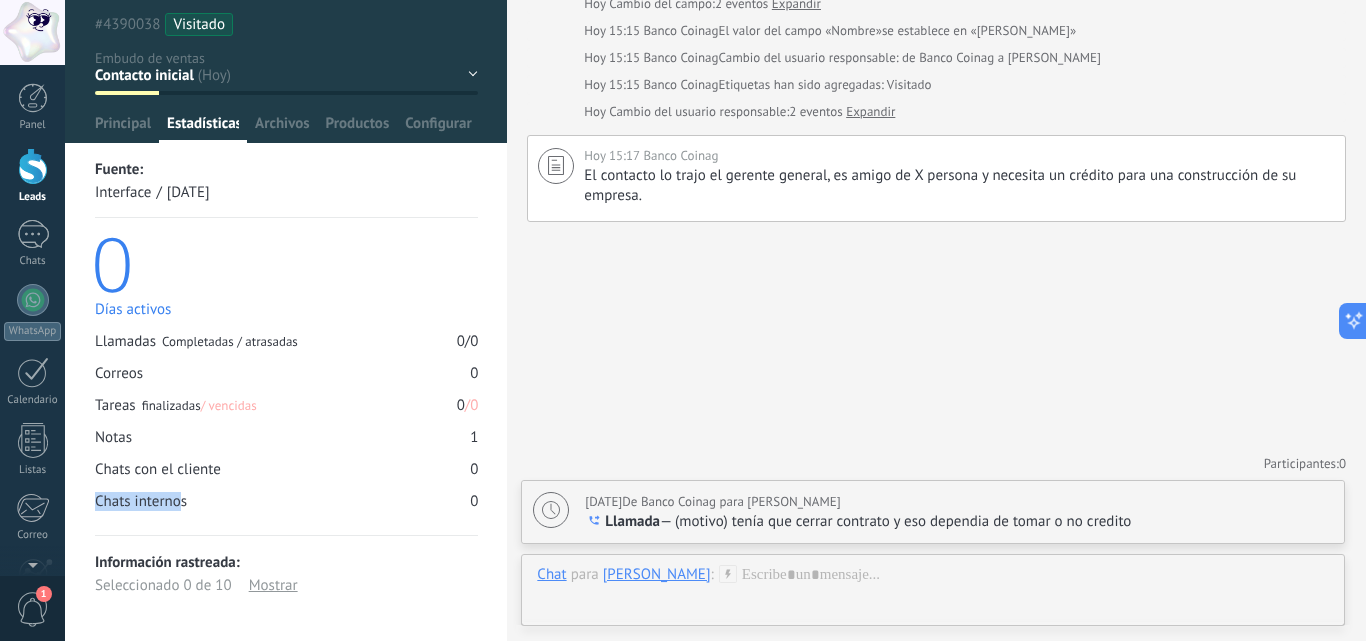 drag, startPoint x: 178, startPoint y: 503, endPoint x: 75, endPoint y: 504, distance: 103.00485 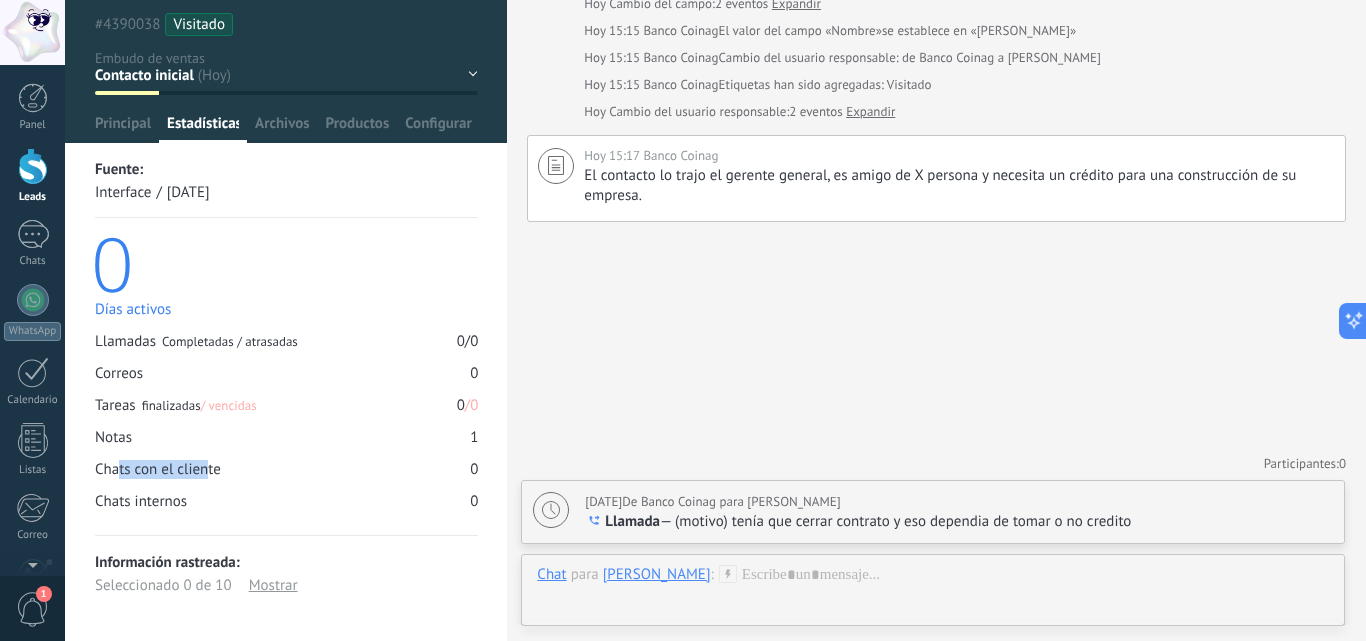 drag, startPoint x: 118, startPoint y: 469, endPoint x: 210, endPoint y: 476, distance: 92.26592 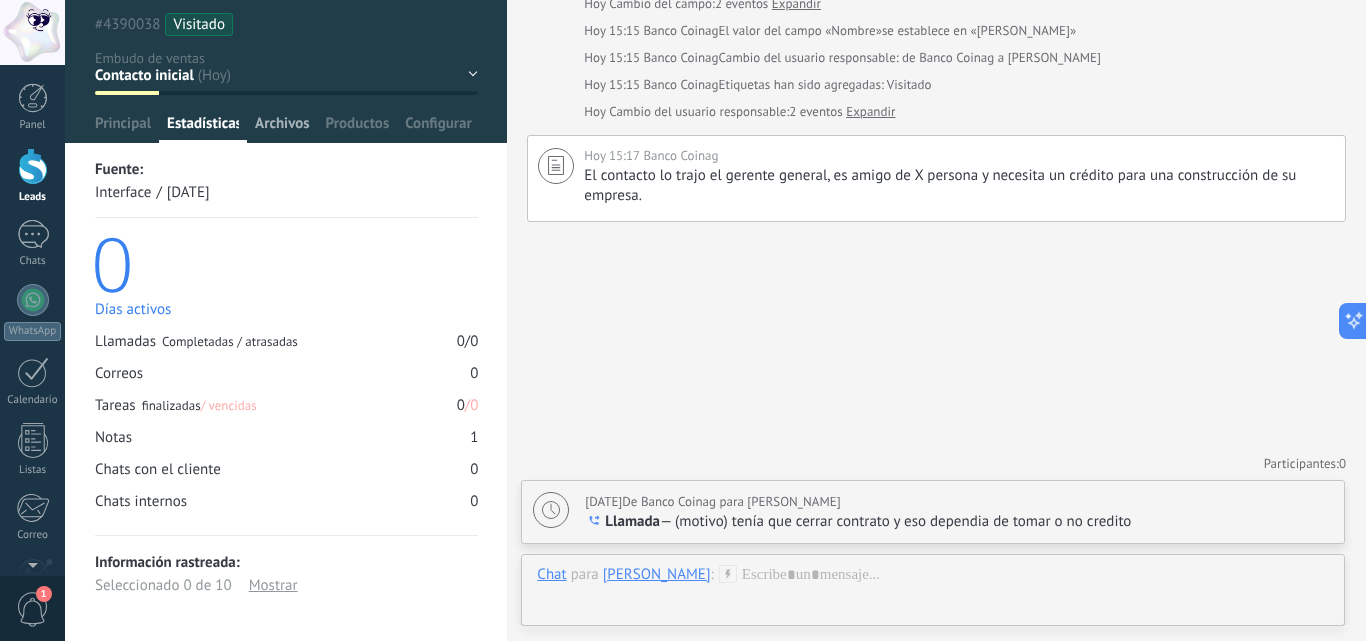 click on "Archivos" at bounding box center (282, 128) 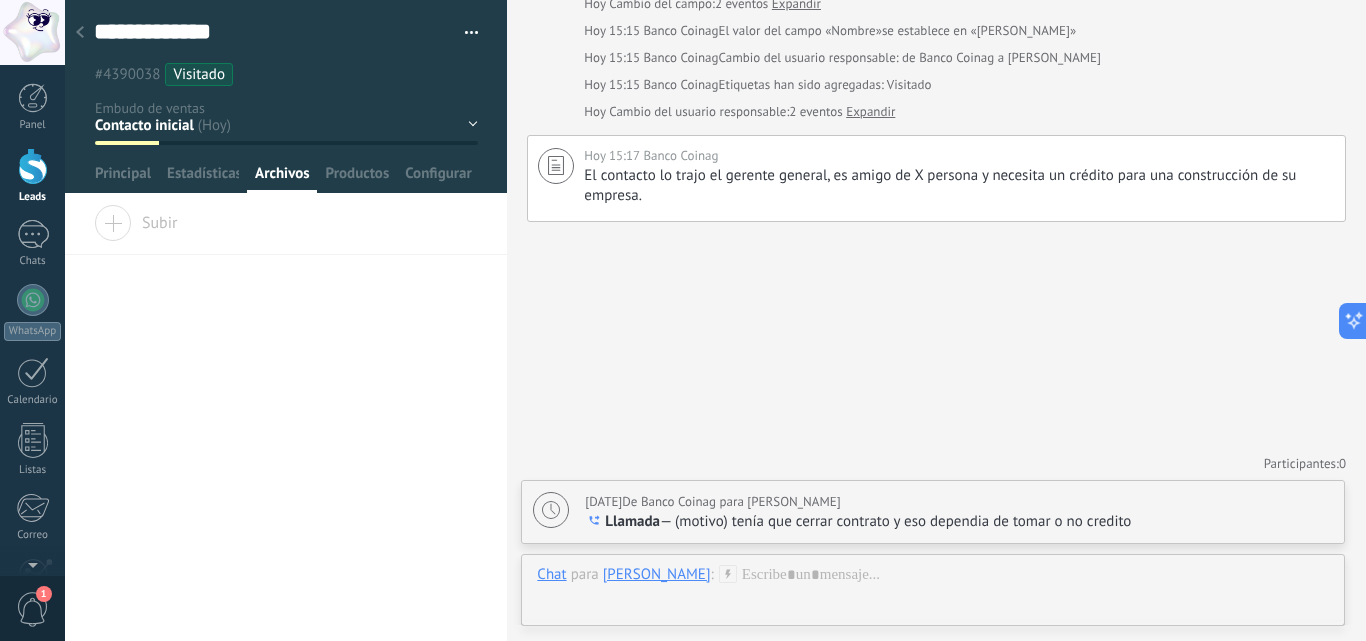 scroll, scrollTop: 0, scrollLeft: 0, axis: both 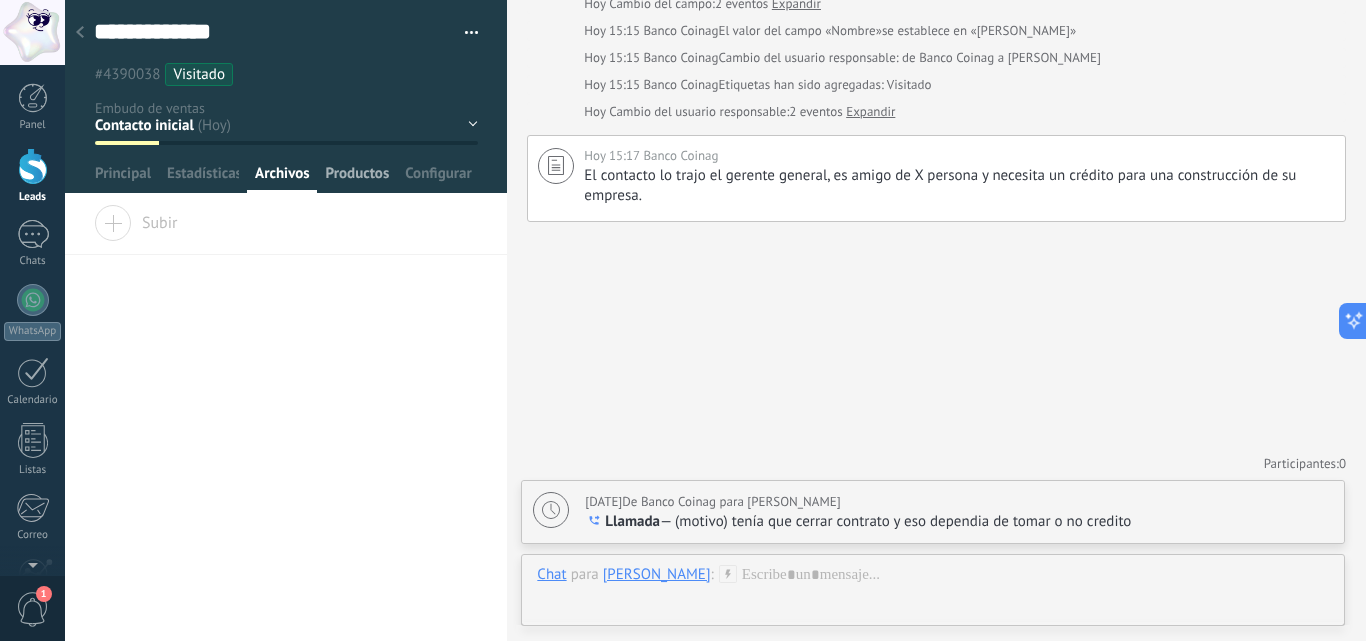 click on "Productos" at bounding box center (358, 178) 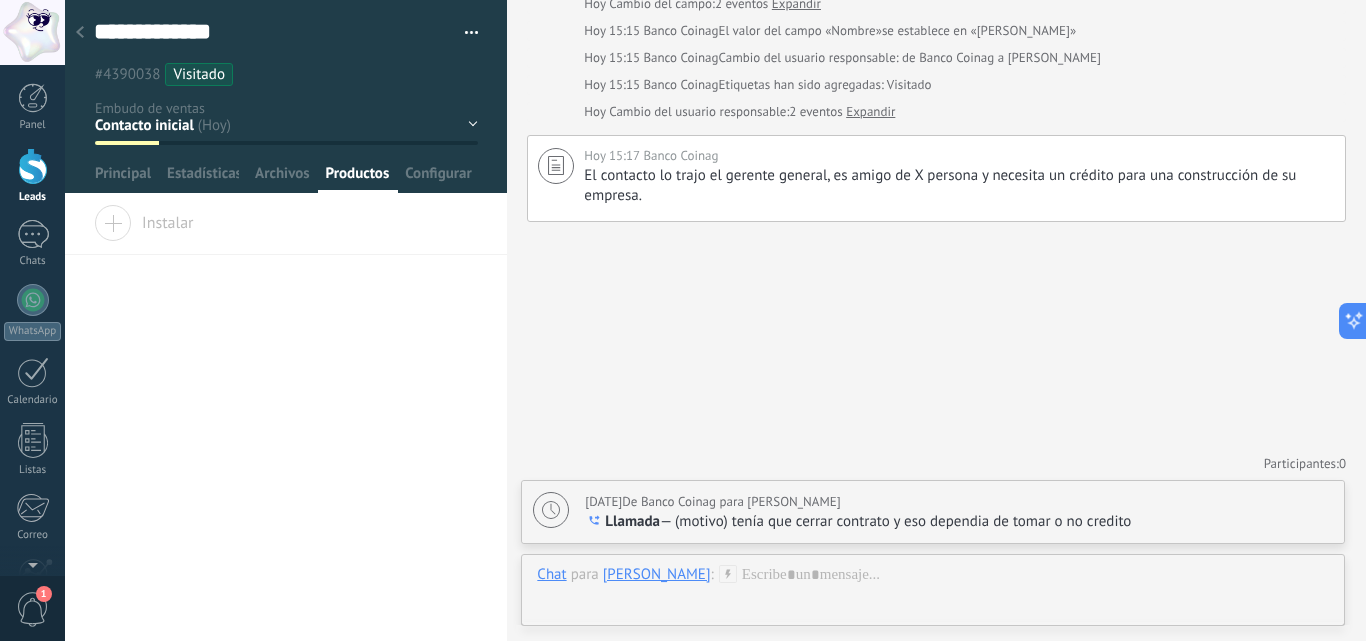 click on "Instalar" at bounding box center [144, 219] 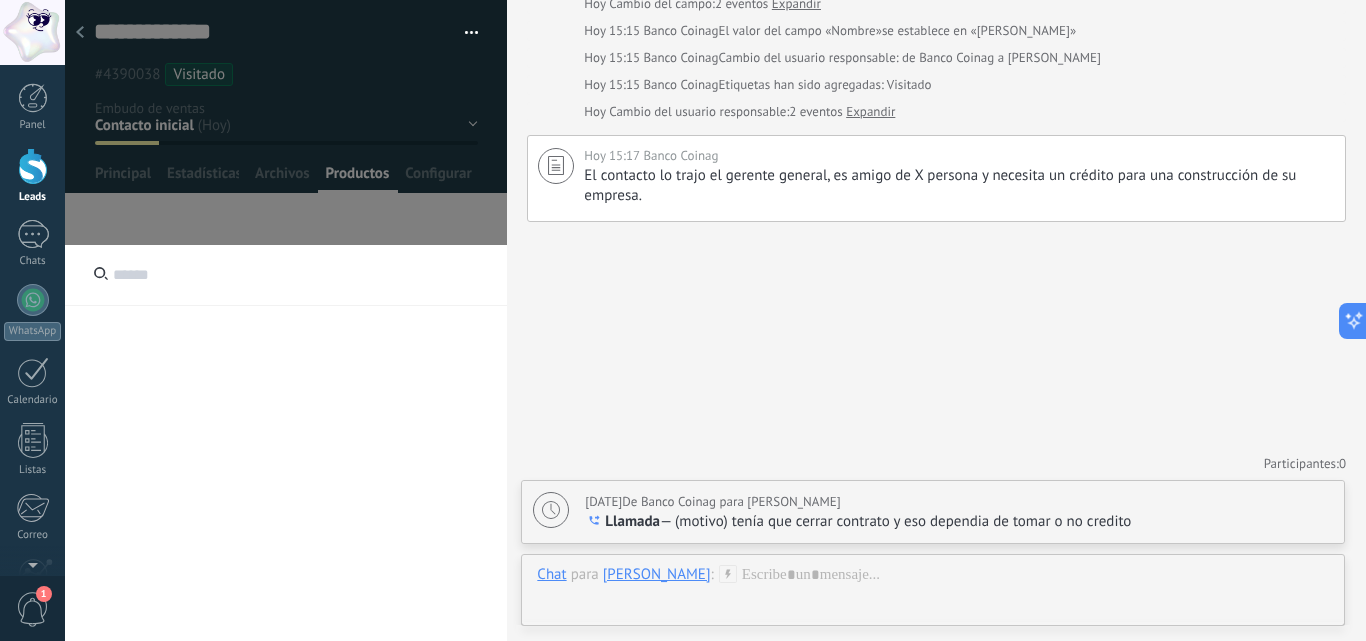 click at bounding box center [286, 275] 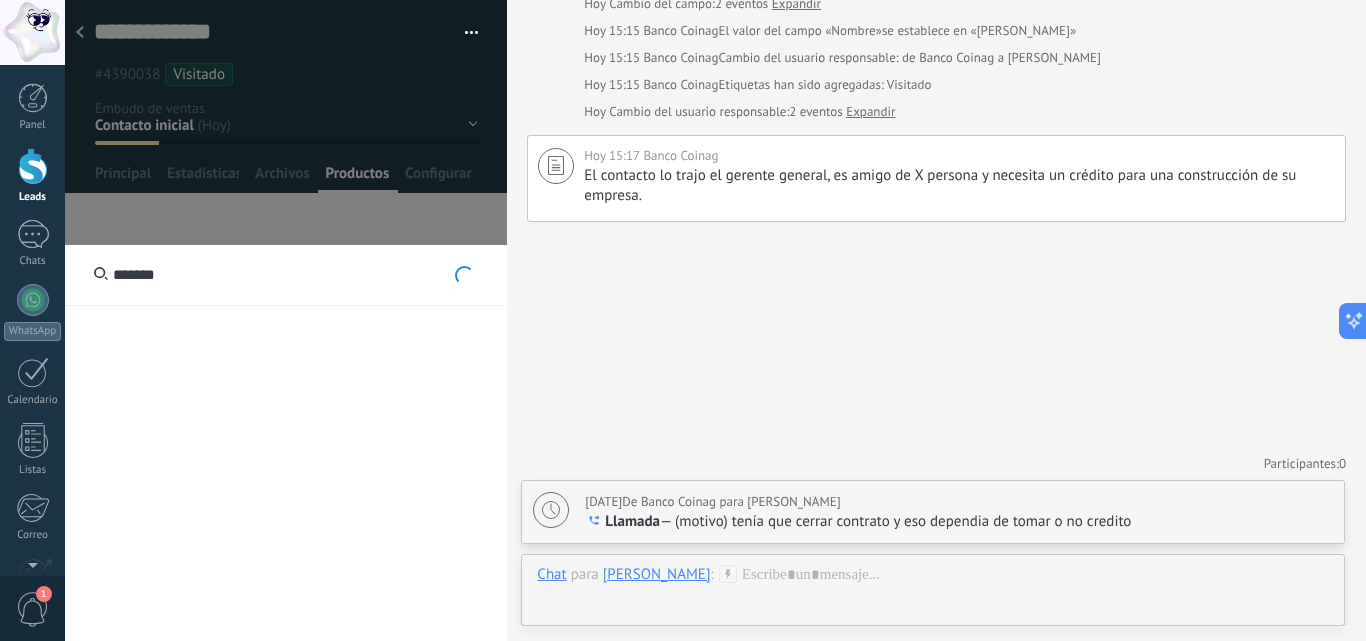 type on "********" 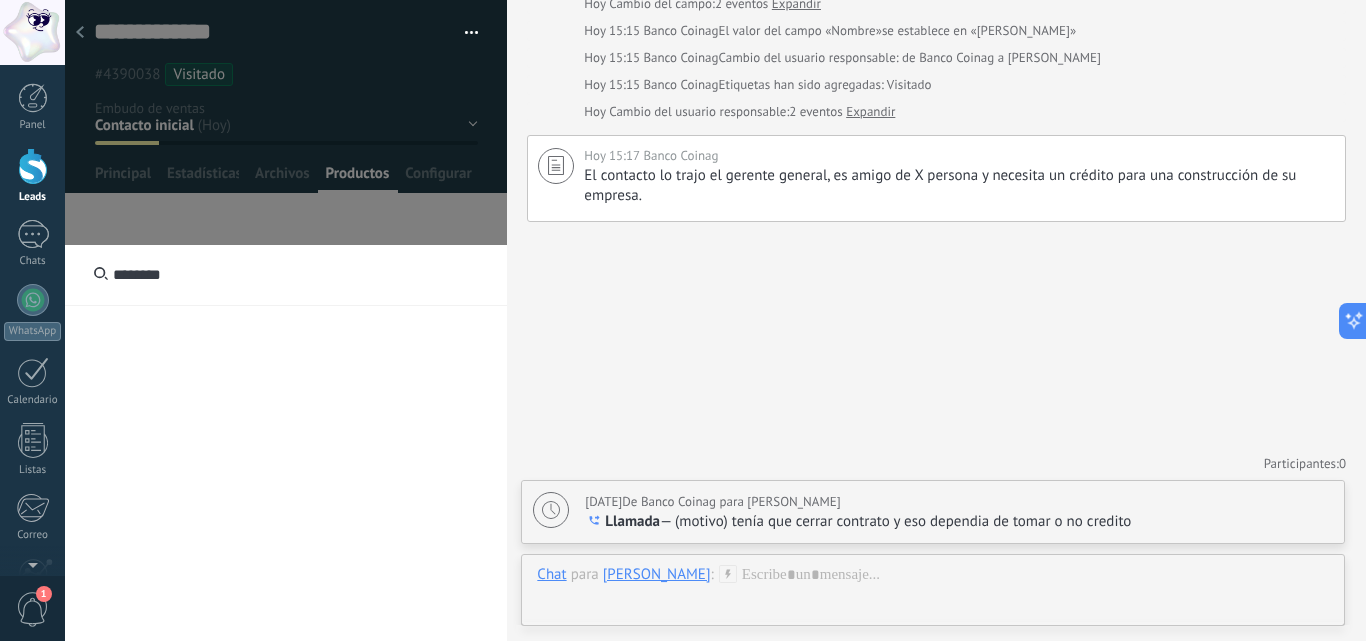 click on "********" at bounding box center [286, 275] 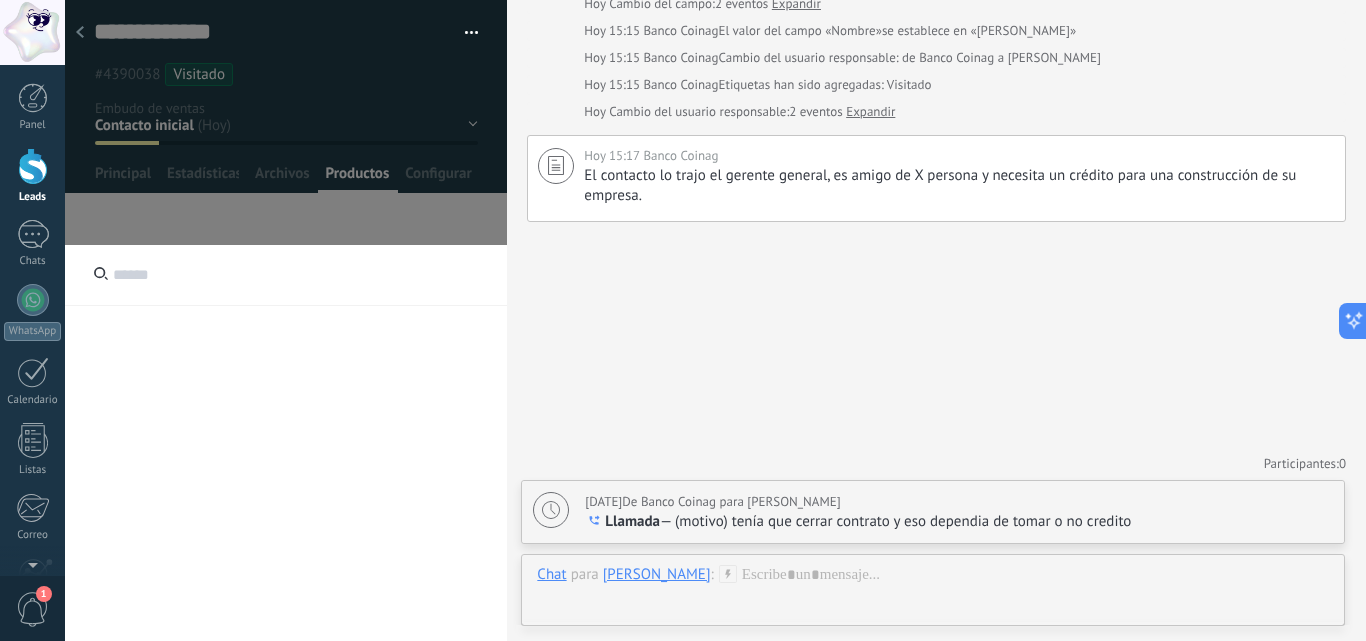 click at bounding box center [286, -4696] 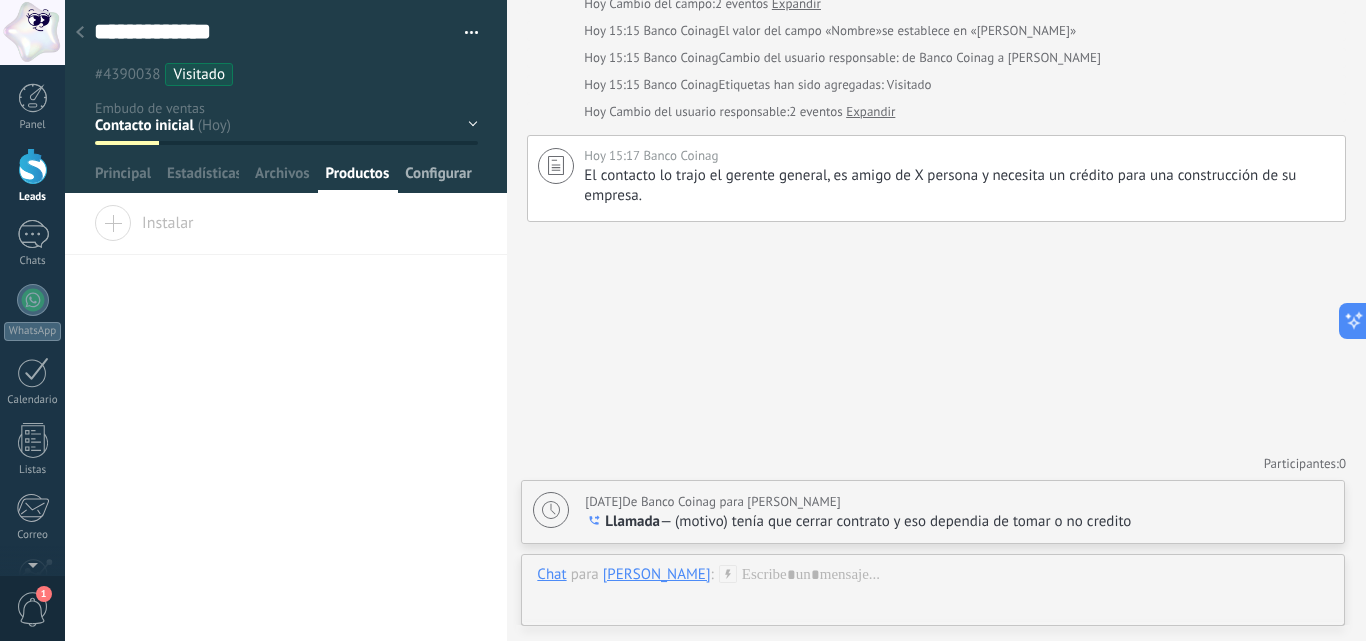click on "Configurar" at bounding box center (438, 178) 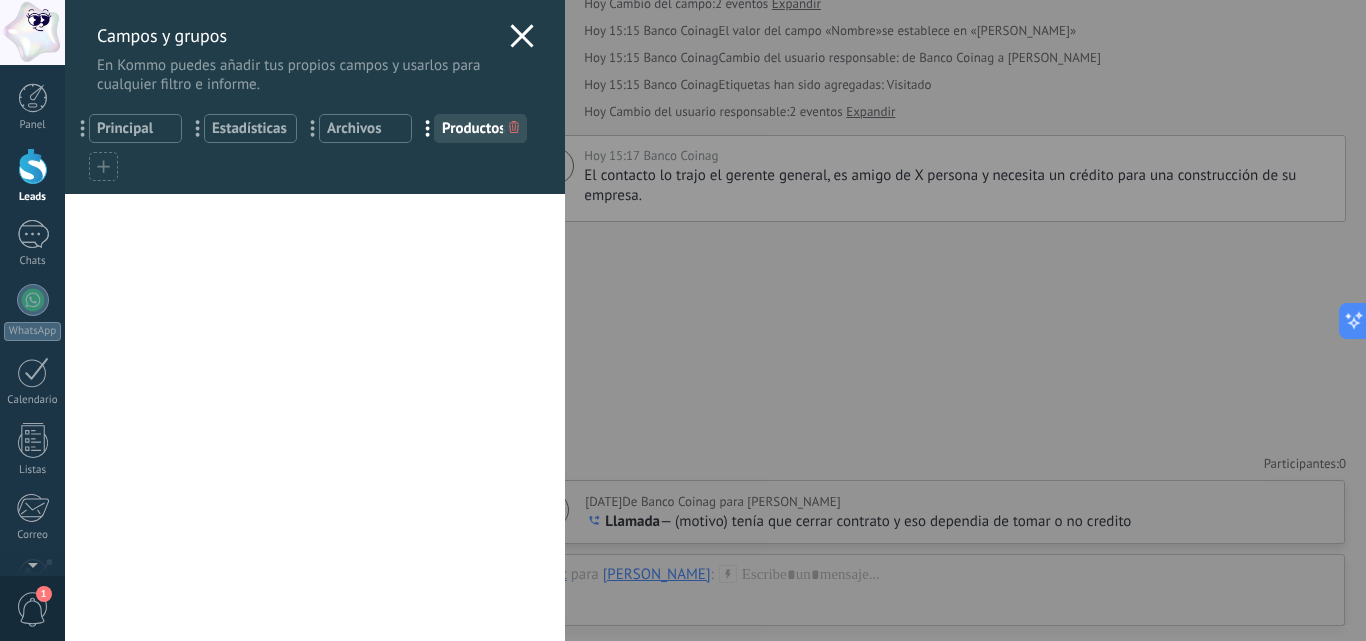 click 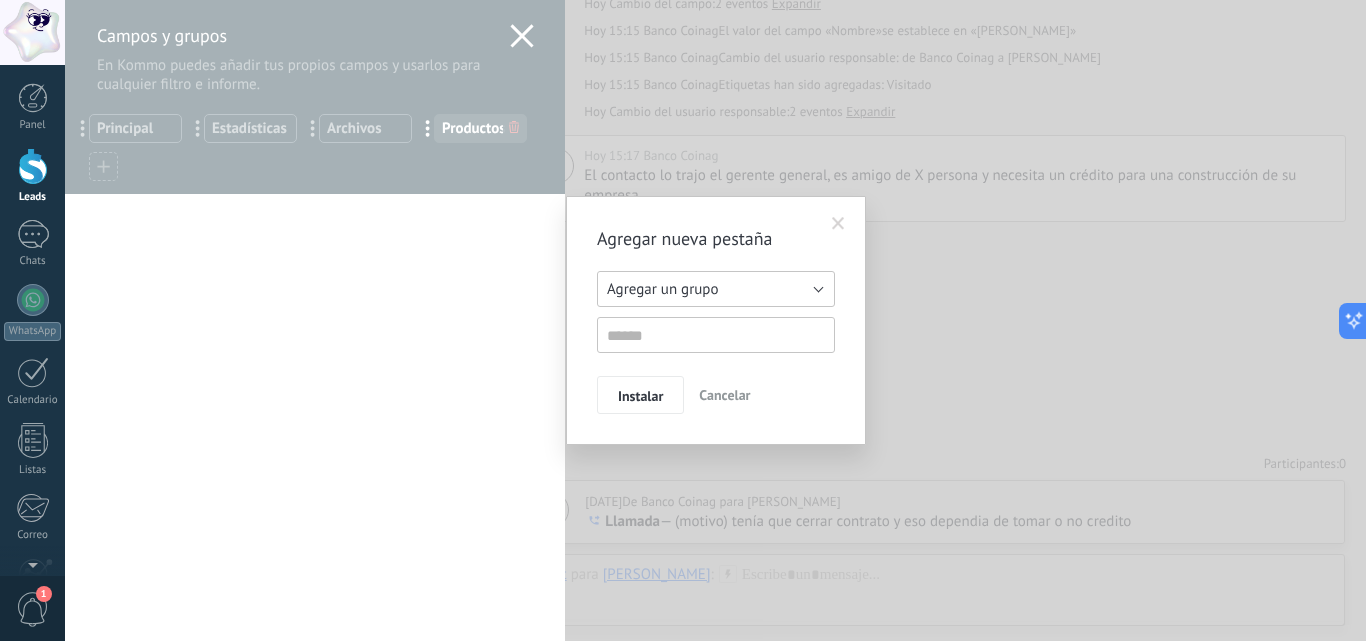 click on "Agregar un grupo" at bounding box center (716, 289) 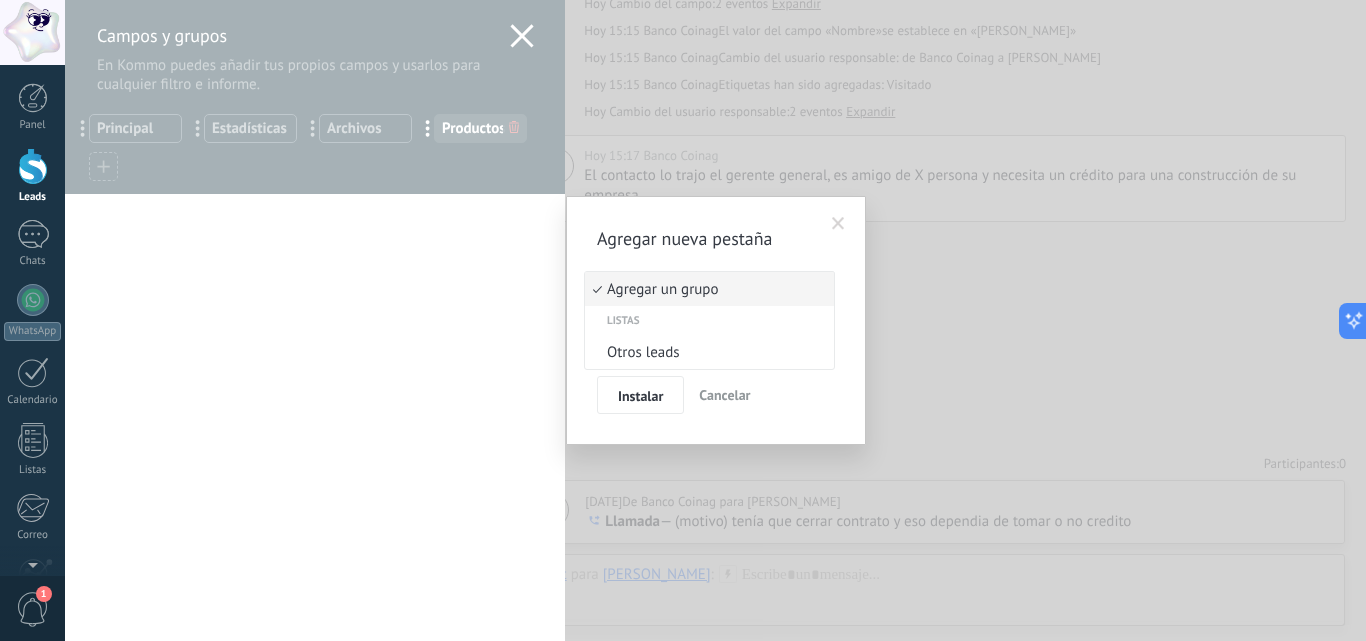 click on "Agregar nueva pestaña Agregar un grupo Listas Otros leads Agregar un grupo Instalar Cancelar" at bounding box center [716, 320] 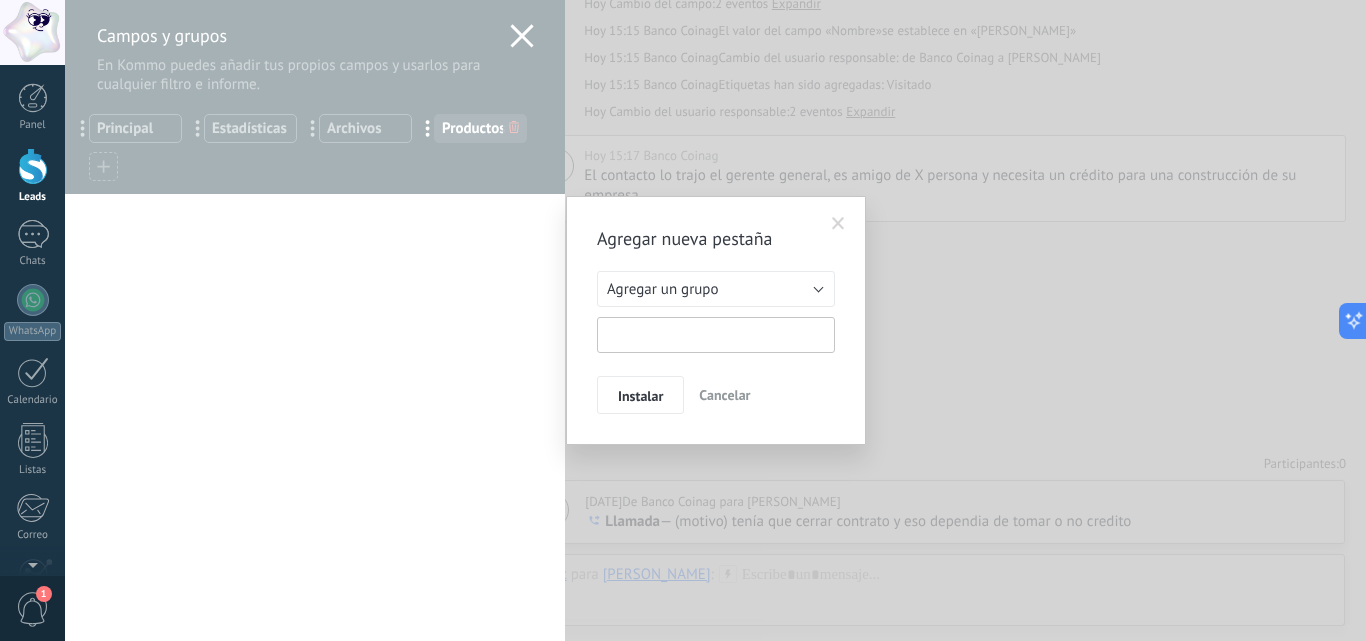 click at bounding box center (716, 335) 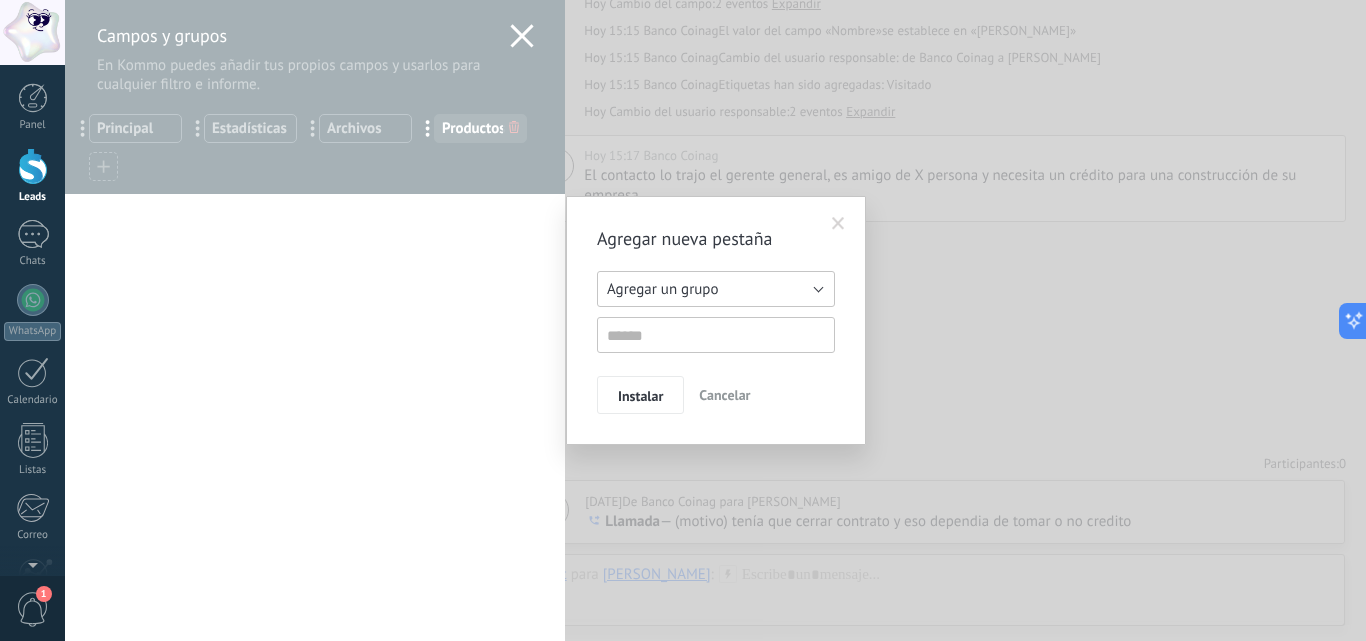 click on "Agregar un grupo" at bounding box center (716, 289) 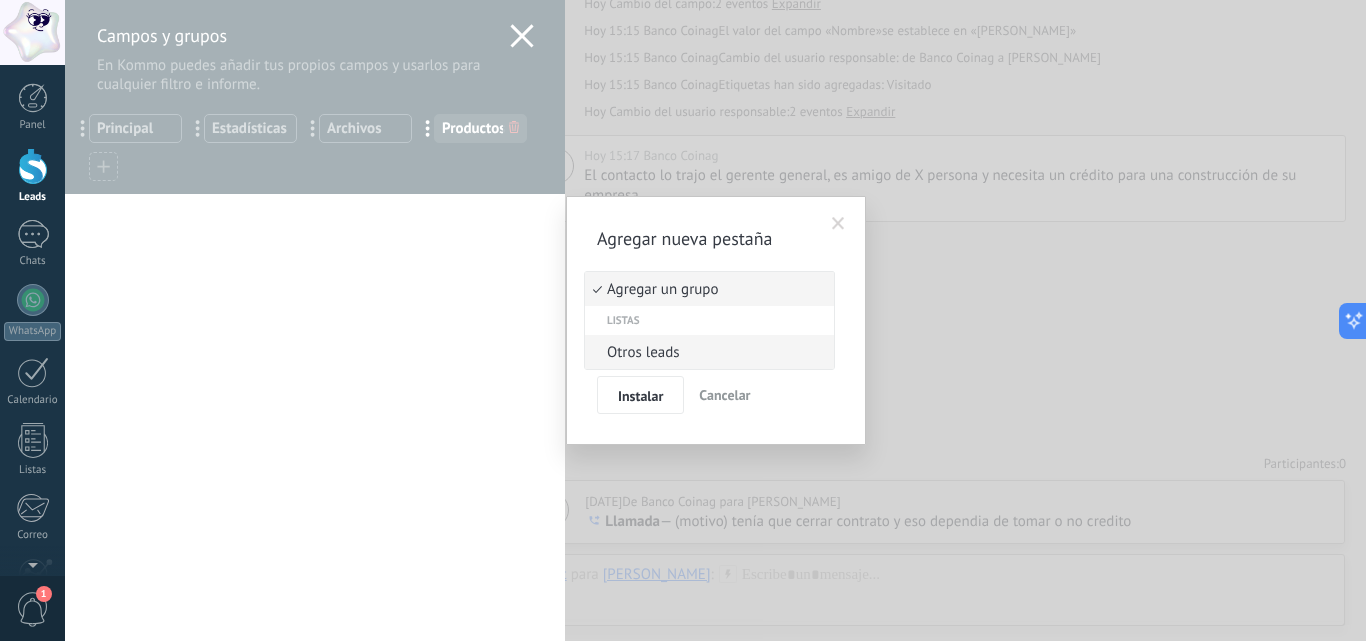 click on "Otros leads" at bounding box center (706, 352) 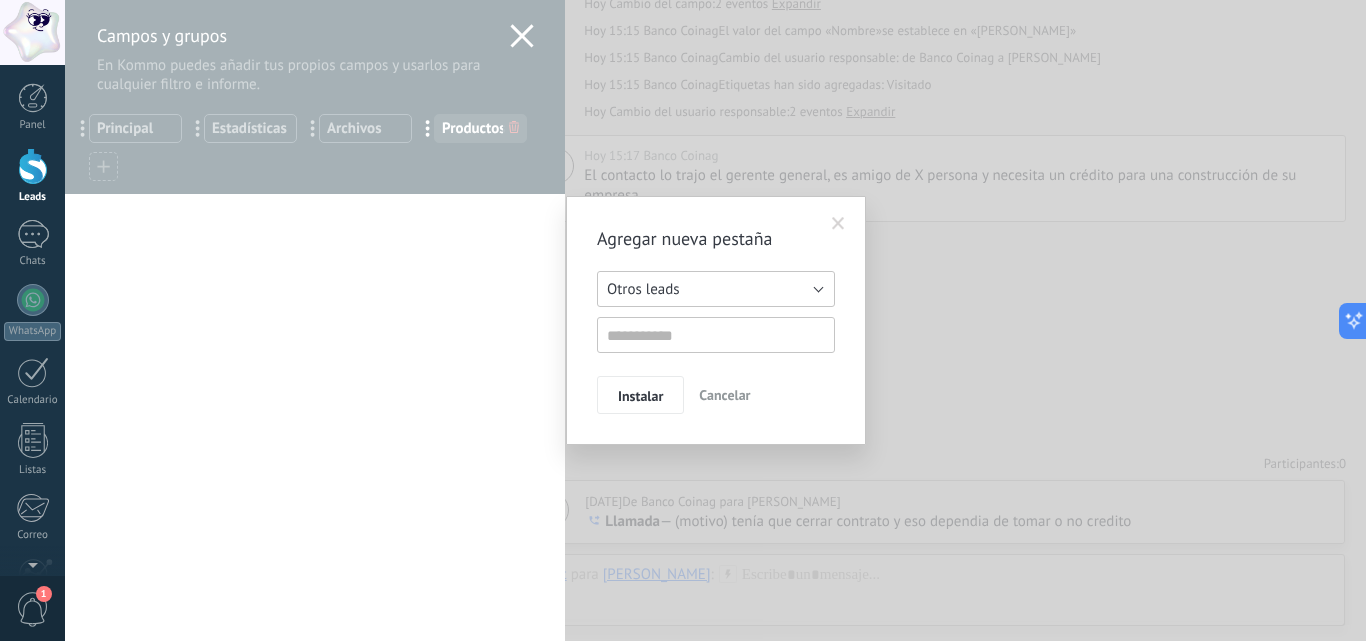 click on "Otros leads" at bounding box center [643, 289] 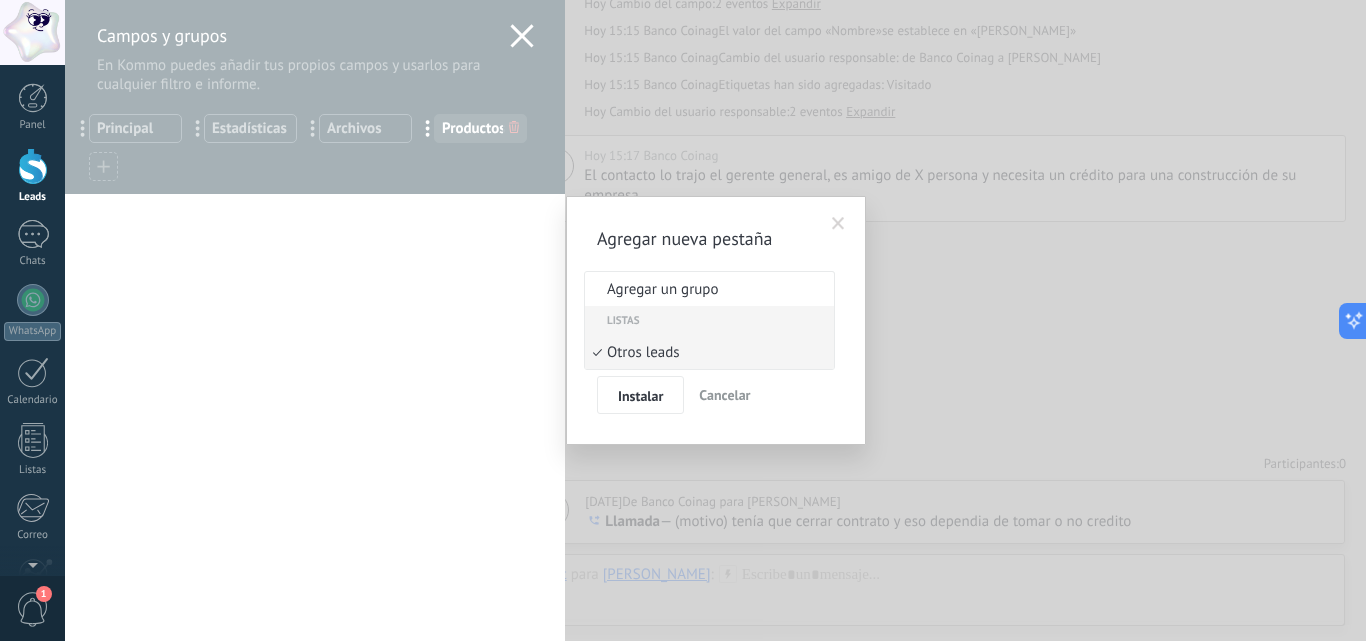 click on "Agregar un grupo Listas Otros leads Otros leads" at bounding box center (716, 312) 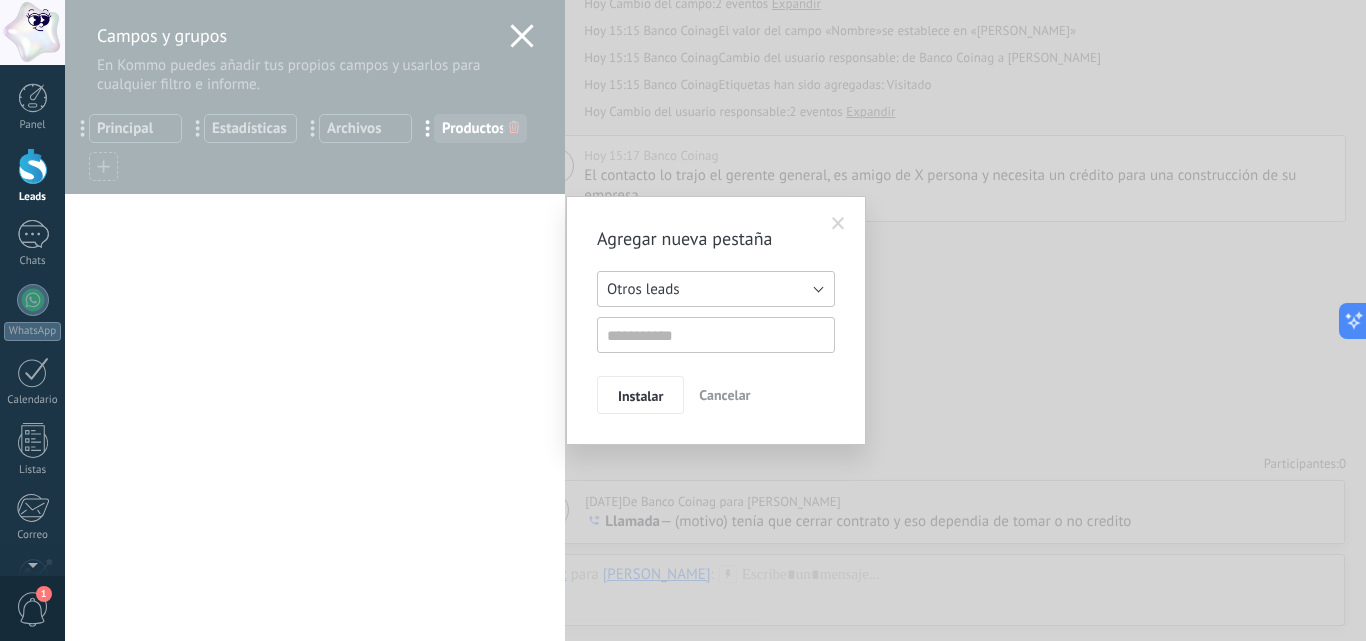click on "Otros leads" at bounding box center [716, 289] 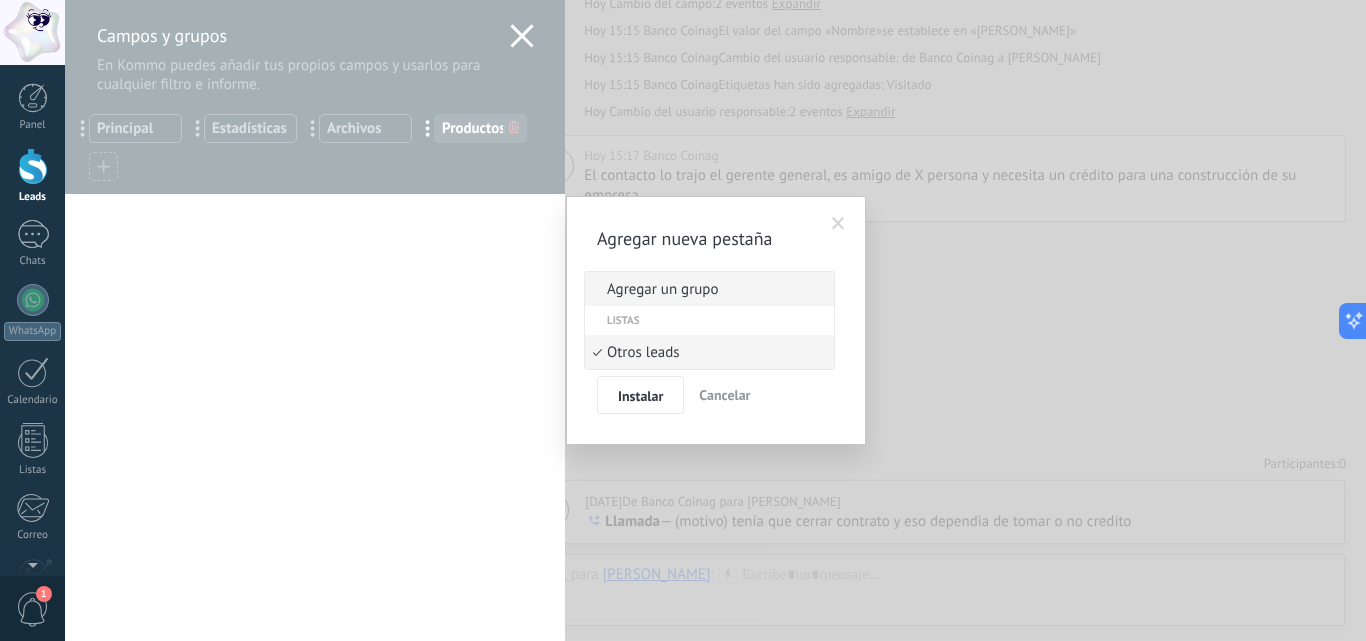 click on "Agregar un grupo" at bounding box center [706, 289] 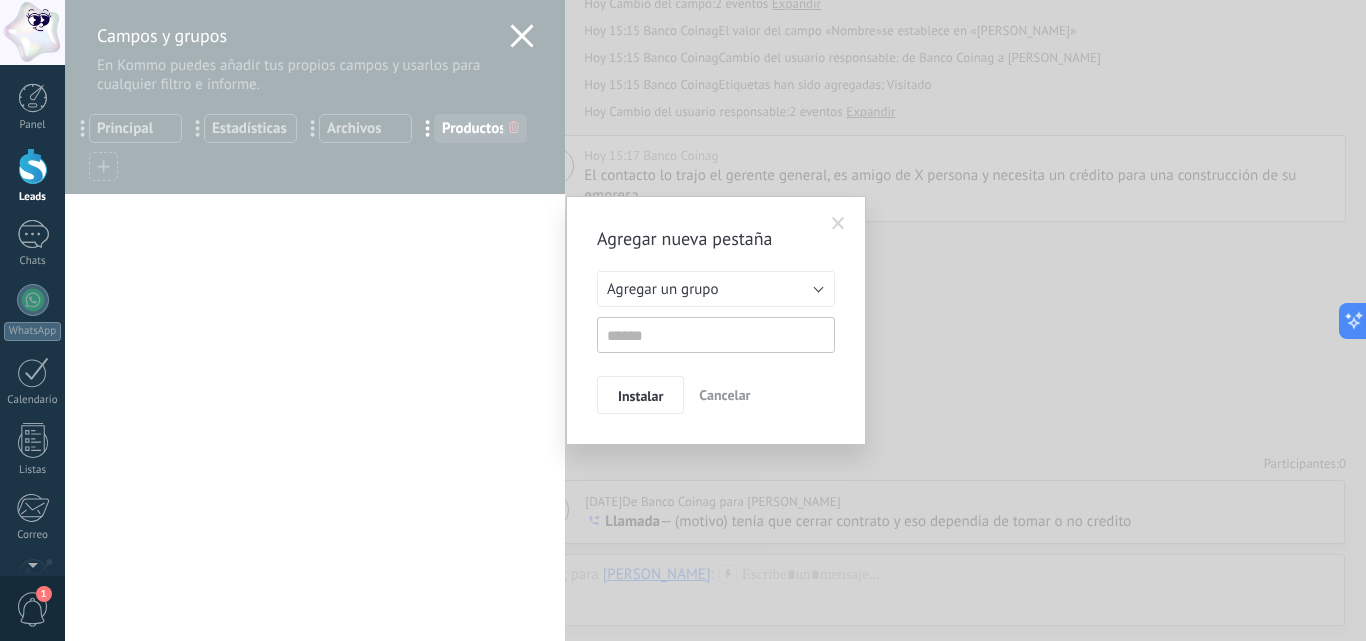 click on "Cancelar" at bounding box center [724, 395] 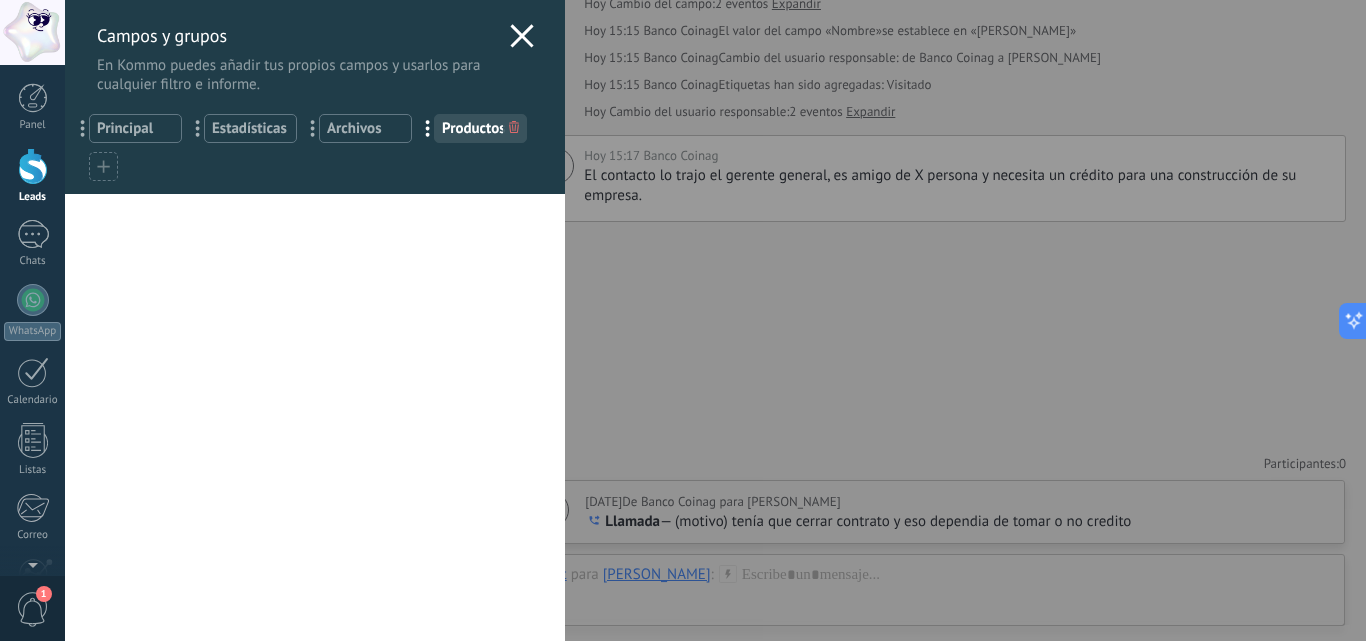 click 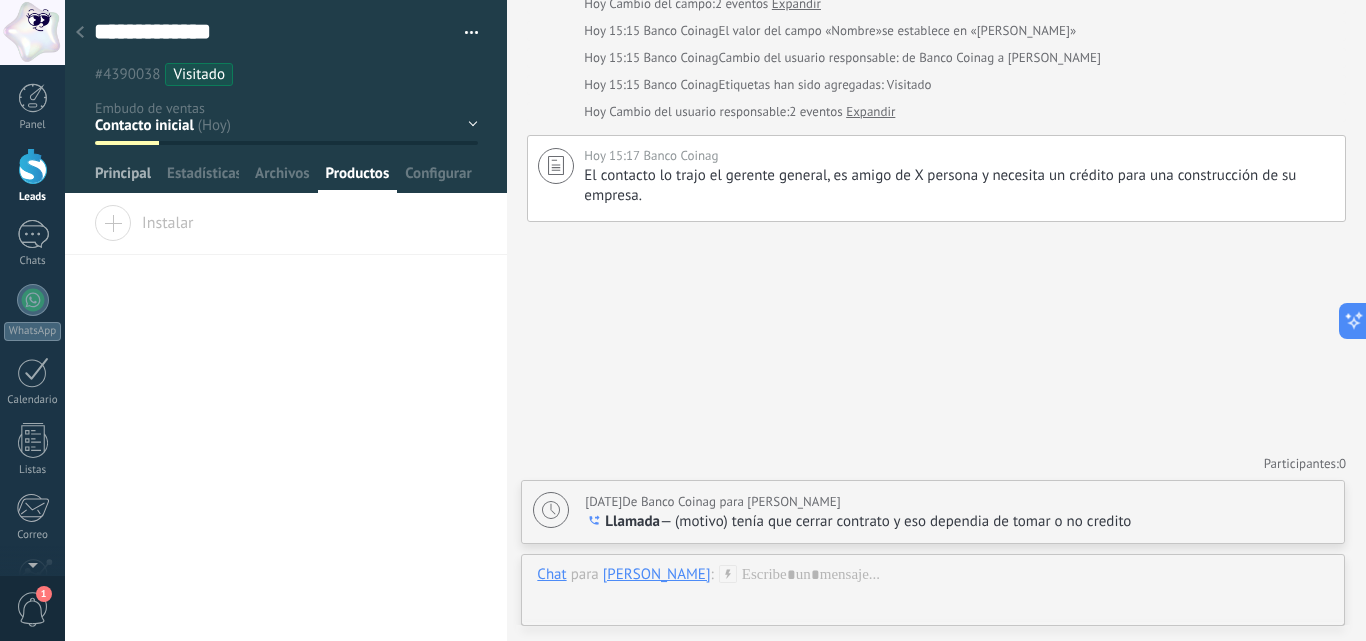 click on "Principal" at bounding box center [123, 178] 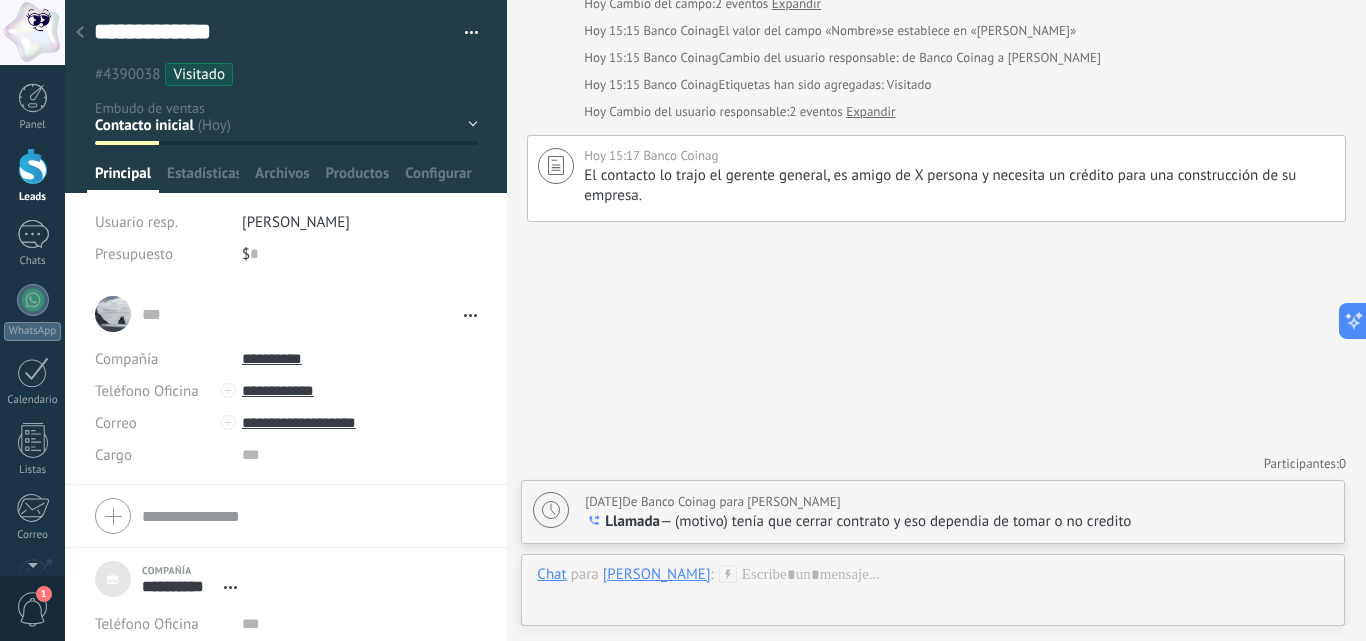 click at bounding box center (80, 33) 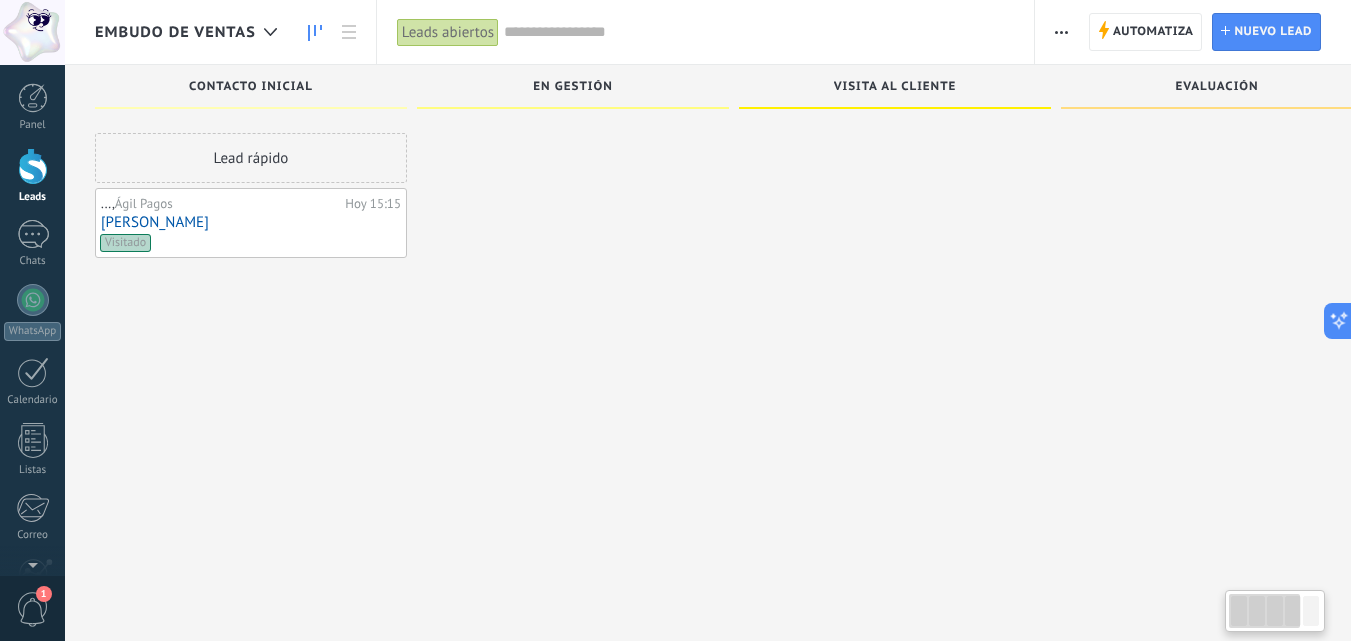 click on "Visitado" at bounding box center [249, 243] 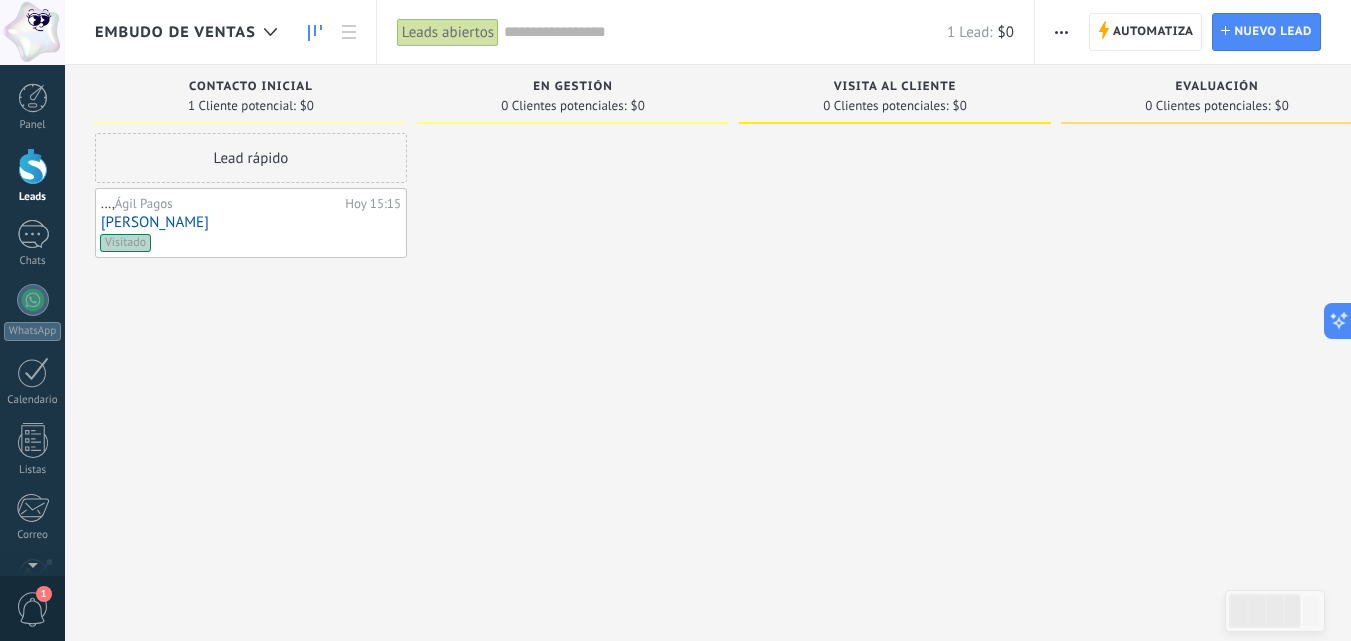 click on "Jimena Toledo" at bounding box center [251, 222] 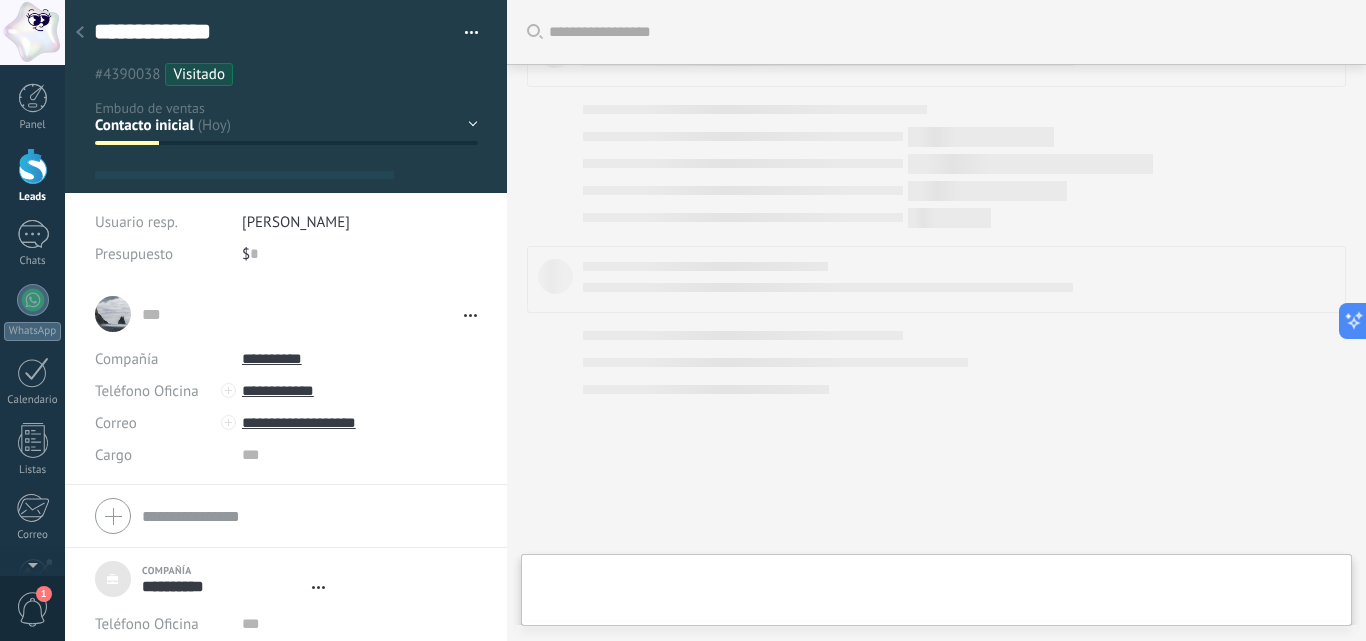 type on "***" 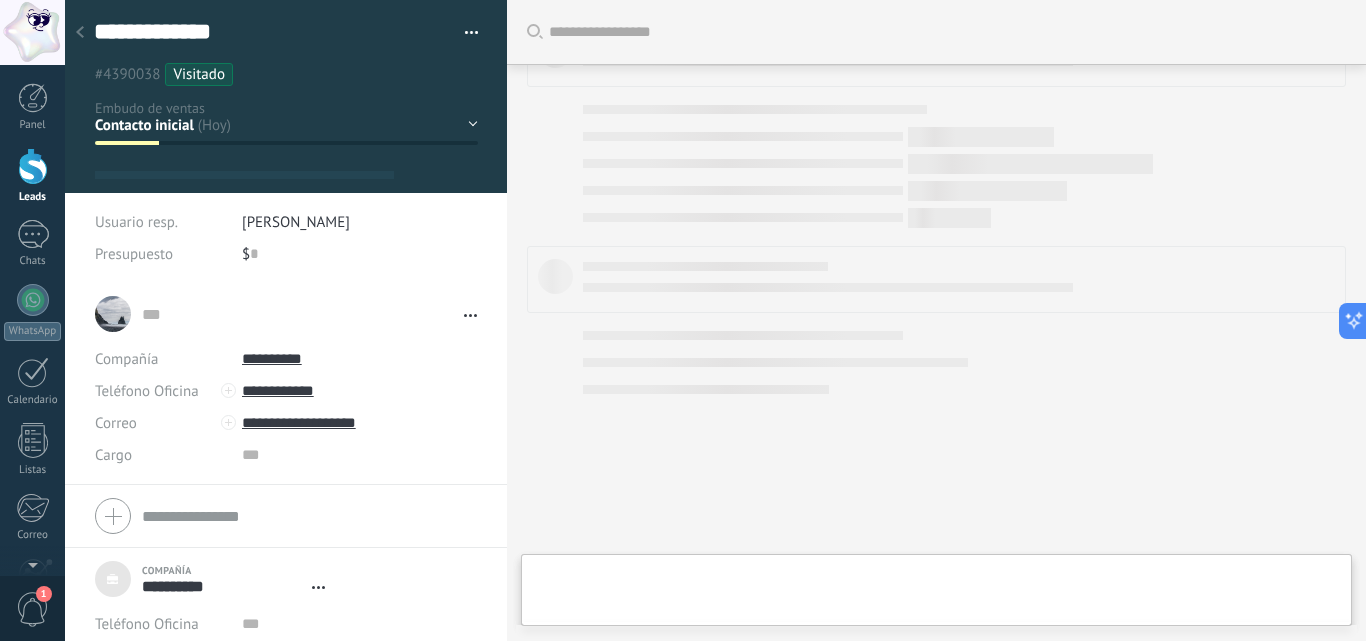 scroll, scrollTop: 141, scrollLeft: 0, axis: vertical 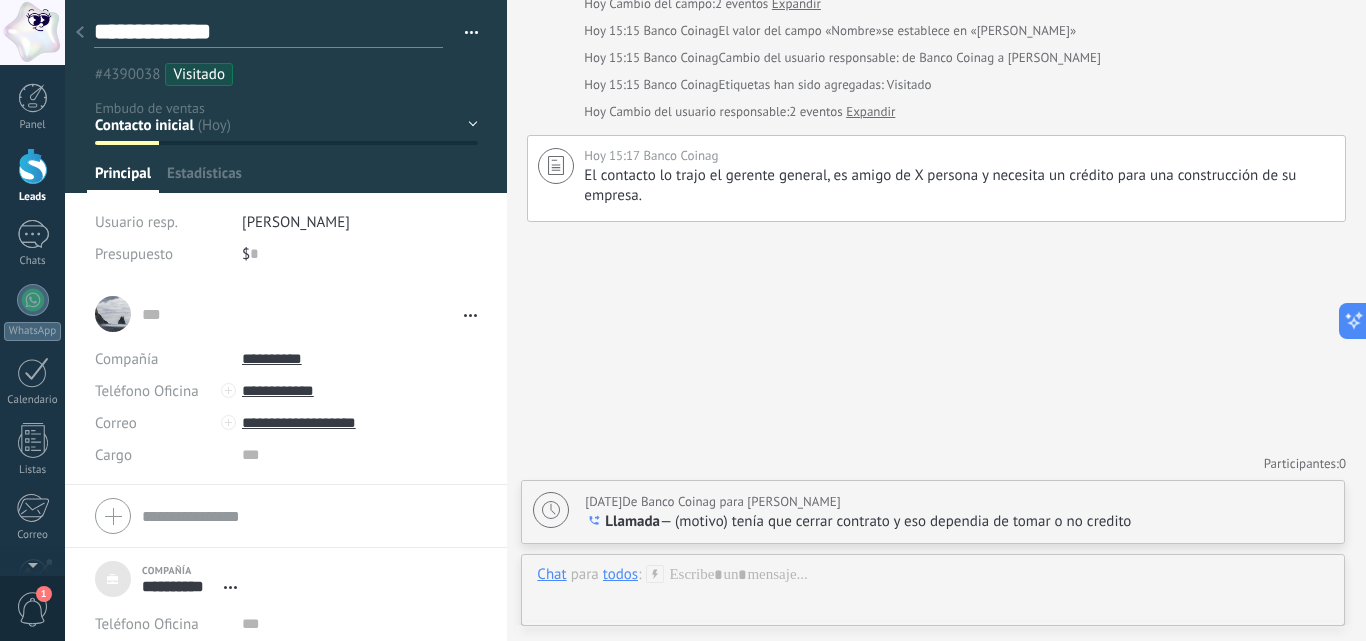 click on "**********" at bounding box center [268, 32] 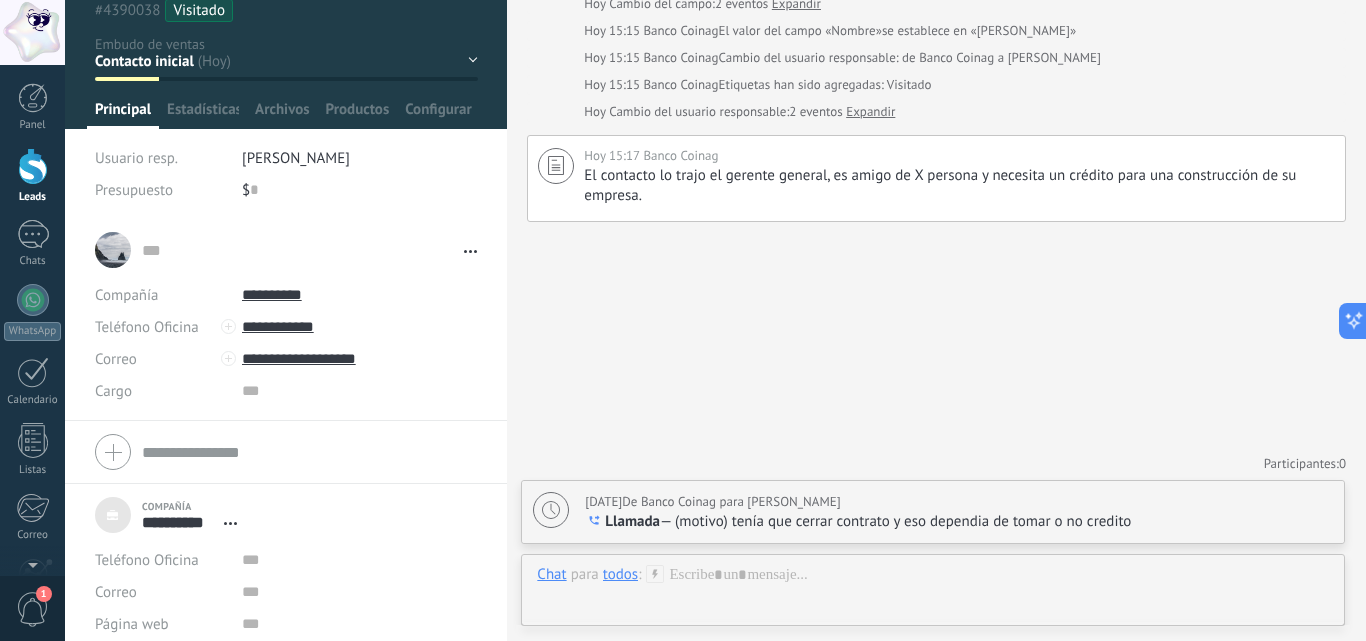 scroll, scrollTop: 100, scrollLeft: 0, axis: vertical 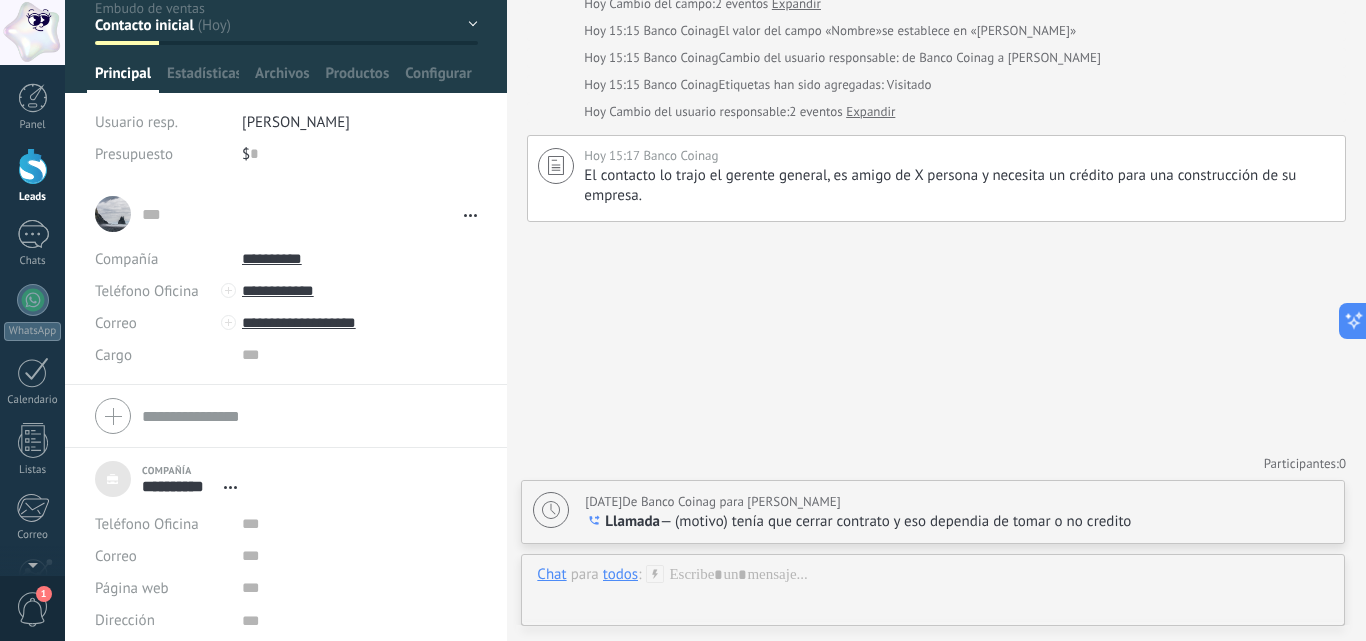 click on "...
...
Abrir detalle
Copie el nombre
Desatar
Contacto principal" at bounding box center [286, 214] 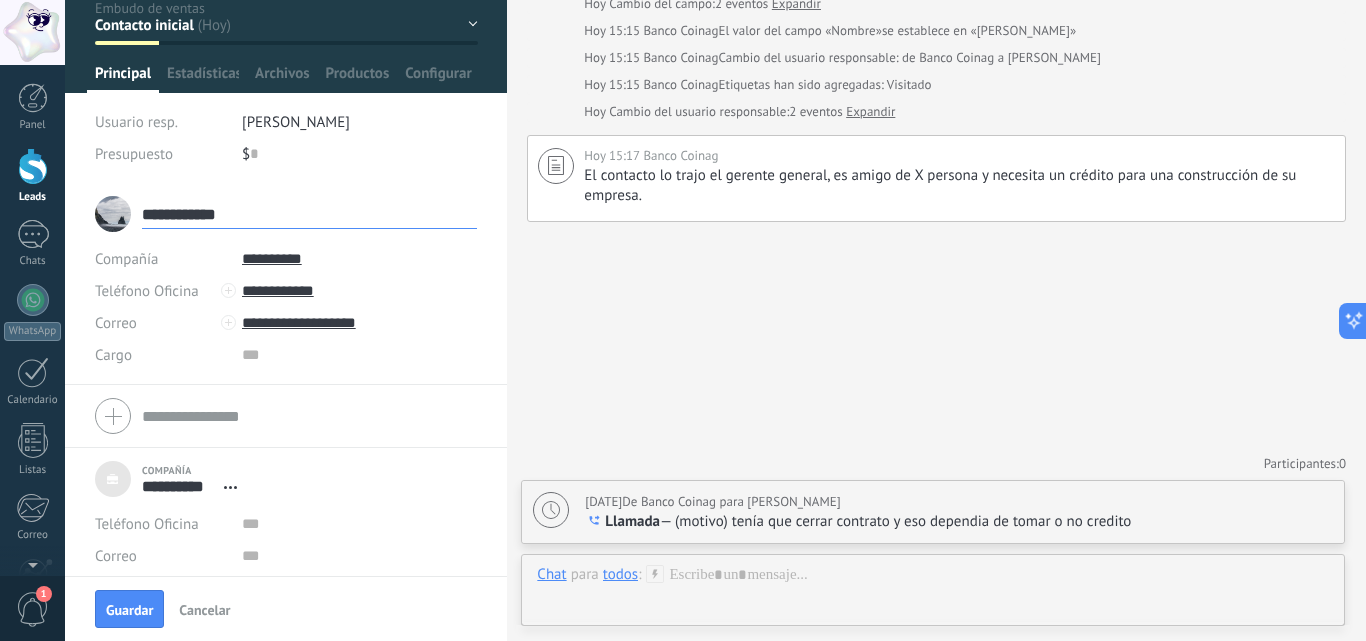 type on "**********" 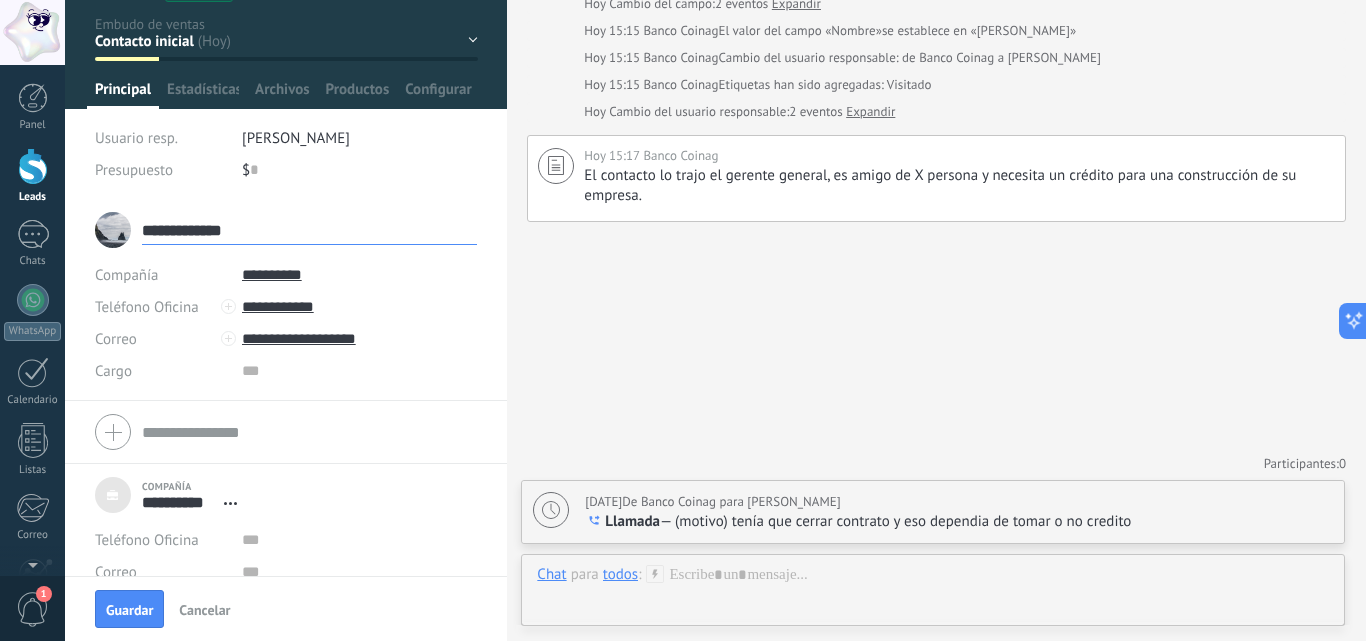 scroll, scrollTop: 0, scrollLeft: 0, axis: both 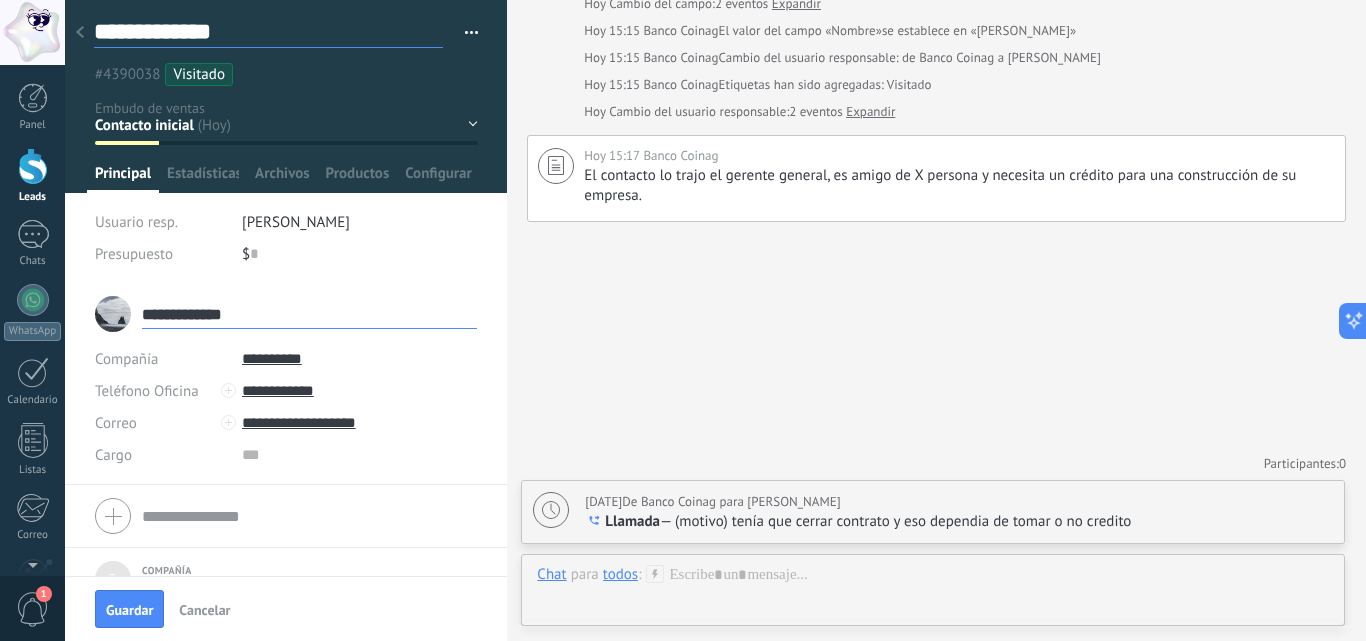 type on "**********" 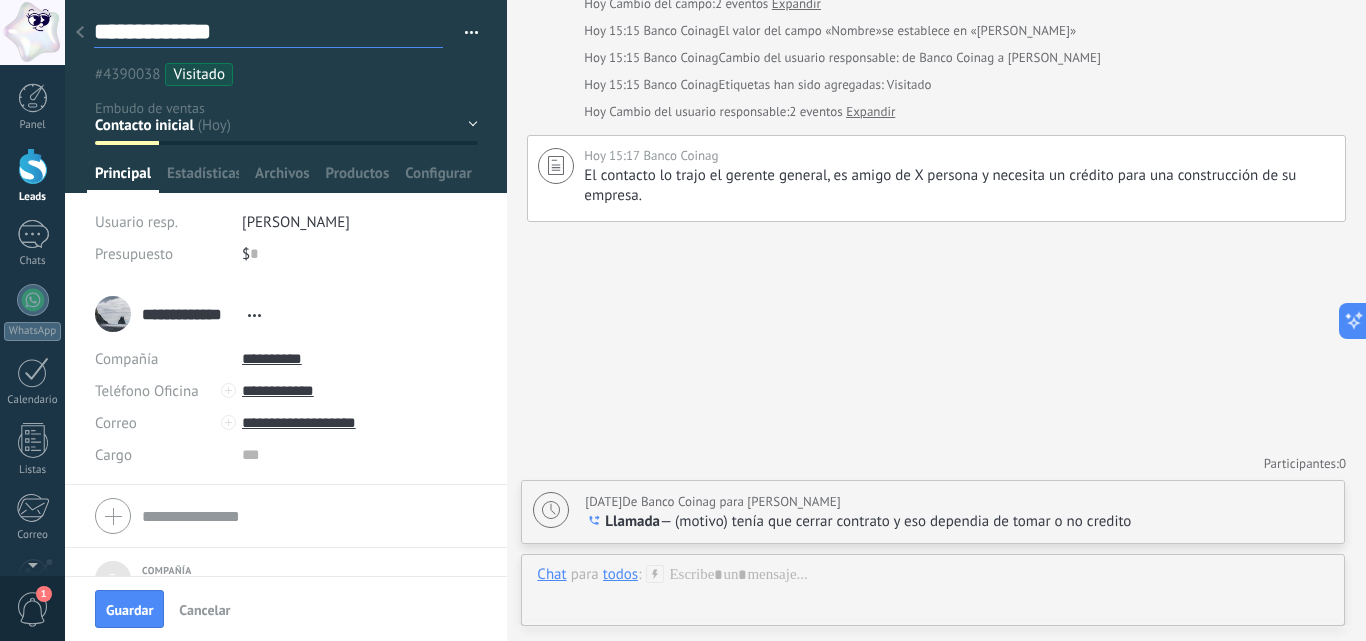 click on "**********" at bounding box center [268, 32] 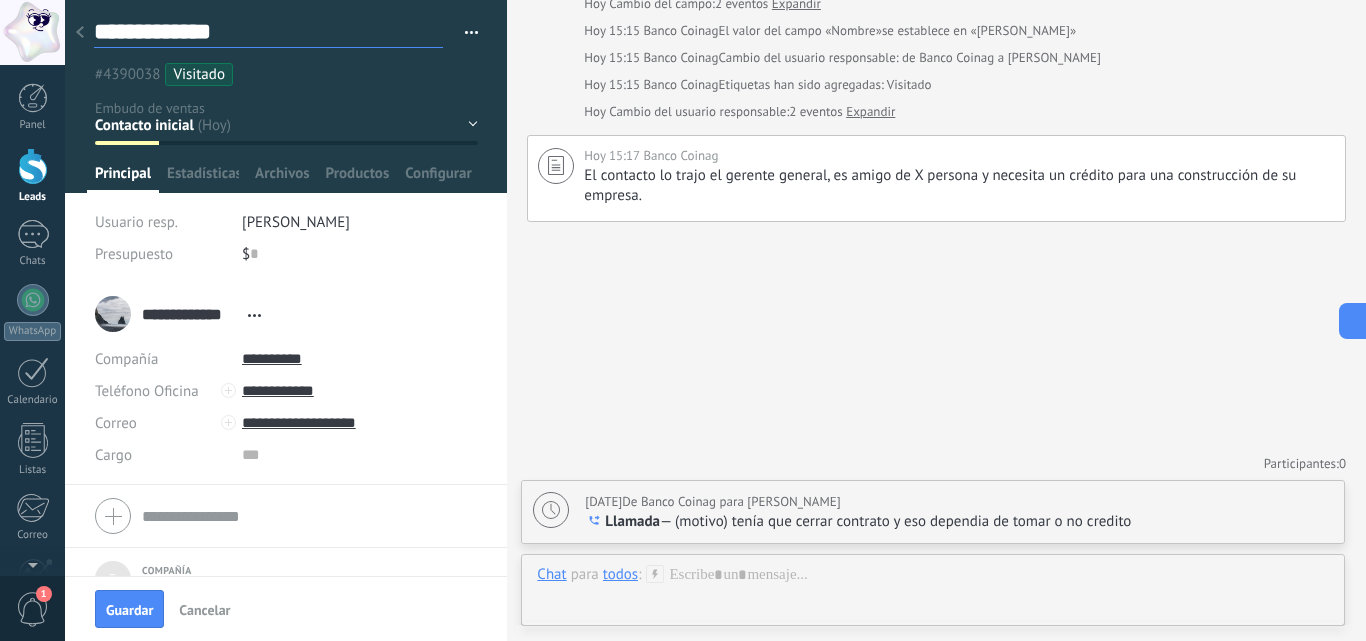 click on "**********" at bounding box center [268, 32] 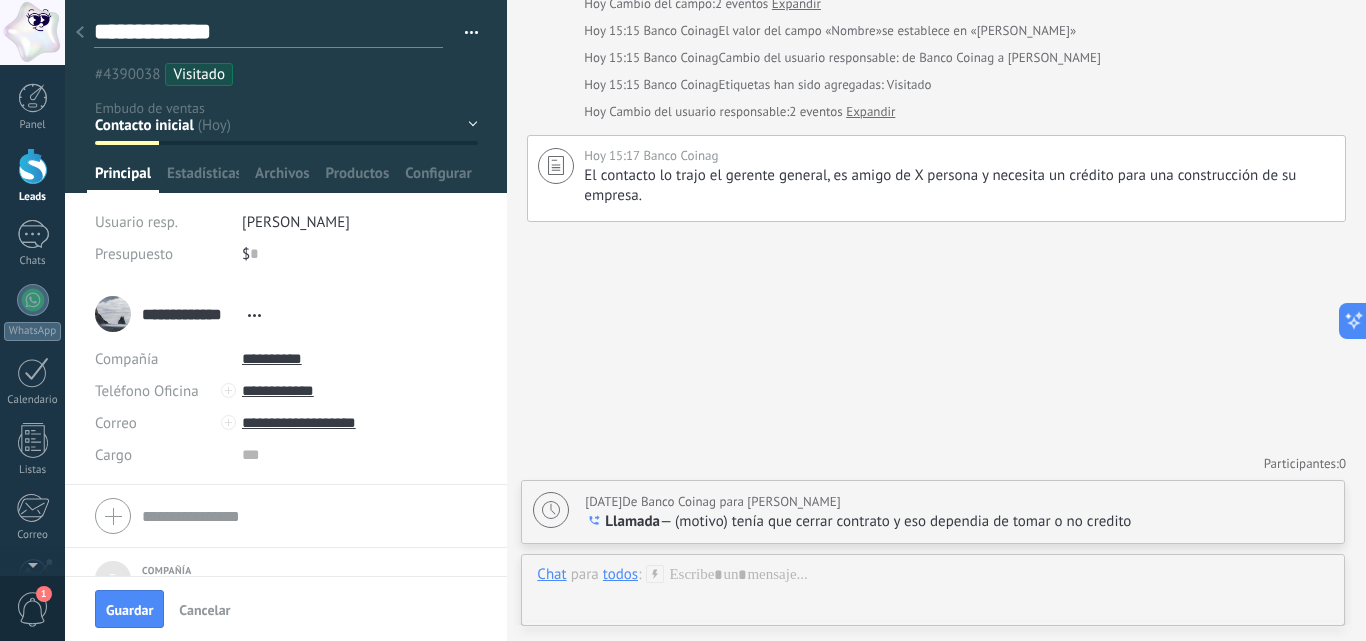 click on "**********" at bounding box center (268, 32) 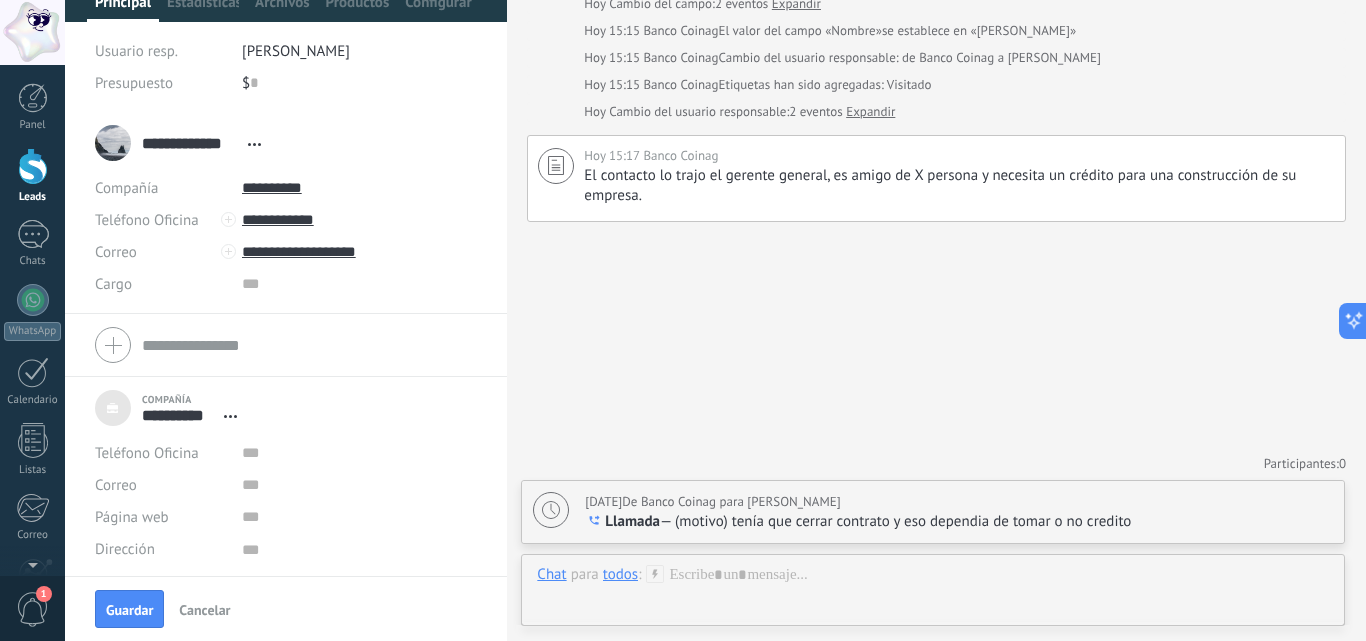 scroll, scrollTop: 173, scrollLeft: 0, axis: vertical 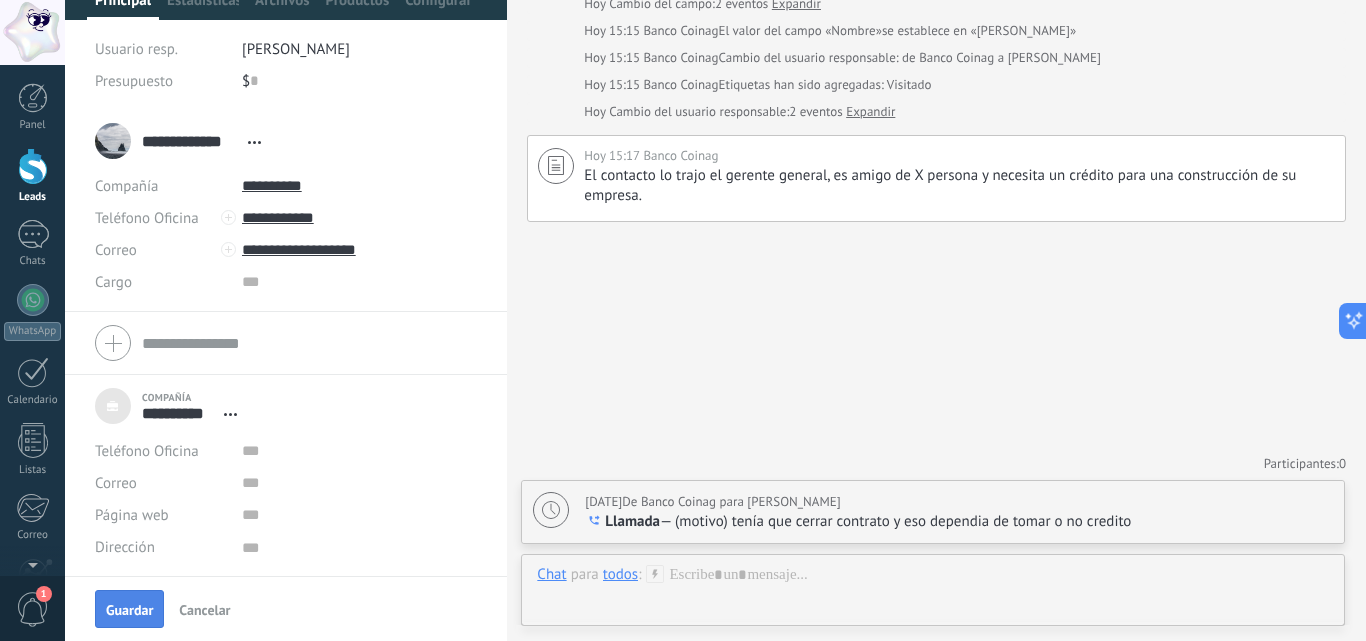 click on "Guardar" at bounding box center [129, 610] 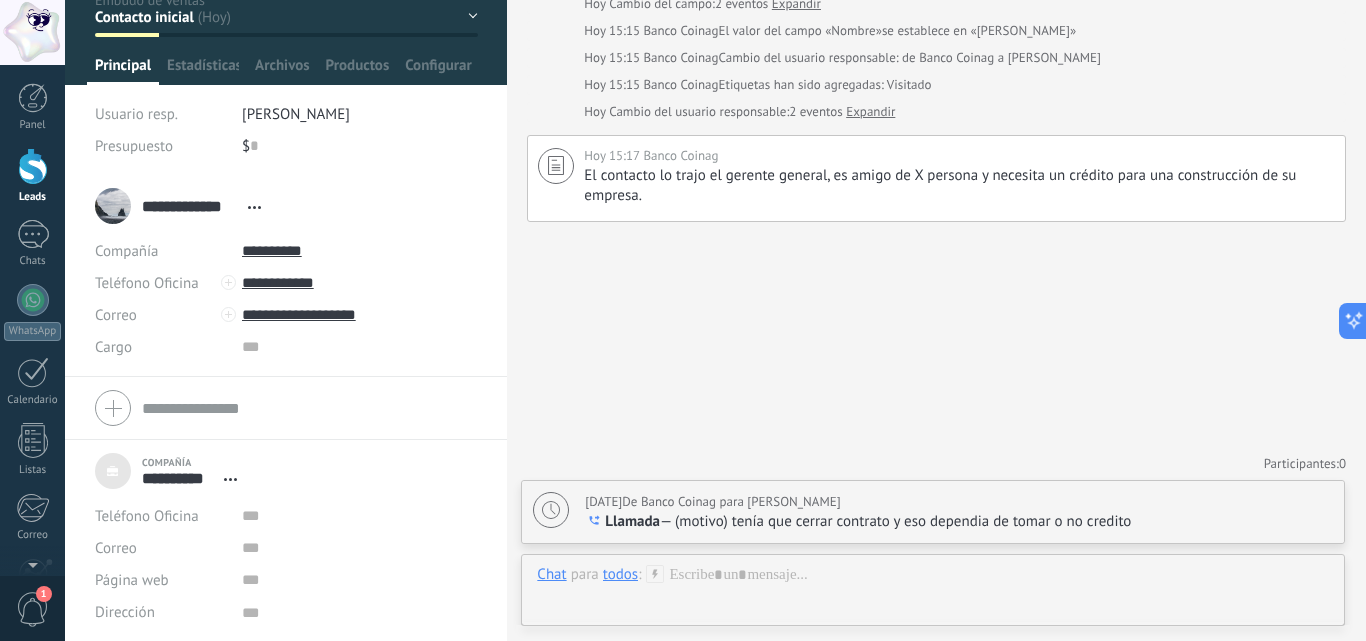 scroll, scrollTop: 108, scrollLeft: 0, axis: vertical 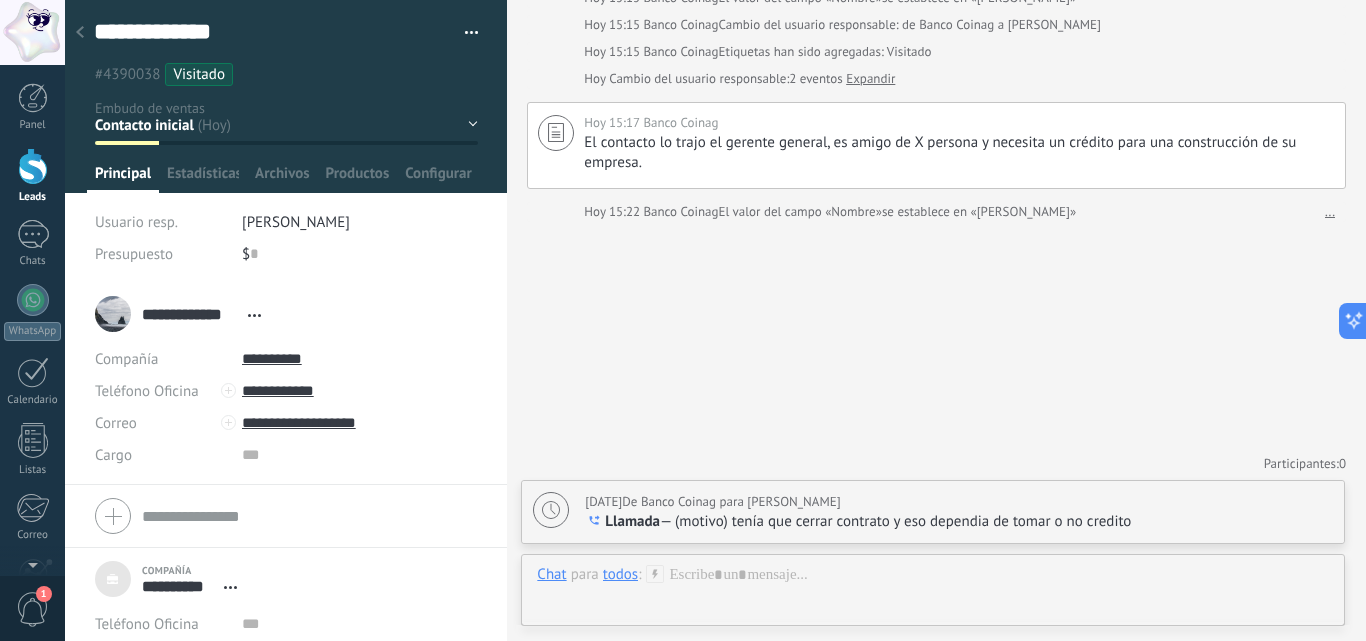 click at bounding box center (80, 33) 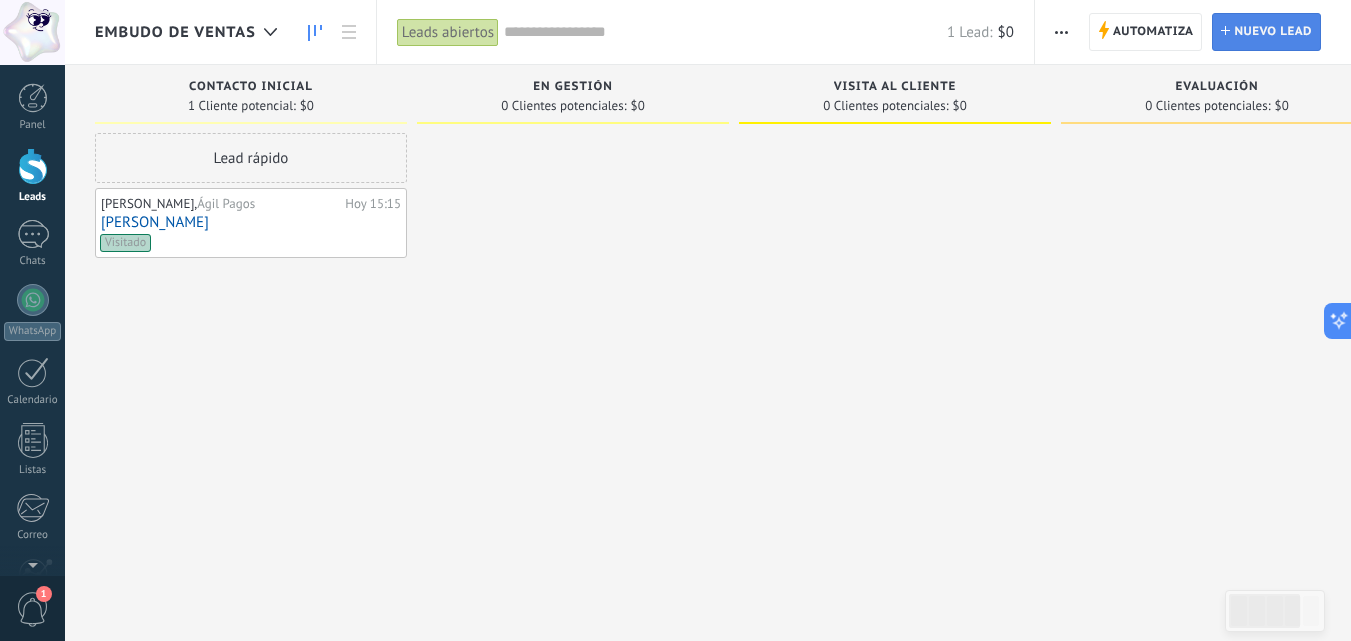 click on "Nuevo lead" at bounding box center [1273, 32] 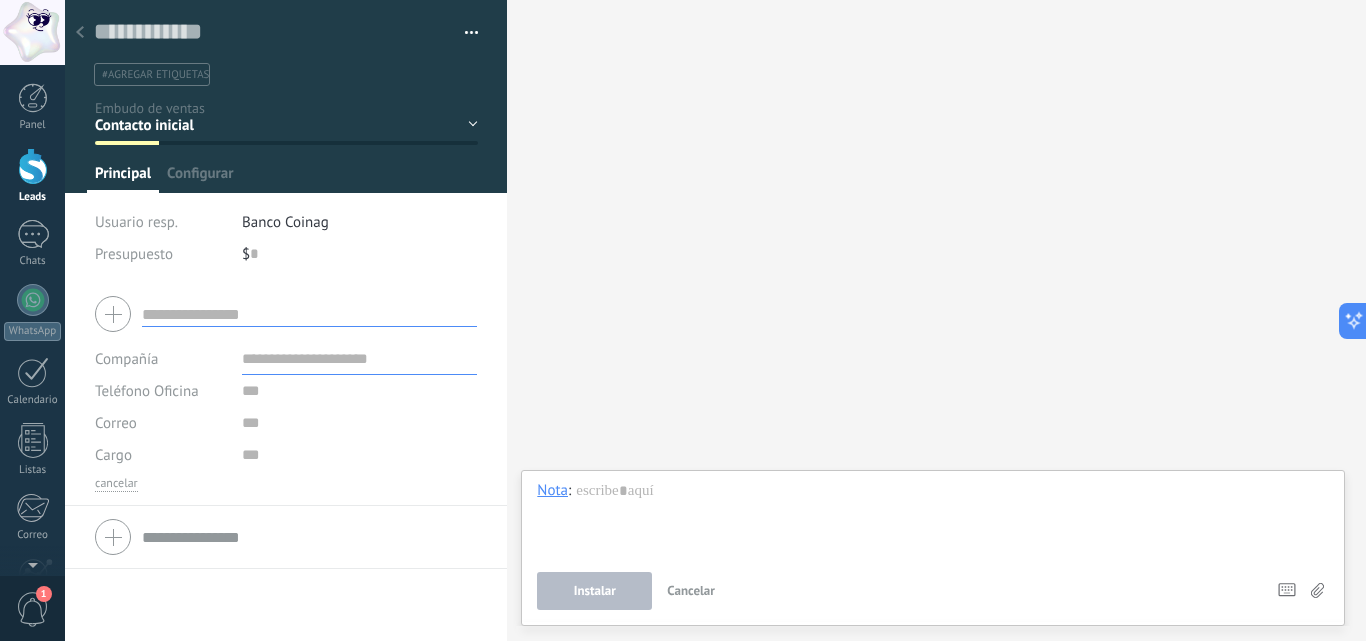 click at bounding box center (309, 537) 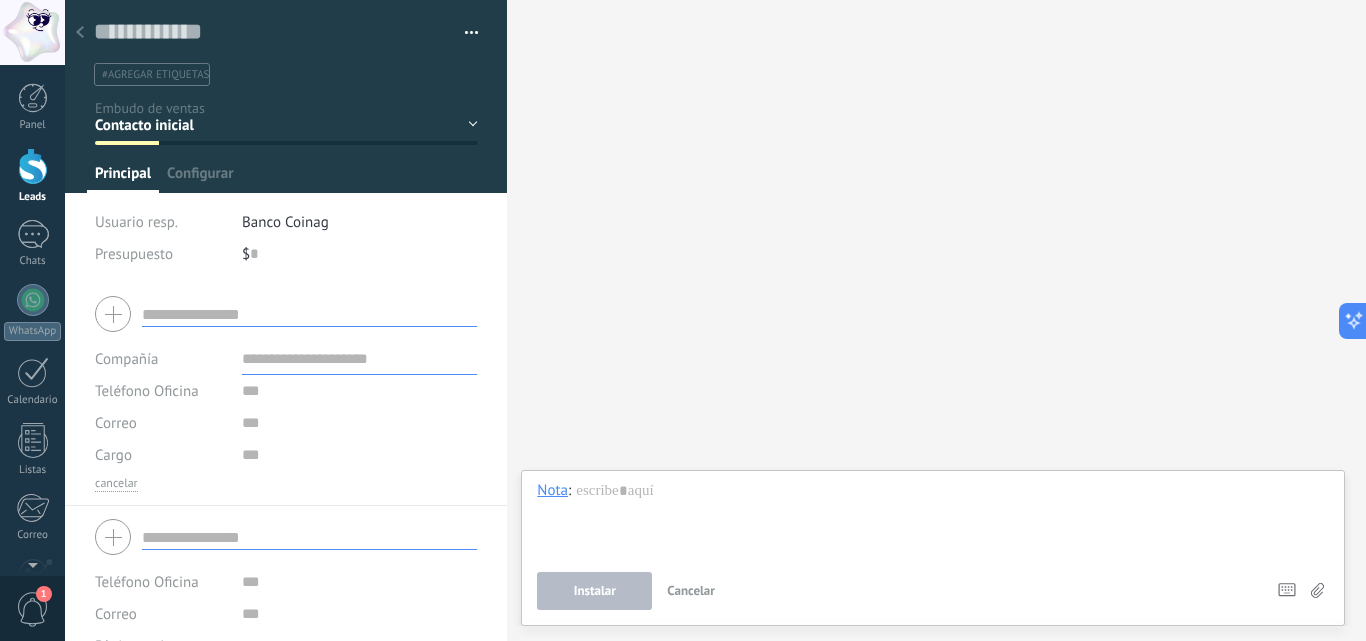 scroll, scrollTop: 88, scrollLeft: 0, axis: vertical 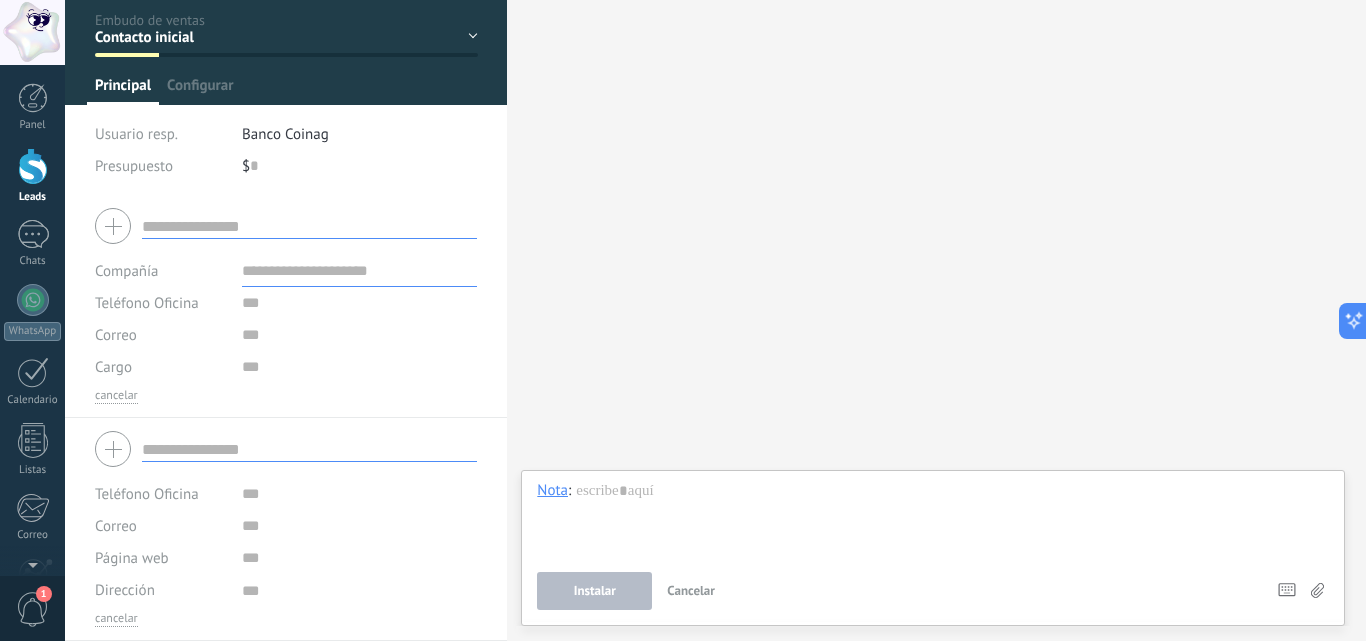 click on "Compañía" at bounding box center [161, 271] 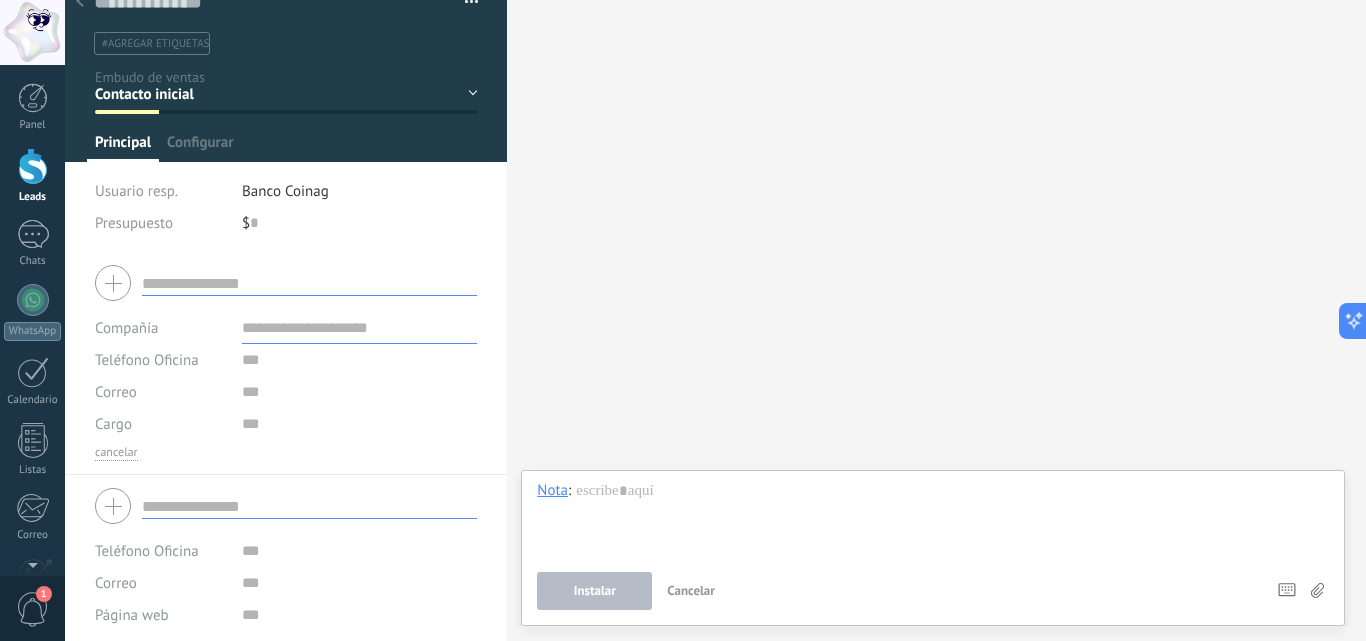 scroll, scrollTop: 0, scrollLeft: 0, axis: both 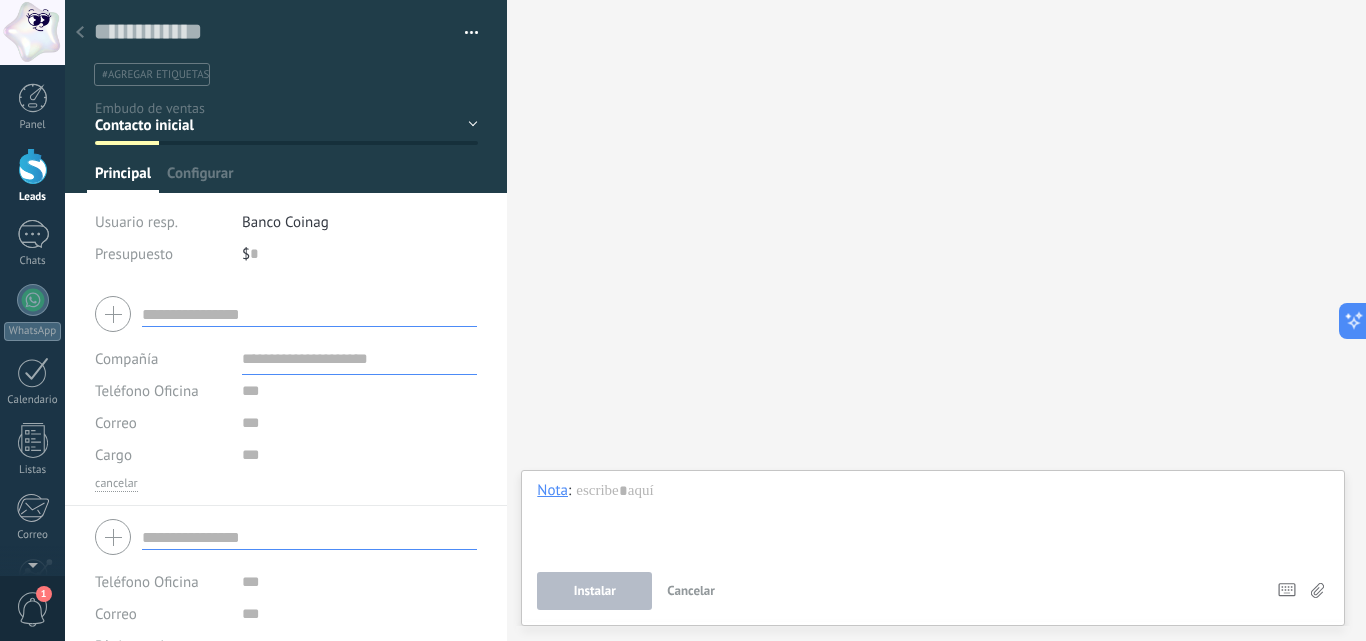 click at bounding box center (360, 359) 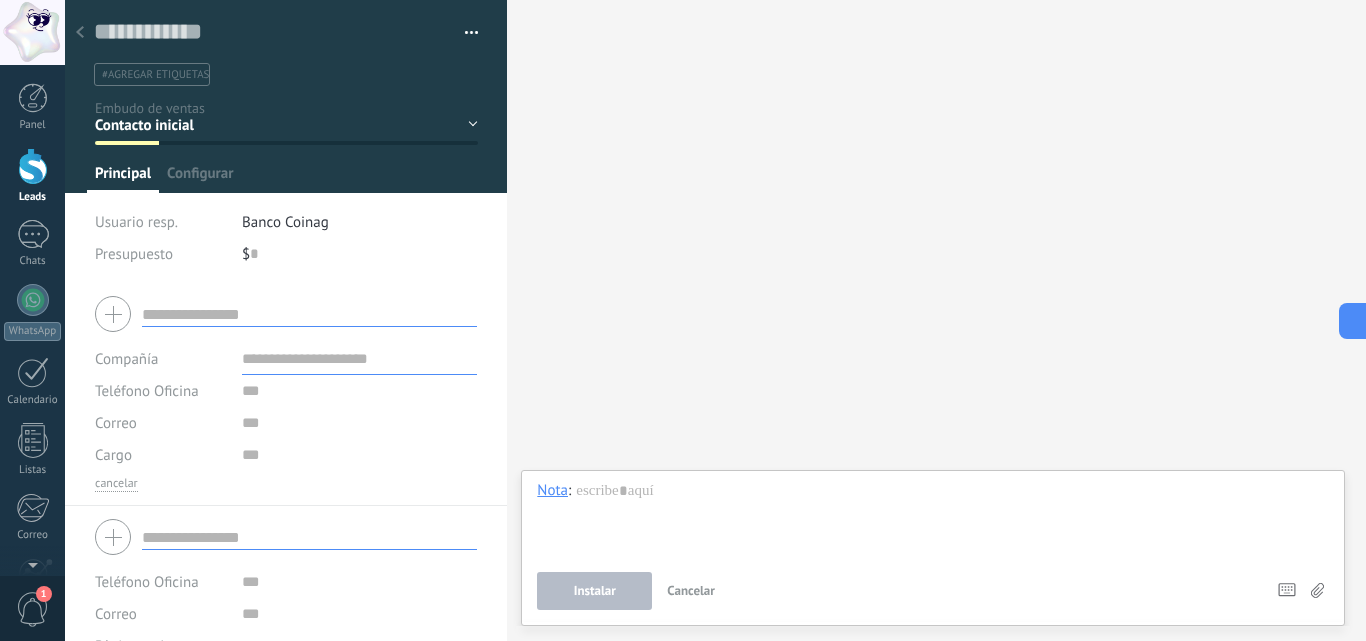 click at bounding box center [309, 314] 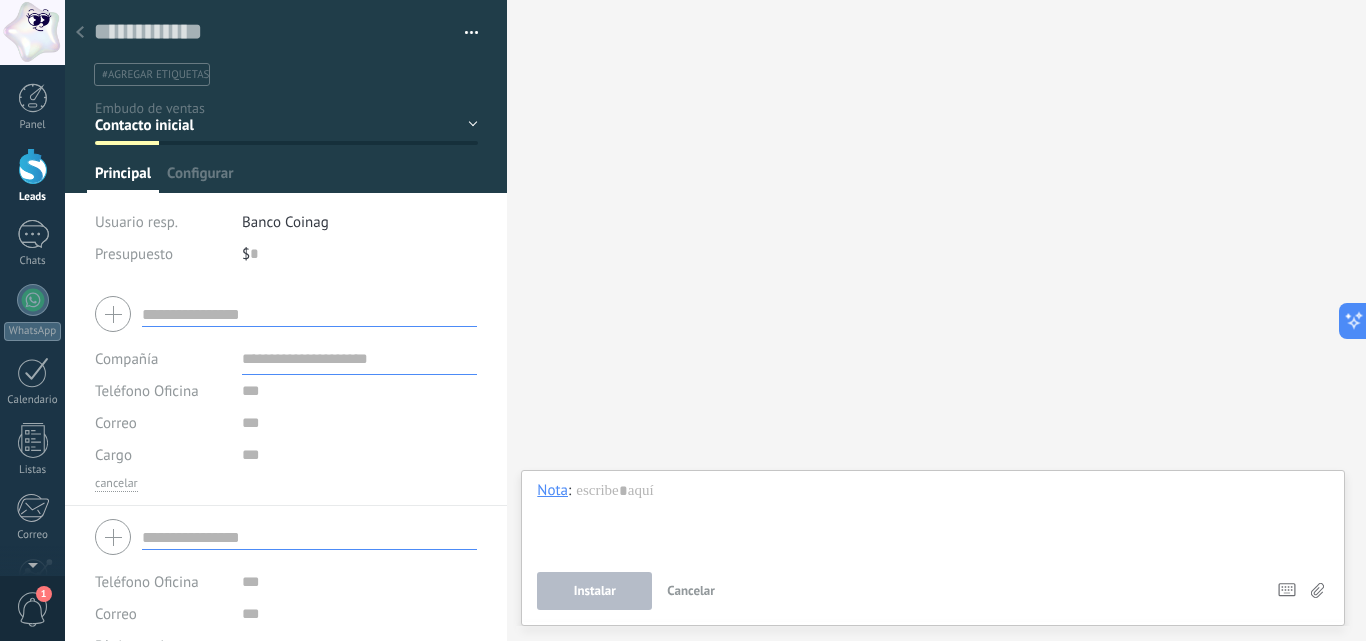 click at bounding box center [309, 314] 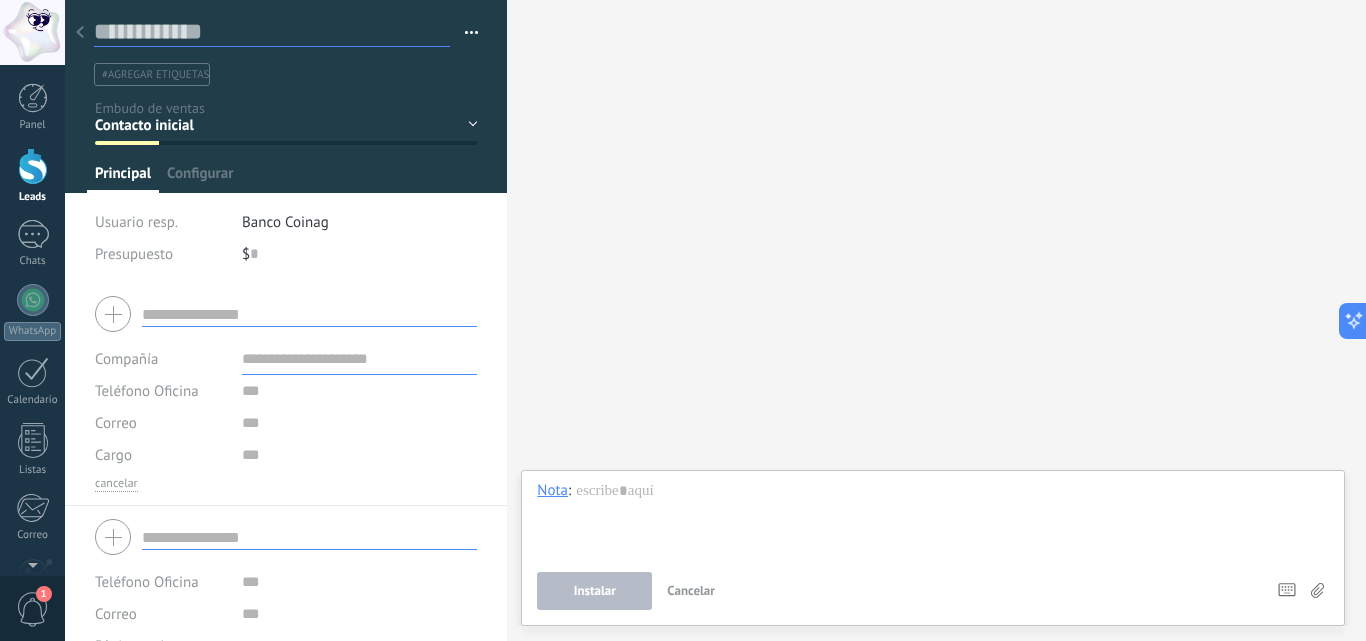 click at bounding box center (272, 32) 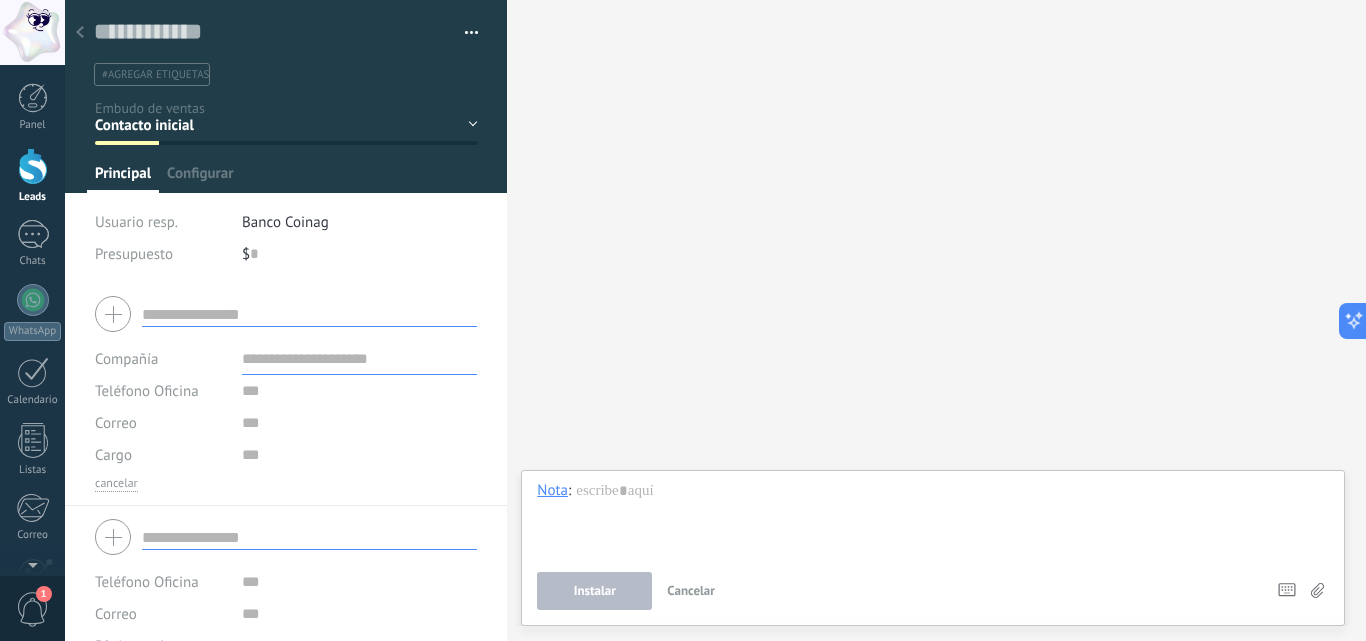 drag, startPoint x: 86, startPoint y: 25, endPoint x: 162, endPoint y: 20, distance: 76.1643 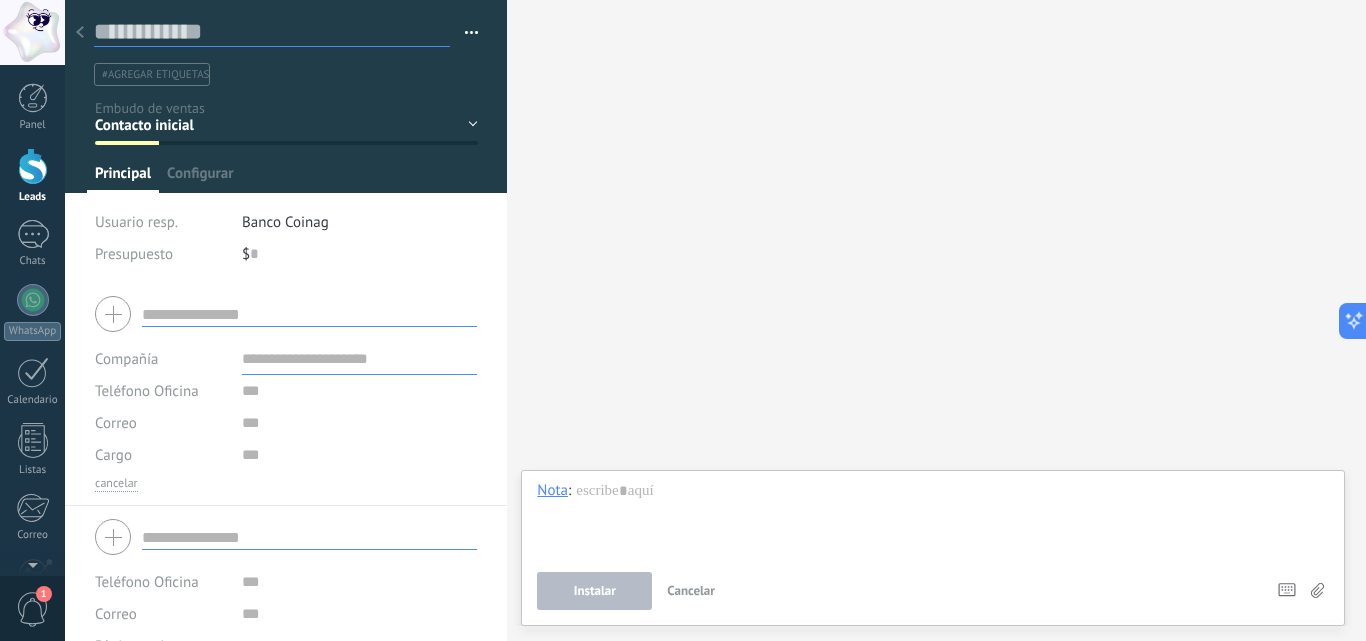 click at bounding box center (272, 32) 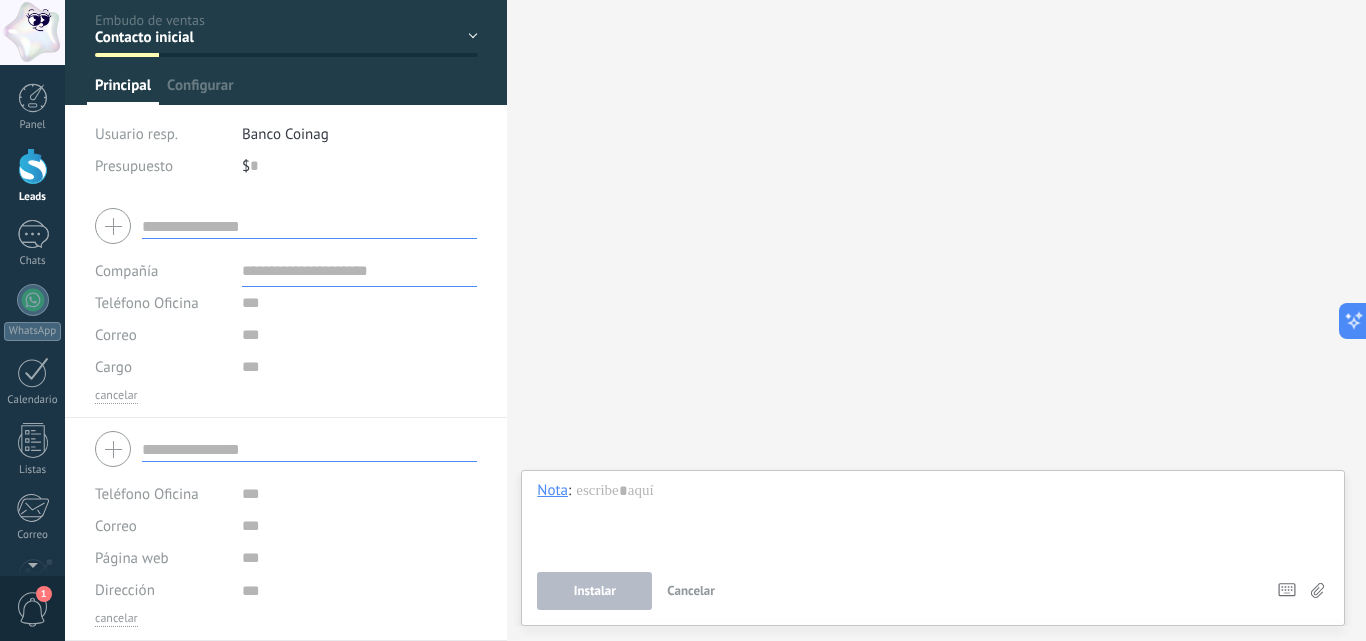 scroll, scrollTop: 0, scrollLeft: 0, axis: both 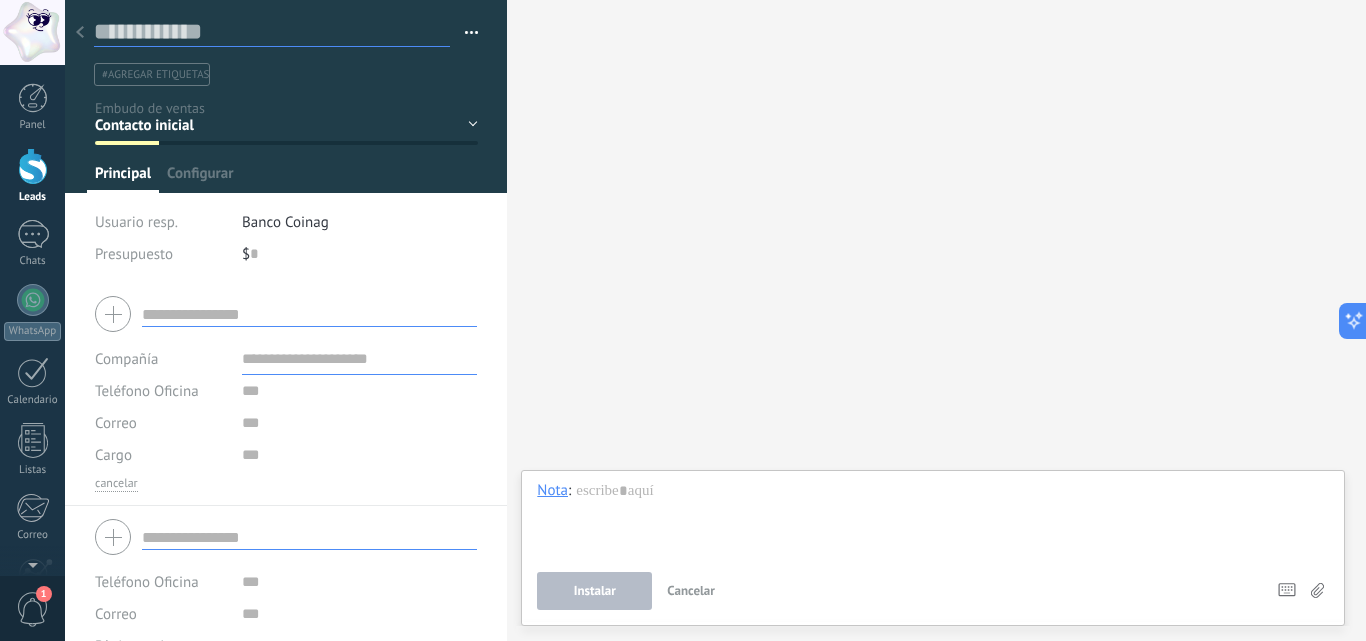 click at bounding box center [272, 32] 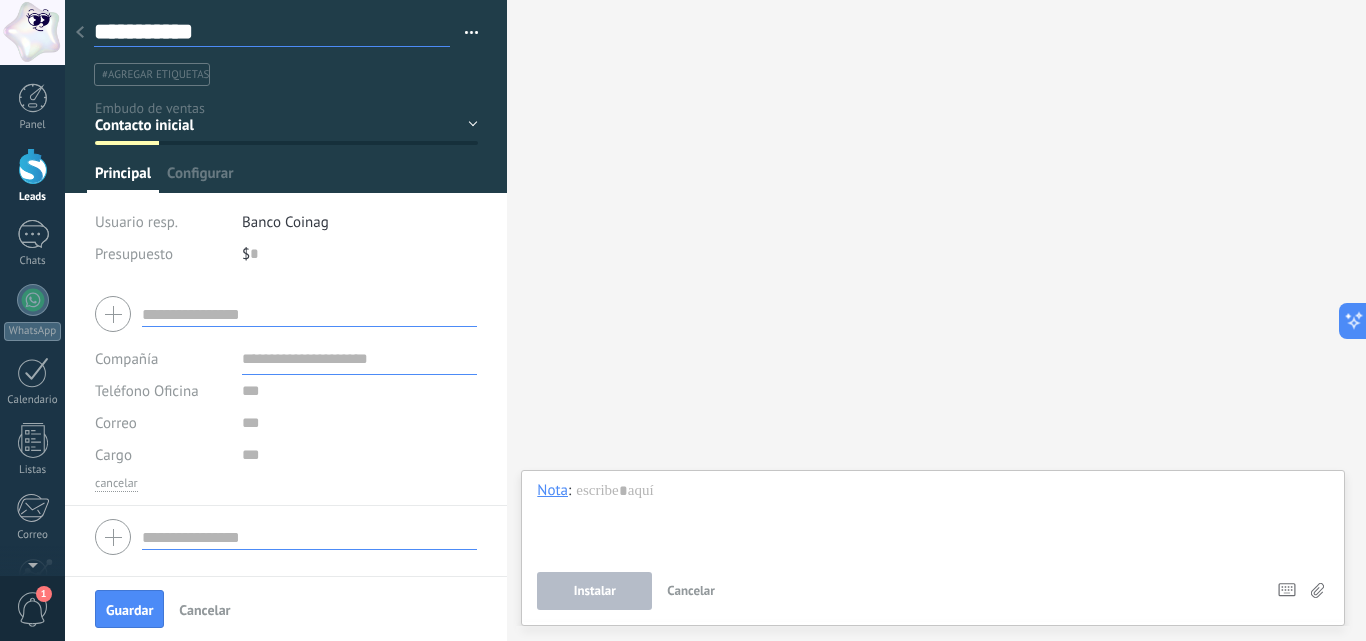 click on "**********" at bounding box center (272, 32) 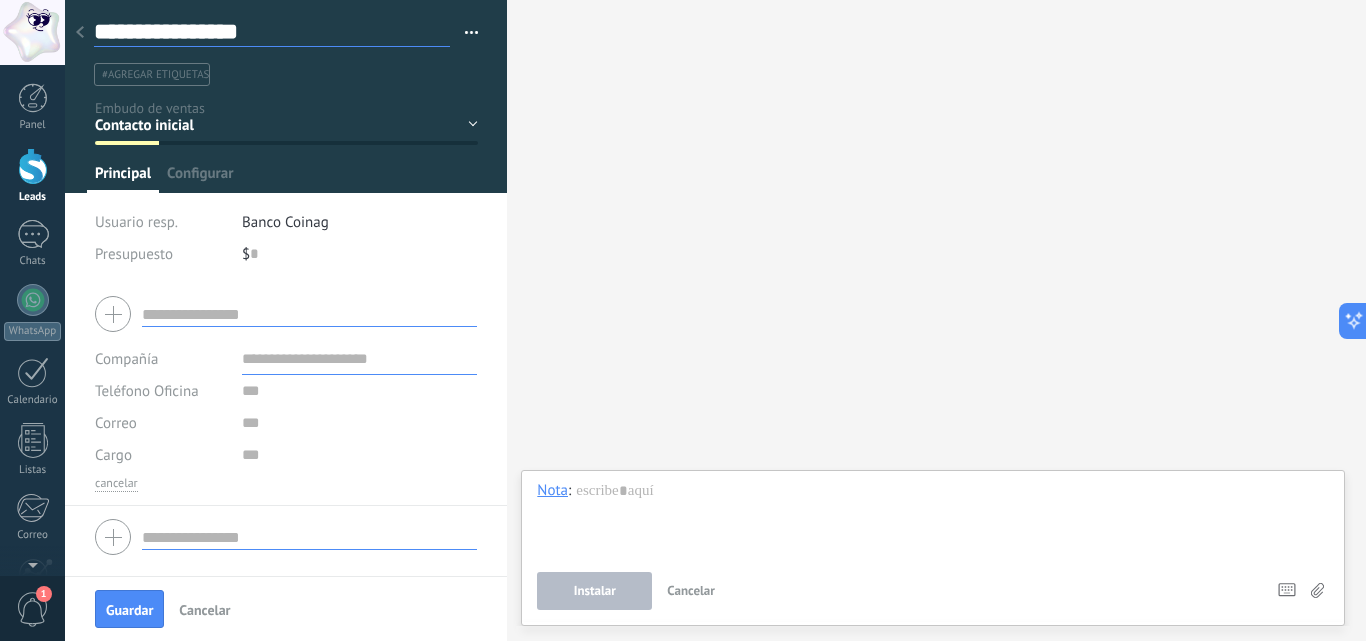 type on "**********" 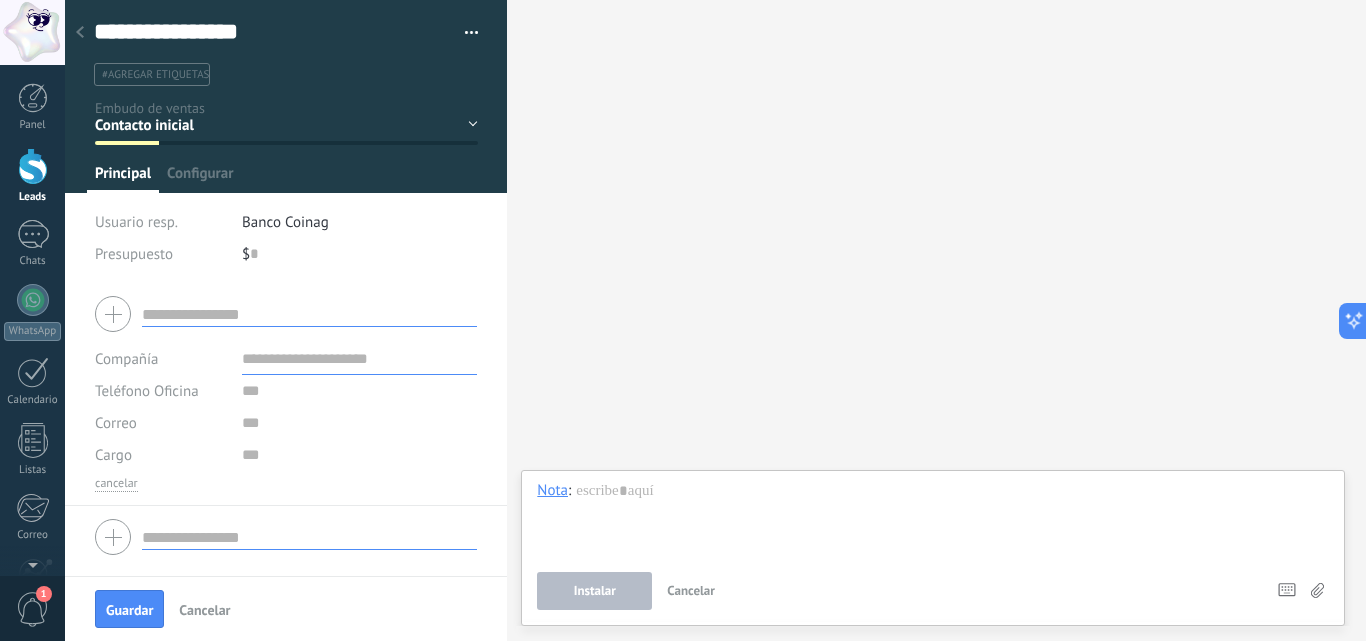 click on "Cancelar" at bounding box center (204, 610) 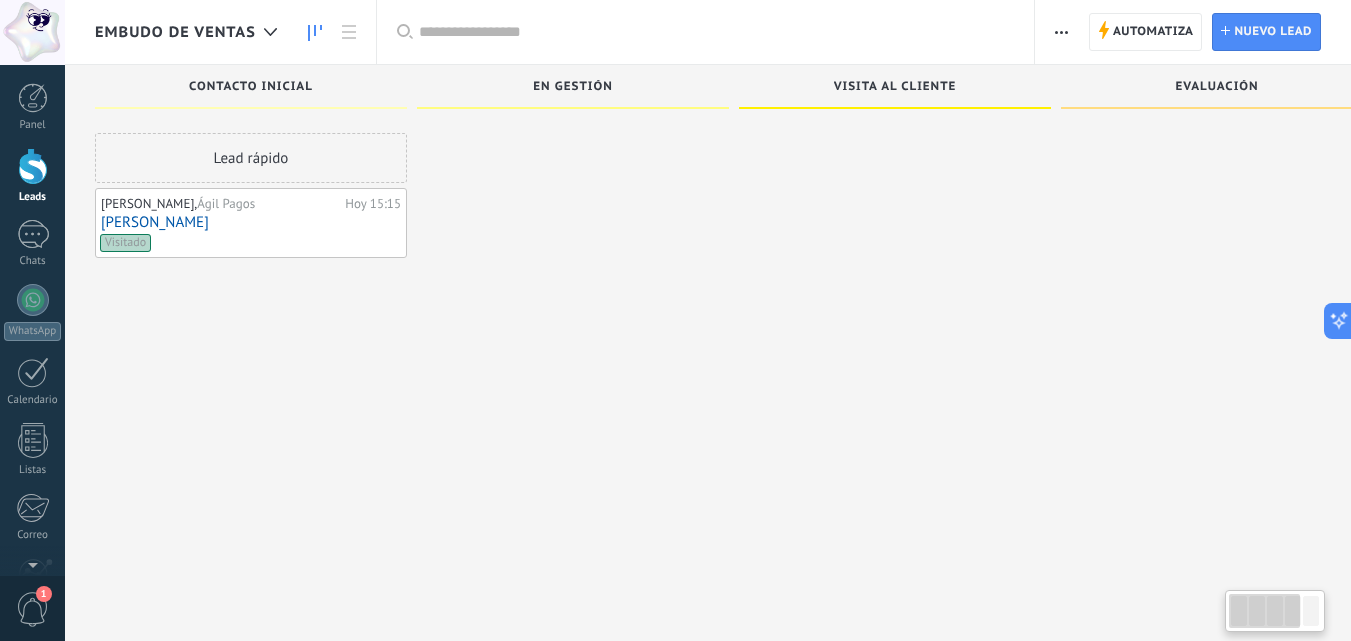 click on "Visitado" at bounding box center (125, 243) 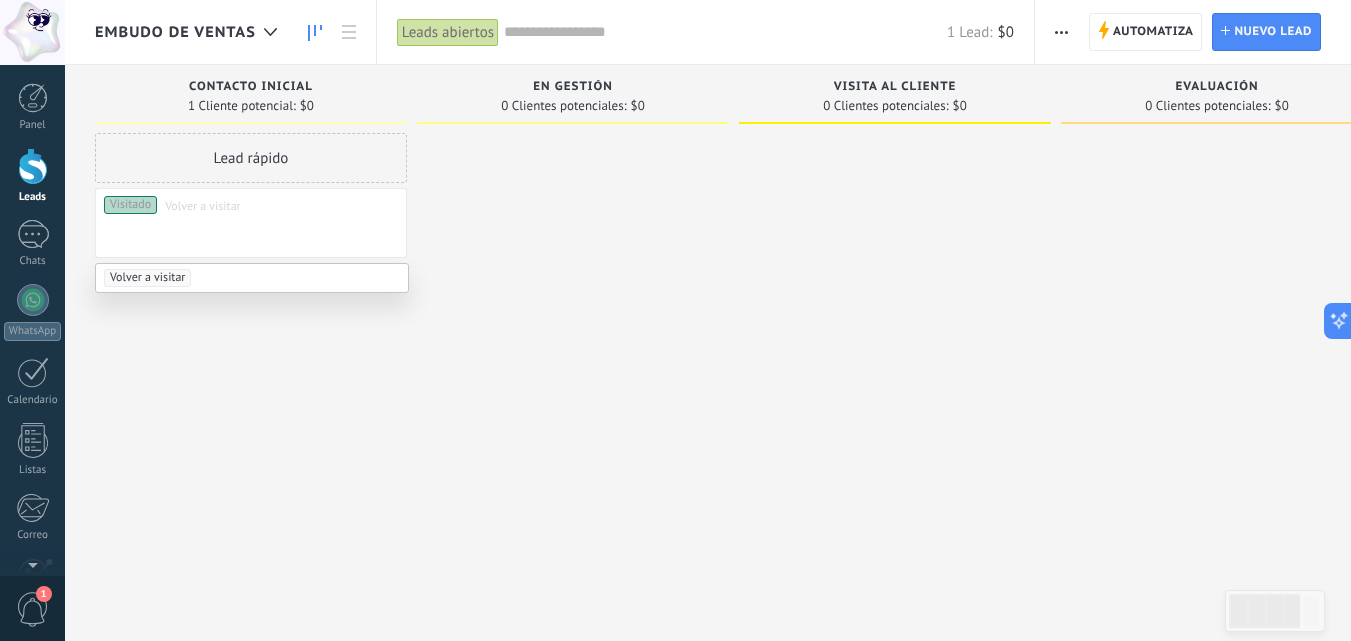 click on "Lead rápido Jimena Toledo,  Ágil Pagos Hoy 15:15 Jimena Toledo Visitado Visitado Volver a visitar" at bounding box center [251, 323] 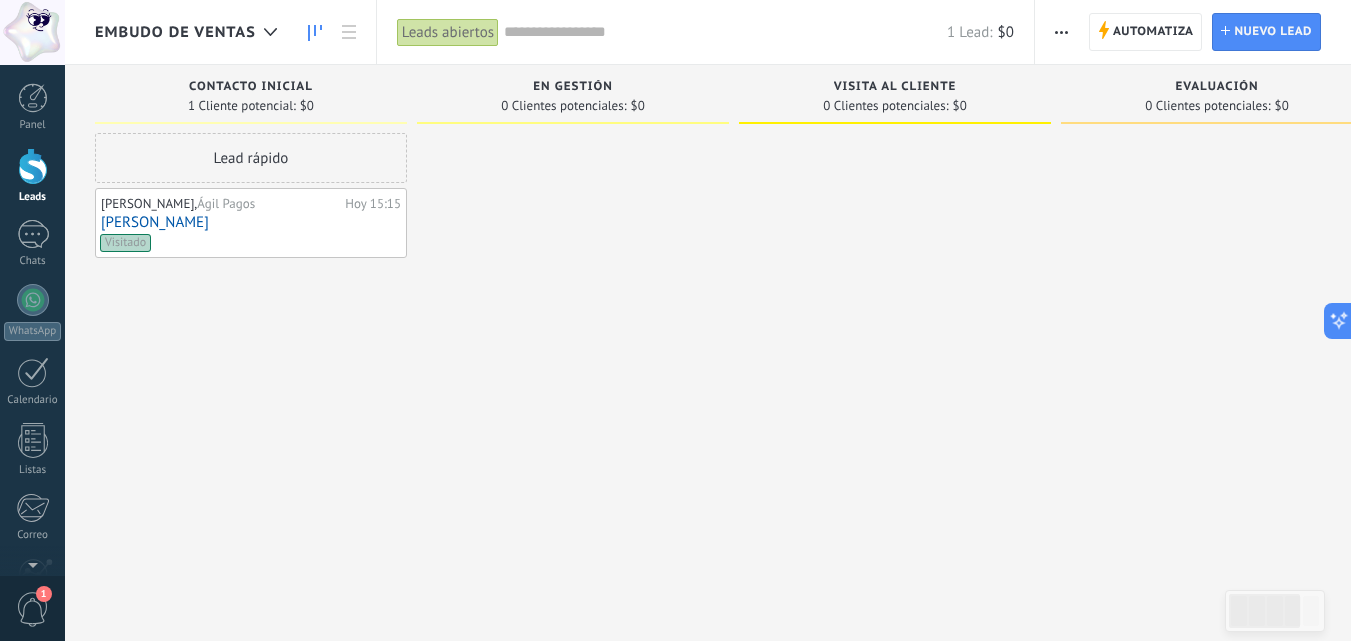 click on "Jimena Toledo" at bounding box center (251, 222) 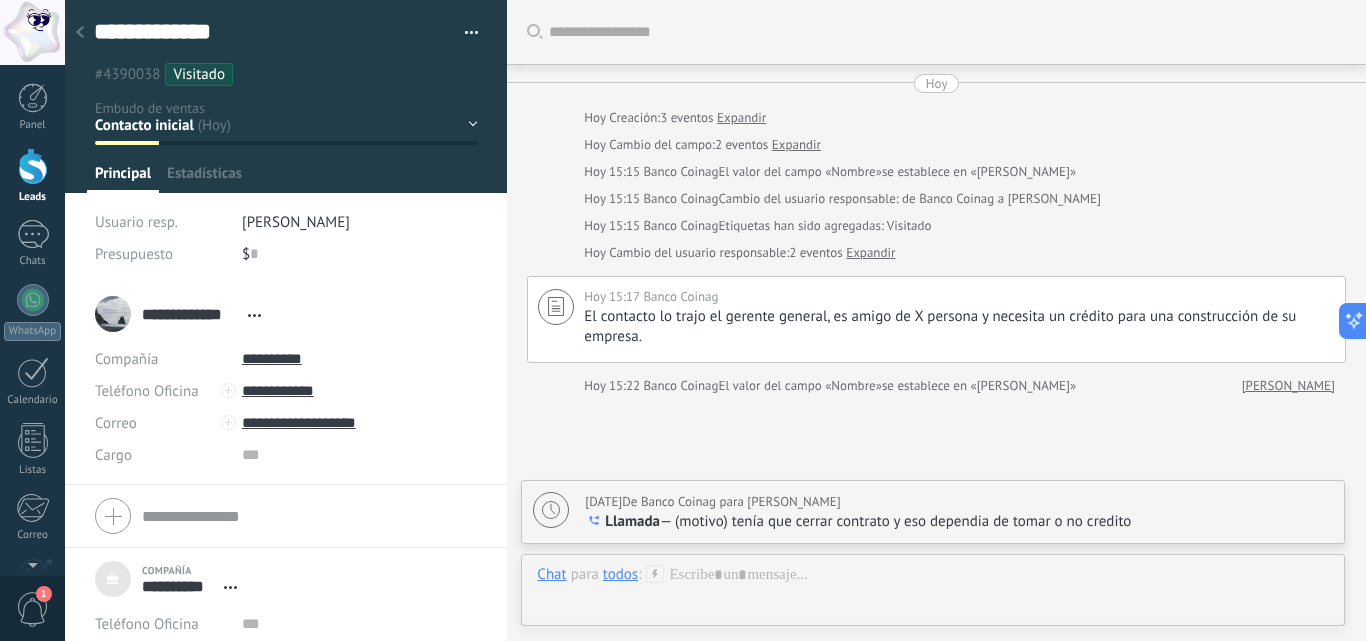 scroll, scrollTop: 174, scrollLeft: 0, axis: vertical 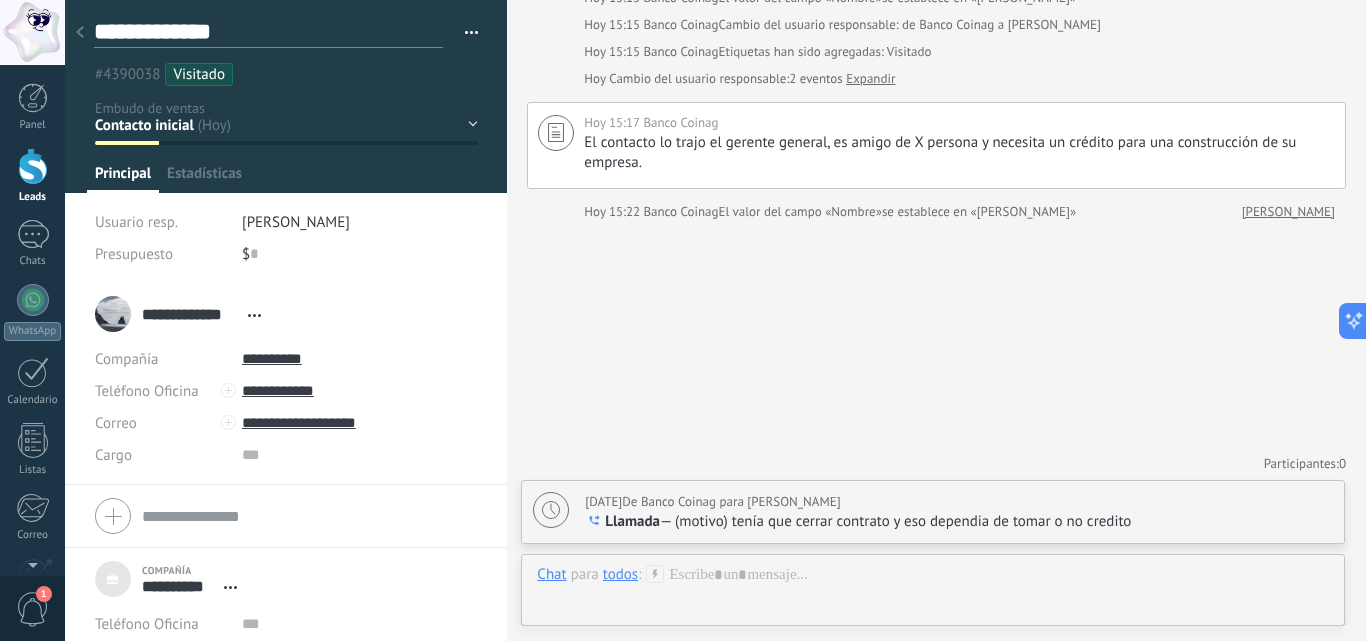 click on "**********" at bounding box center (268, 32) 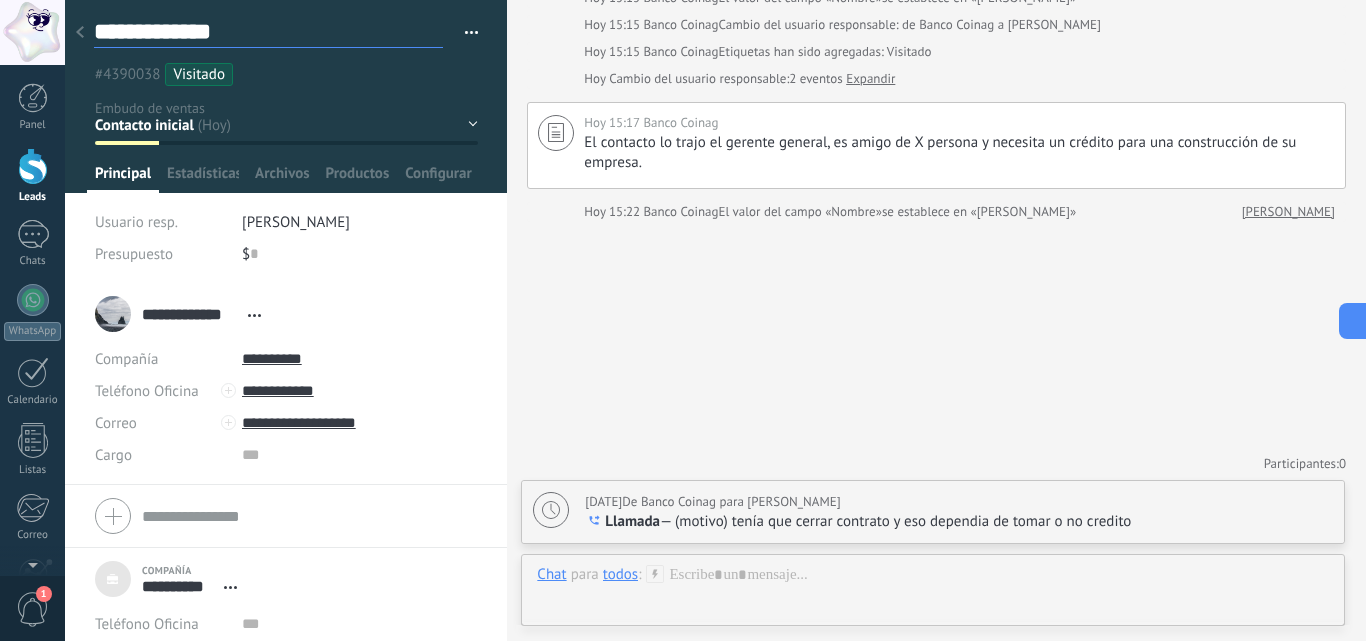click on "**********" at bounding box center [268, 32] 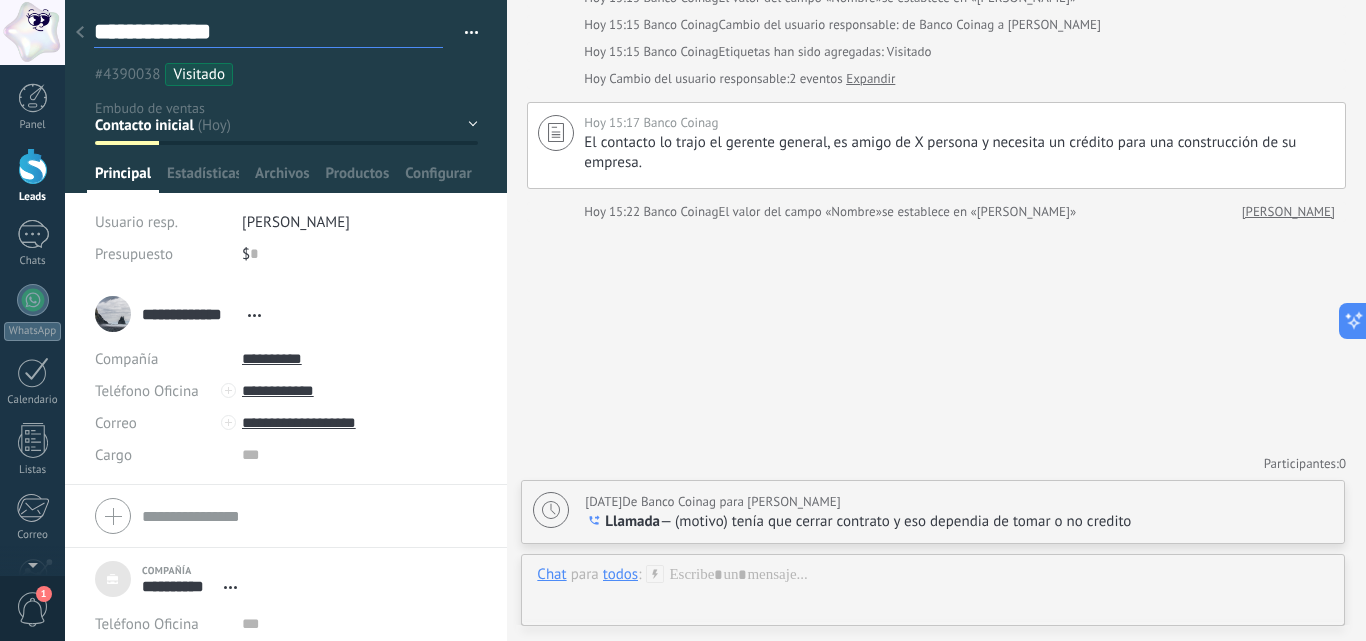 type on "*" 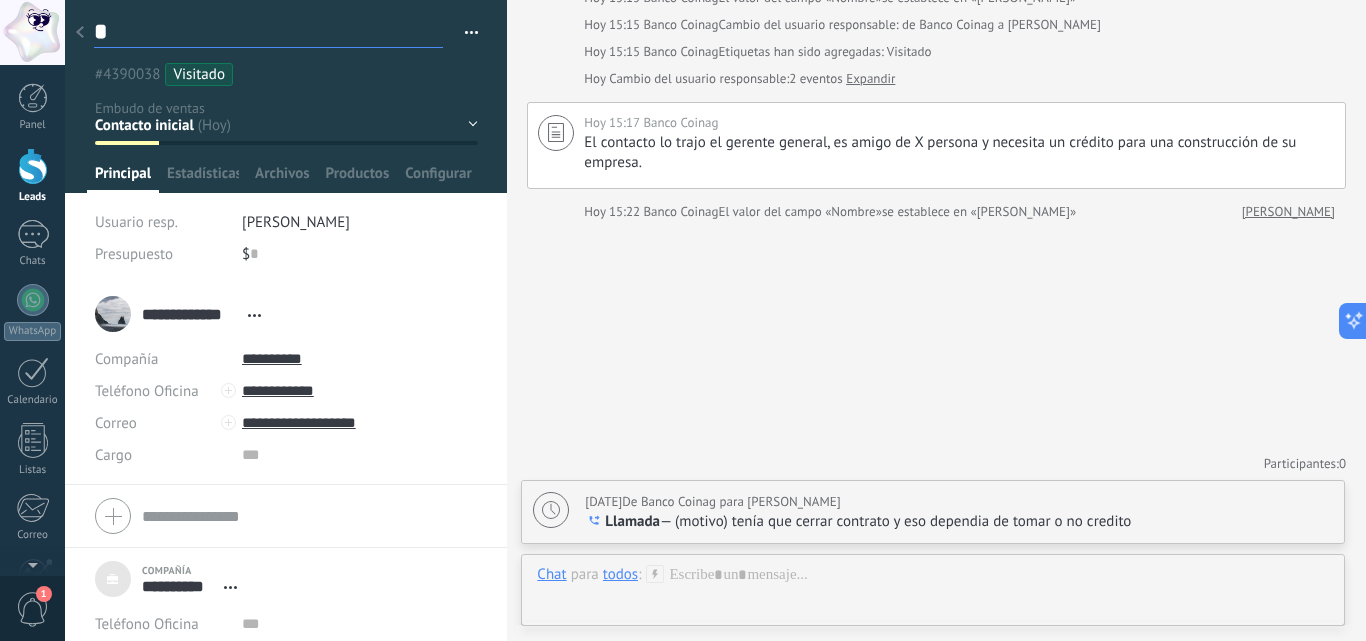 type on "**" 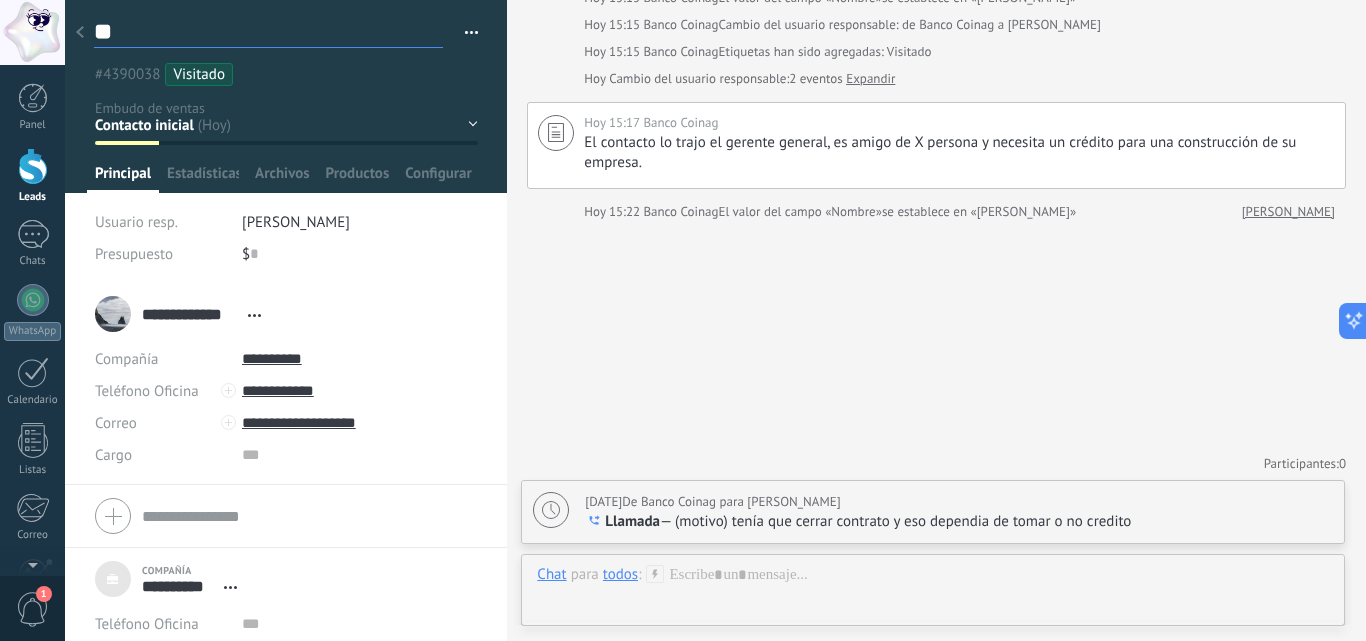 type on "***" 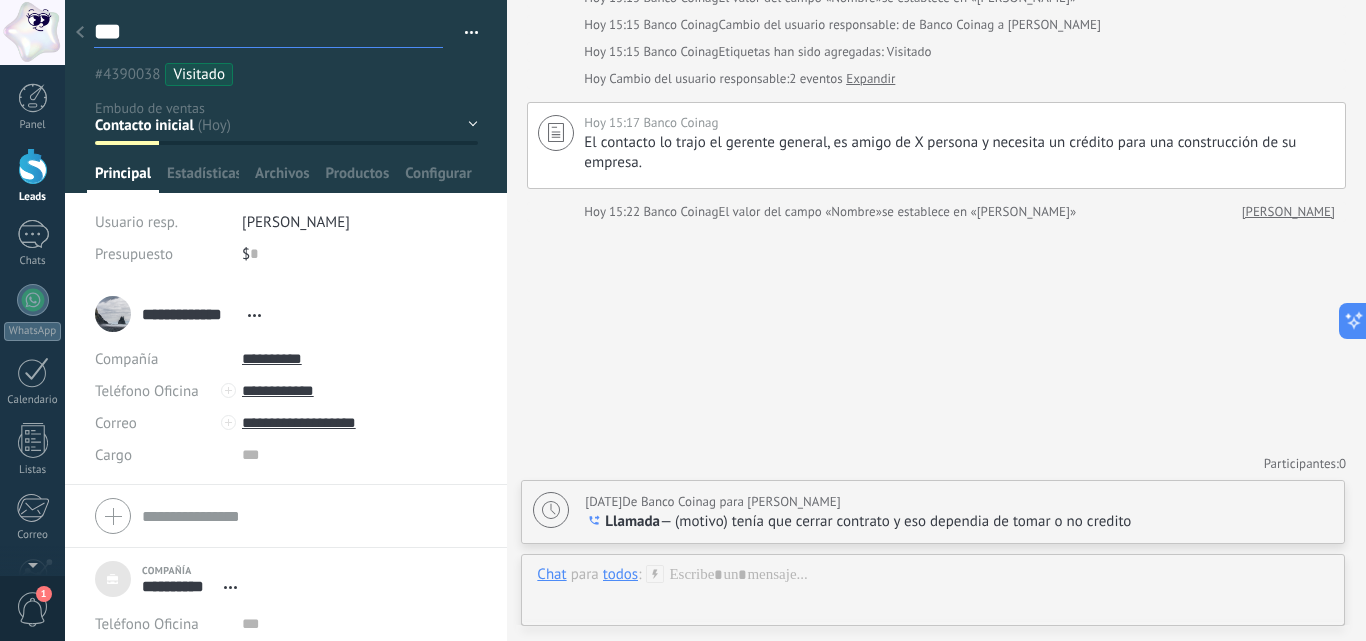 type on "****" 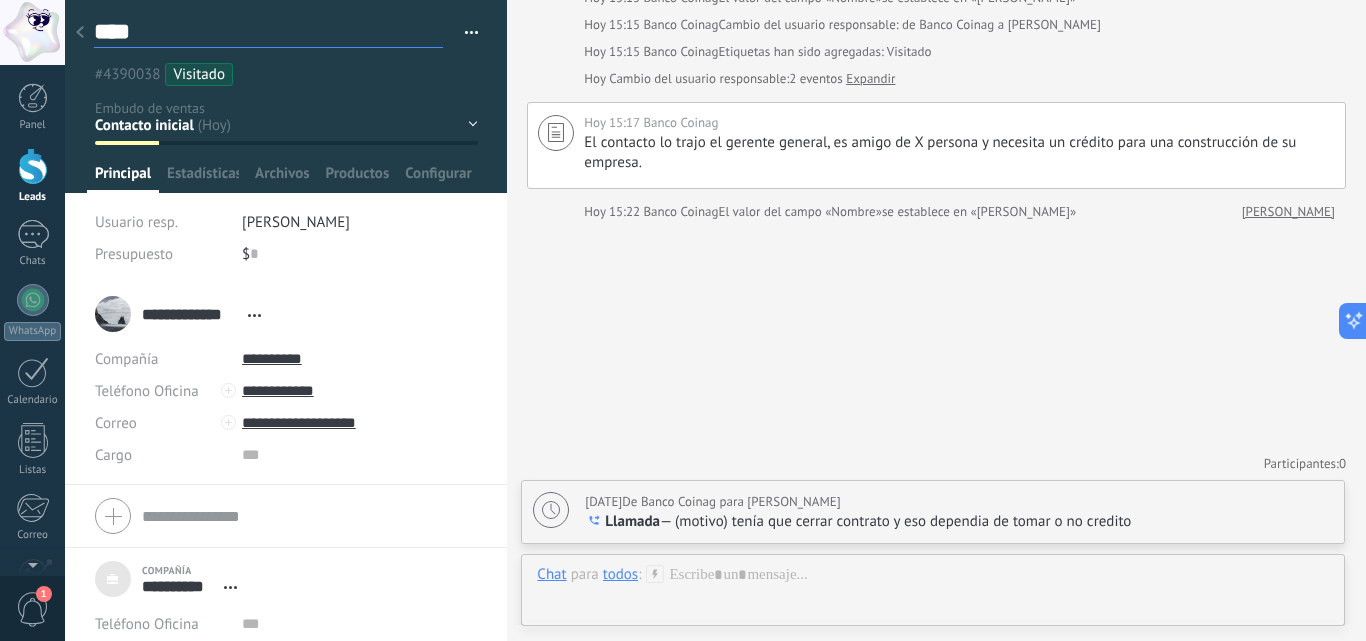 type on "****" 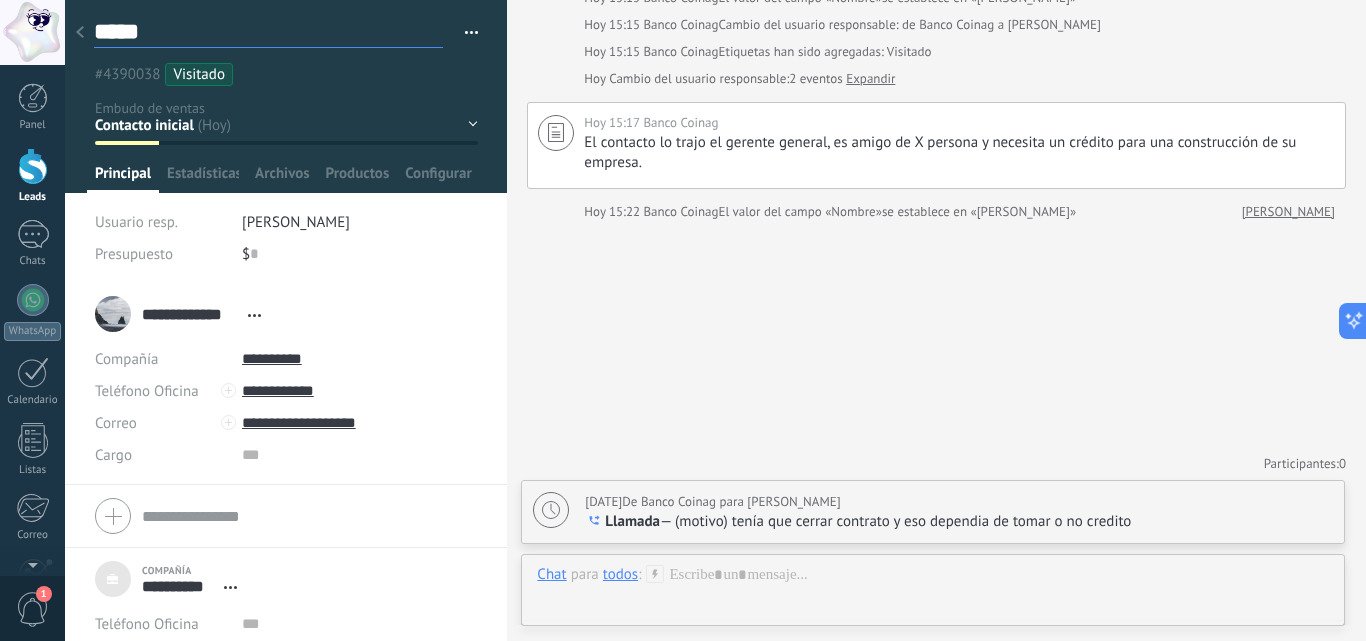 type on "******" 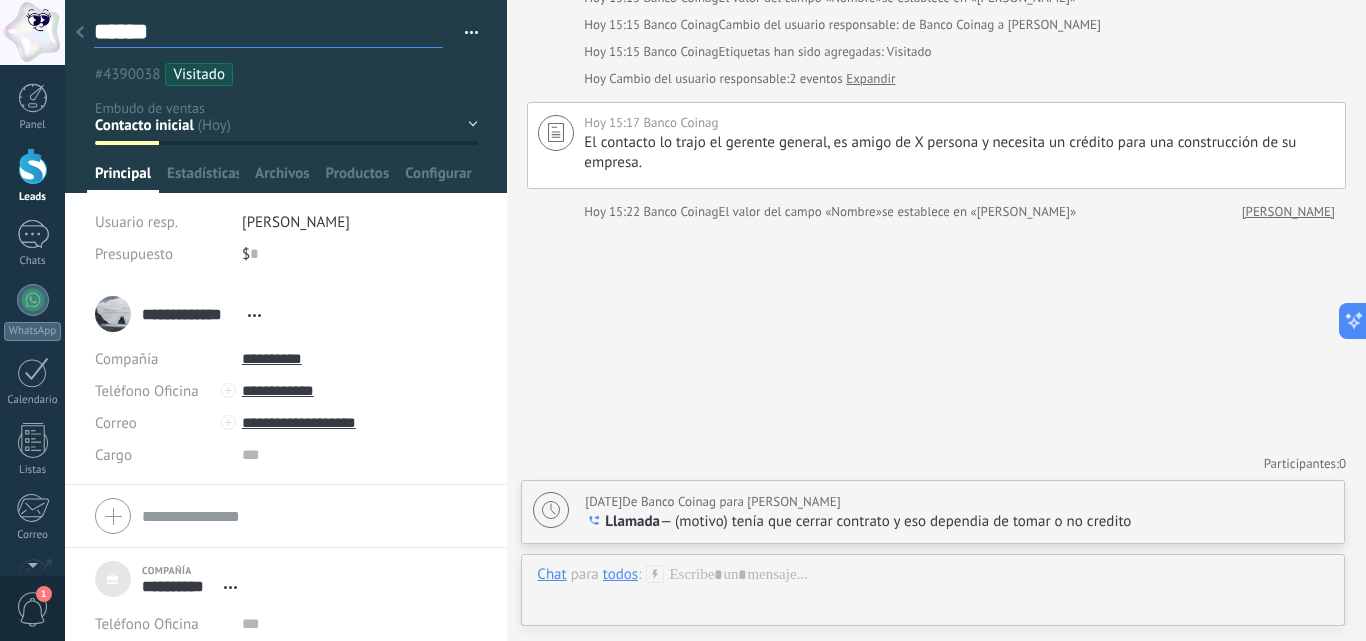type on "*******" 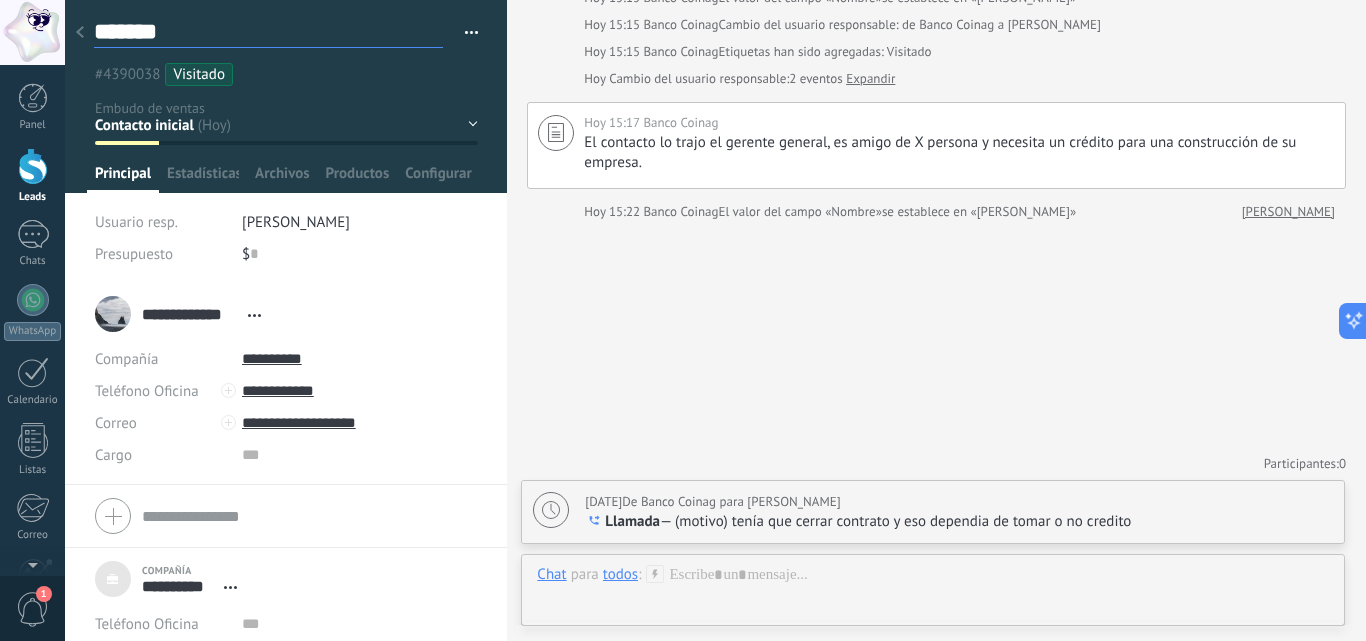 type on "********" 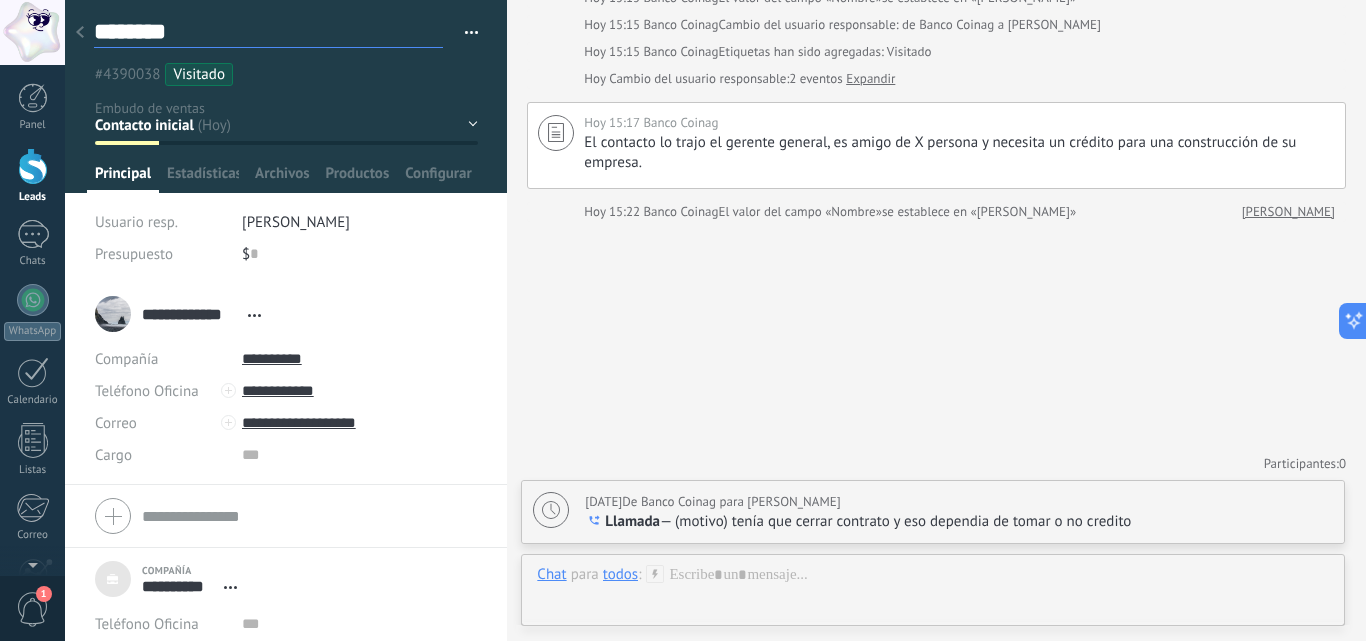 type on "*********" 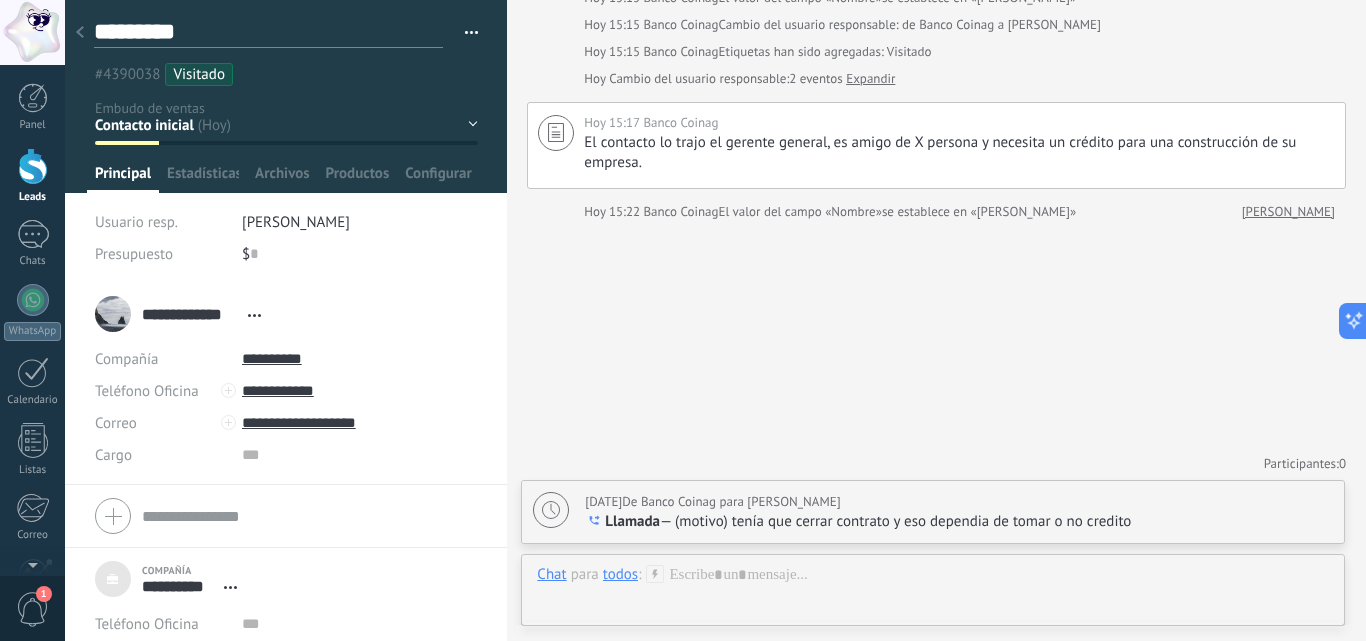 type on "**********" 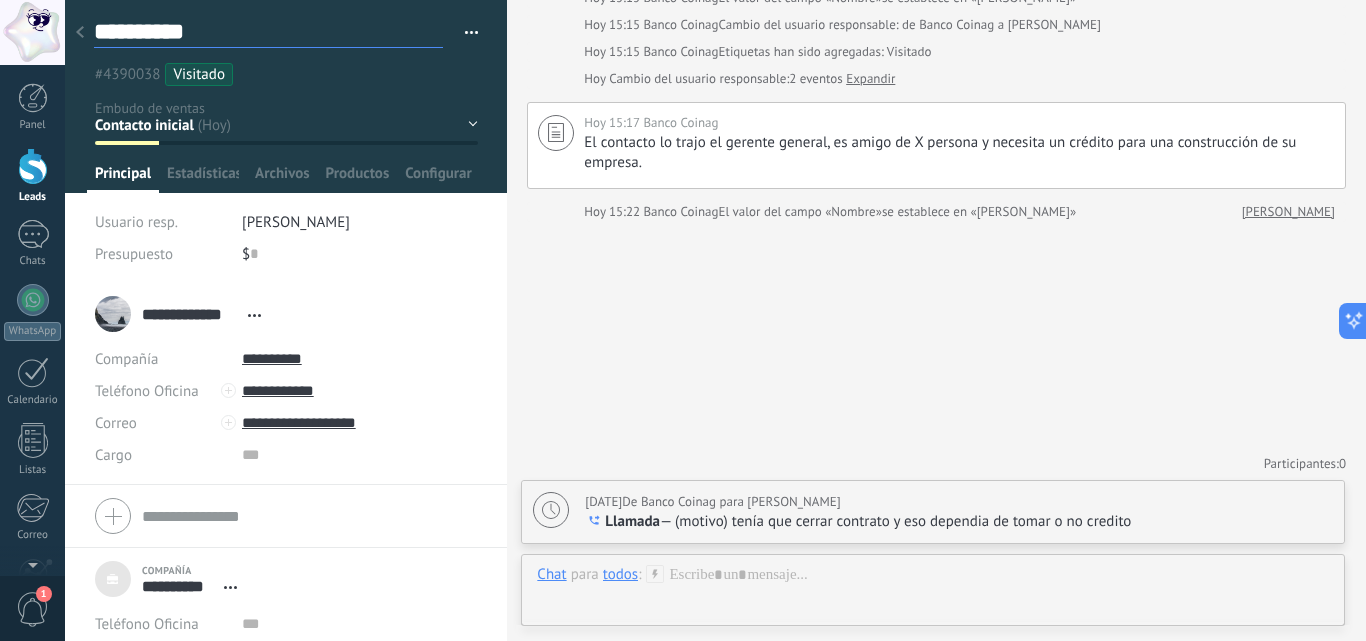 type on "**********" 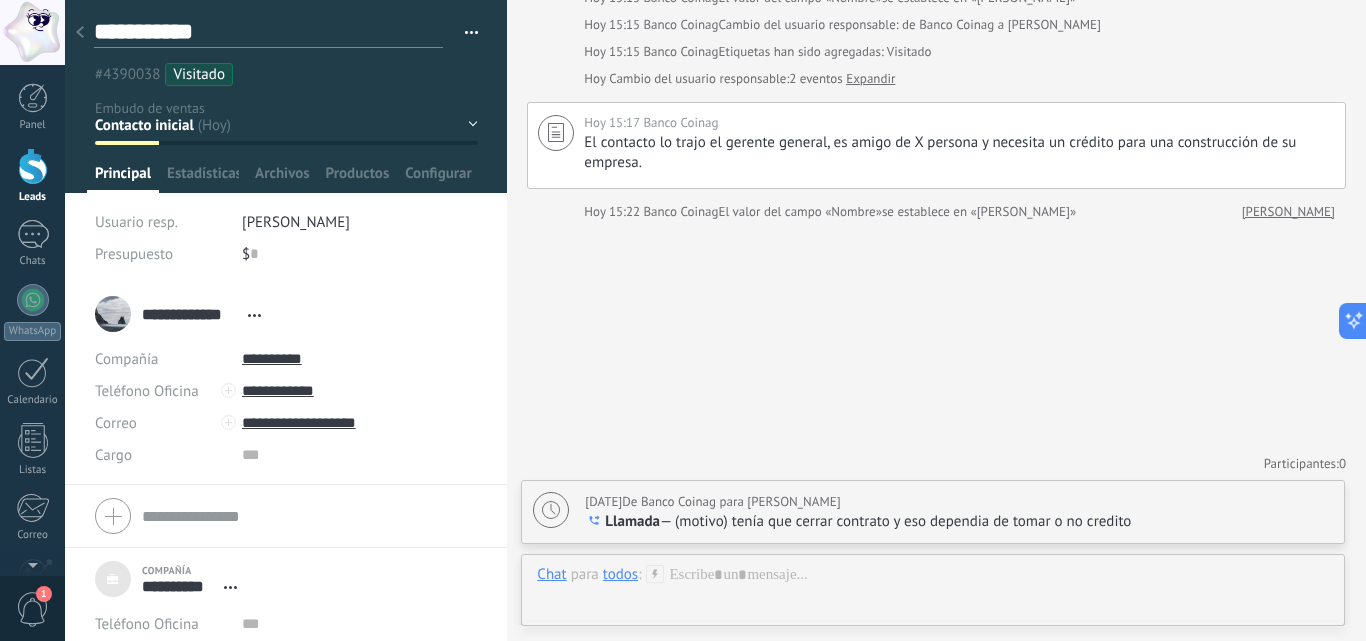 type on "**********" 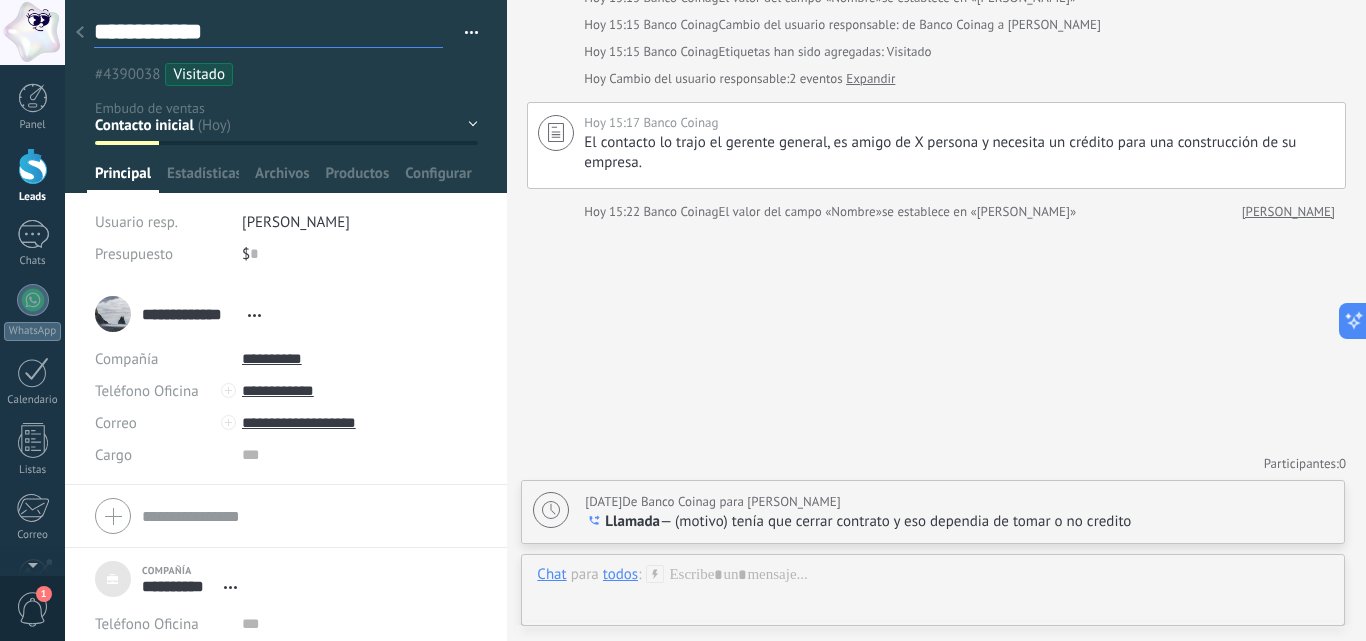 type on "**********" 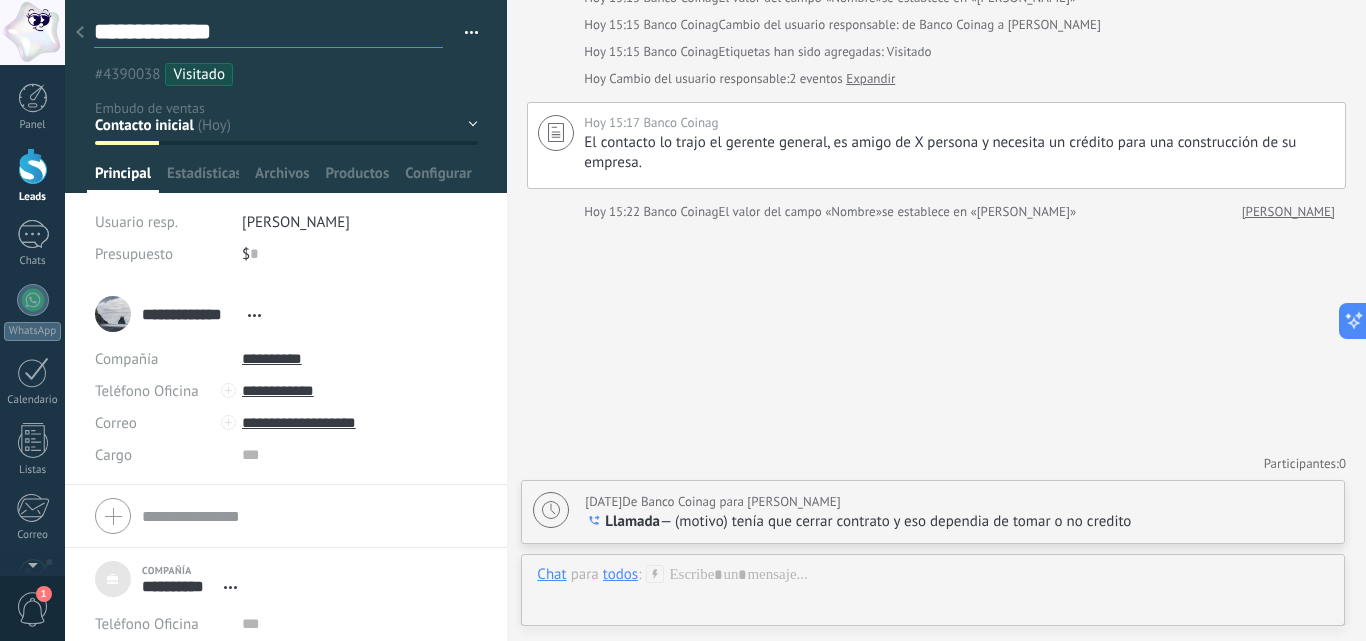type on "**********" 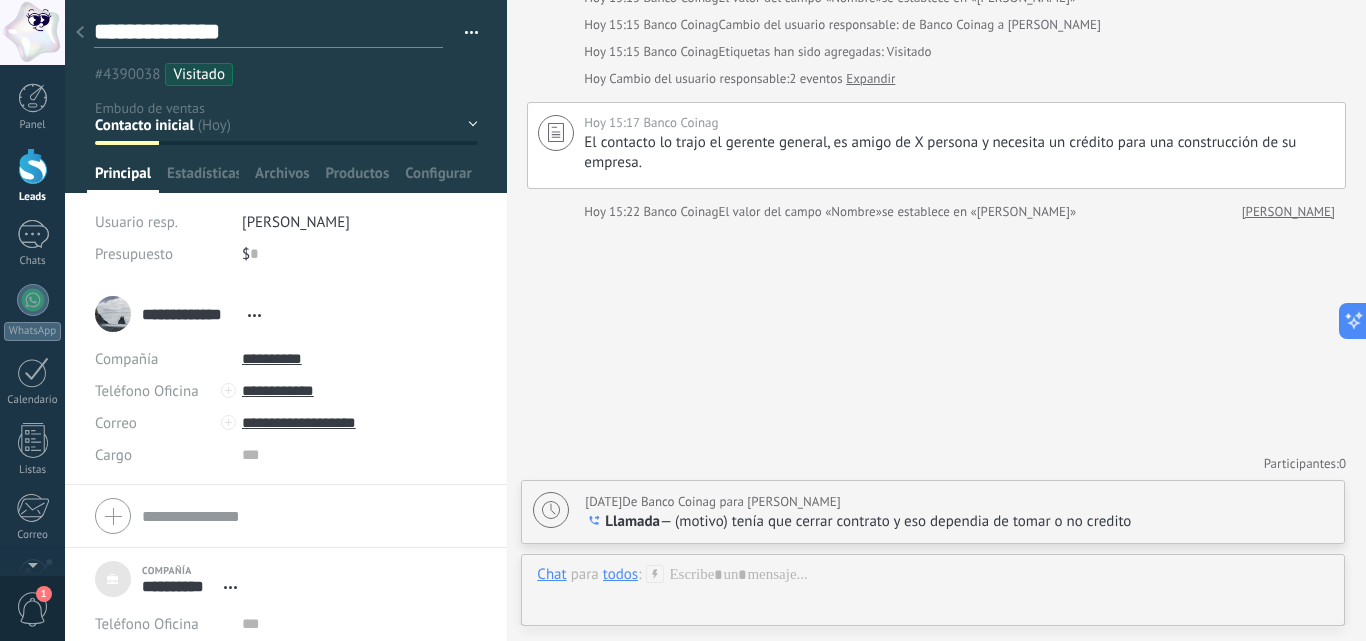 type on "**********" 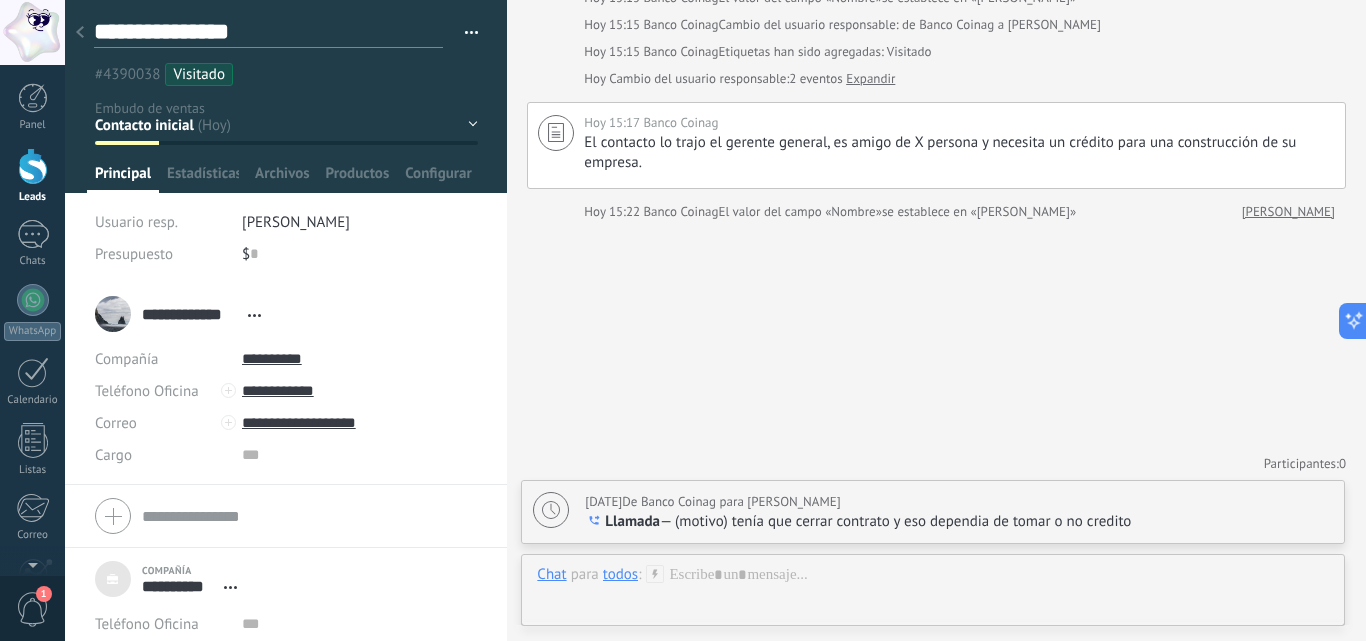 type on "**********" 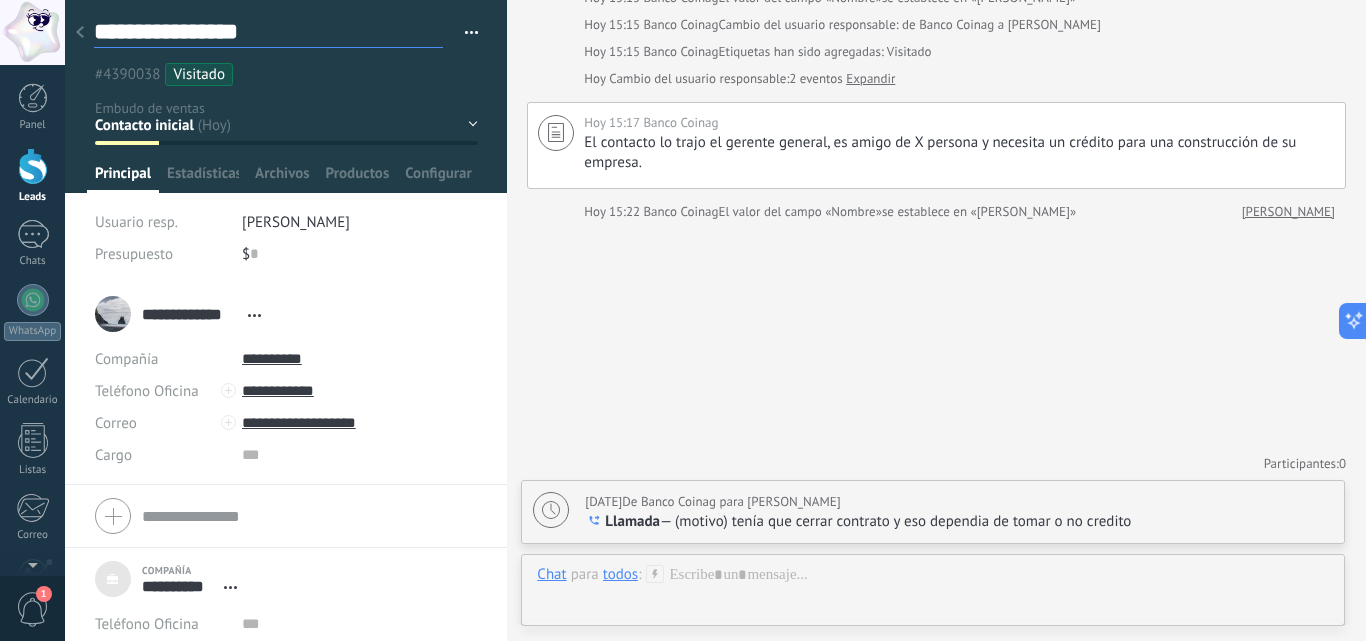 scroll, scrollTop: 30, scrollLeft: 0, axis: vertical 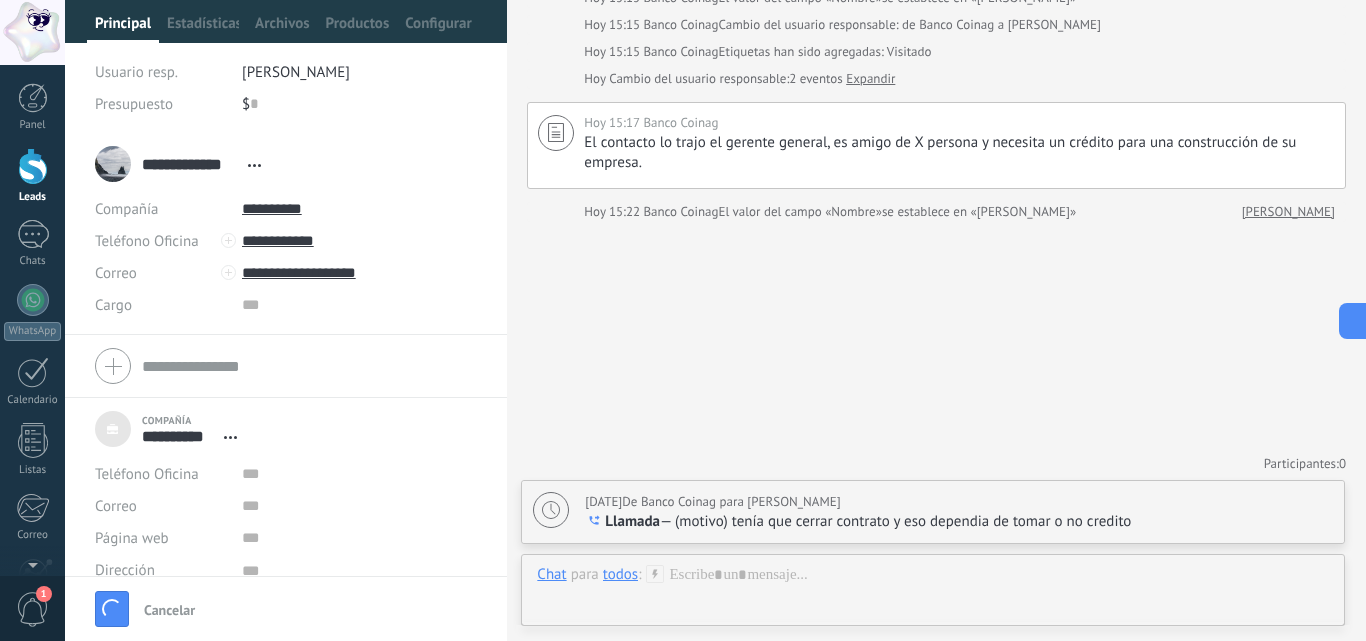 type on "**********" 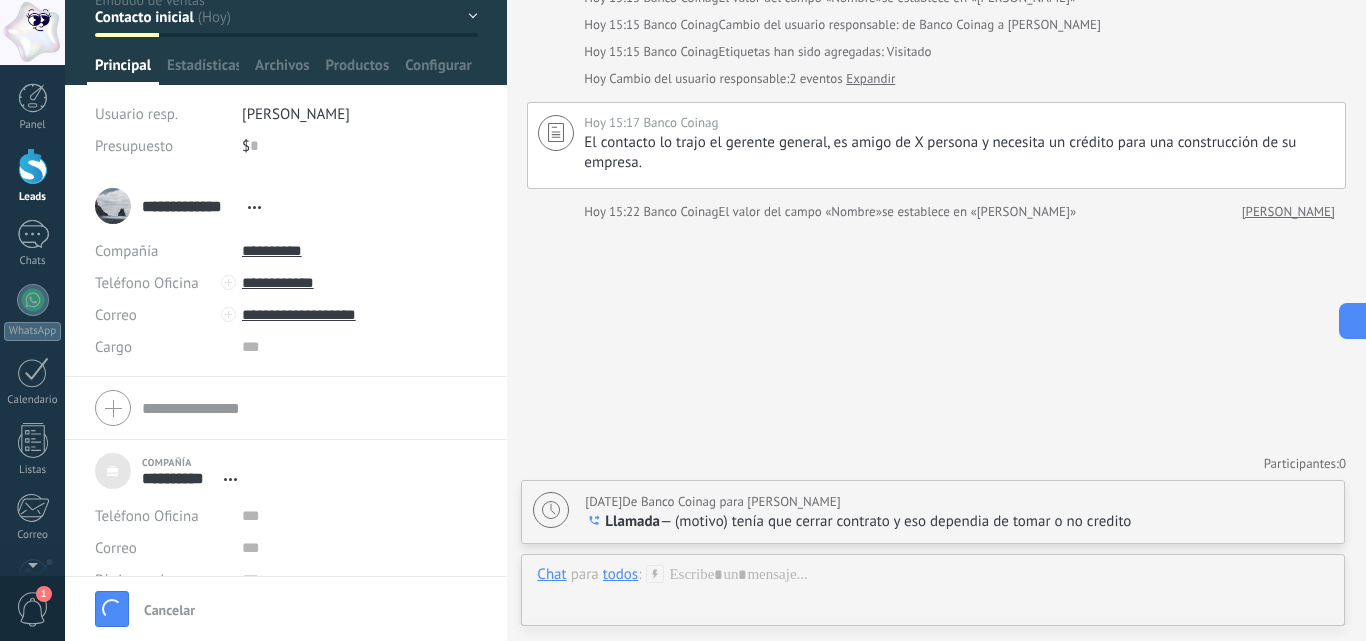 scroll, scrollTop: 30, scrollLeft: 0, axis: vertical 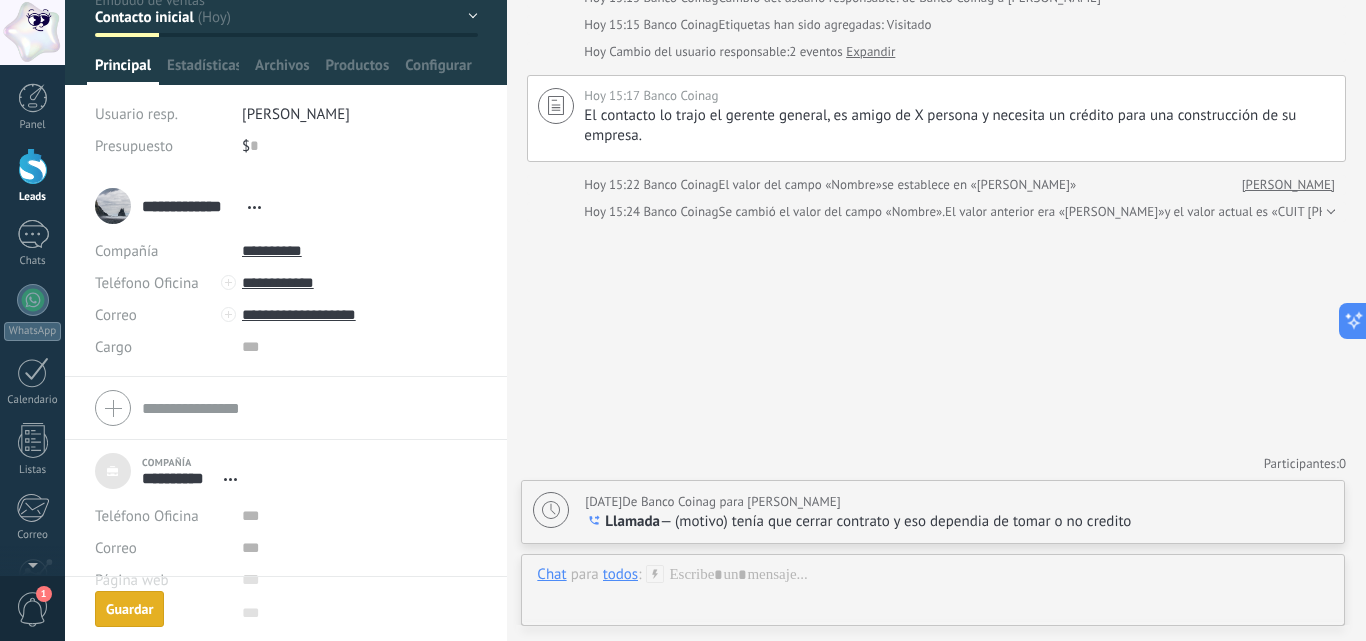 type on "**********" 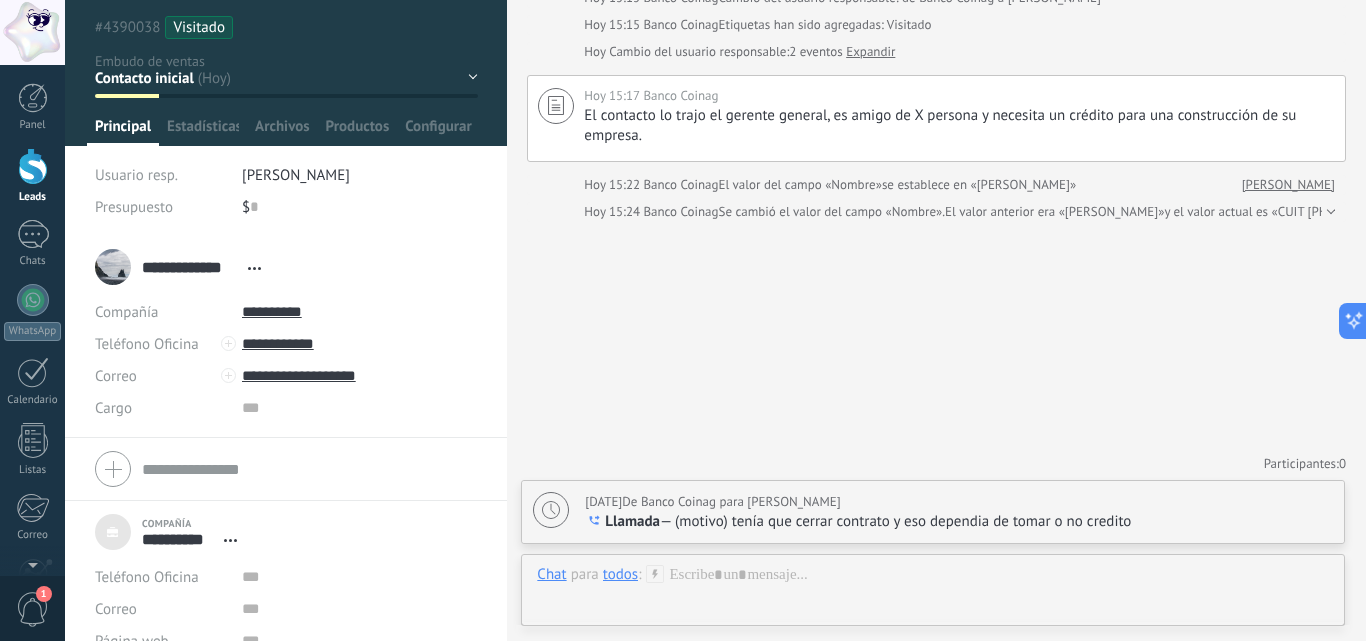 scroll, scrollTop: 0, scrollLeft: 0, axis: both 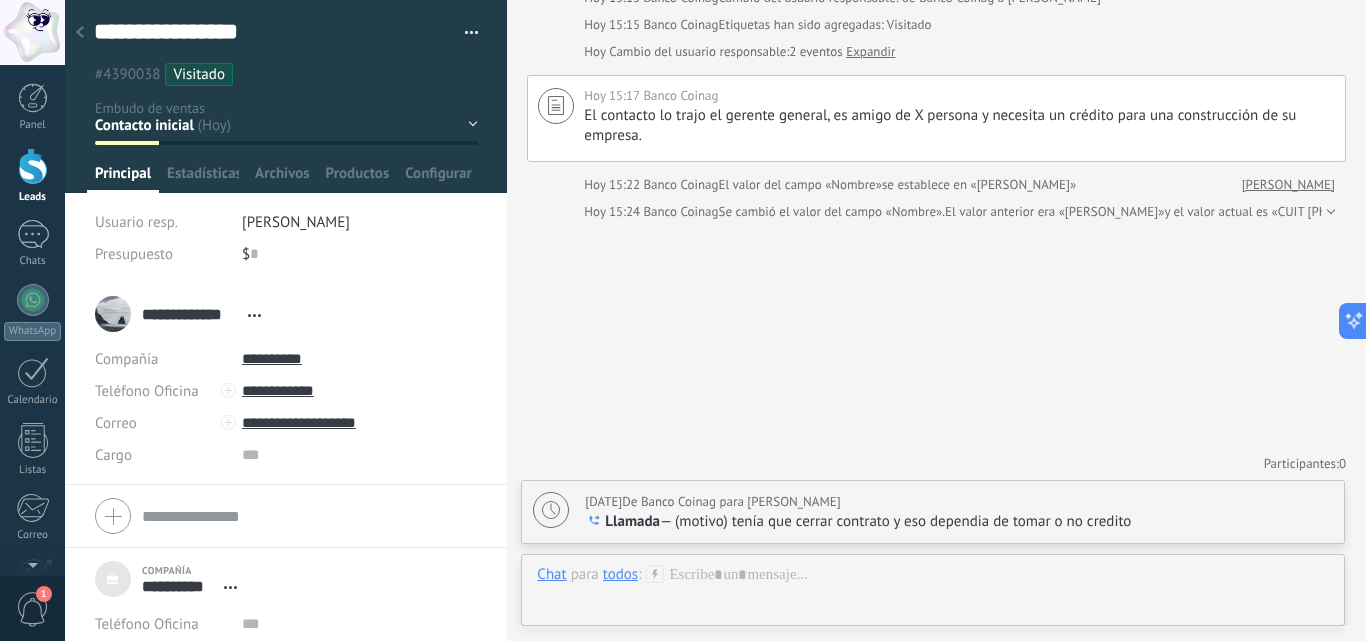 click at bounding box center [80, 33] 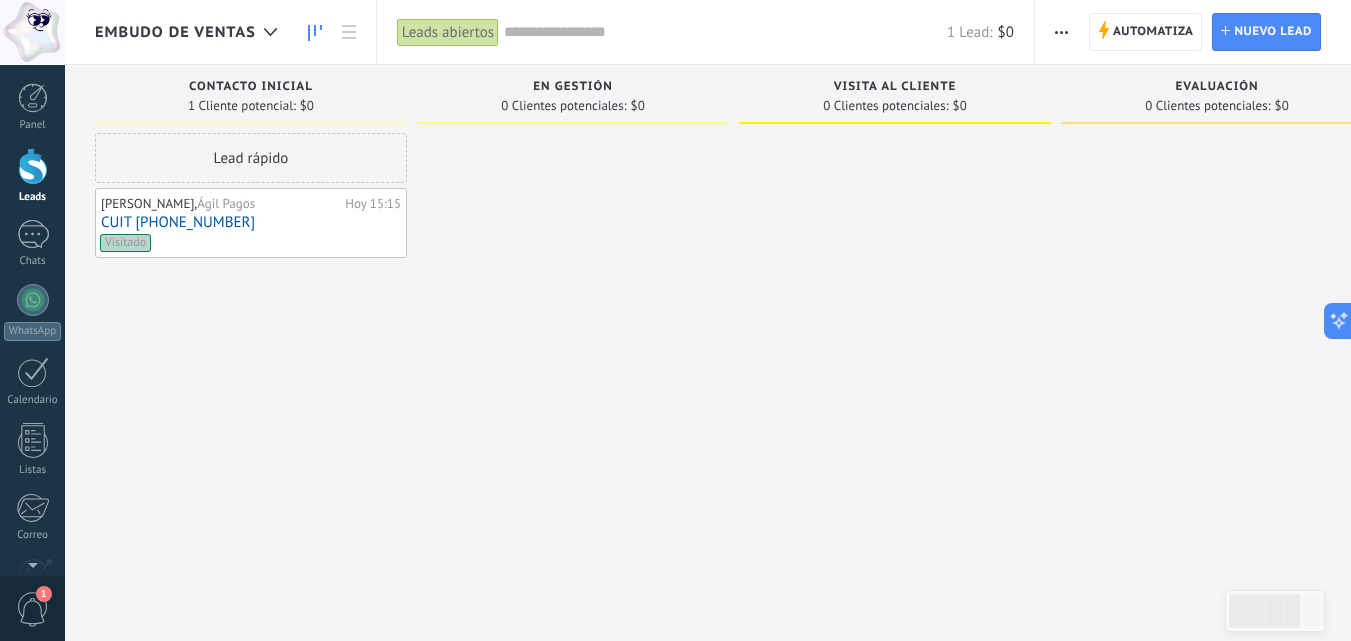 click on "Visitado" at bounding box center [249, 243] 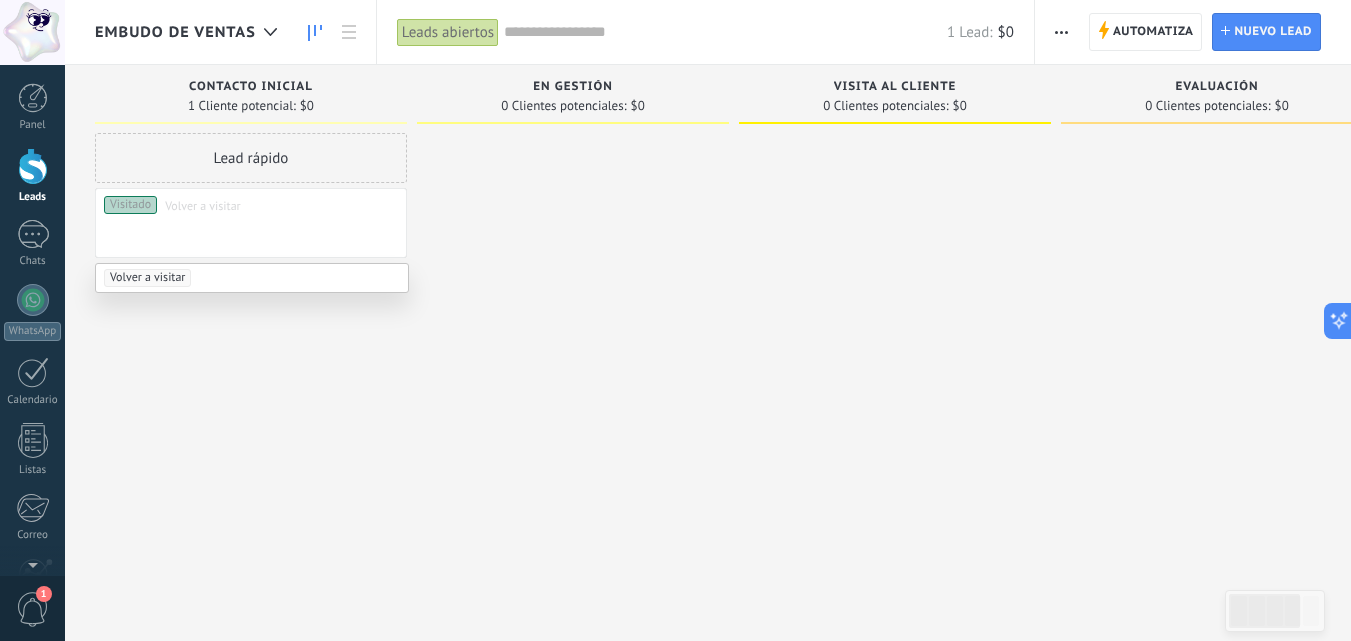 click at bounding box center [573, 323] 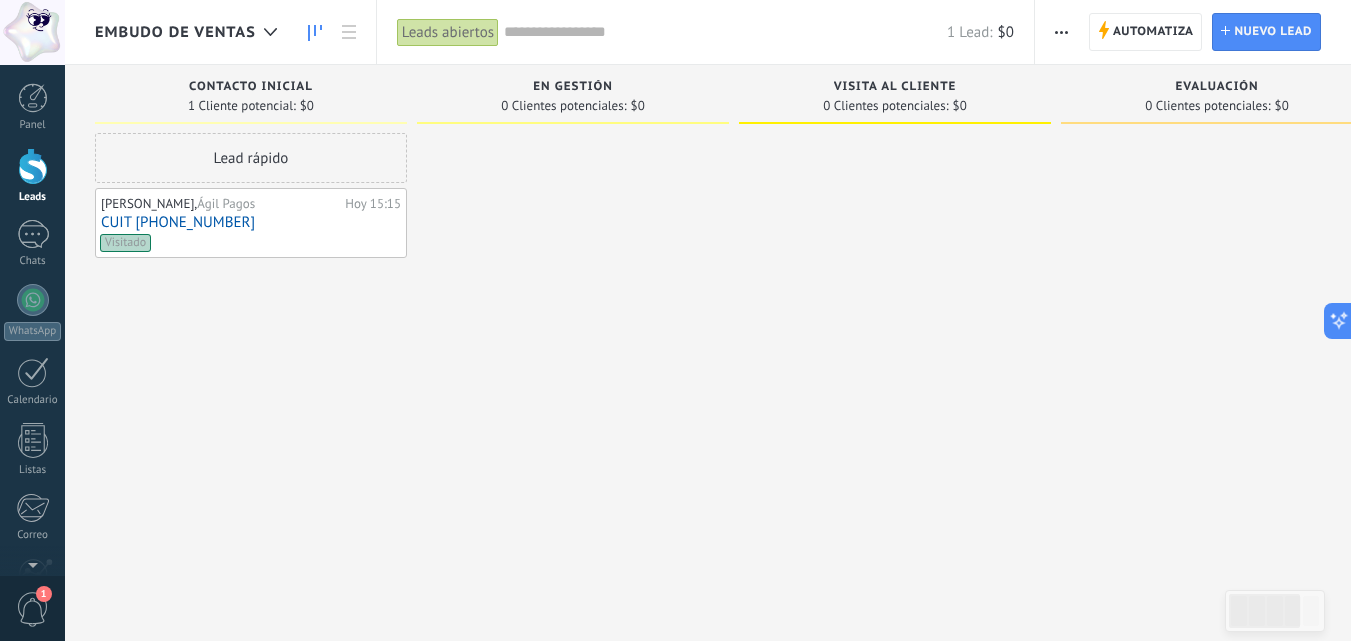 click on "Visitado" at bounding box center (125, 243) 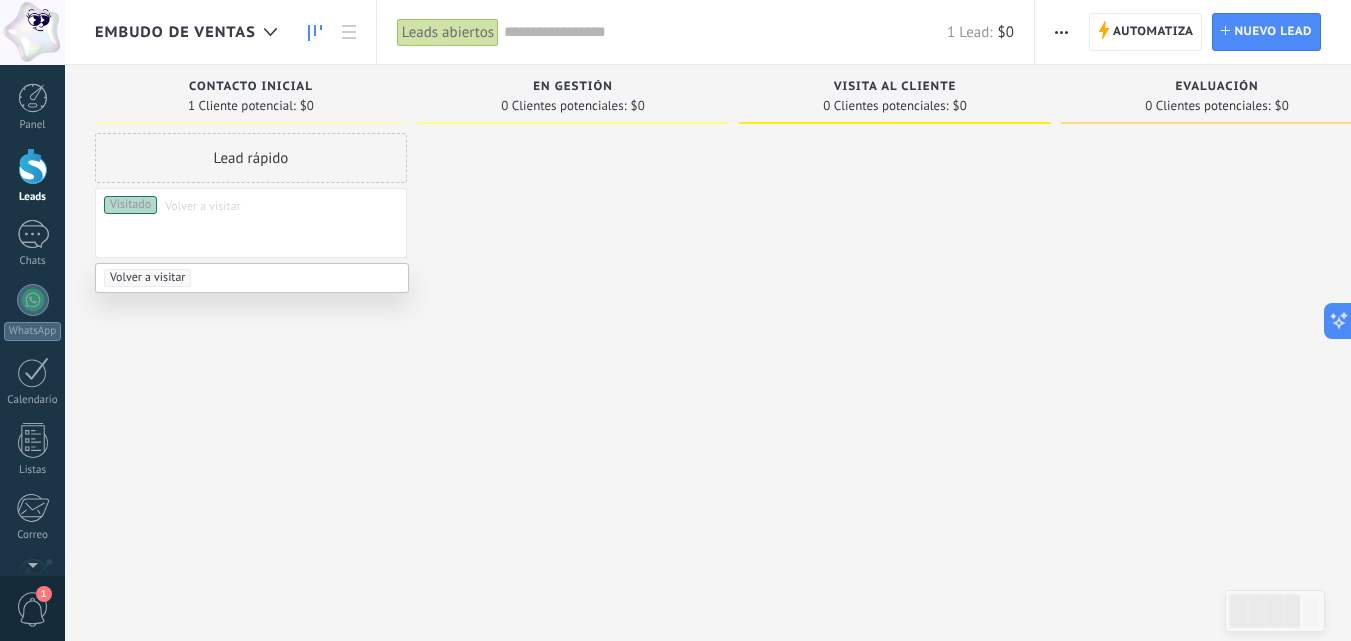 click on "Visitado" at bounding box center (130, 205) 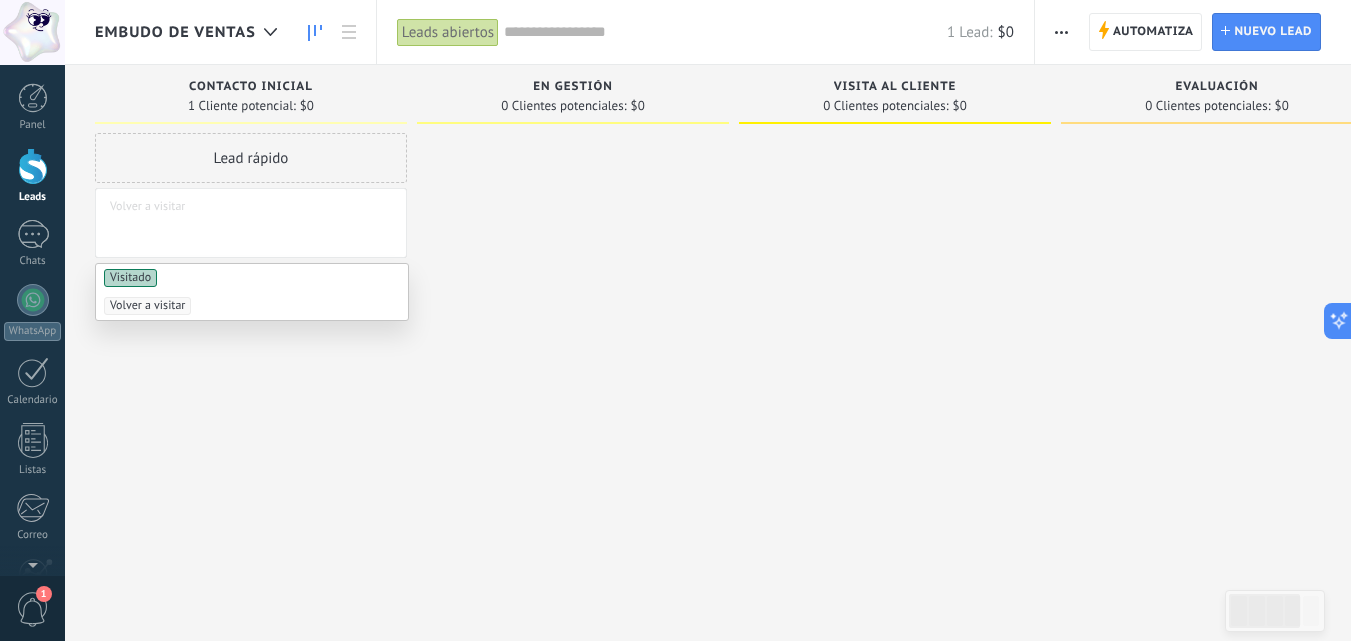 click on "Lead rápido Jimena Toledo,  Ágil Pagos Hoy 15:15 CUIT 30-586297-3 Visitado Volver a visitar" at bounding box center (251, 323) 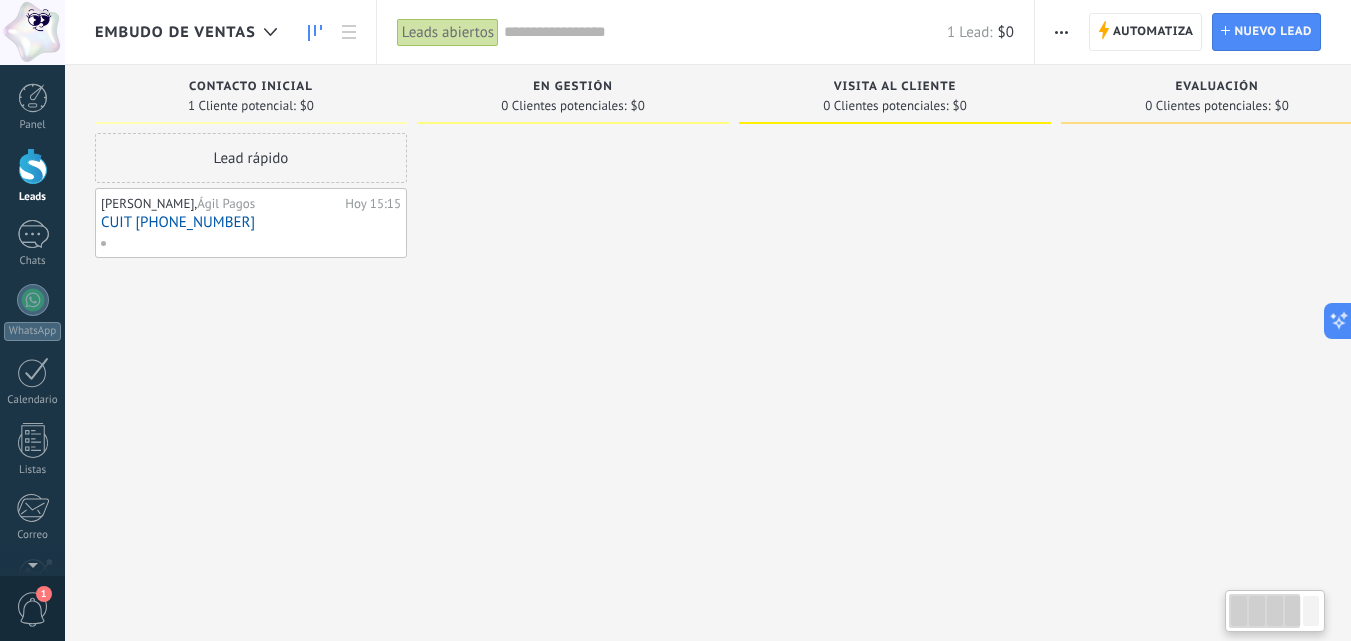 click on "Lead rápido Jimena Toledo,  Ágil Pagos Hoy 15:15 CUIT 30-586297-3" at bounding box center [251, 323] 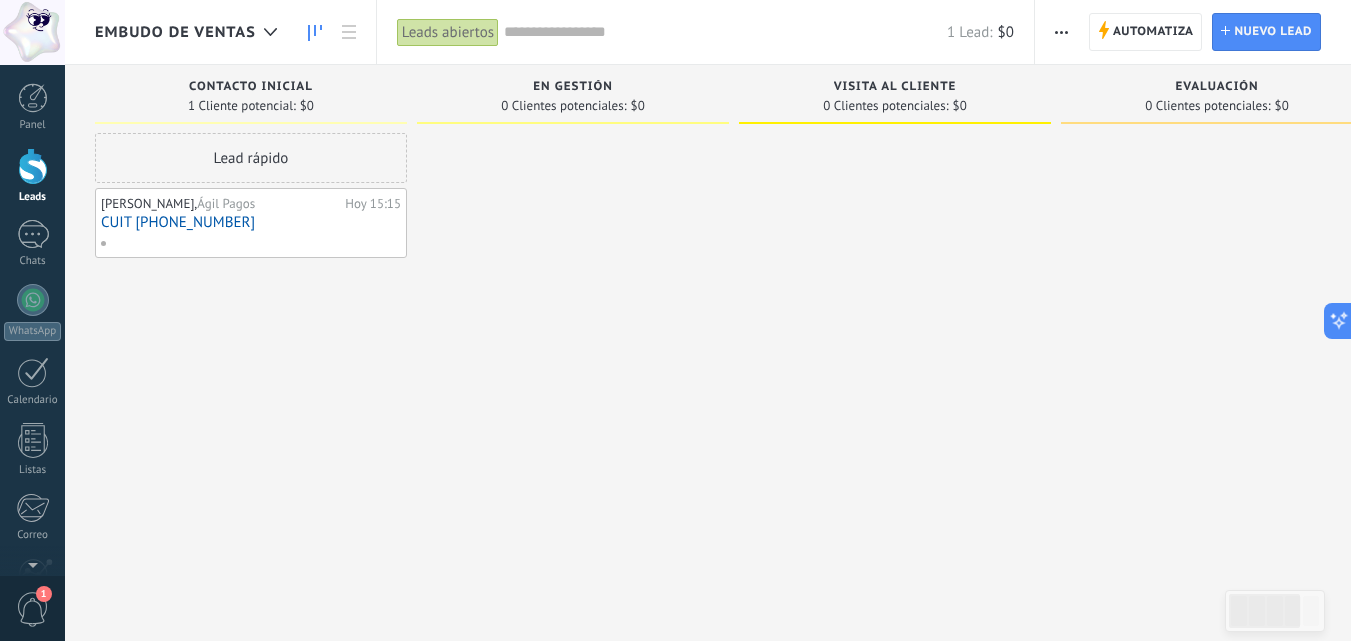 click at bounding box center [111, 243] 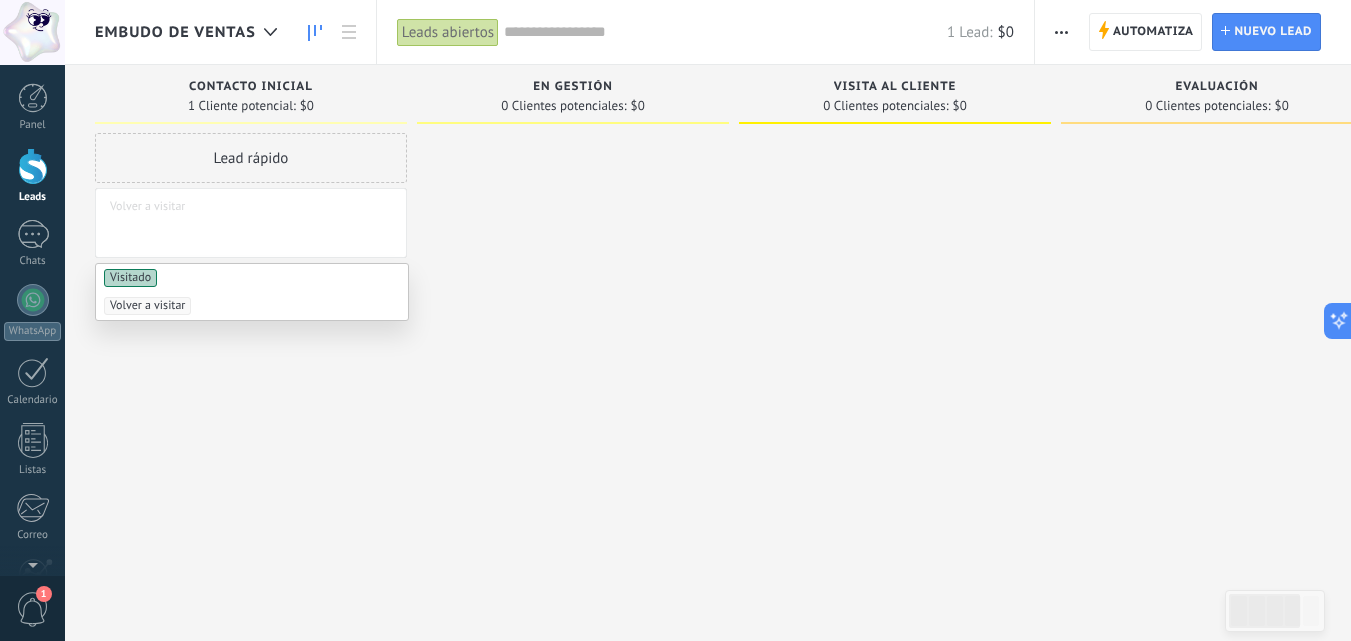 click at bounding box center (573, 323) 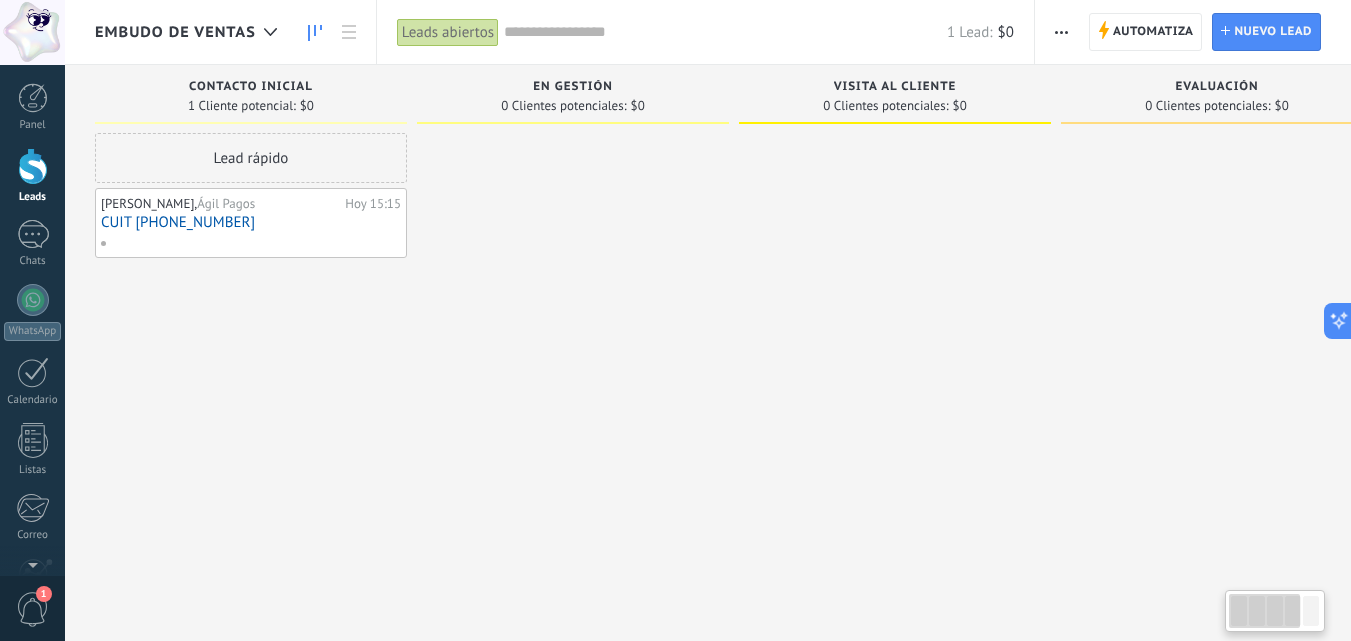 click on "CUIT 30-586297-3" at bounding box center [251, 222] 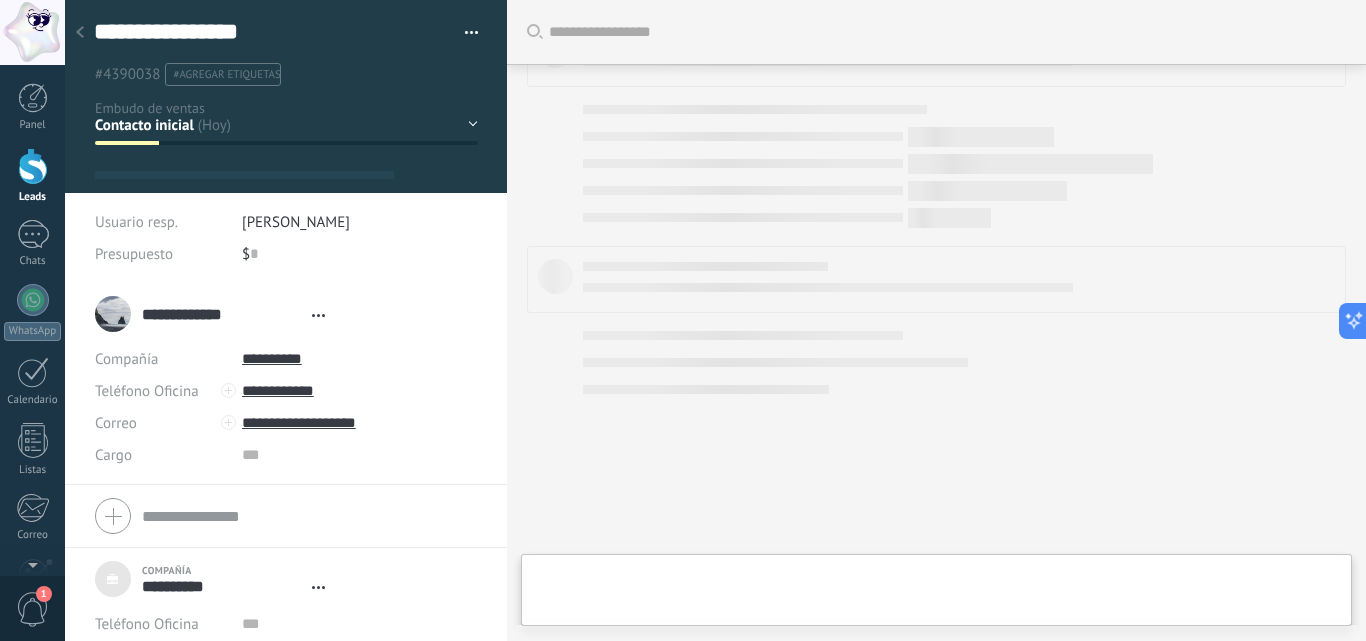 type on "***" 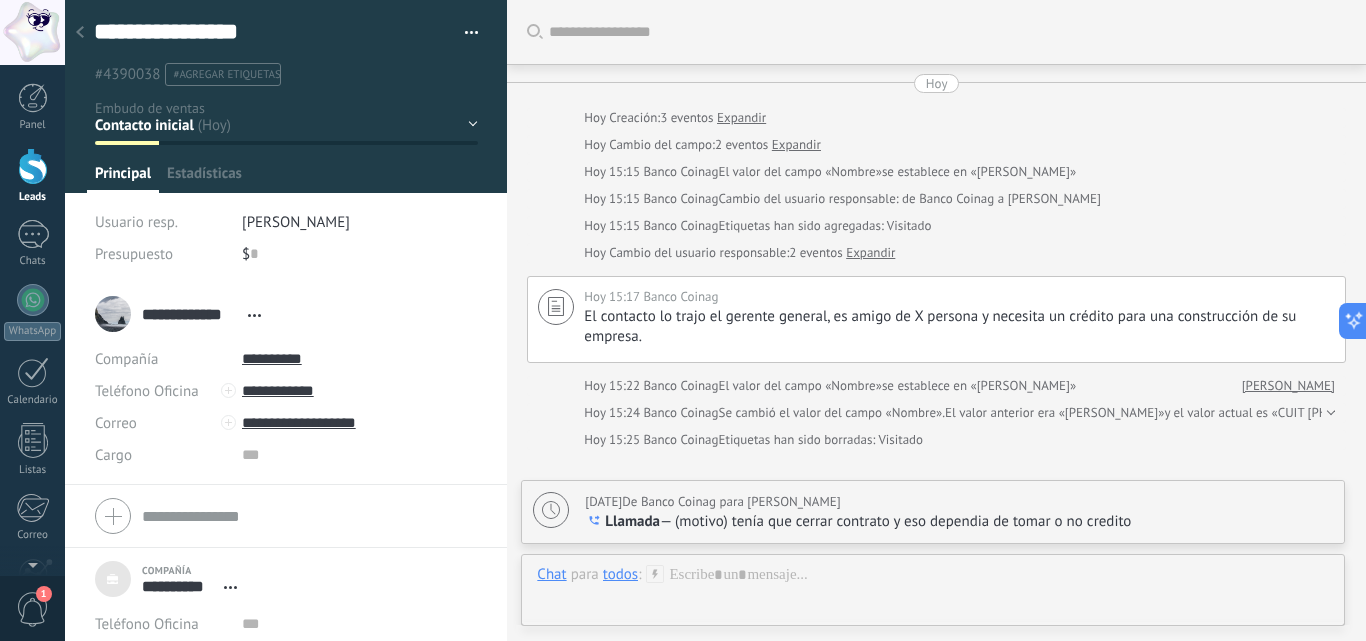 scroll, scrollTop: 228, scrollLeft: 0, axis: vertical 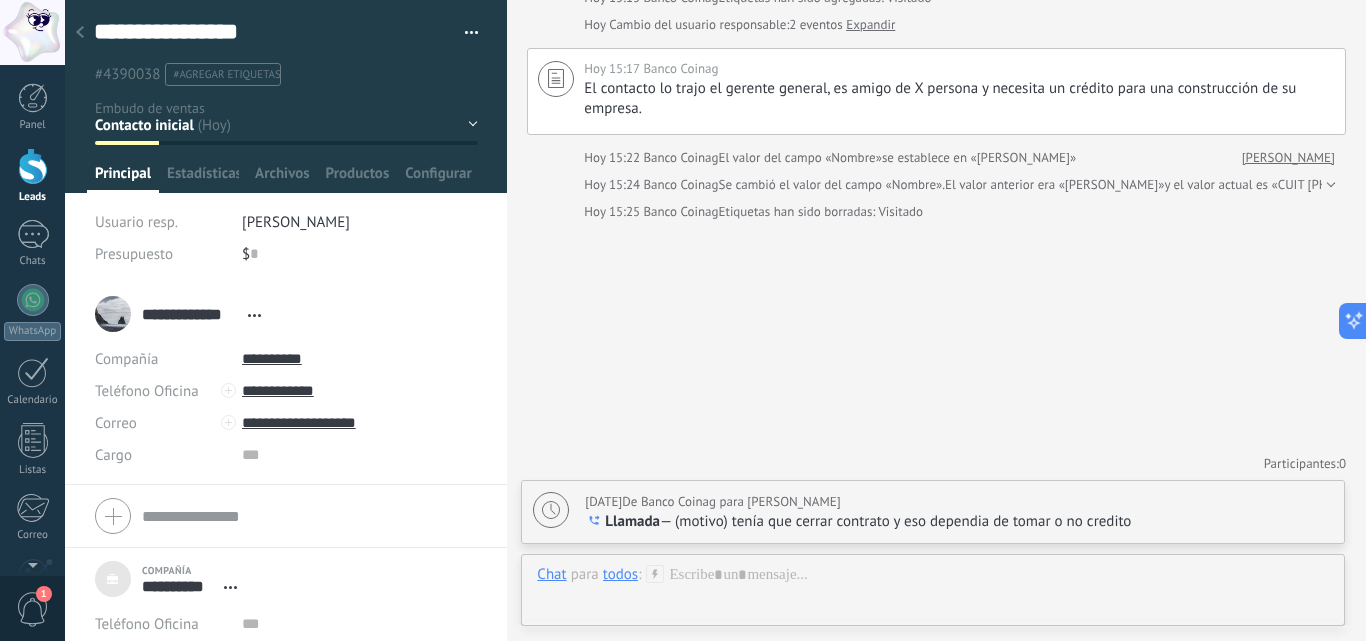 click on "#agregar etiquetas" at bounding box center [223, 74] 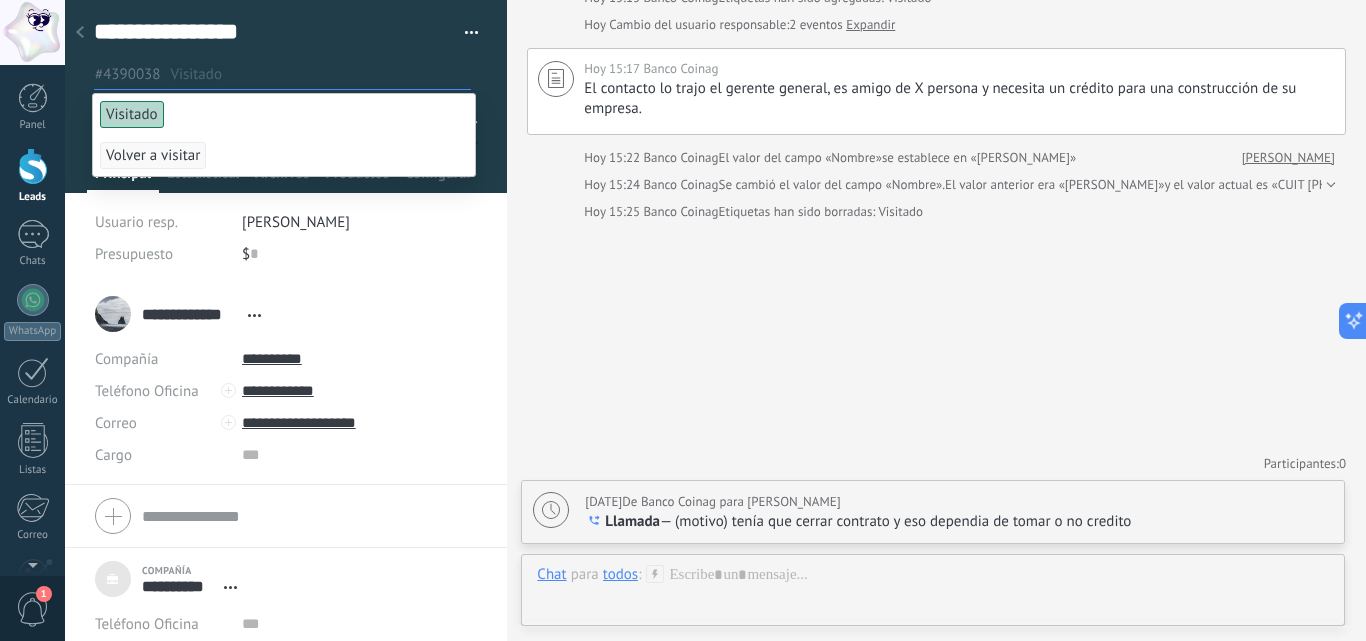 click on "#4390038 Visitado" at bounding box center [282, 74] 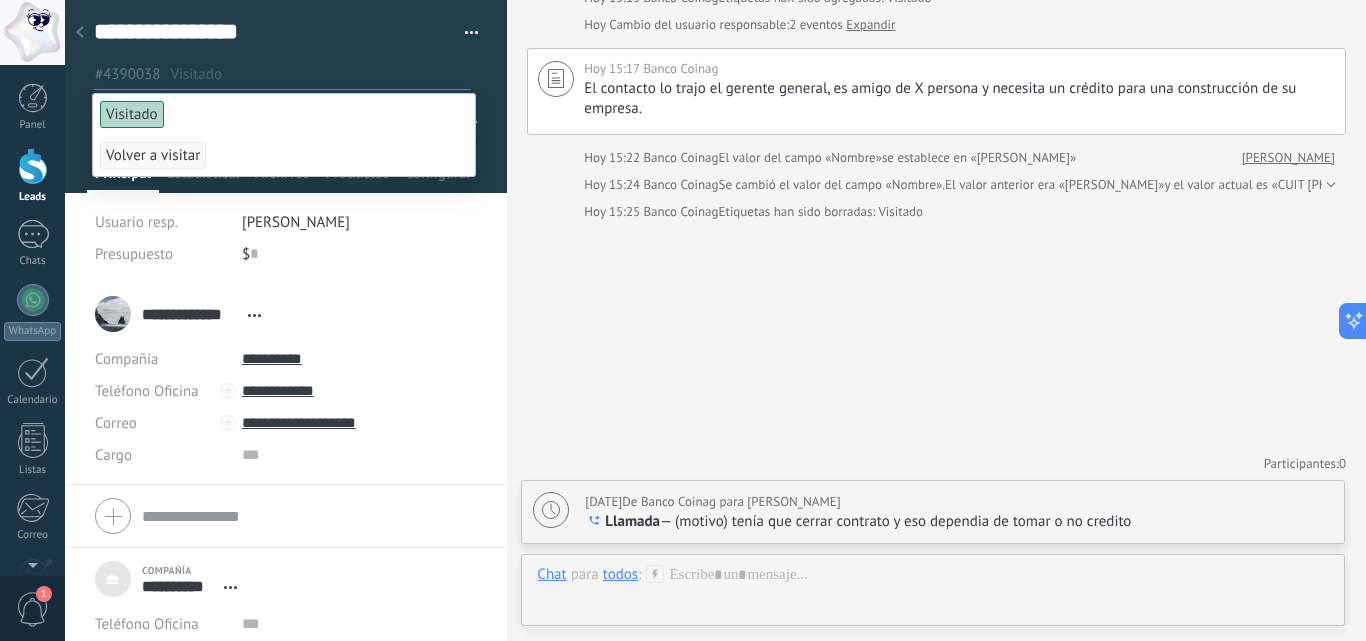click at bounding box center (464, 33) 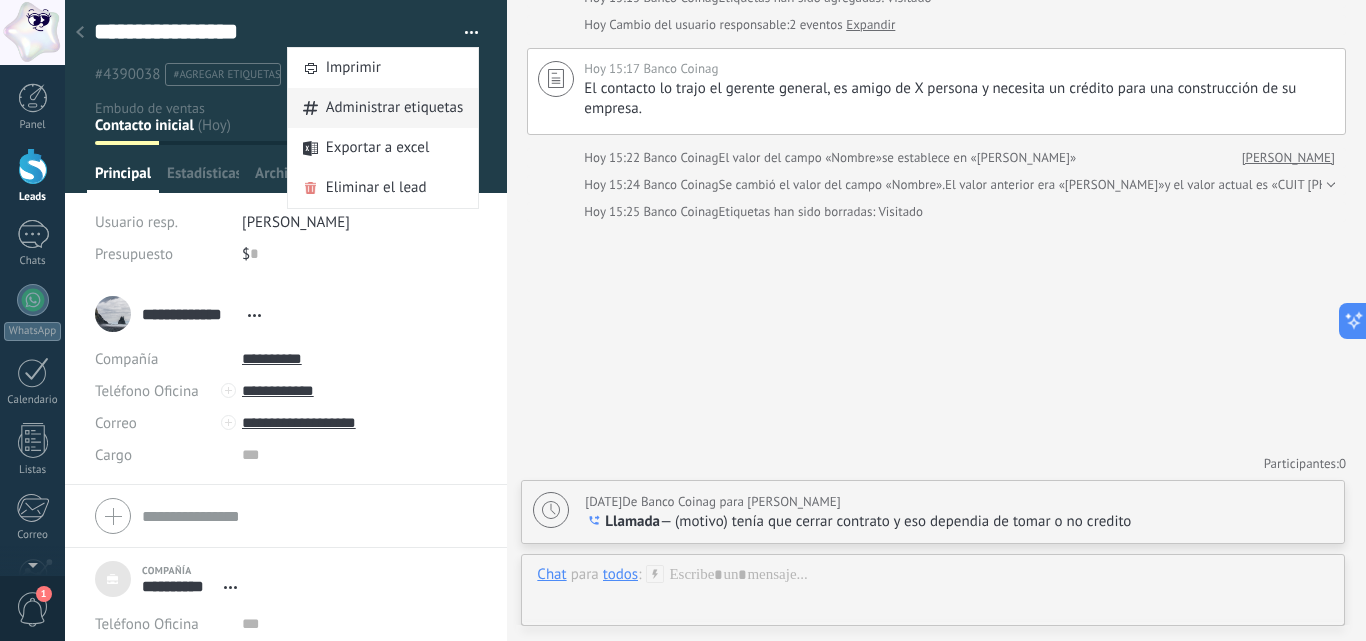 click on "Administrar etiquetas" at bounding box center [395, 108] 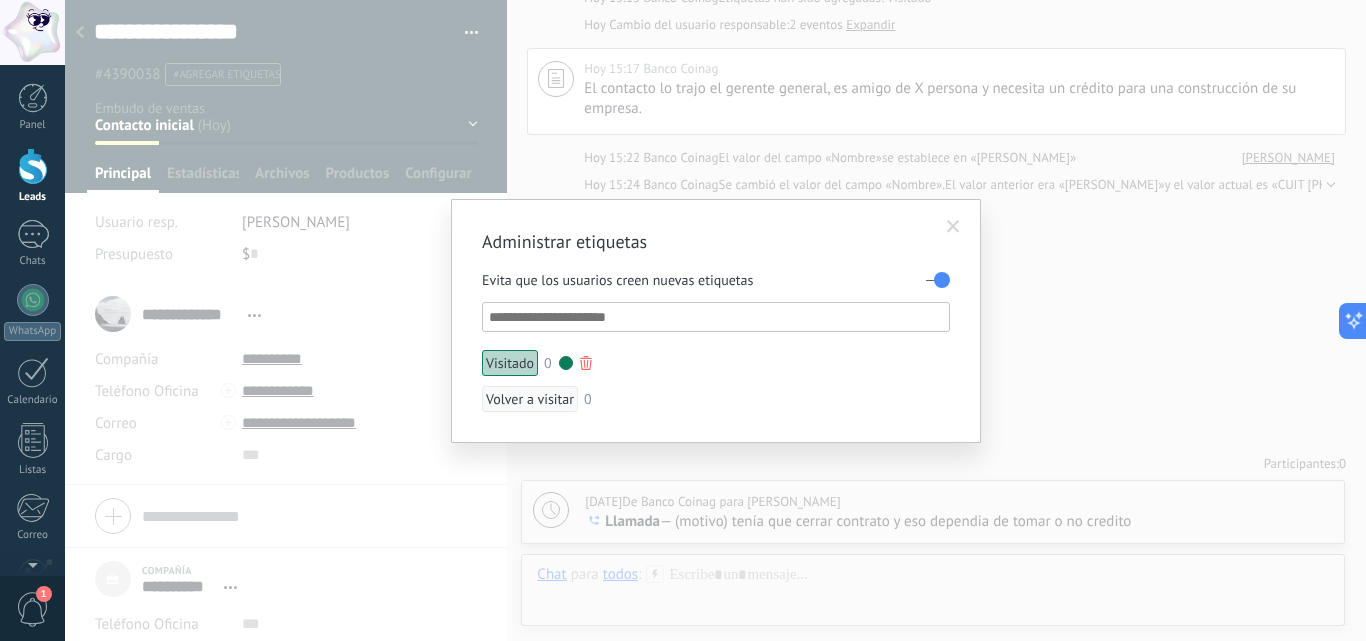 click at bounding box center (586, 363) 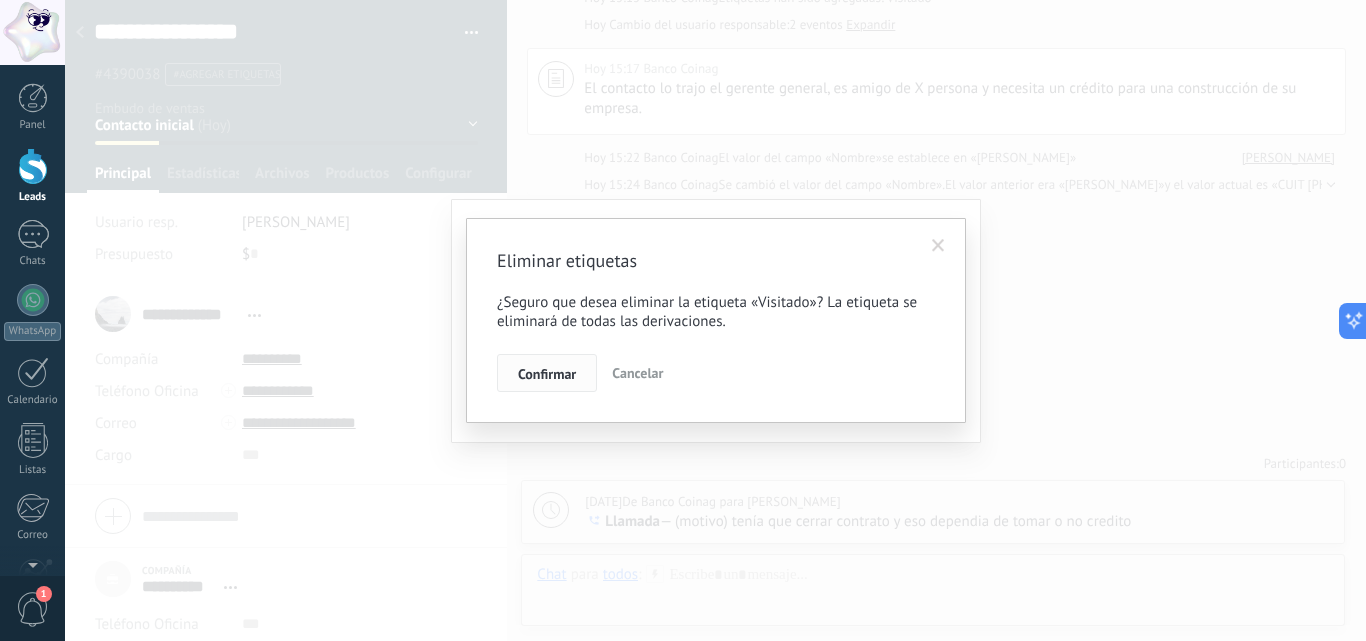 click on "Confirmar" at bounding box center (547, 374) 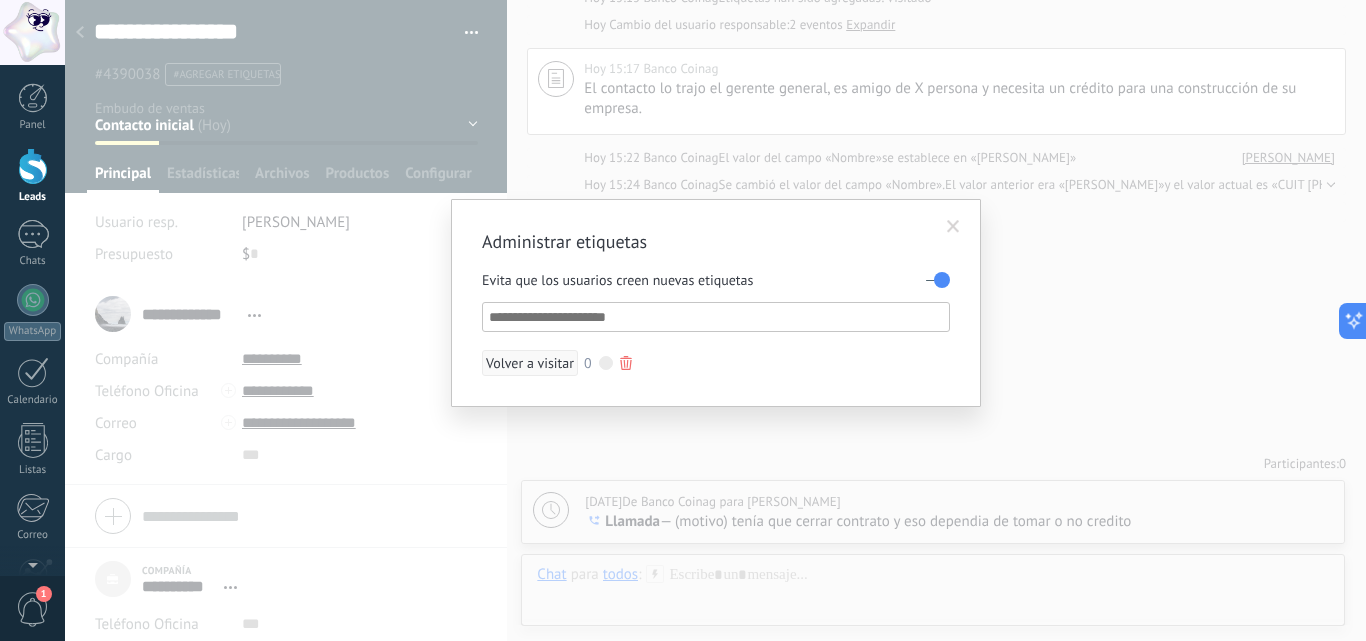 click at bounding box center (626, 363) 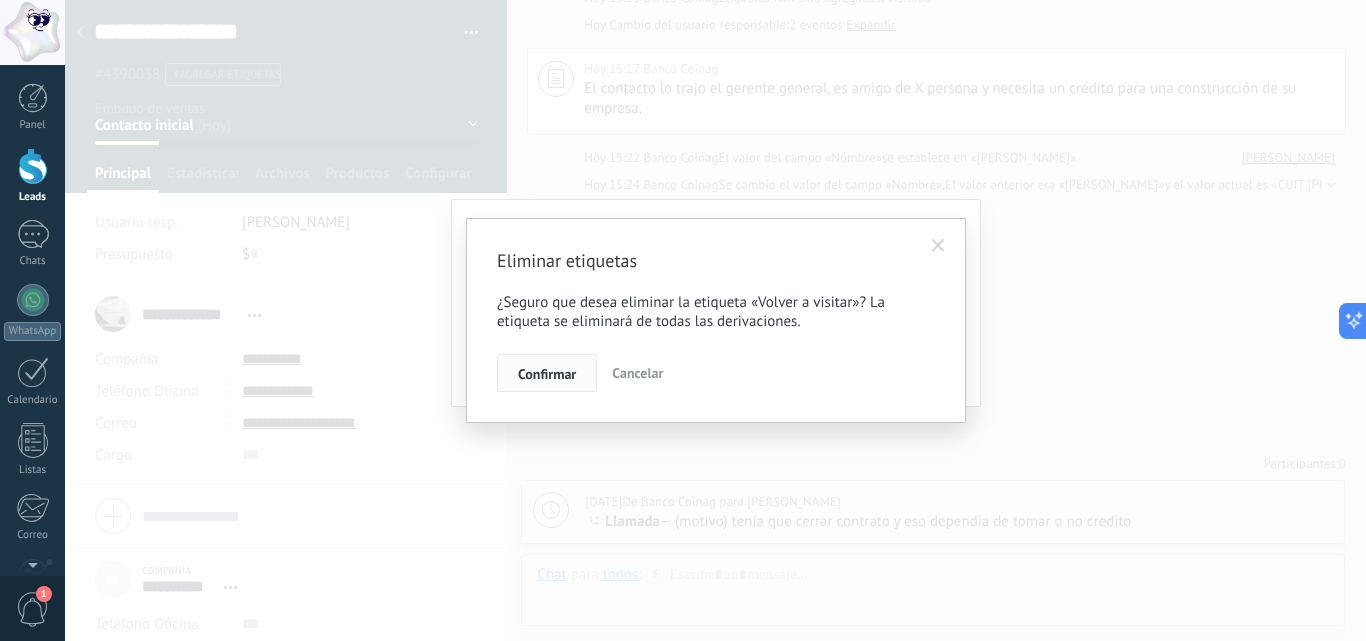 click on "Confirmar" at bounding box center (547, 374) 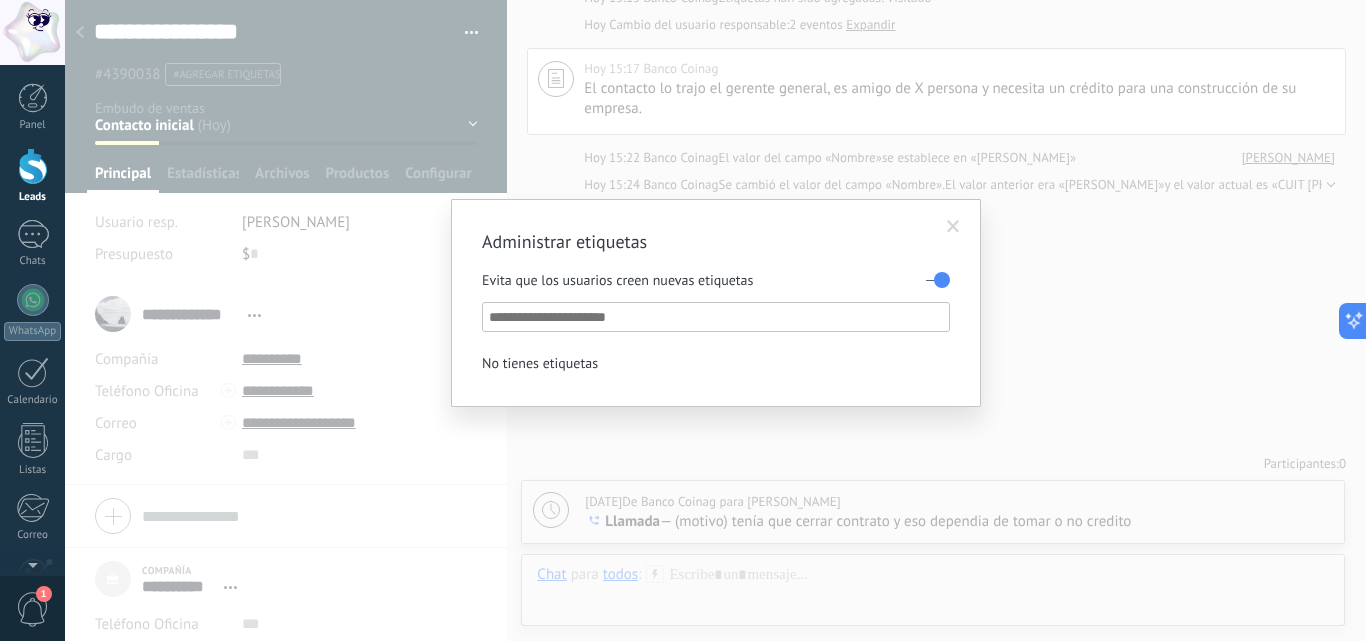 click at bounding box center [717, 317] 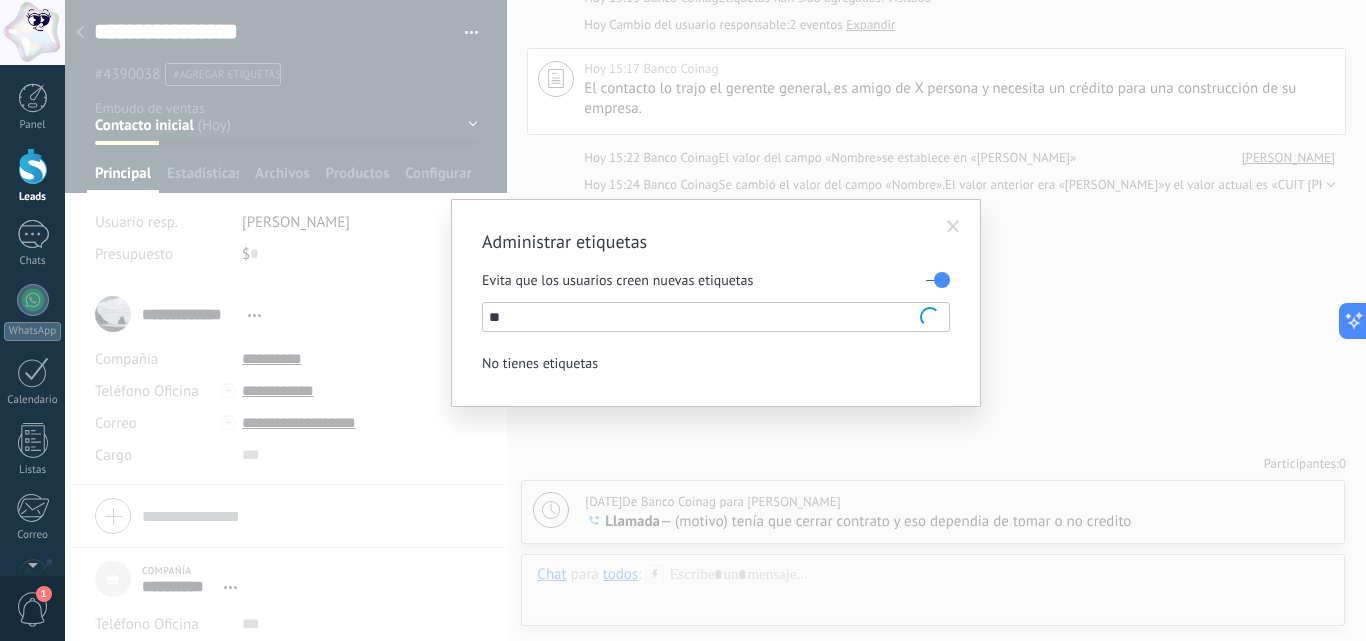 type on "*" 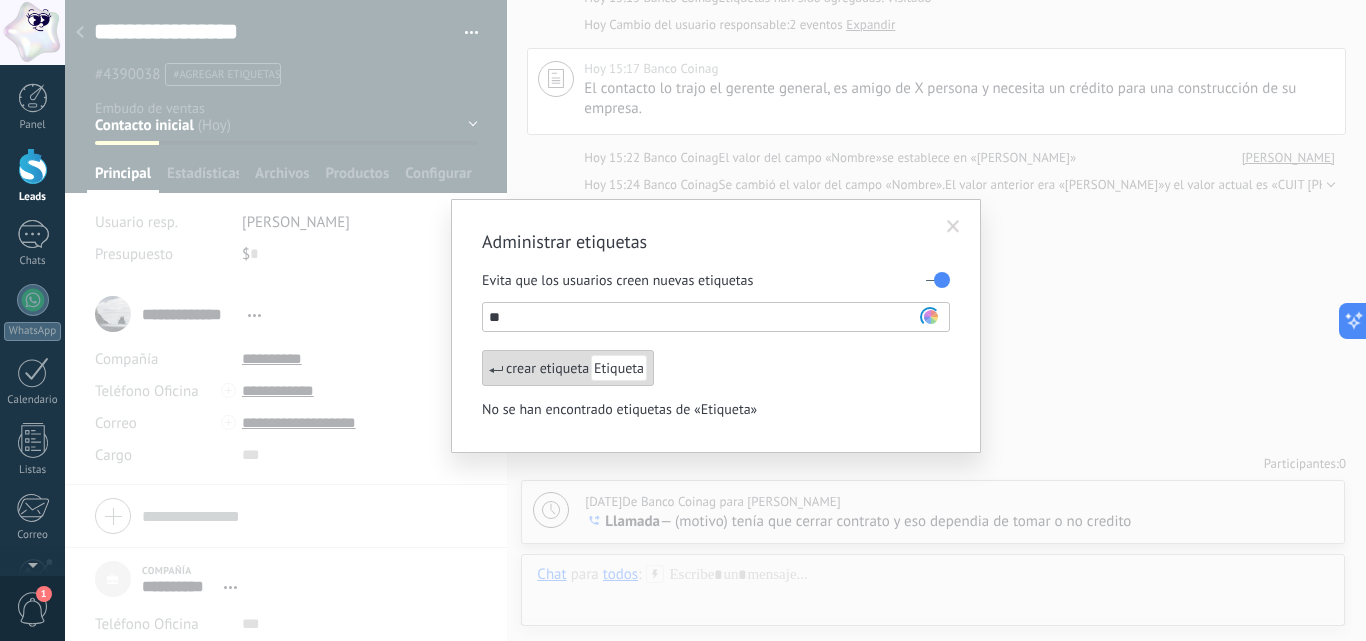 type on "*" 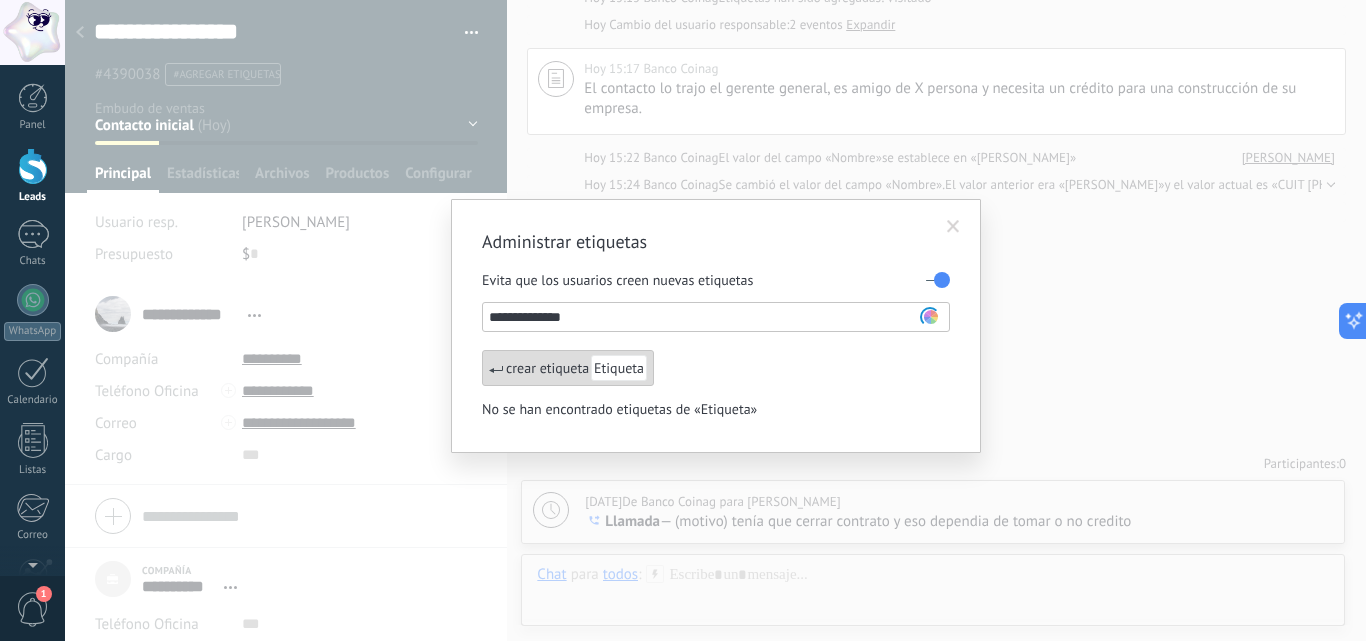 type on "**********" 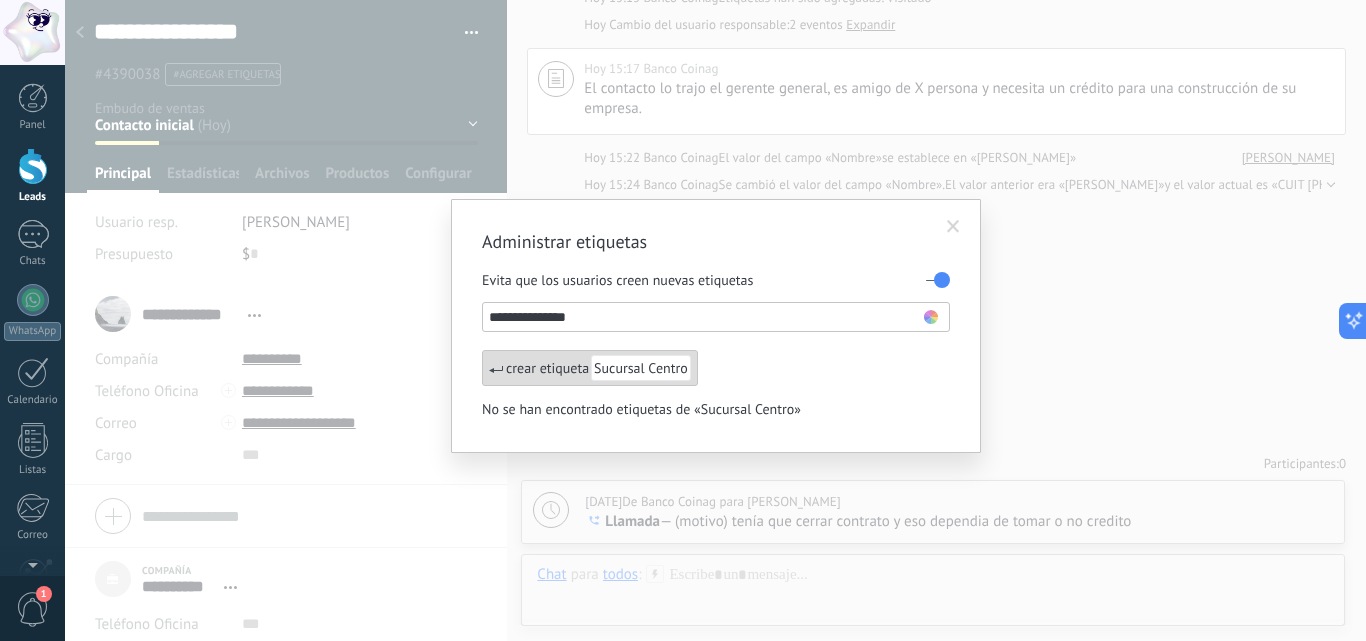 click on "**********" at bounding box center (706, 317) 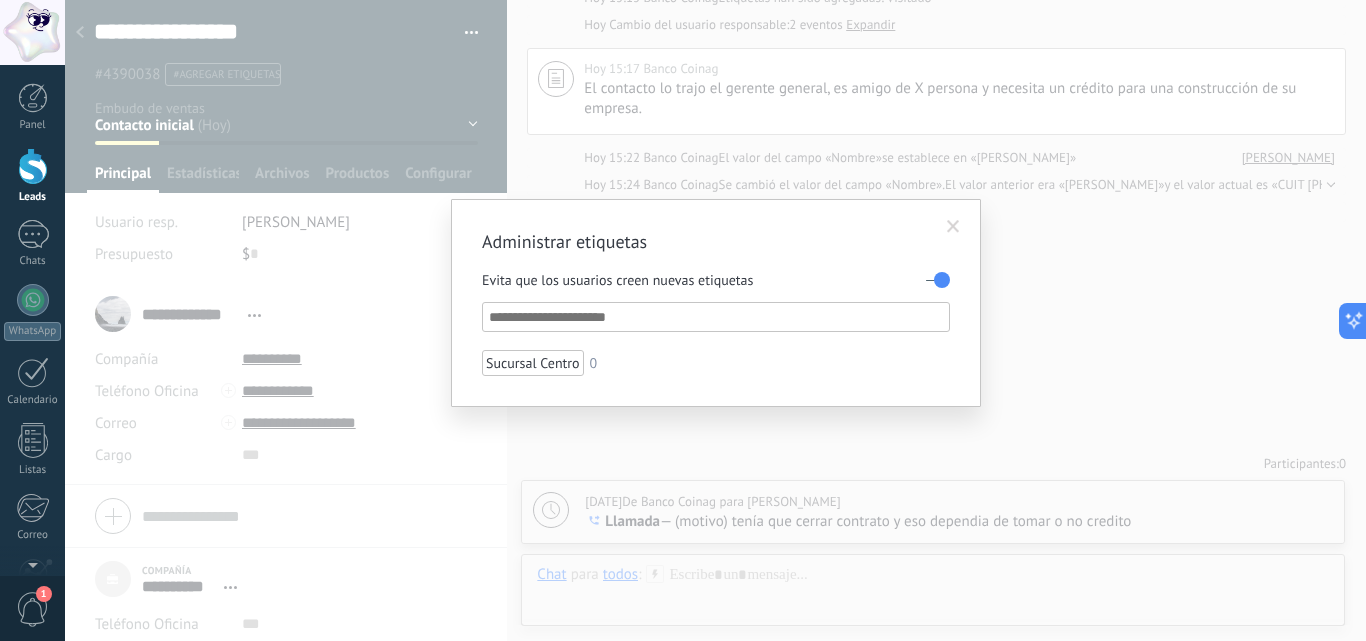 click at bounding box center [717, 317] 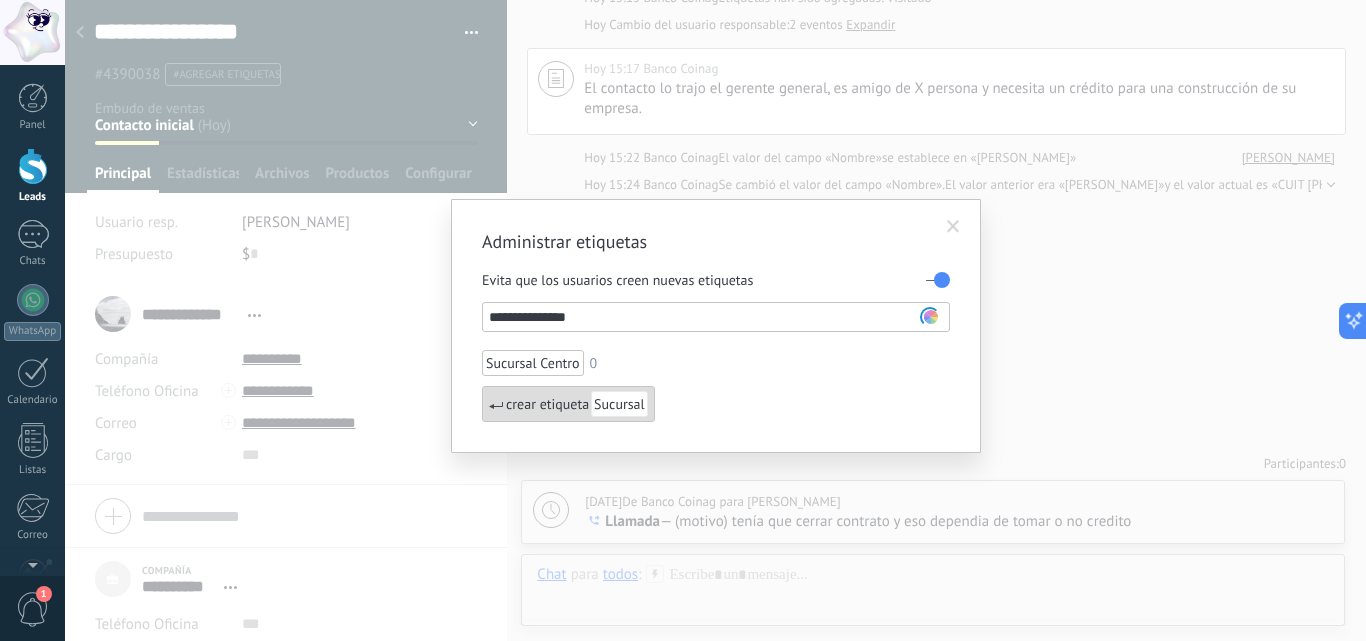type on "**********" 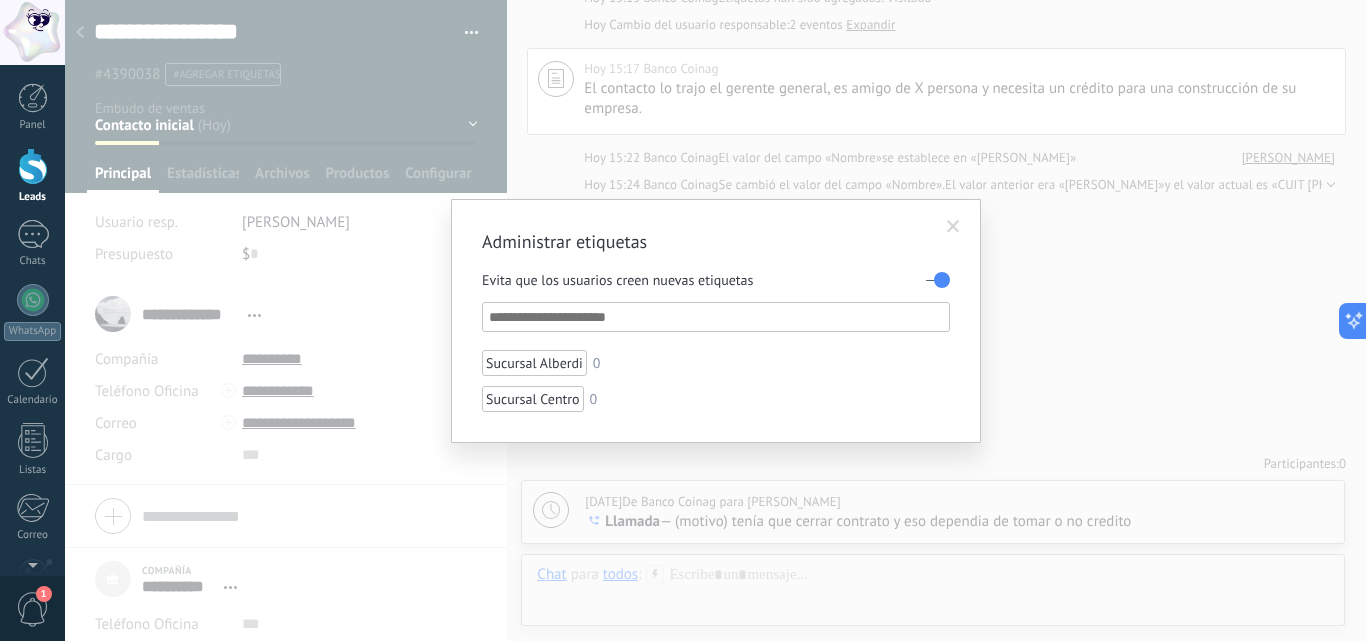 click at bounding box center (716, 317) 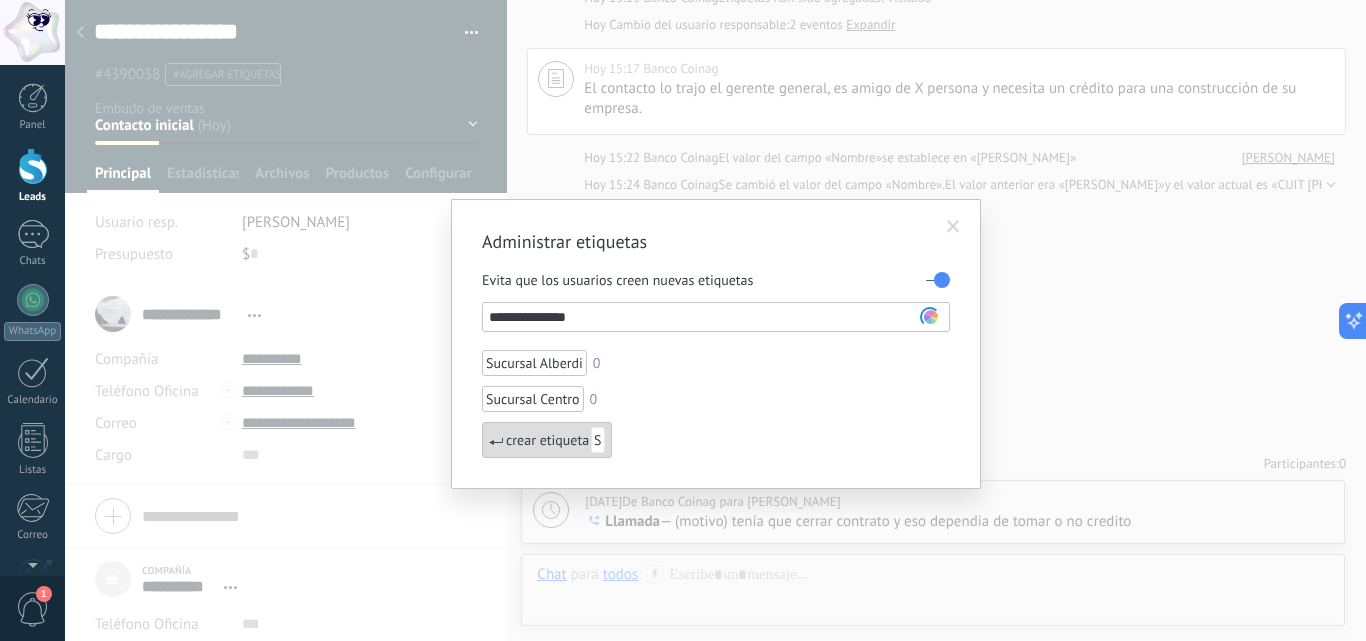type on "**********" 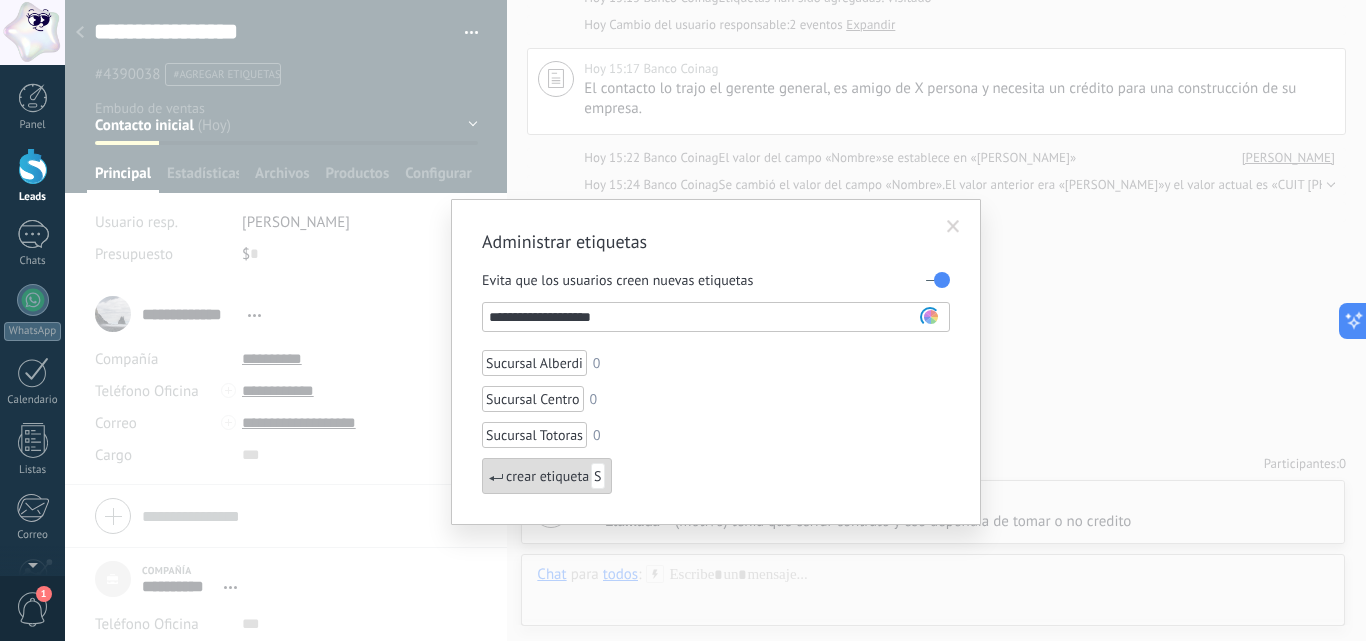 type on "**********" 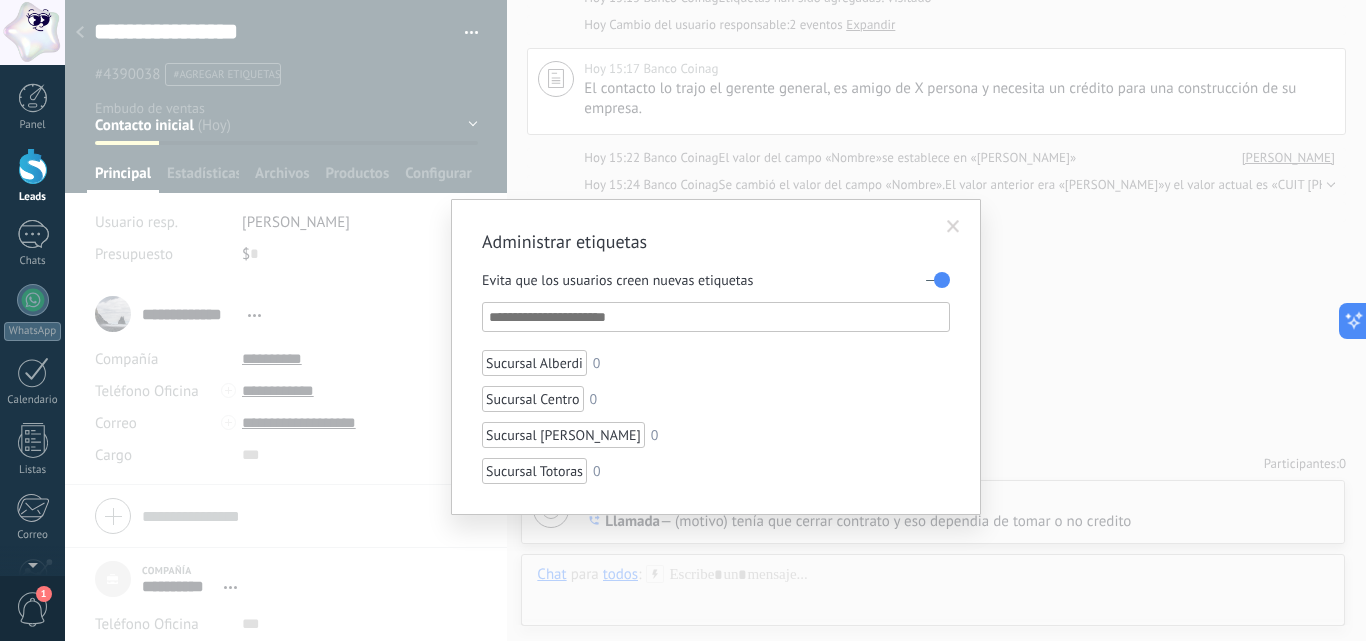 click at bounding box center [717, 317] 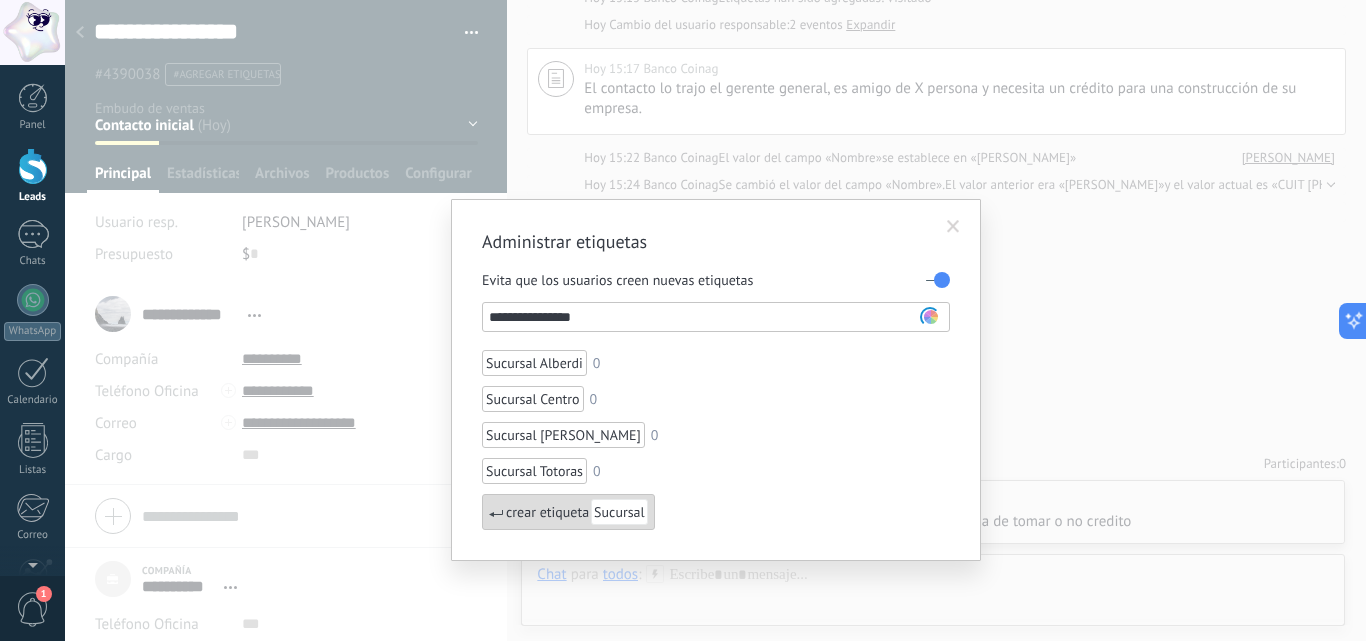 type on "**********" 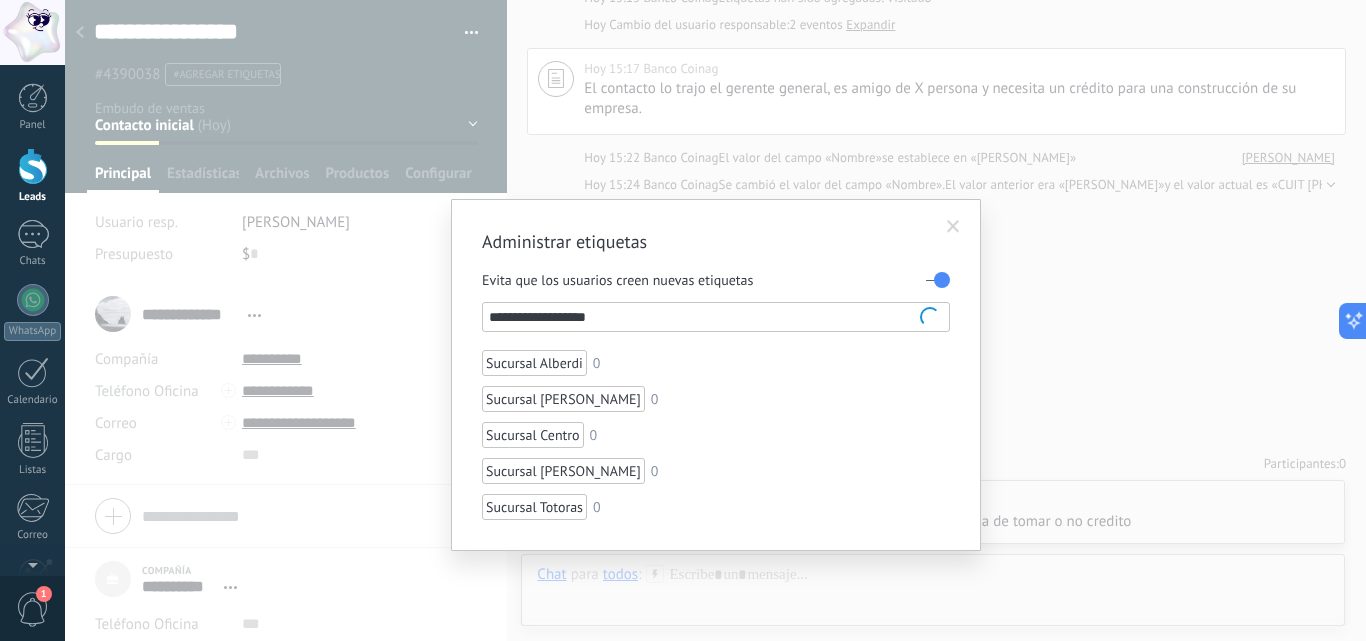 type on "**********" 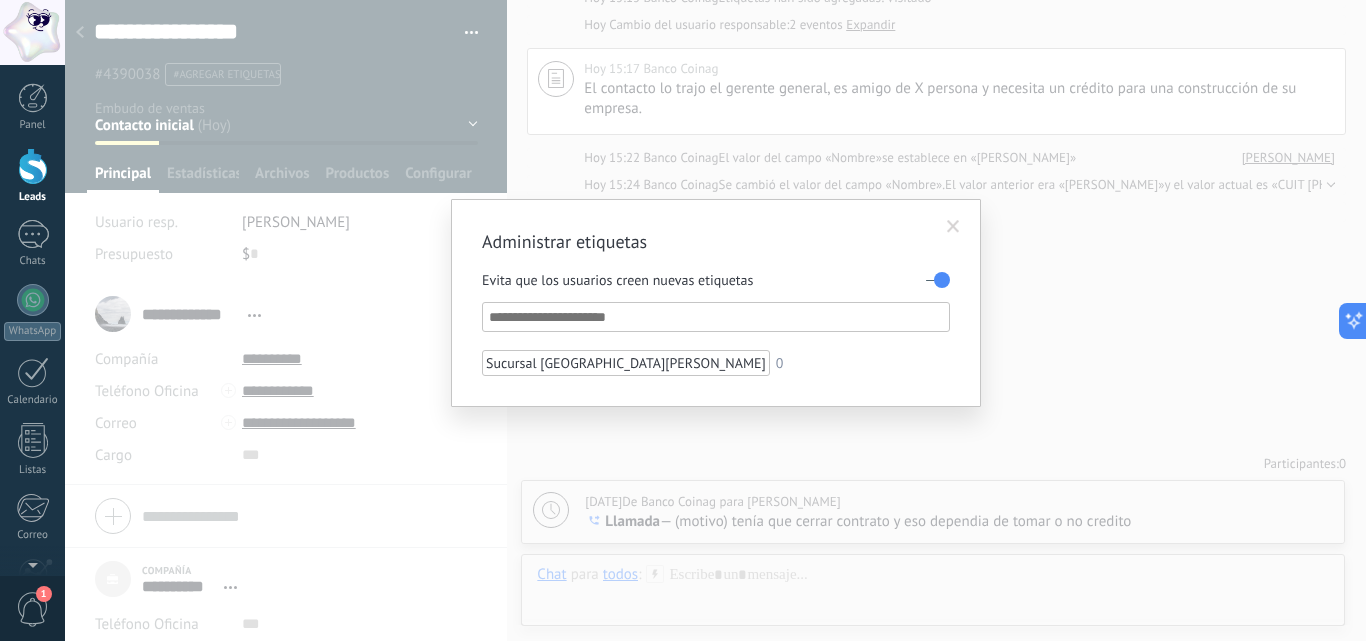 click at bounding box center [717, 317] 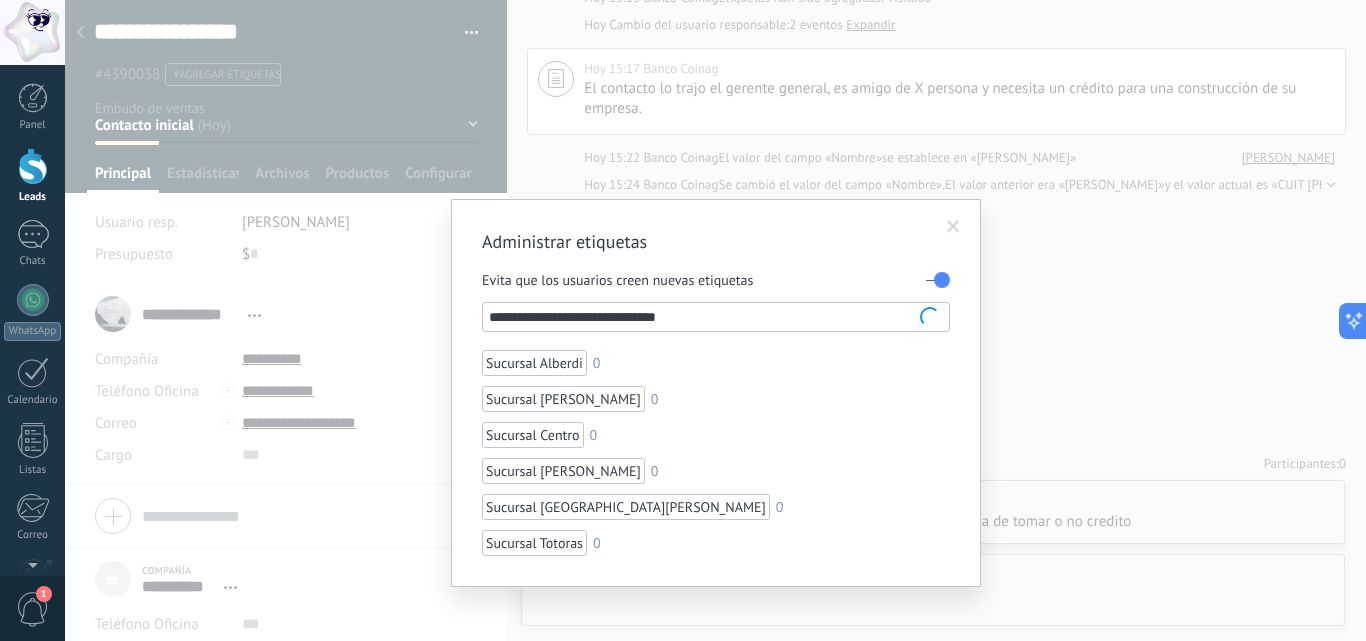type on "**********" 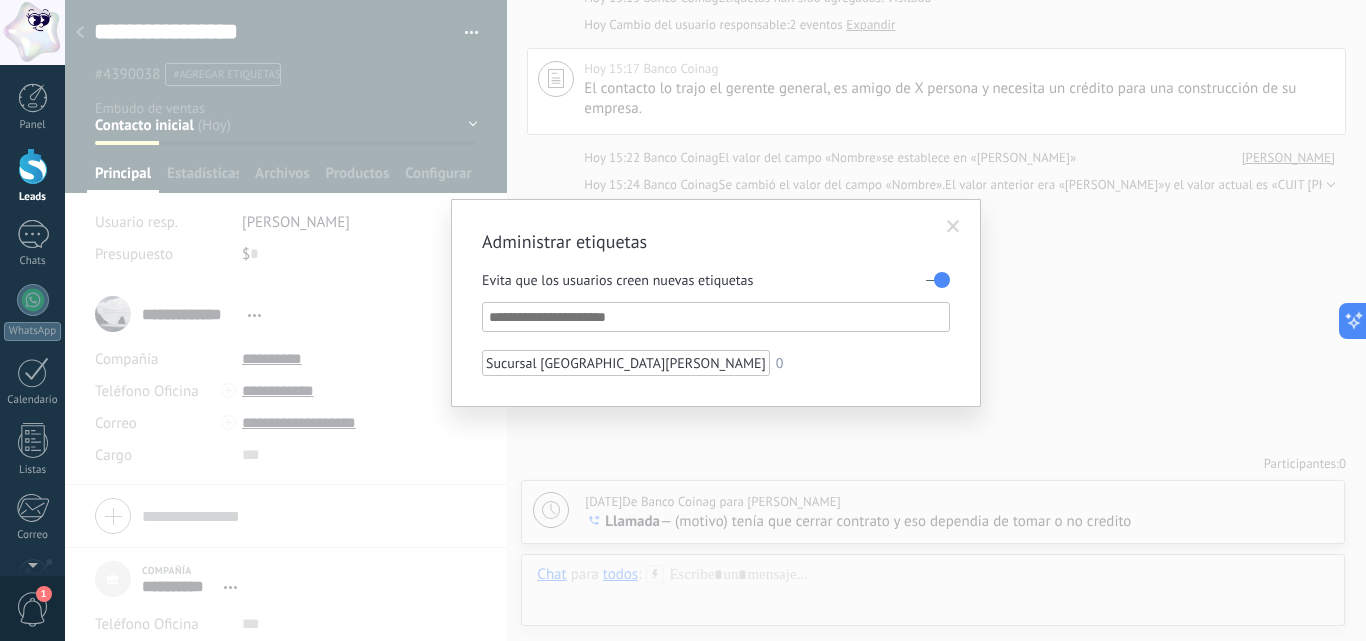 click at bounding box center (717, 317) 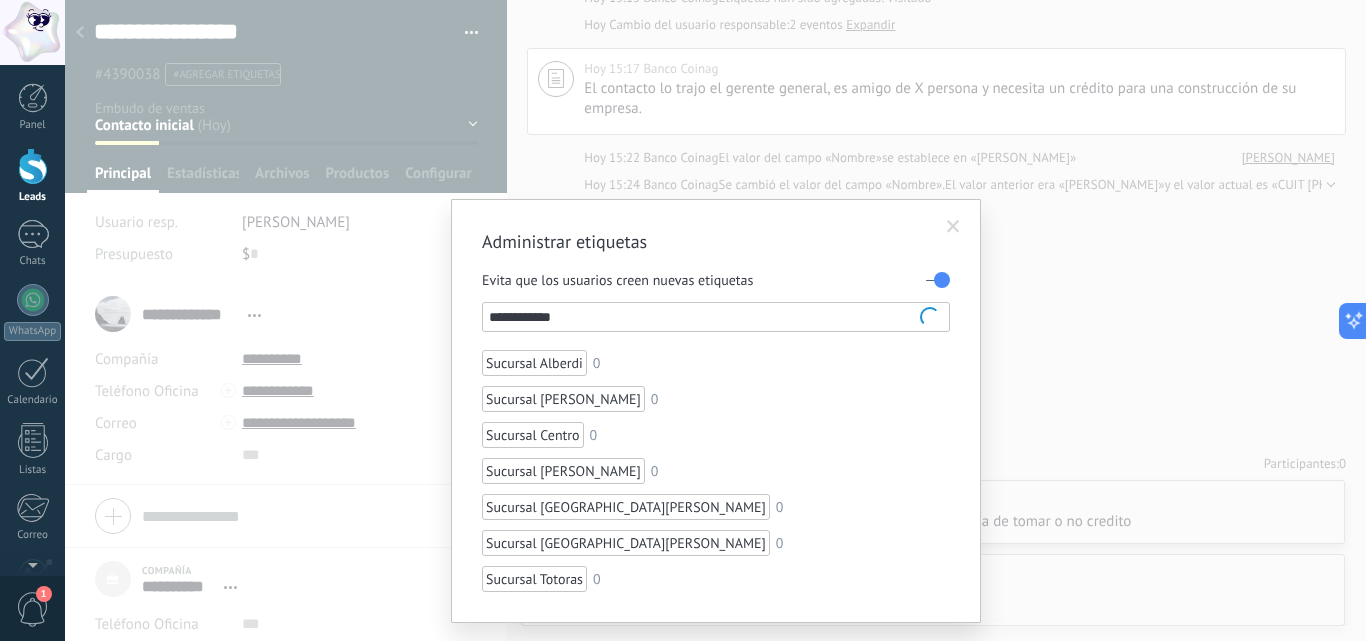 type on "**********" 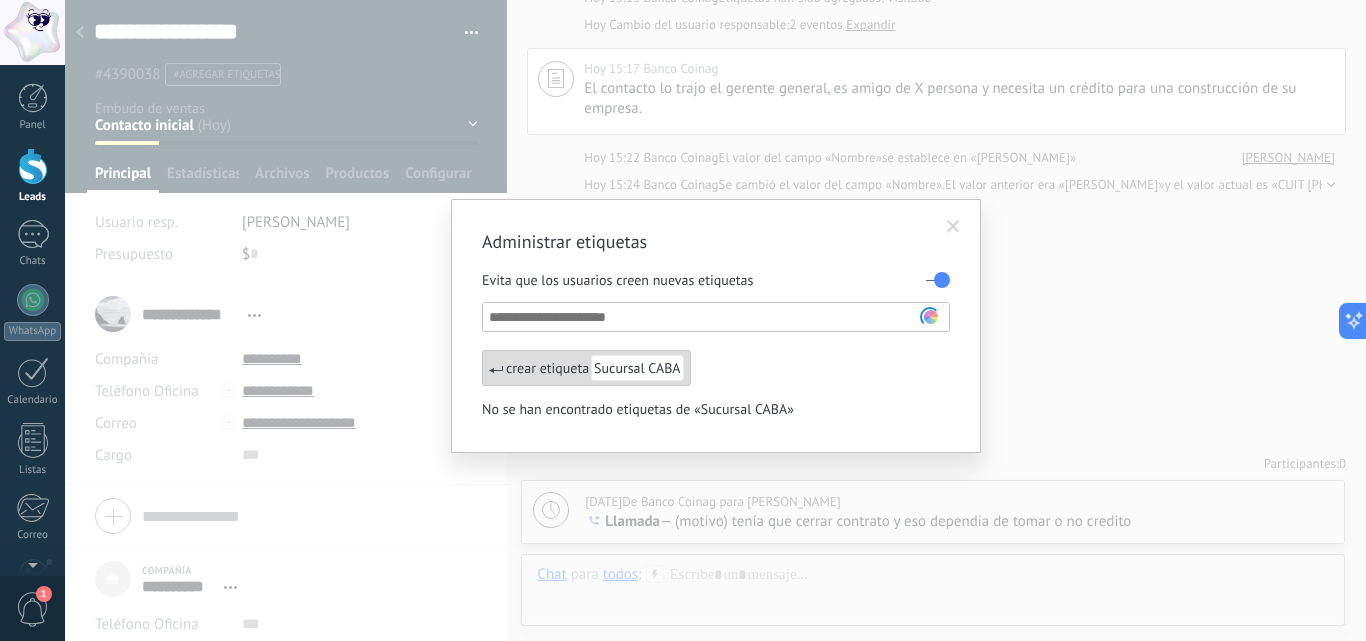 click at bounding box center [706, 317] 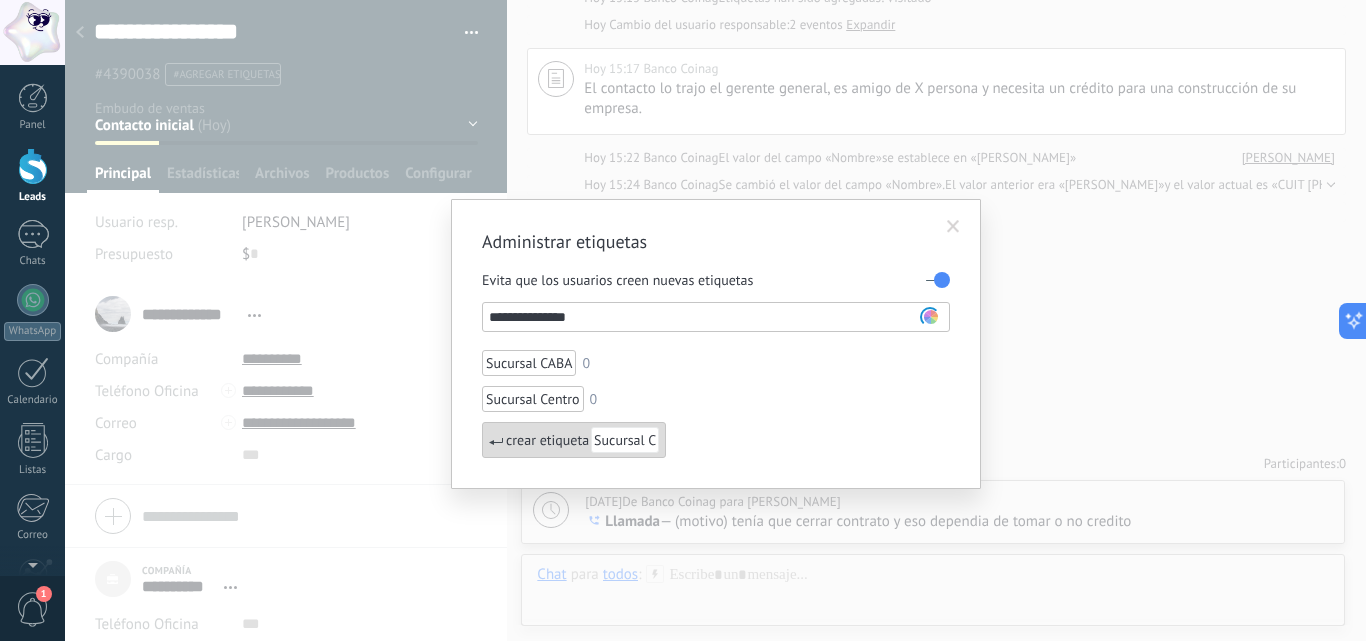 type on "**********" 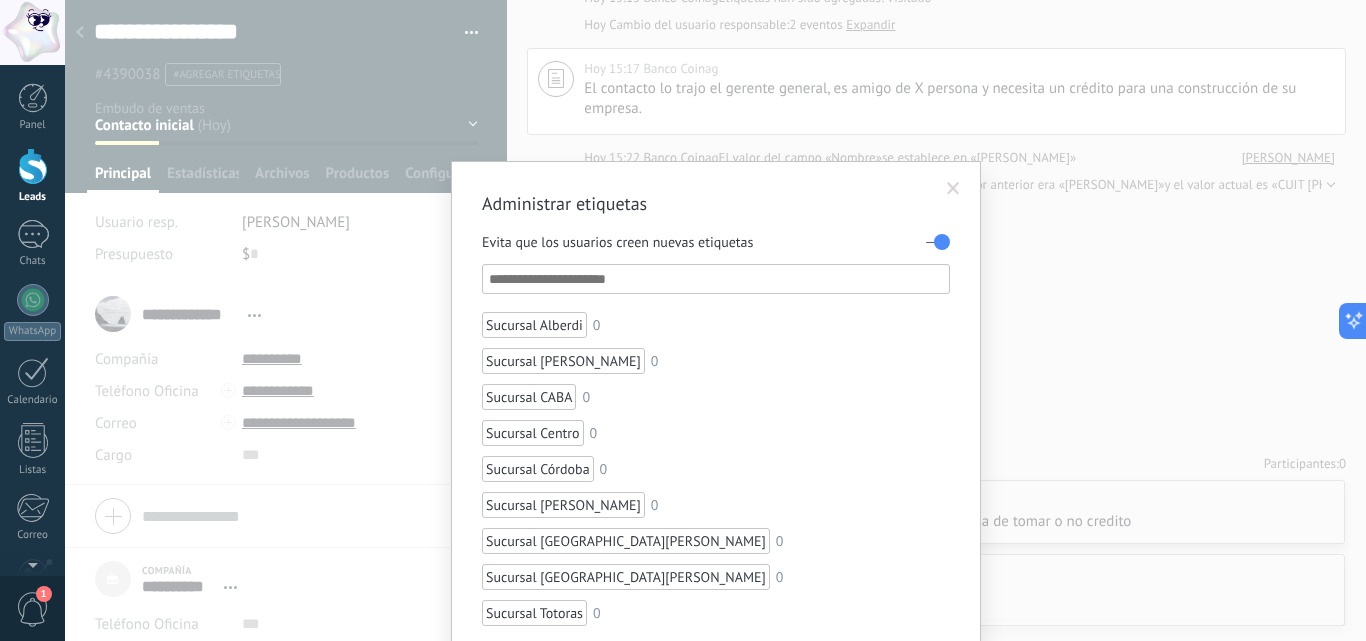 scroll, scrollTop: 54, scrollLeft: 0, axis: vertical 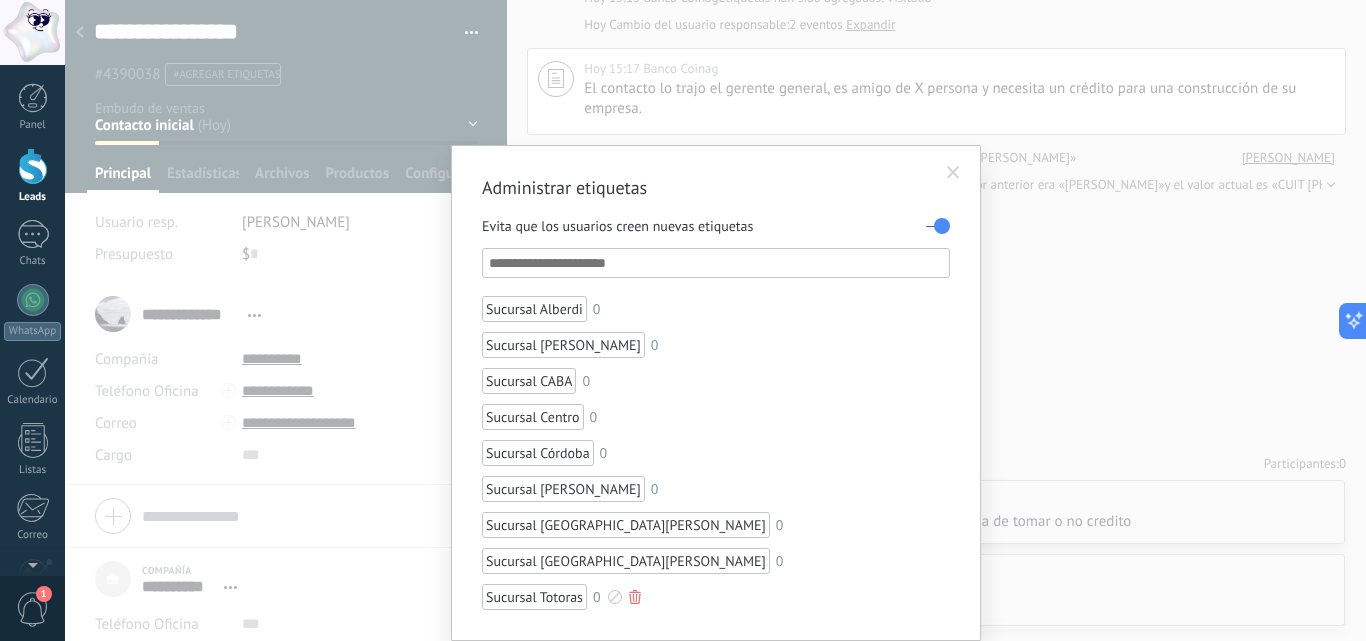 click at bounding box center (615, 597) 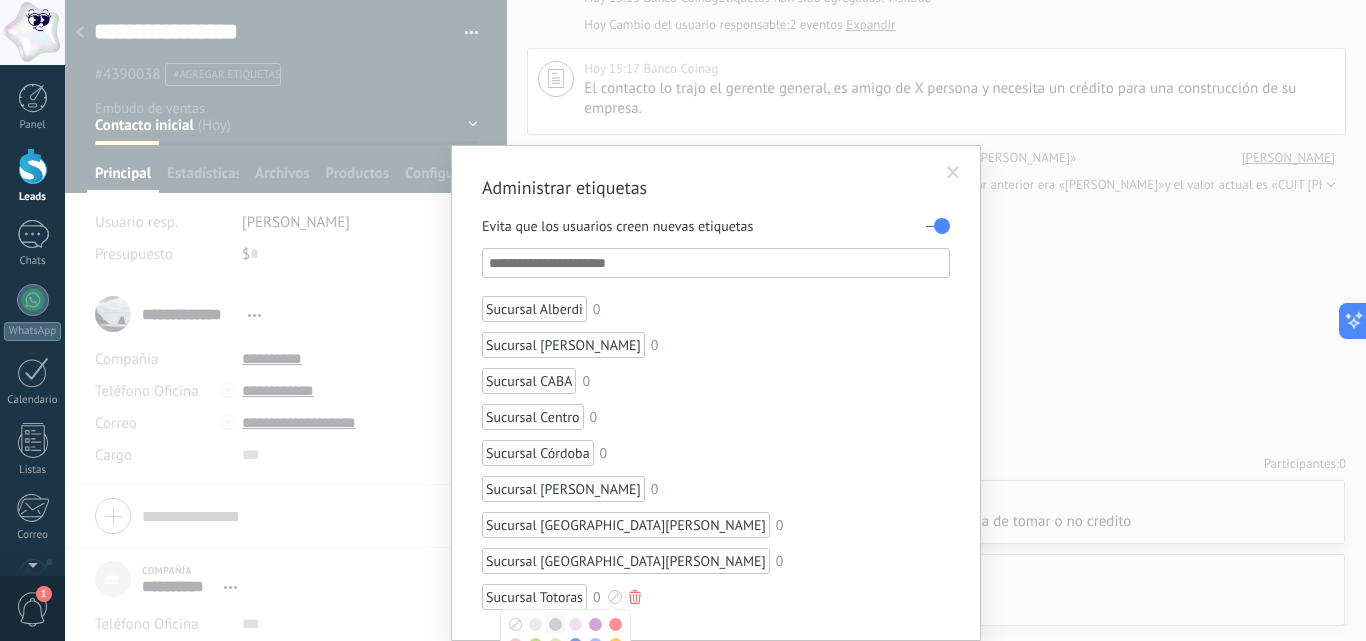 click at bounding box center [555, 624] 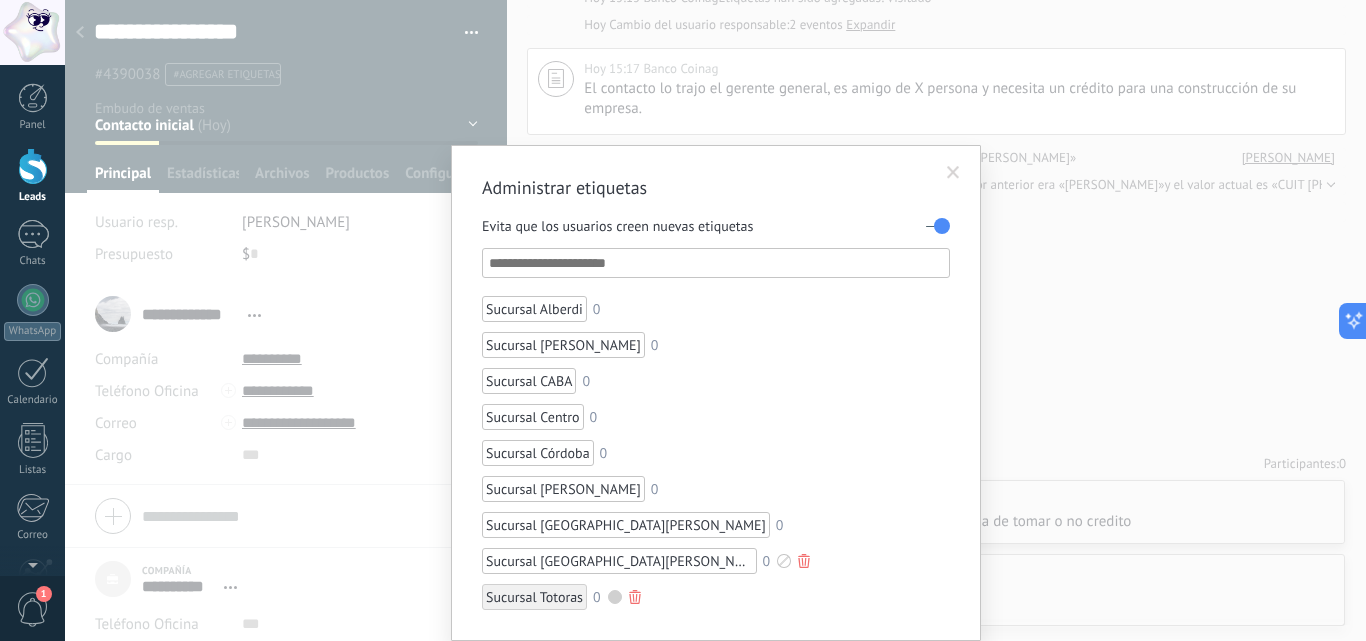 click at bounding box center [783, 561] 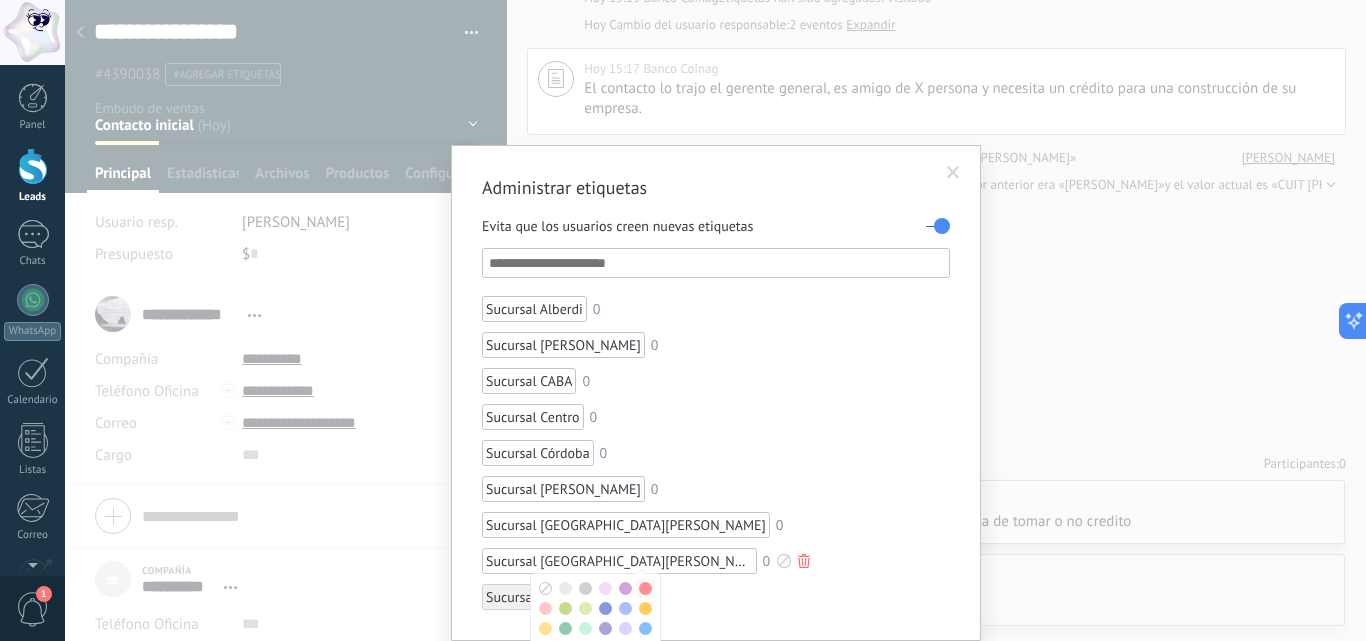 click at bounding box center (645, 588) 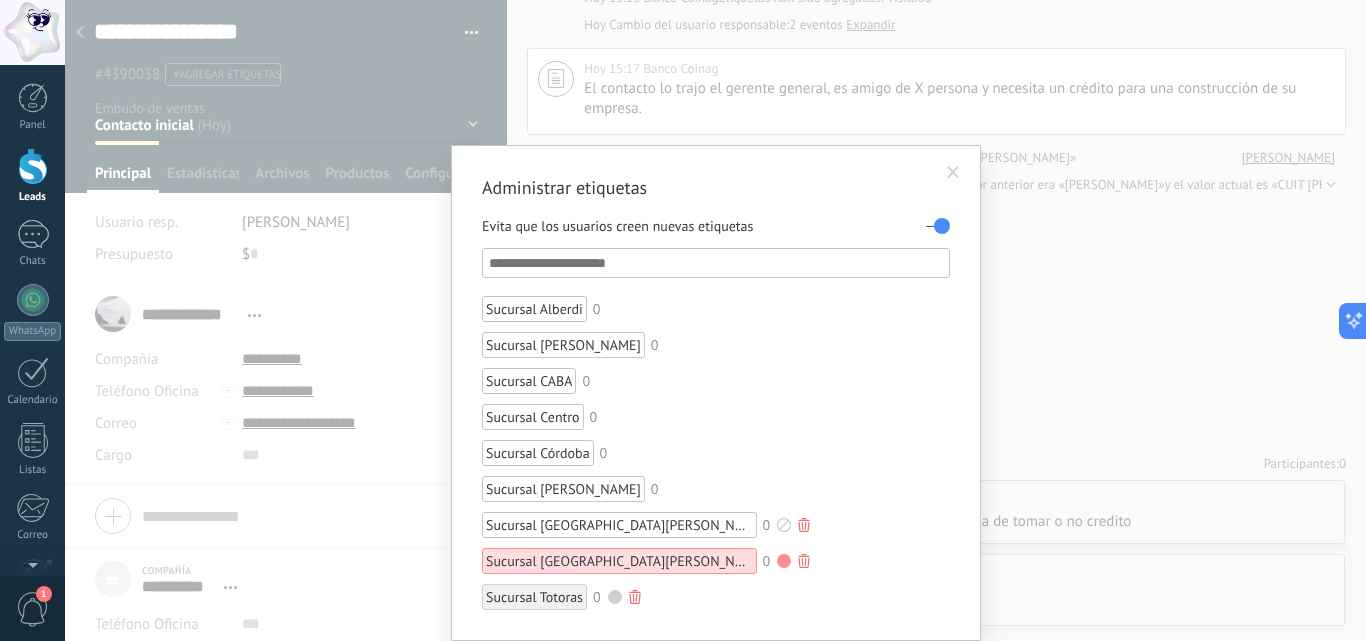 click at bounding box center (783, 525) 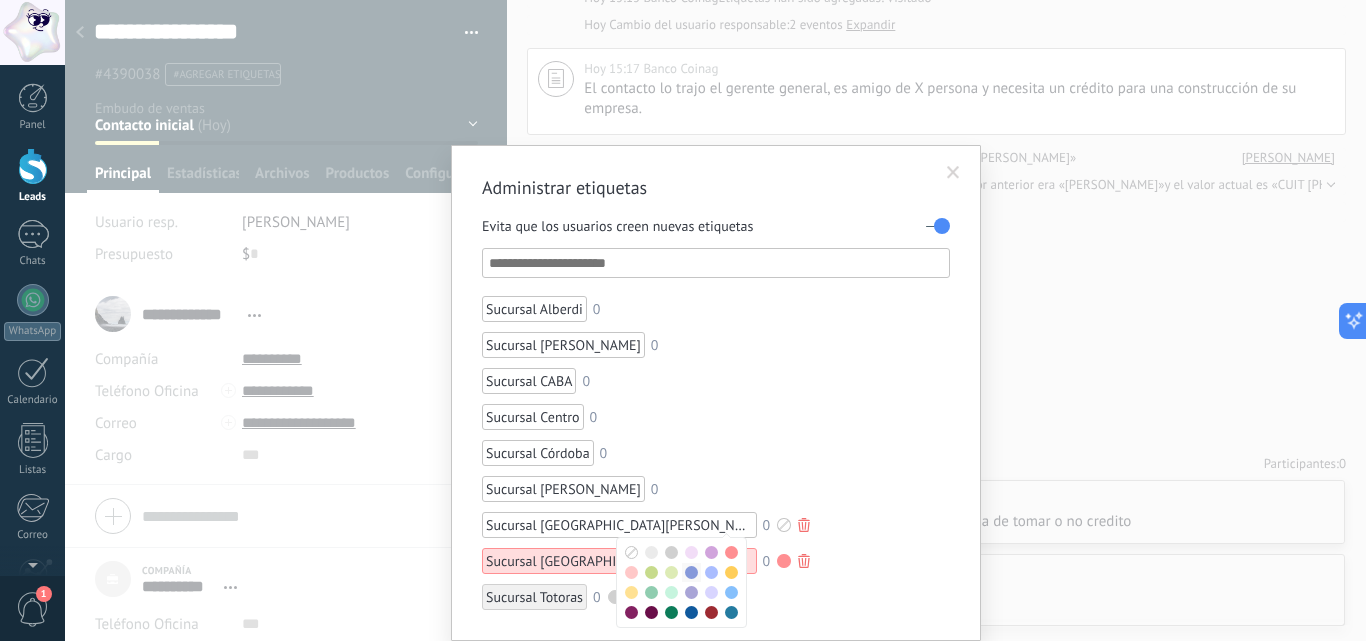 click at bounding box center (691, 572) 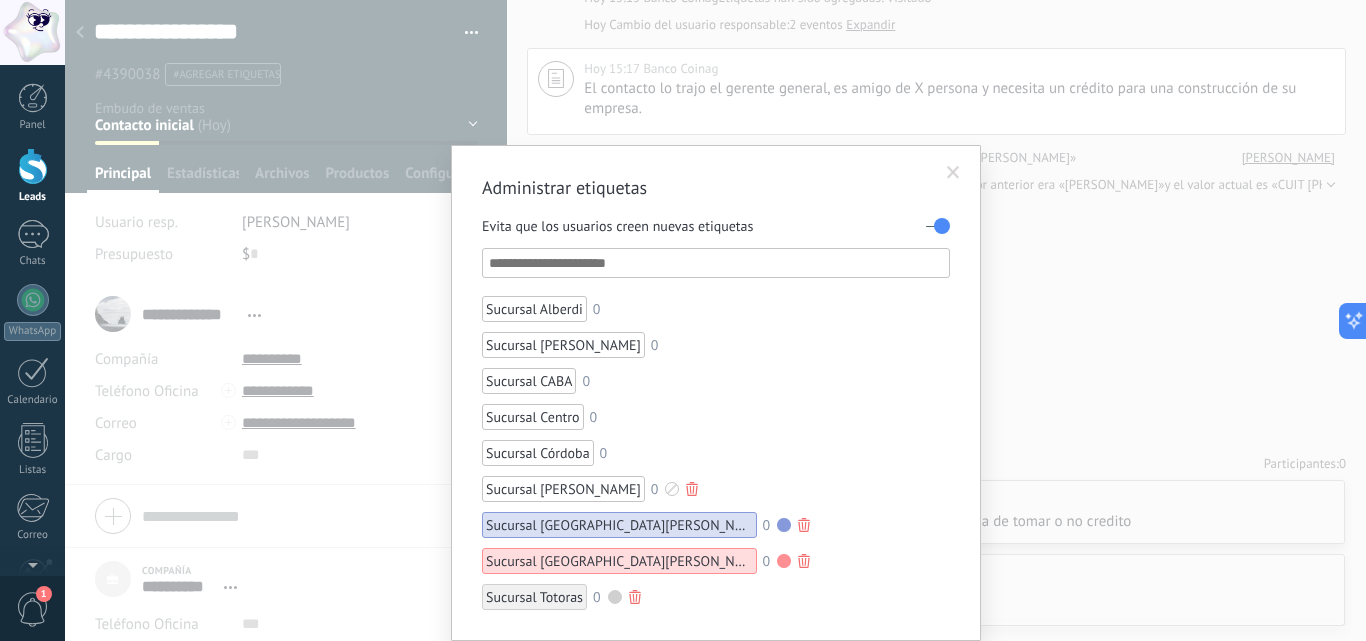 click at bounding box center [672, 489] 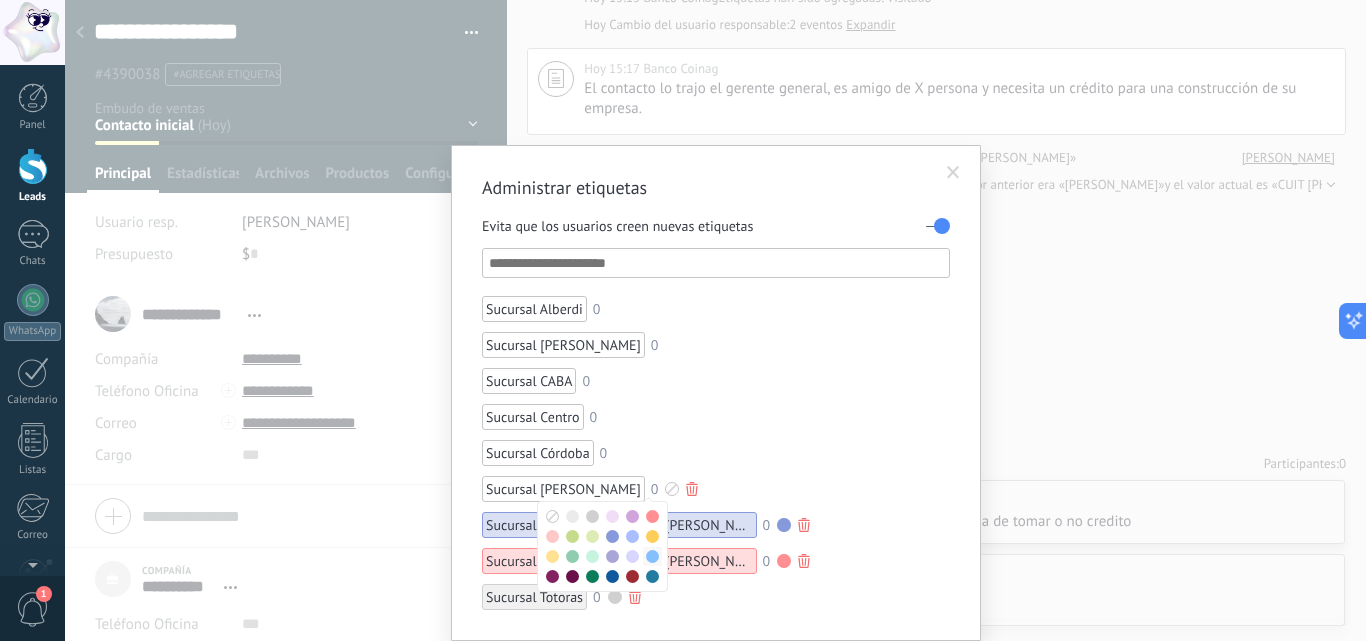 click at bounding box center (652, 556) 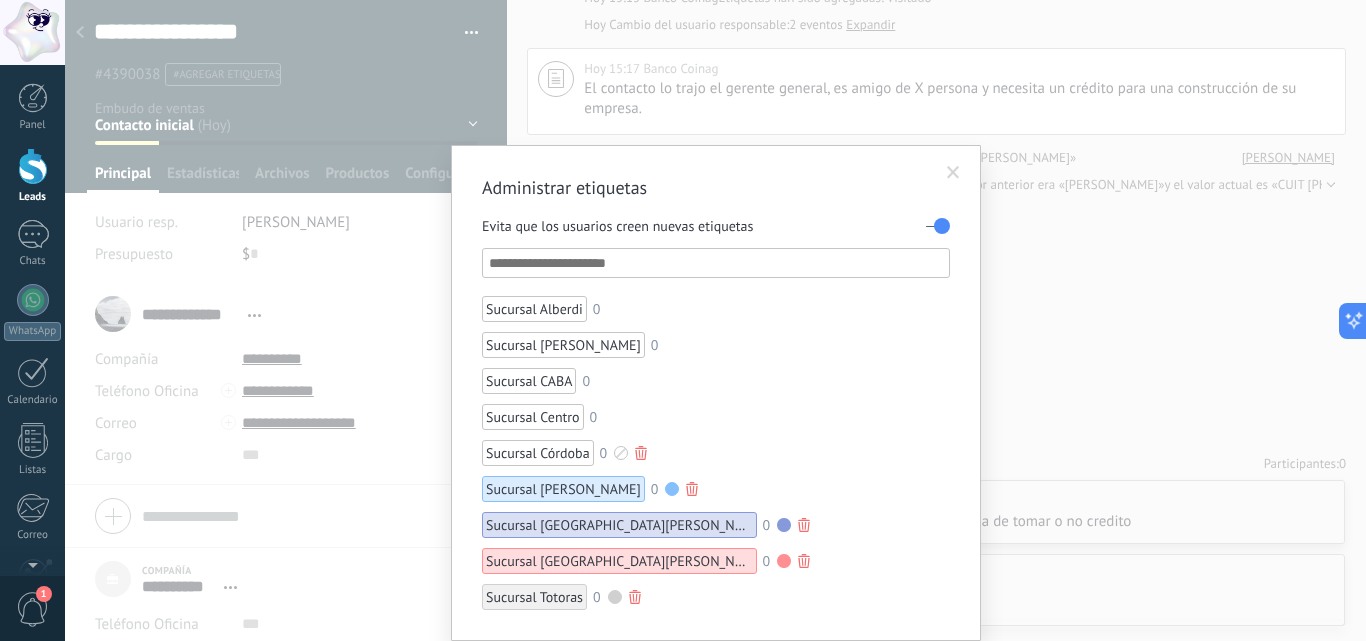 click at bounding box center (621, 453) 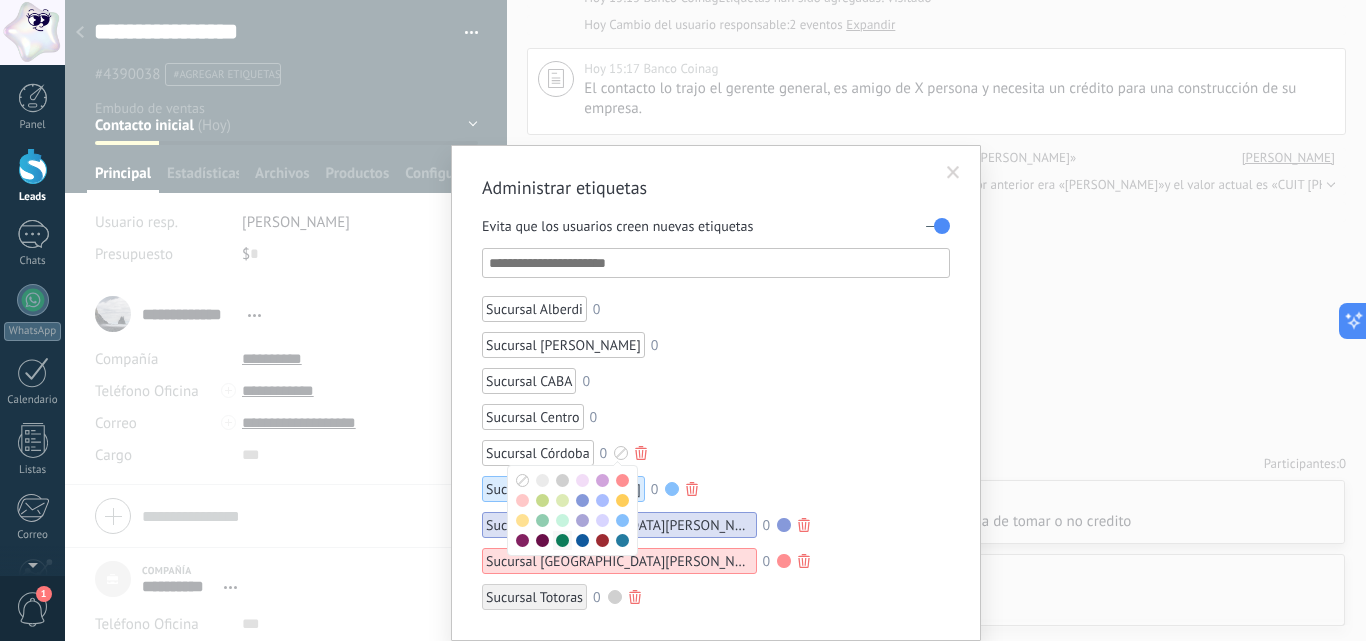 click at bounding box center [562, 540] 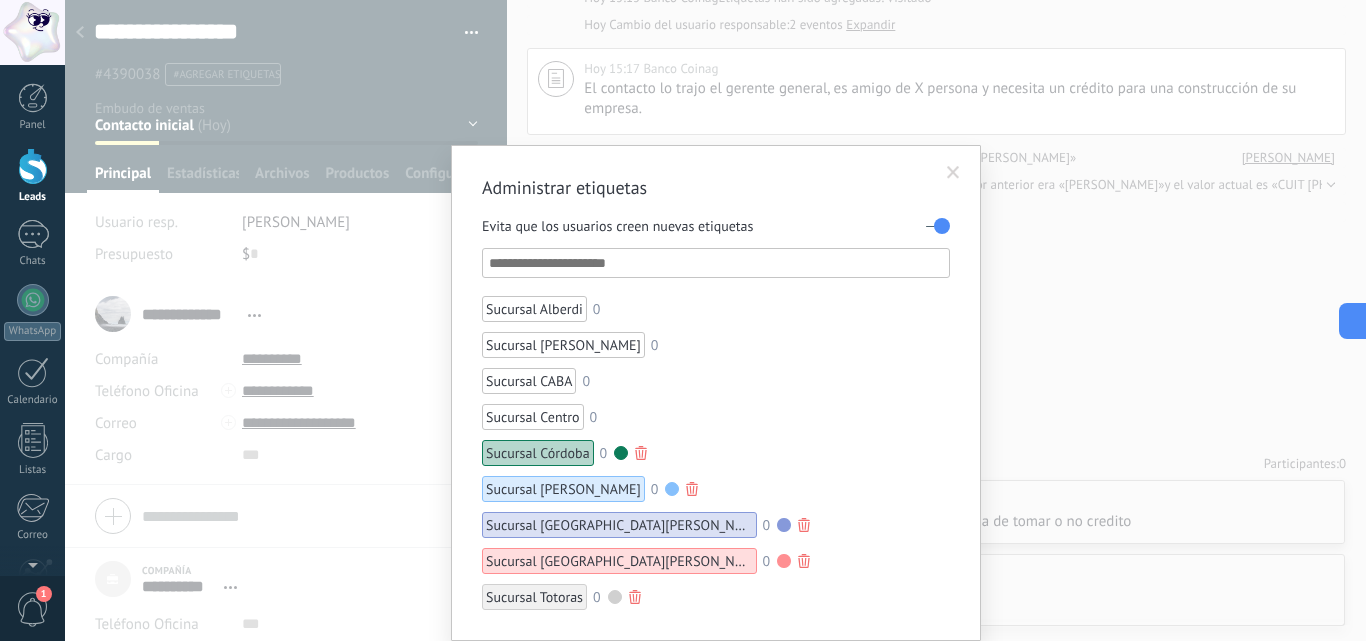 click at bounding box center [621, 453] 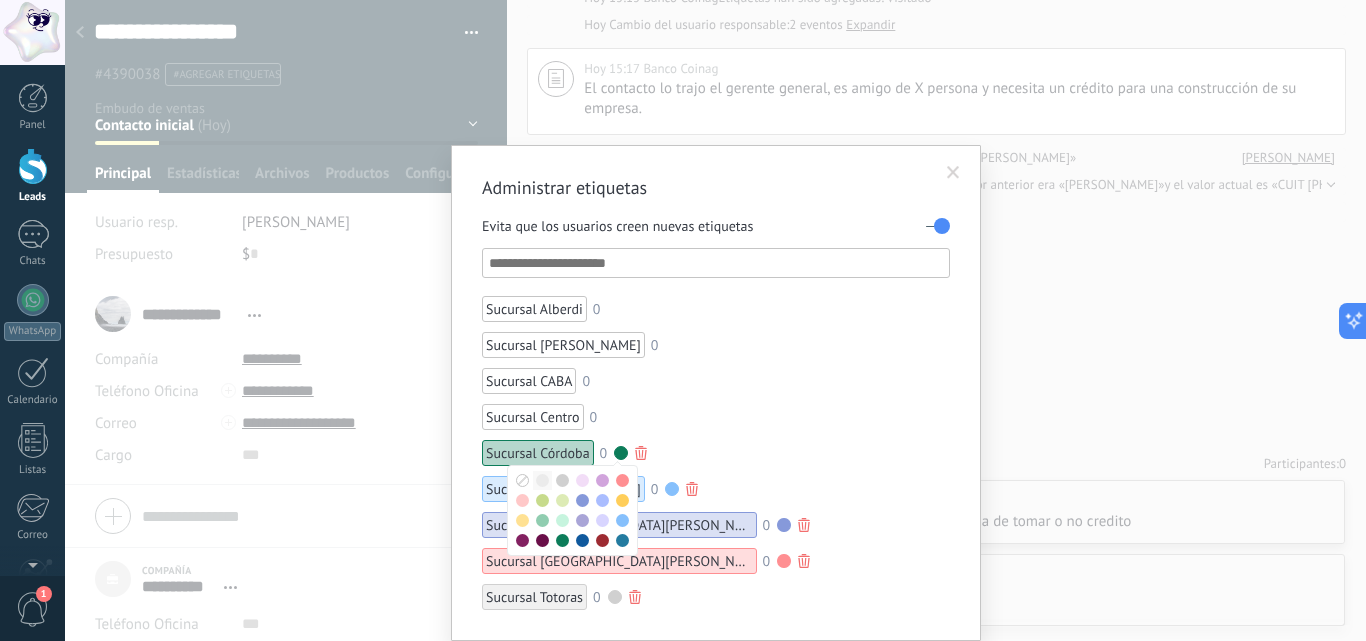 click at bounding box center (542, 480) 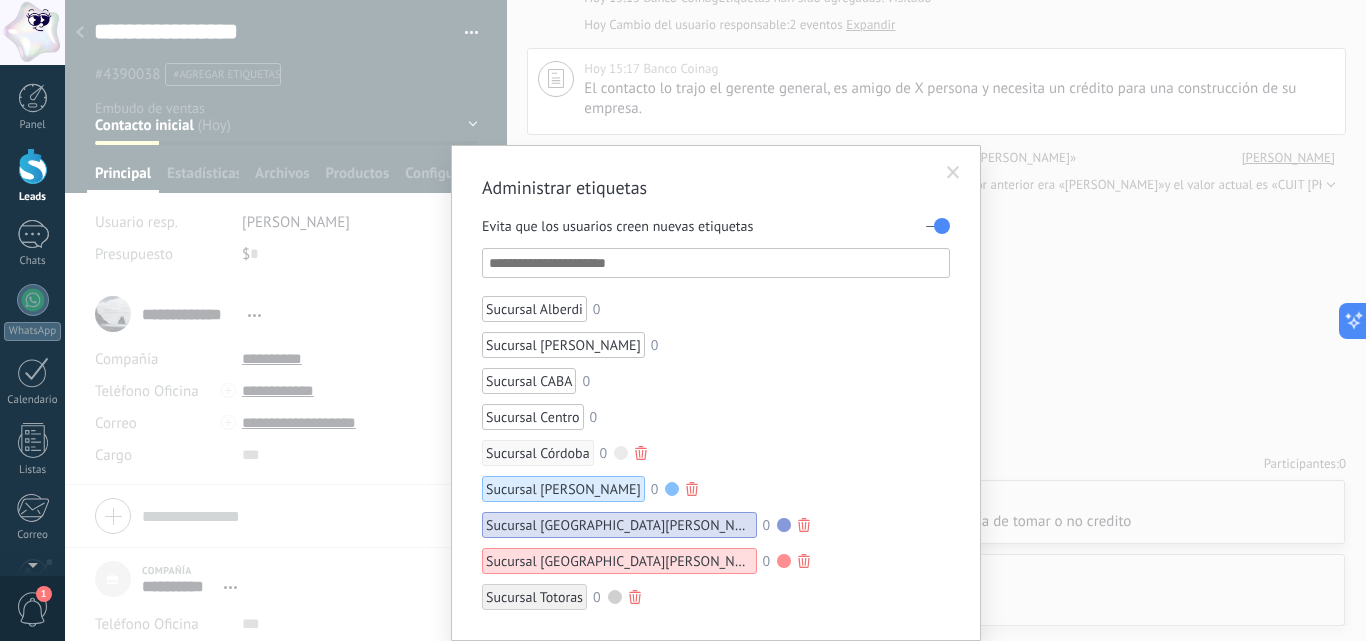 click at bounding box center (672, 489) 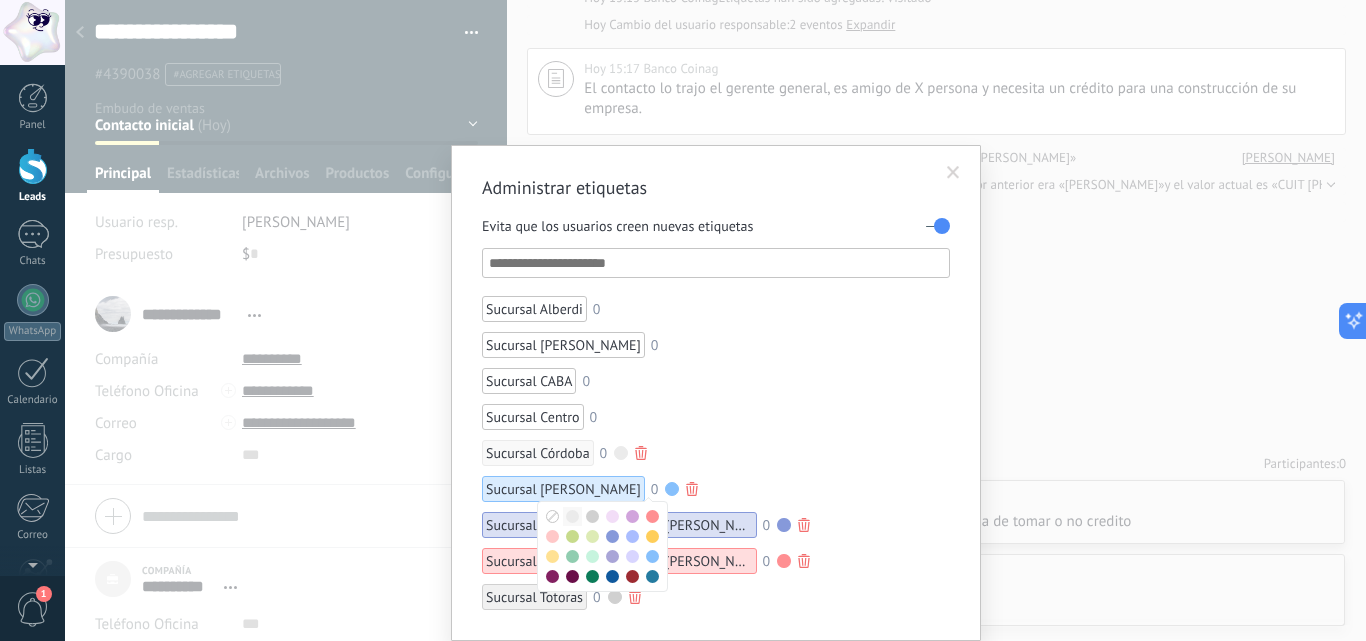 click at bounding box center [572, 516] 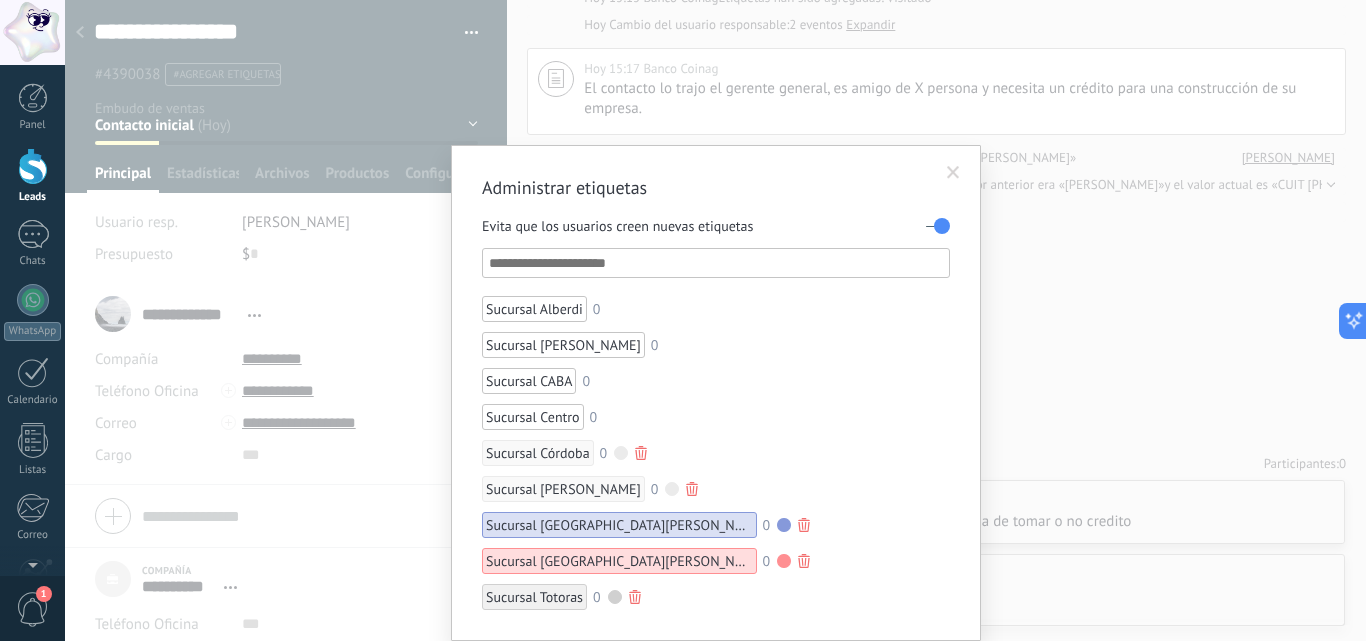 click at bounding box center [672, 489] 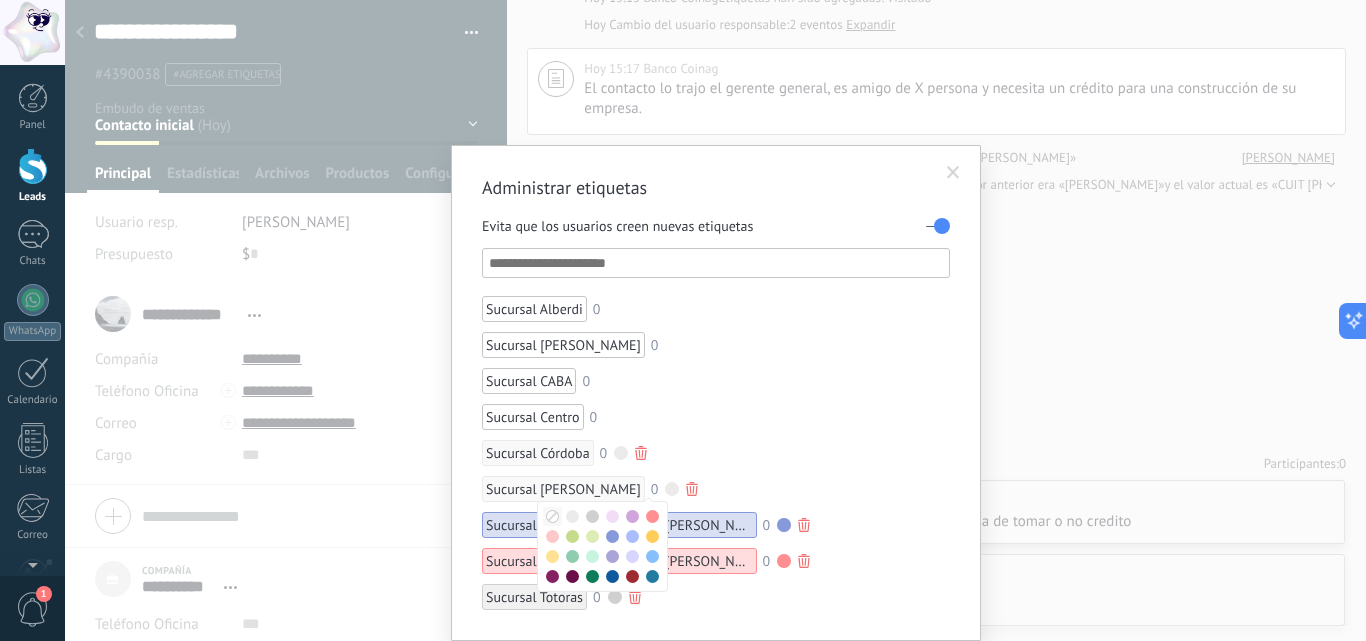click at bounding box center (552, 516) 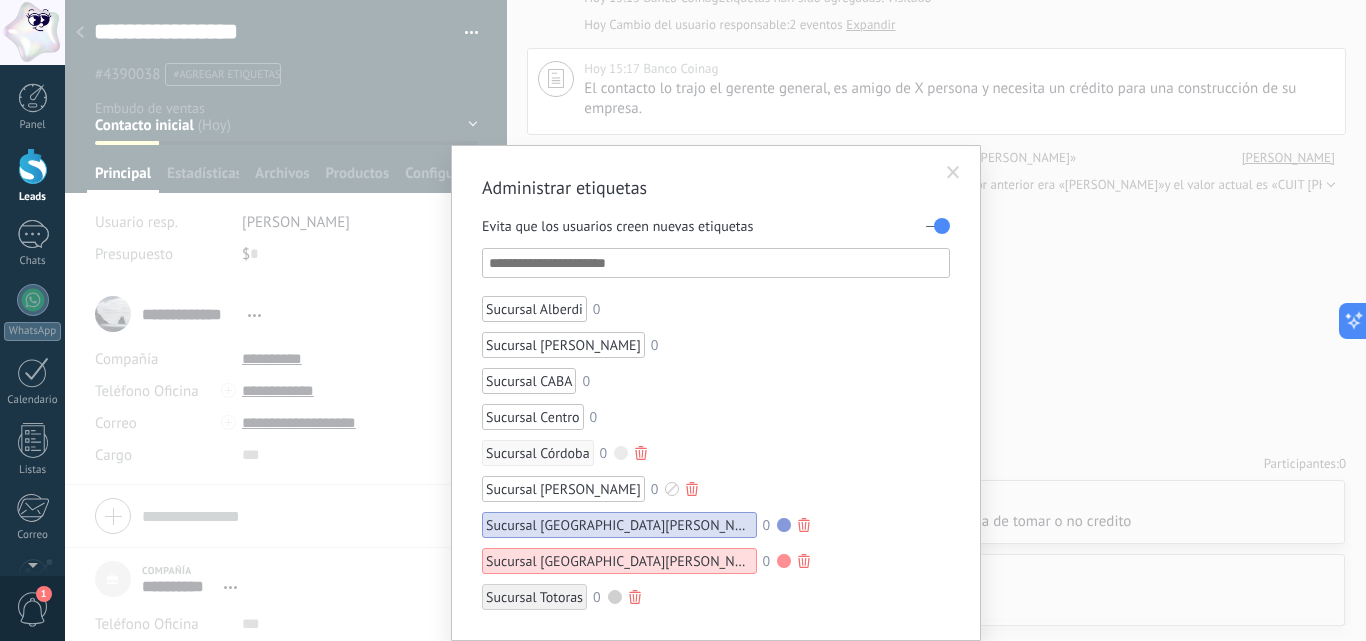 click at bounding box center (621, 453) 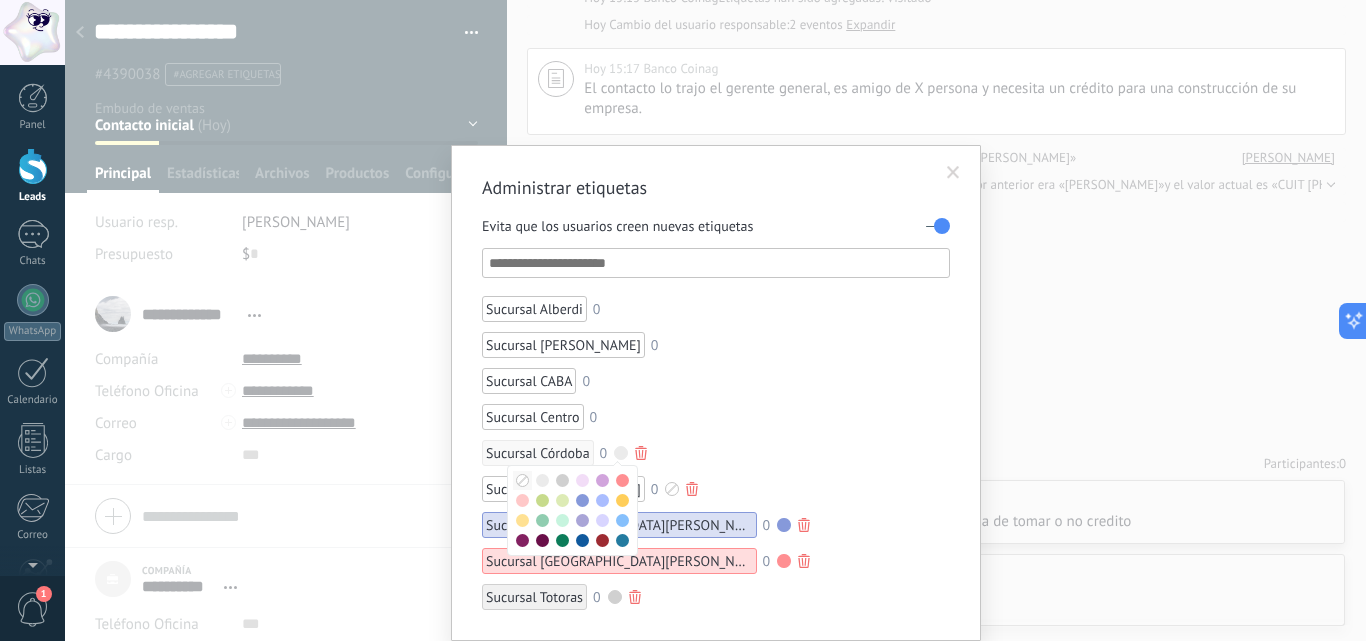 click at bounding box center (522, 480) 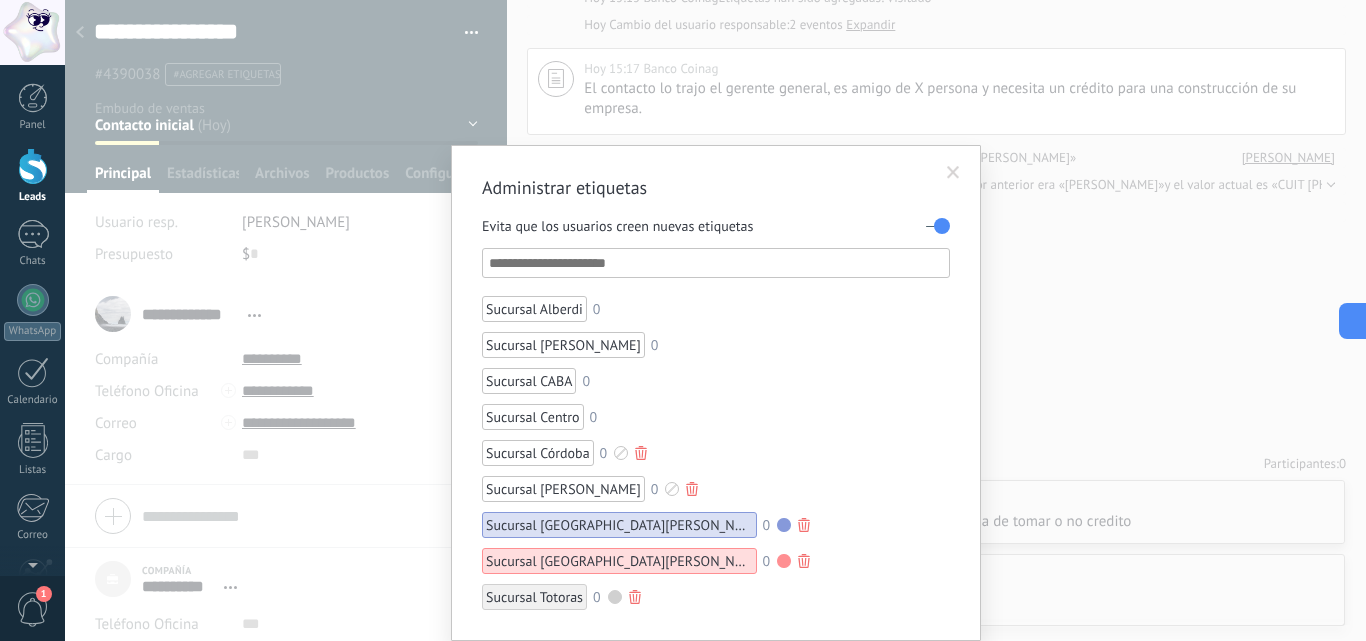 click at bounding box center [783, 525] 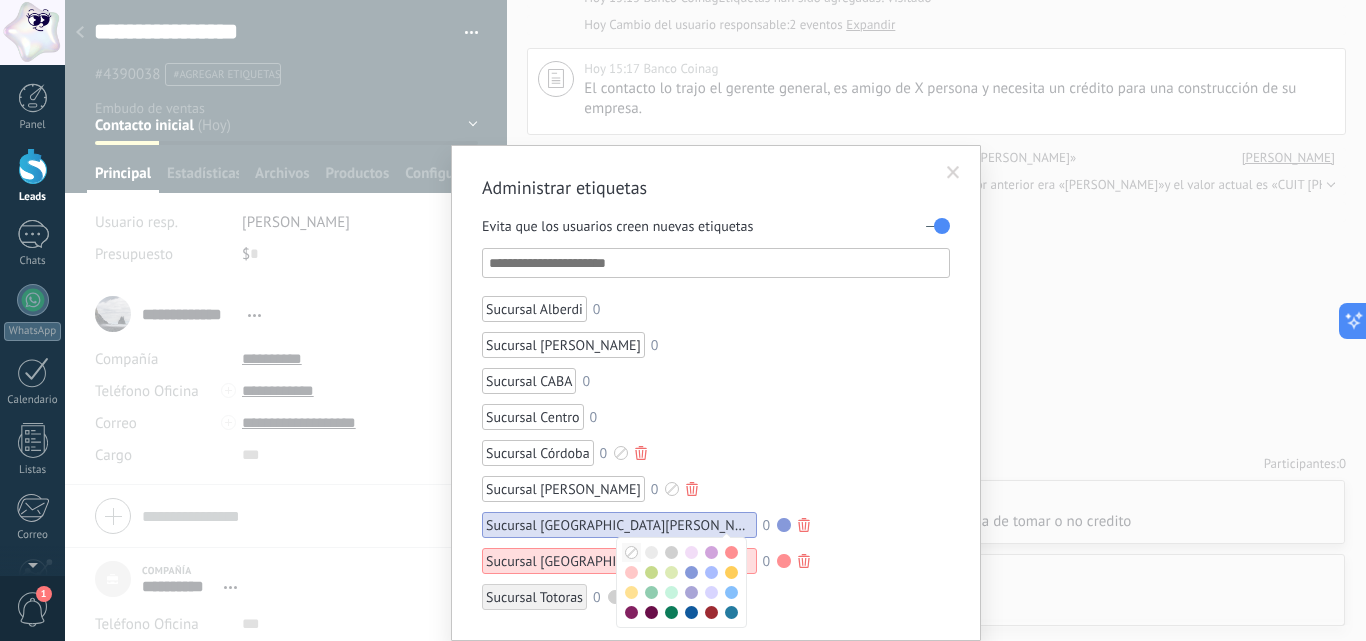click at bounding box center (631, 552) 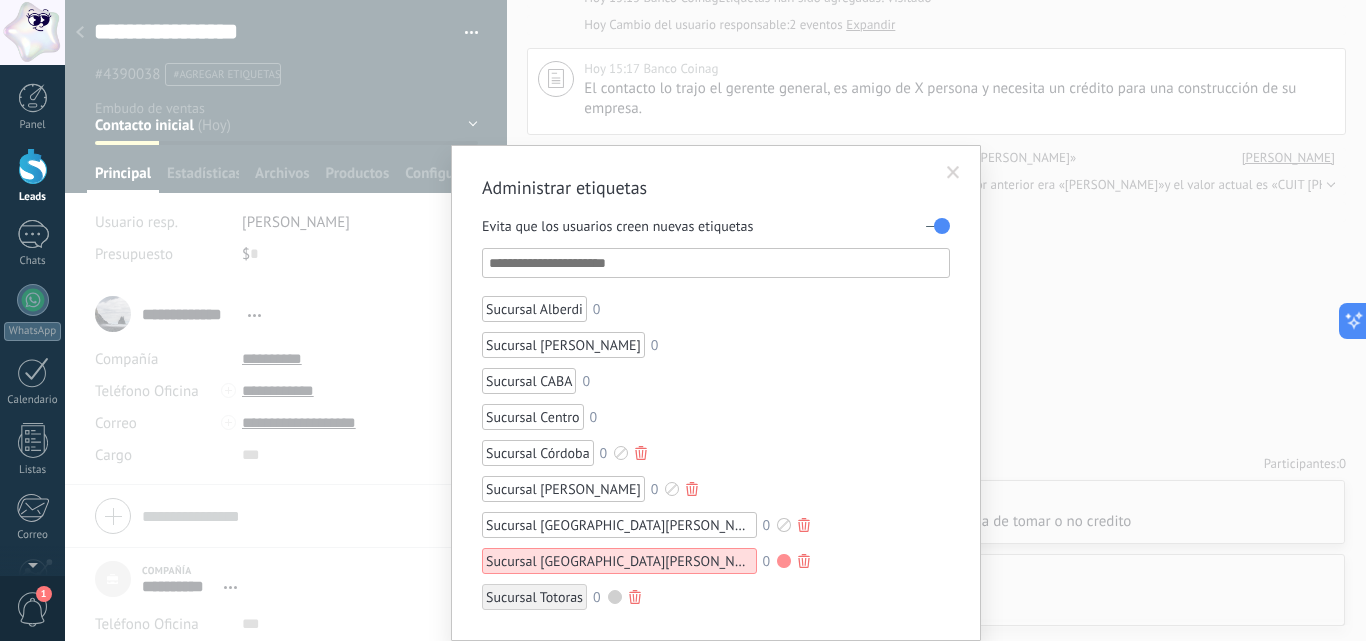 click at bounding box center [783, 561] 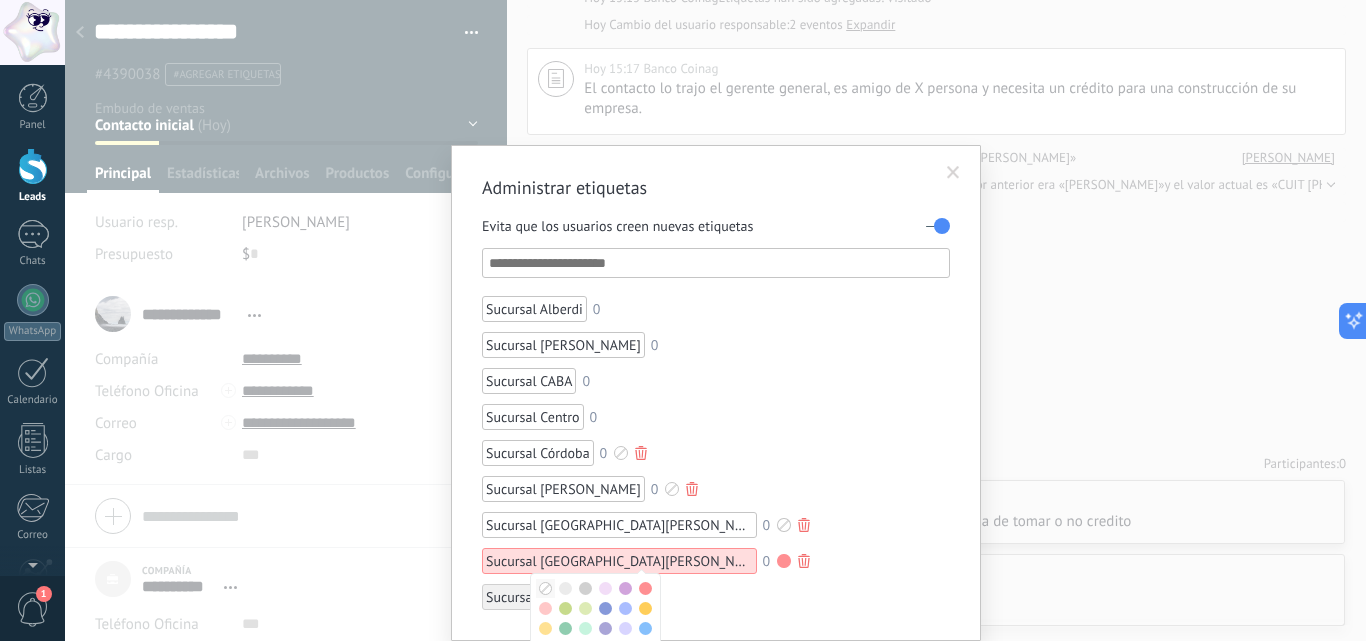 click at bounding box center (545, 588) 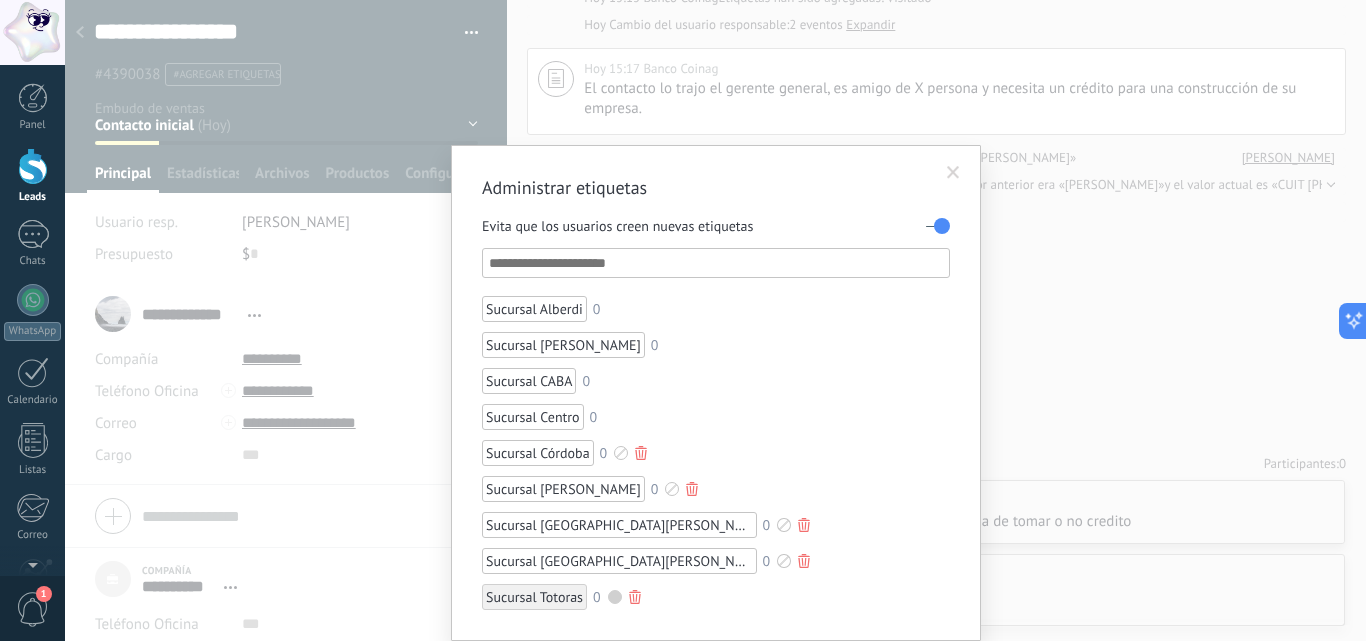 click at bounding box center (615, 597) 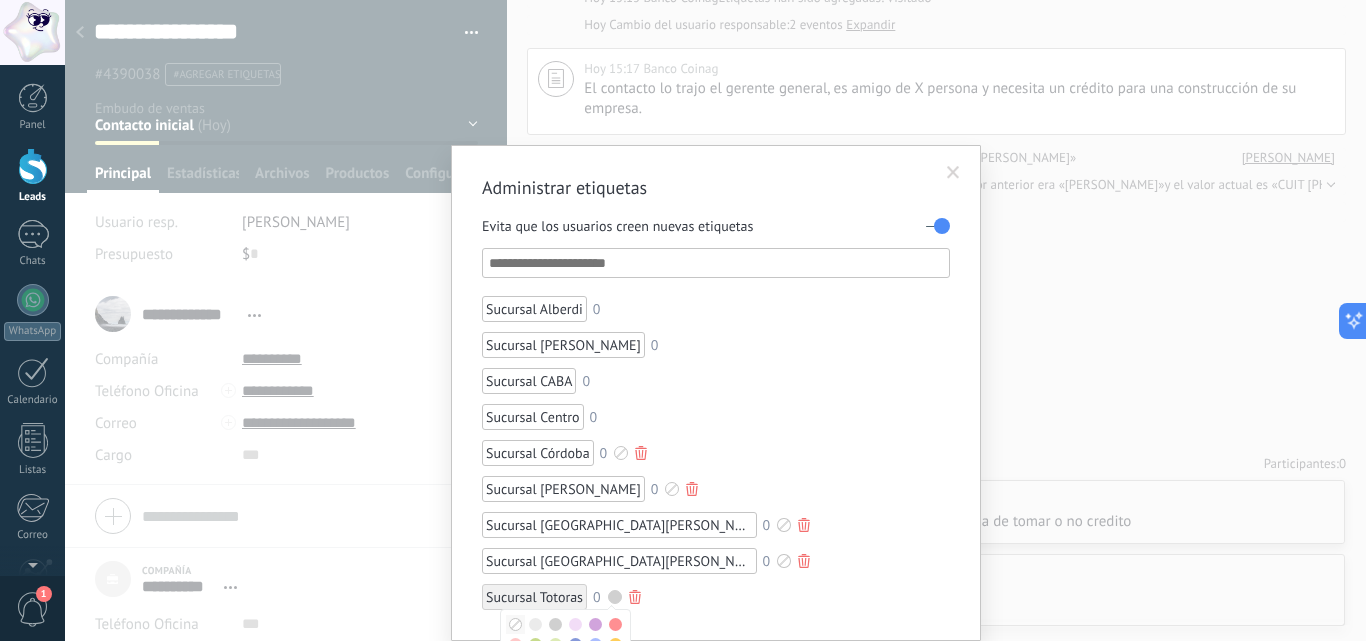 click at bounding box center [515, 624] 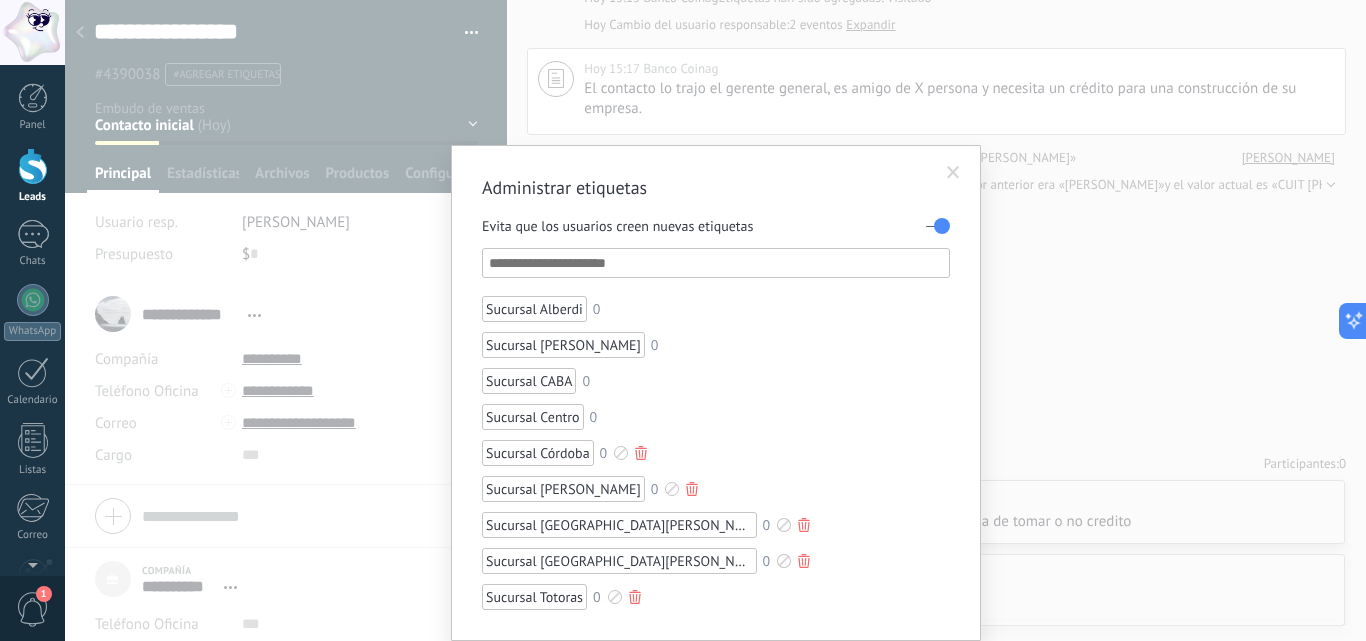 click at bounding box center [717, 263] 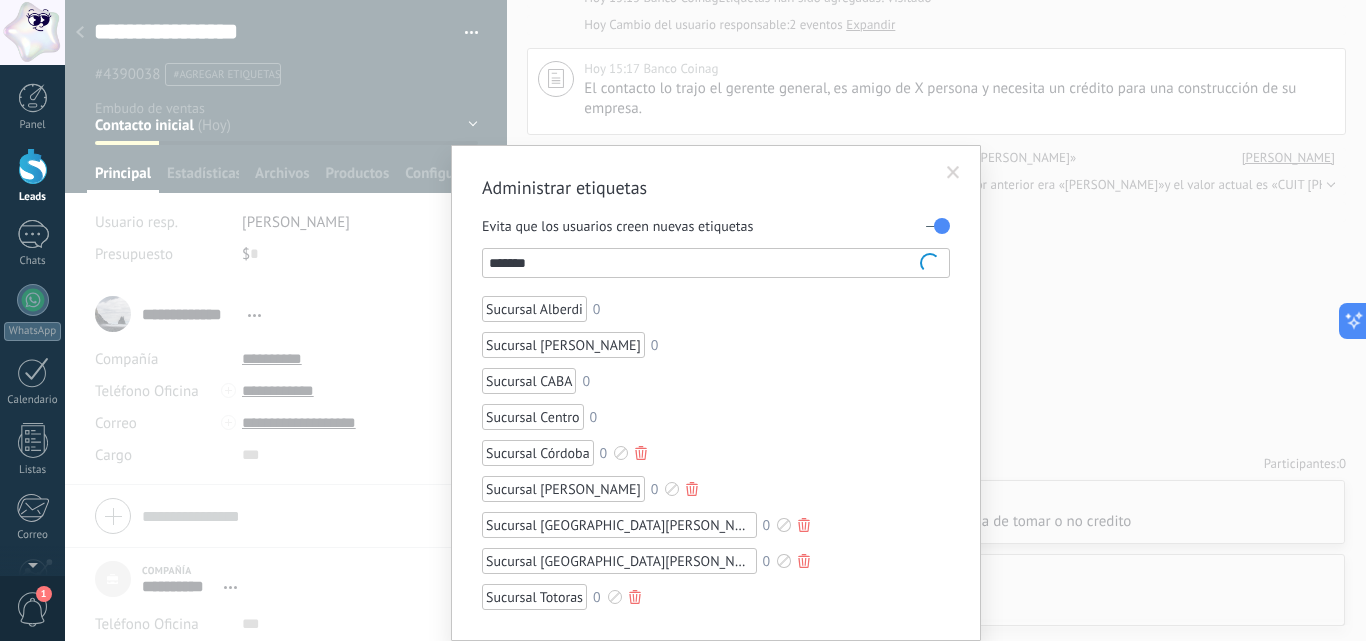type on "********" 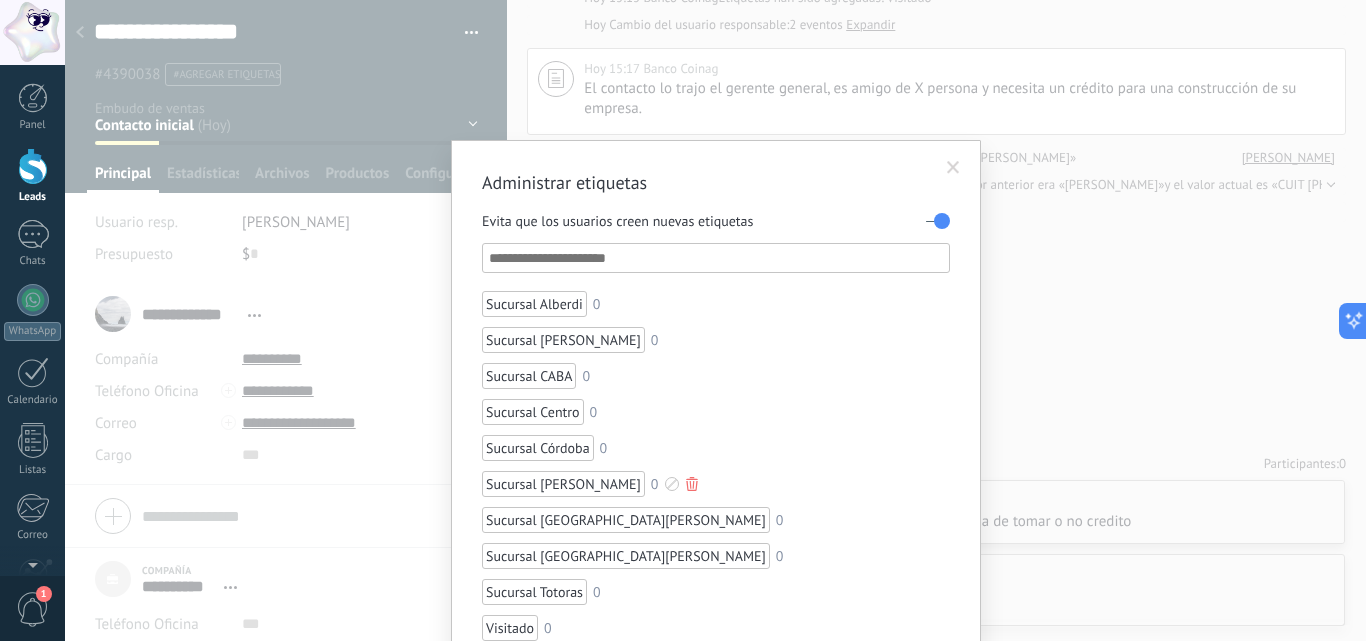 scroll, scrollTop: 90, scrollLeft: 0, axis: vertical 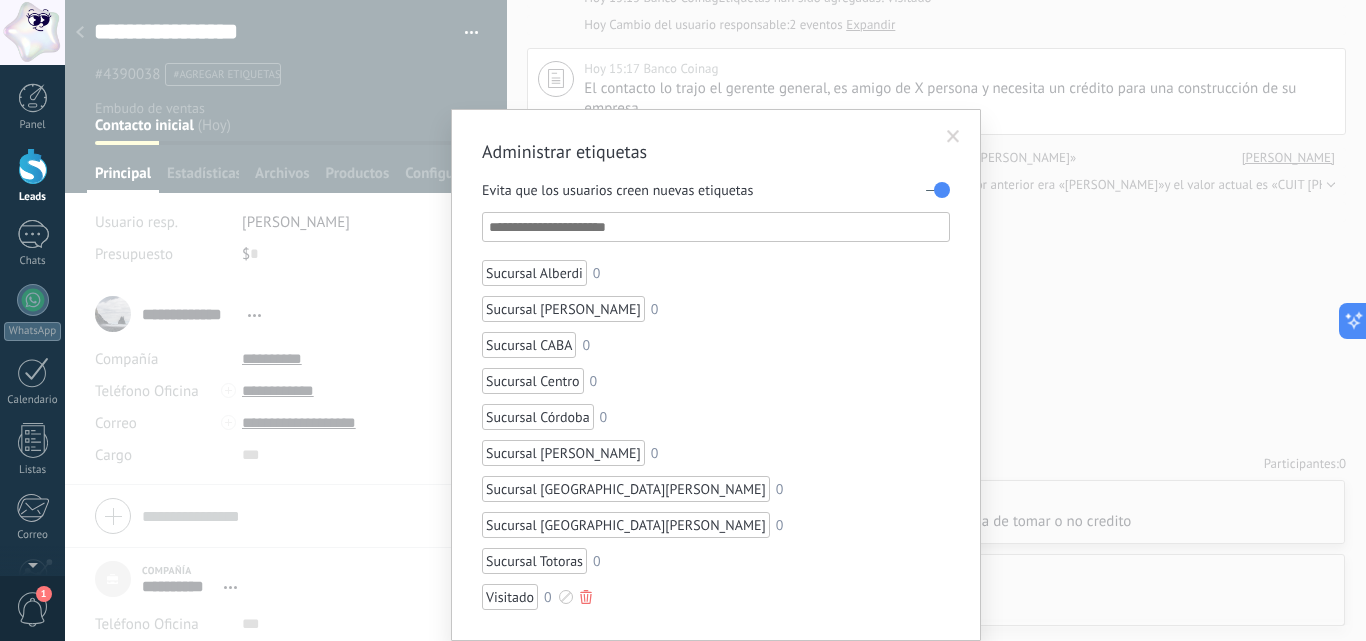 click at bounding box center (566, 597) 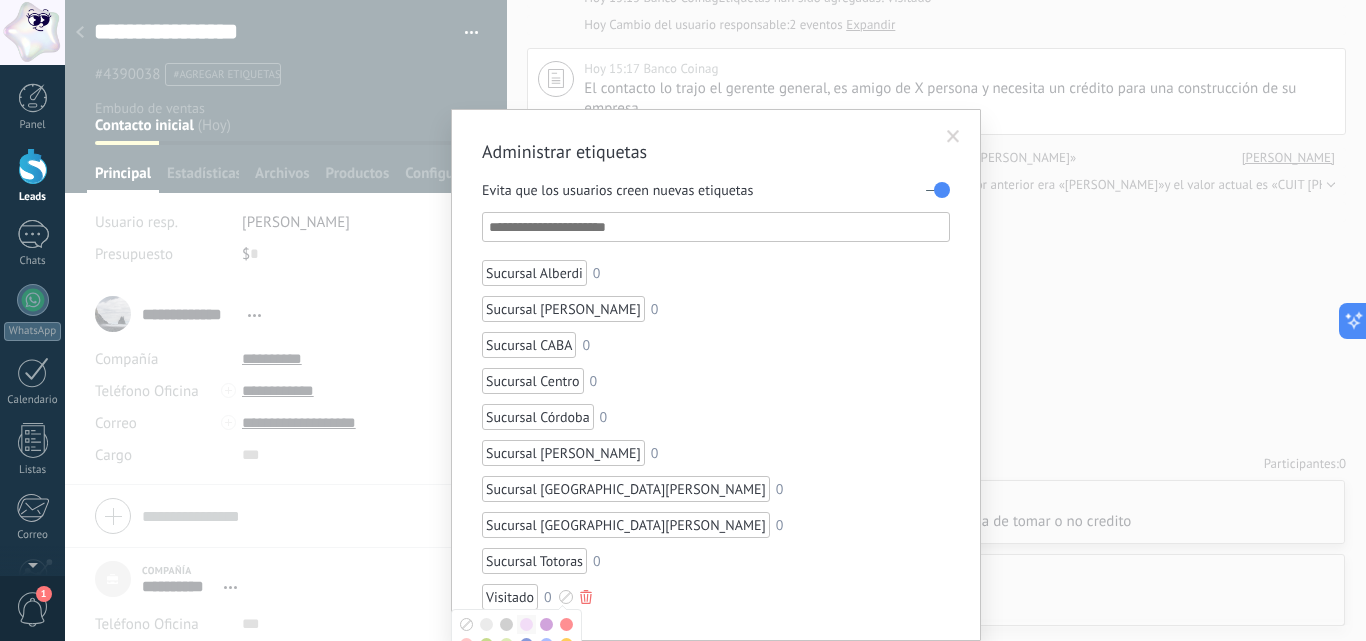 click at bounding box center [526, 624] 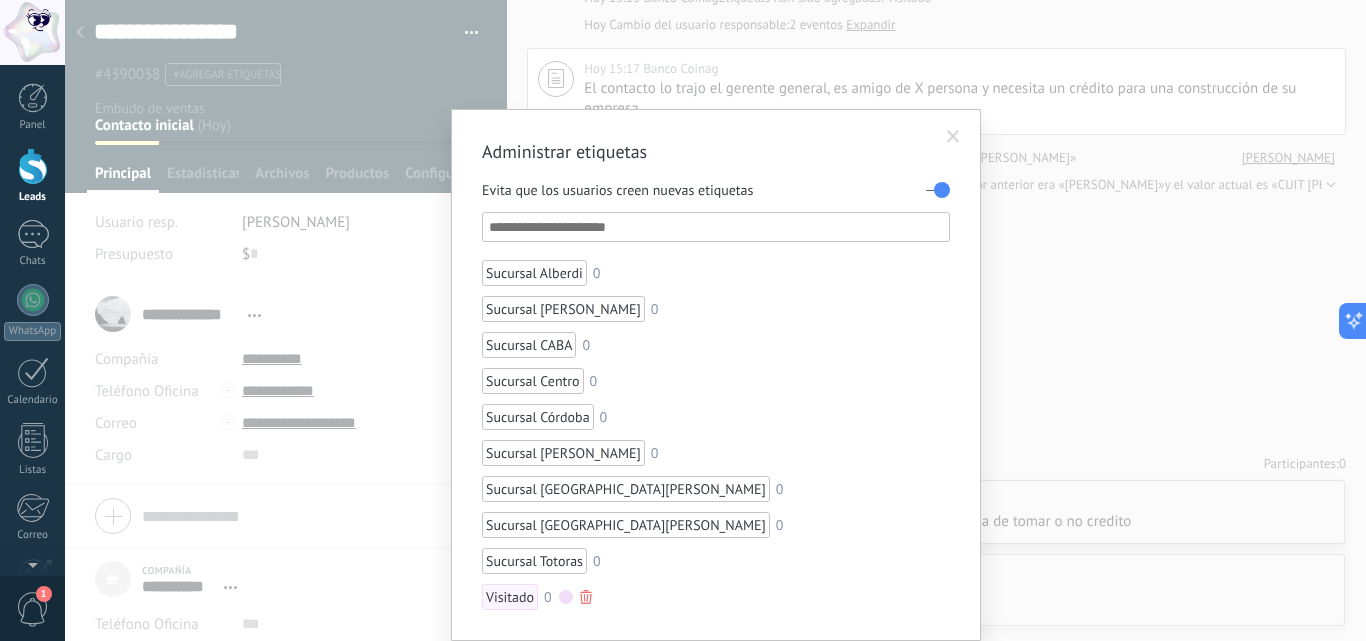 click on "Evita que los usuarios creen nuevas etiquetas Sucursal Alberdi 0 Sucursal Bermúdez 0 Sucursal CABA 0 Sucursal Centro 0 Sucursal Córdoba 0 Sucursal María Susana 0 Sucursal Puerto General San Martín 0 Sucursal San Lorenzo 0 Sucursal Totoras 0 Visitado 0" at bounding box center [716, 391] 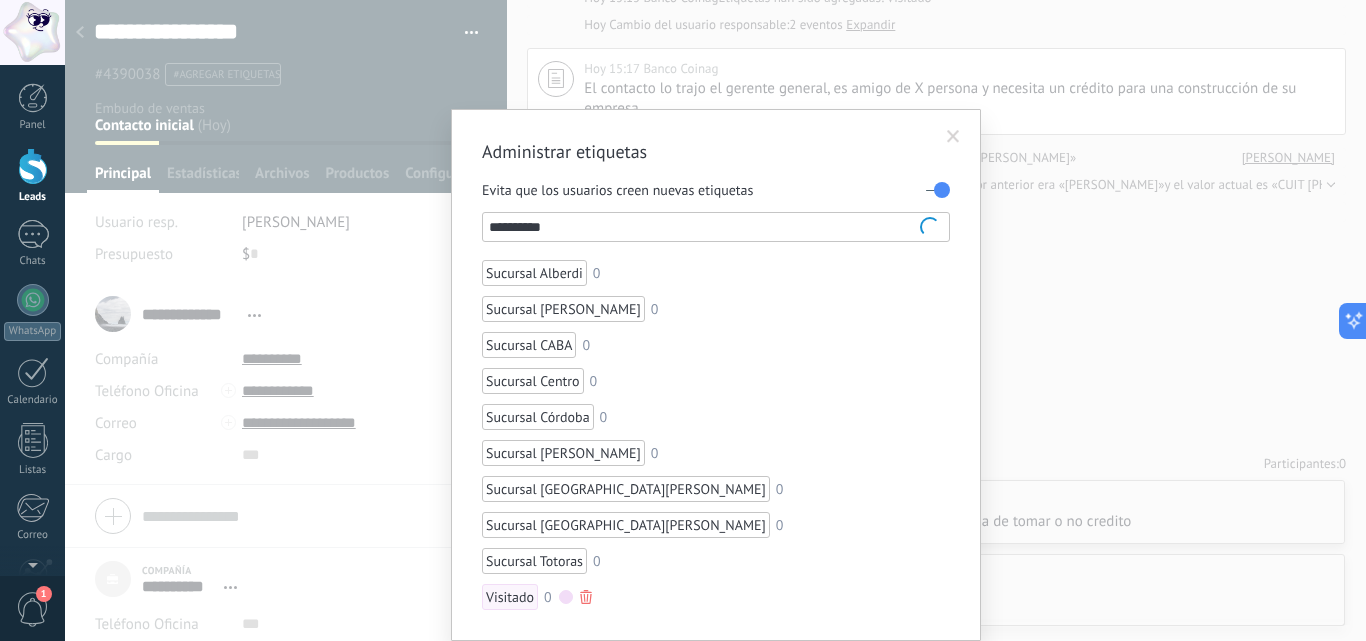 type on "**********" 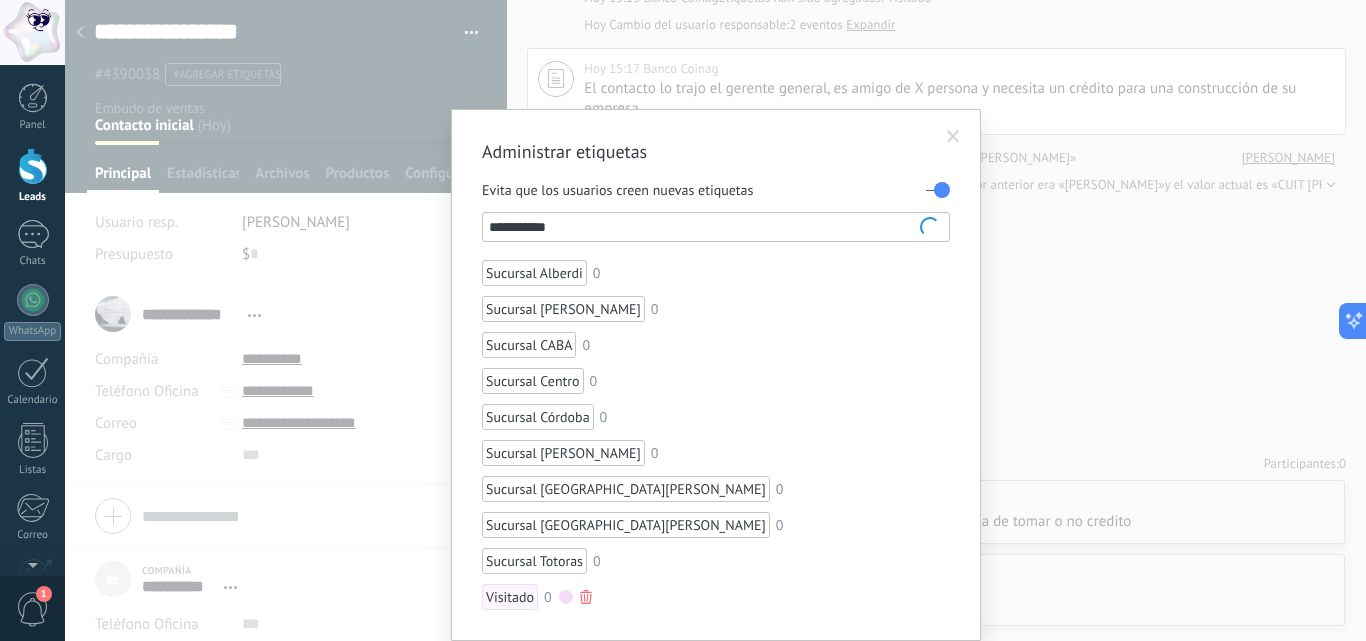 type 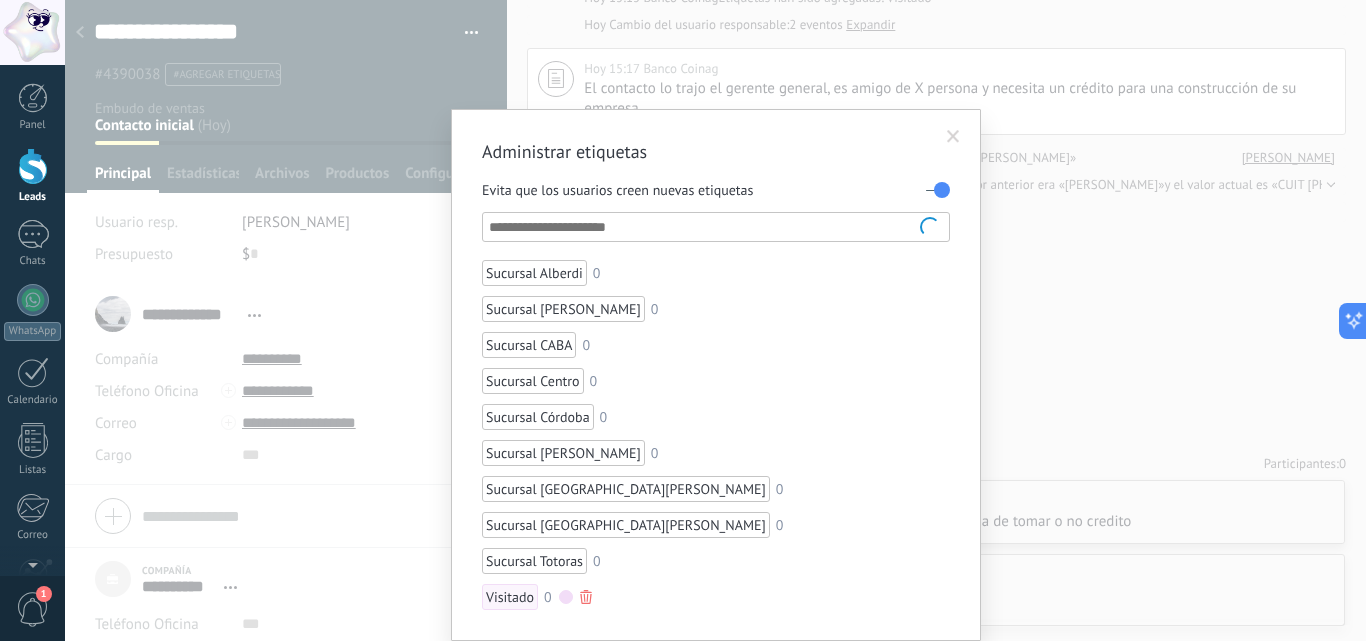scroll, scrollTop: 0, scrollLeft: 0, axis: both 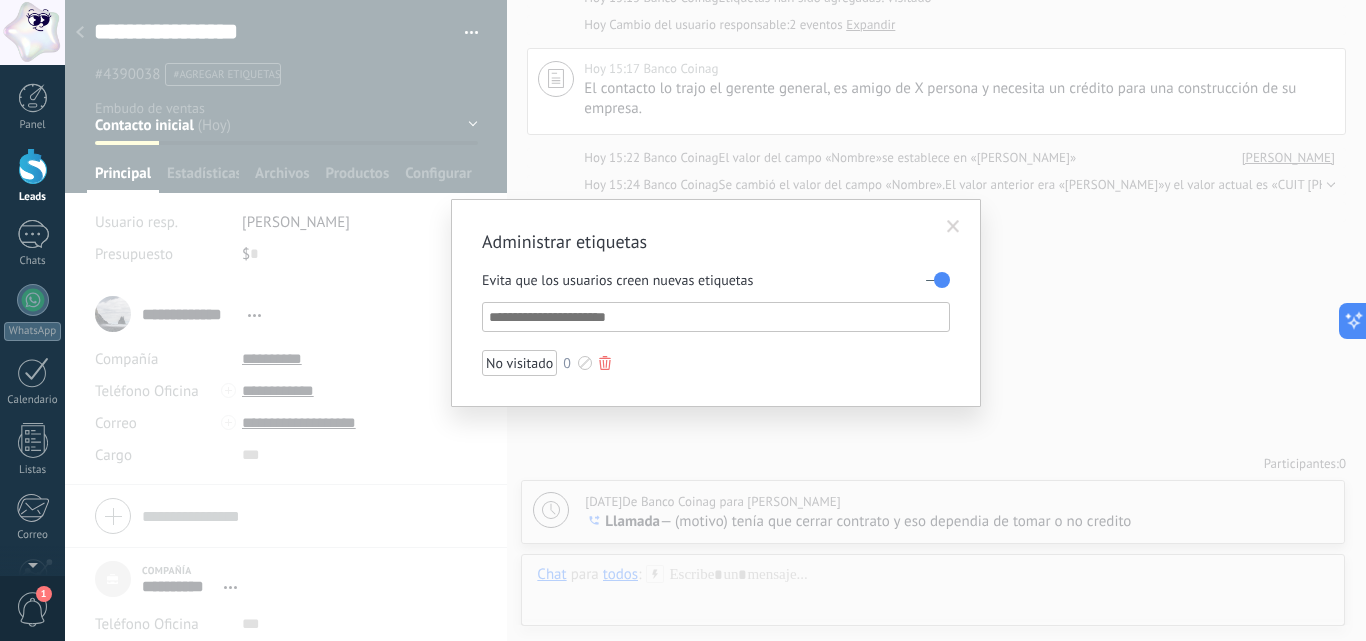click at bounding box center [585, 363] 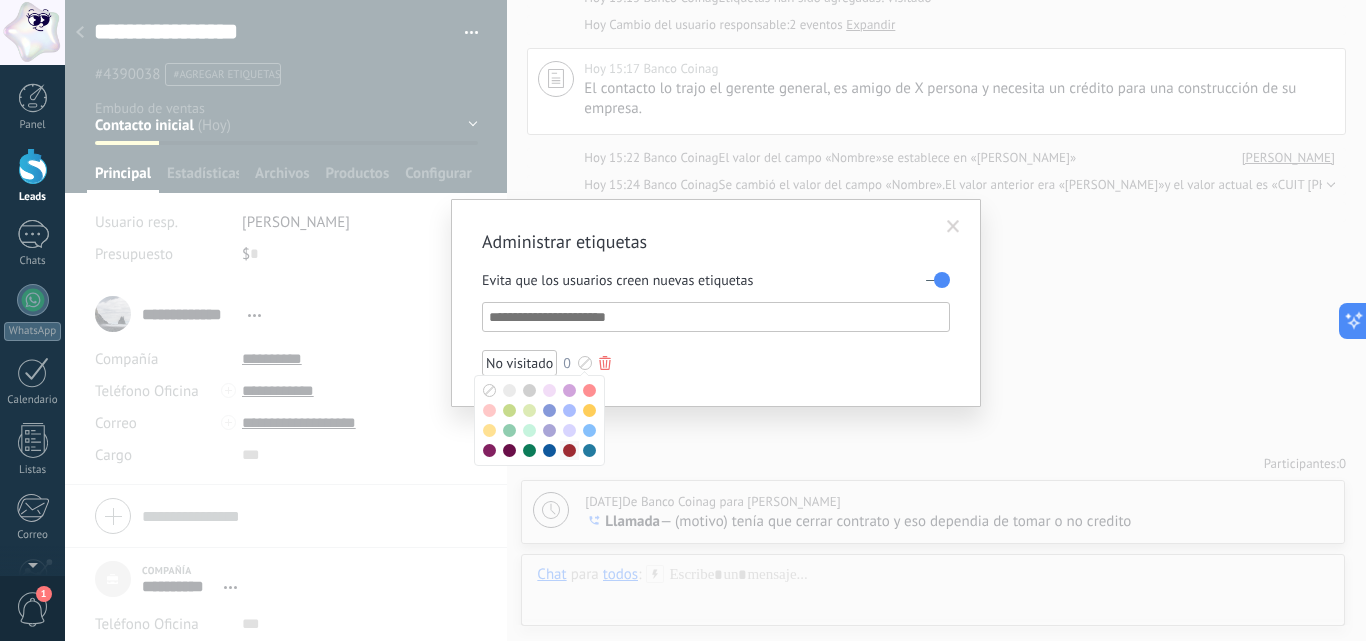 click at bounding box center (569, 450) 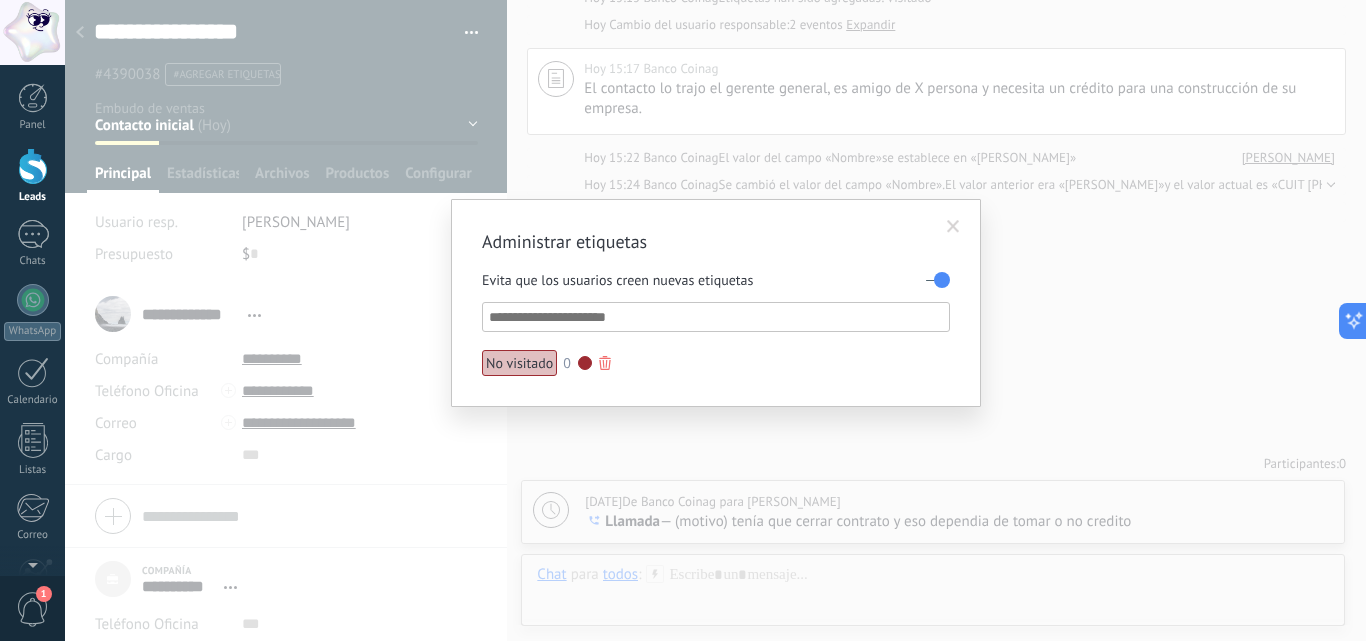 click at bounding box center [953, 227] 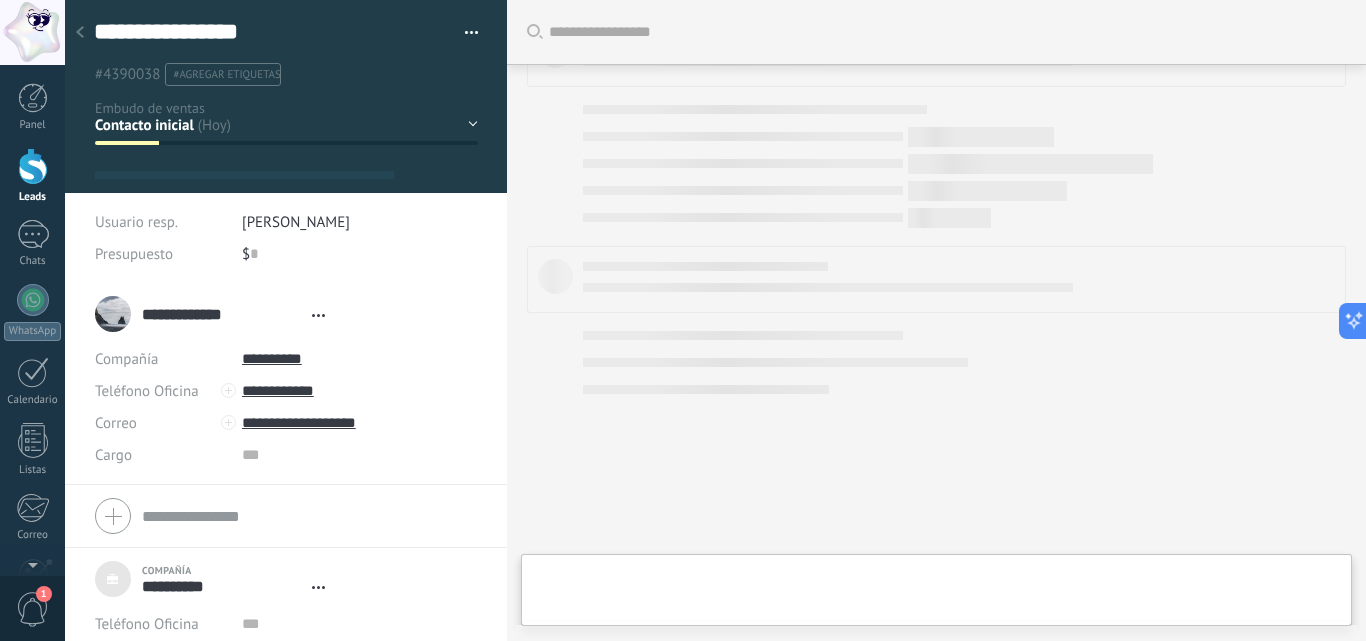type on "***" 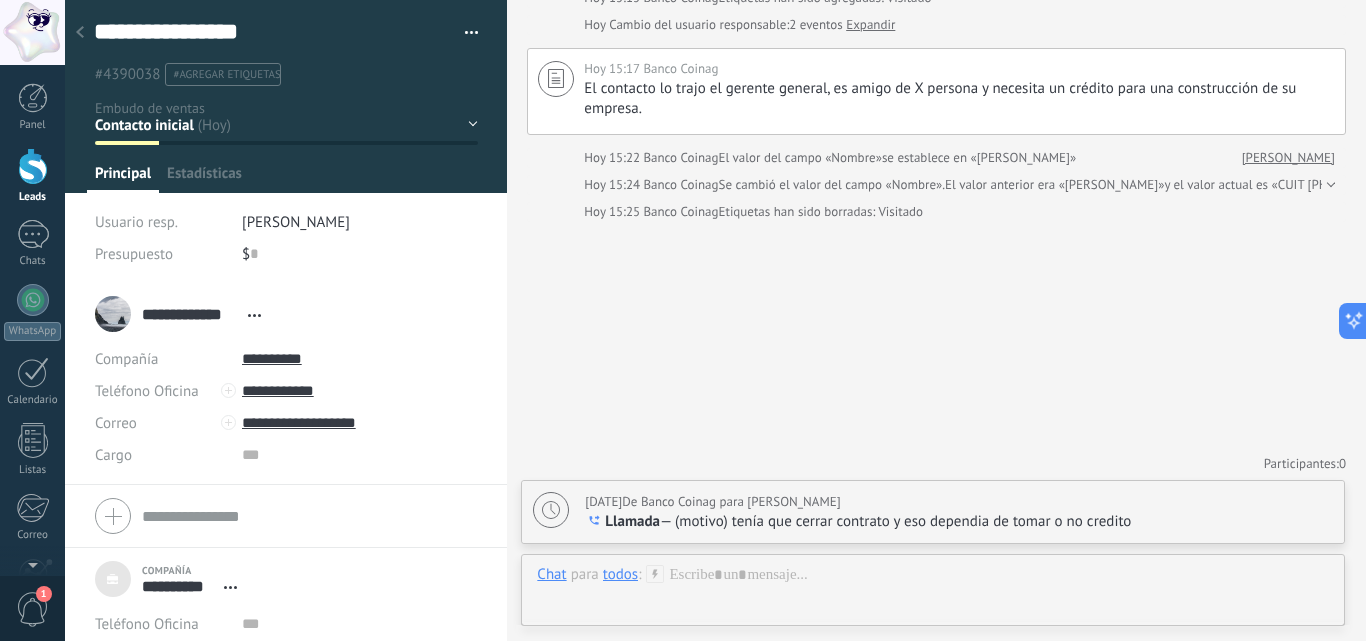 click on "#agregar etiquetas" at bounding box center [226, 75] 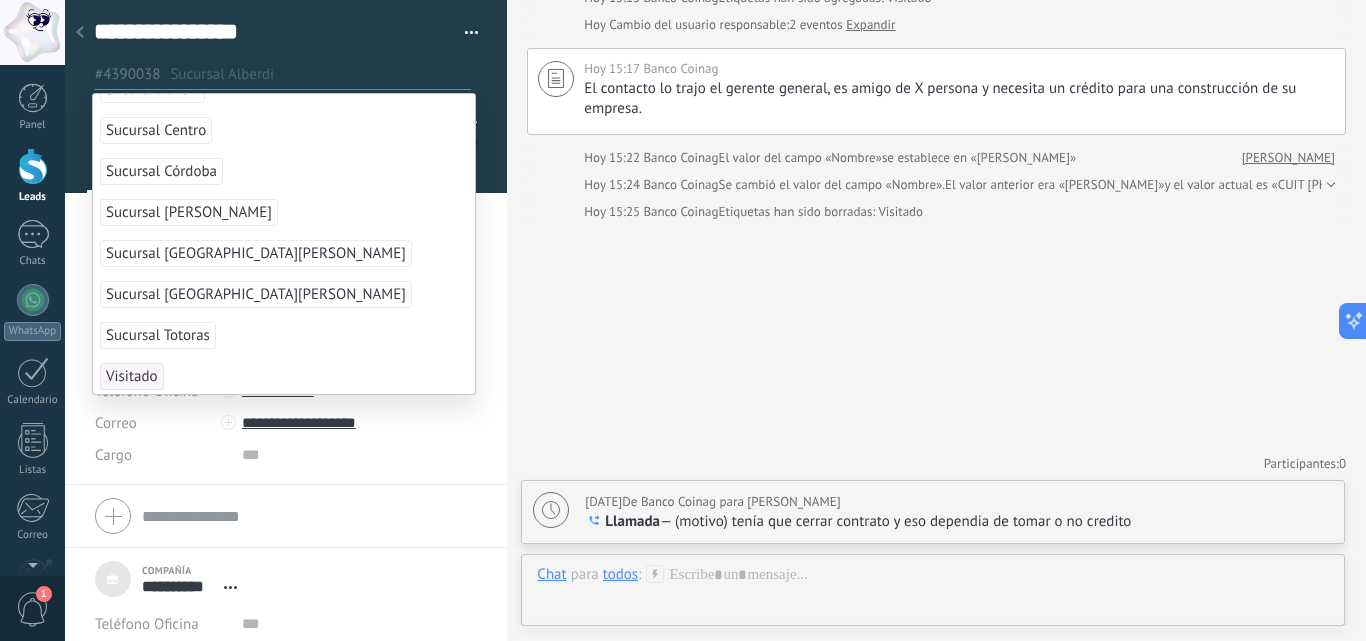 scroll, scrollTop: 151, scrollLeft: 0, axis: vertical 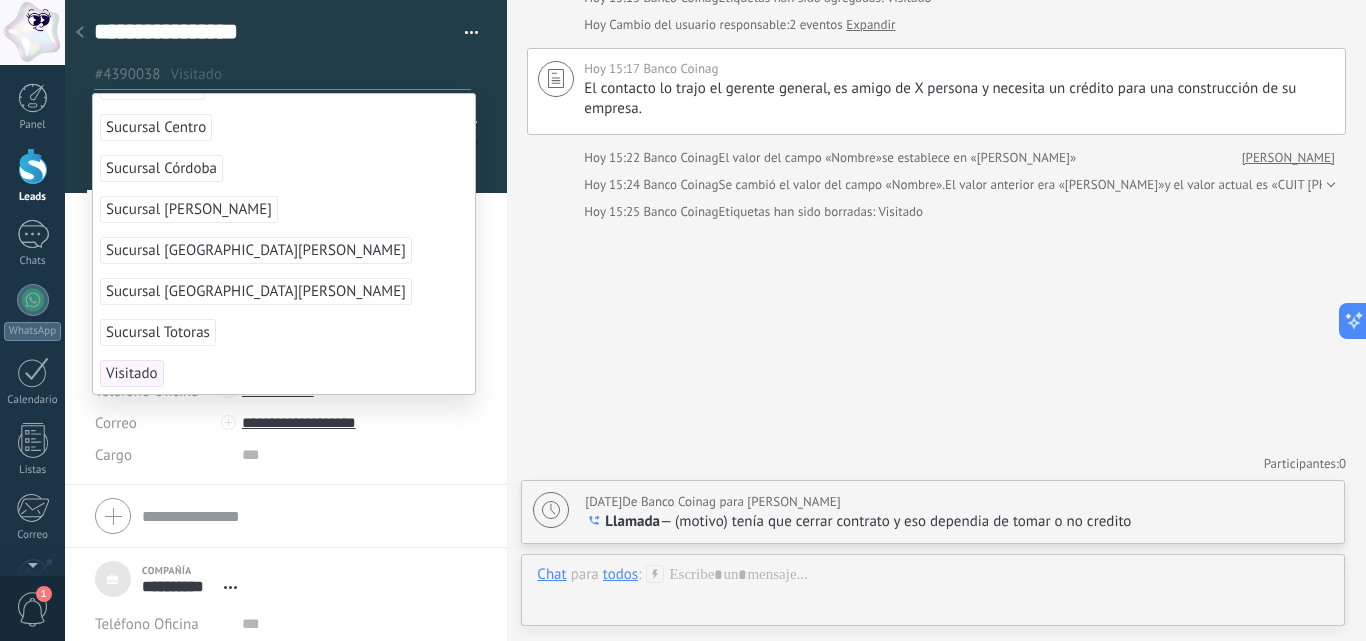 click on "Visitado" at bounding box center [132, 373] 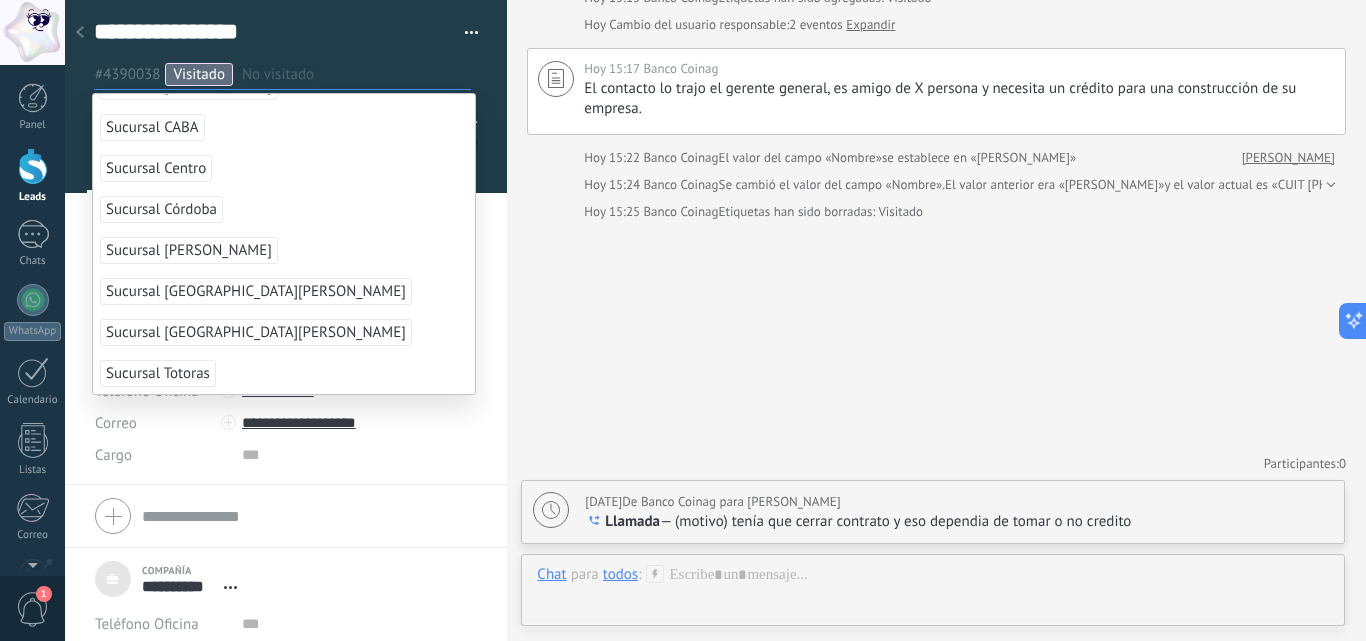 scroll, scrollTop: 0, scrollLeft: 0, axis: both 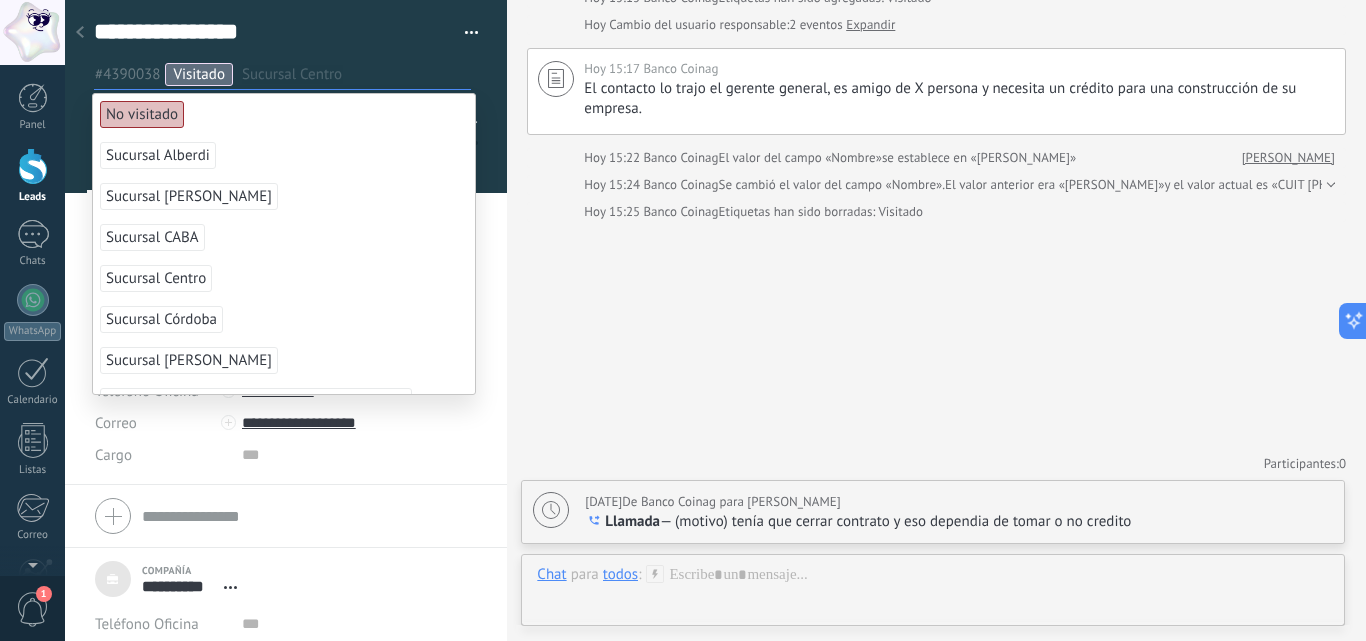 click on "Sucursal Centro" at bounding box center [156, 278] 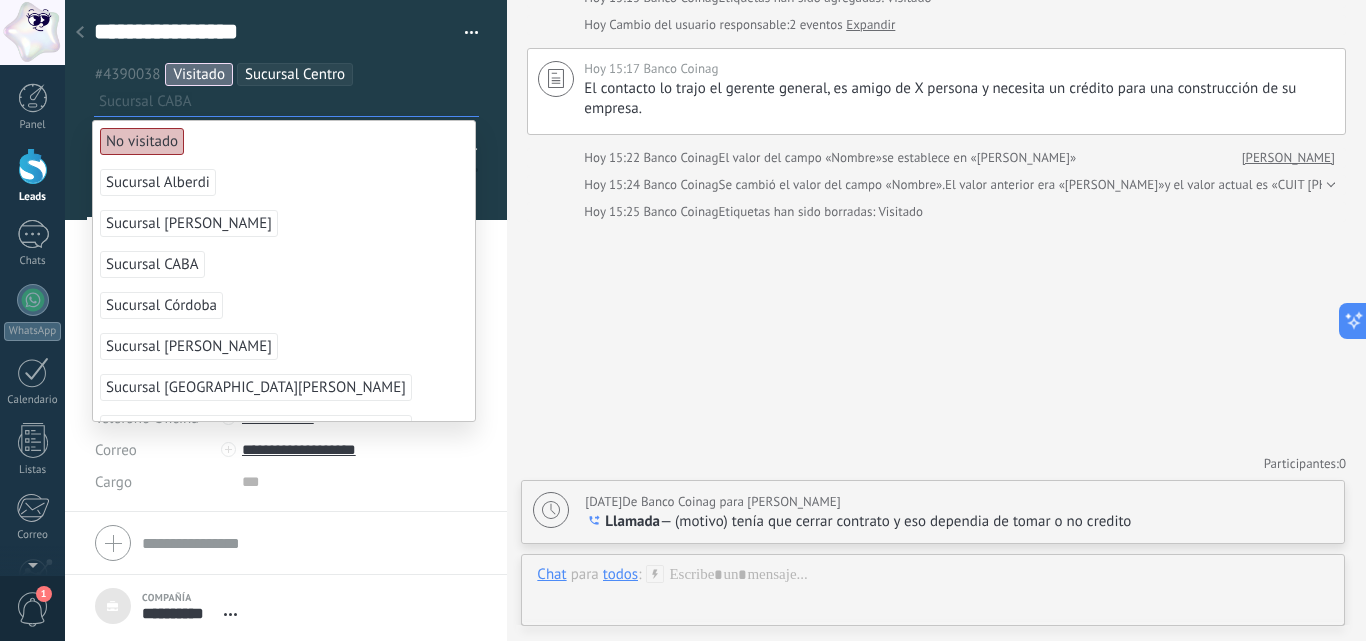 click on "**********" at bounding box center [286, 155] 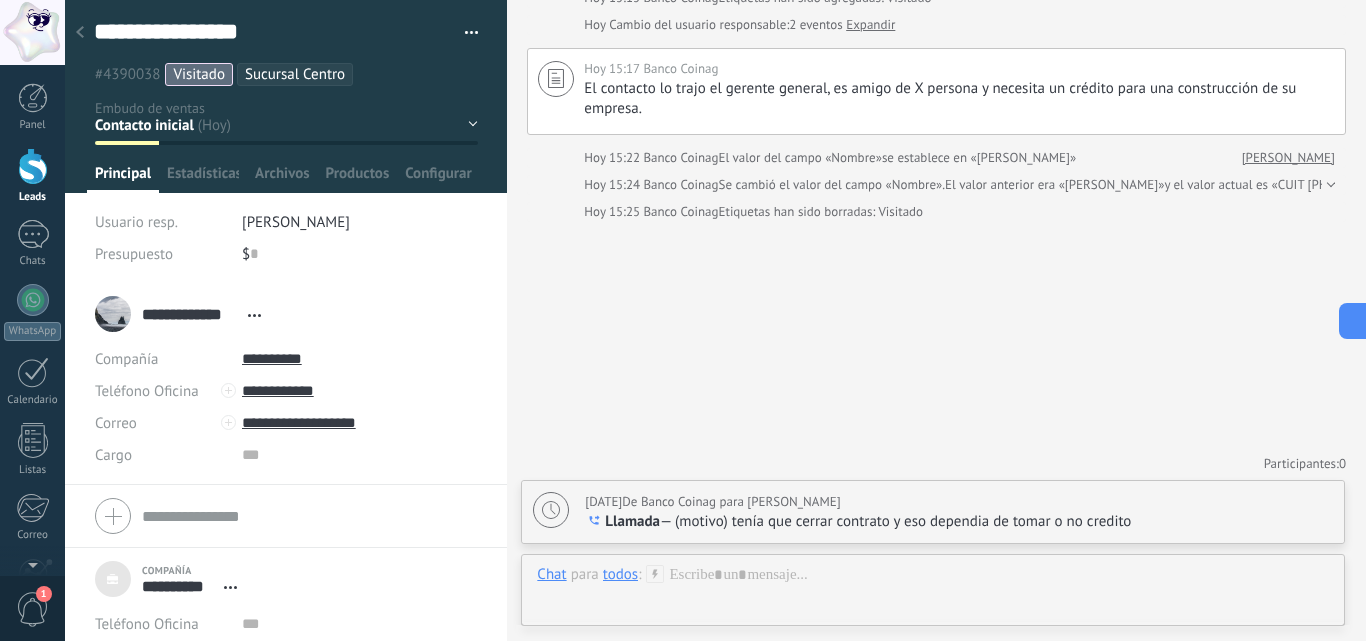click on "**********" at bounding box center [190, 314] 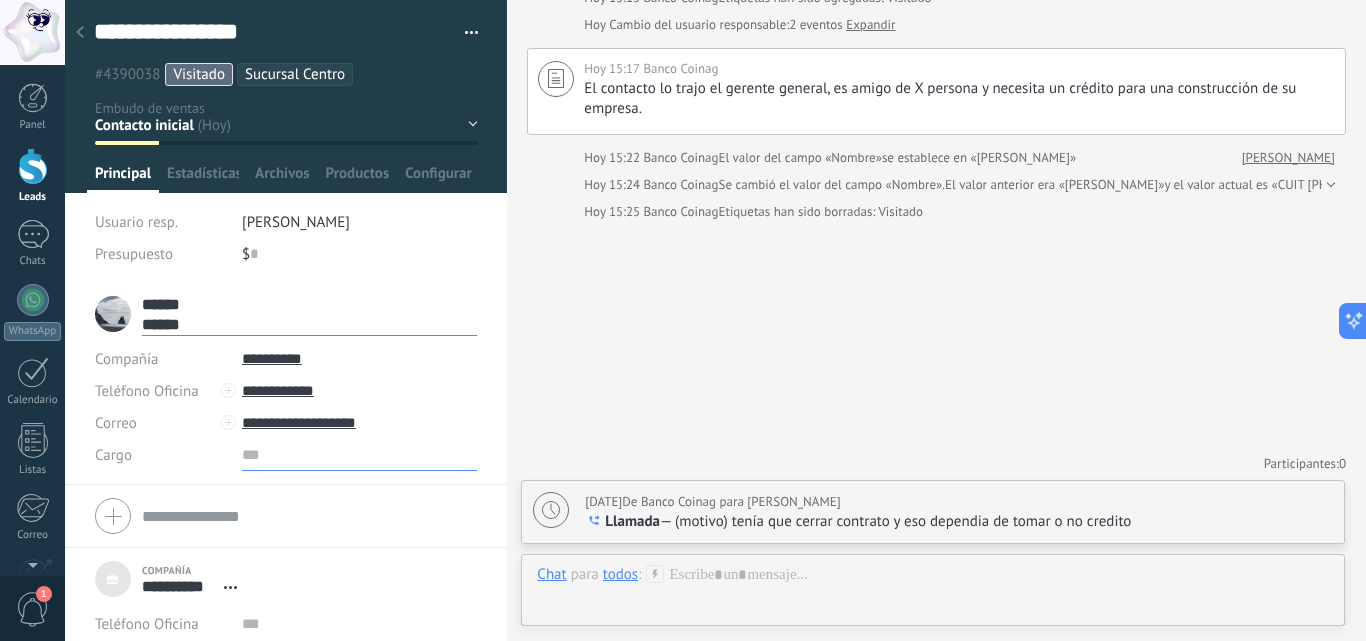 click at bounding box center (360, 455) 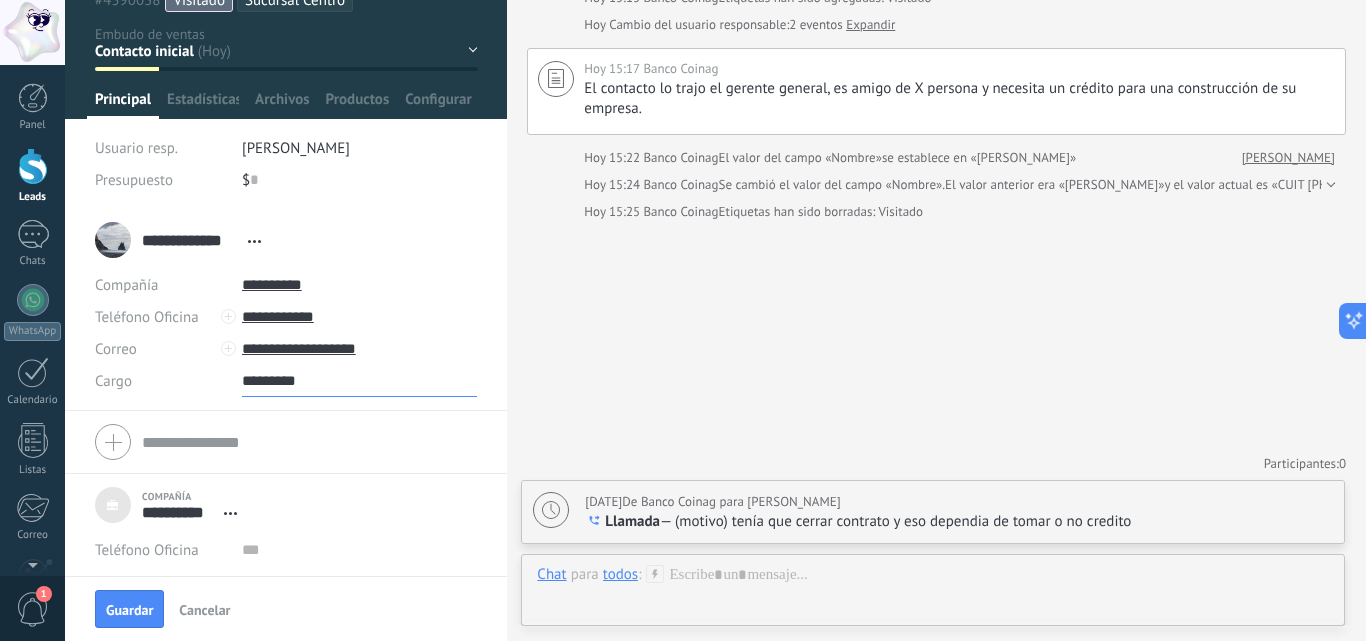 scroll, scrollTop: 173, scrollLeft: 0, axis: vertical 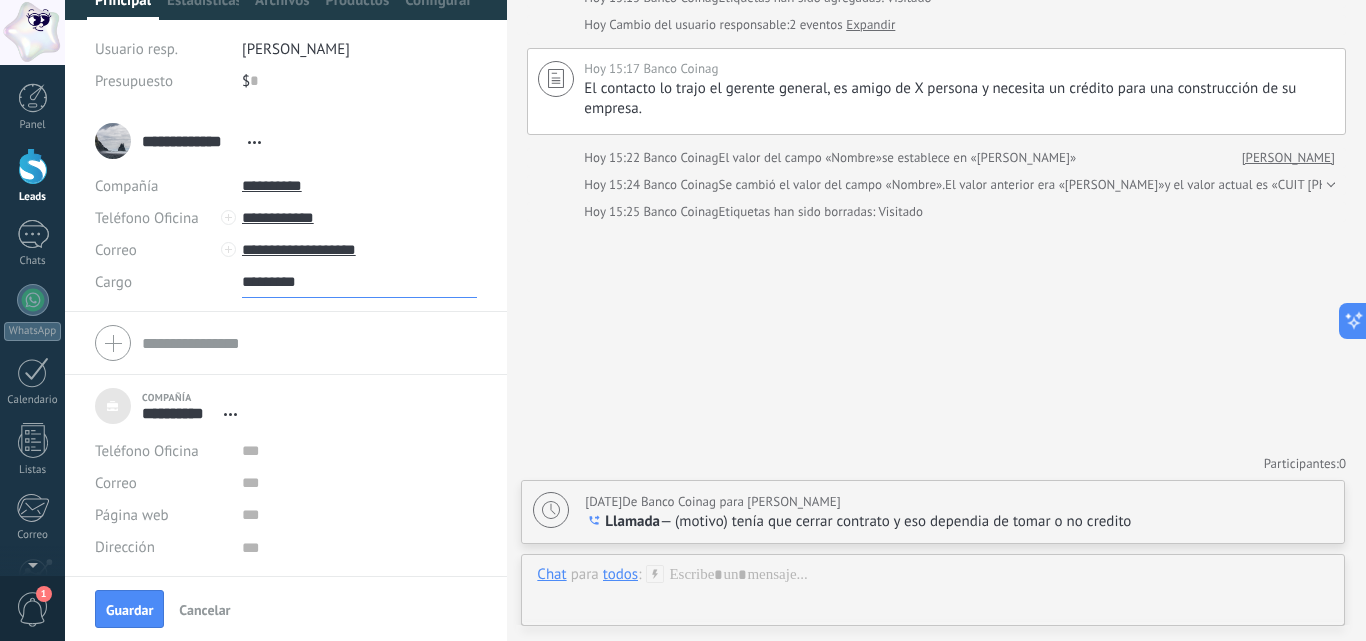 type on "*********" 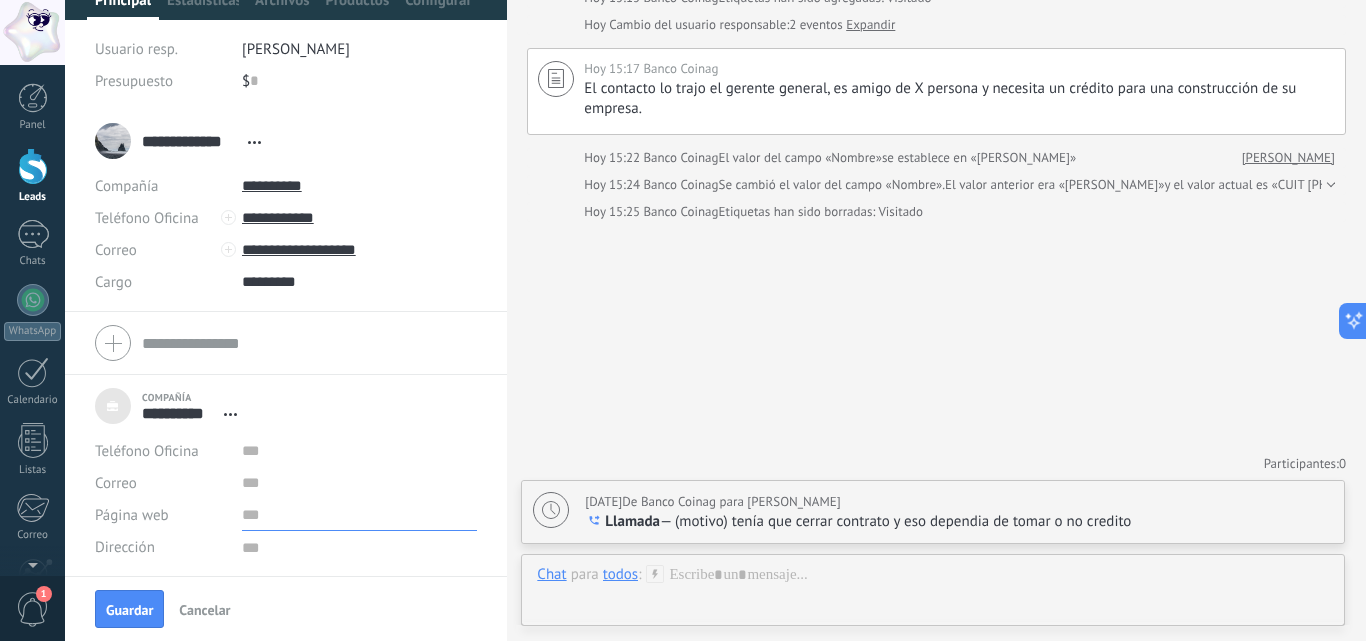 click at bounding box center [360, 515] 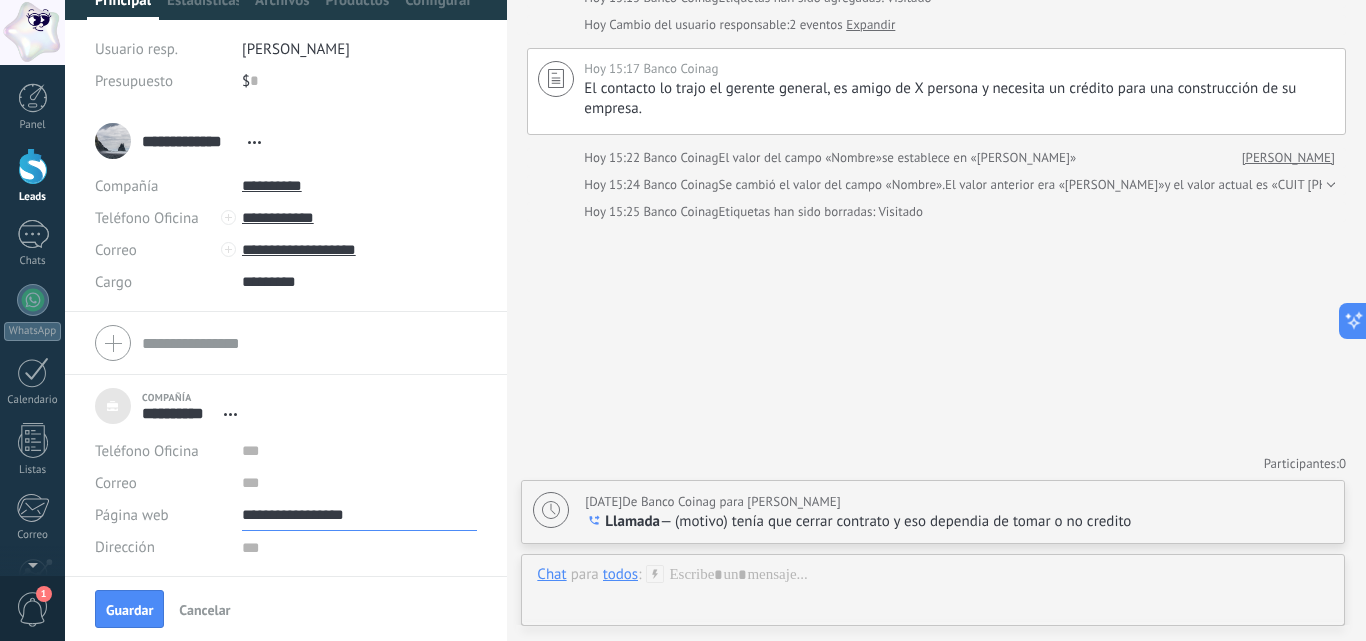 type on "**********" 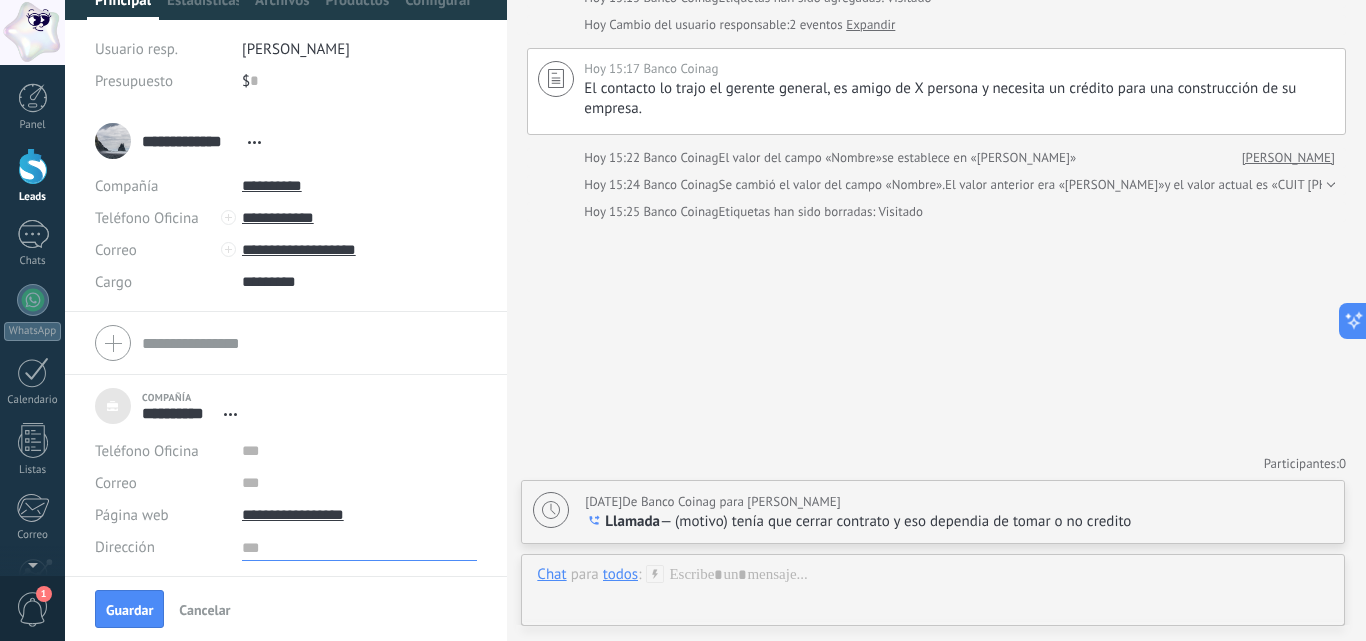 click at bounding box center [360, 546] 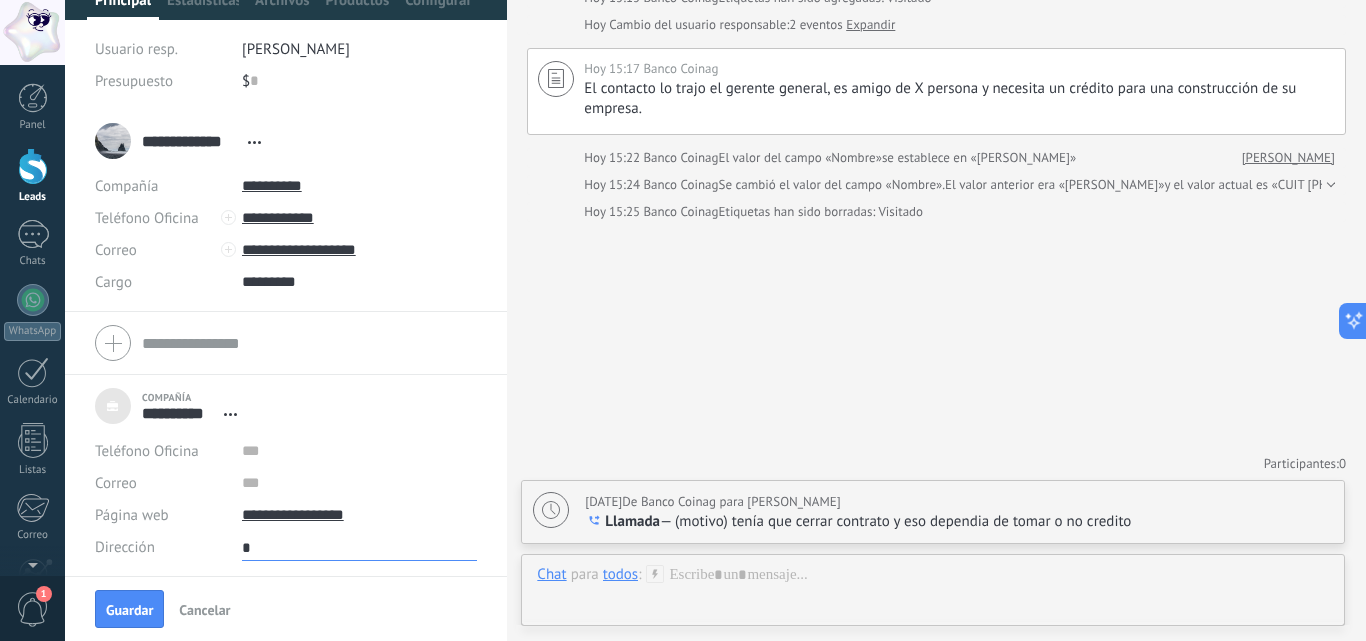 type on "**" 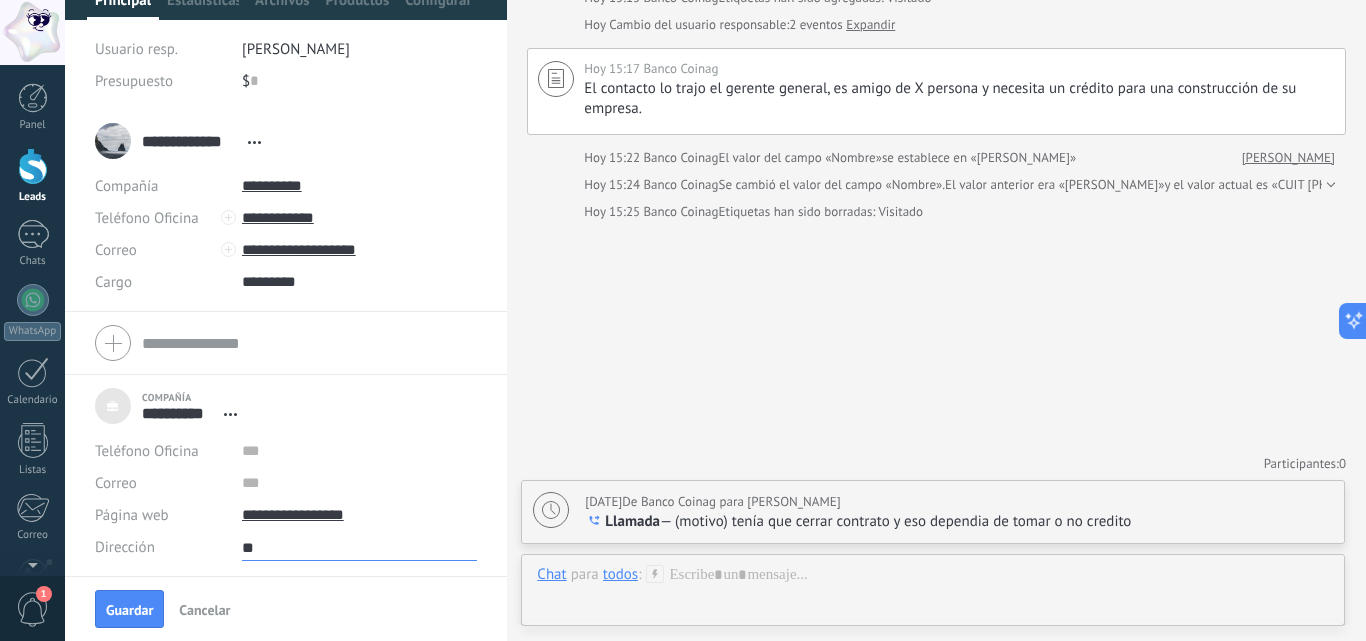 type on "***" 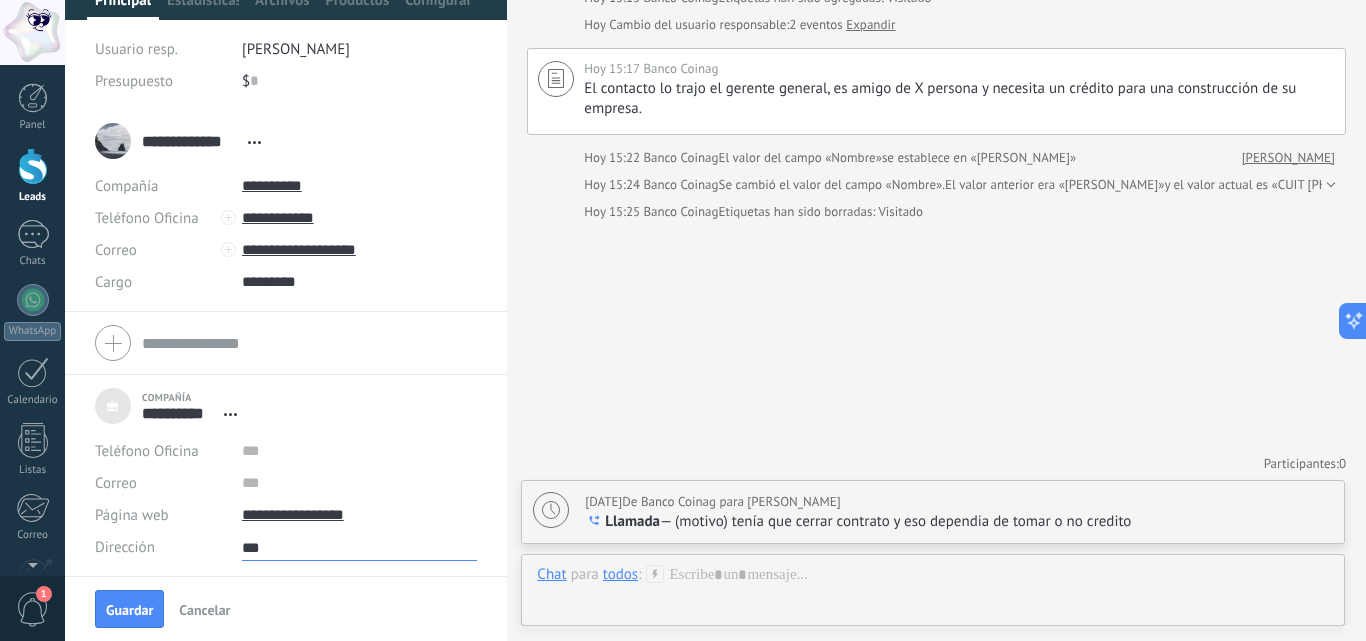type on "****" 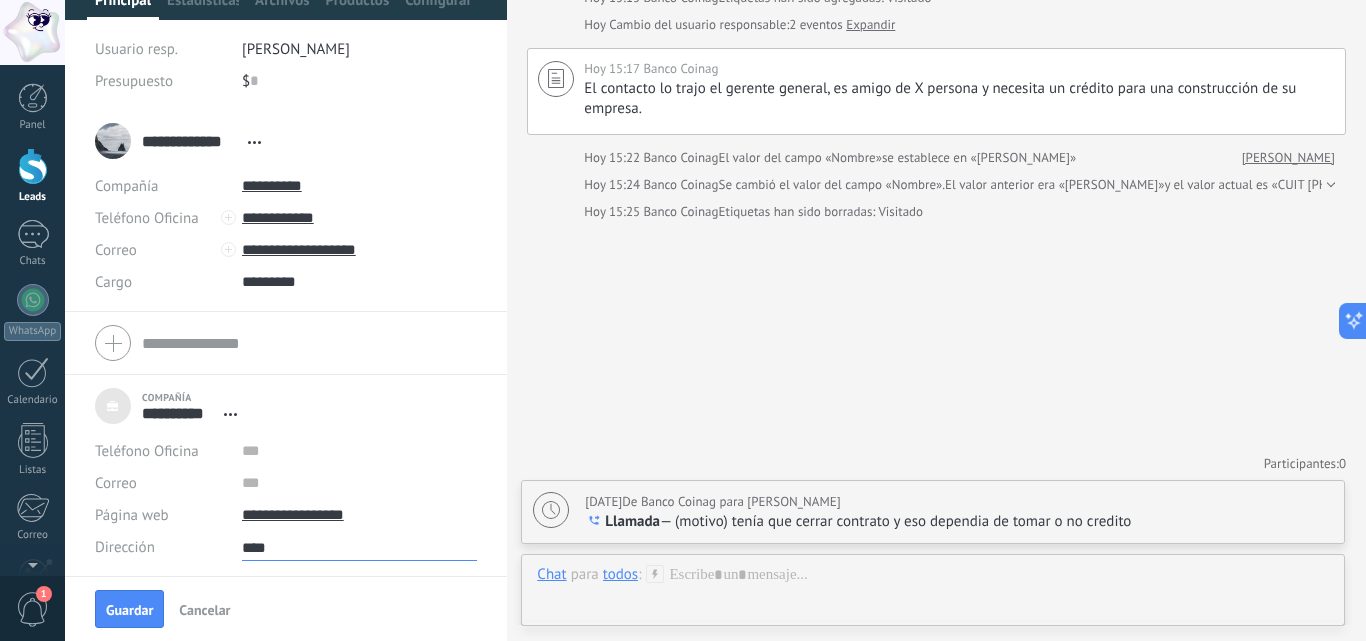 type on "*****" 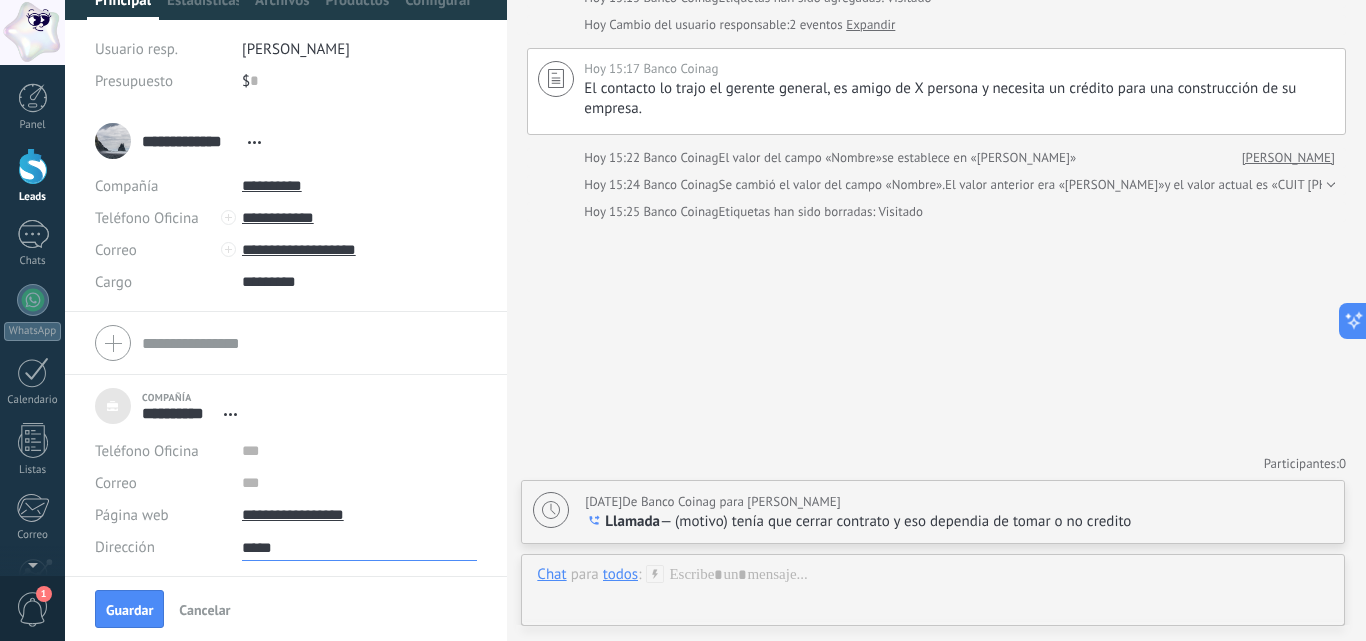 type on "*****" 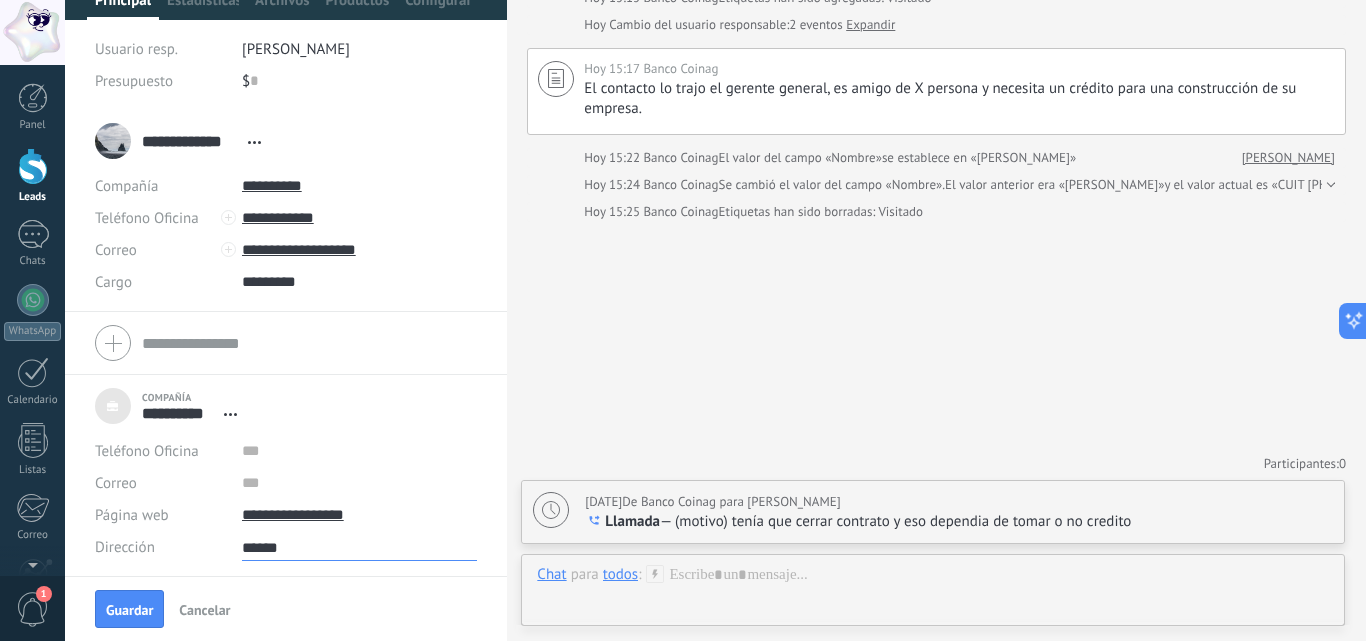 type on "*******" 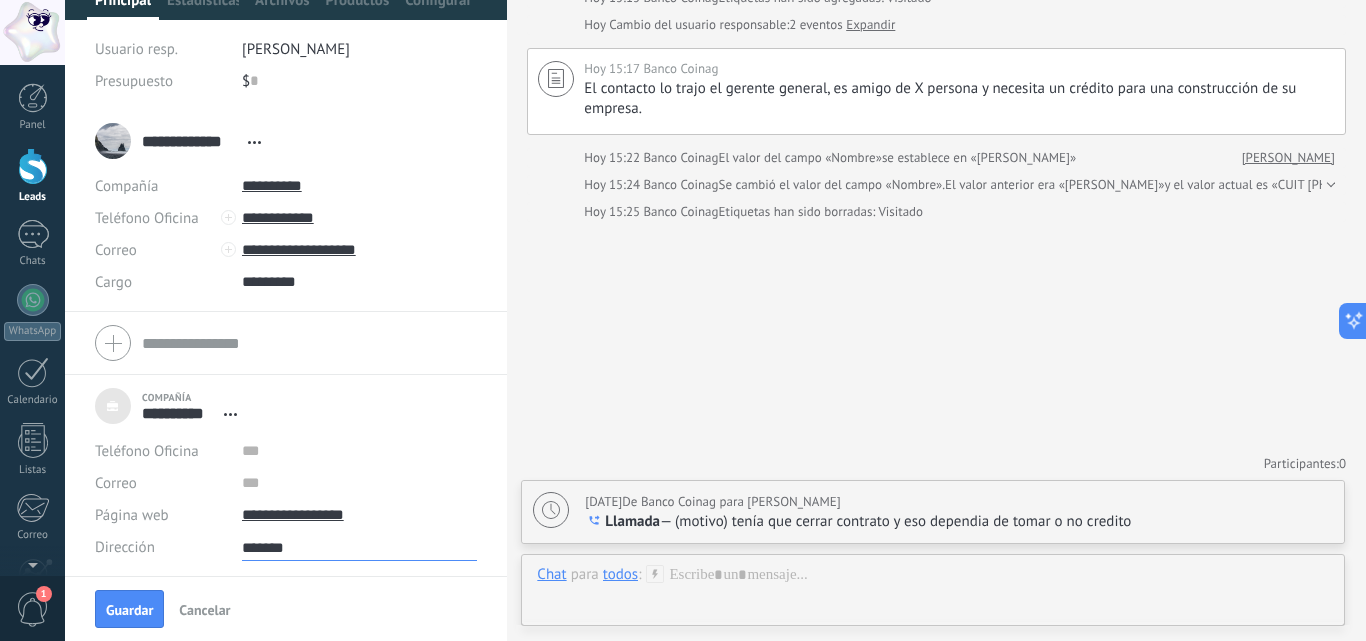 type on "********" 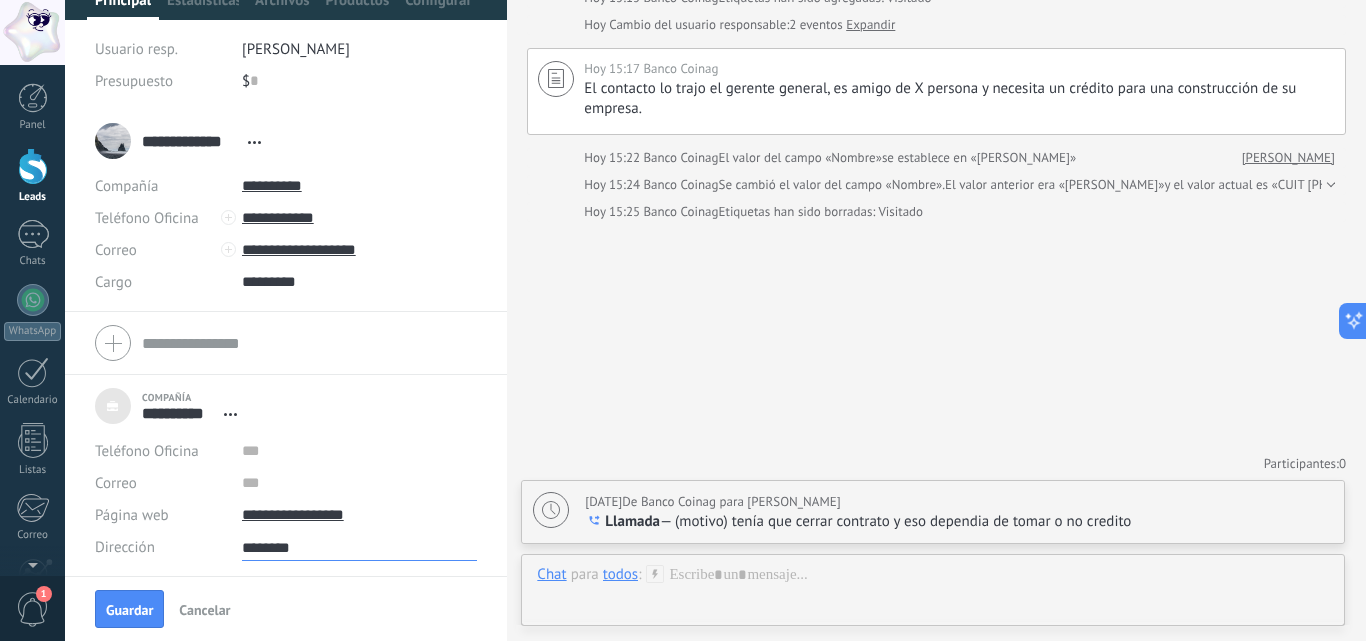 type on "*********" 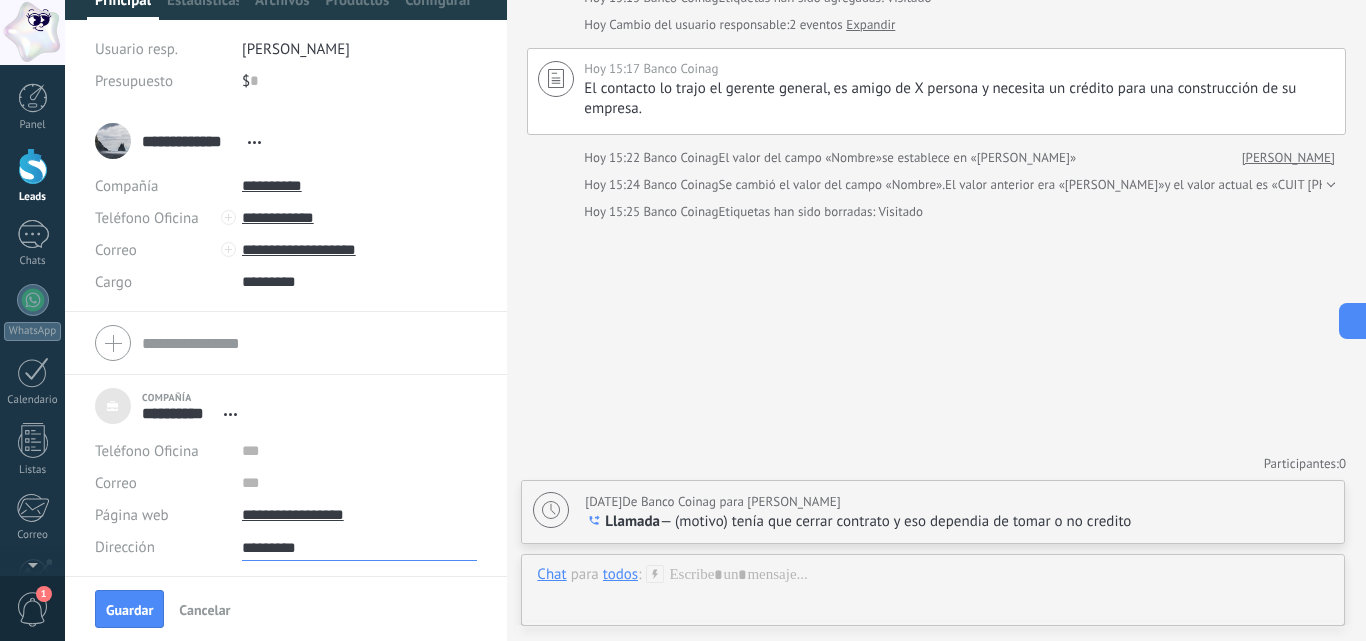 scroll, scrollTop: 20, scrollLeft: 0, axis: vertical 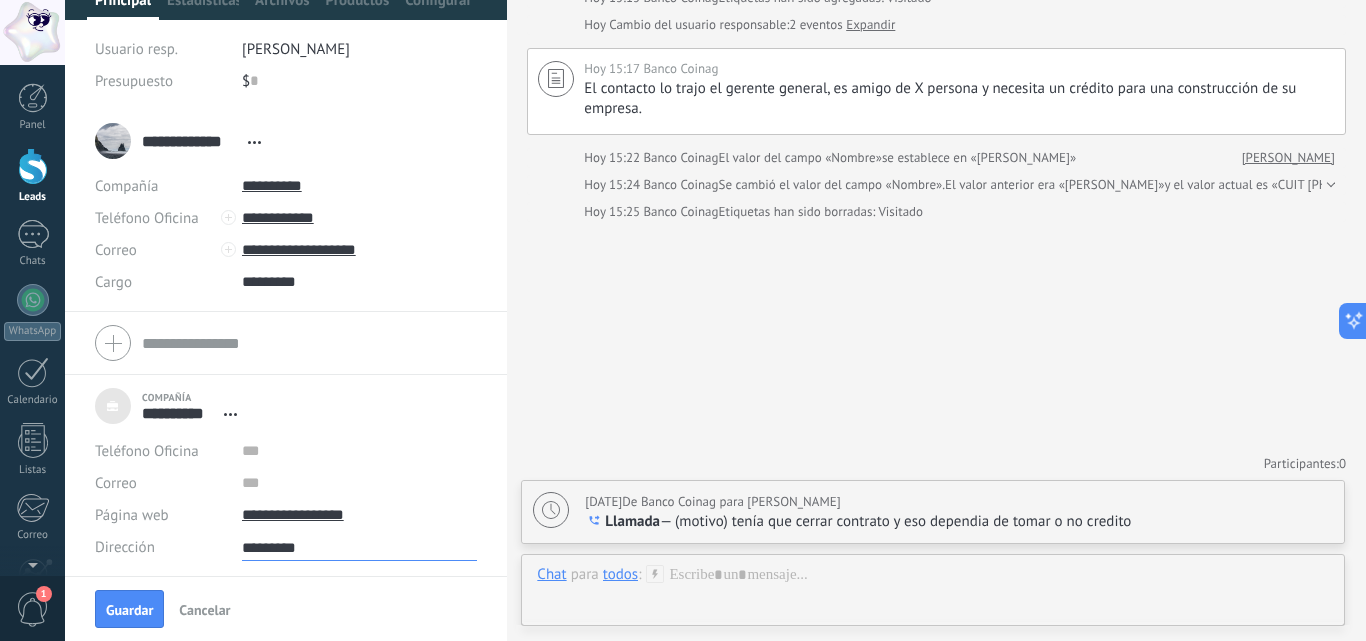 type on "*********" 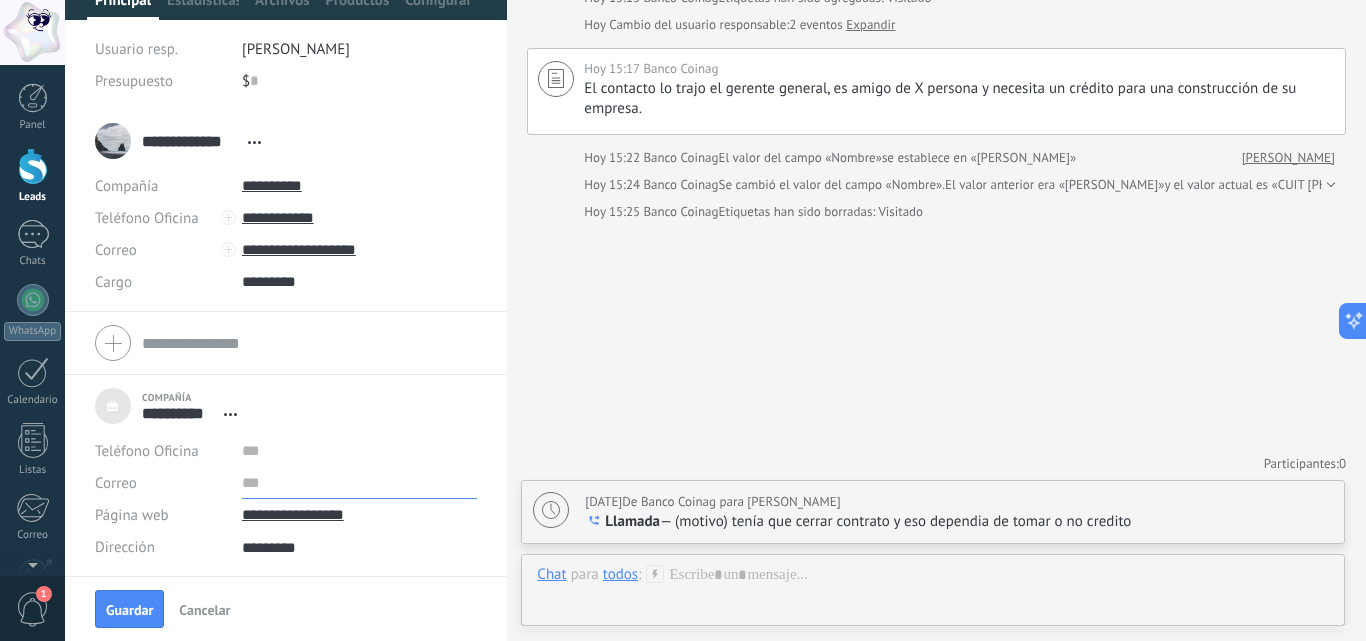 click at bounding box center (360, 483) 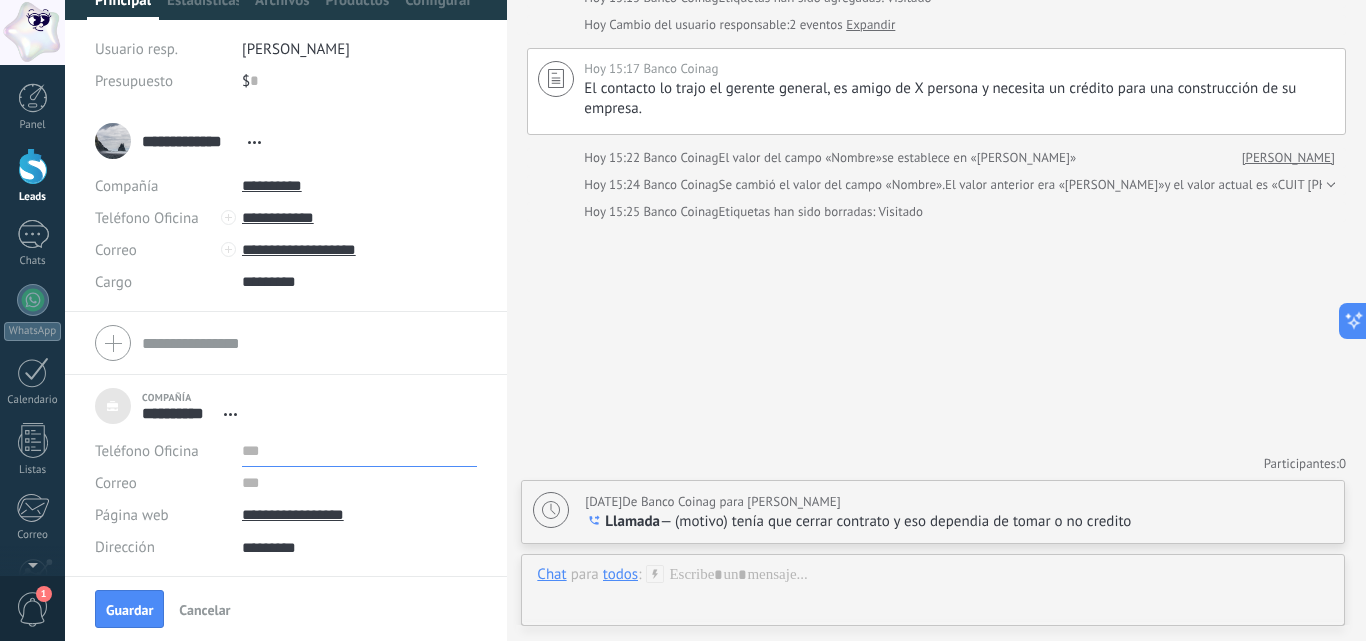 click at bounding box center (360, 451) 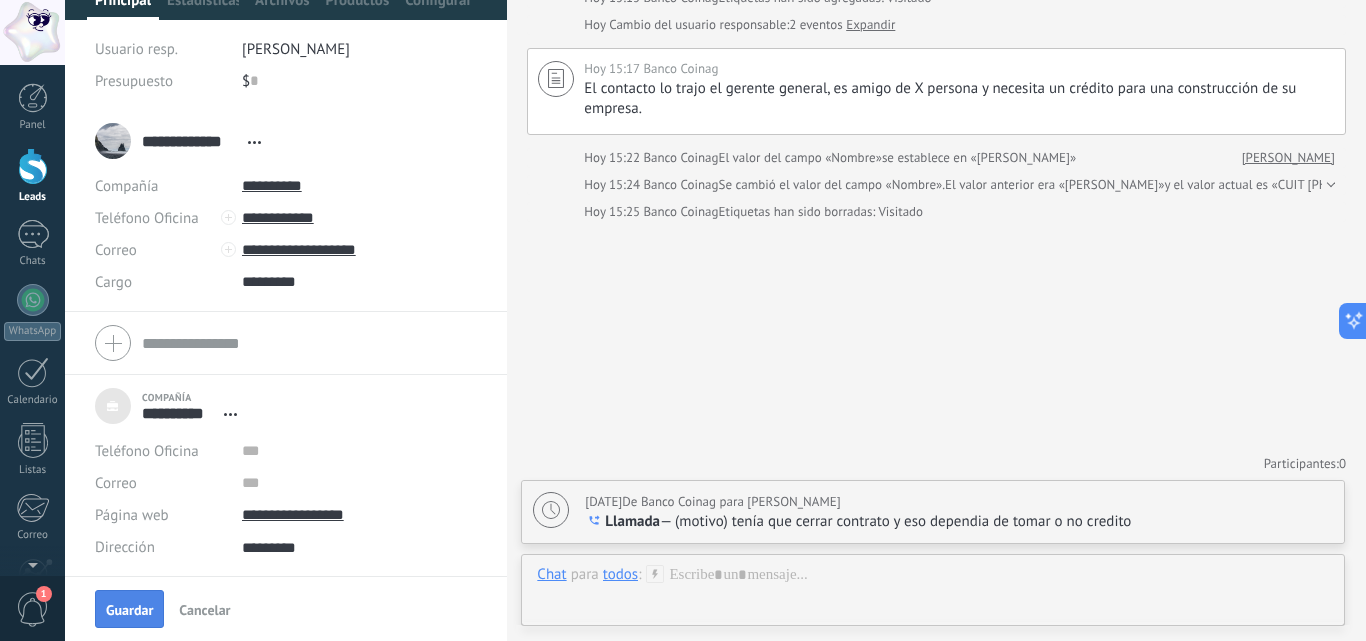 click on "Guardar" at bounding box center [129, 610] 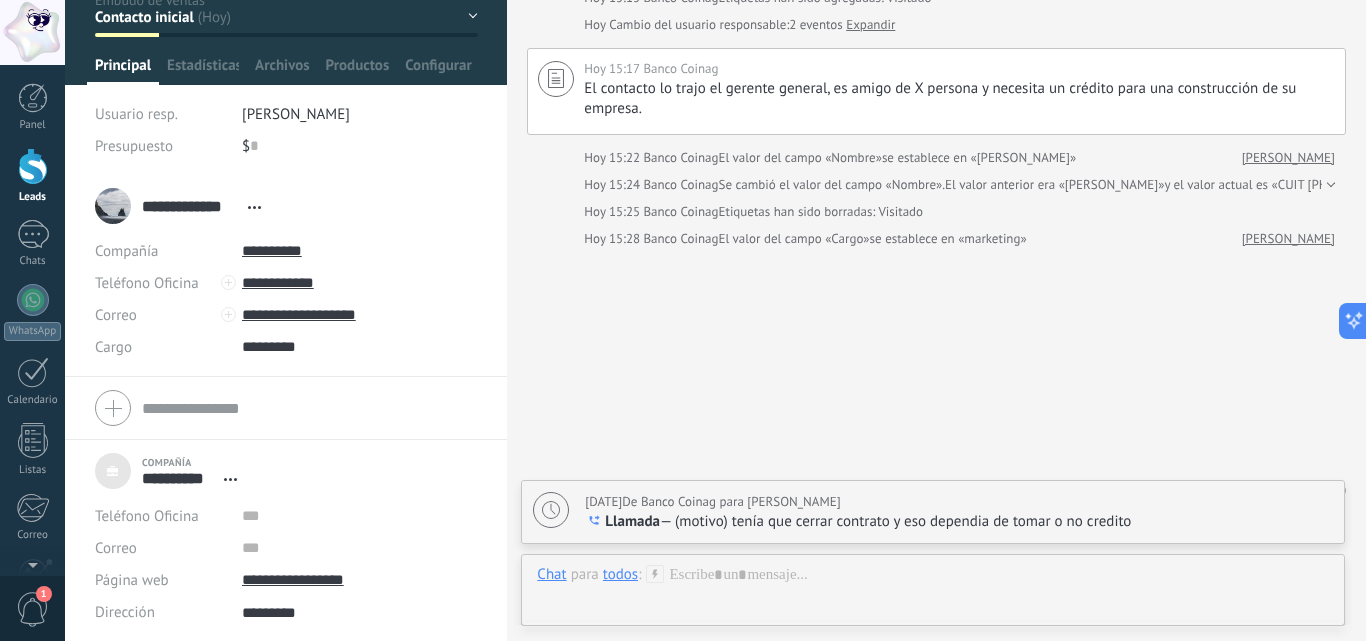 scroll, scrollTop: 255, scrollLeft: 0, axis: vertical 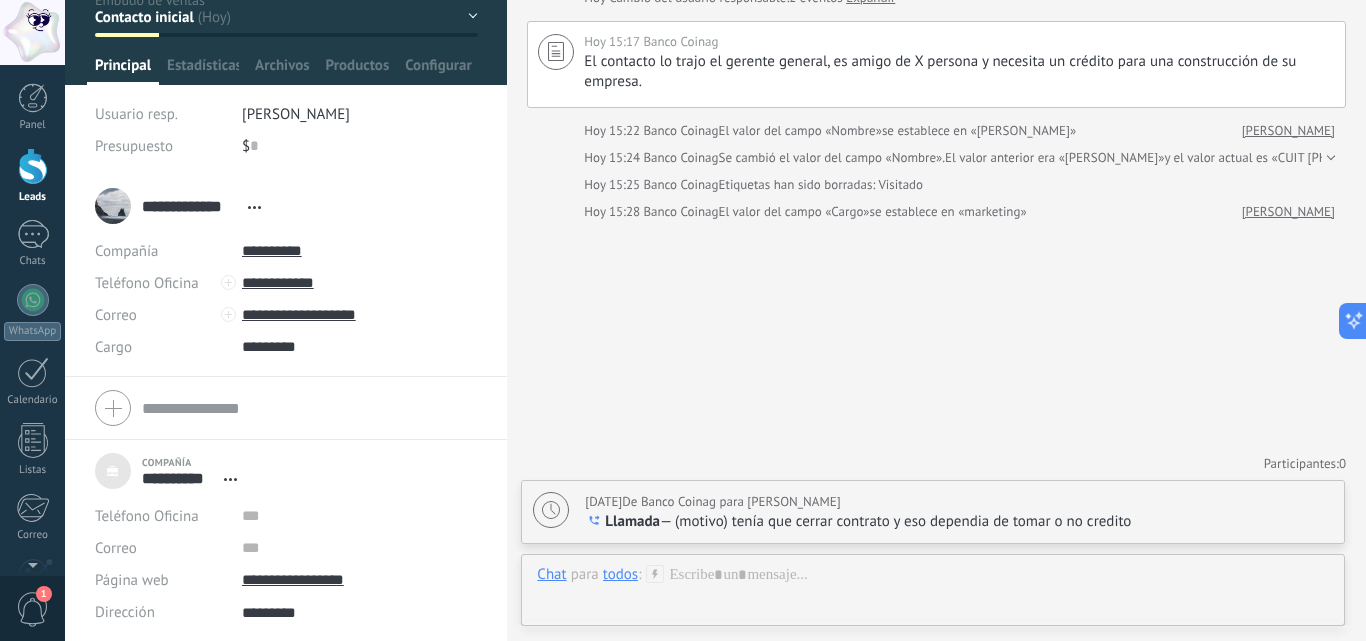 type on "**********" 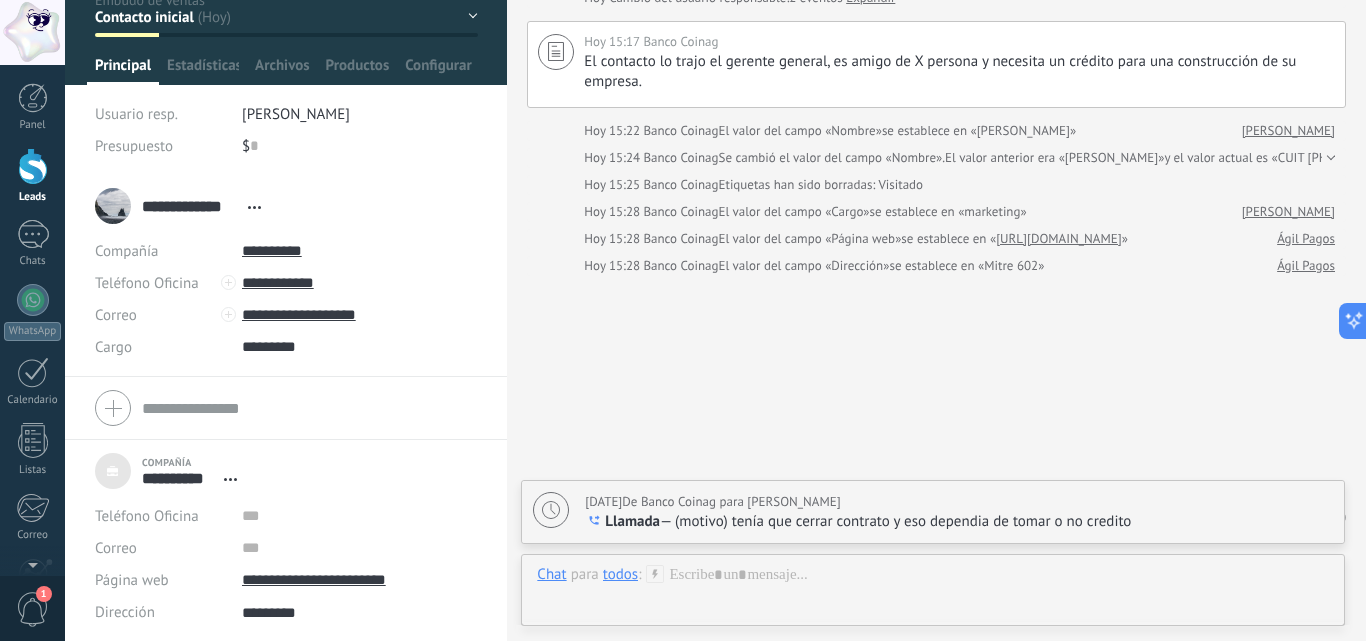 scroll, scrollTop: 309, scrollLeft: 0, axis: vertical 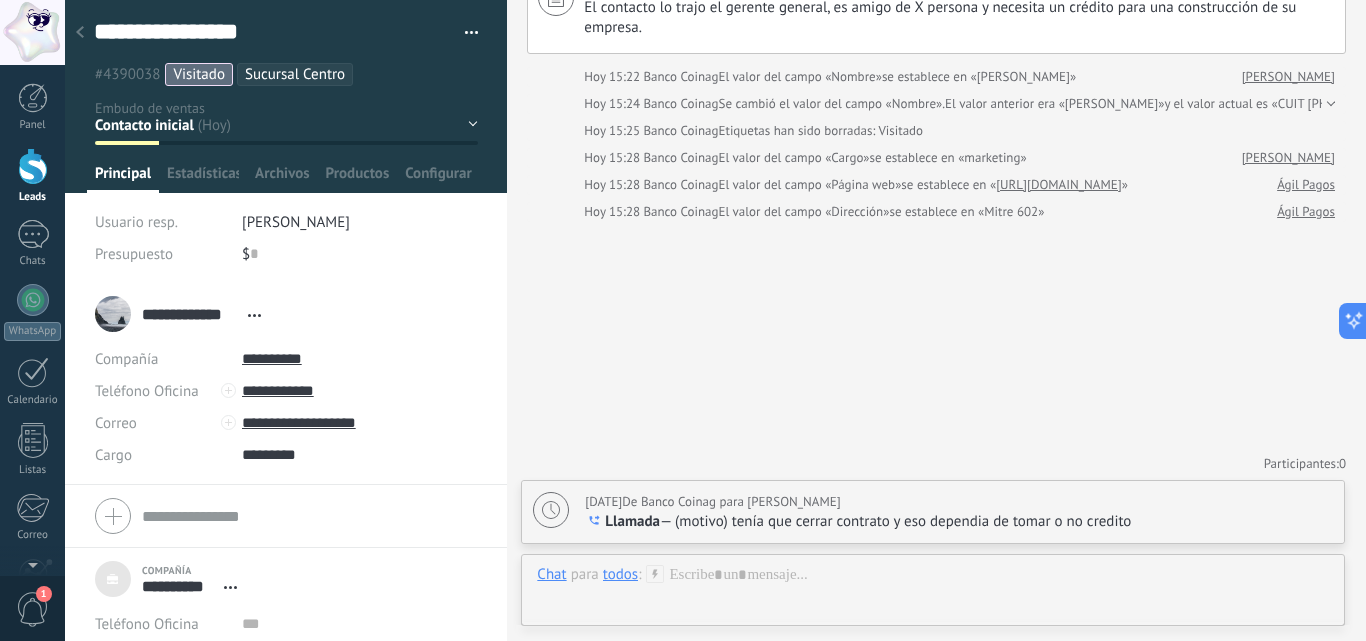 click 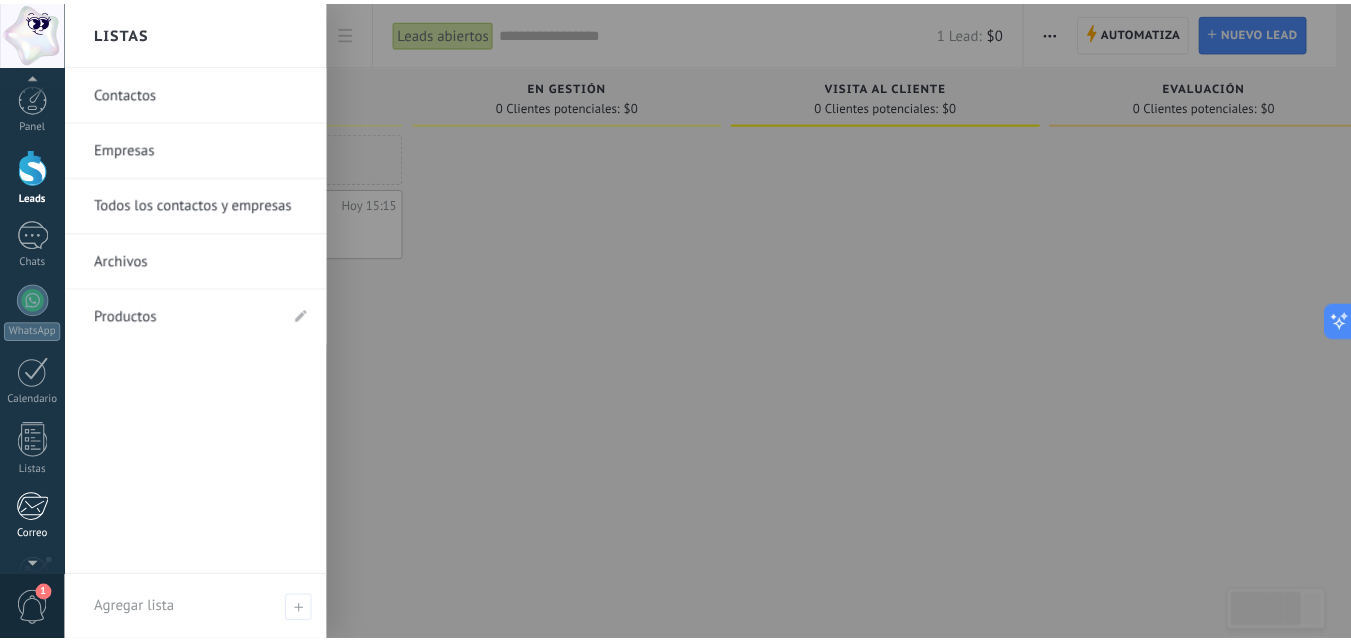 scroll, scrollTop: 191, scrollLeft: 0, axis: vertical 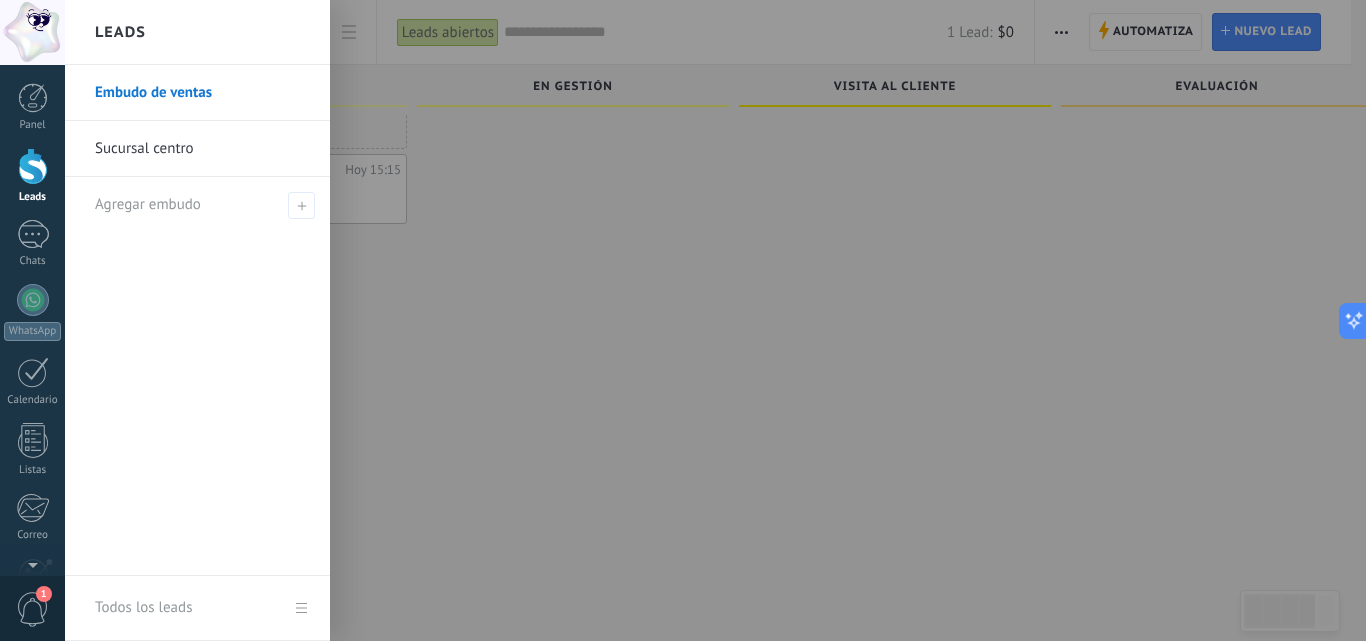 click on "Sucursal centro" at bounding box center (202, 149) 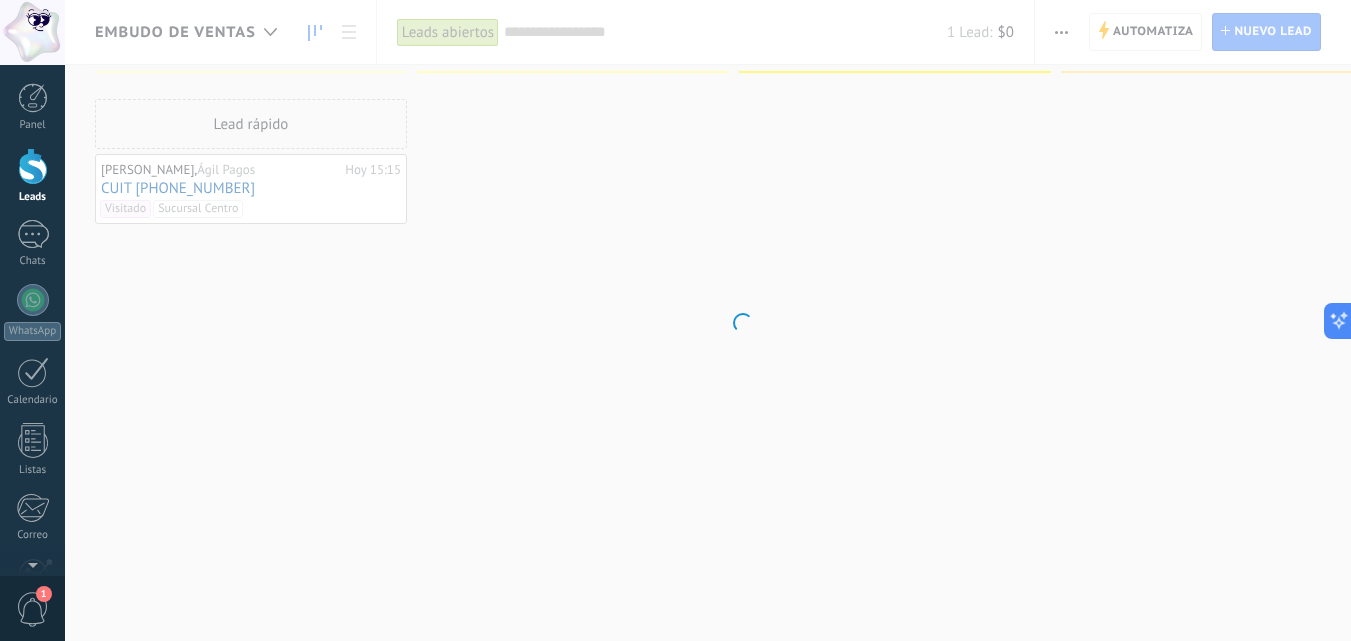 scroll, scrollTop: 0, scrollLeft: 0, axis: both 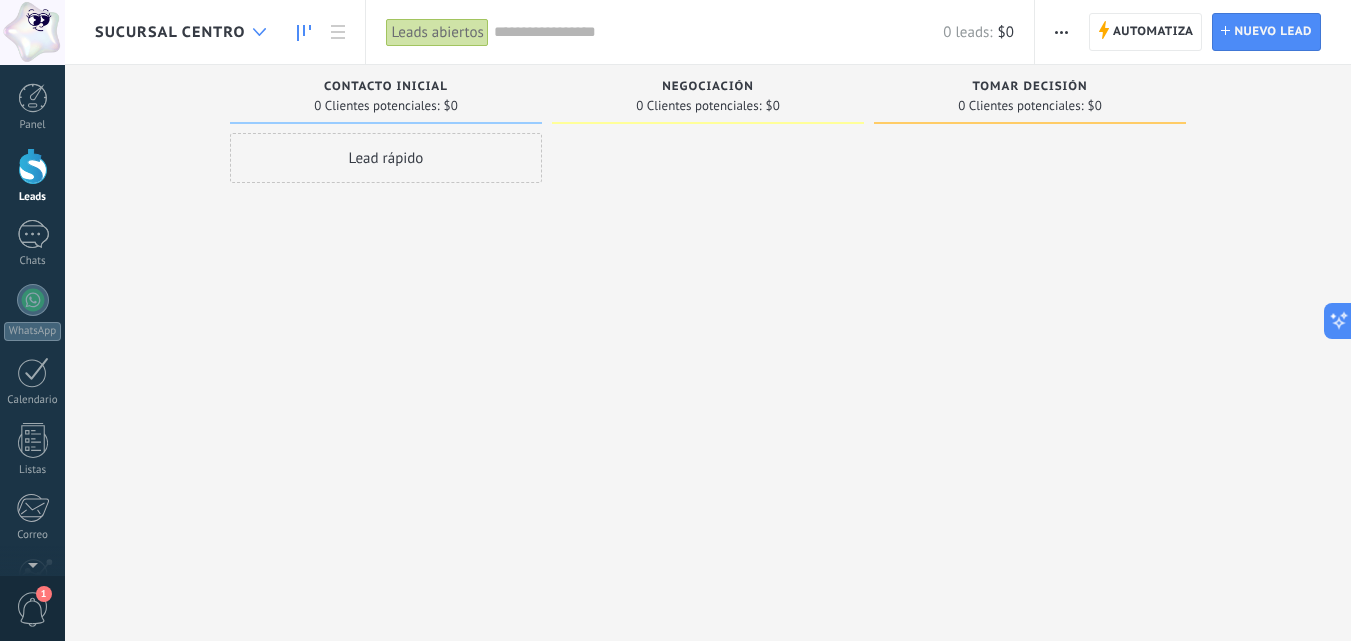click 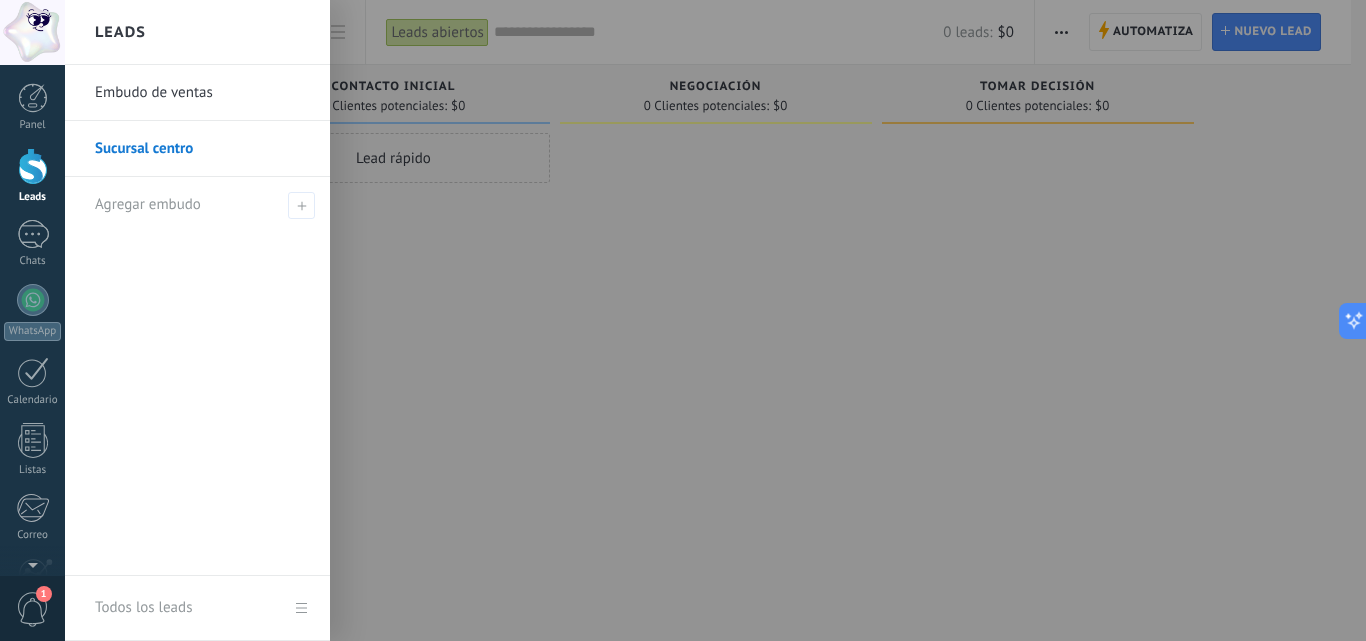 drag, startPoint x: 146, startPoint y: 143, endPoint x: 614, endPoint y: 203, distance: 471.83047 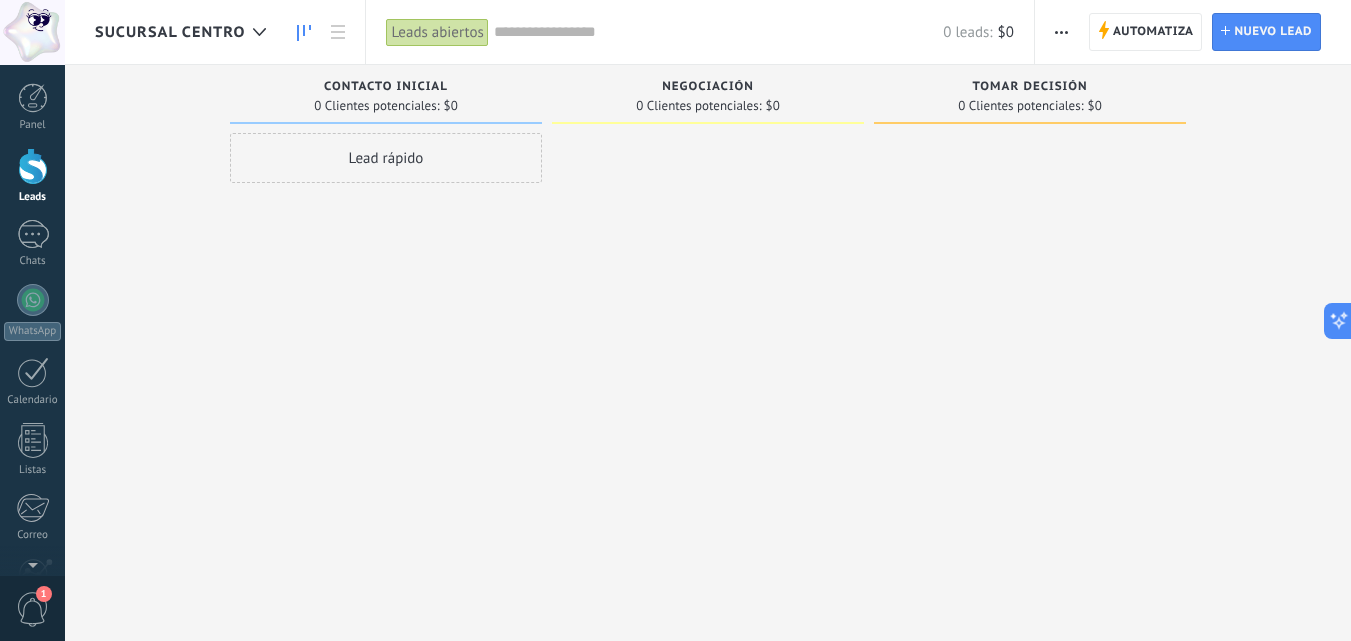 click on "Sucursal centro" at bounding box center [170, 32] 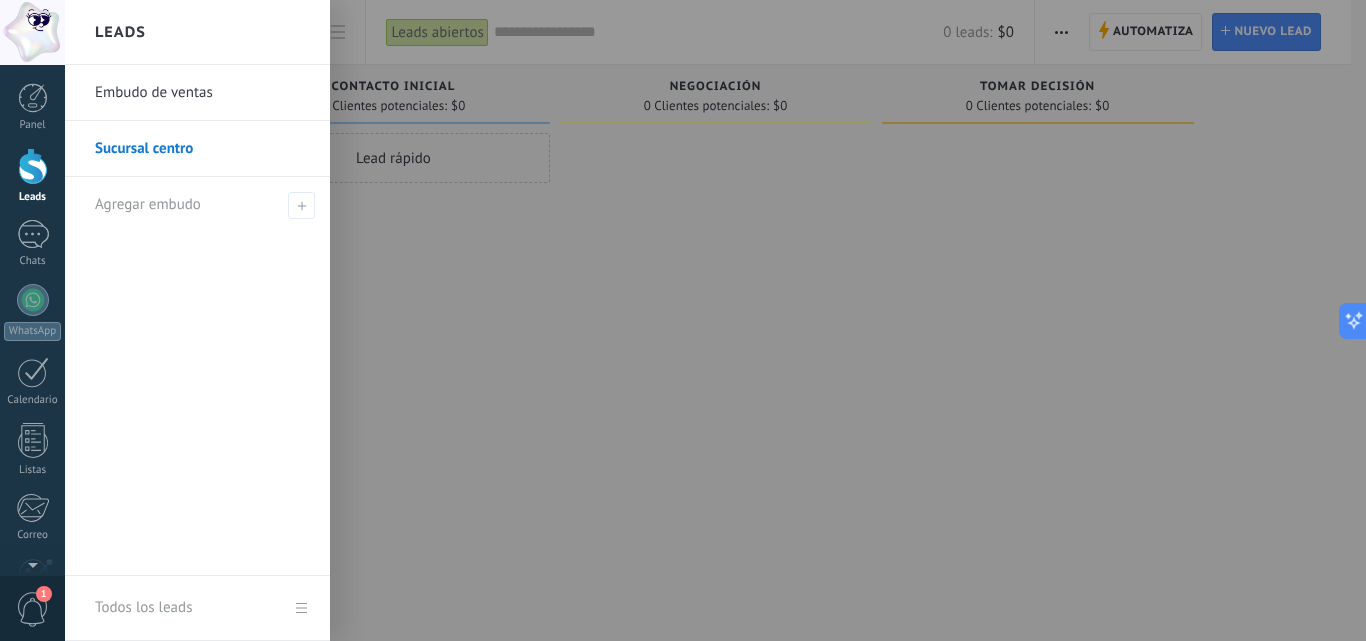 click on "Sucursal centro" at bounding box center [202, 149] 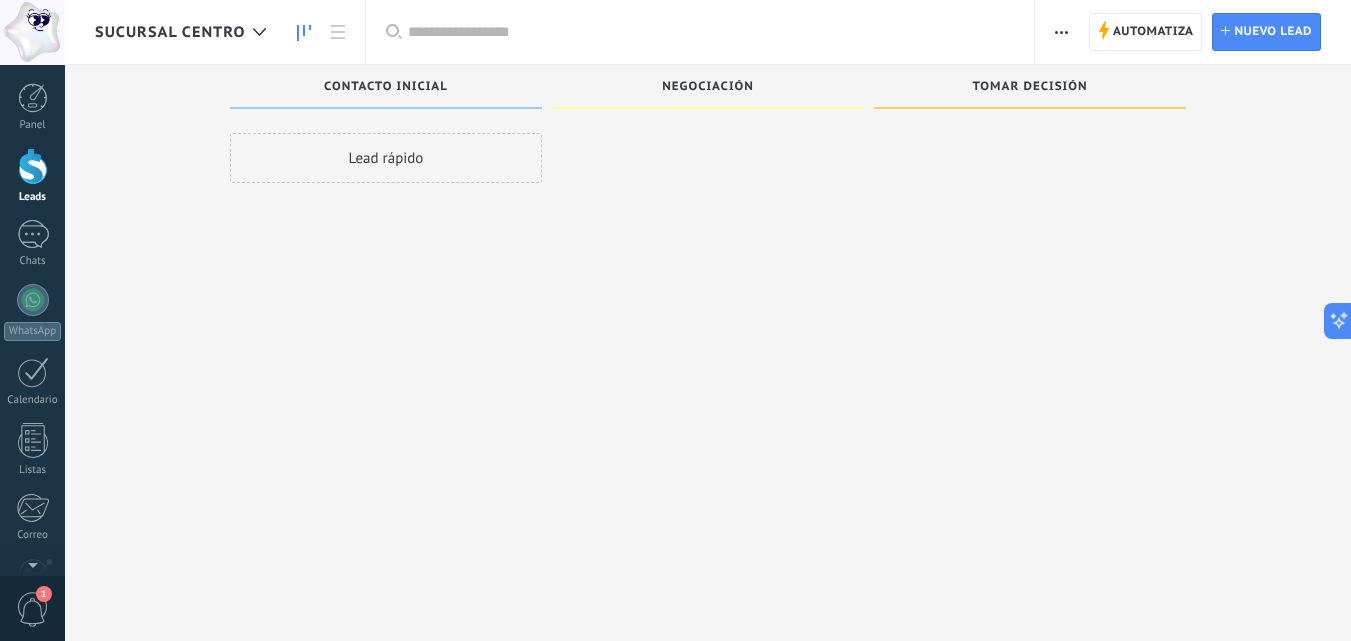 click on "Sucursal centro" at bounding box center (185, 32) 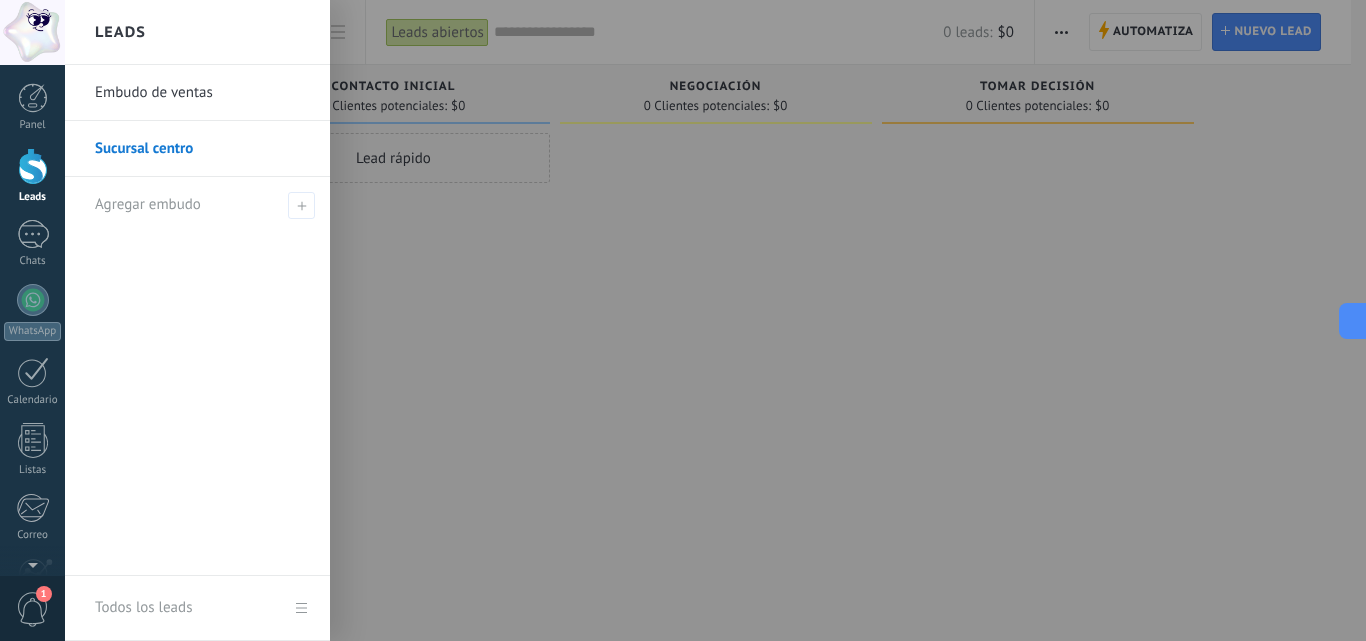 click on "Embudo de ventas" at bounding box center [202, 93] 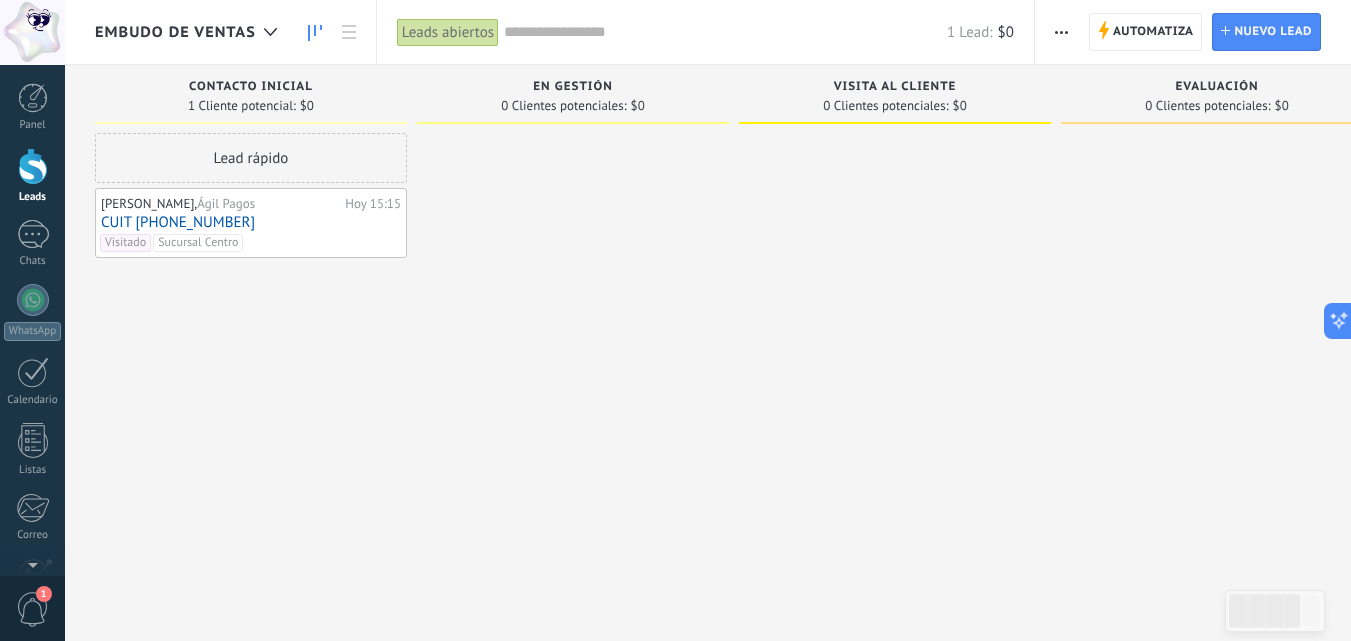 click on "Embudo de ventas" at bounding box center [175, 32] 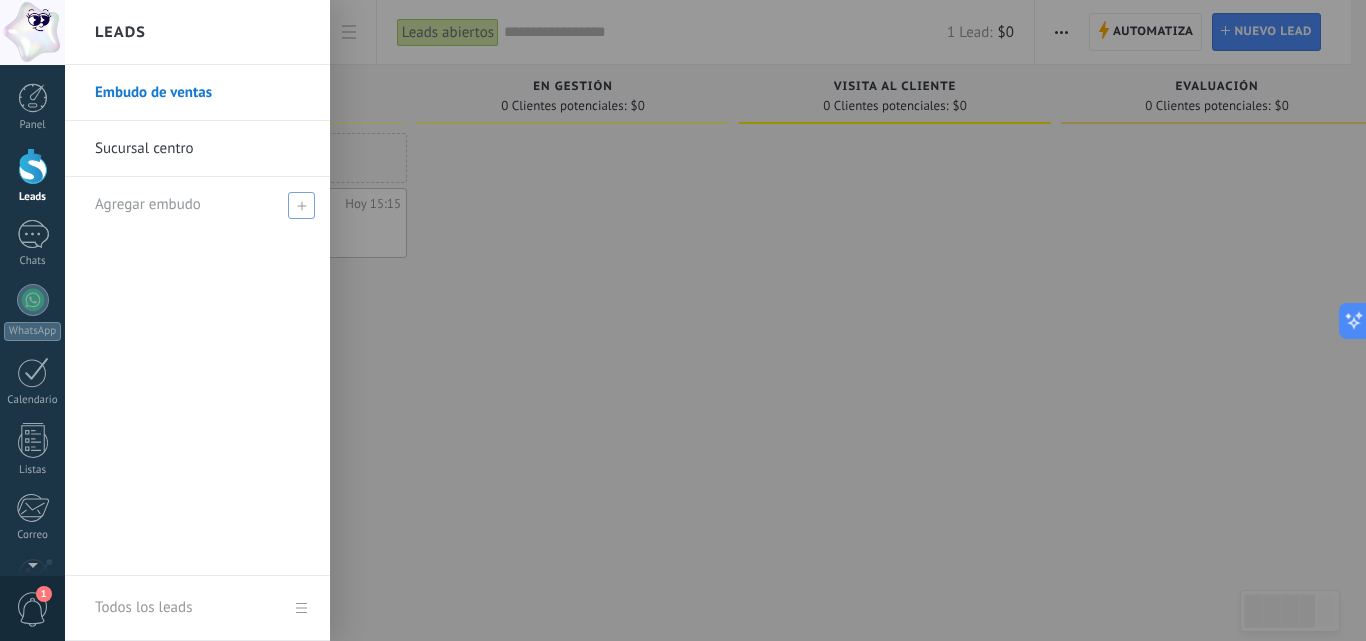 click on "Agregar embudo" at bounding box center (202, 204) 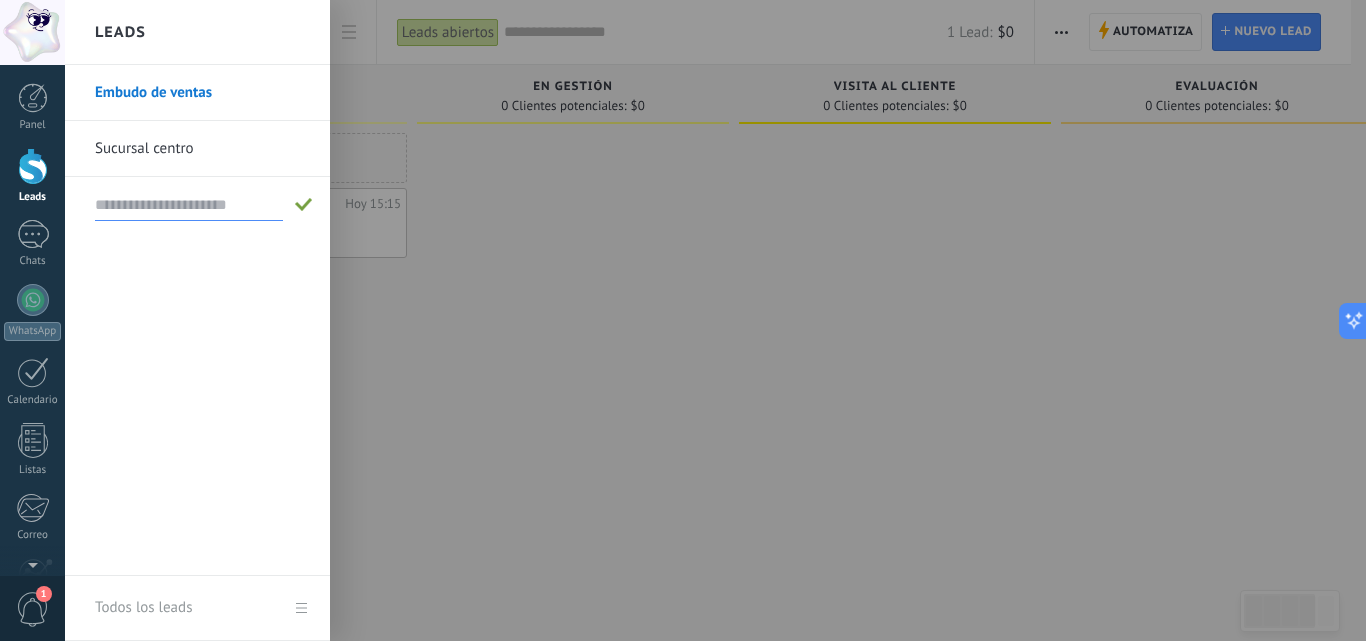 click on "Sucursal centro" at bounding box center [202, 149] 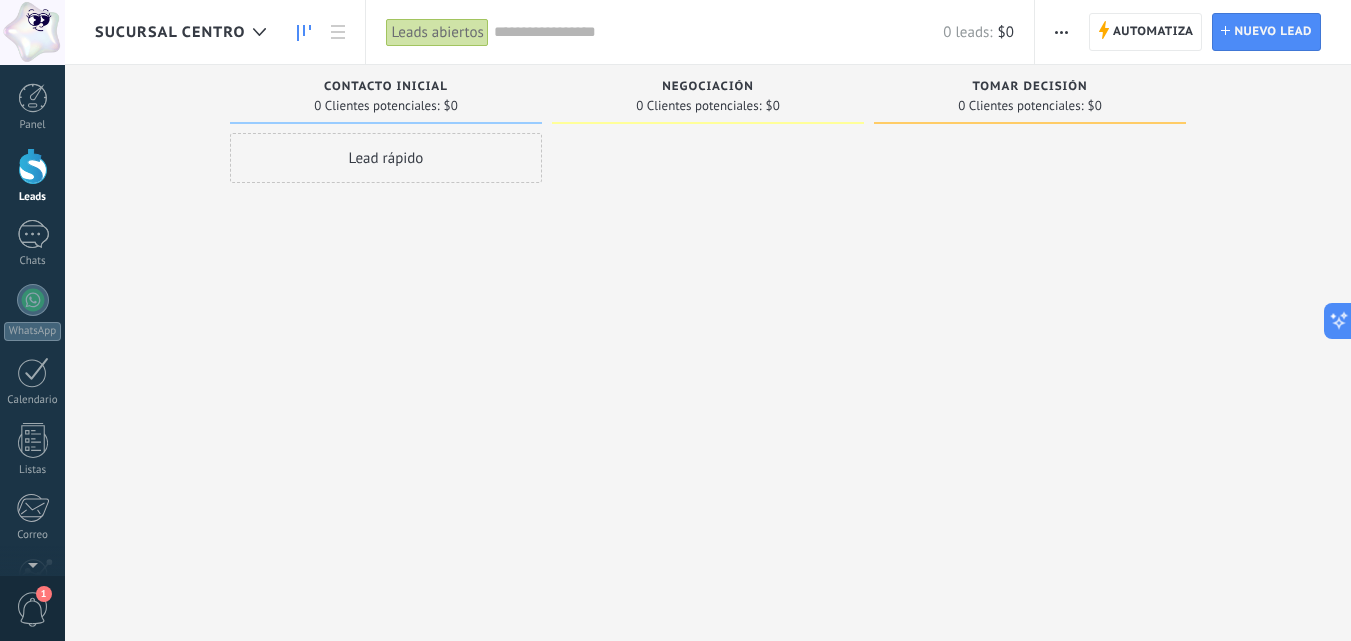 click at bounding box center [1061, 32] 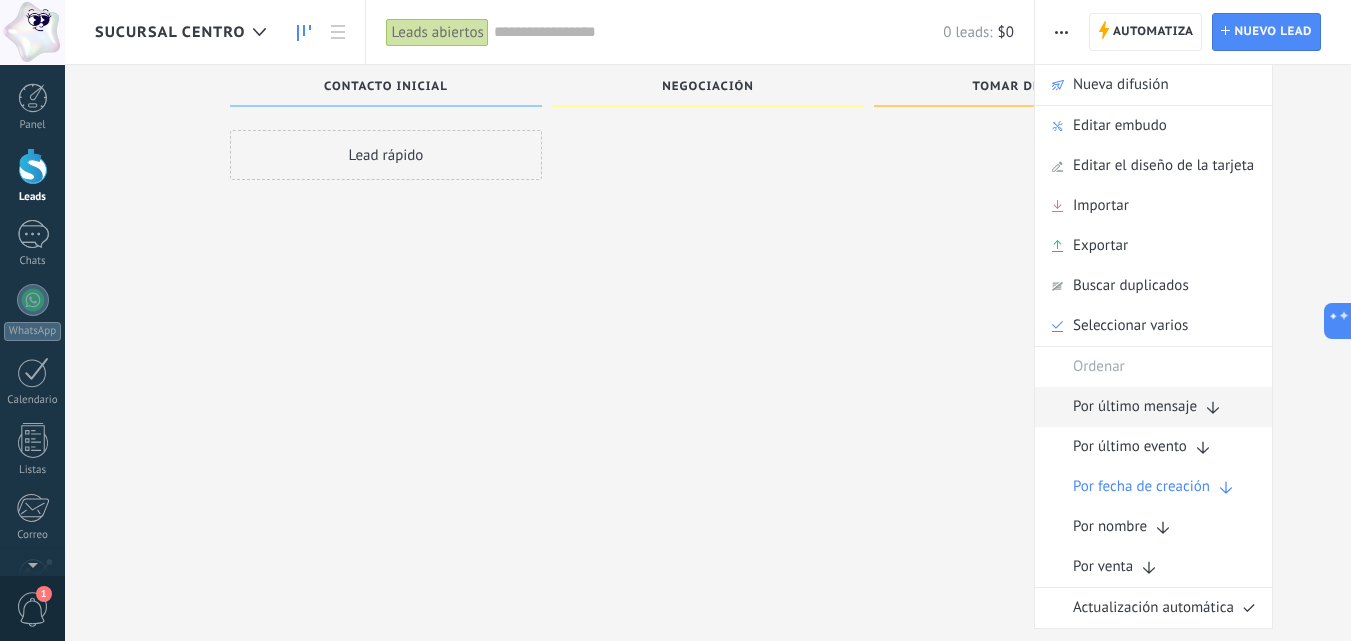 scroll, scrollTop: 0, scrollLeft: 0, axis: both 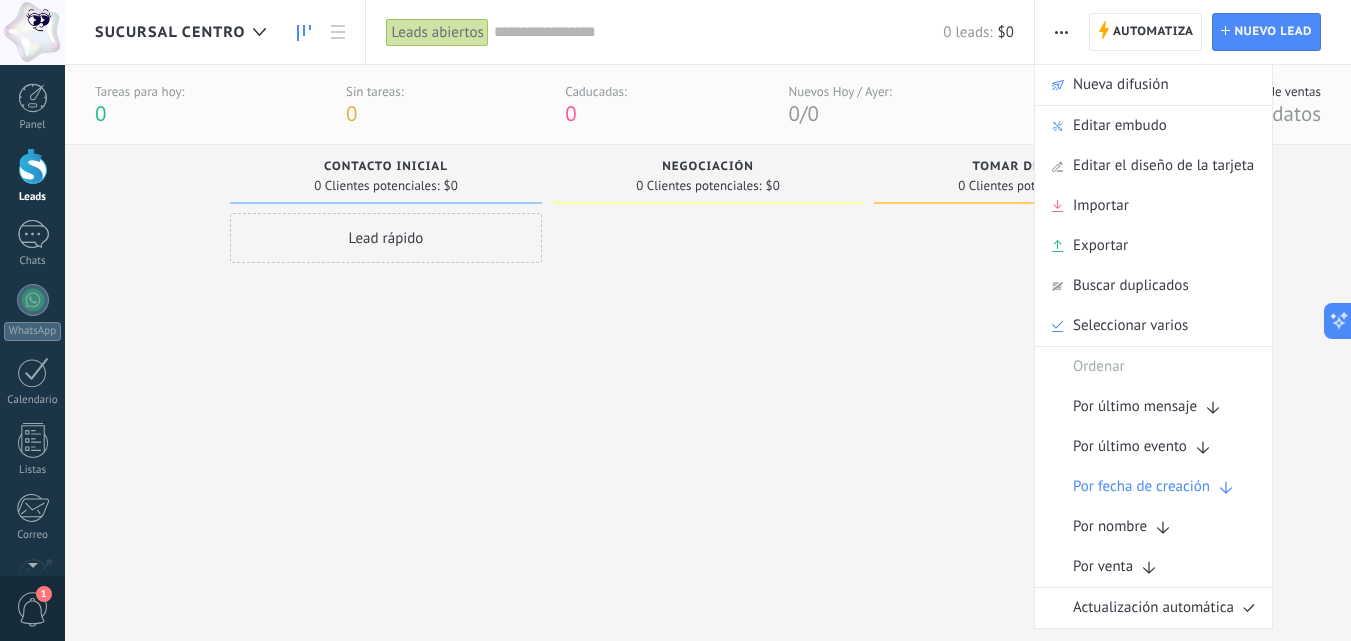 click at bounding box center (708, 403) 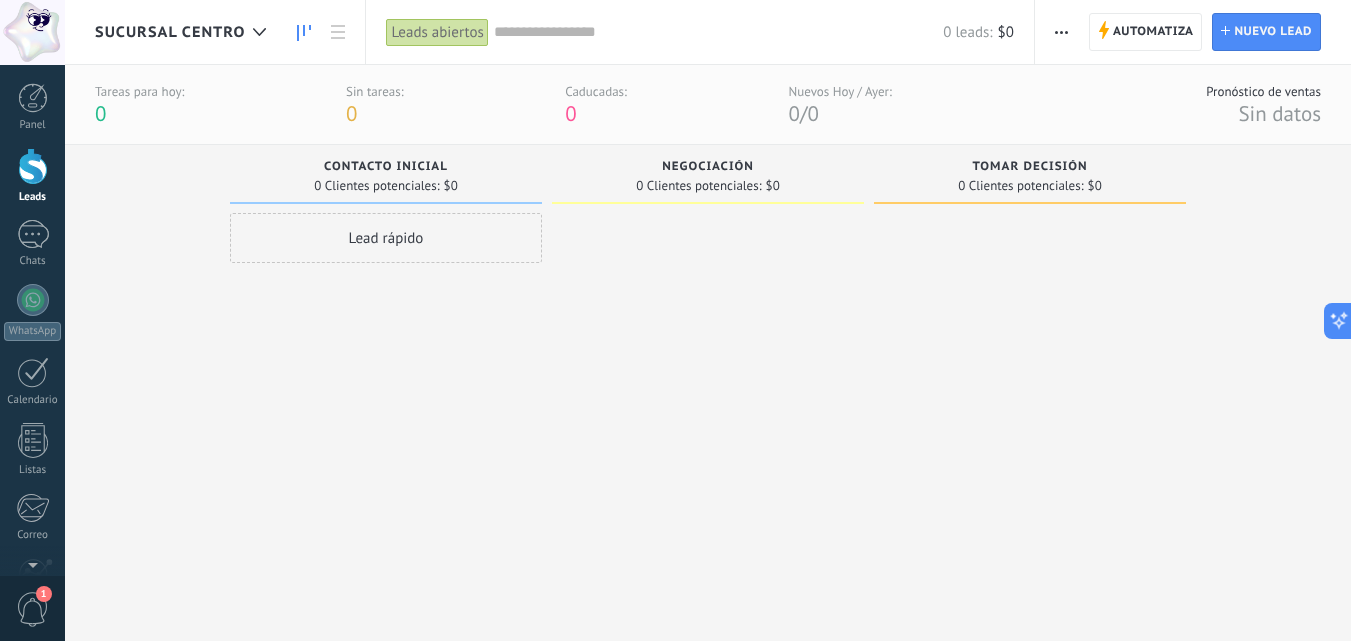click on "Sucursal centro" at bounding box center (185, 32) 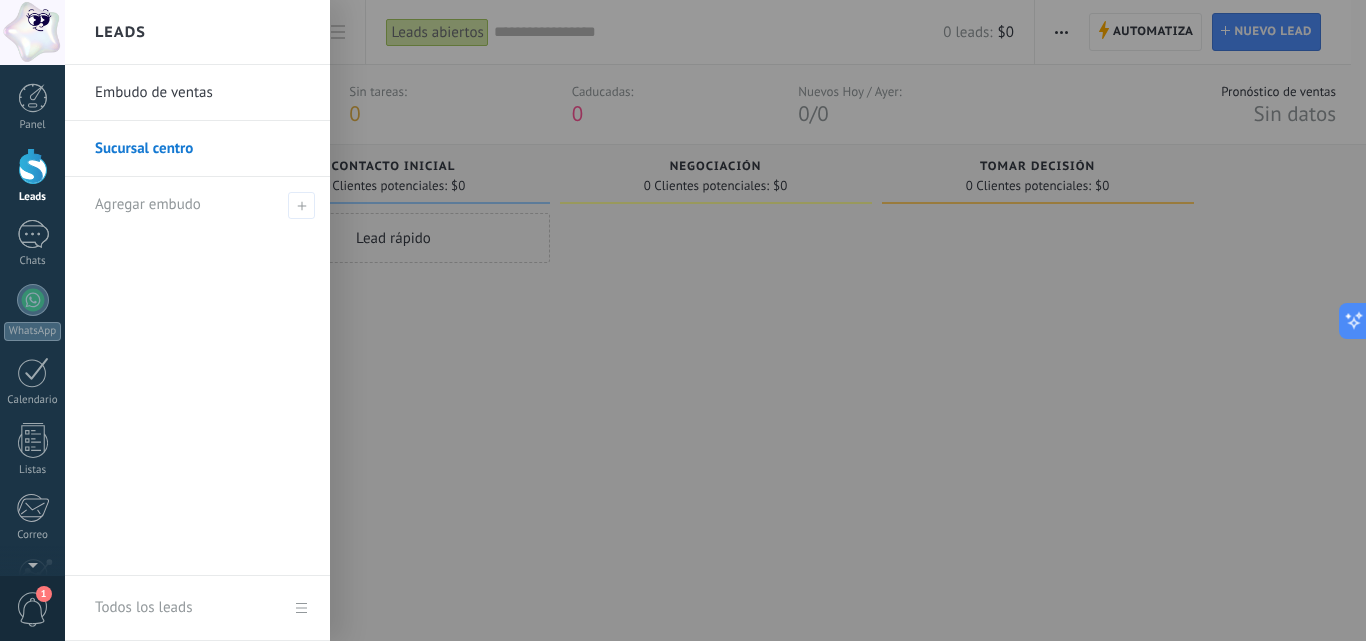 click on "Embudo de ventas" at bounding box center [202, 93] 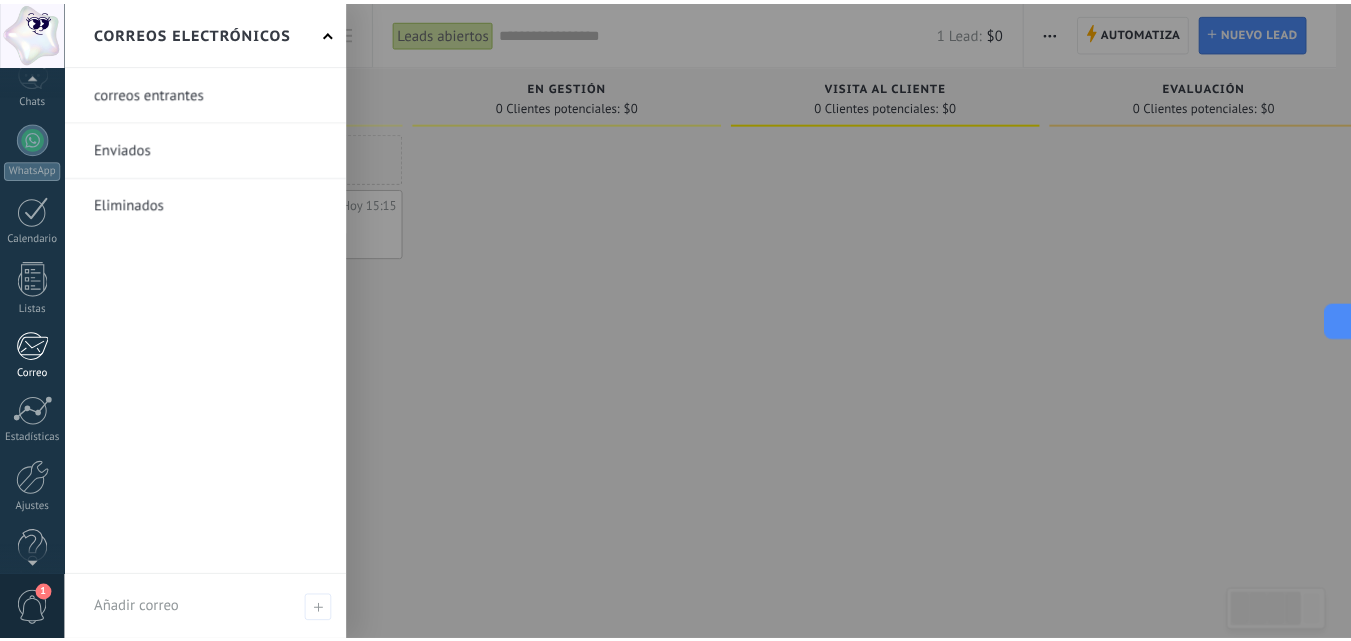 scroll, scrollTop: 191, scrollLeft: 0, axis: vertical 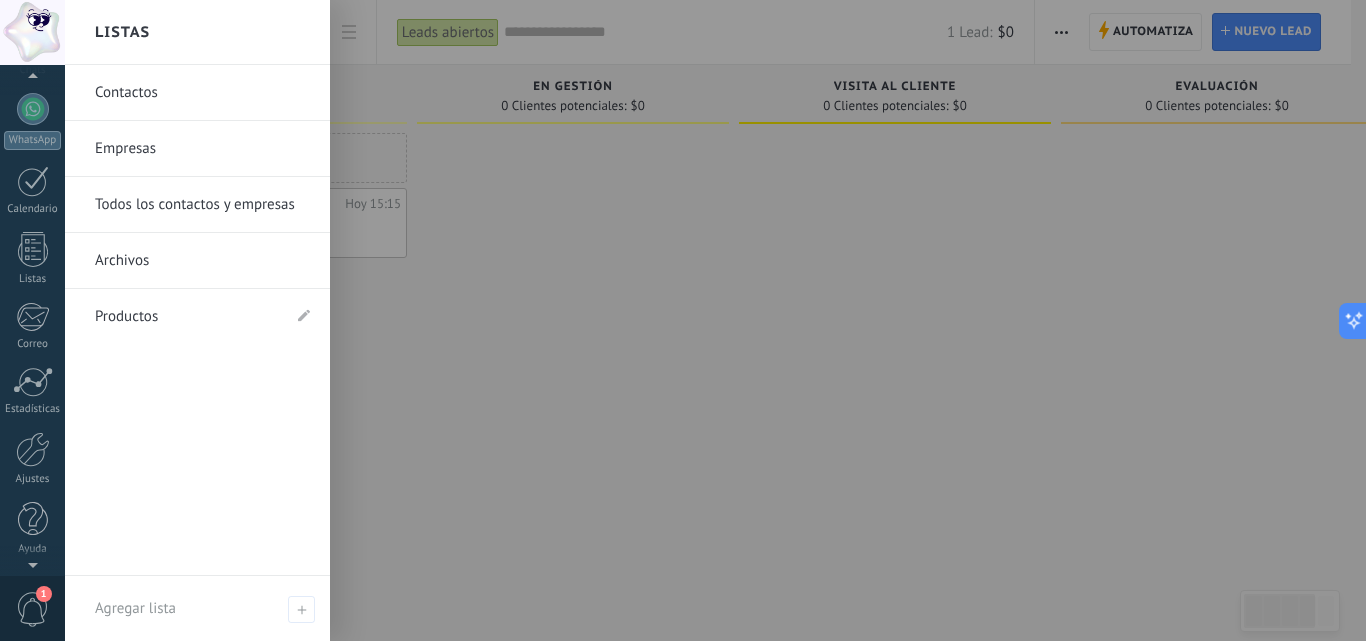 click on "Productos" at bounding box center (187, 317) 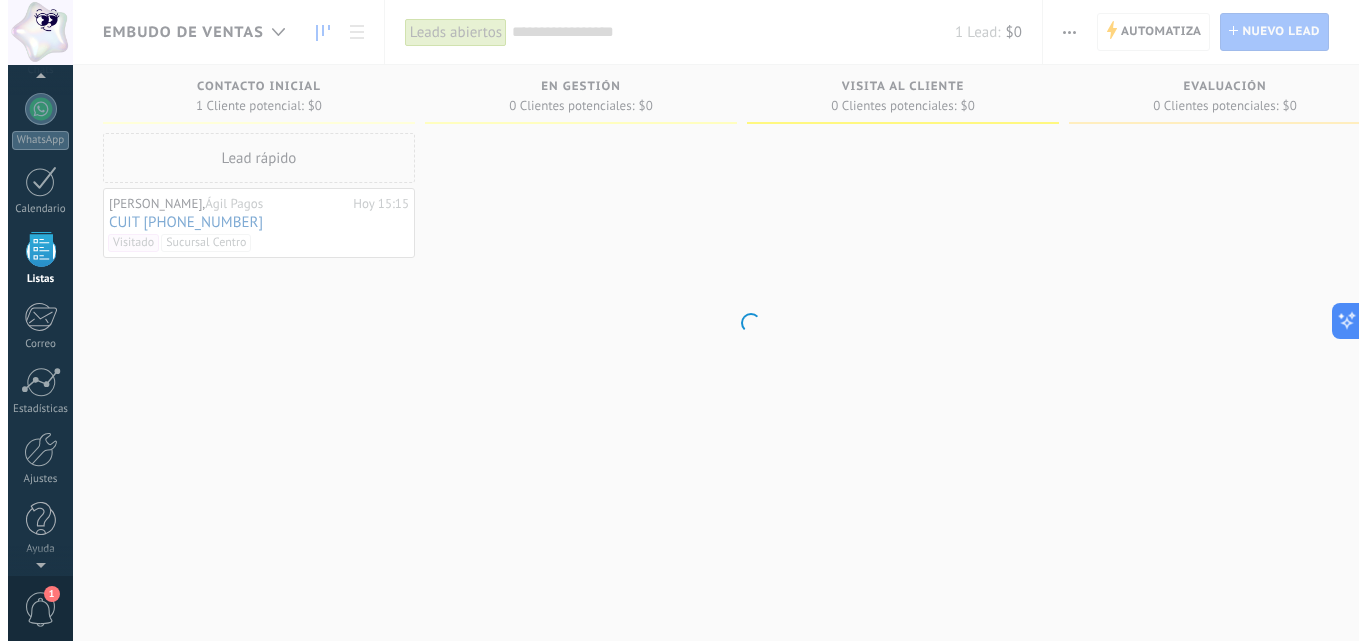scroll, scrollTop: 124, scrollLeft: 0, axis: vertical 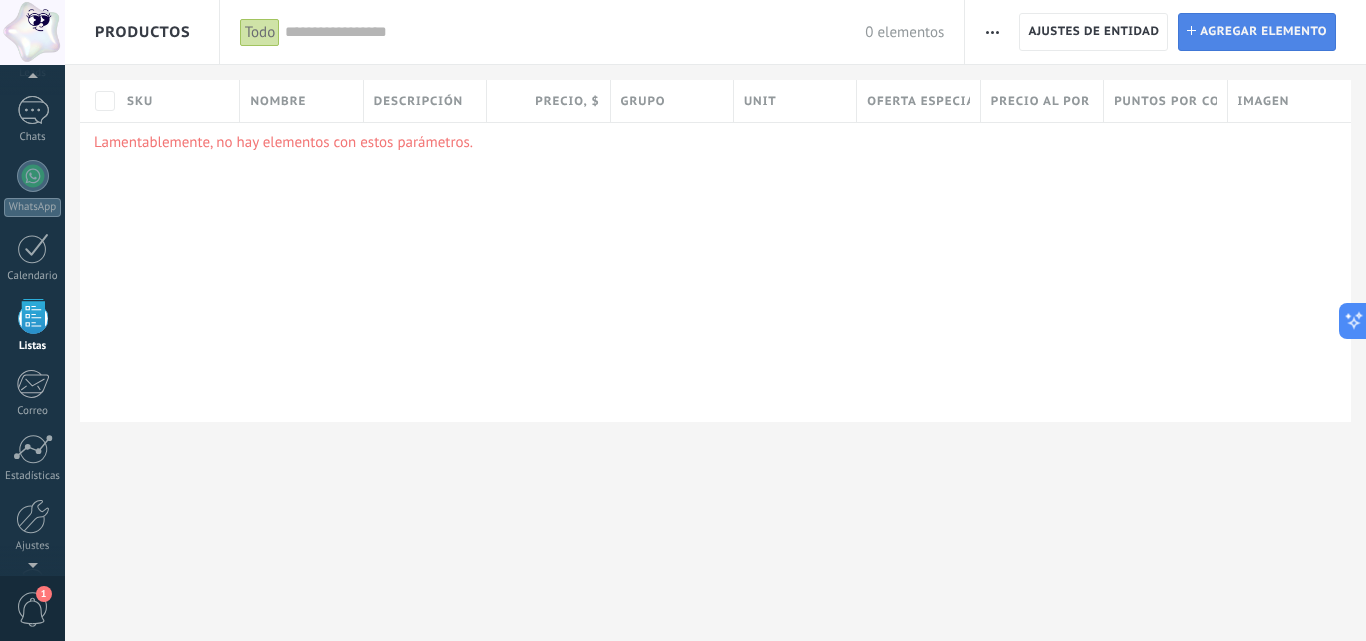 click on "Agregar elemento" at bounding box center (1263, 32) 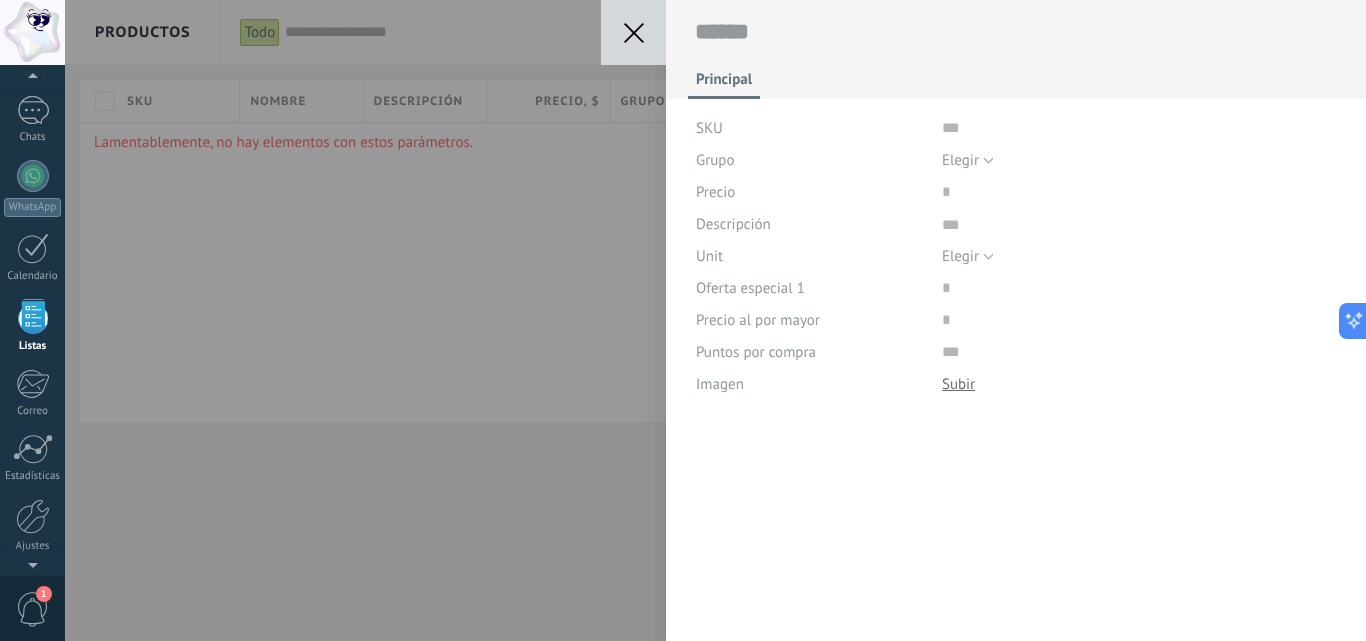 scroll, scrollTop: 20, scrollLeft: 0, axis: vertical 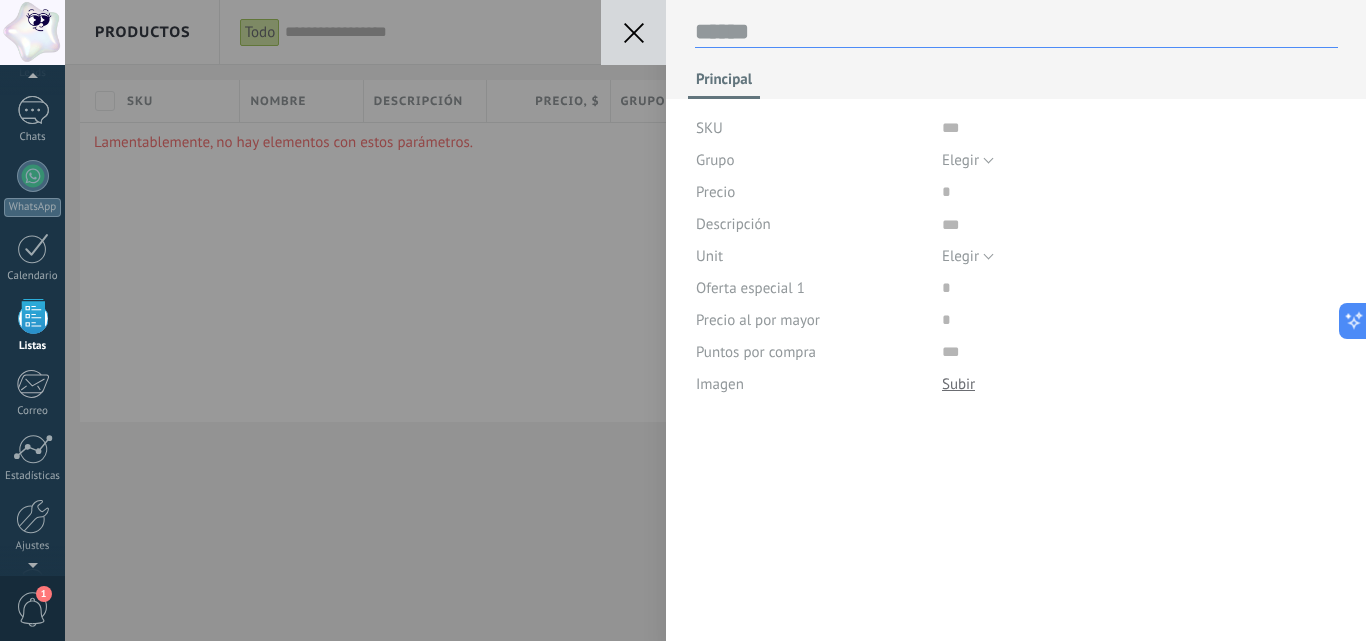 click at bounding box center (1016, 32) 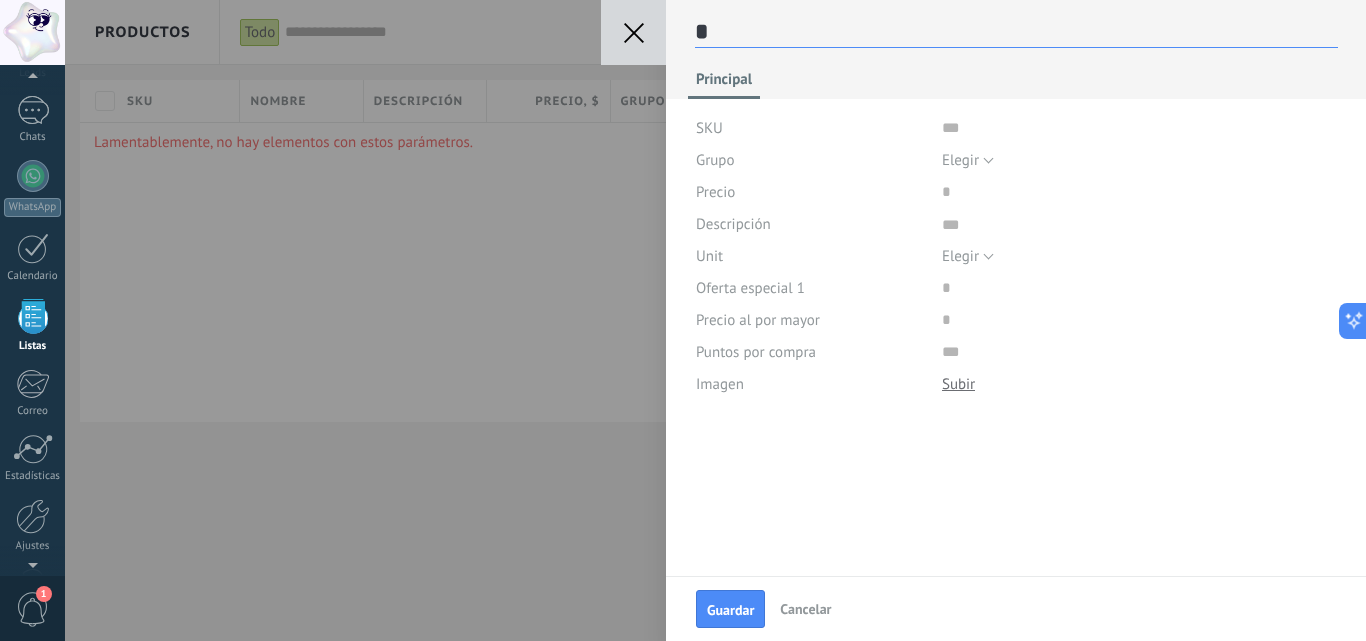 type on "**" 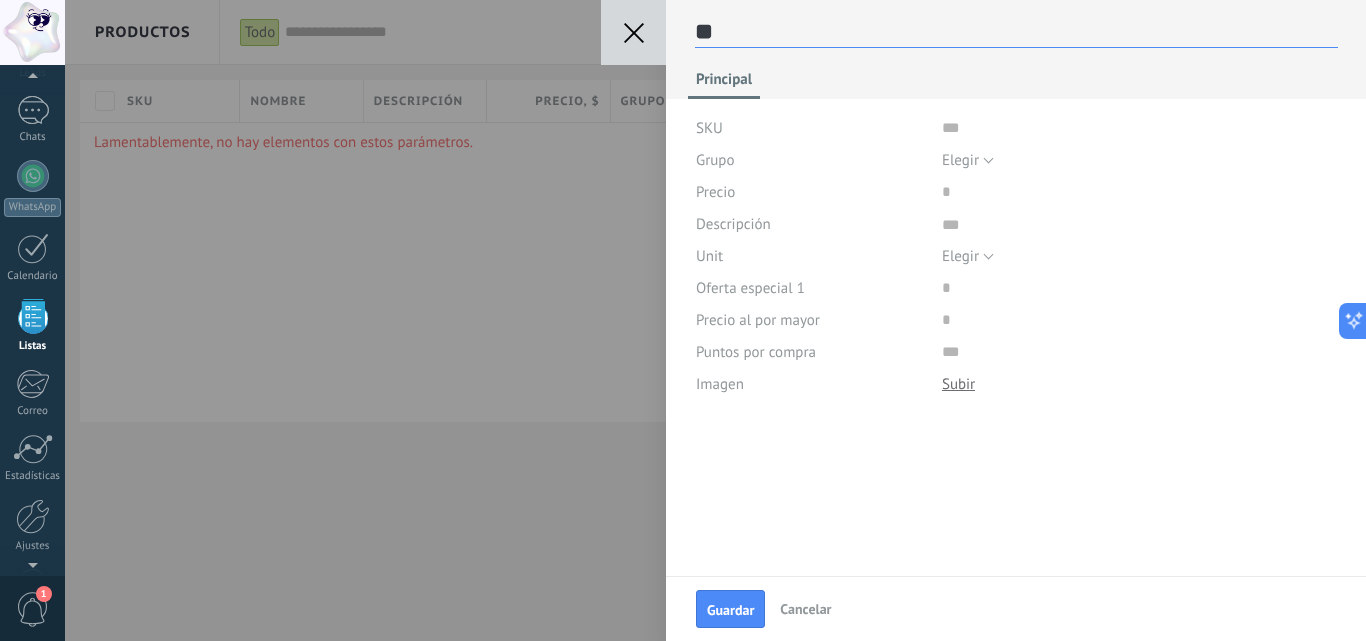 type on "***" 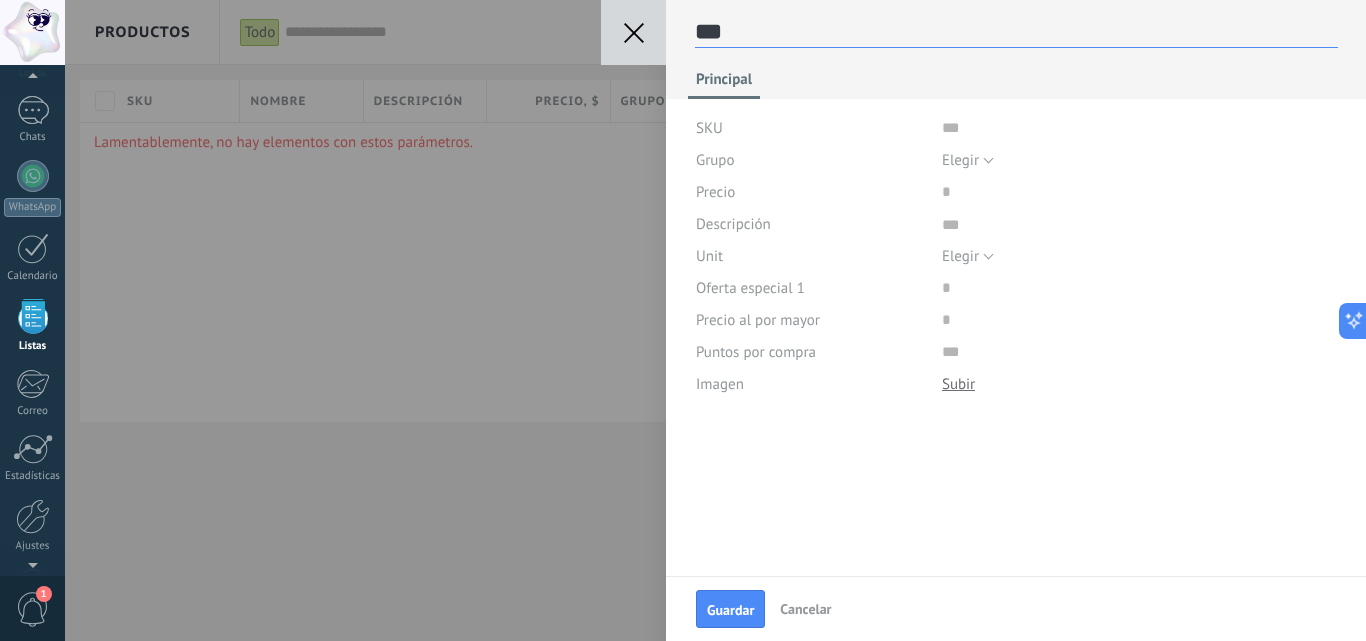 type on "****" 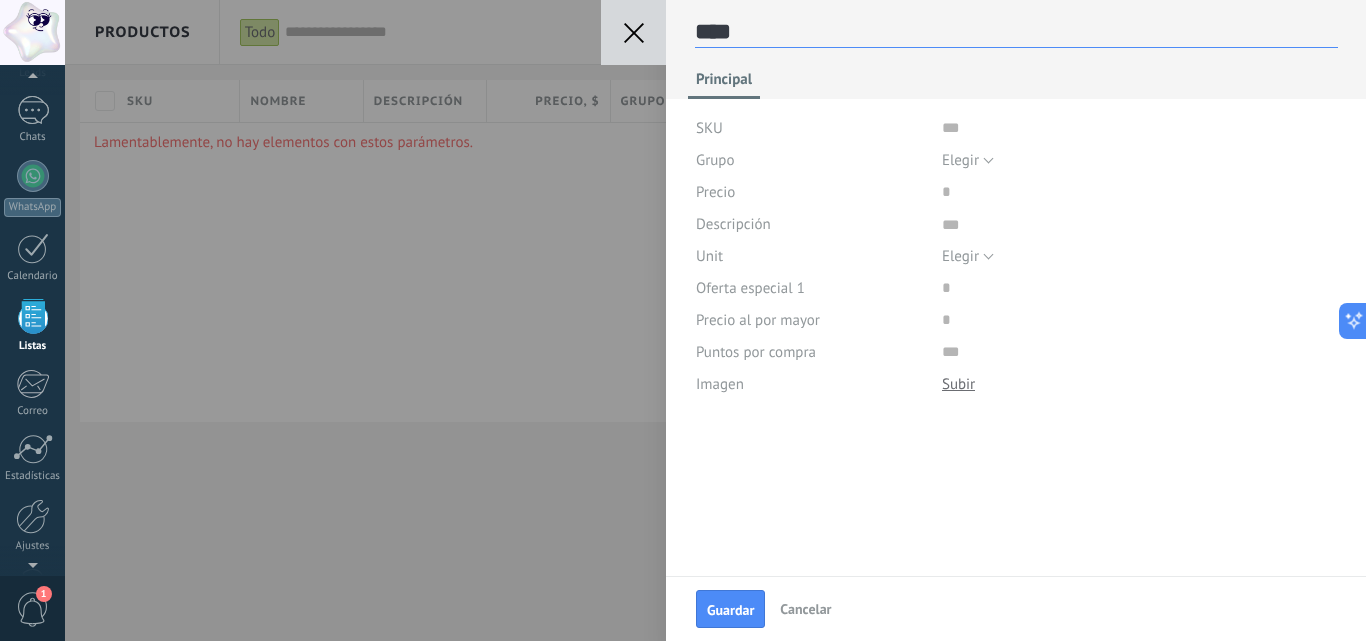 type on "*****" 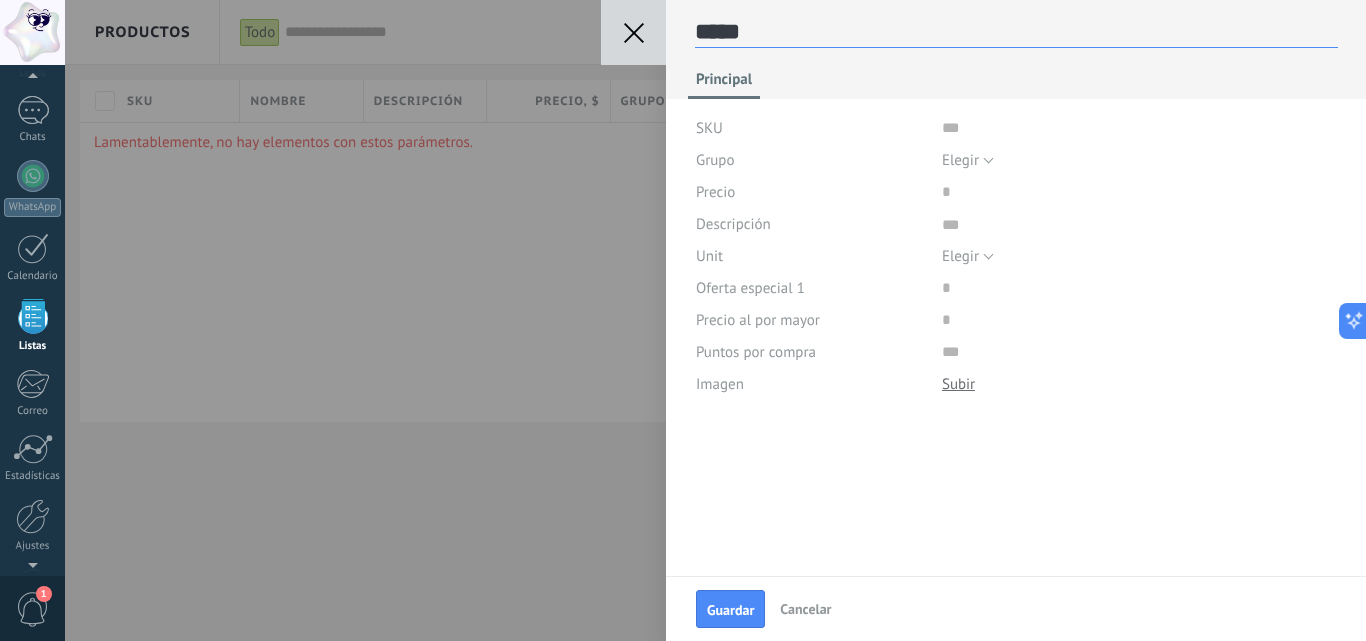 type on "******" 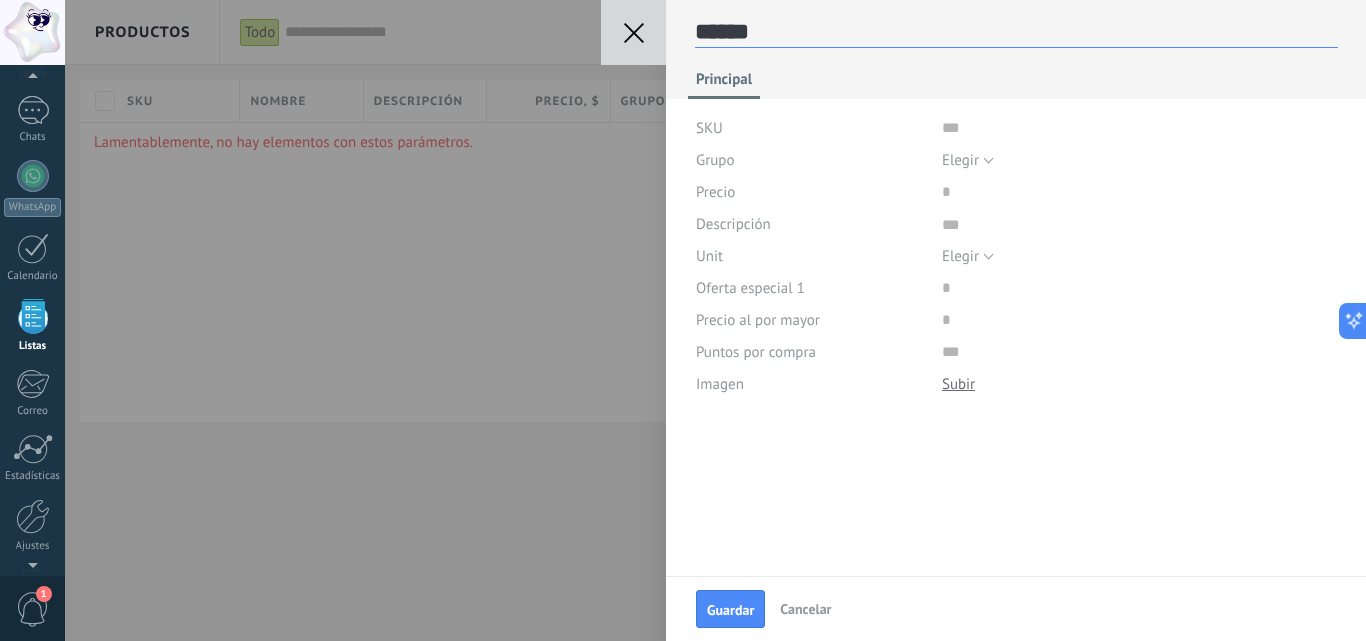 type on "*******" 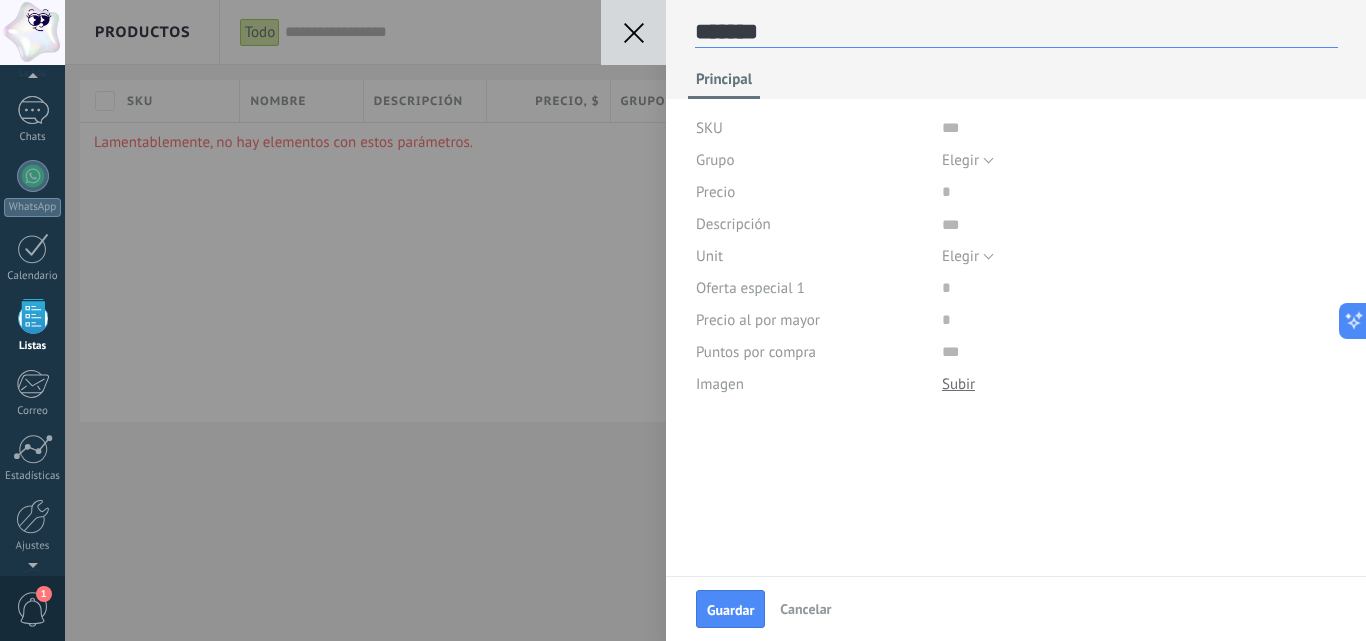 type on "********" 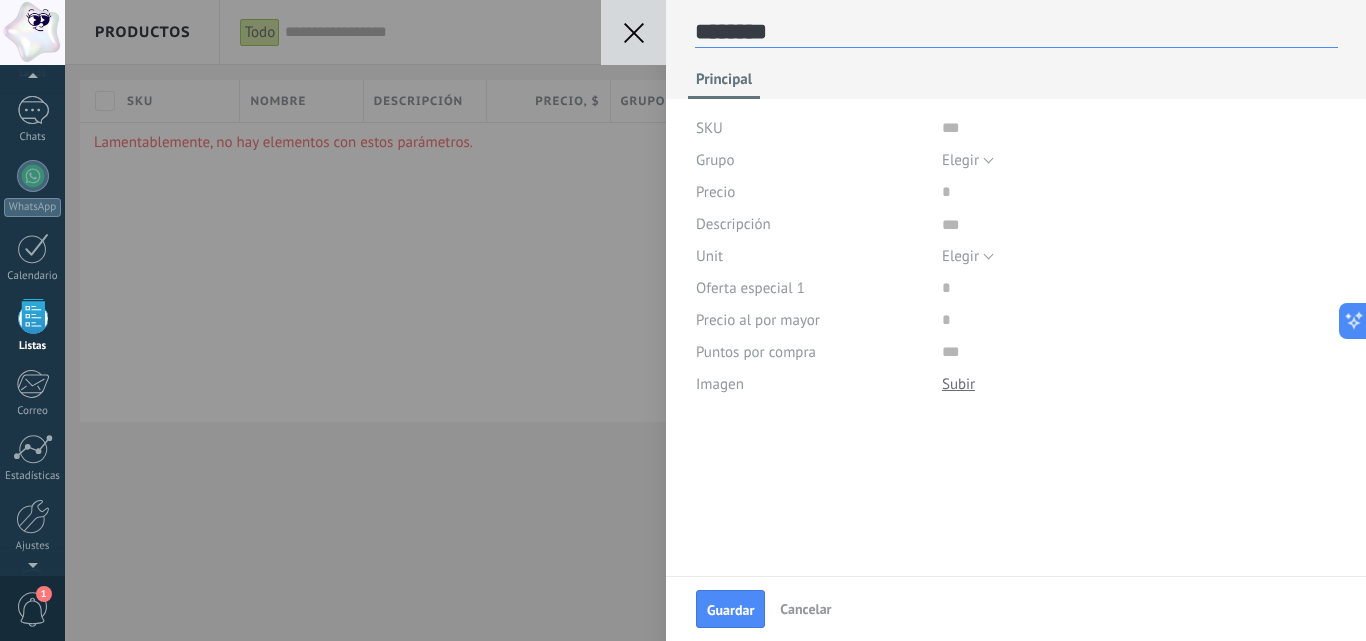 drag, startPoint x: 761, startPoint y: 31, endPoint x: 825, endPoint y: 31, distance: 64 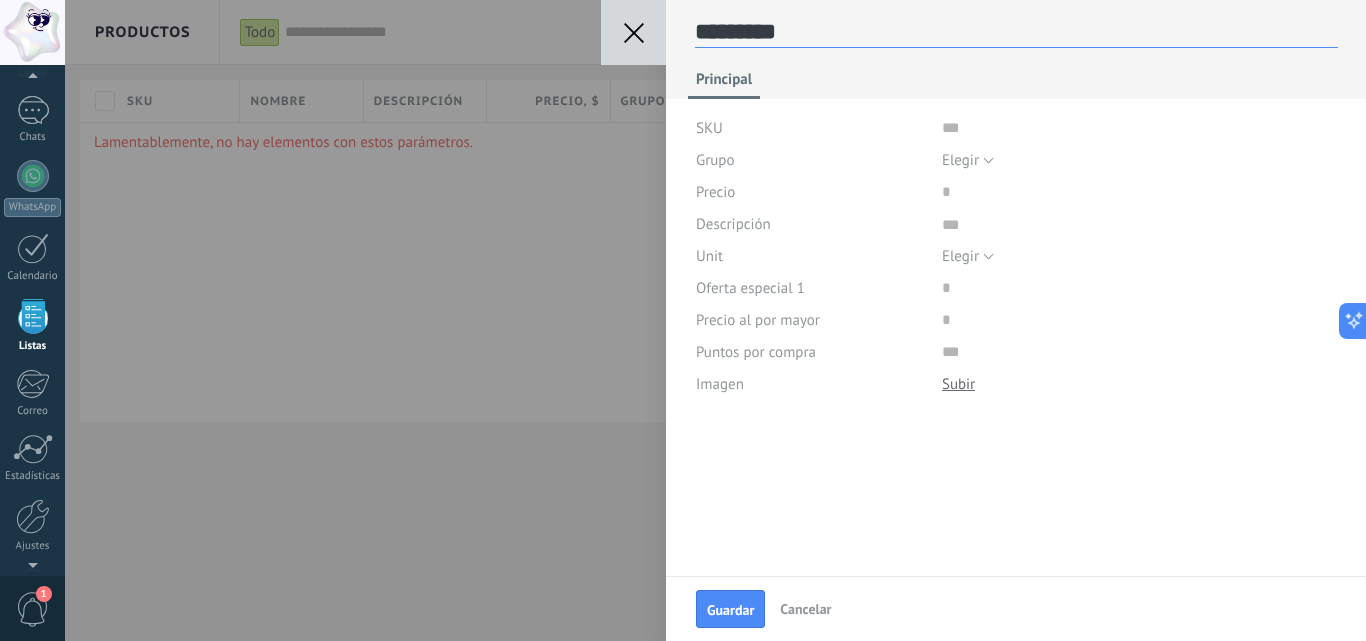 type on "**********" 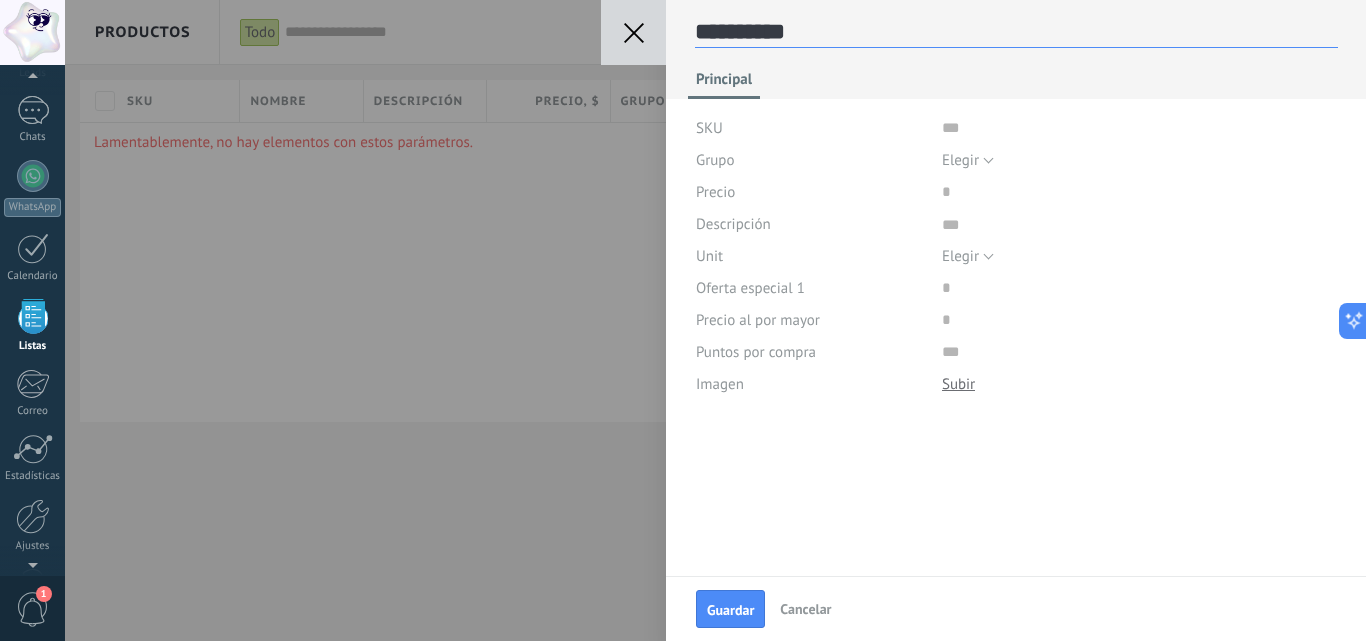 type on "**********" 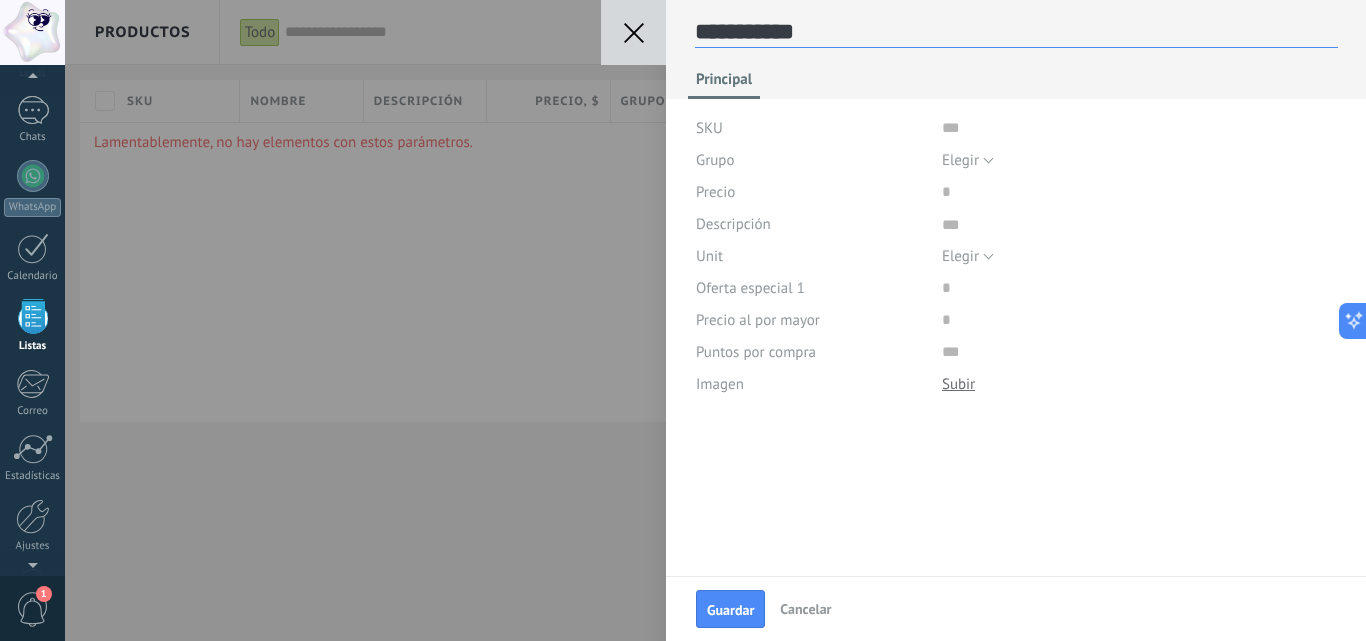 type on "**********" 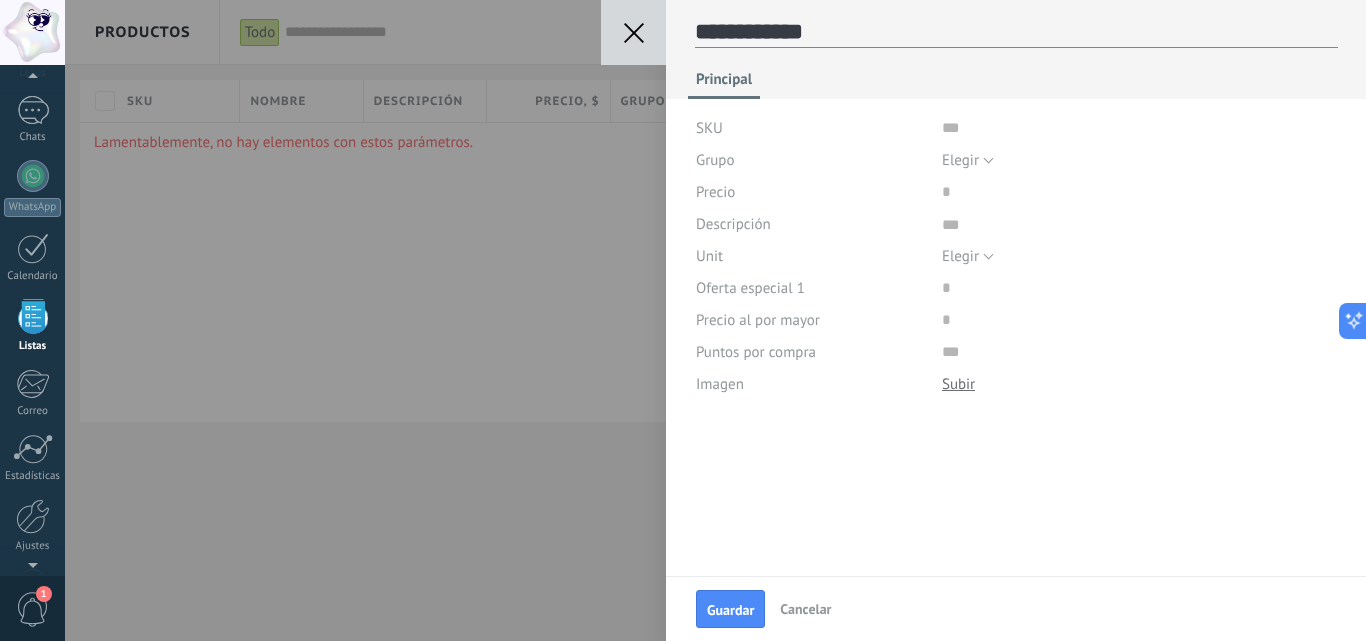 type on "**********" 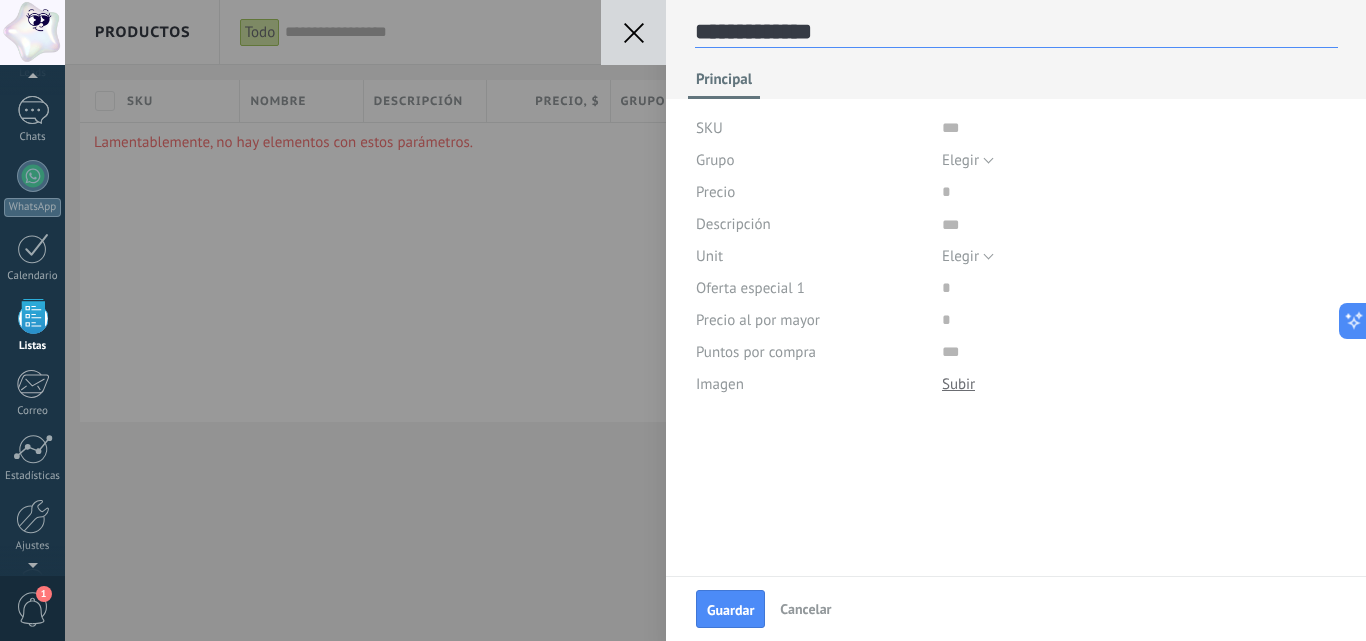 type on "**********" 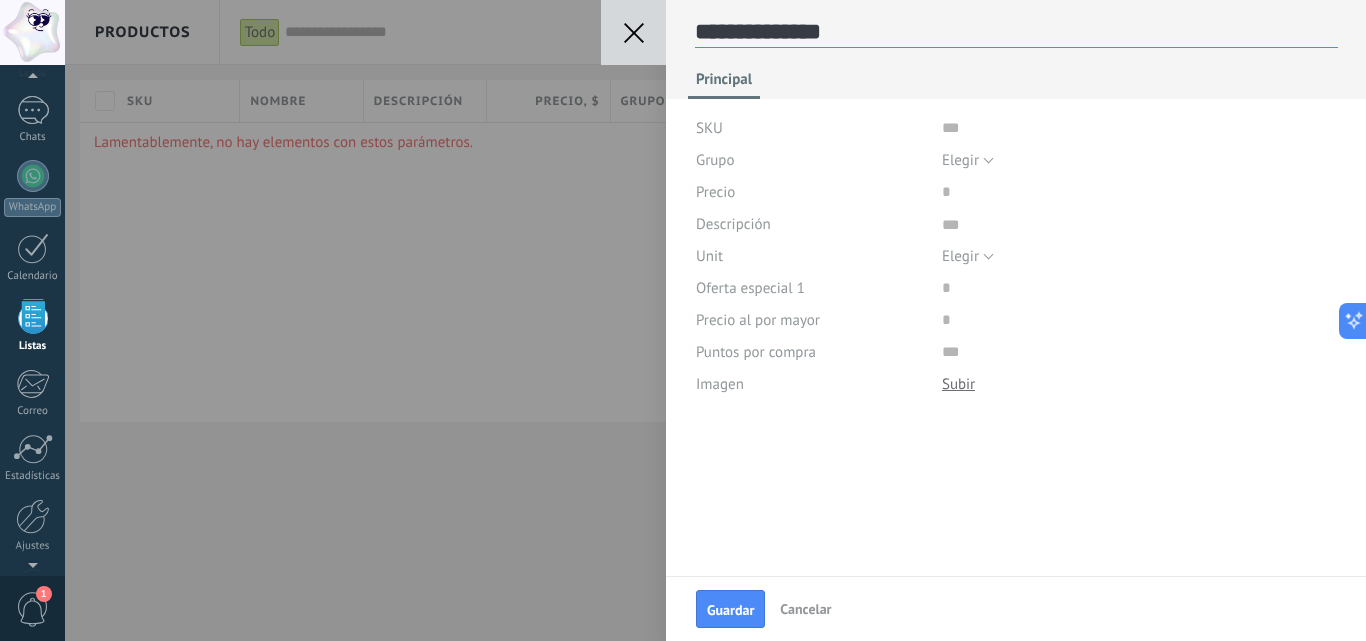 type on "**********" 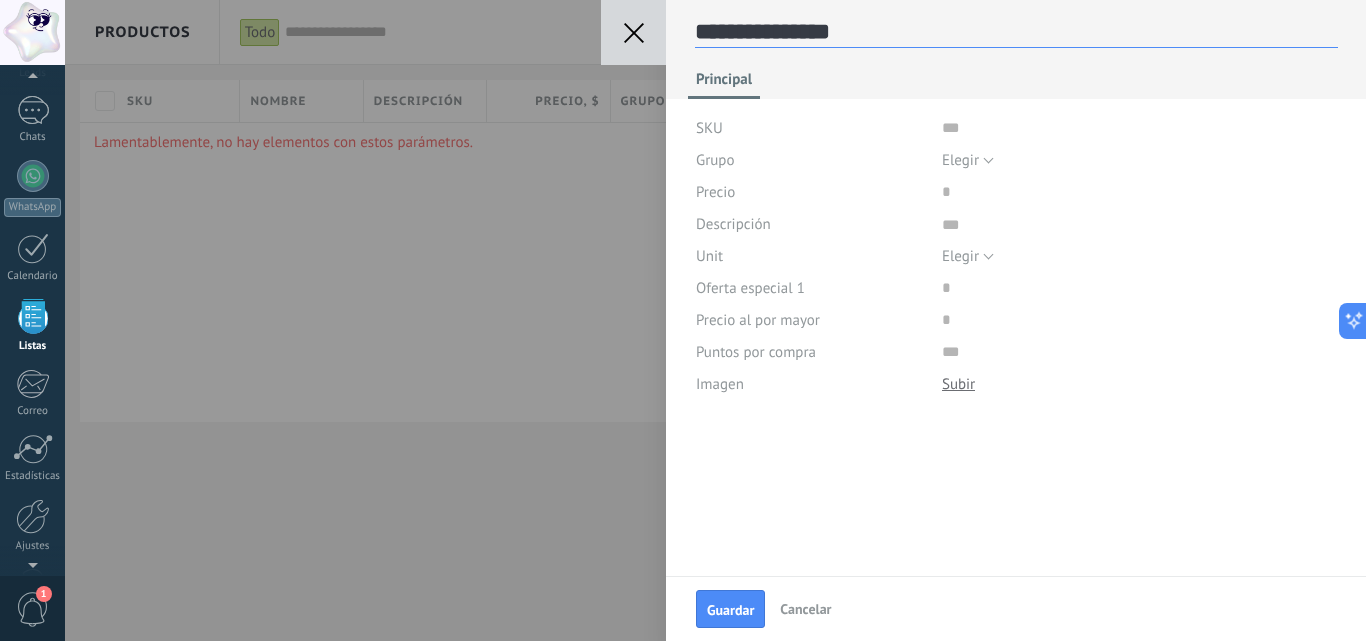 type on "**********" 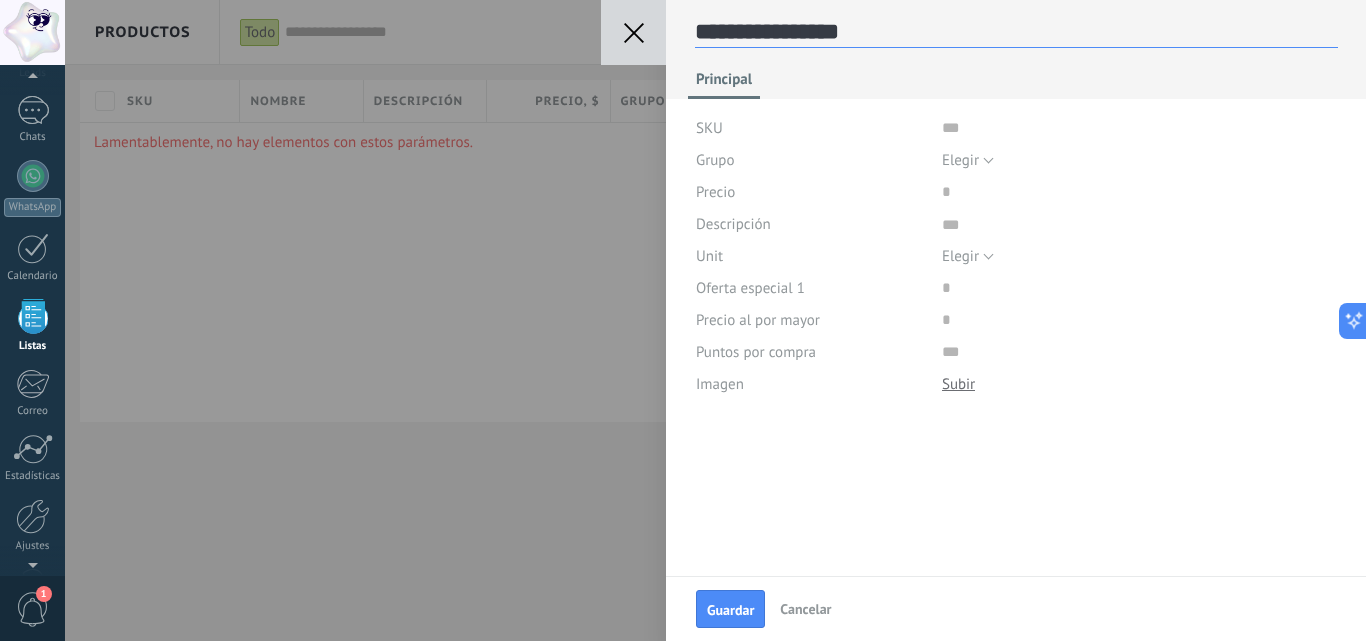 type on "**********" 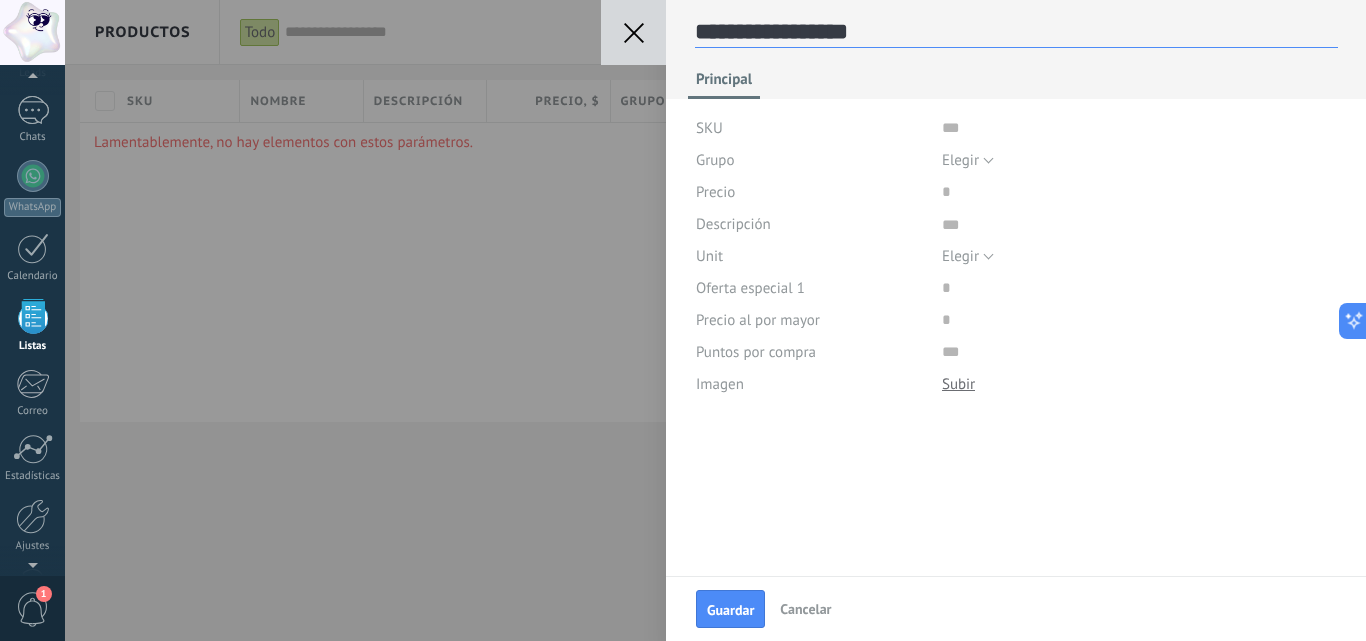 type on "**********" 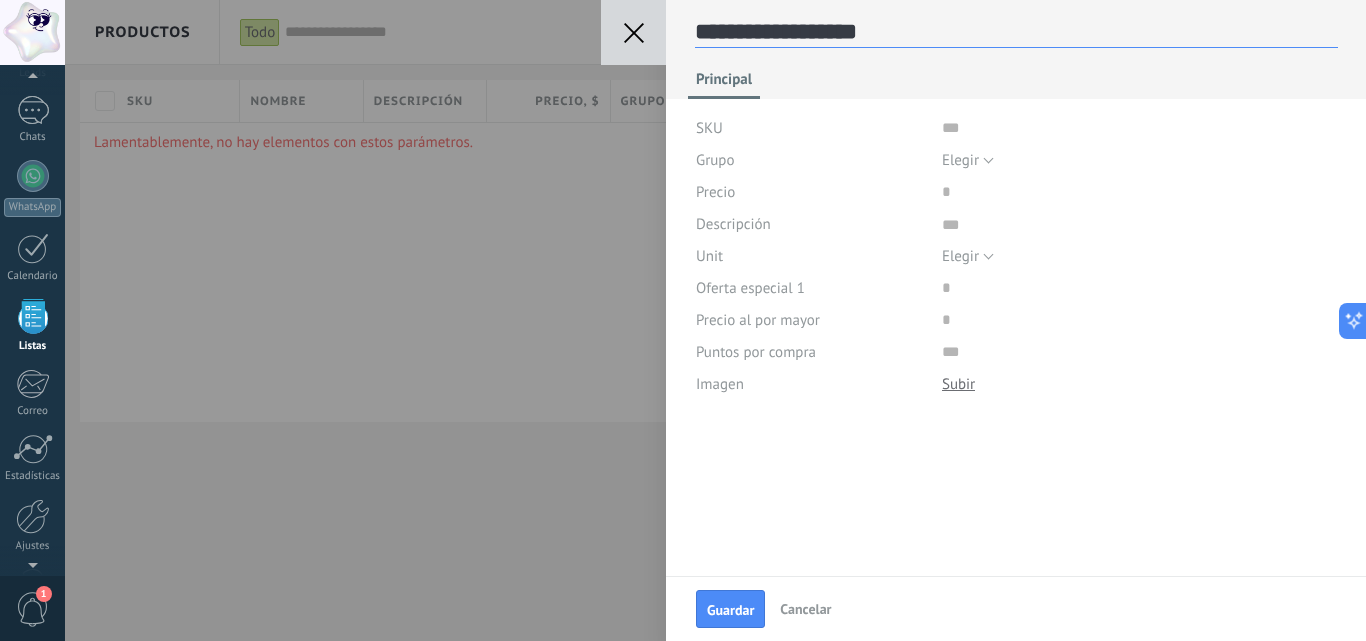 scroll, scrollTop: 30, scrollLeft: 0, axis: vertical 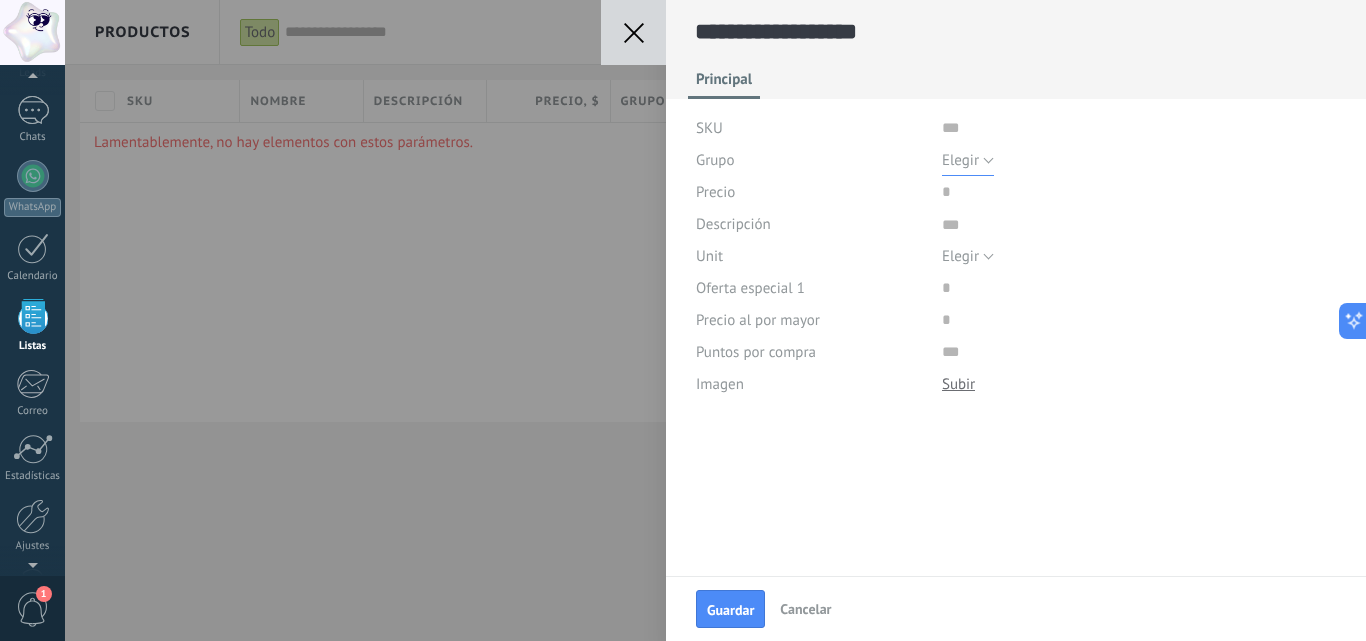 click on "Elegir" at bounding box center (968, 160) 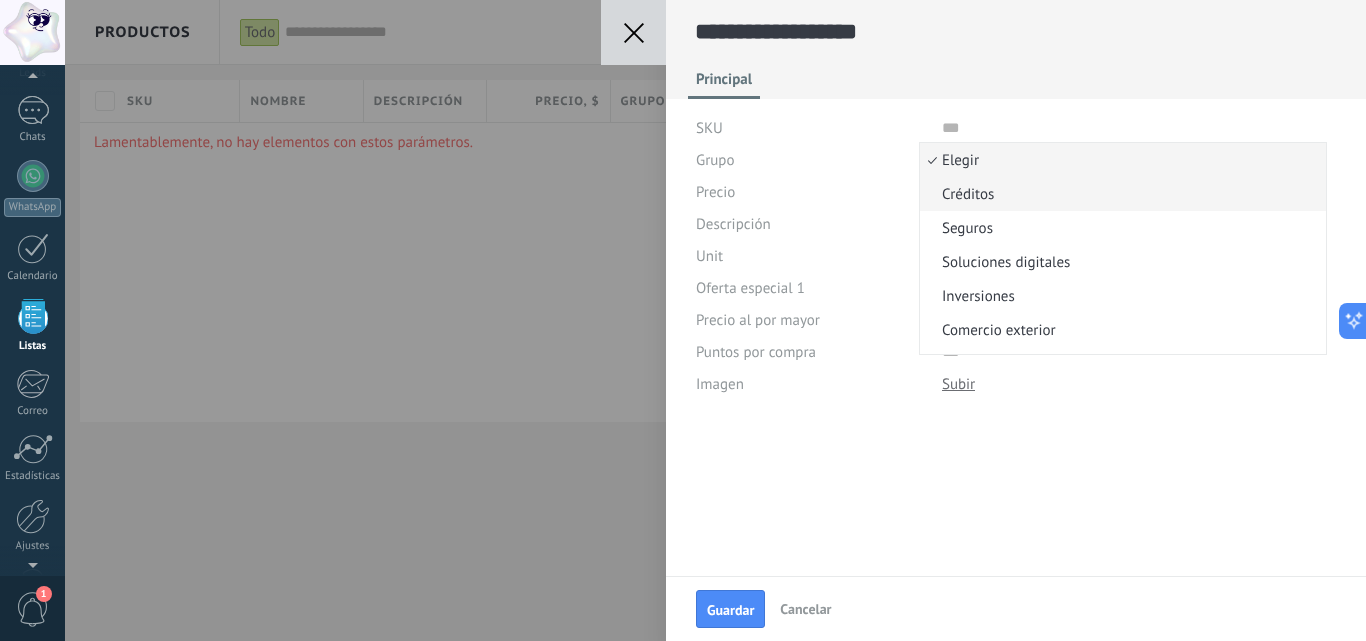 click on "Créditos" at bounding box center [1120, 194] 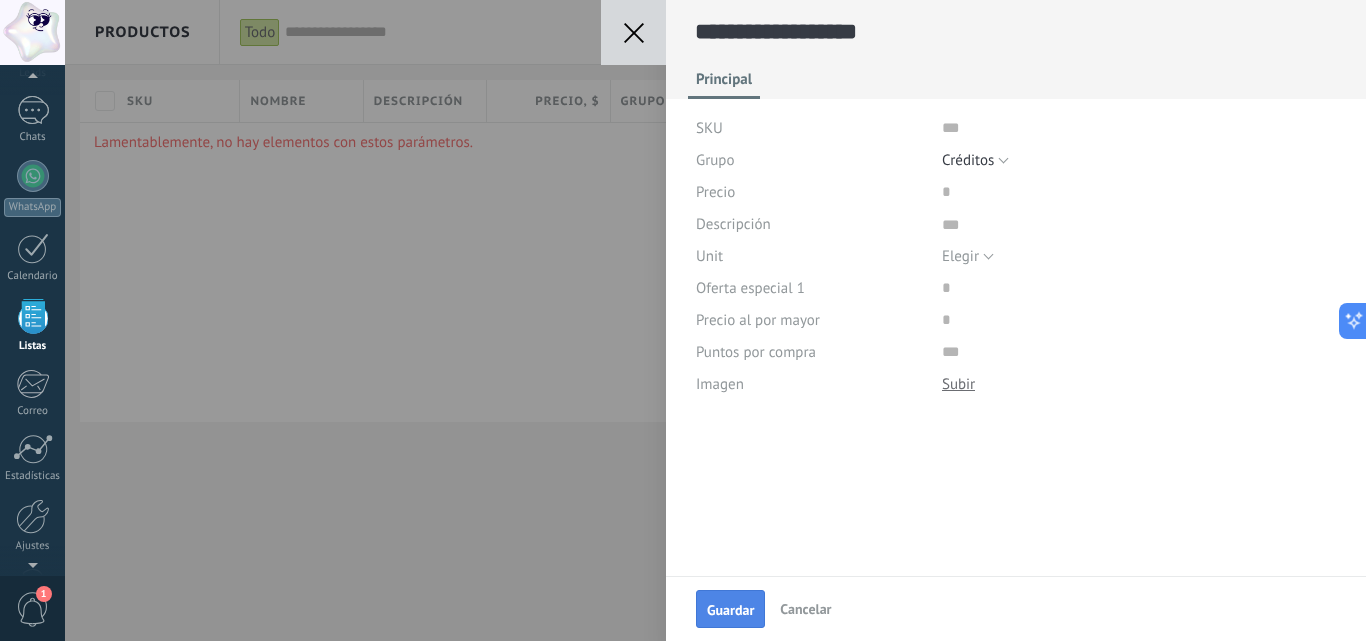 click on "Guardar" at bounding box center (730, 610) 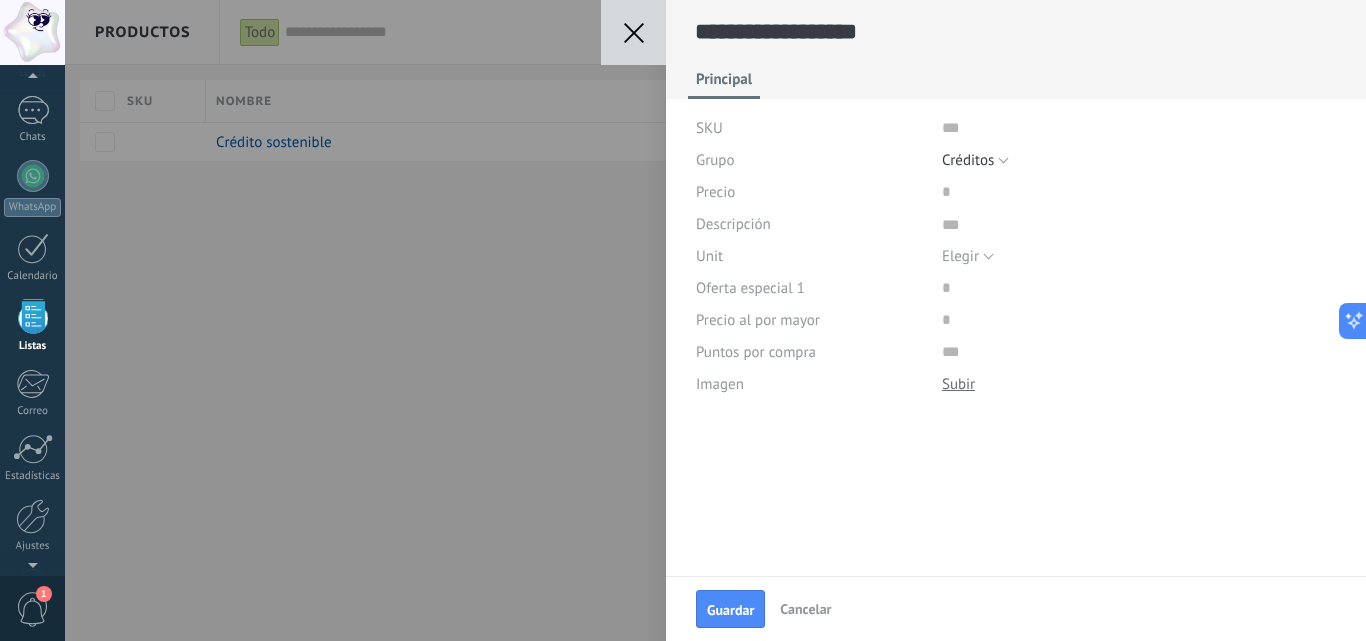 click at bounding box center [633, 32] 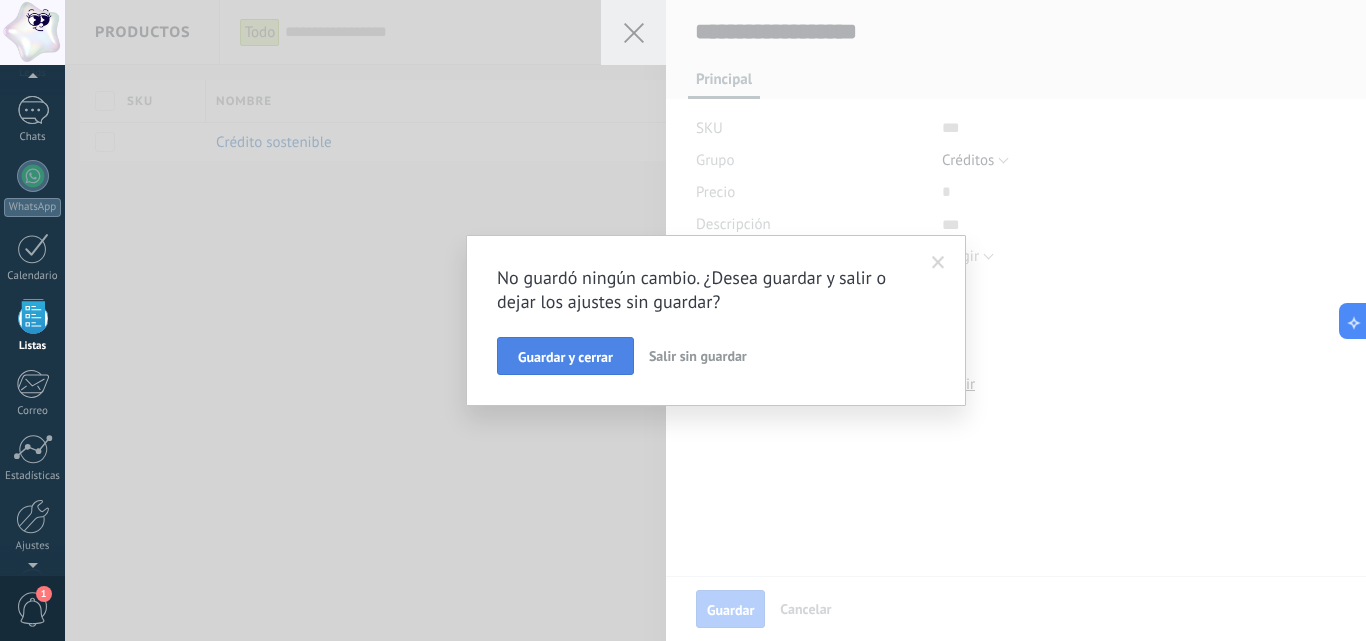 click on "Guardar y cerrar" at bounding box center (565, 357) 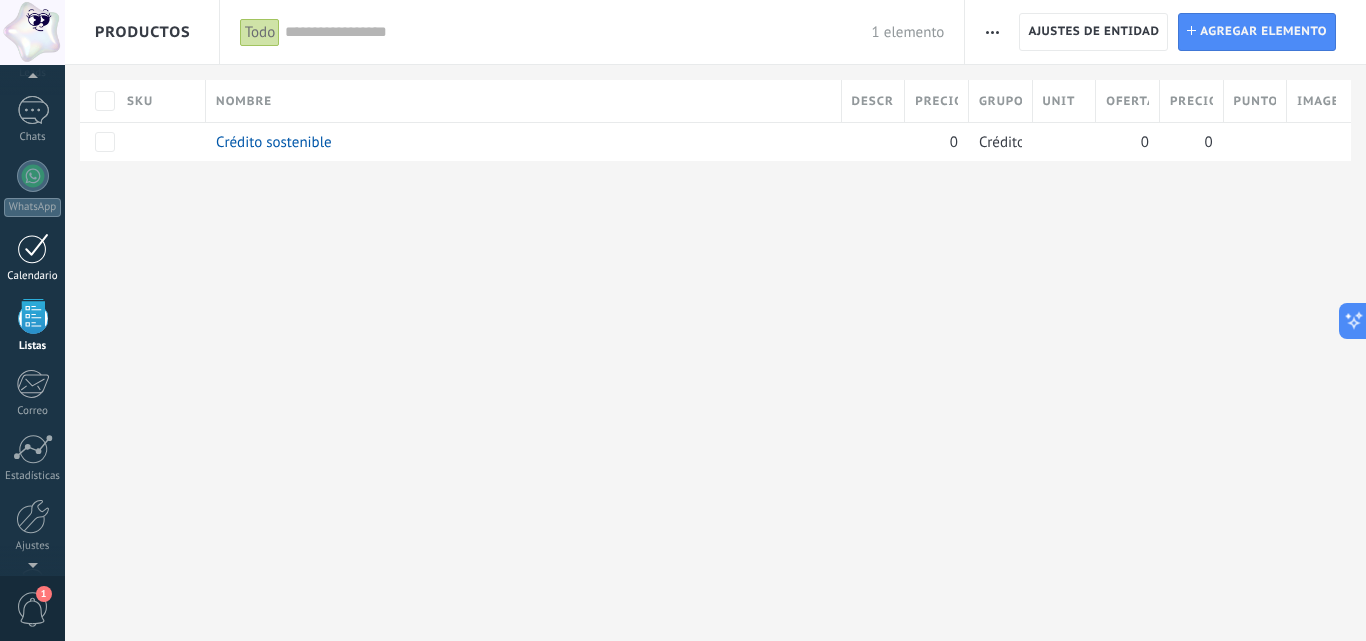 scroll, scrollTop: 0, scrollLeft: 0, axis: both 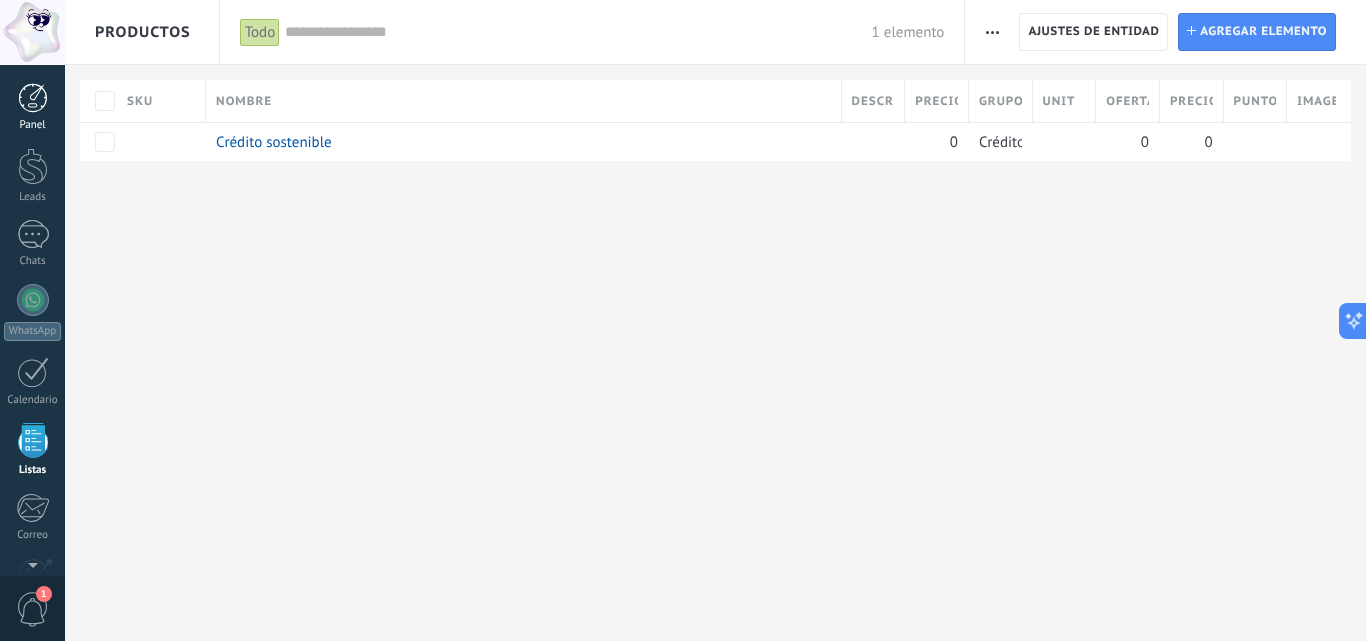 click on "Panel" at bounding box center (32, 107) 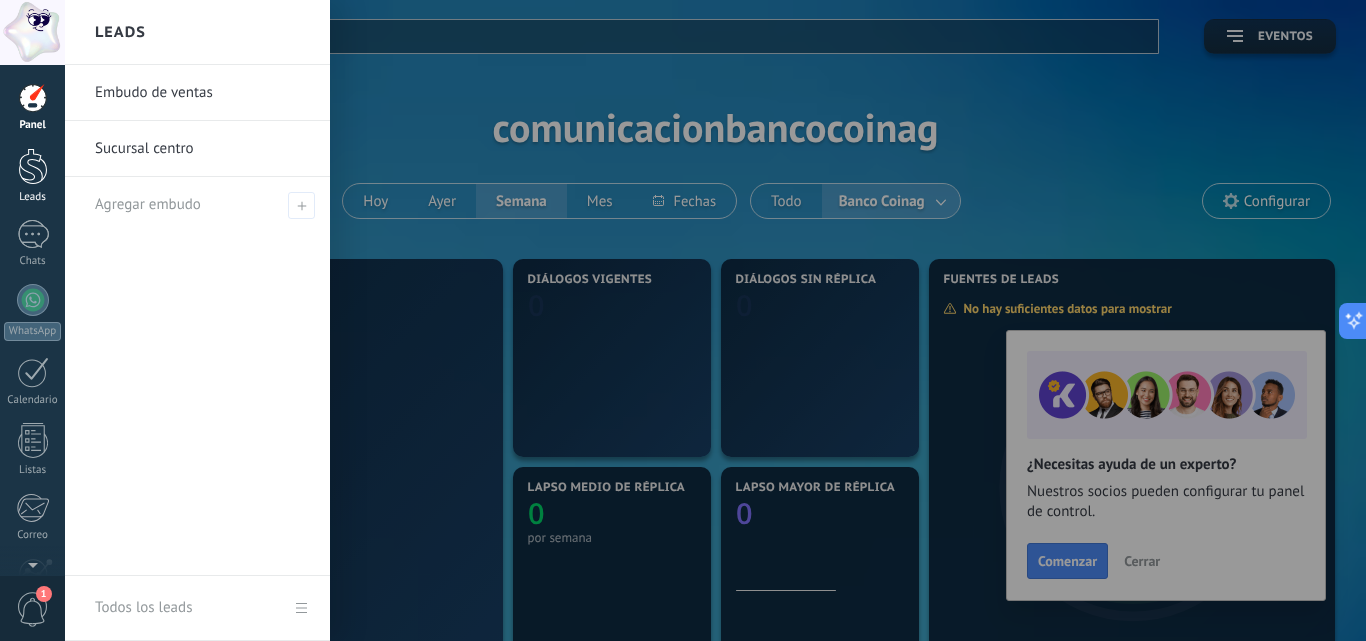 click at bounding box center [33, 166] 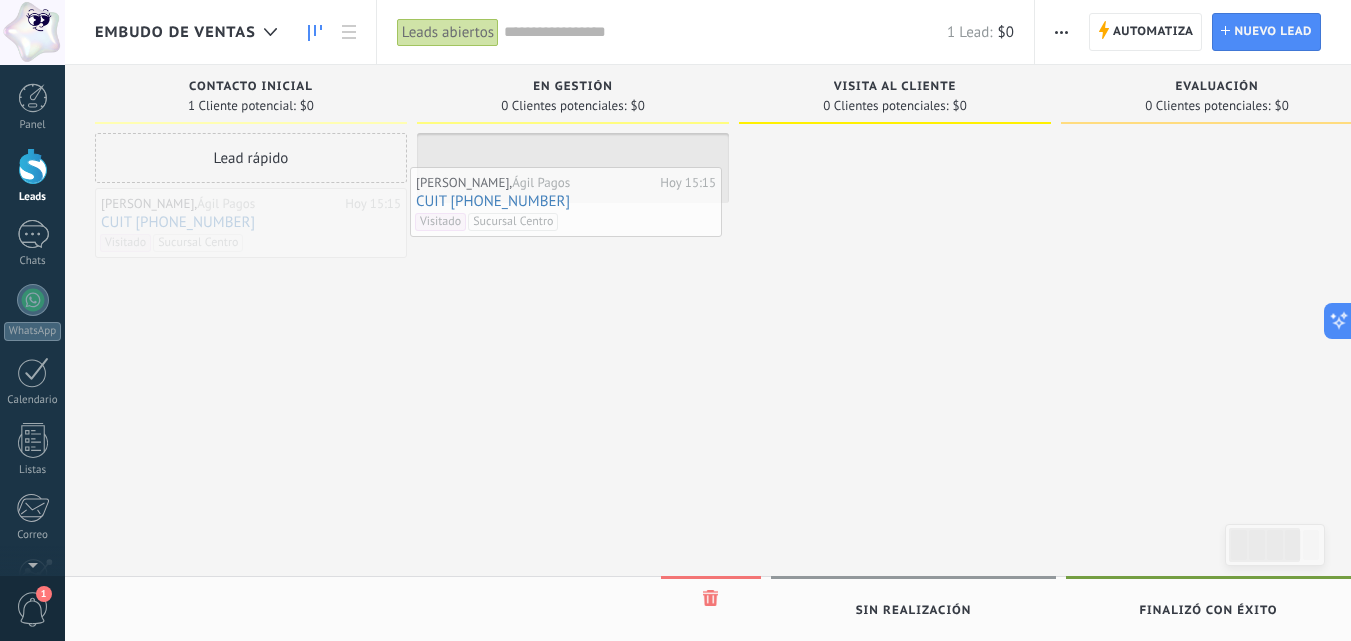 drag, startPoint x: 252, startPoint y: 217, endPoint x: 568, endPoint y: 195, distance: 316.7649 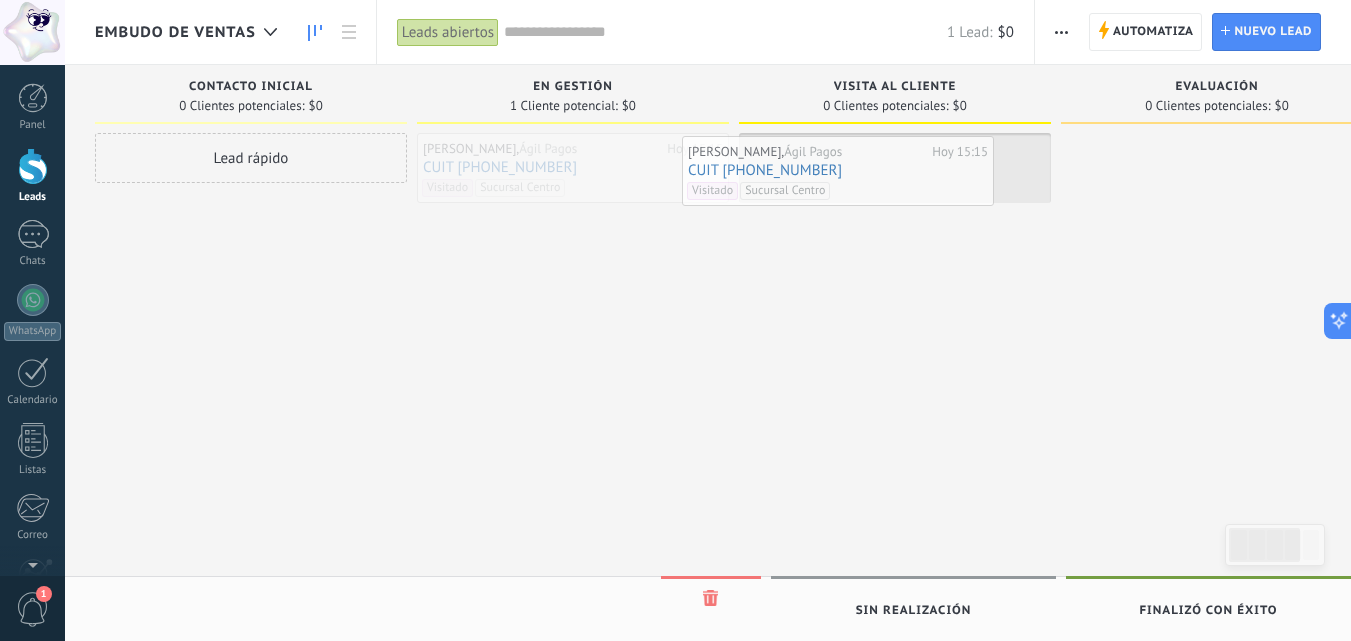 drag, startPoint x: 621, startPoint y: 163, endPoint x: 886, endPoint y: 166, distance: 265.01697 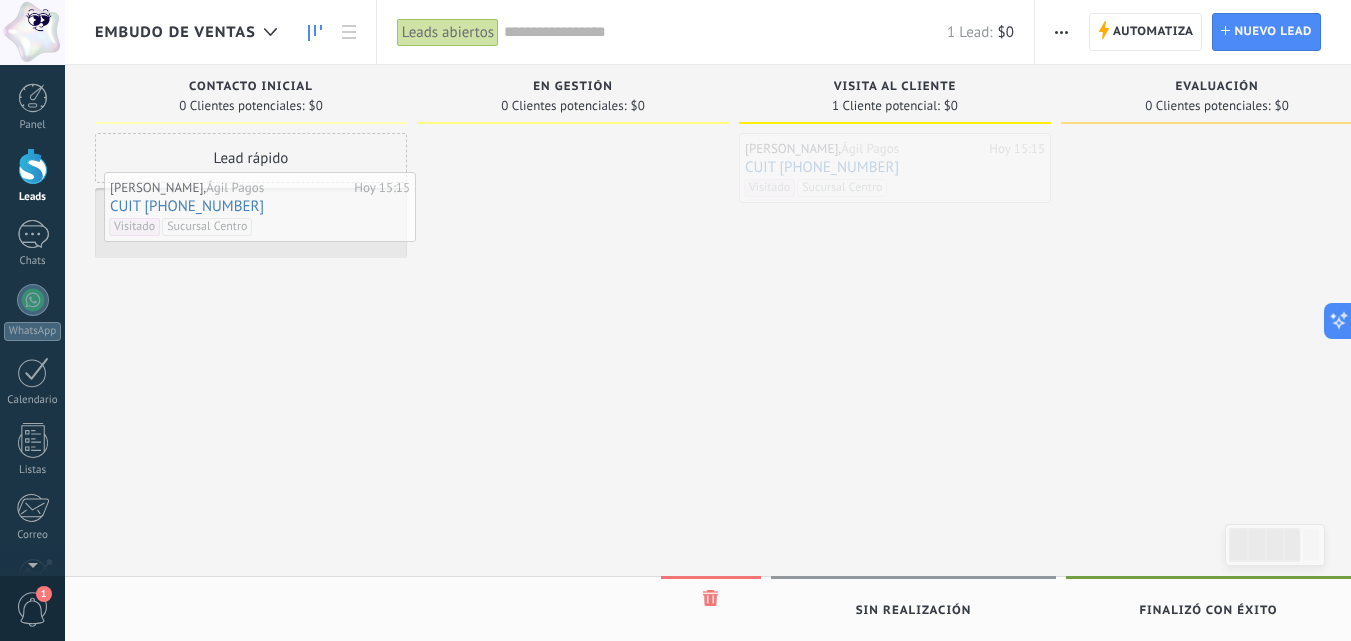 drag, startPoint x: 985, startPoint y: 182, endPoint x: 350, endPoint y: 224, distance: 636.38745 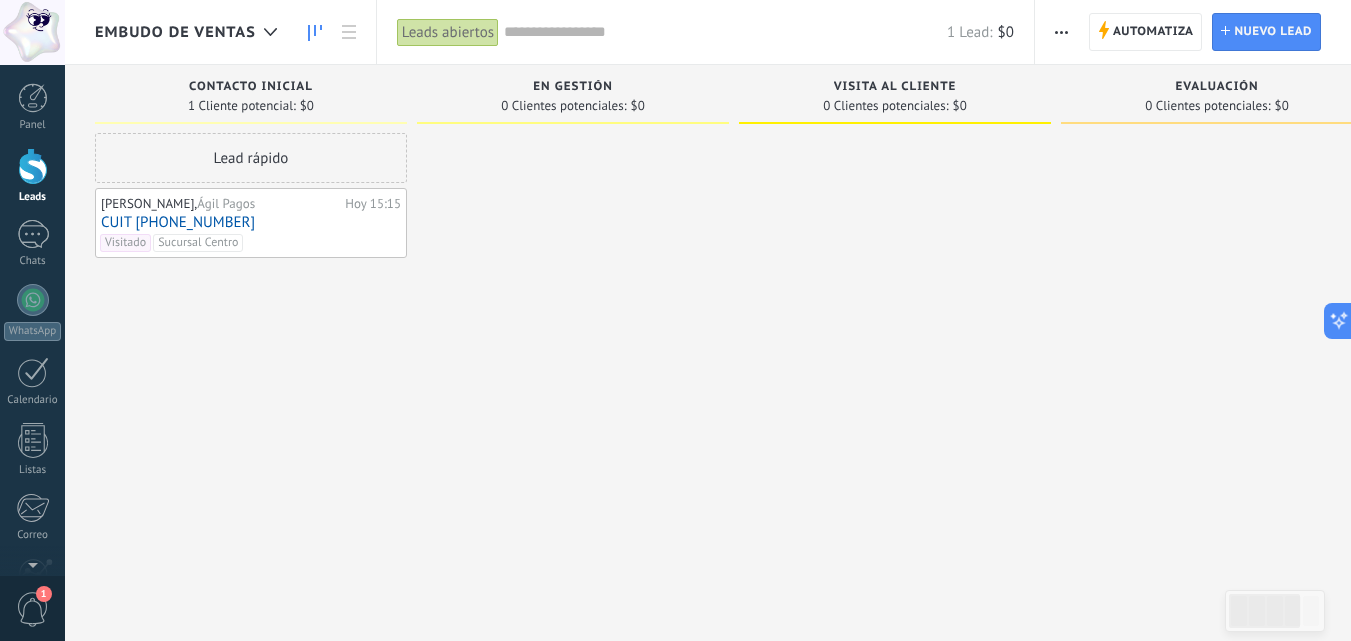 click on "CUIT 30-586297-3" at bounding box center (251, 222) 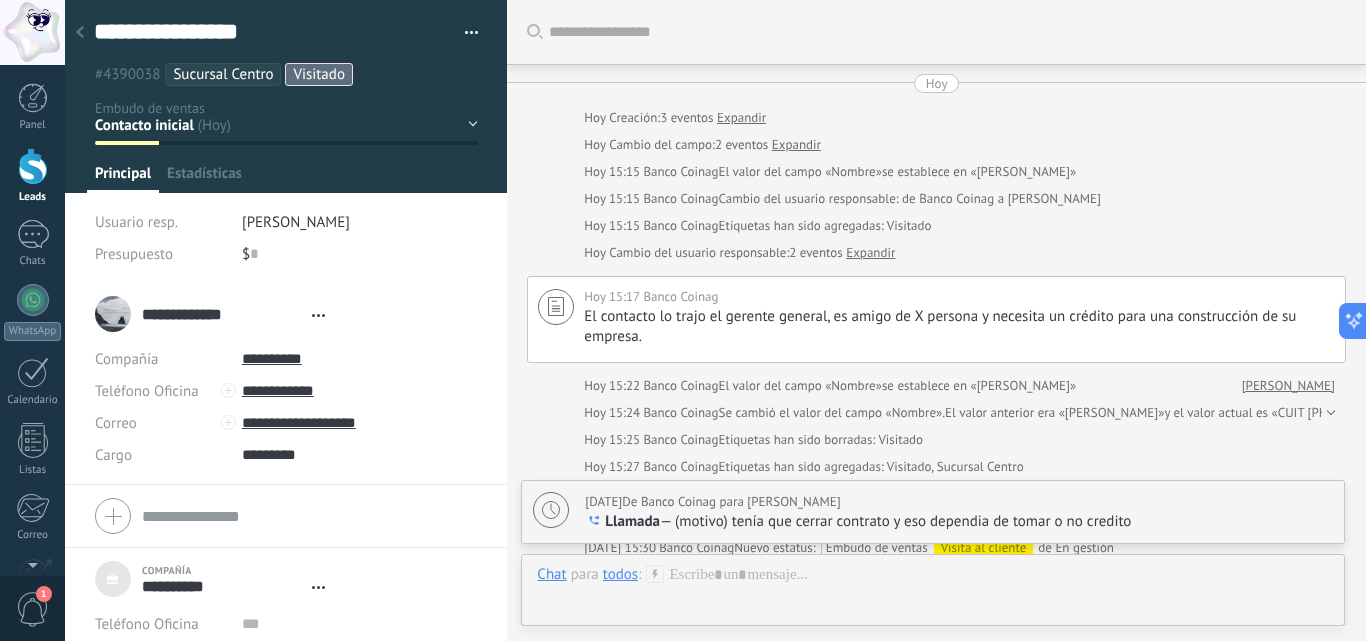 type on "*********" 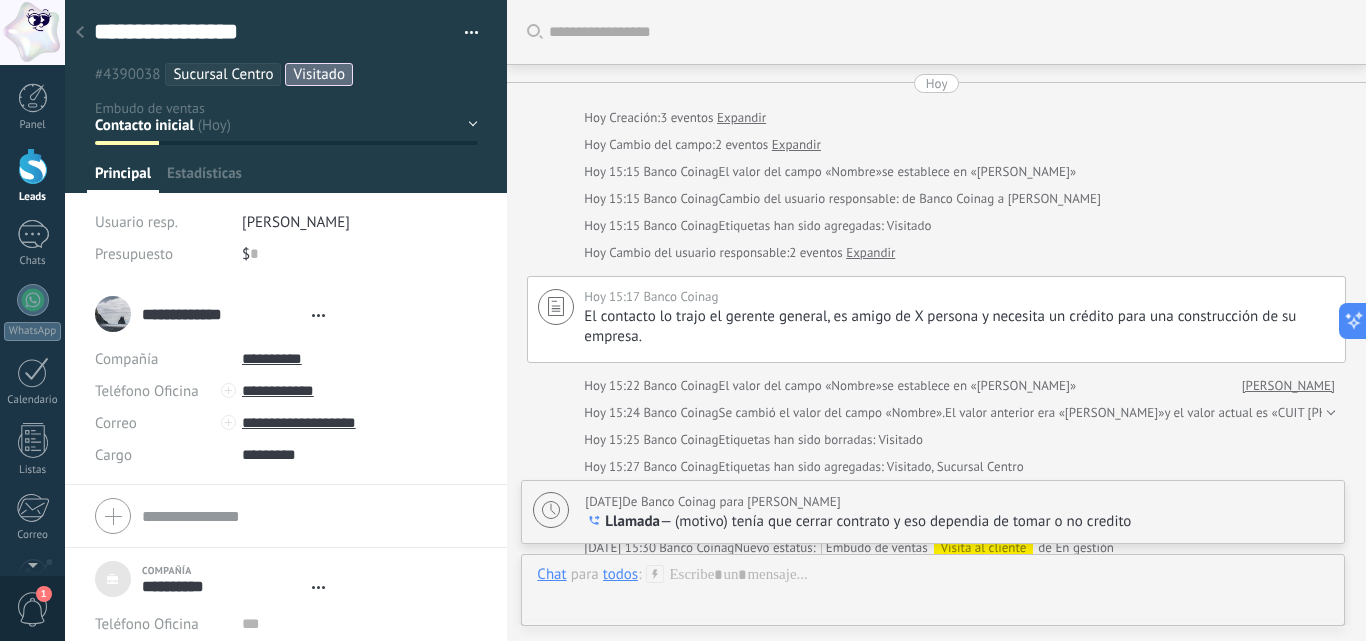 scroll, scrollTop: 20, scrollLeft: 0, axis: vertical 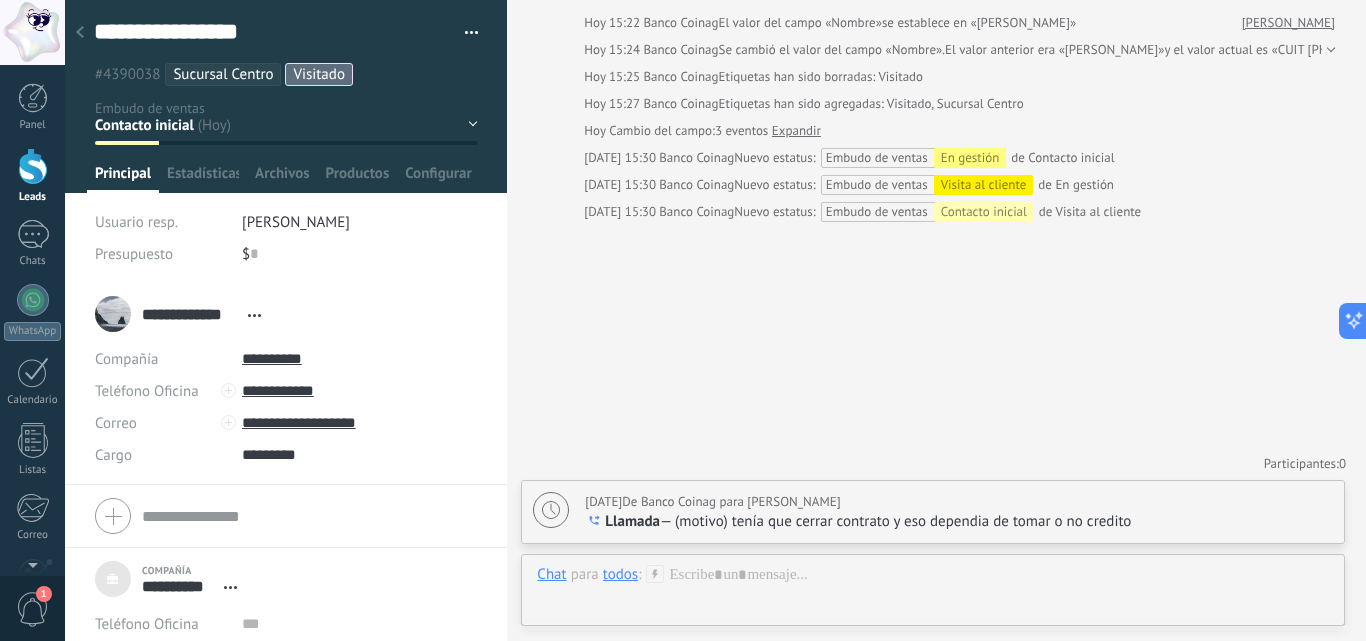 click on "Contacto inicial
En gestión
Visita al cliente
Evaluación
Aprobación interna
Venta cerrada" at bounding box center [0, 0] 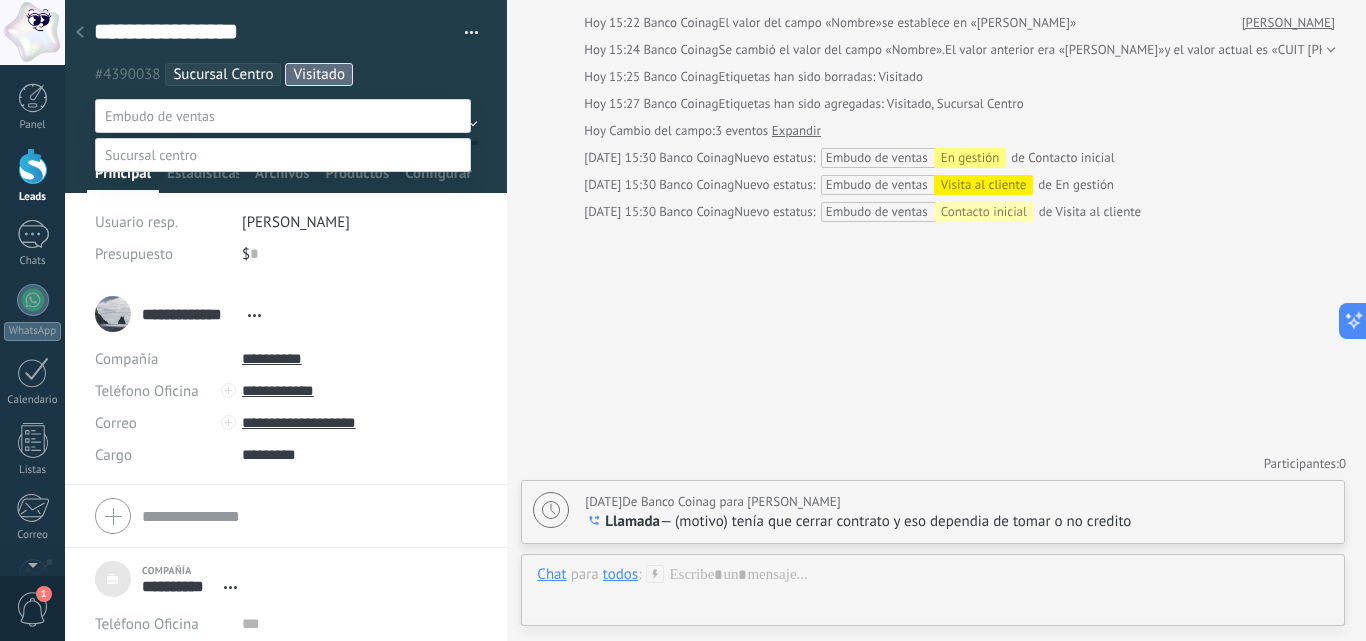 click on "Visita al cliente" at bounding box center [0, 0] 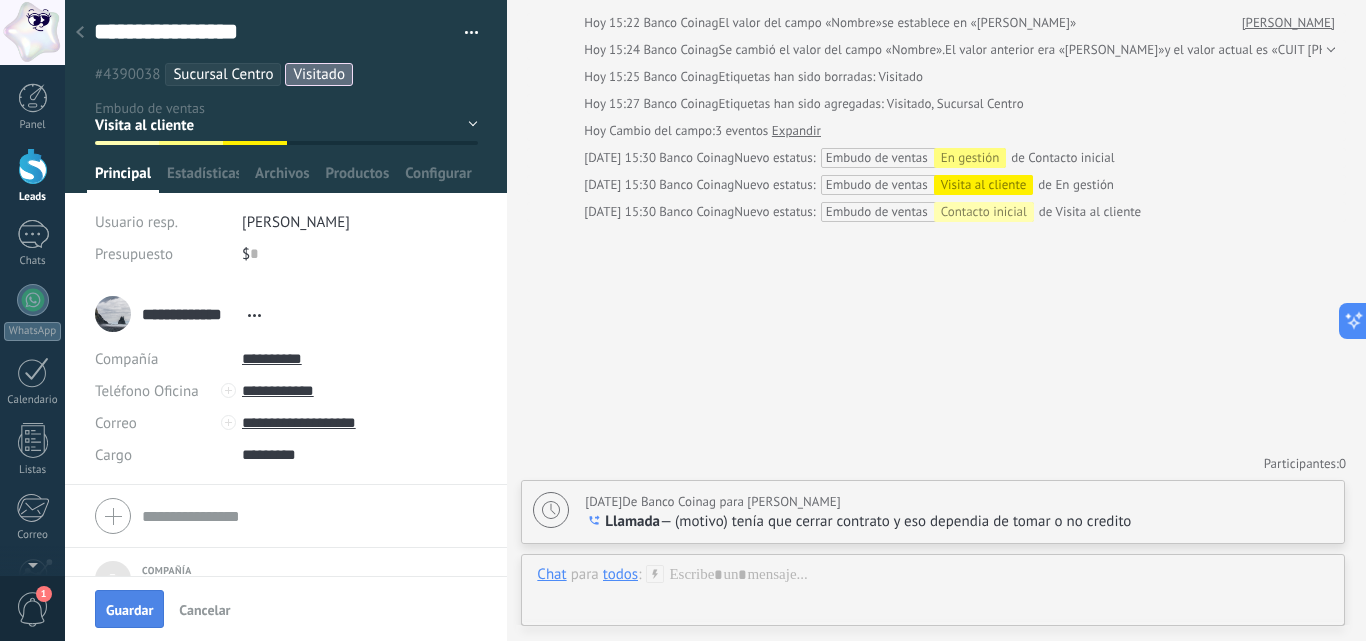 click on "Guardar" at bounding box center [129, 610] 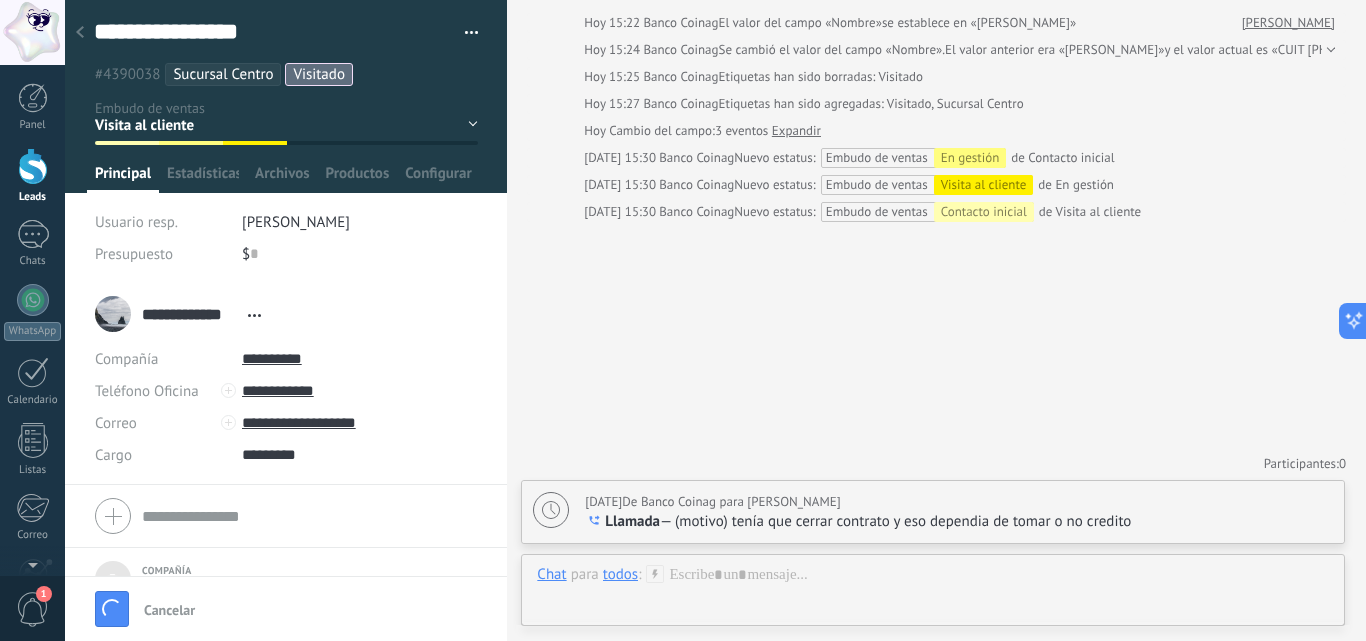 scroll, scrollTop: 390, scrollLeft: 0, axis: vertical 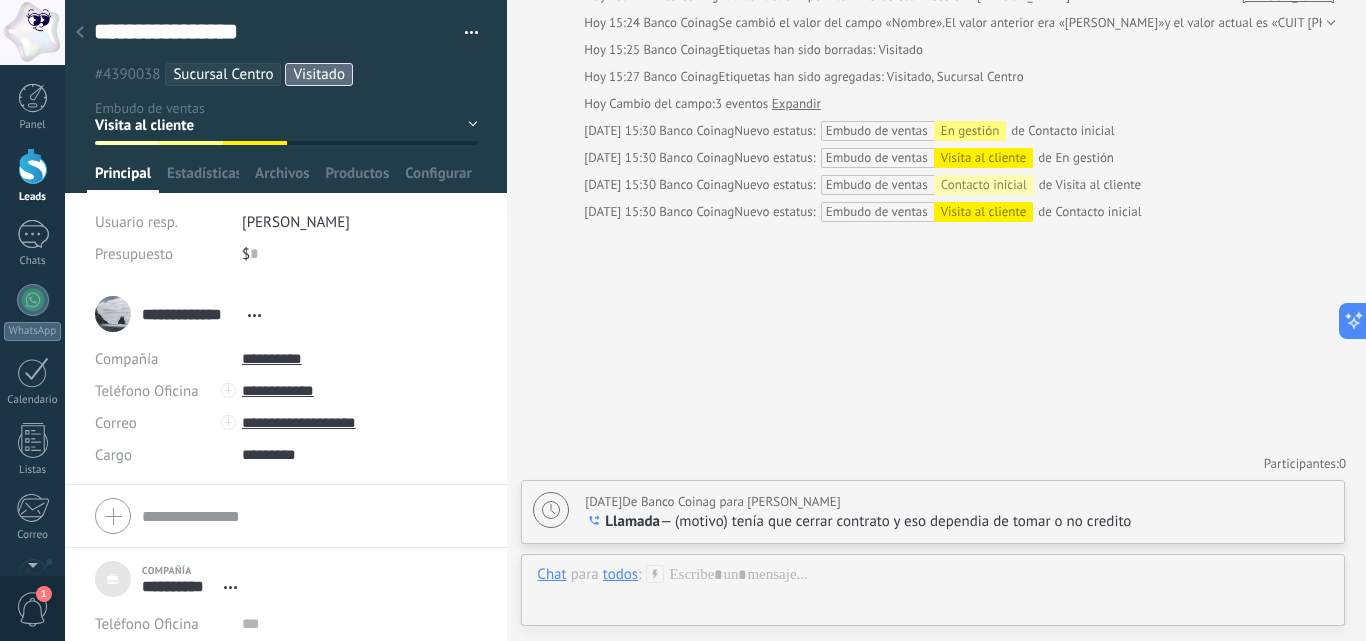 click at bounding box center (80, 33) 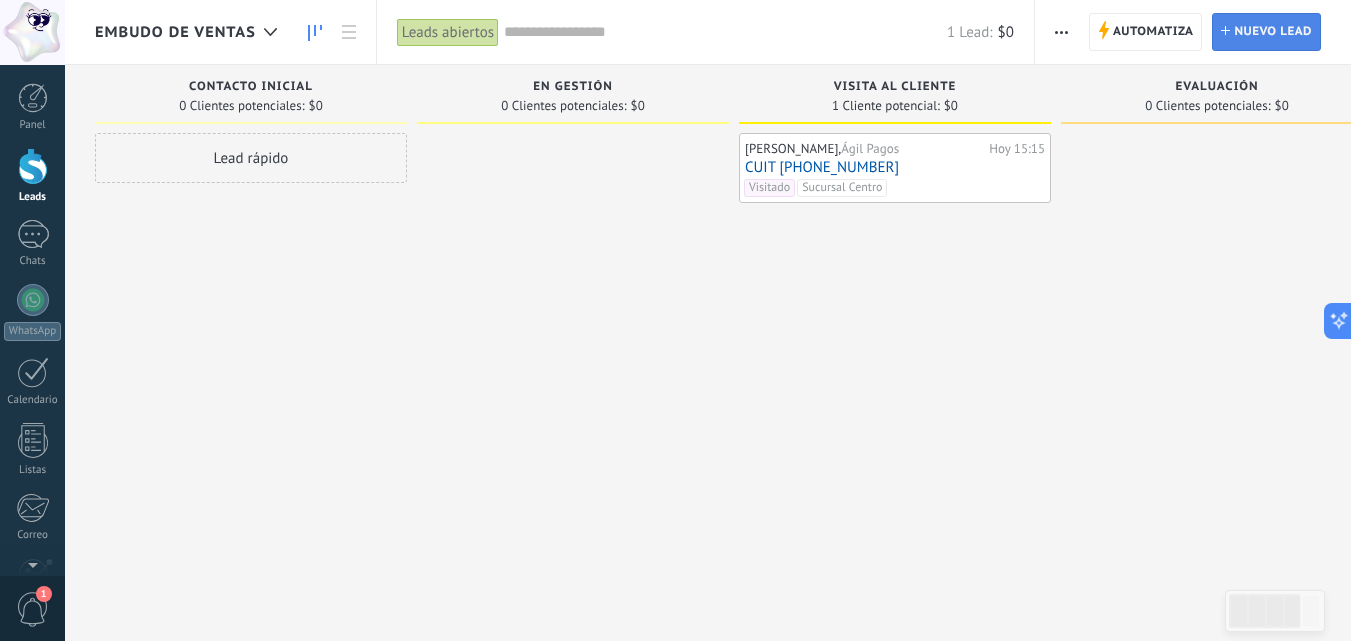 click on "Nuevo lead" at bounding box center [1273, 32] 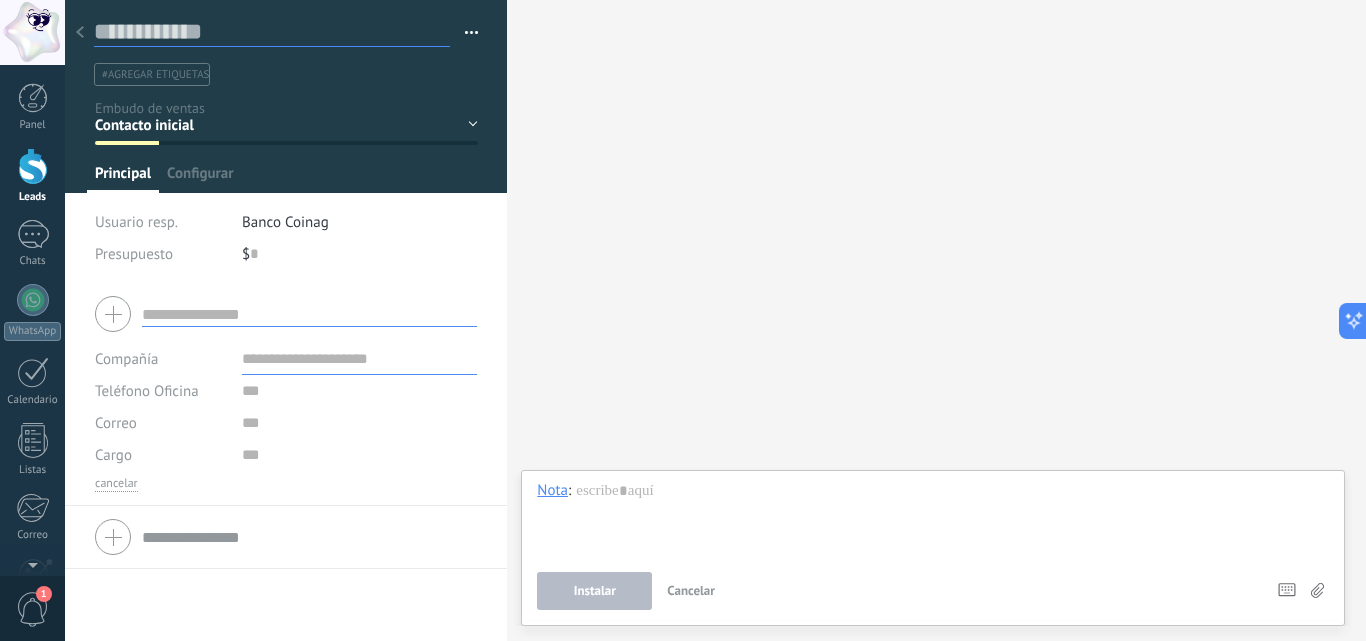 click at bounding box center (272, 32) 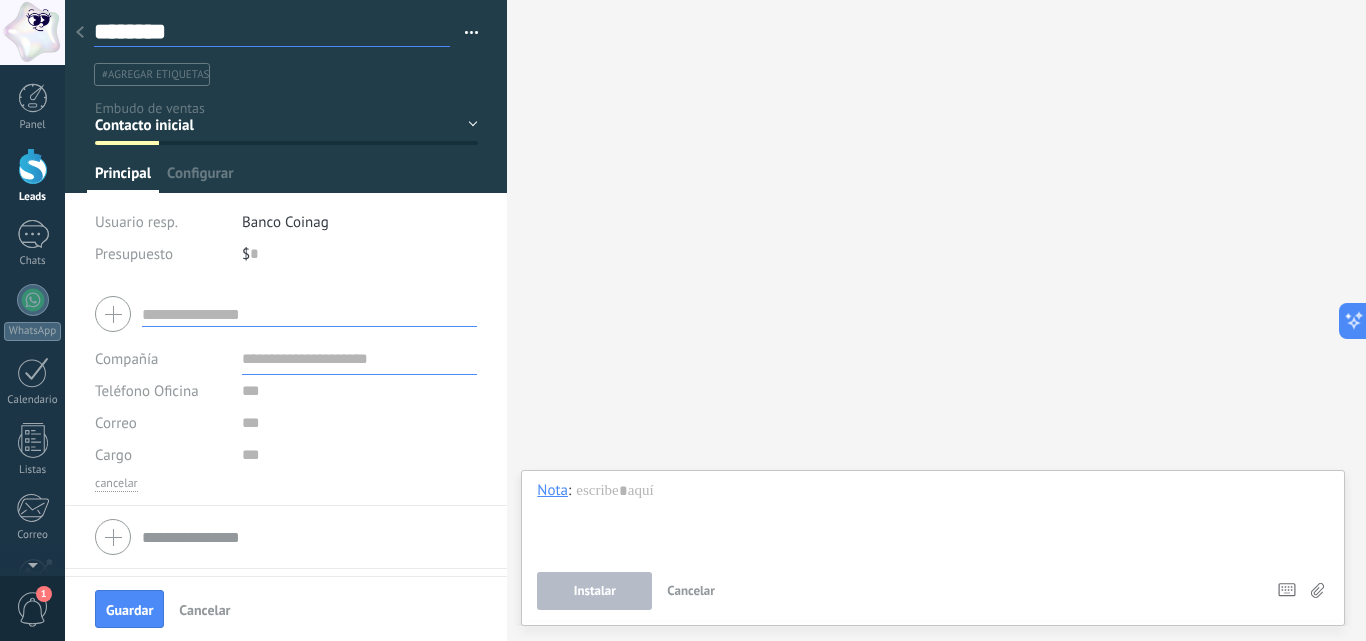 type on "********" 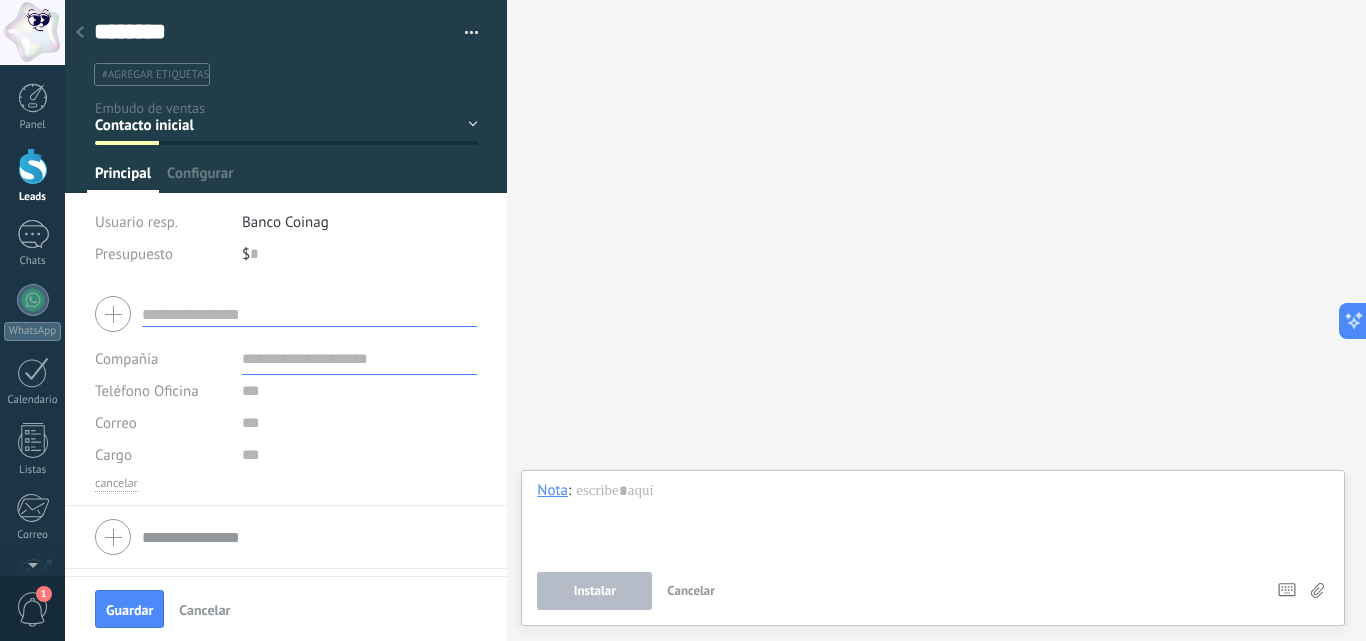 click on "Cancelar" at bounding box center (204, 610) 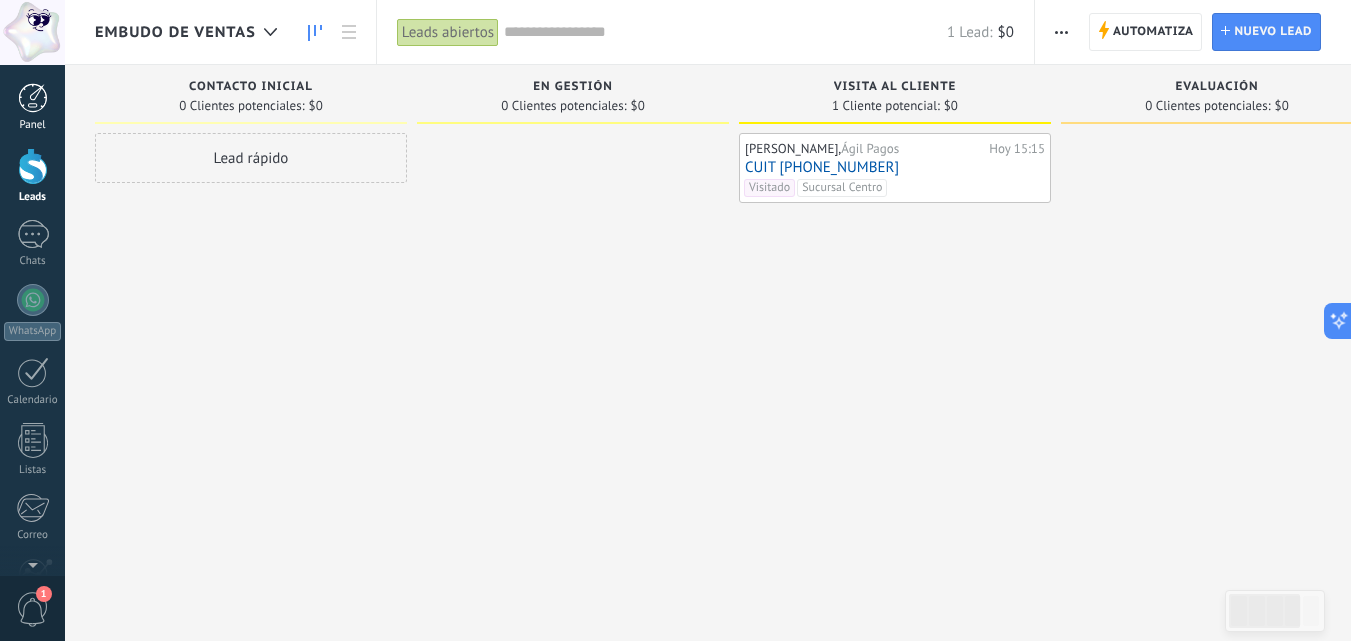 click at bounding box center [33, 98] 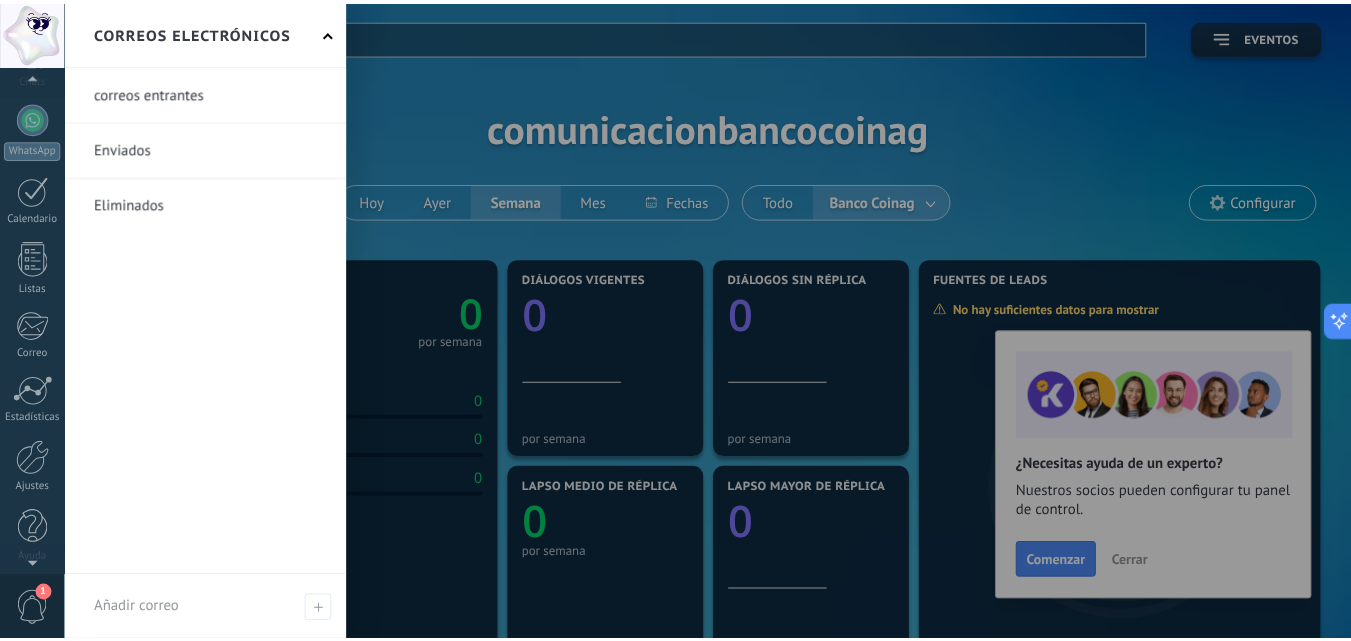 scroll, scrollTop: 191, scrollLeft: 0, axis: vertical 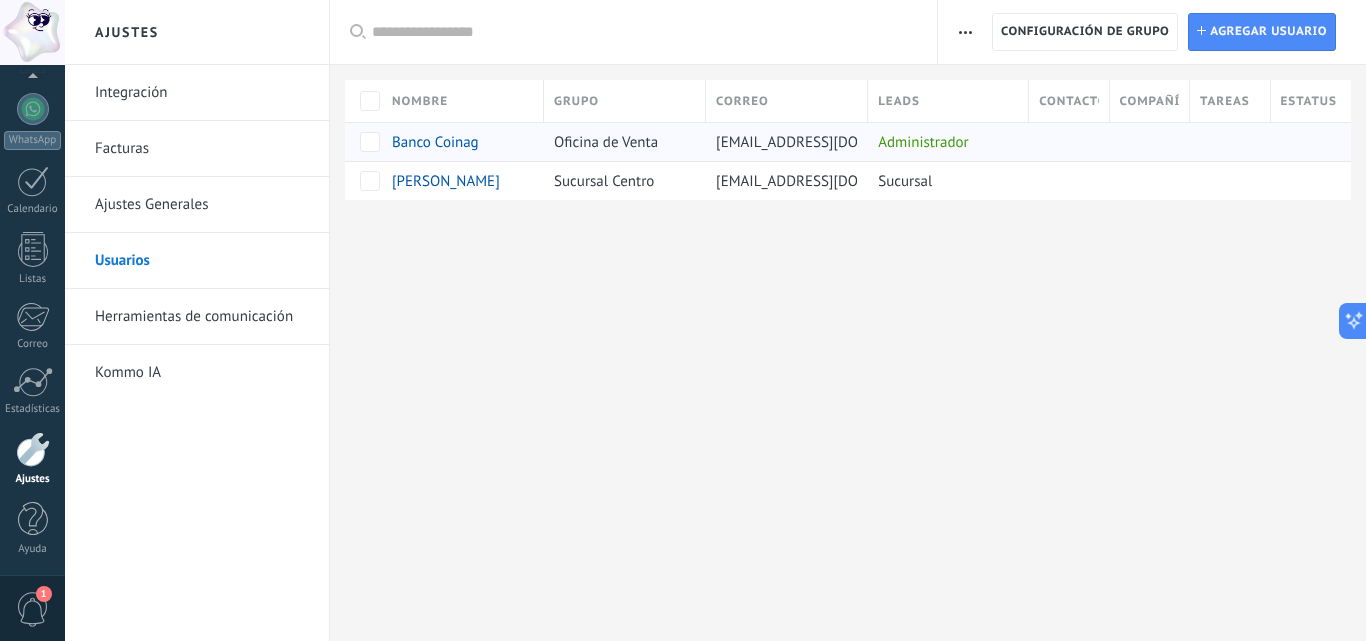 click on "[EMAIL_ADDRESS][DOMAIN_NAME]" at bounding box center (829, 142) 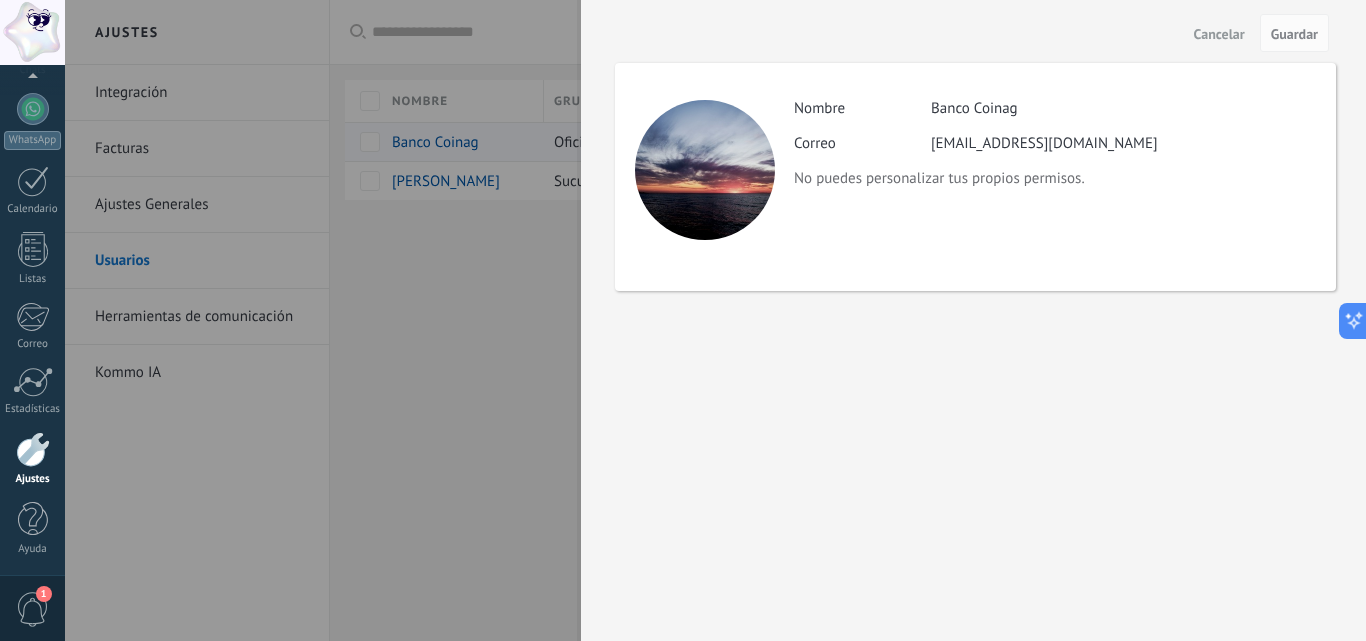 click on "Actividad Nombre Banco Coinag Correo [EMAIL_ADDRESS][DOMAIN_NAME] No puedes personalizar tus propios permisos." at bounding box center [975, 177] 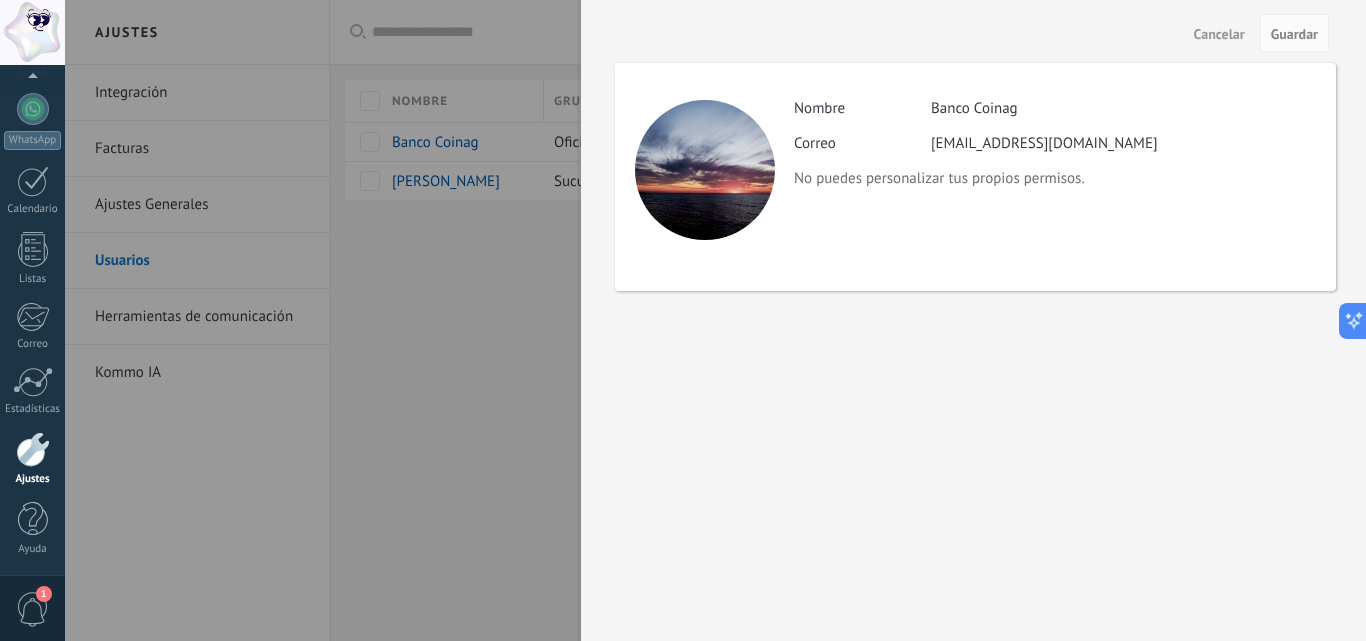 click at bounding box center (683, 320) 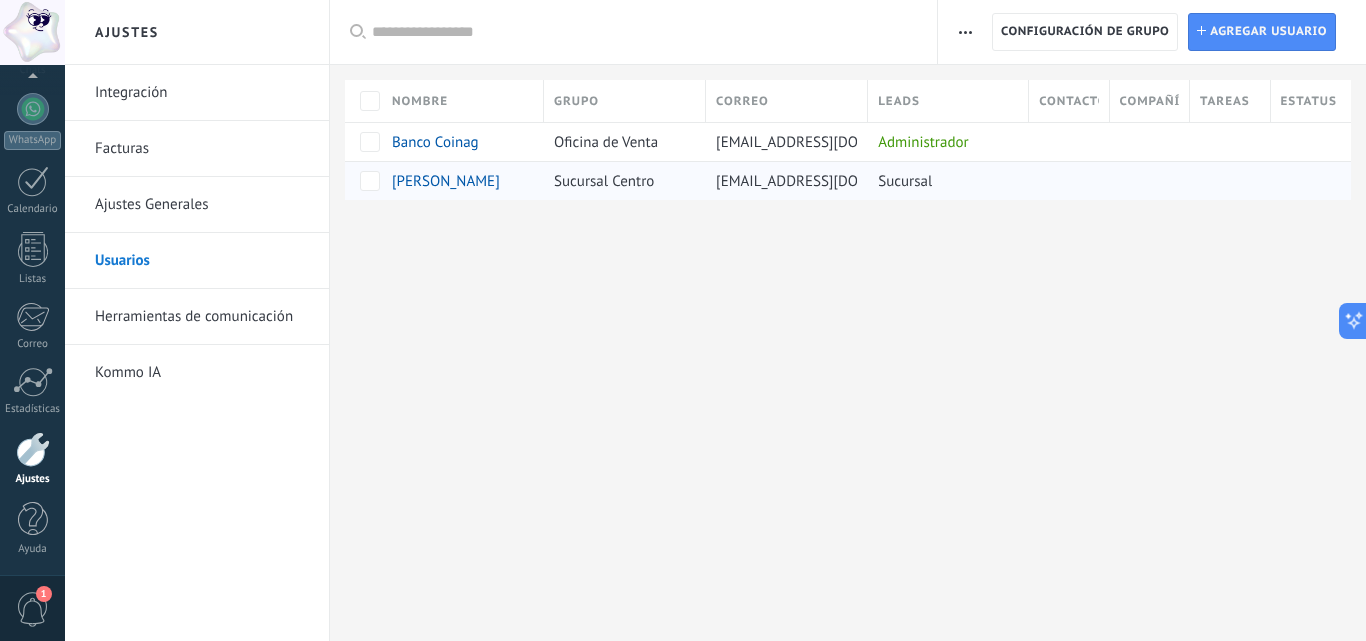 click on "[EMAIL_ADDRESS][DOMAIN_NAME]" at bounding box center [829, 181] 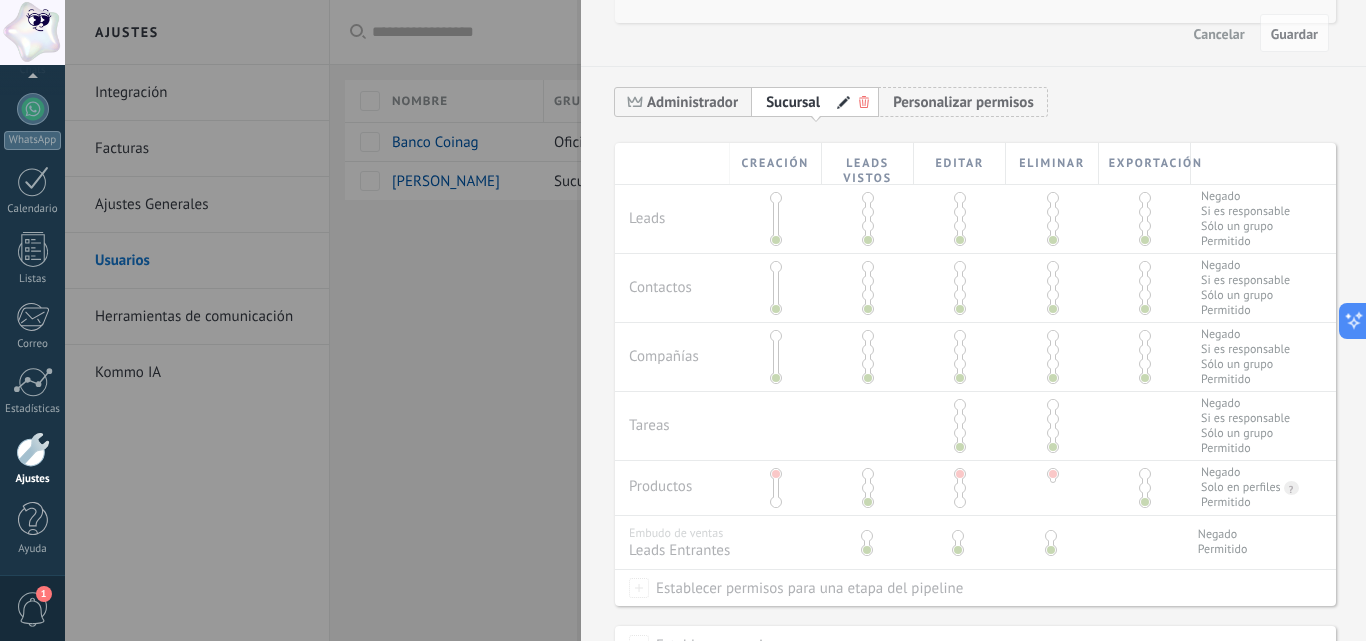 scroll, scrollTop: 582, scrollLeft: 0, axis: vertical 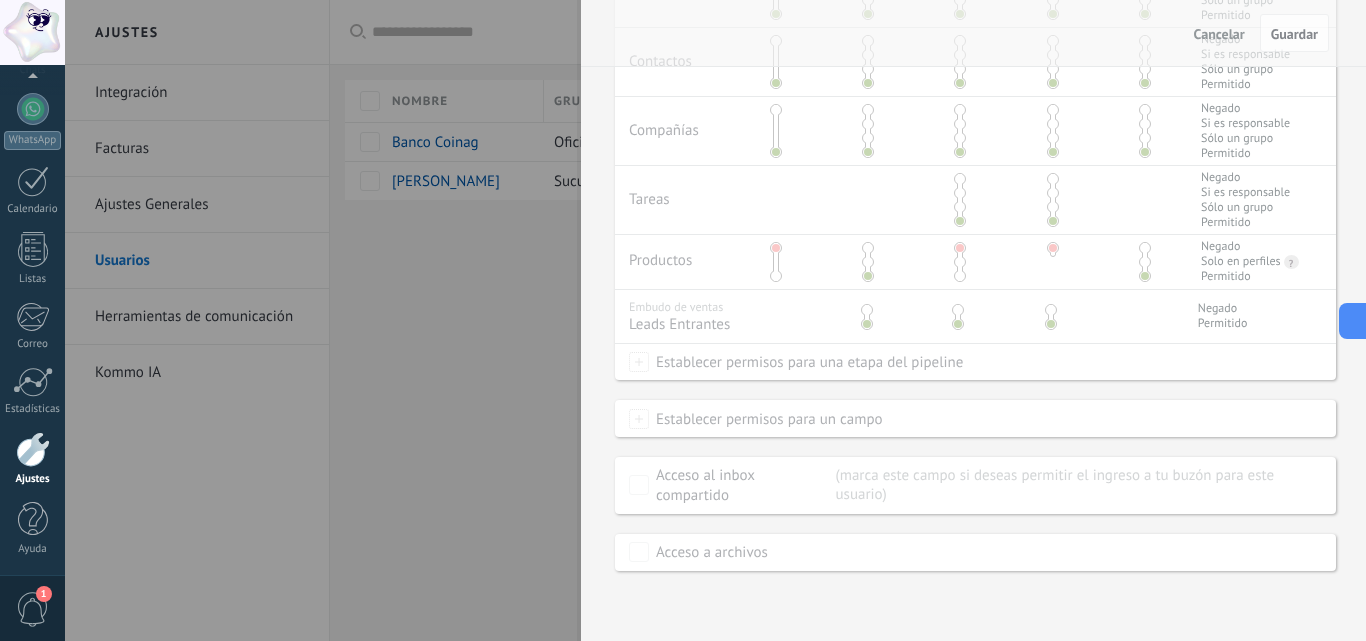 click at bounding box center (683, 320) 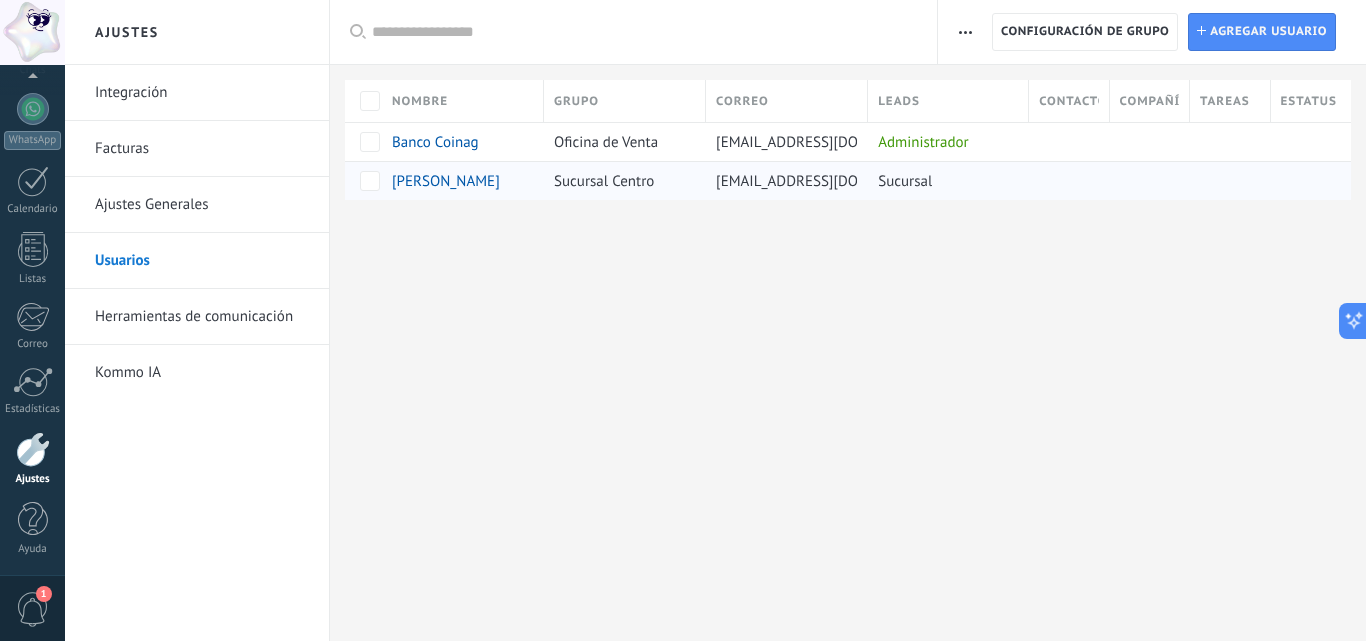 click on "Sucursal Centro" at bounding box center [604, 181] 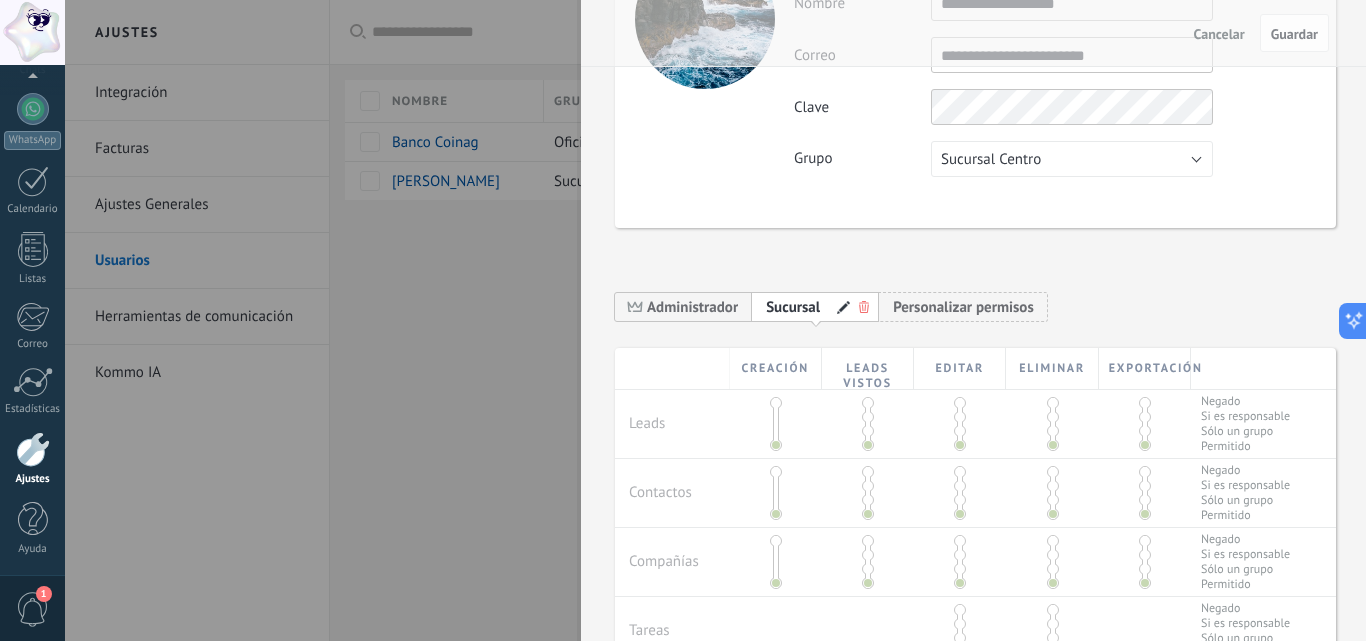scroll, scrollTop: 0, scrollLeft: 0, axis: both 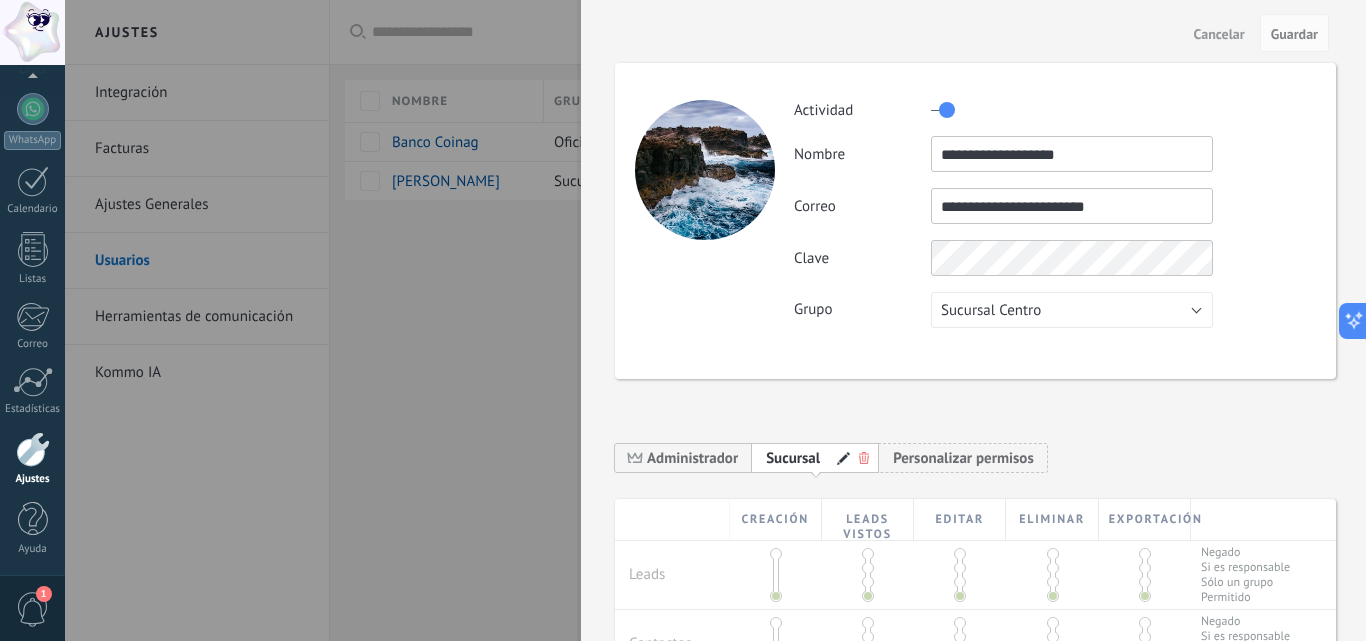 click at bounding box center (683, 320) 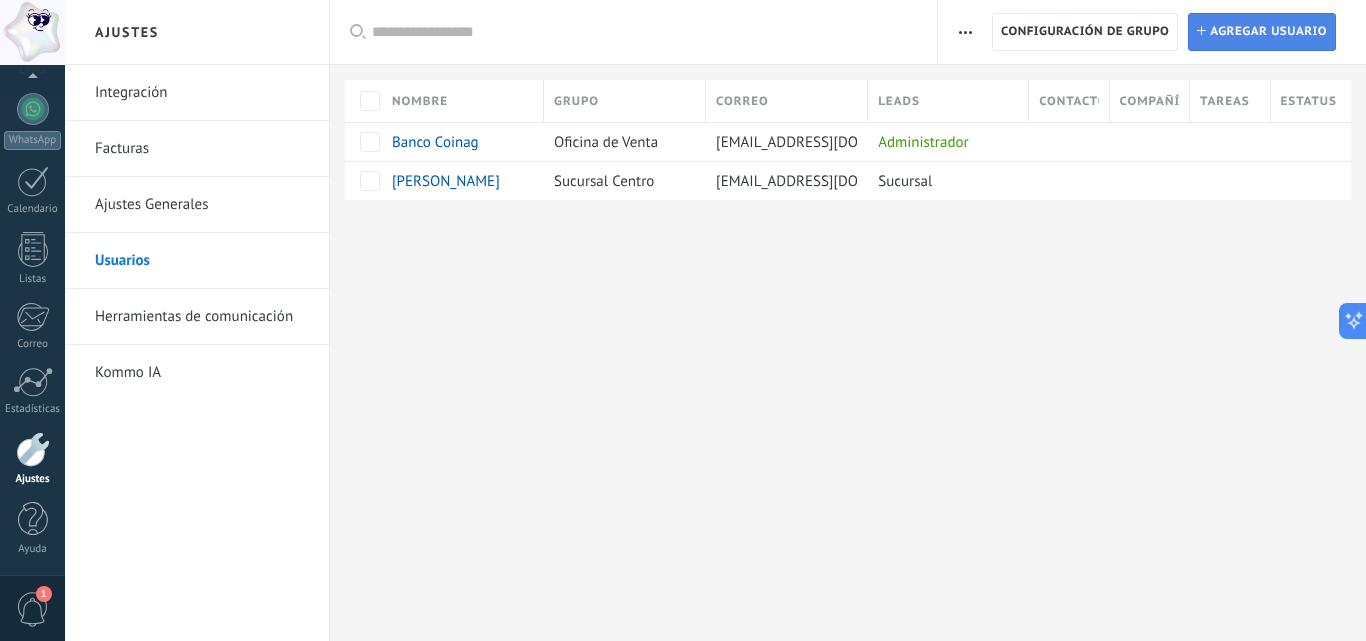 click on "Agregar usuario" at bounding box center [1268, 32] 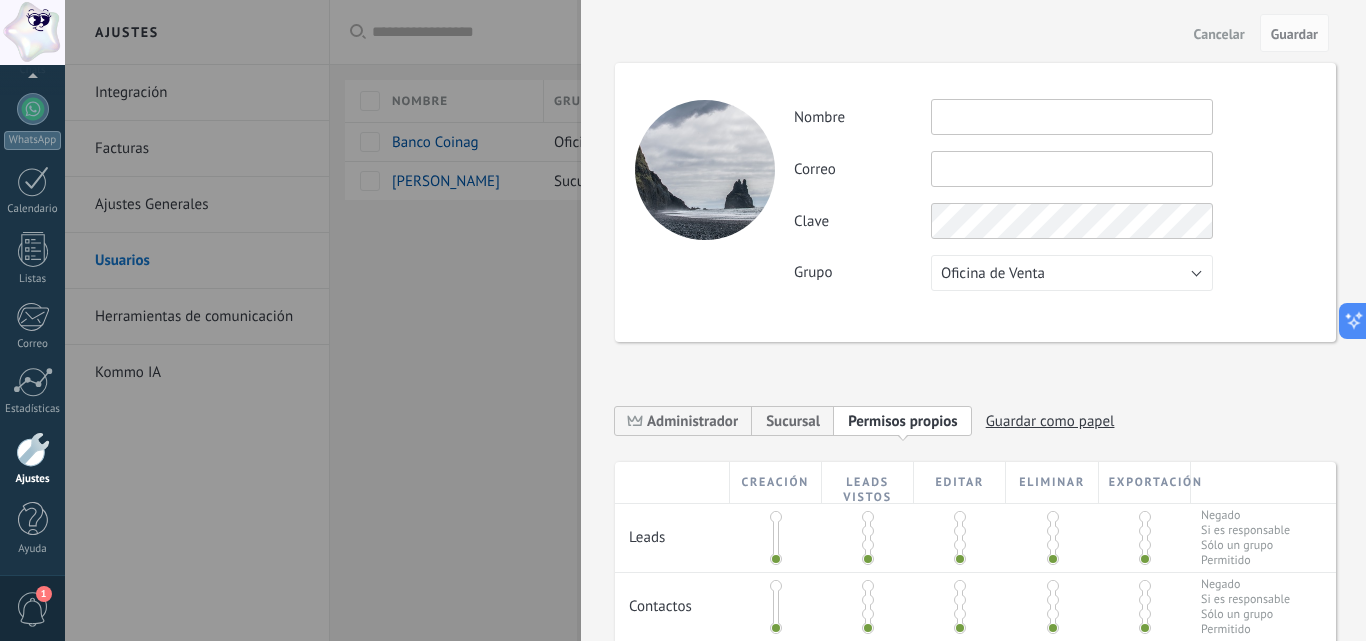 click at bounding box center (1072, 117) 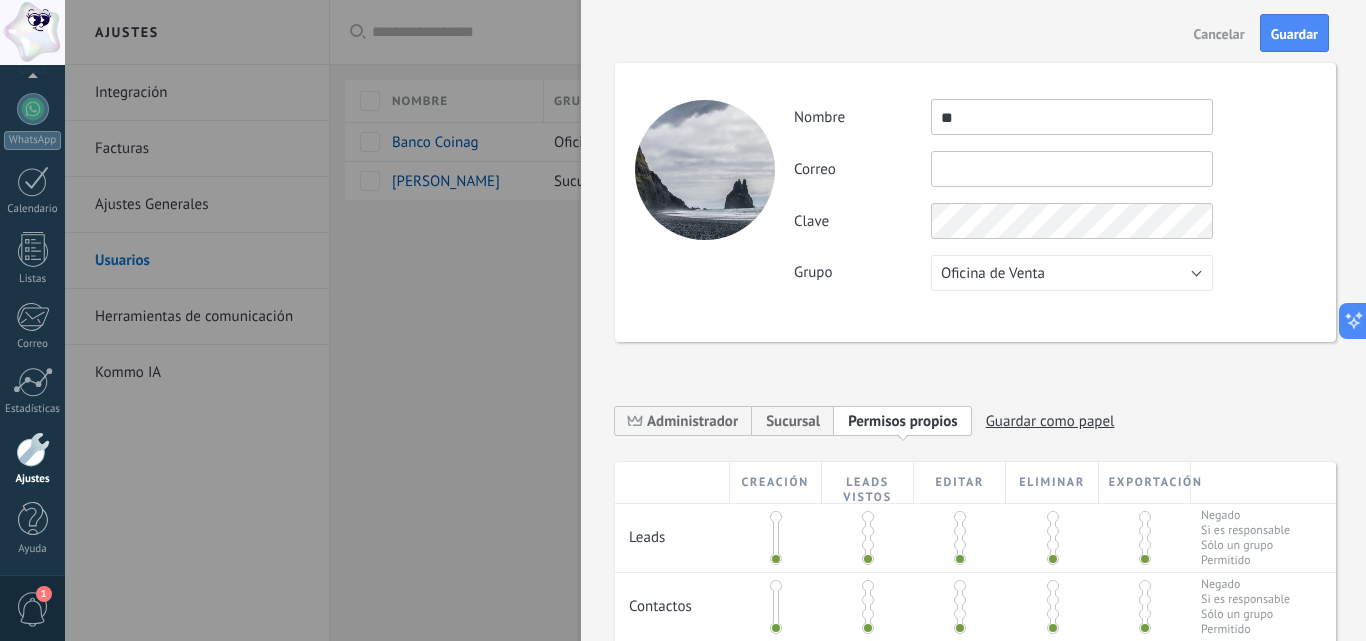 type on "*" 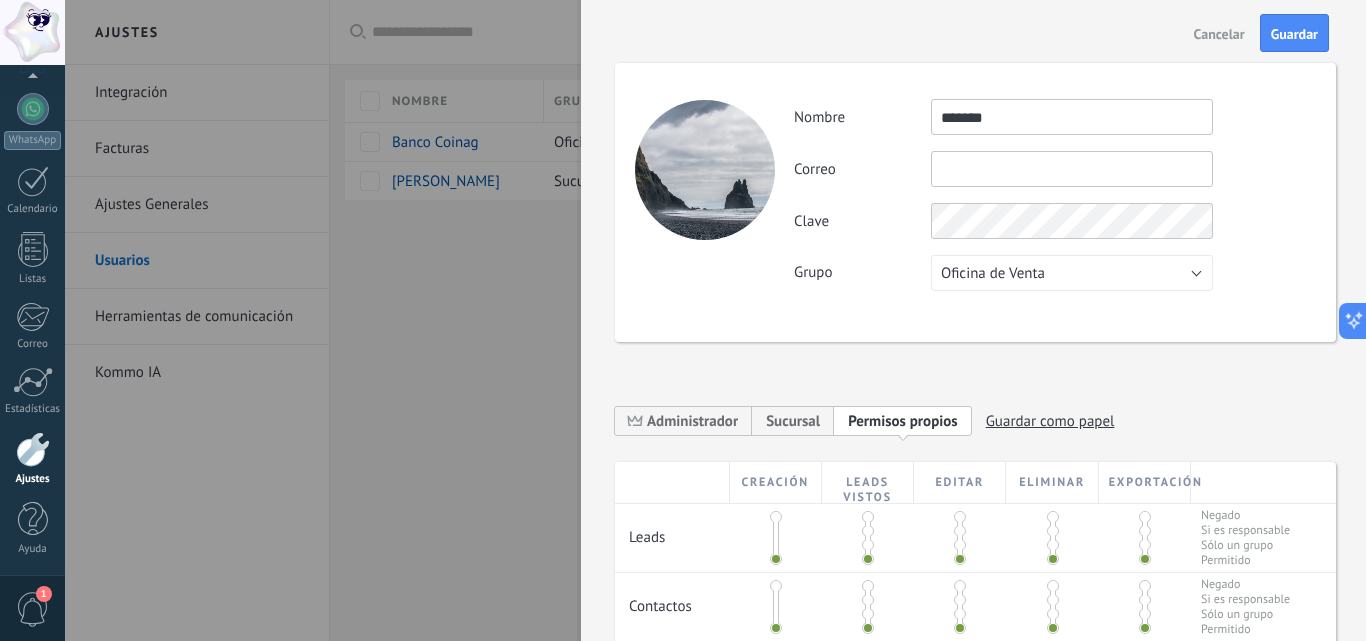 click on "******" at bounding box center (1072, 117) 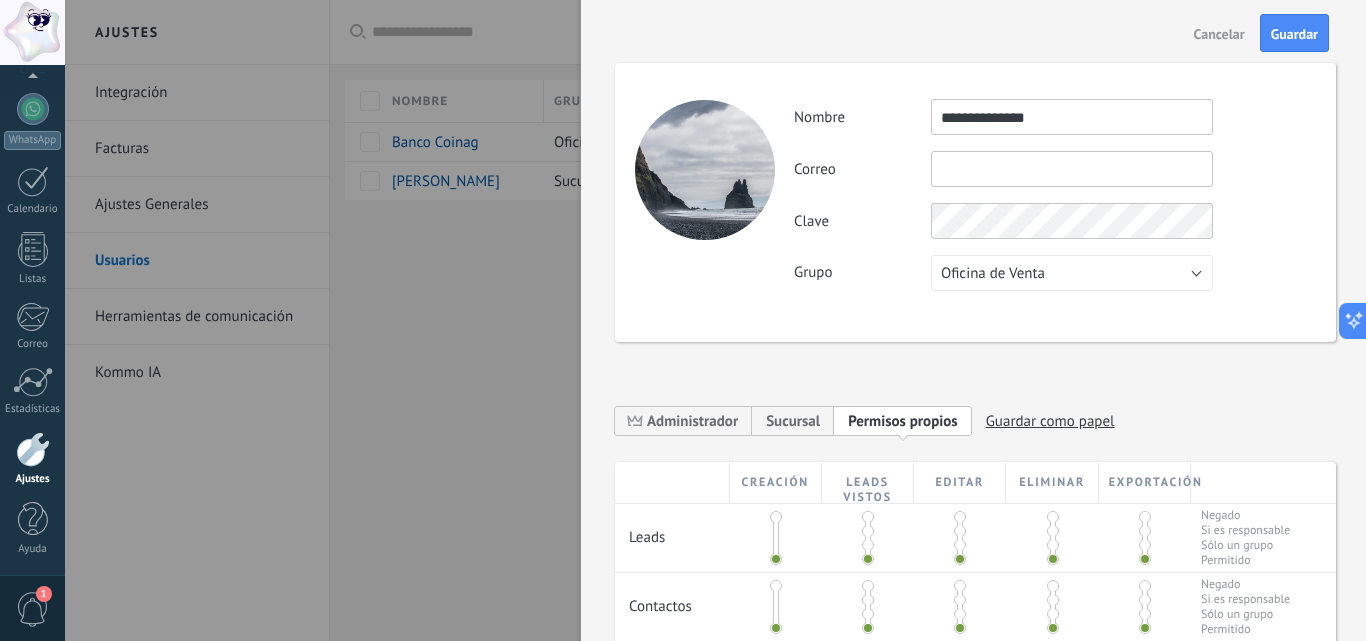 type on "**********" 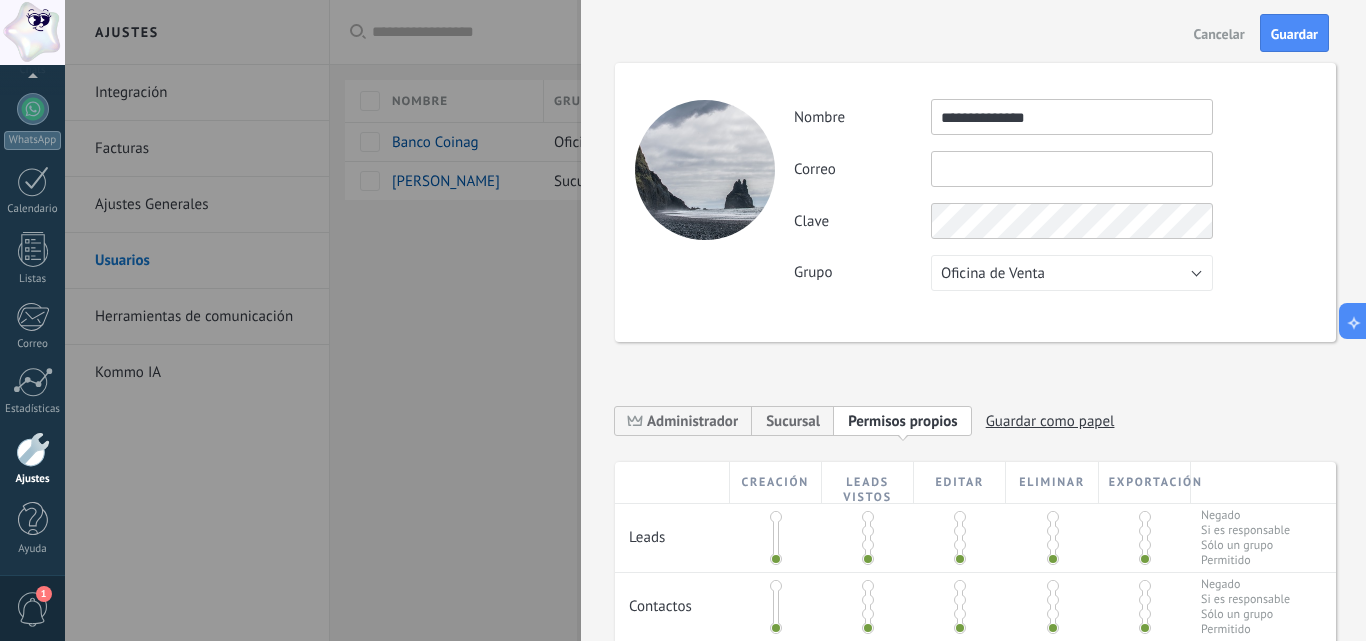 paste on "**********" 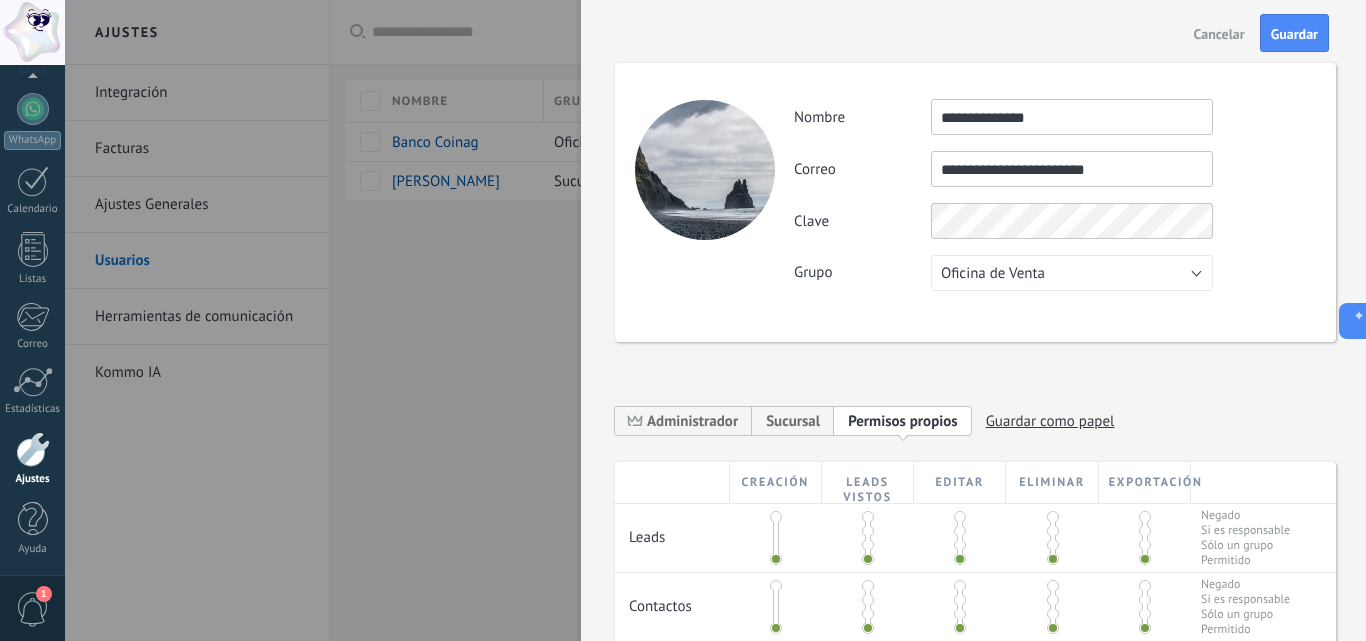 type on "**********" 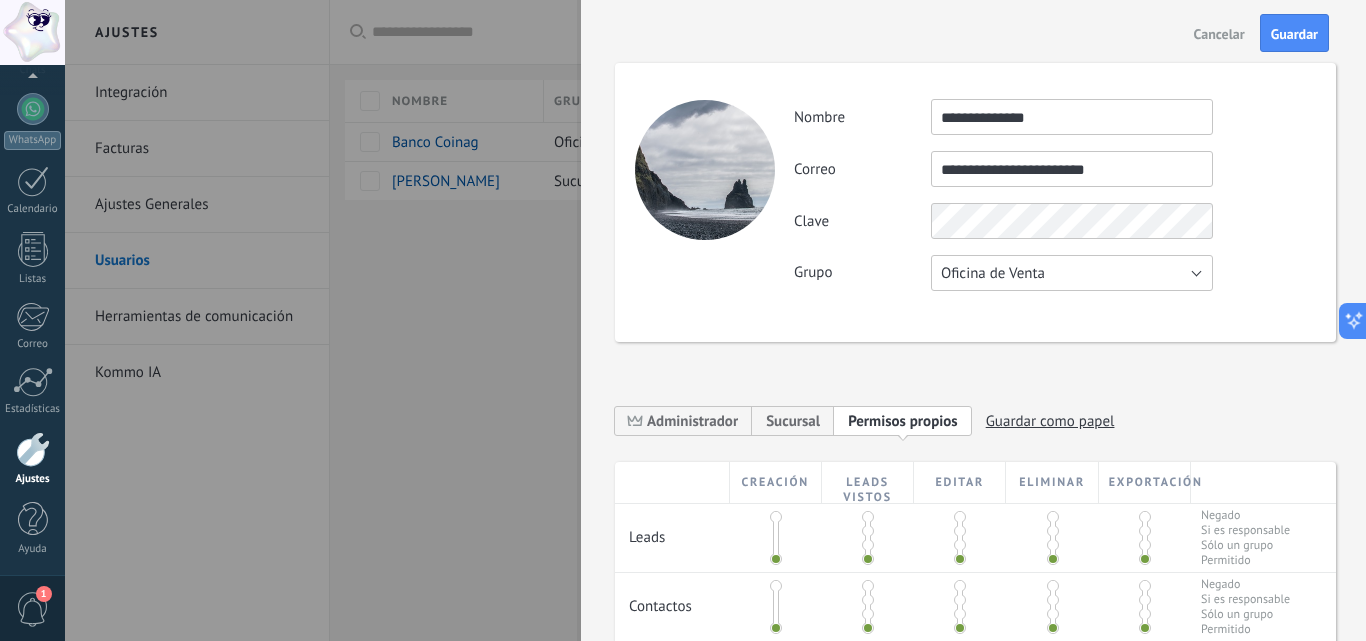 click on "Oficina de Venta" at bounding box center [1072, 273] 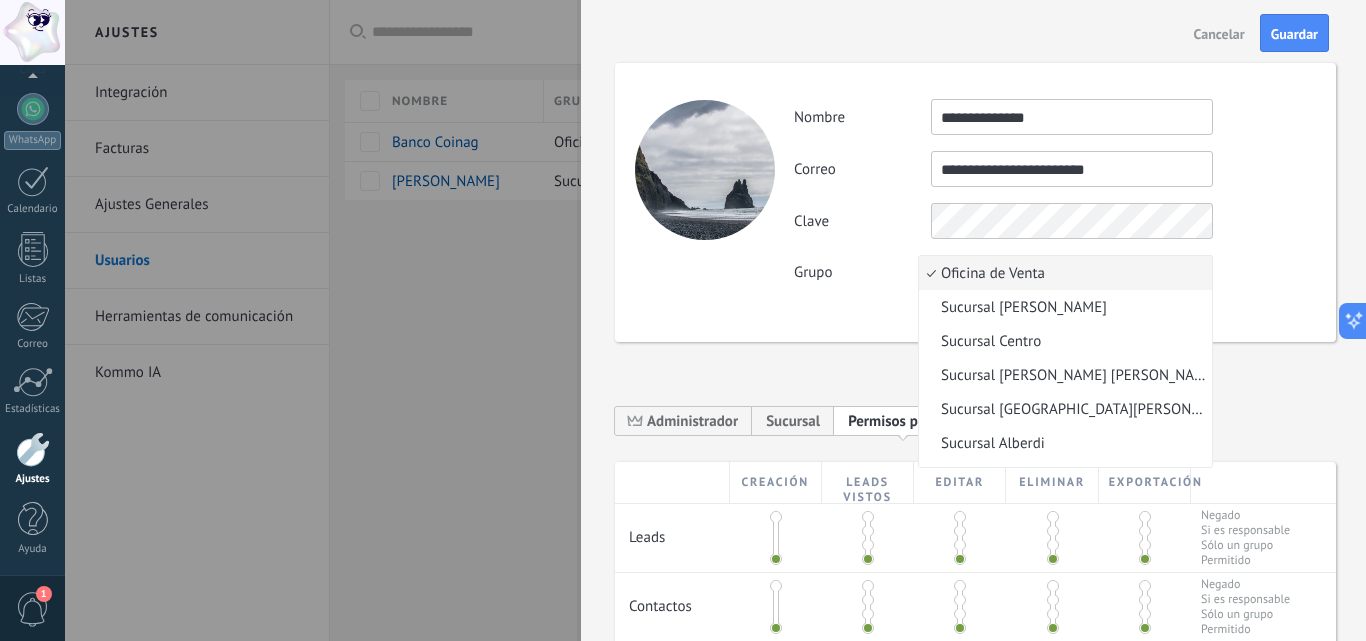 click on "Oficina de Venta" at bounding box center [1062, 273] 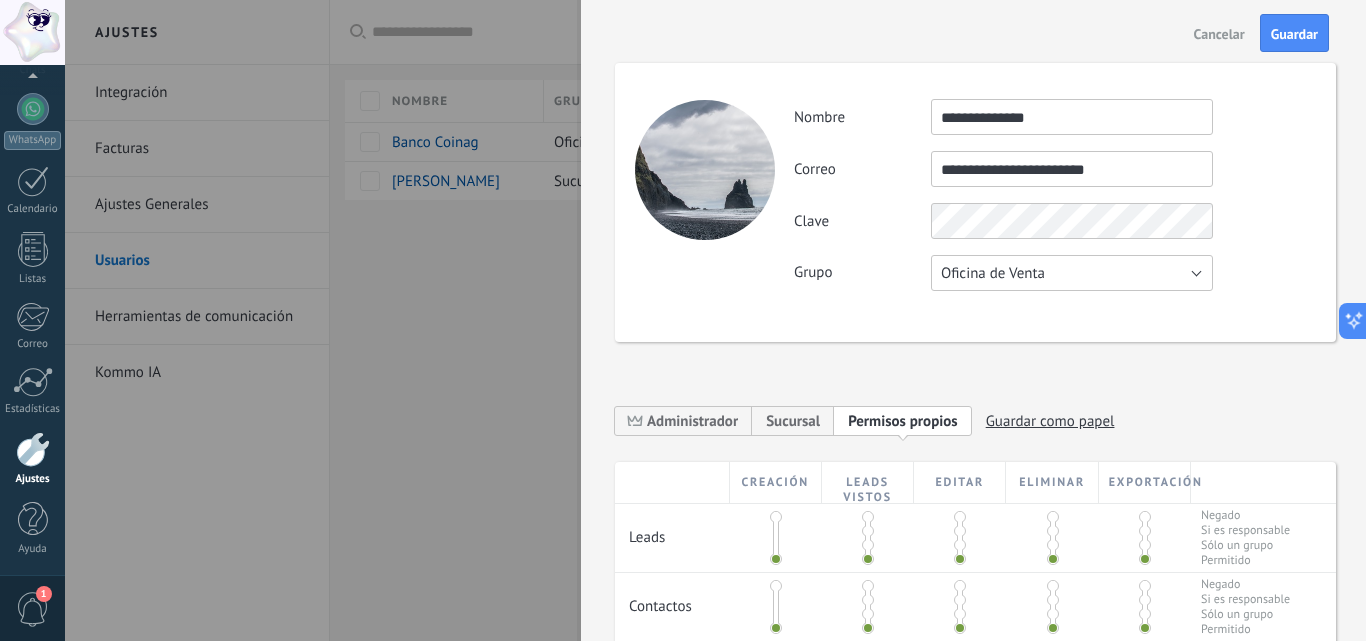 click on "Oficina de Venta" at bounding box center [993, 273] 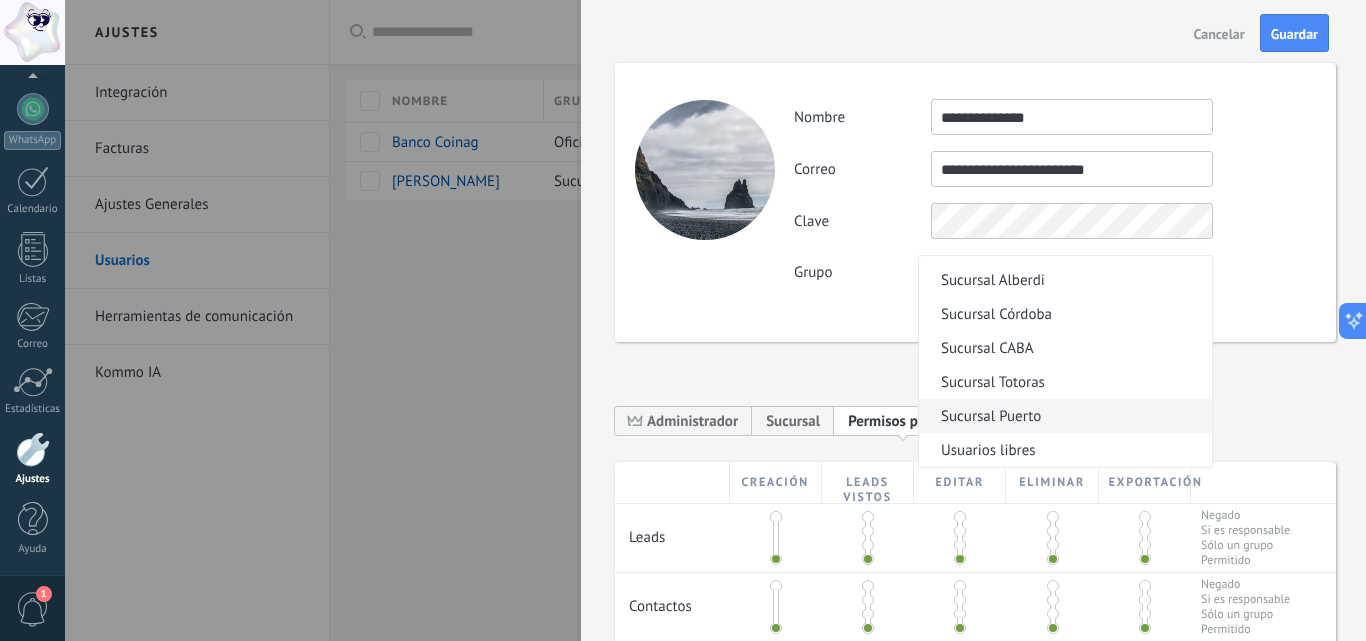 scroll, scrollTop: 0, scrollLeft: 0, axis: both 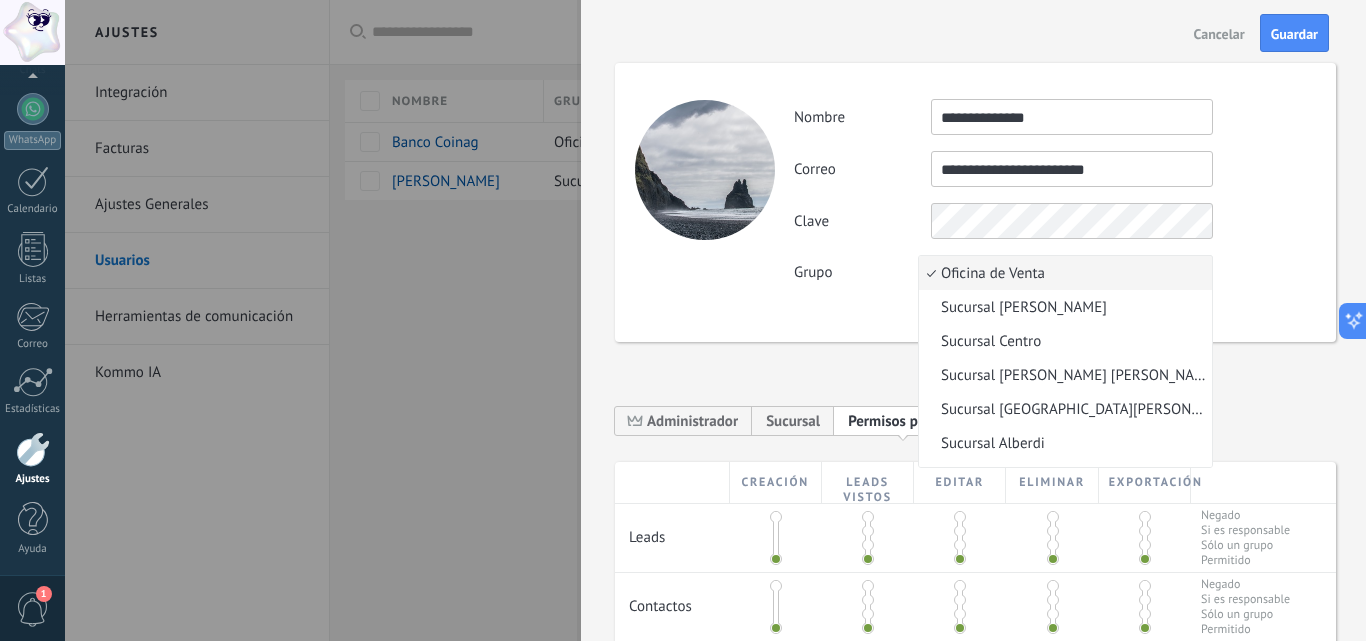 click on "Oficina de Venta" at bounding box center (1062, 273) 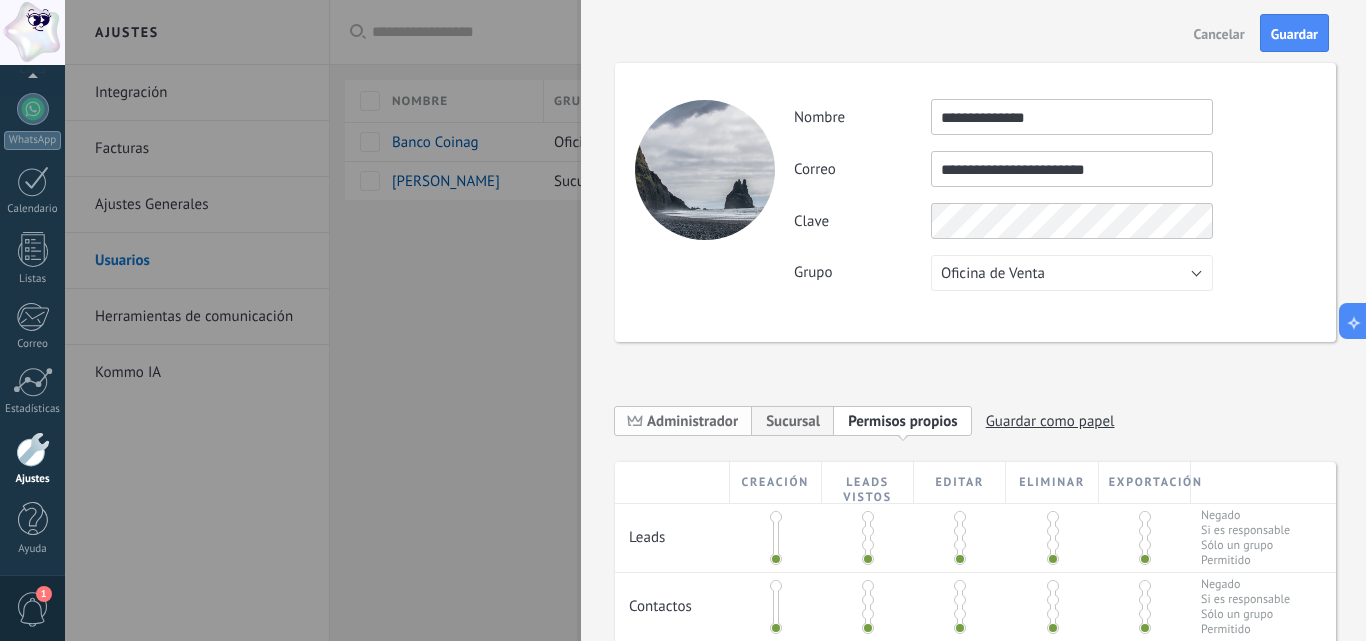 click on "Administrador" at bounding box center [692, 421] 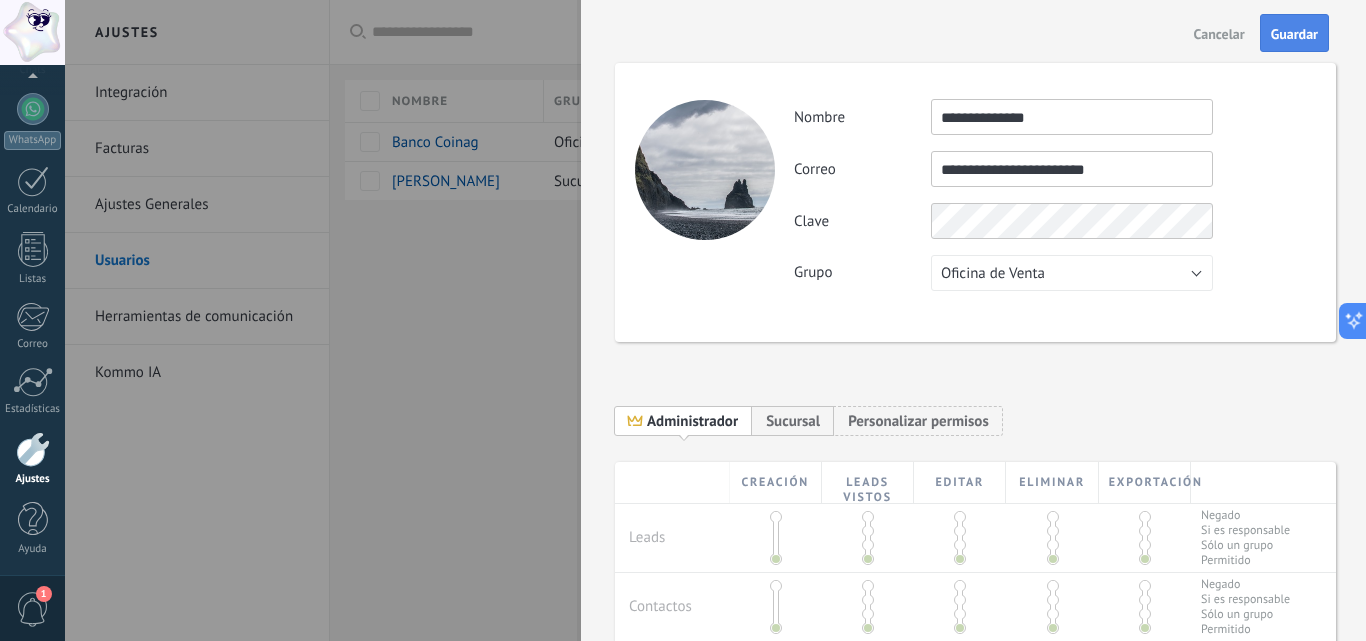 click on "Guardar" at bounding box center [1294, 34] 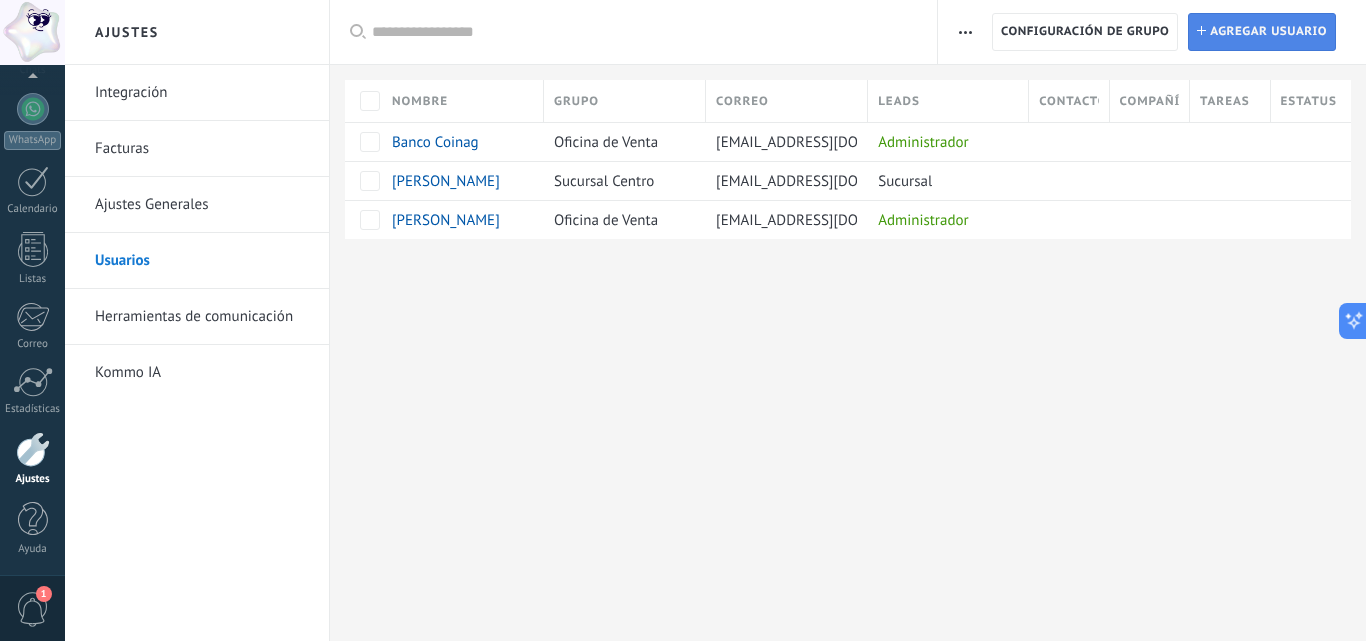 click on "Agregar usuario" at bounding box center (1268, 32) 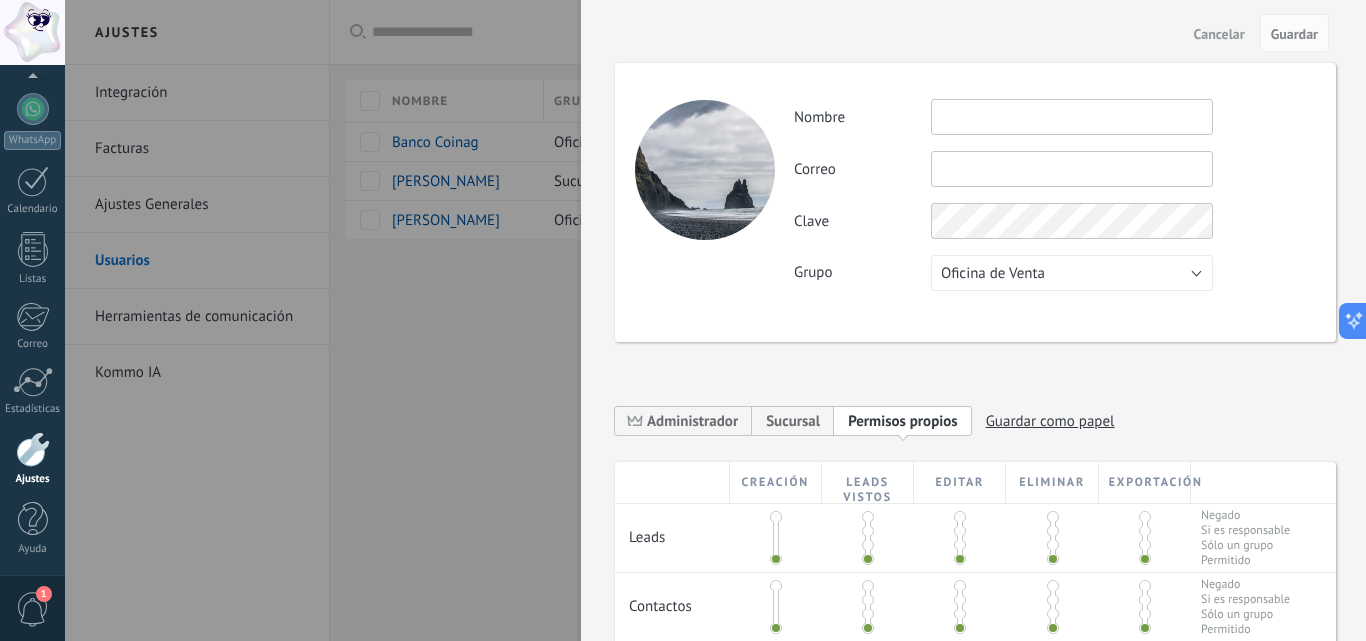 click at bounding box center (1072, 117) 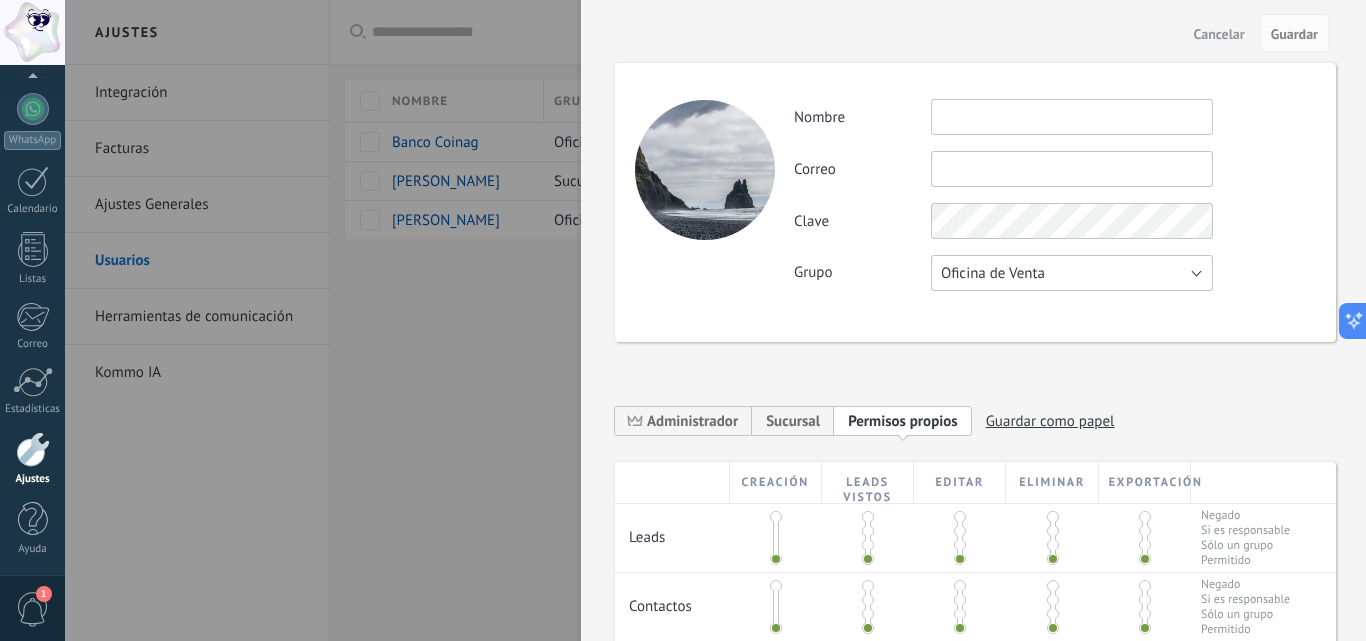 click on "Oficina de Venta" at bounding box center [1072, 273] 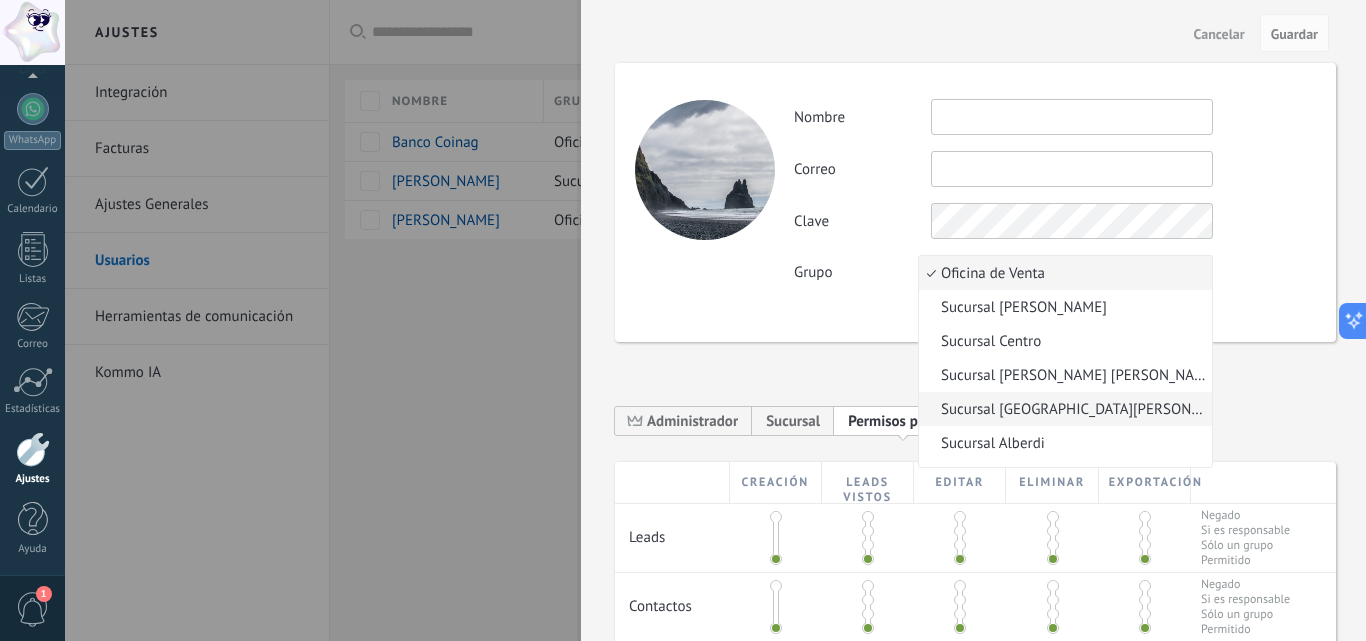click on "Sucursal [GEOGRAPHIC_DATA][PERSON_NAME]" at bounding box center [1062, 409] 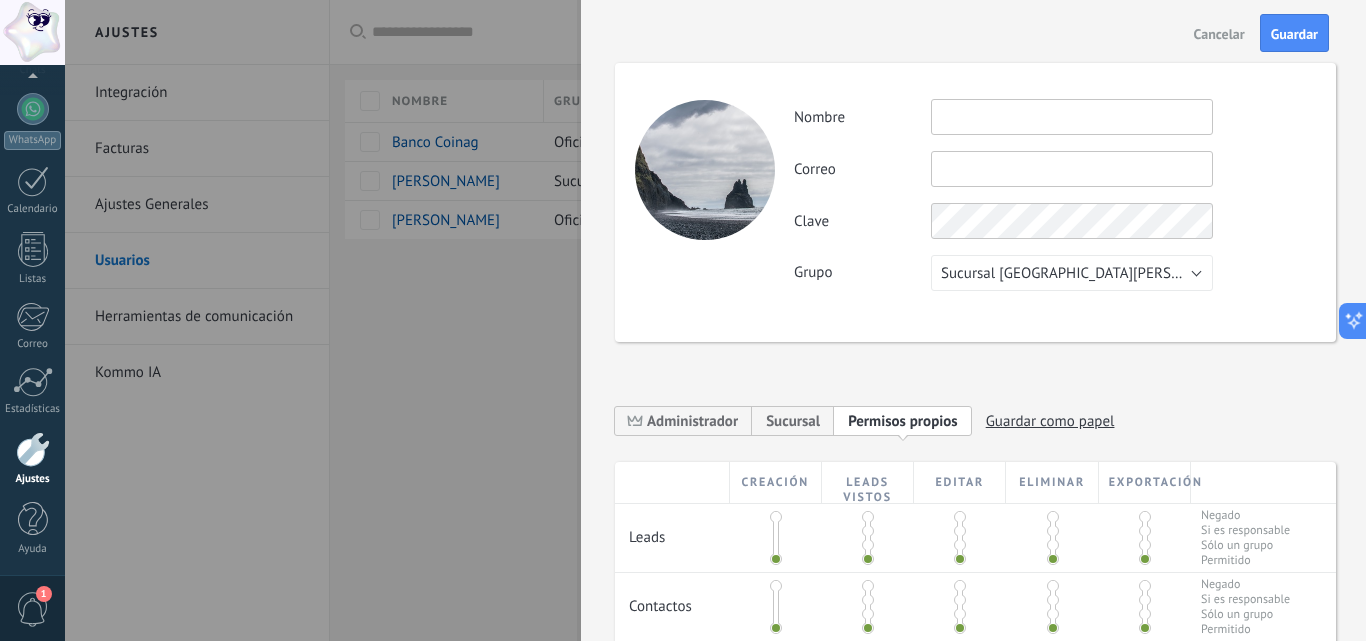 click at bounding box center (1072, 169) 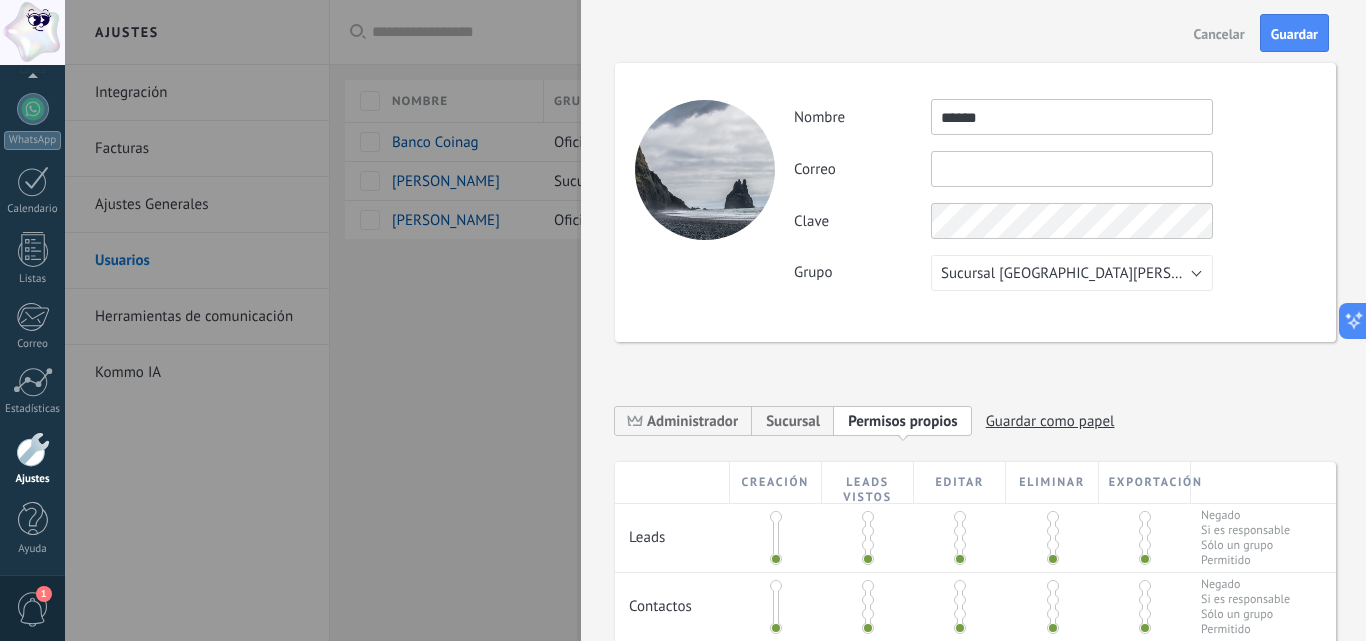 type on "******" 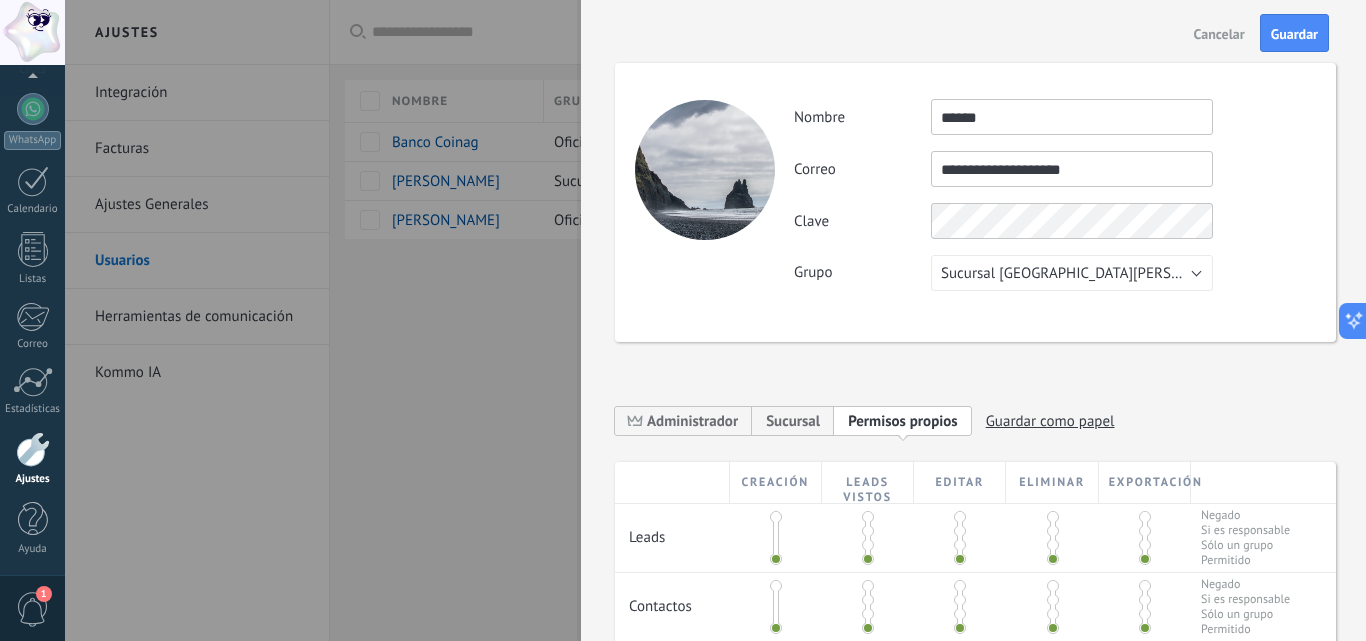 type on "**********" 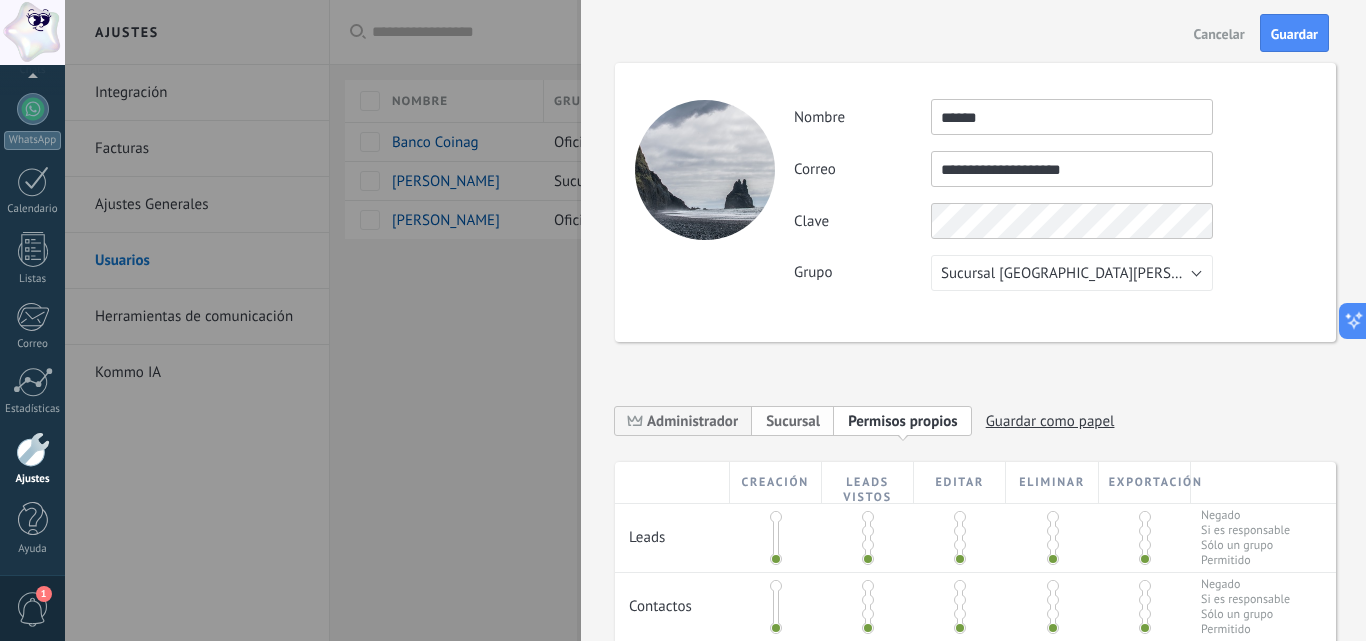 click on "Sucursal" at bounding box center (793, 421) 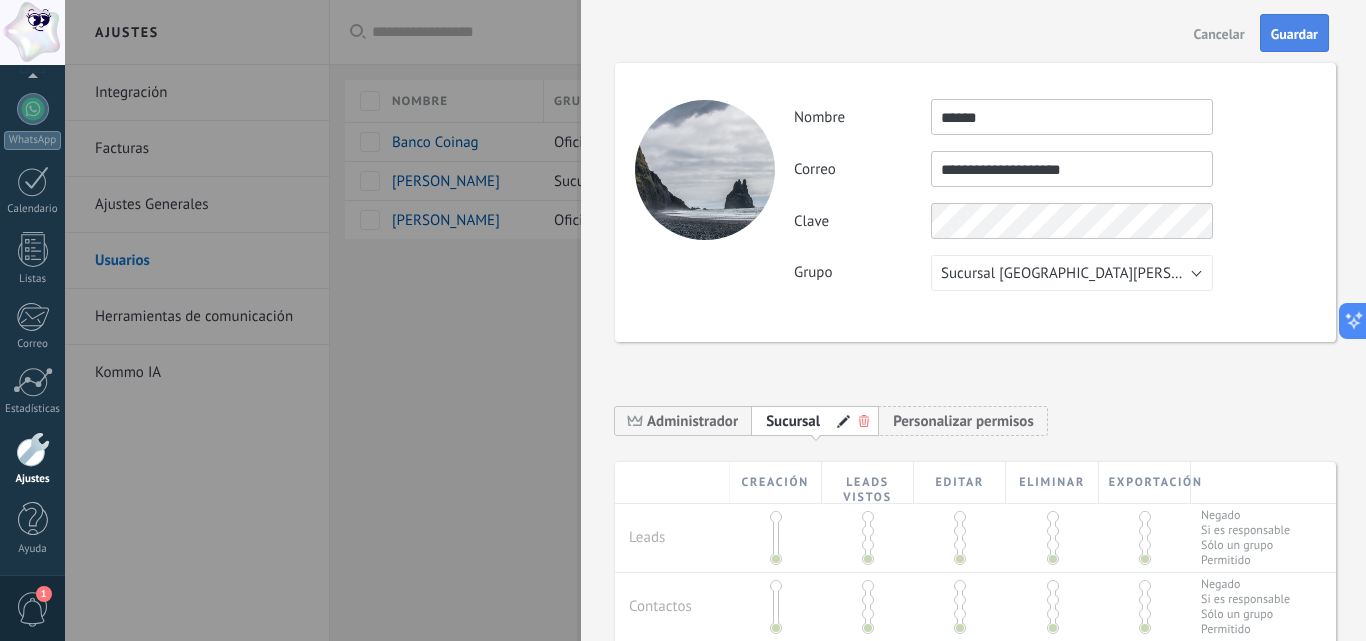 click on "Guardar" at bounding box center [1294, 33] 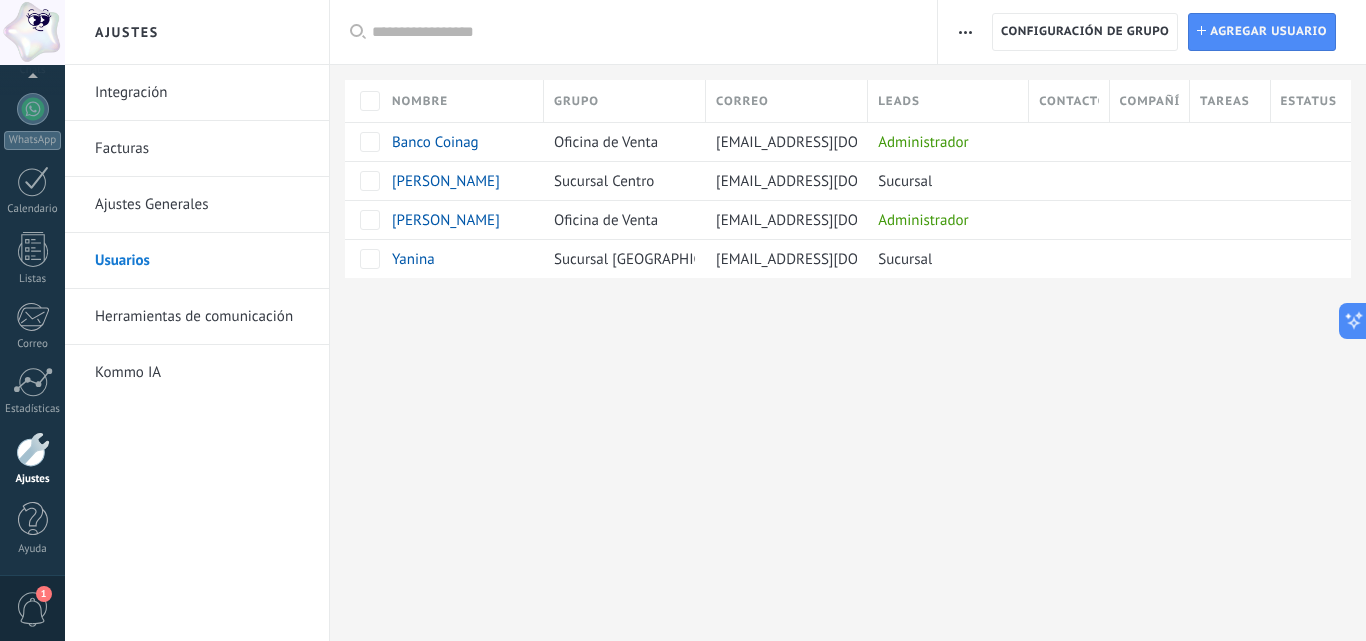click at bounding box center (848, 310) 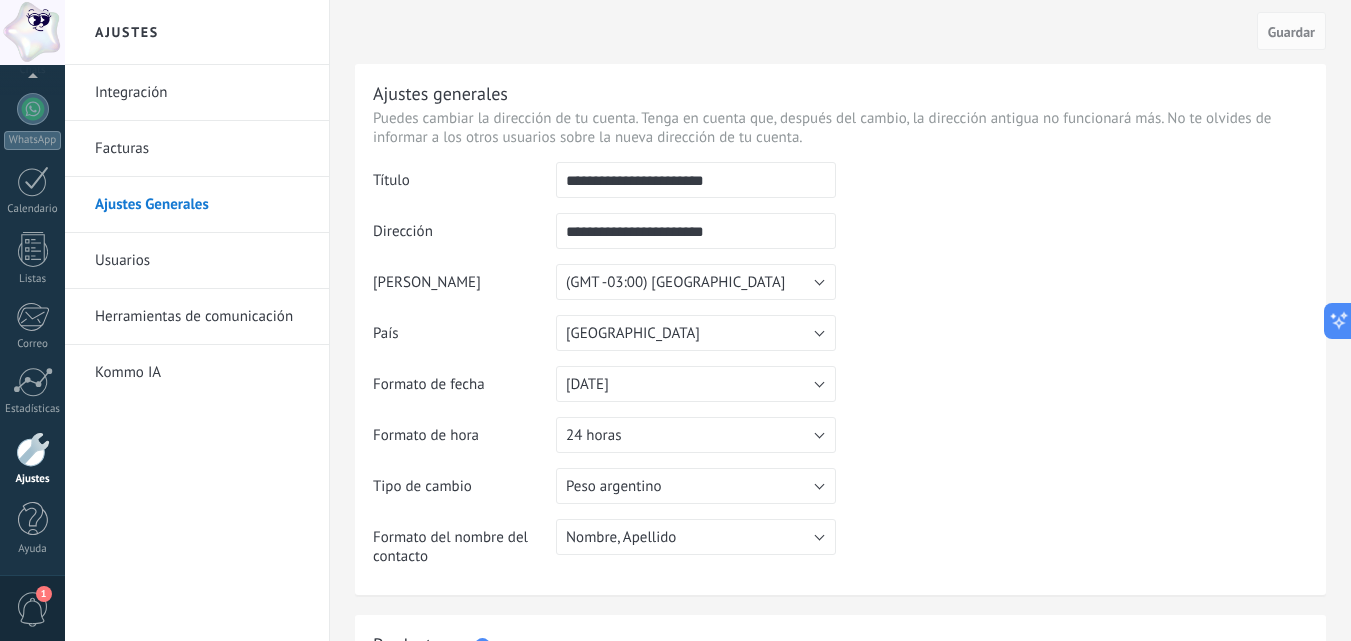 click on "Herramientas de comunicación" at bounding box center (202, 317) 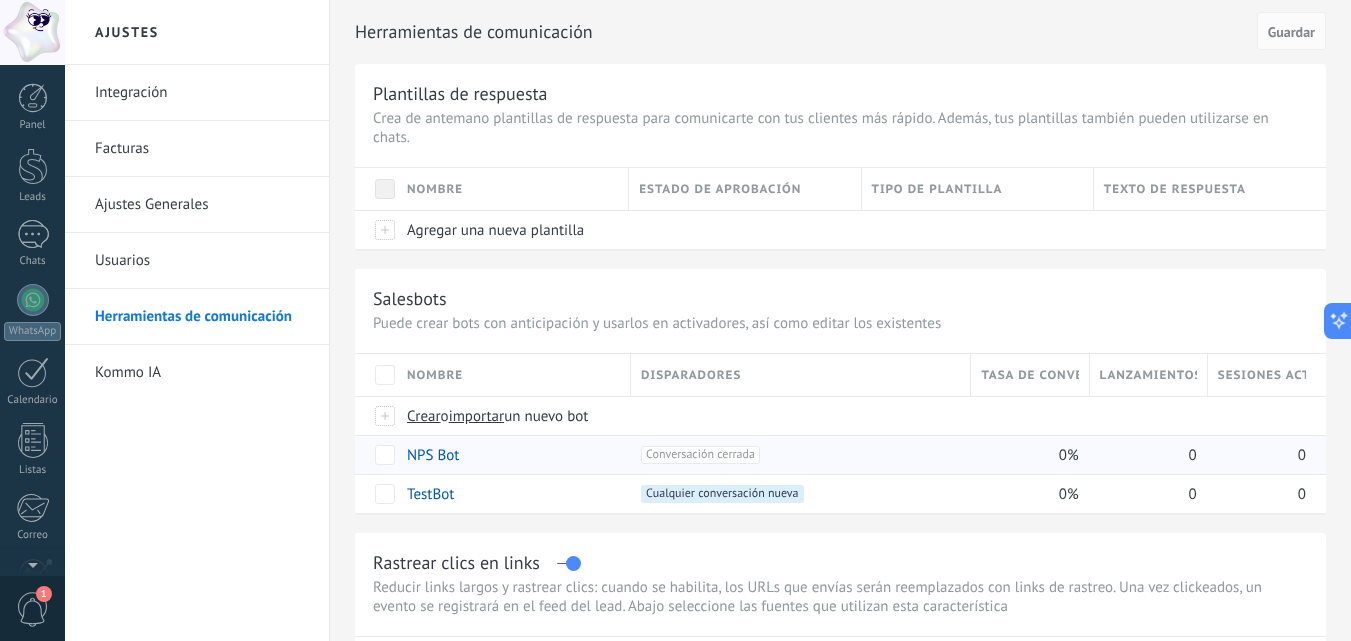scroll, scrollTop: 191, scrollLeft: 0, axis: vertical 